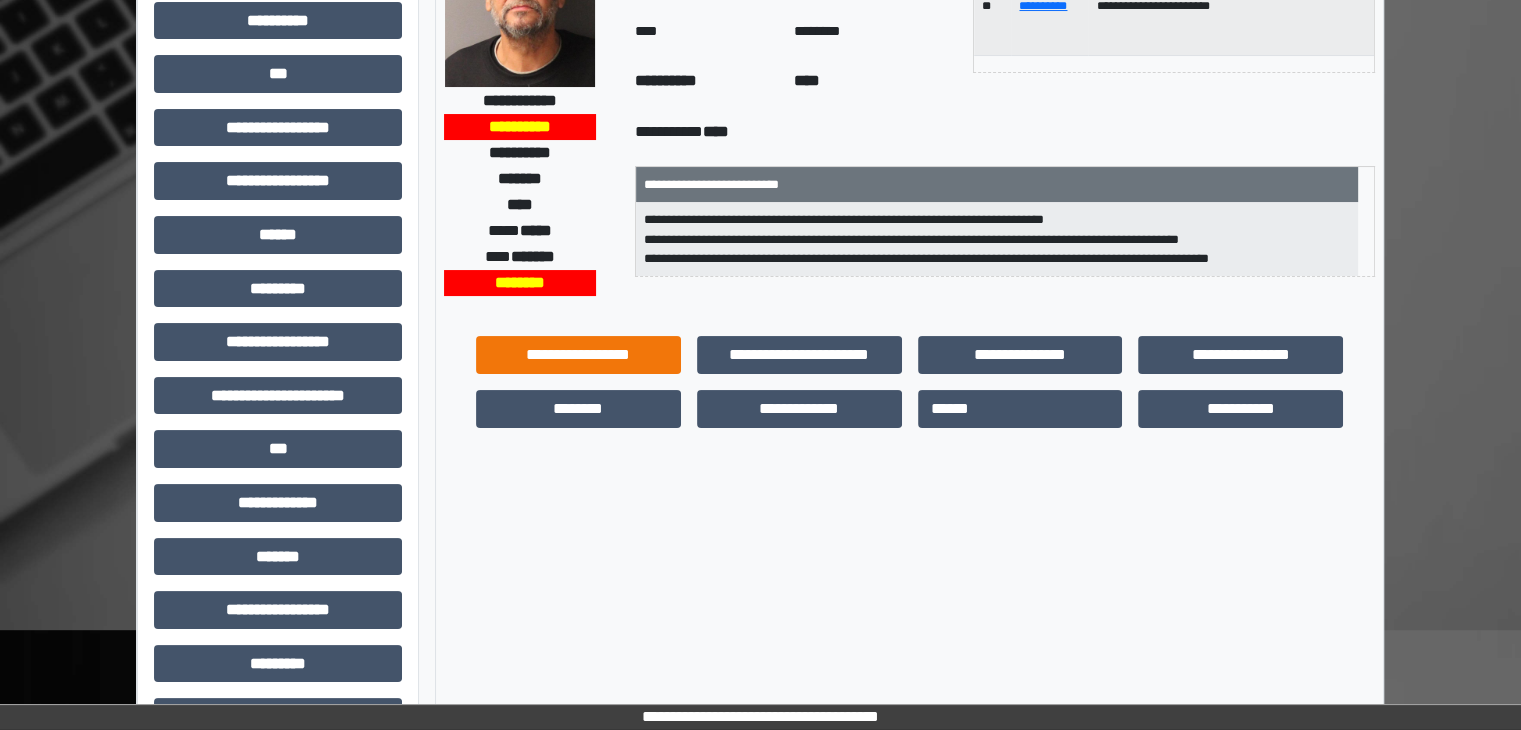 scroll, scrollTop: 300, scrollLeft: 0, axis: vertical 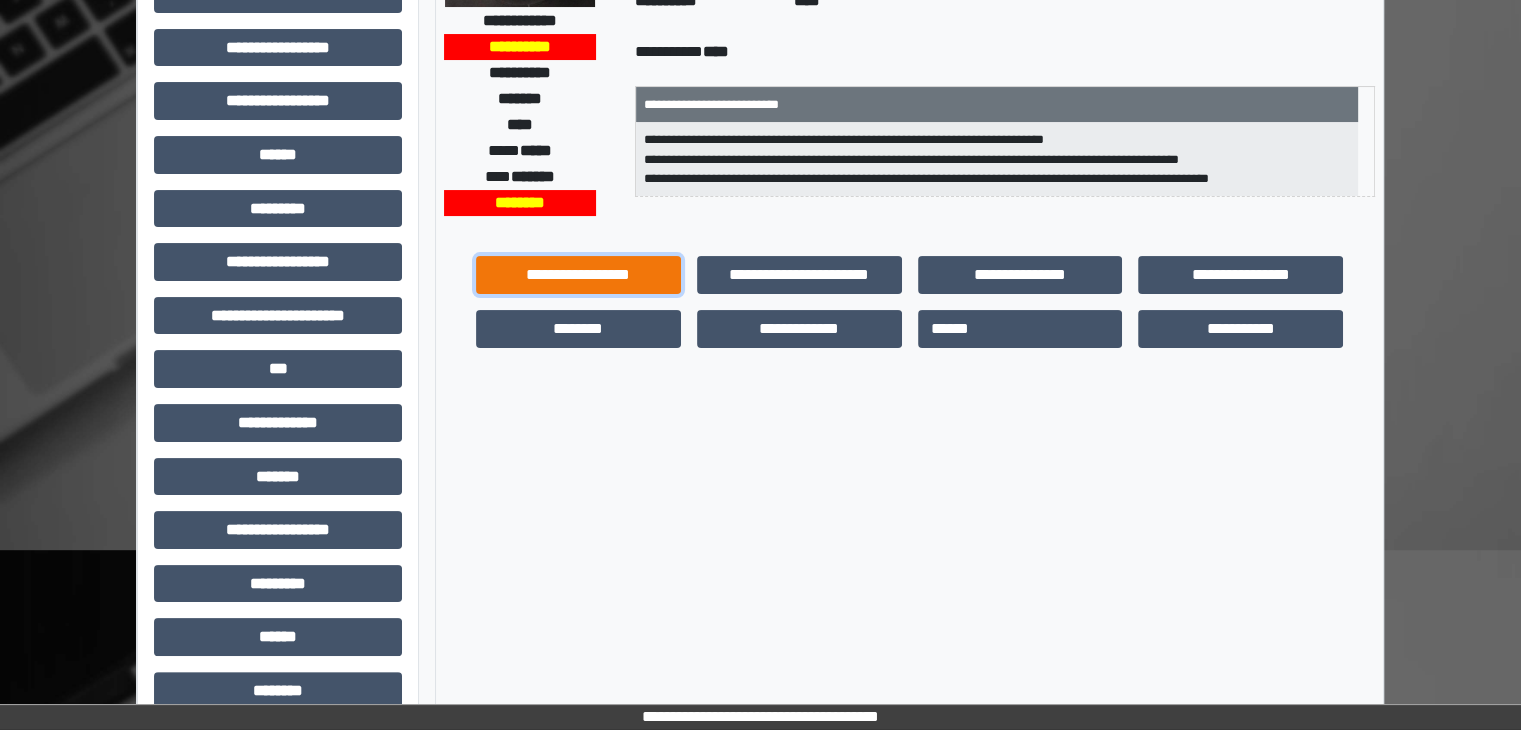 click on "**********" at bounding box center (578, 275) 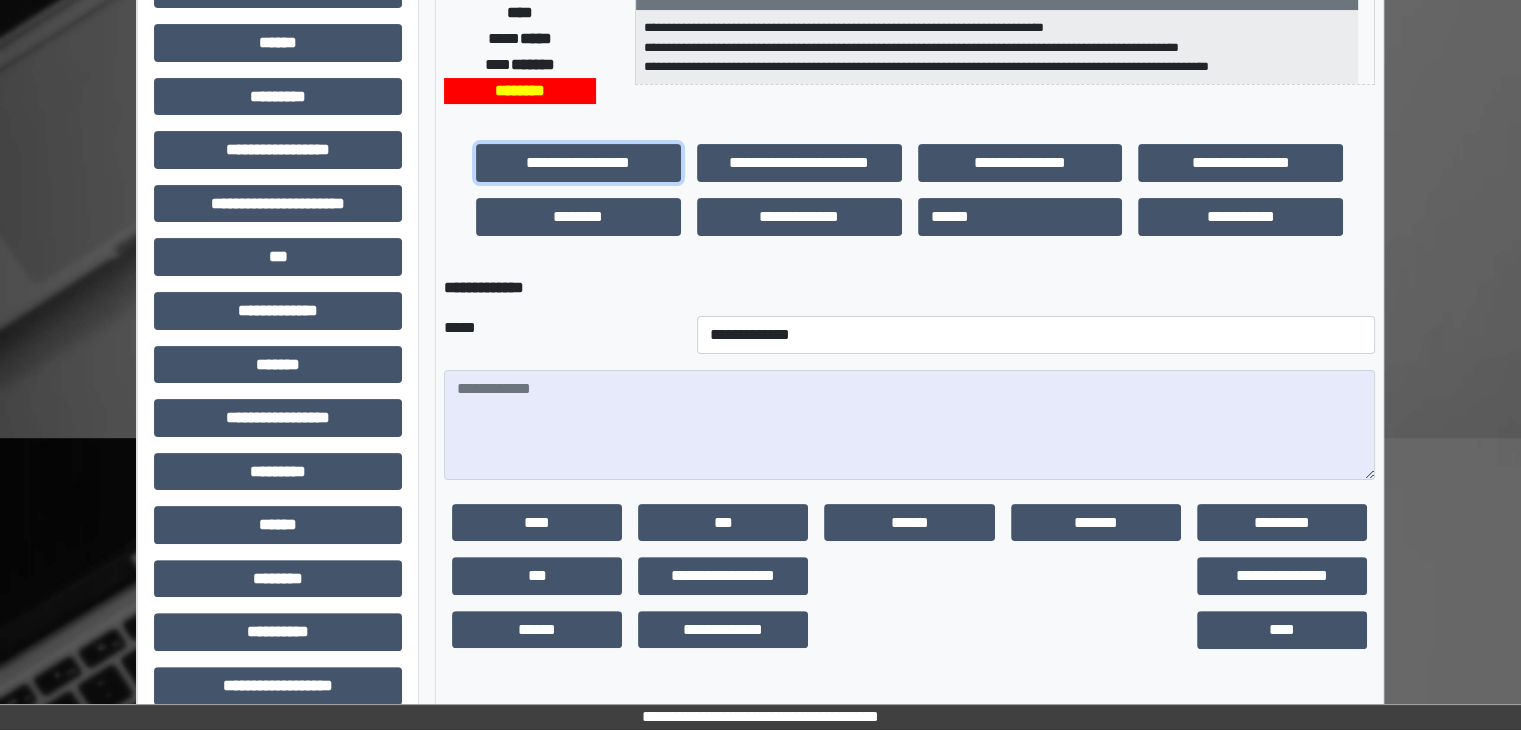 scroll, scrollTop: 436, scrollLeft: 0, axis: vertical 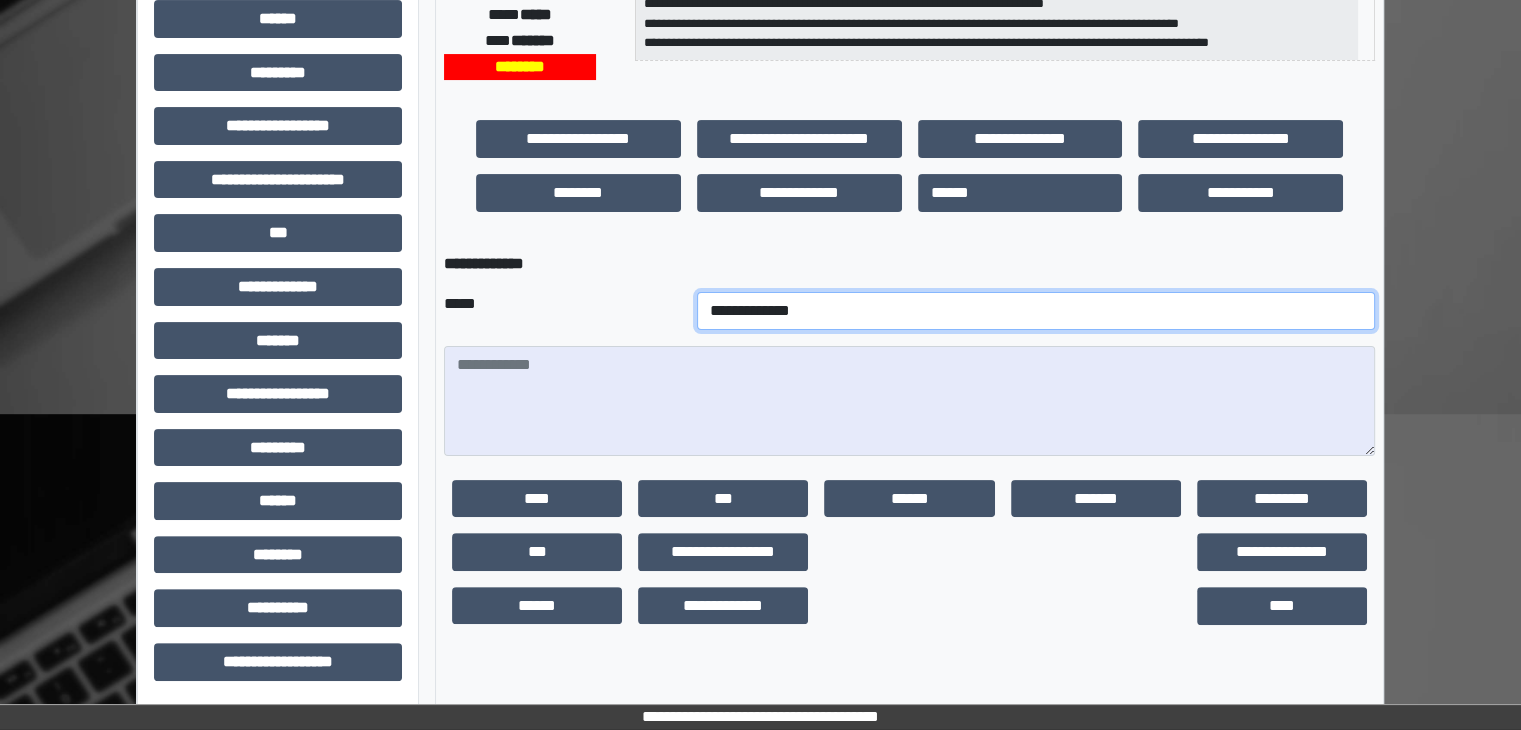 click on "**********" at bounding box center [1036, 311] 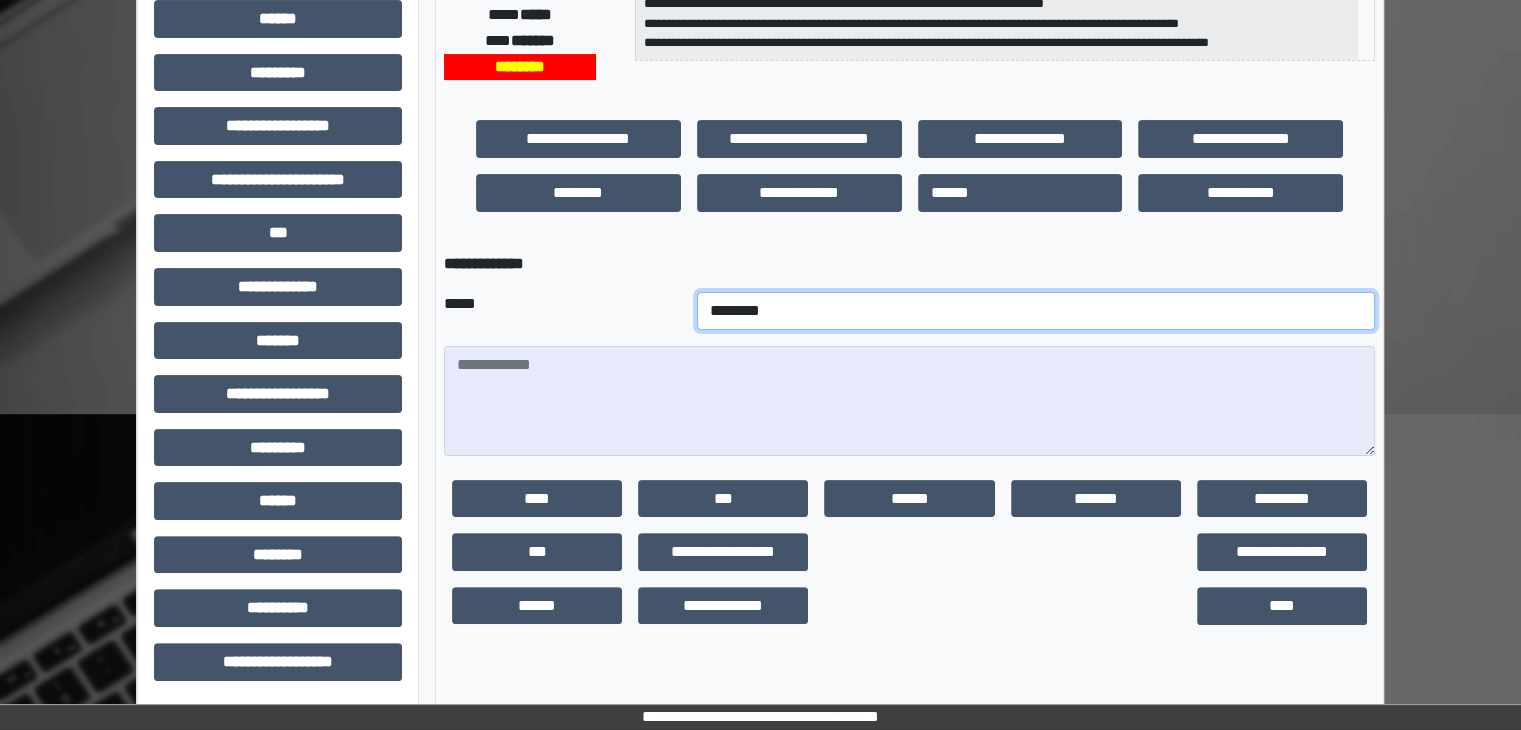 click on "**********" at bounding box center (1036, 311) 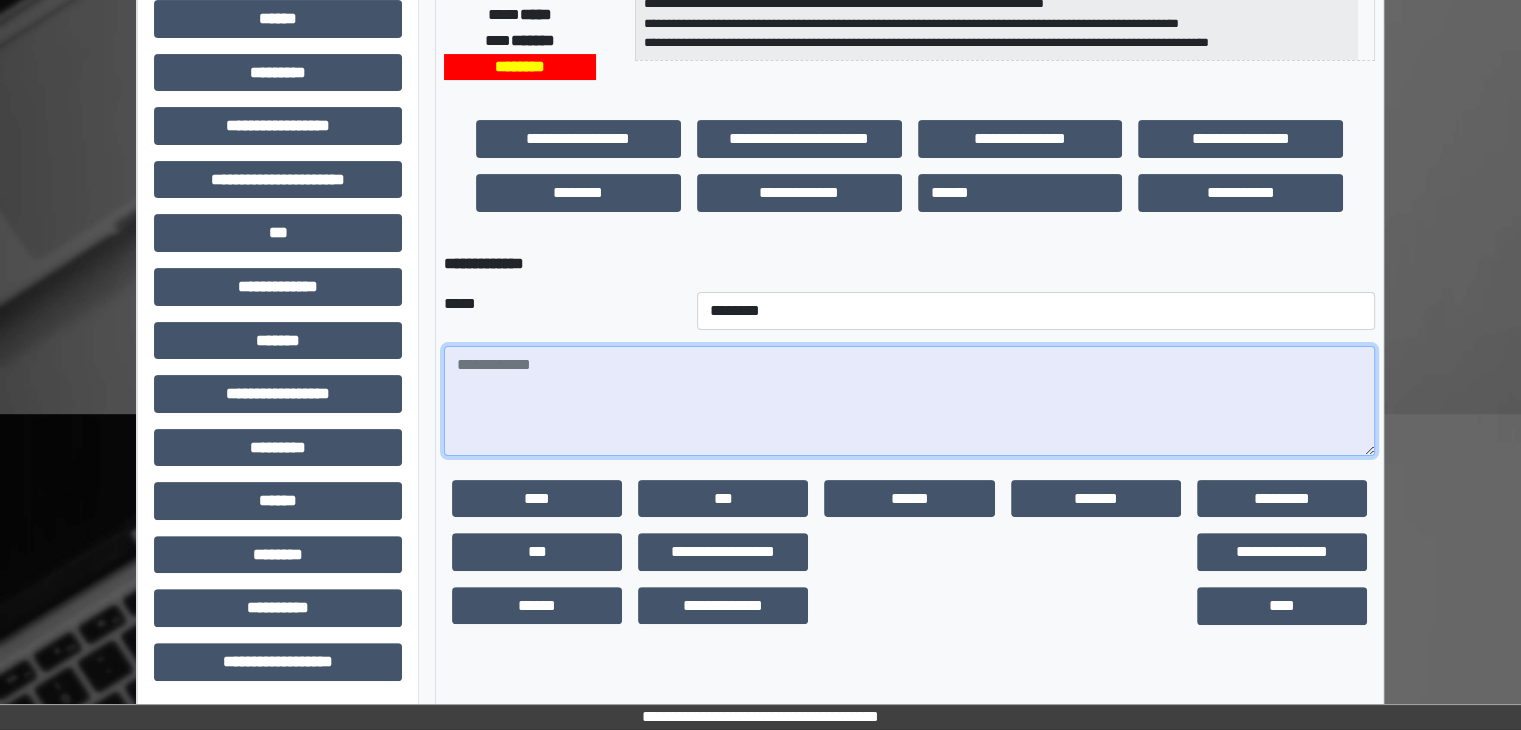 click at bounding box center [909, 401] 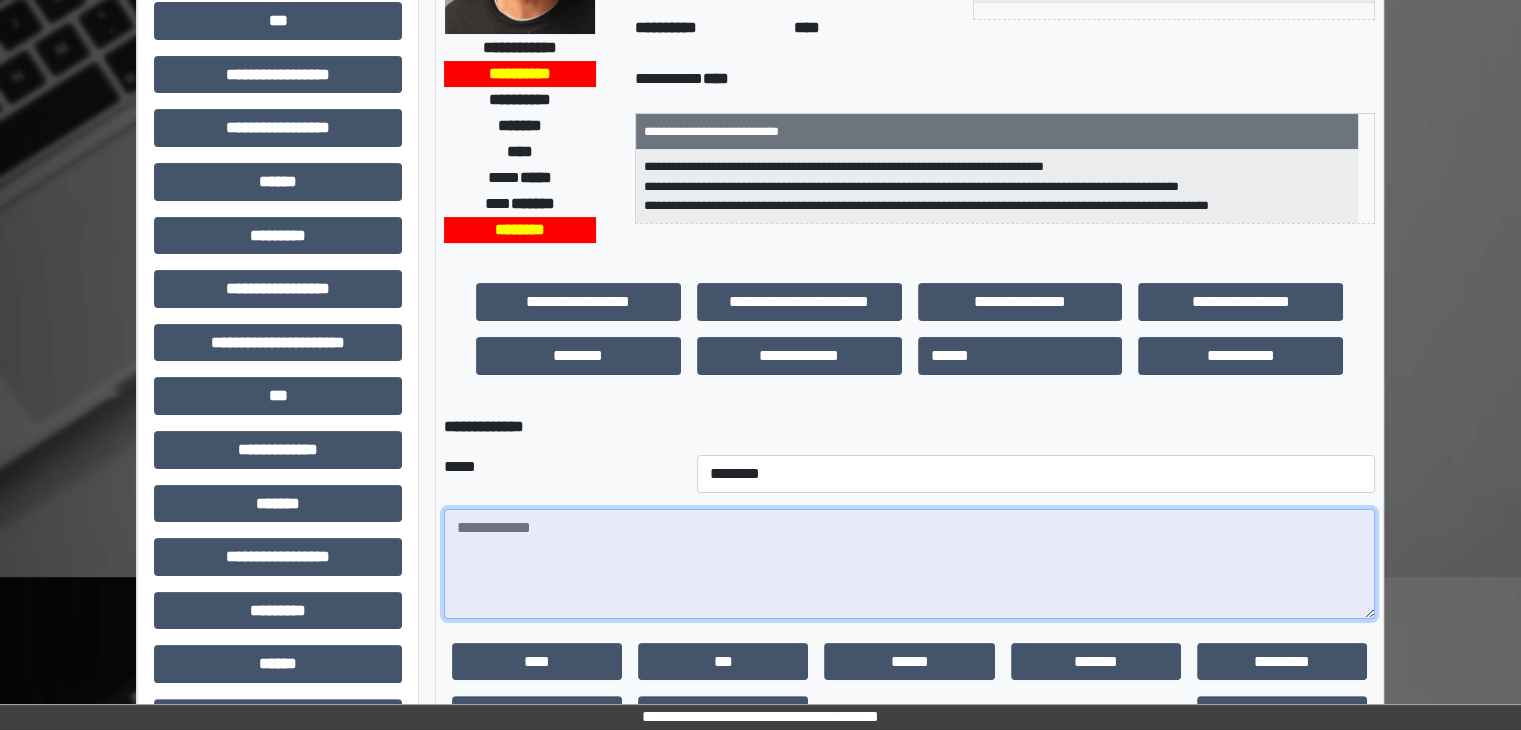 scroll, scrollTop: 236, scrollLeft: 0, axis: vertical 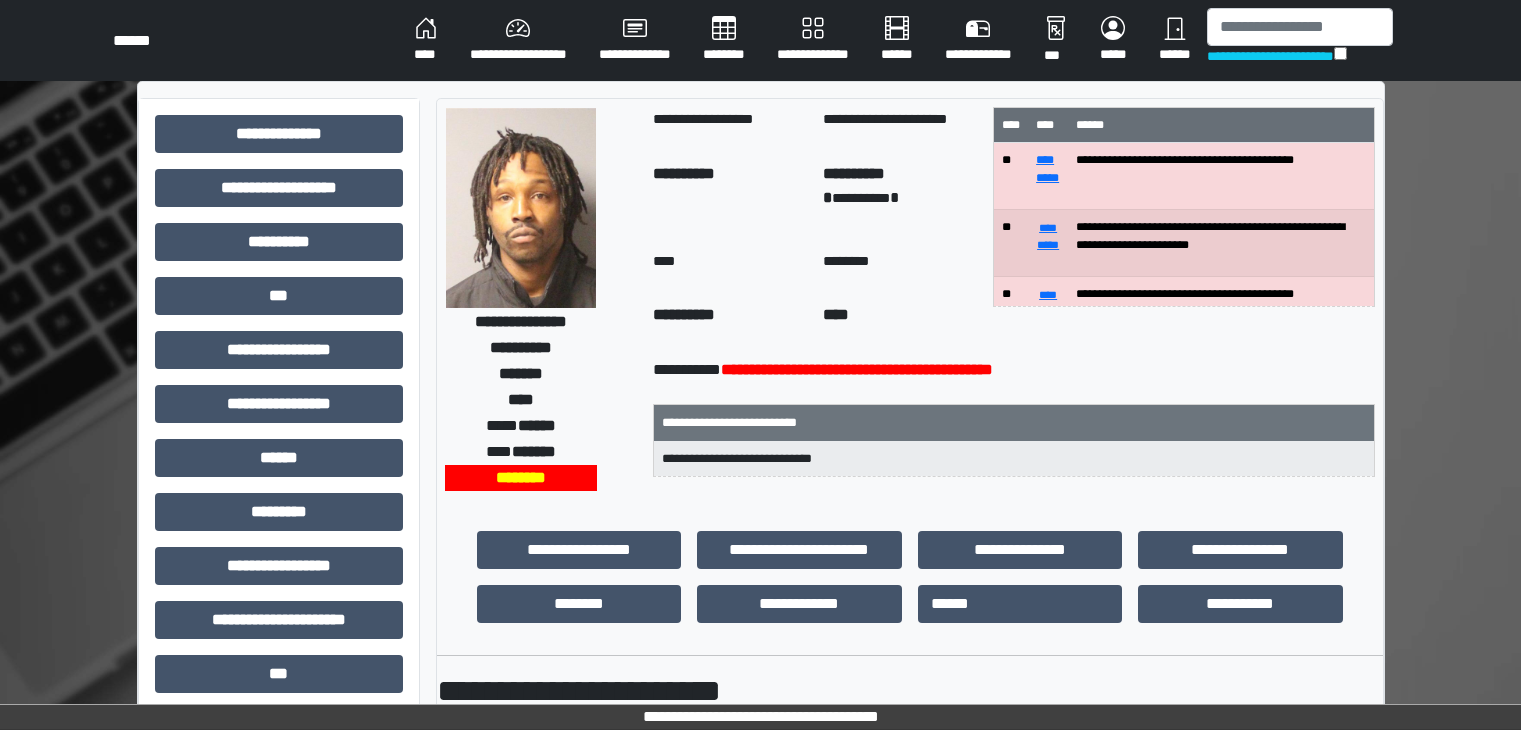 select on "****" 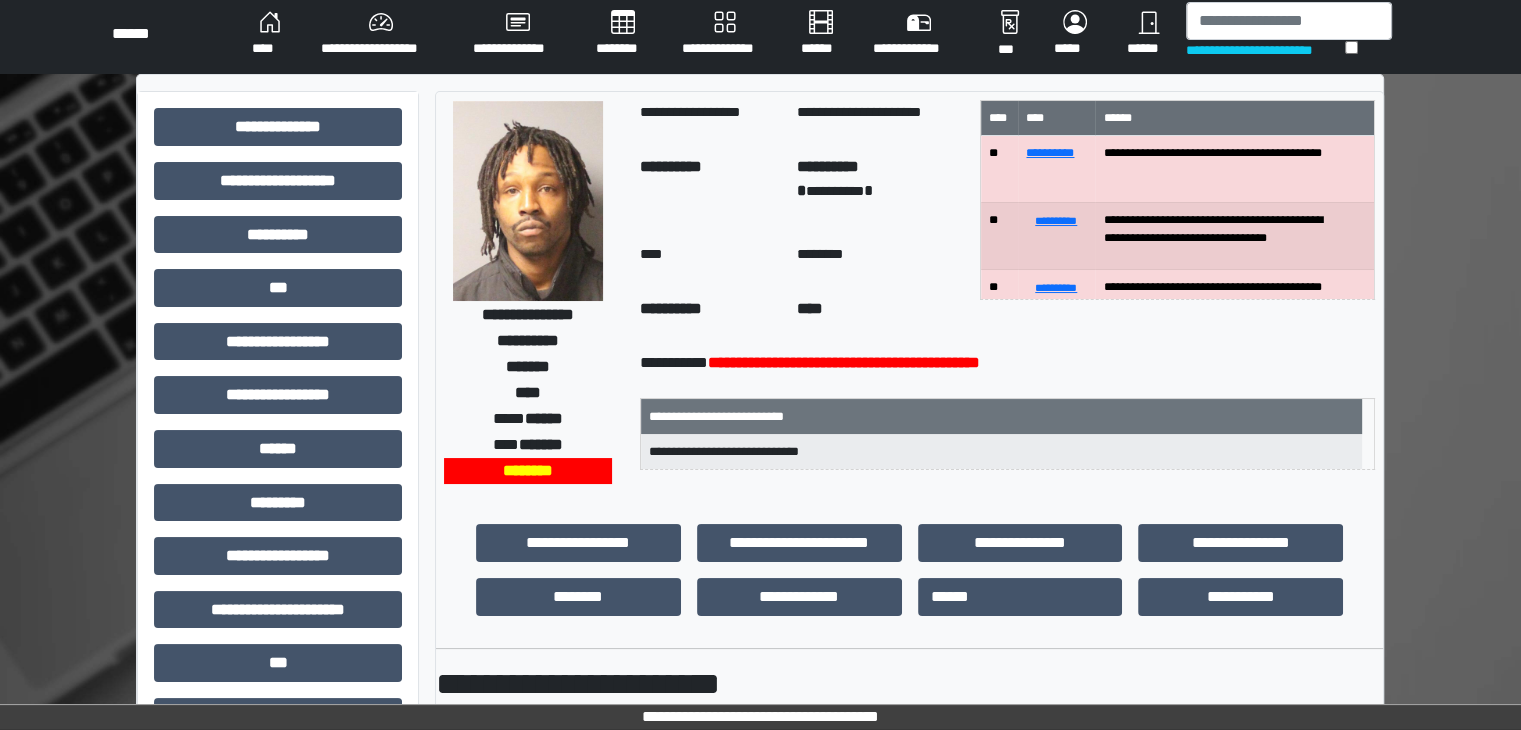 scroll, scrollTop: 0, scrollLeft: 0, axis: both 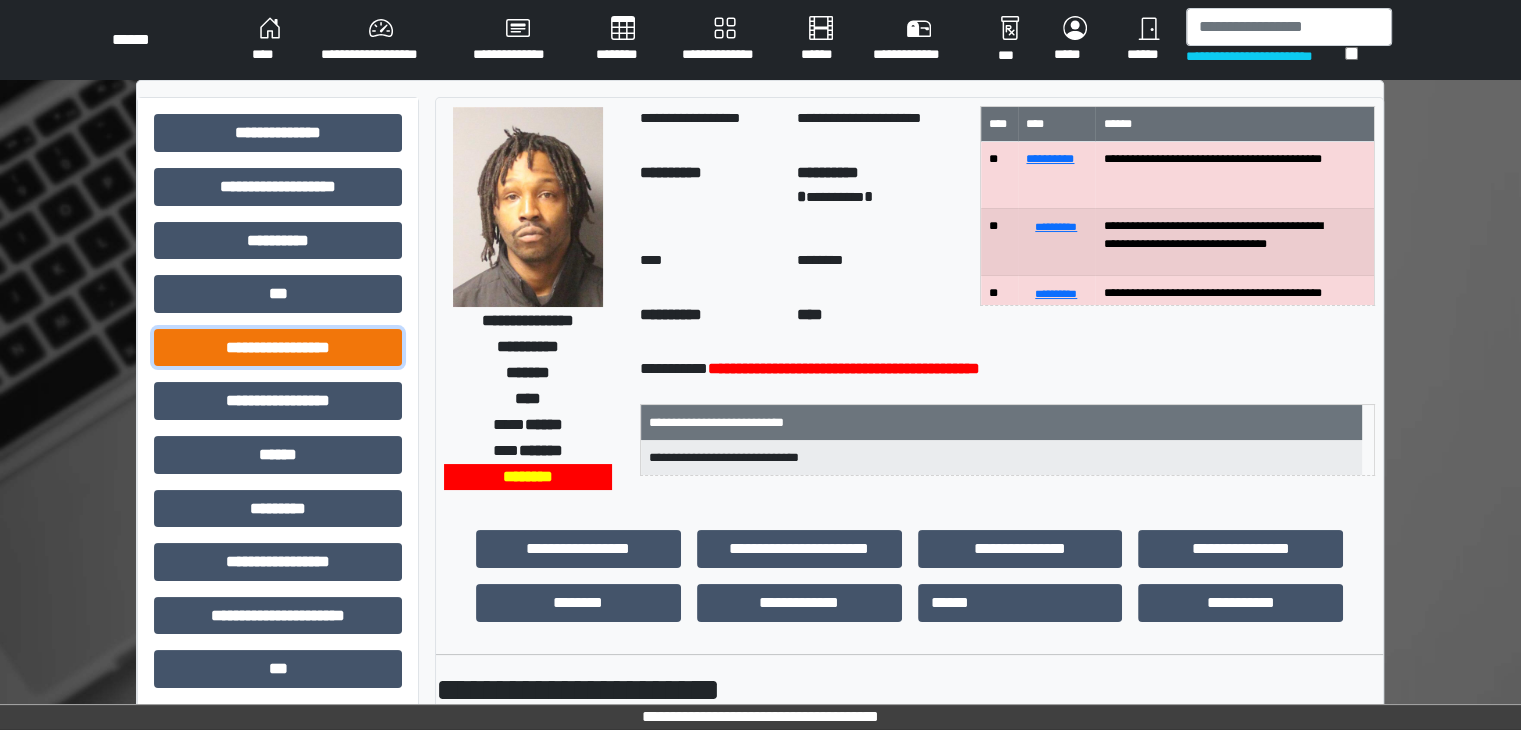click on "**********" at bounding box center (278, 348) 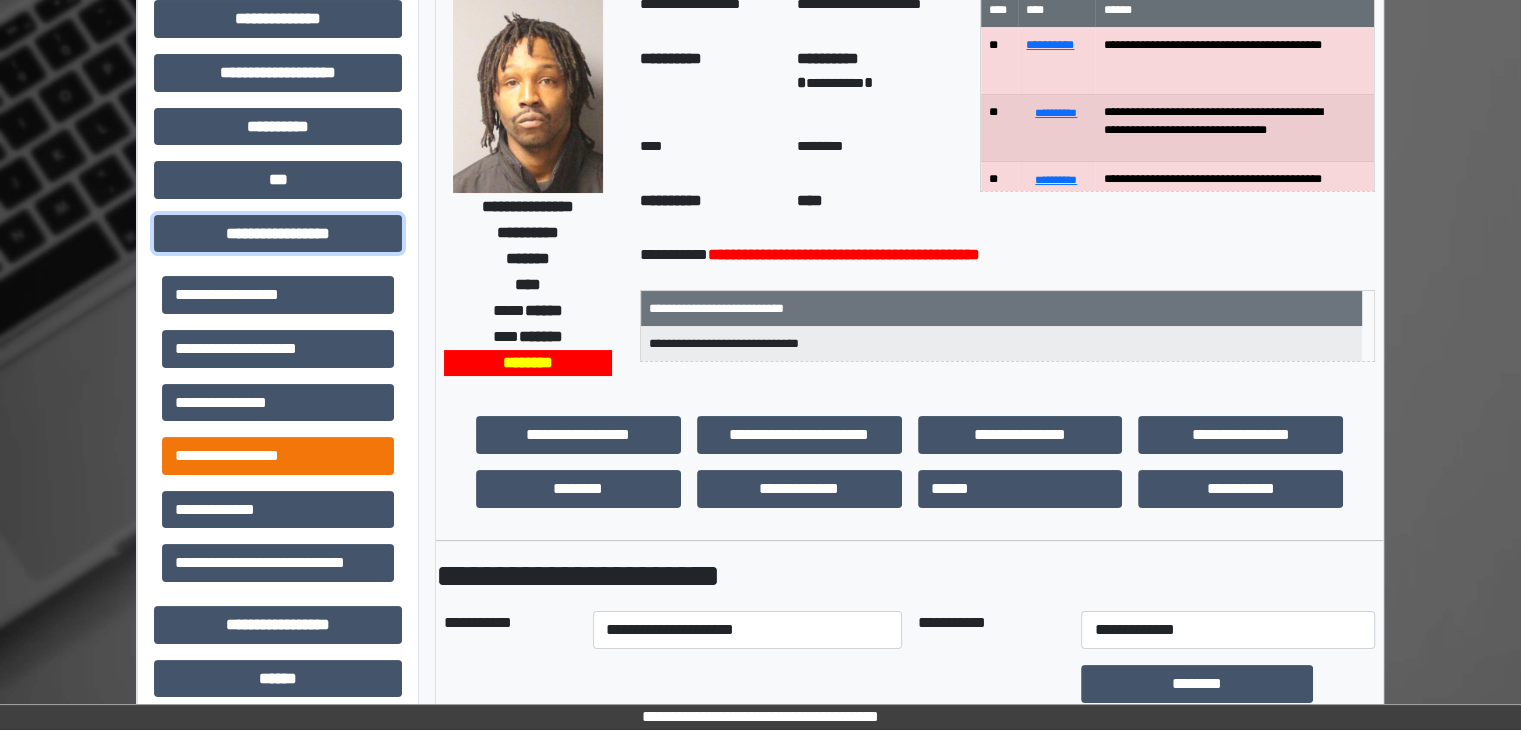 scroll, scrollTop: 200, scrollLeft: 0, axis: vertical 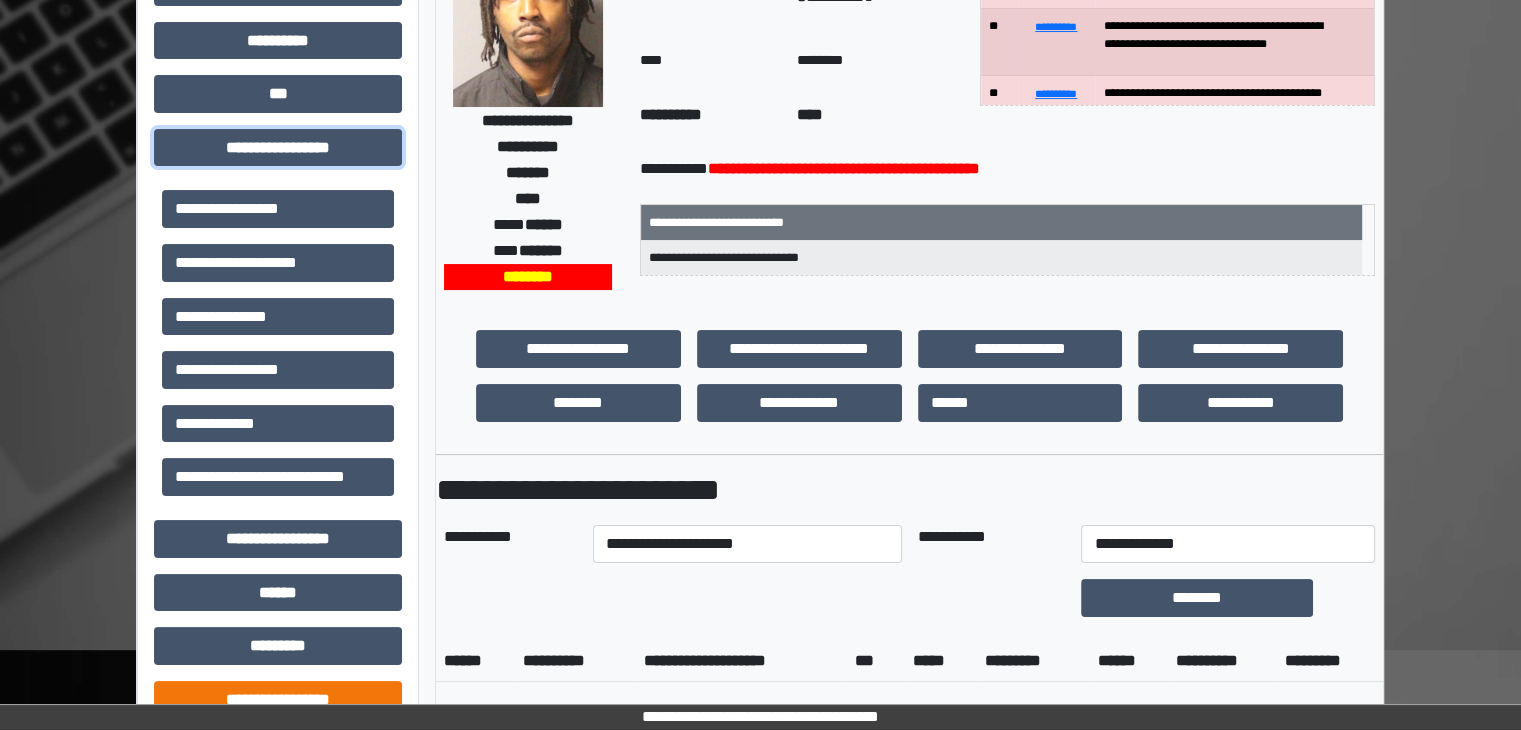 drag, startPoint x: 260, startPoint y: 149, endPoint x: 212, endPoint y: 366, distance: 222.24536 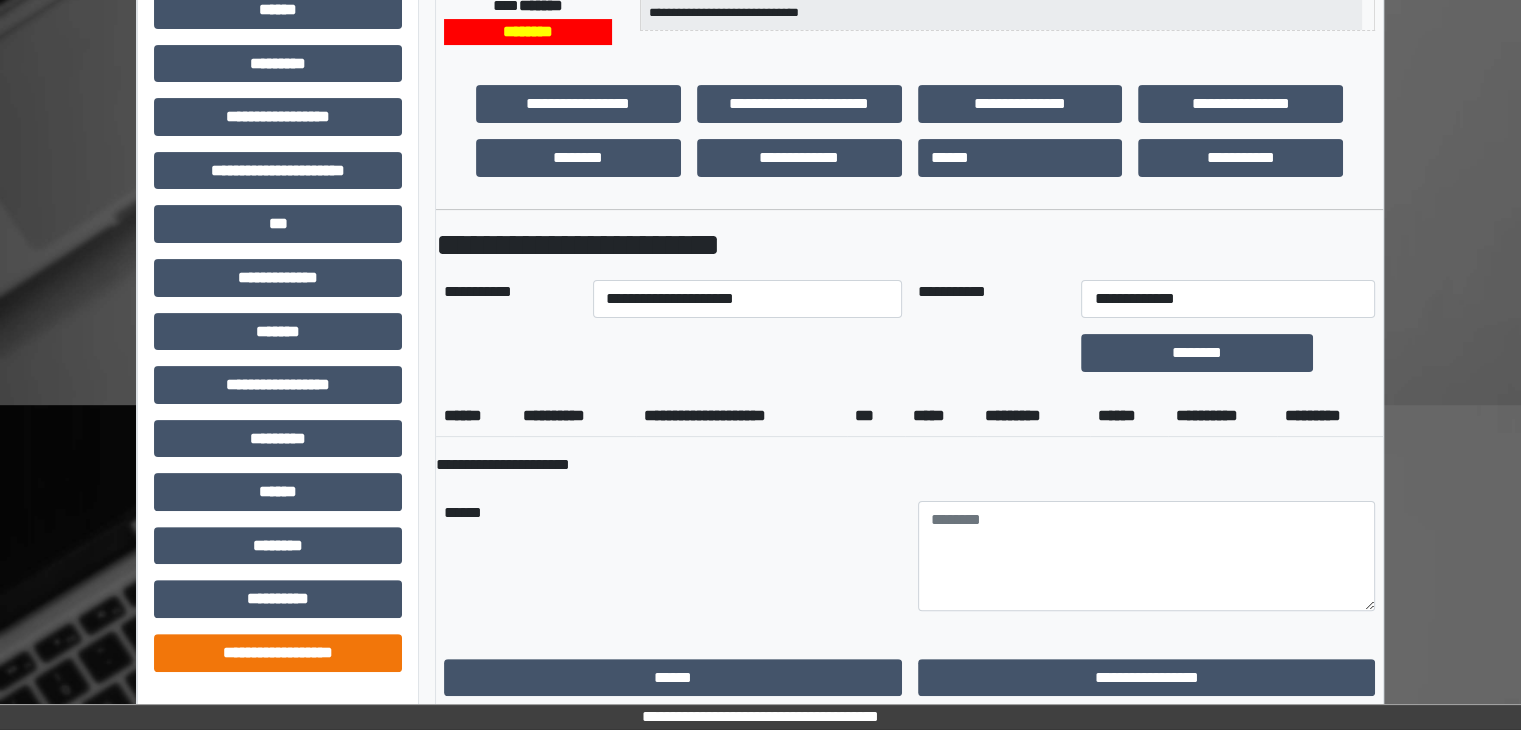 scroll, scrollTop: 500, scrollLeft: 0, axis: vertical 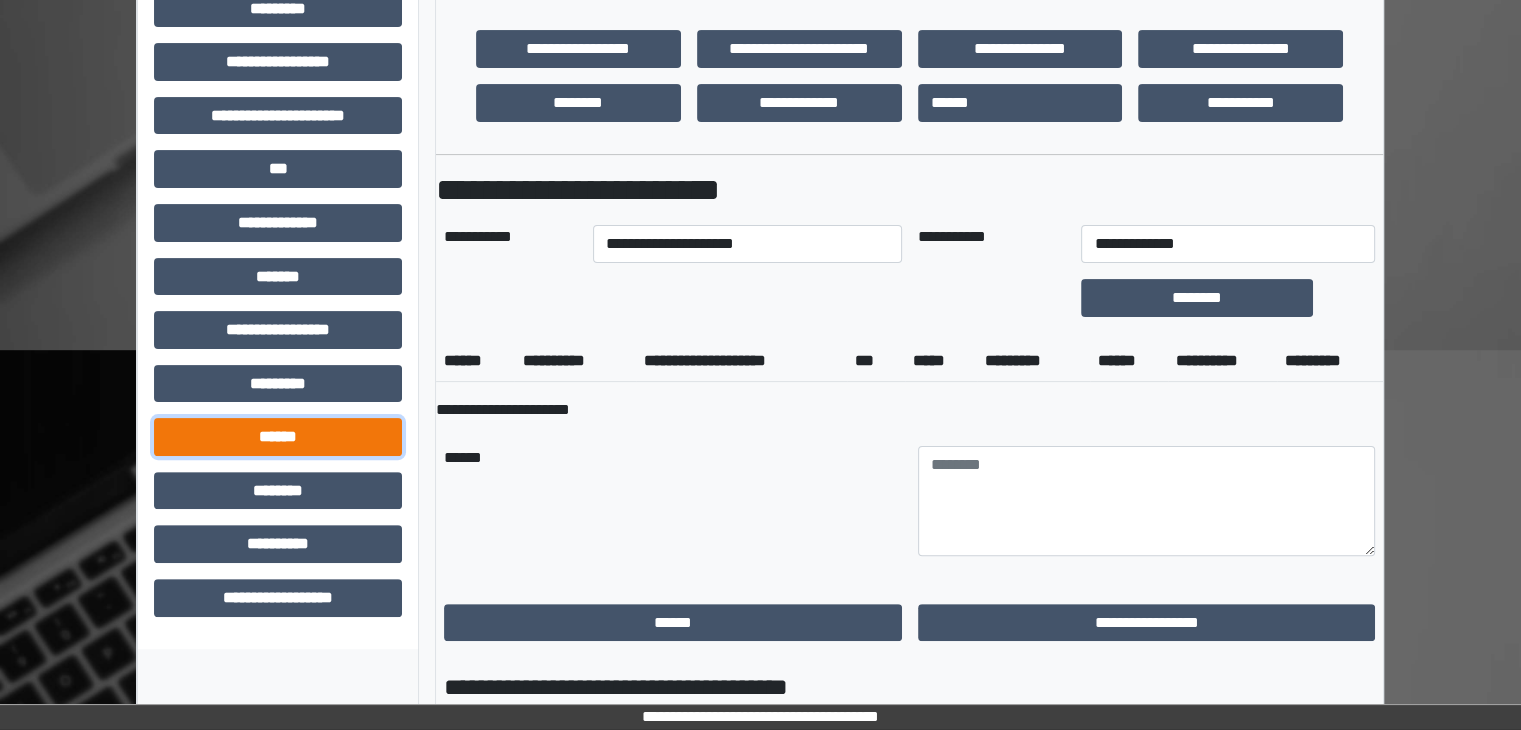 click on "******" at bounding box center (278, 437) 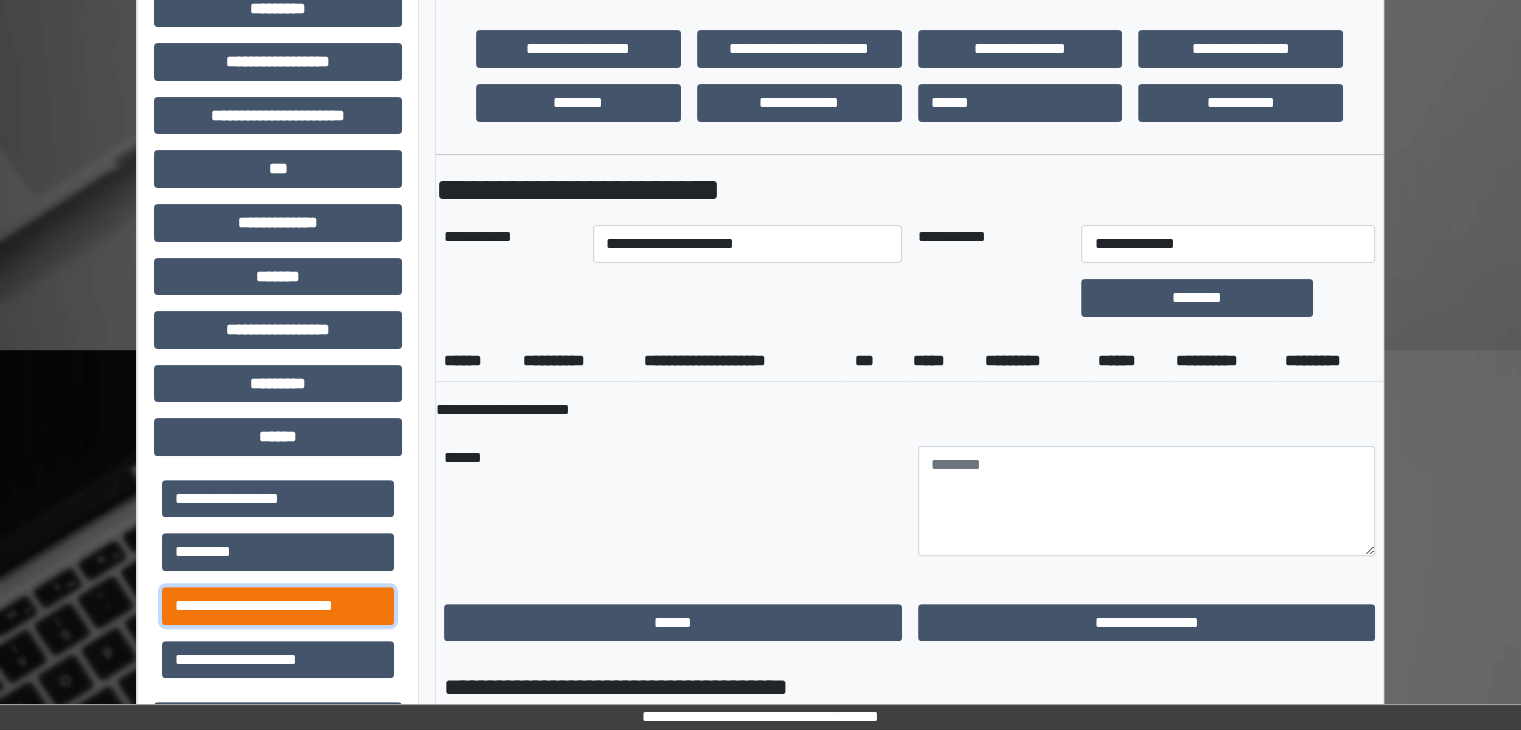 click on "**********" at bounding box center (278, 606) 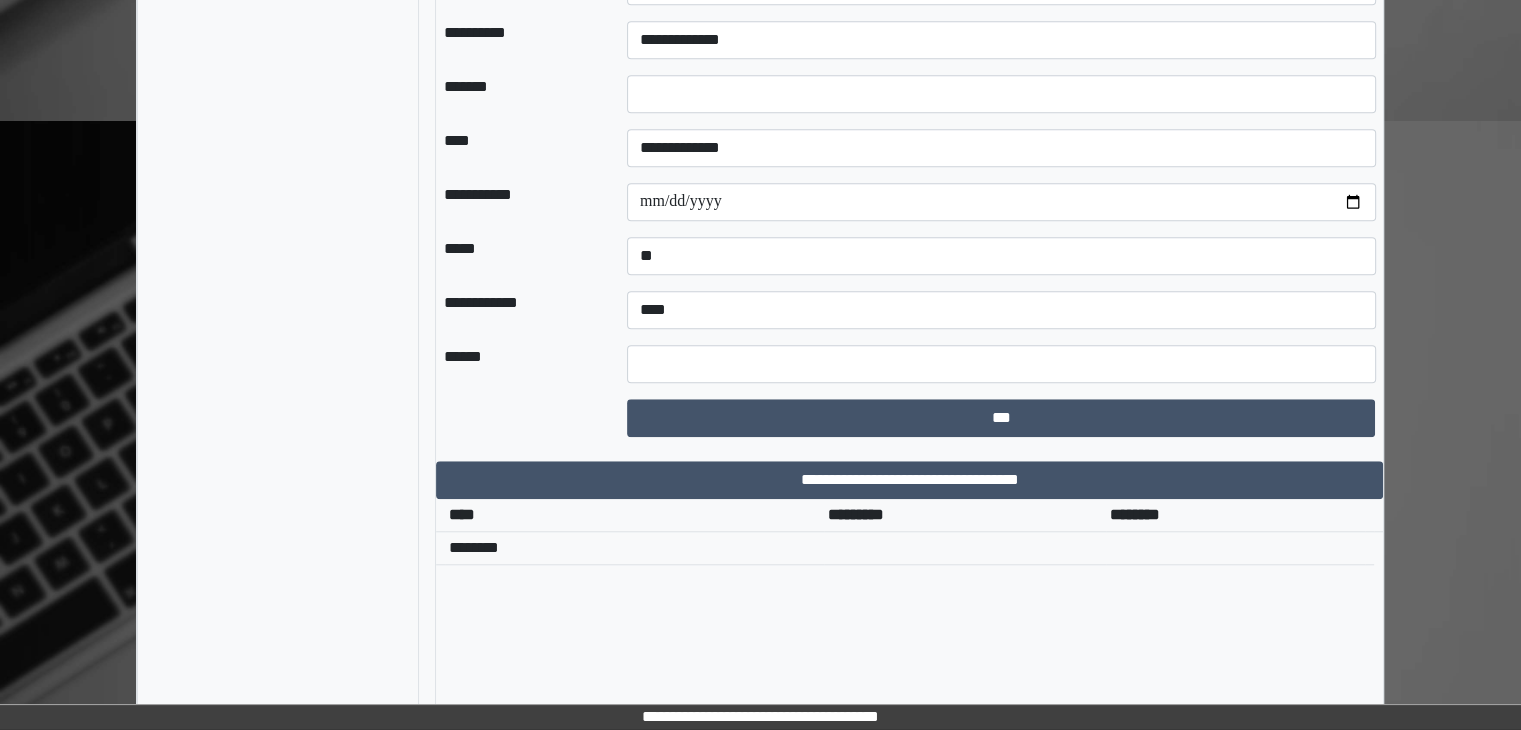 scroll, scrollTop: 1998, scrollLeft: 0, axis: vertical 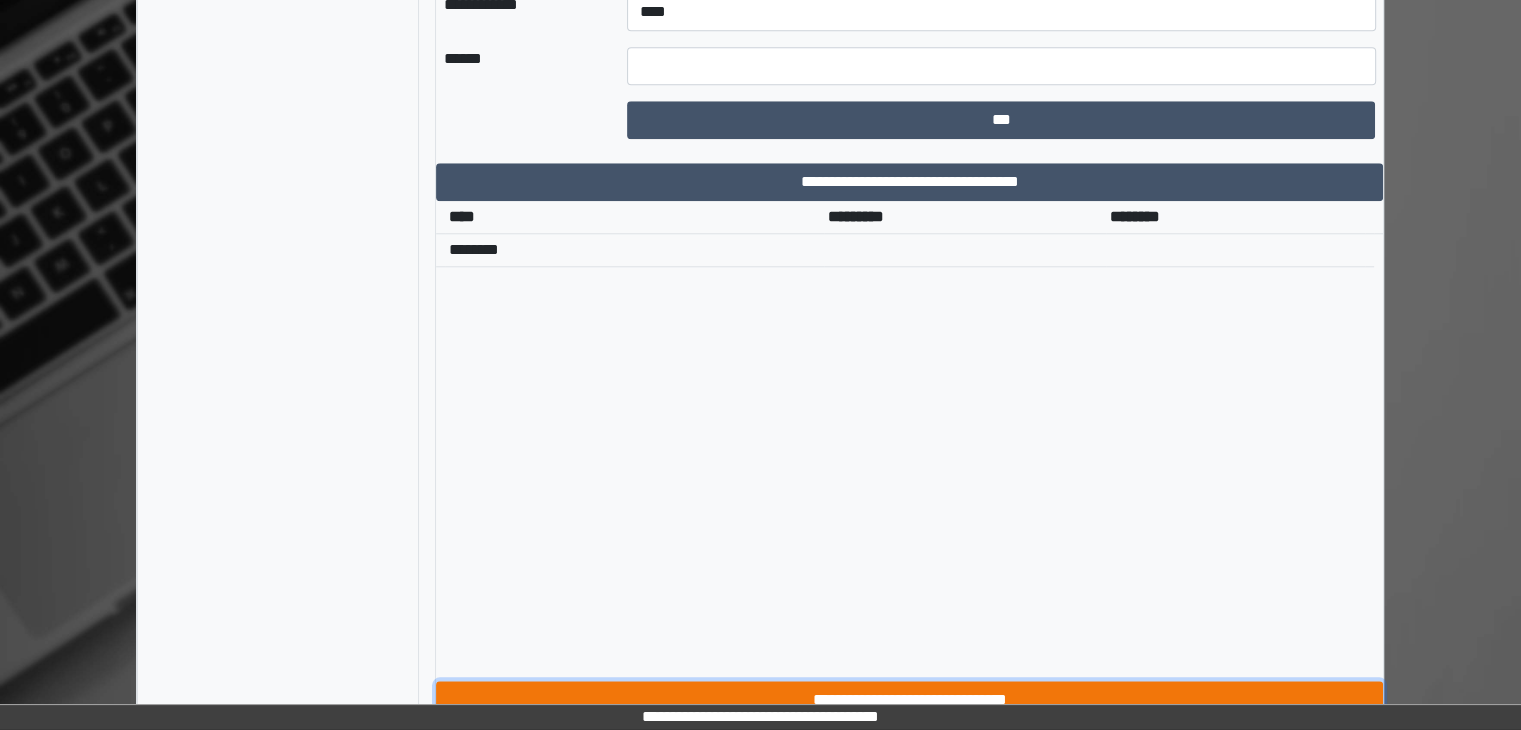 click on "**********" at bounding box center (909, 700) 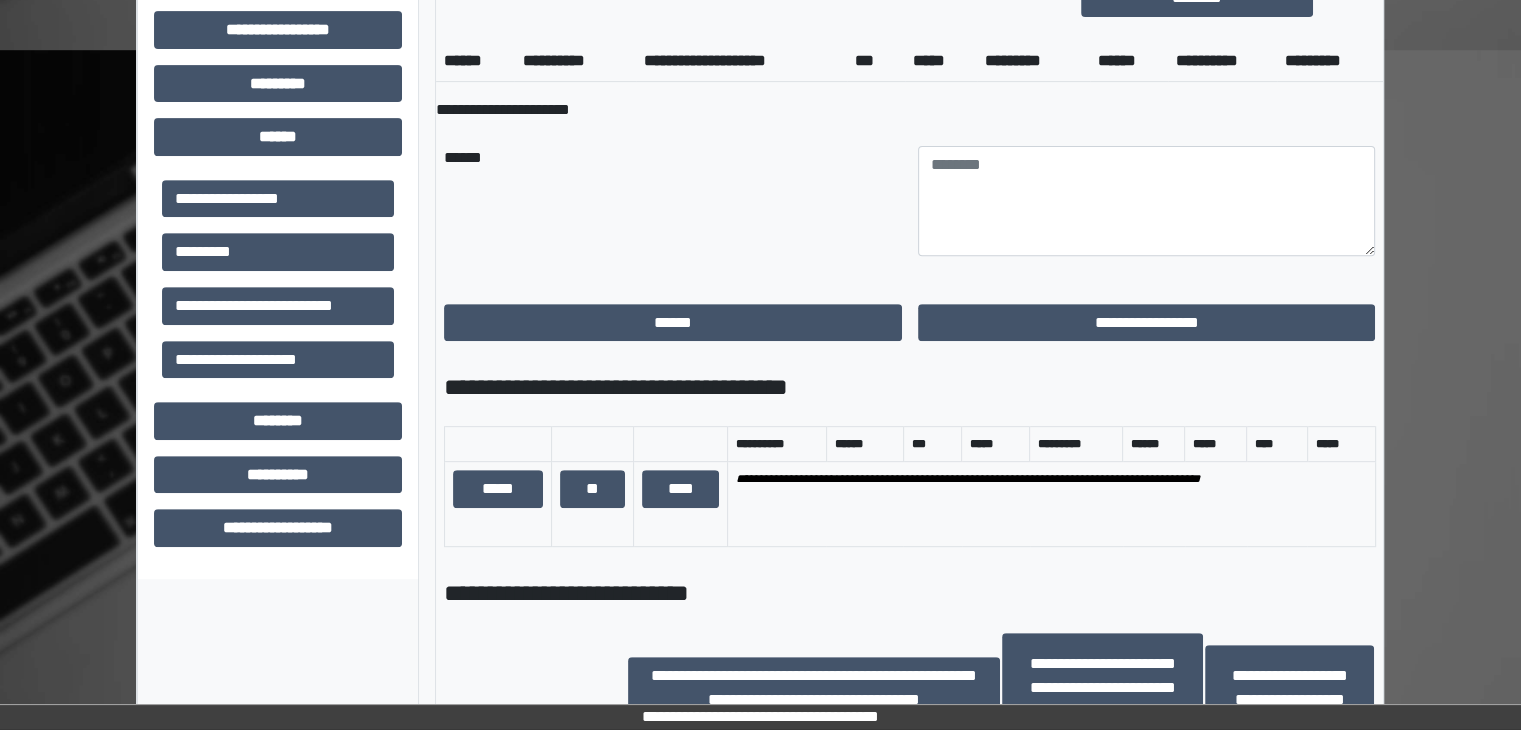 scroll, scrollTop: 643, scrollLeft: 0, axis: vertical 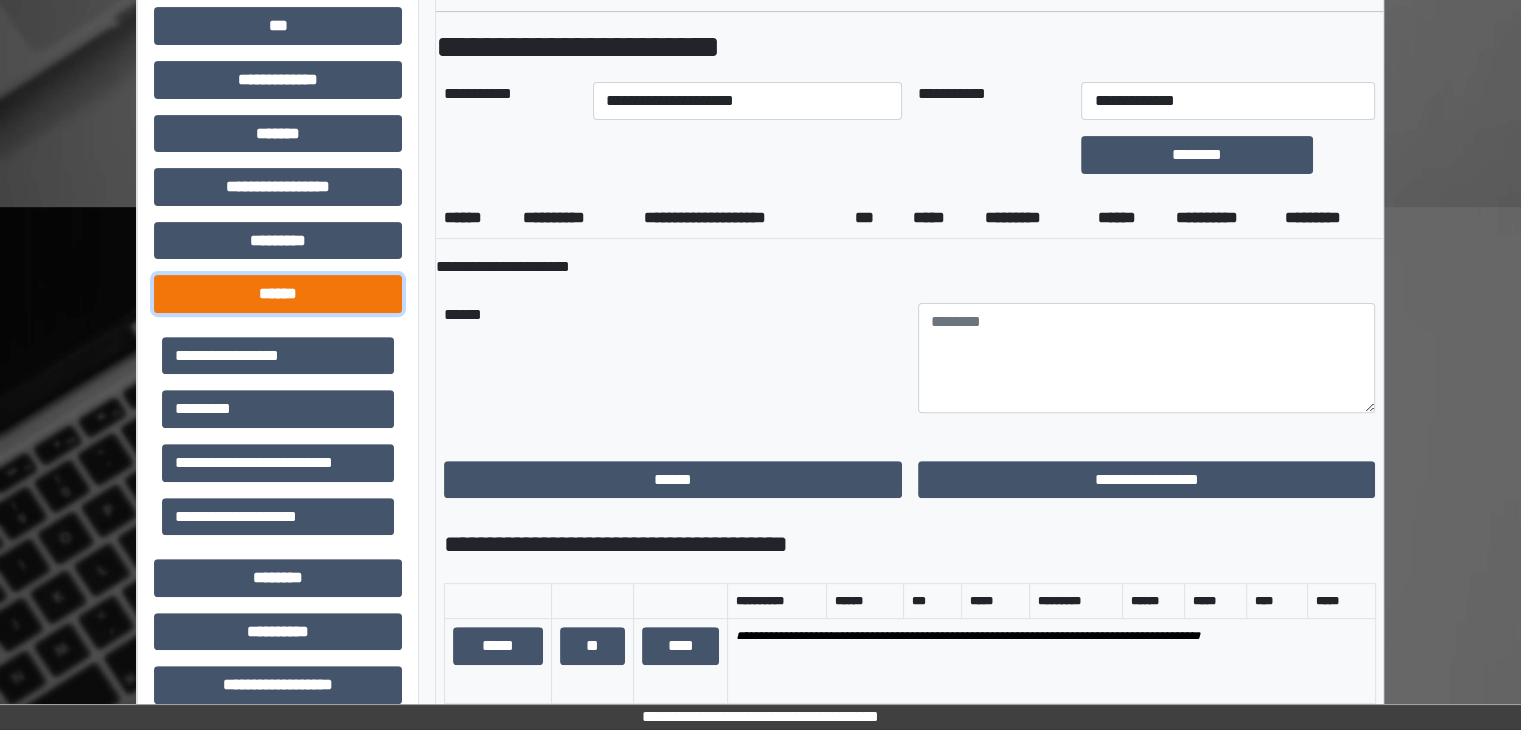 click on "******" at bounding box center (278, 294) 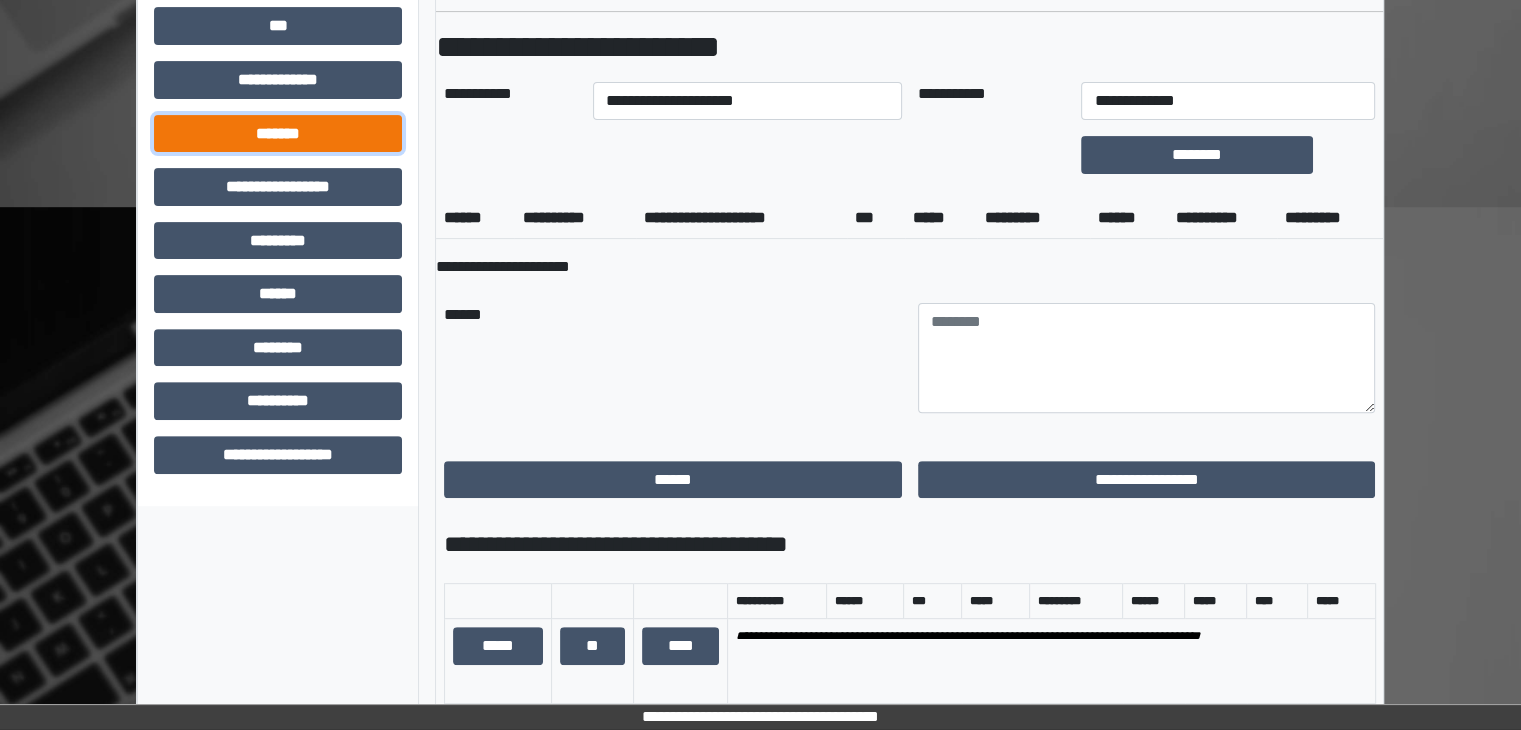 click on "*******" at bounding box center [278, 134] 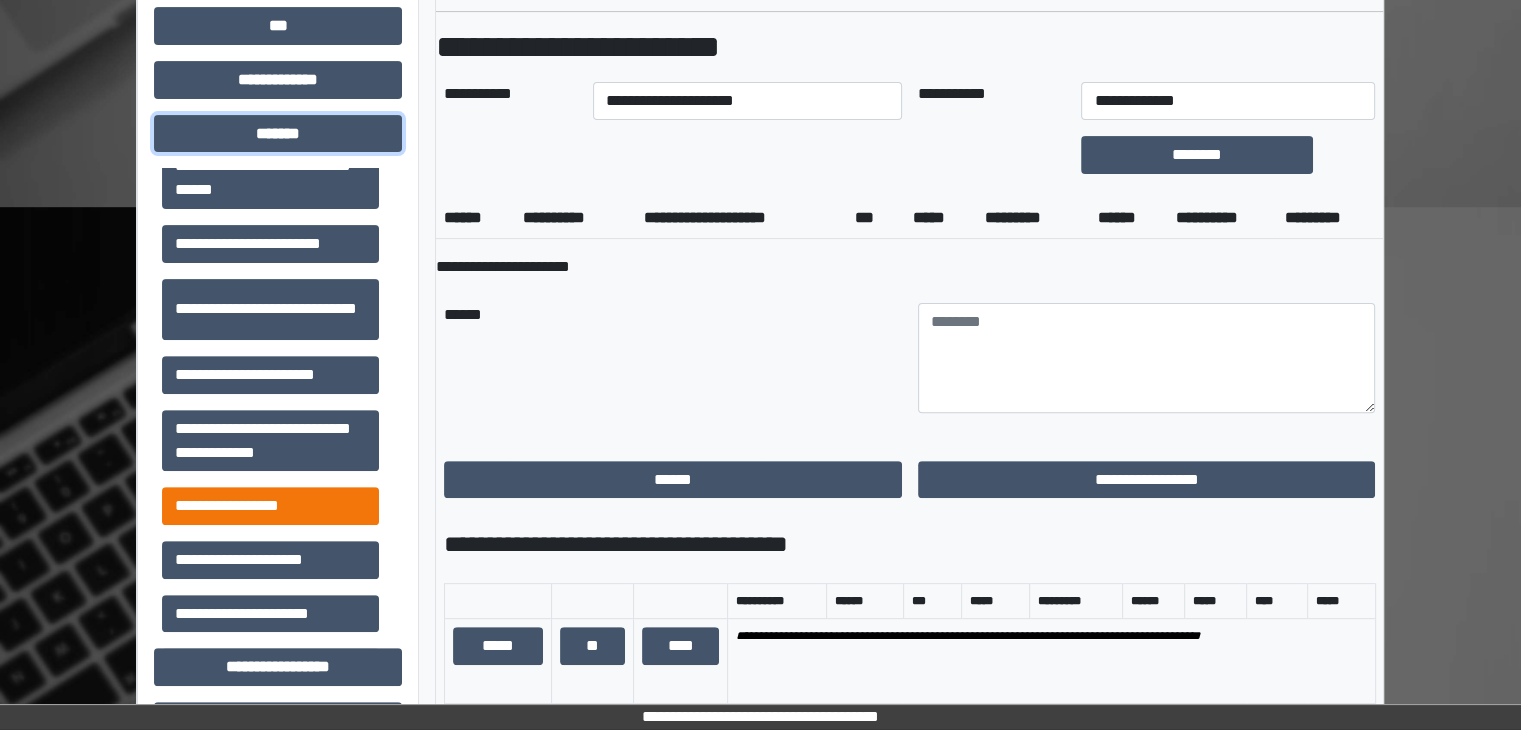 scroll, scrollTop: 912, scrollLeft: 0, axis: vertical 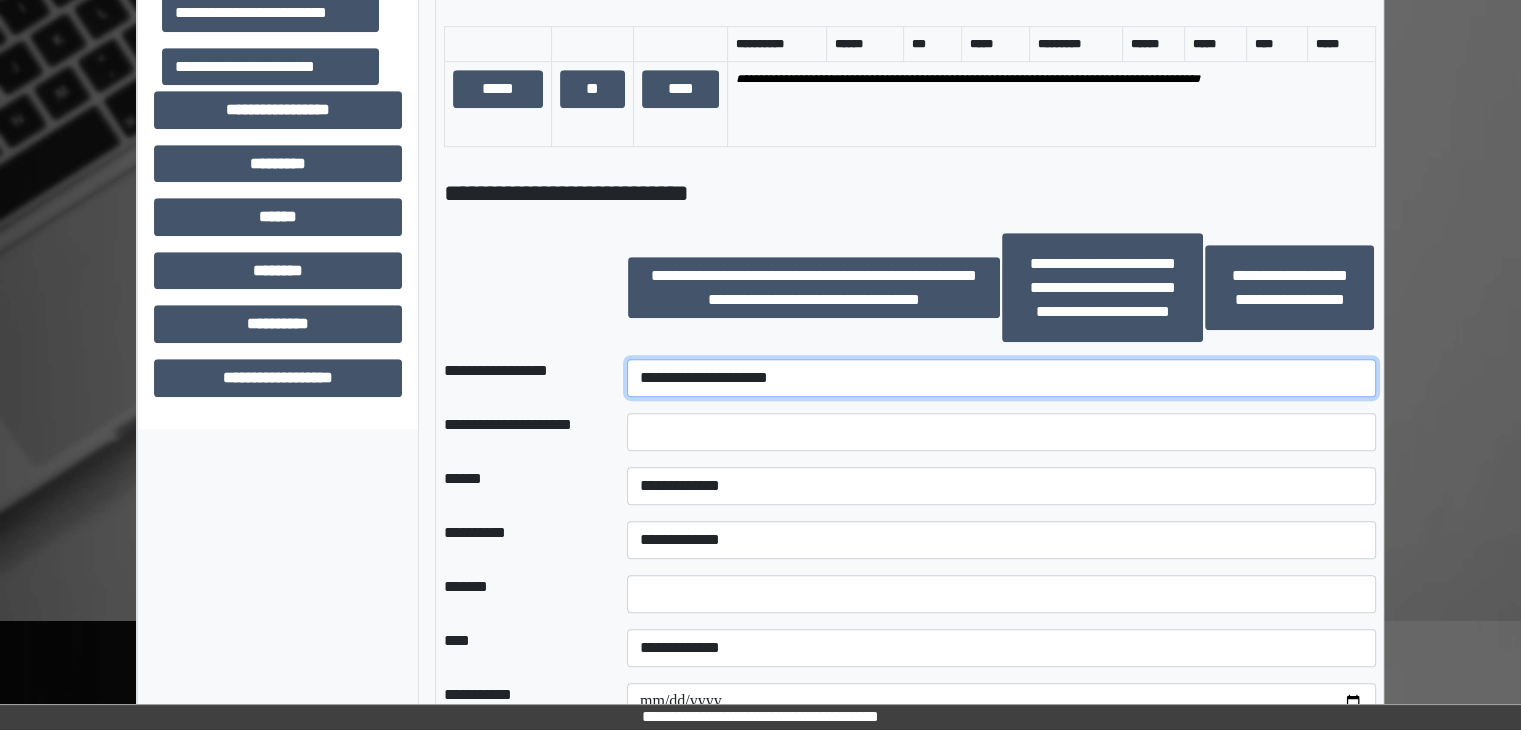 click on "**********" at bounding box center (1001, 378) 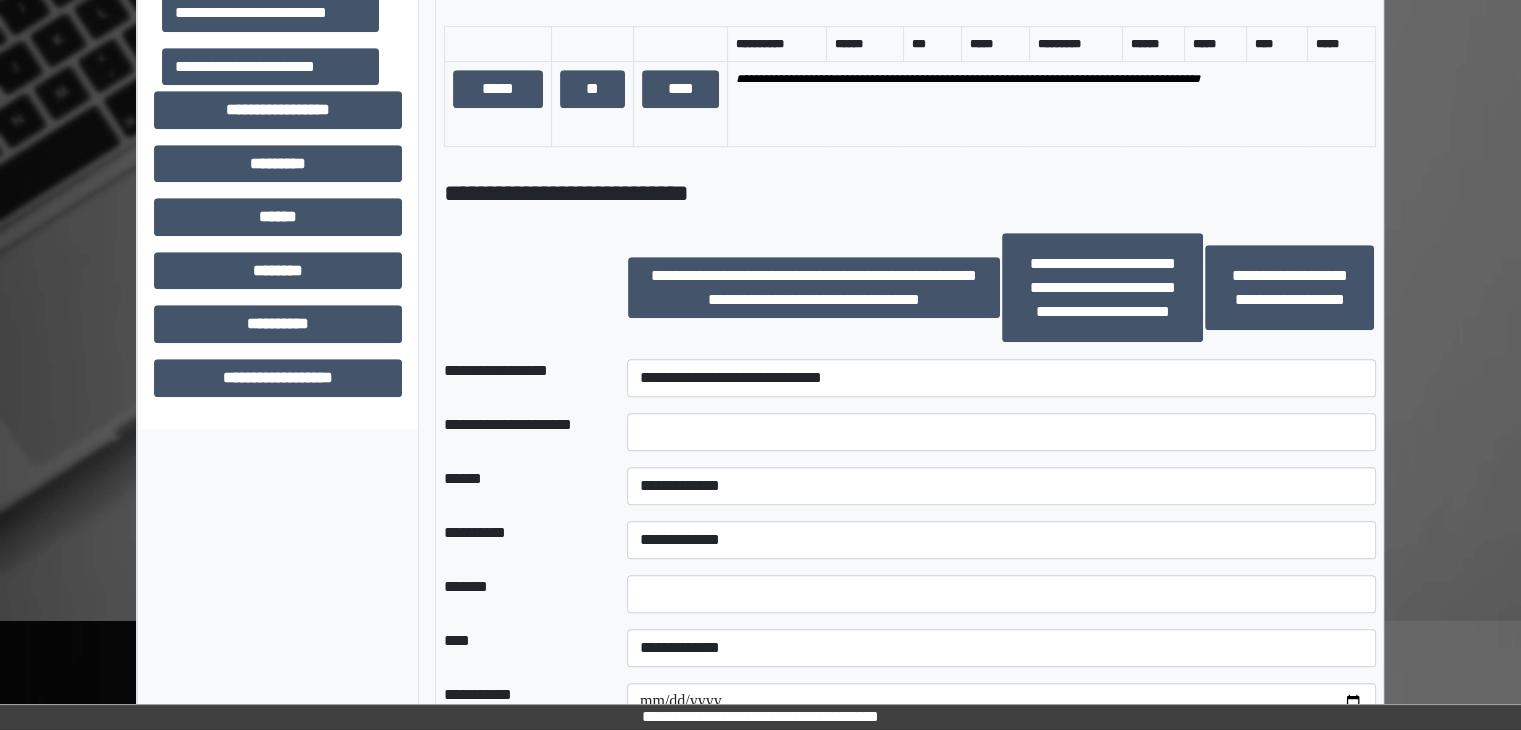 click at bounding box center (1001, 432) 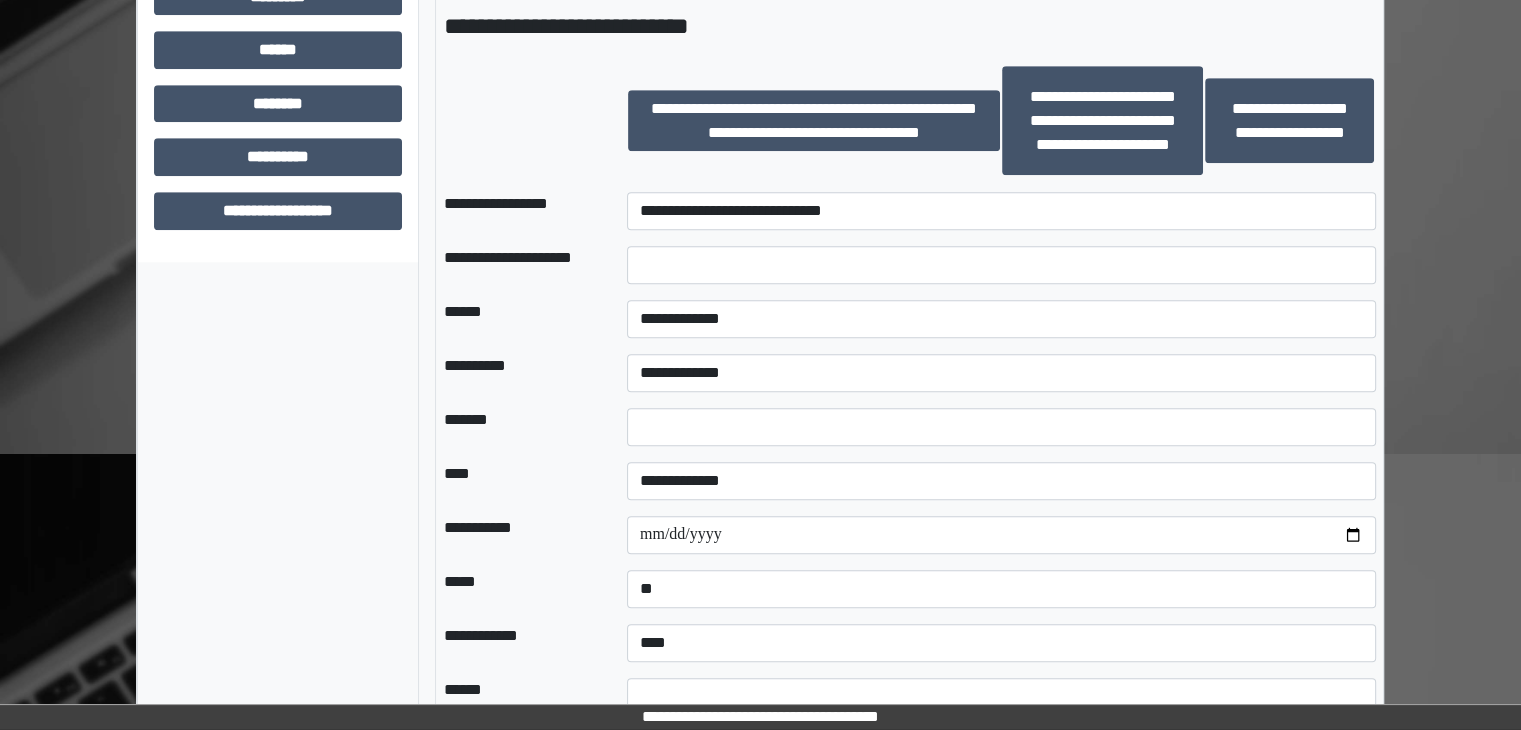 scroll, scrollTop: 1443, scrollLeft: 0, axis: vertical 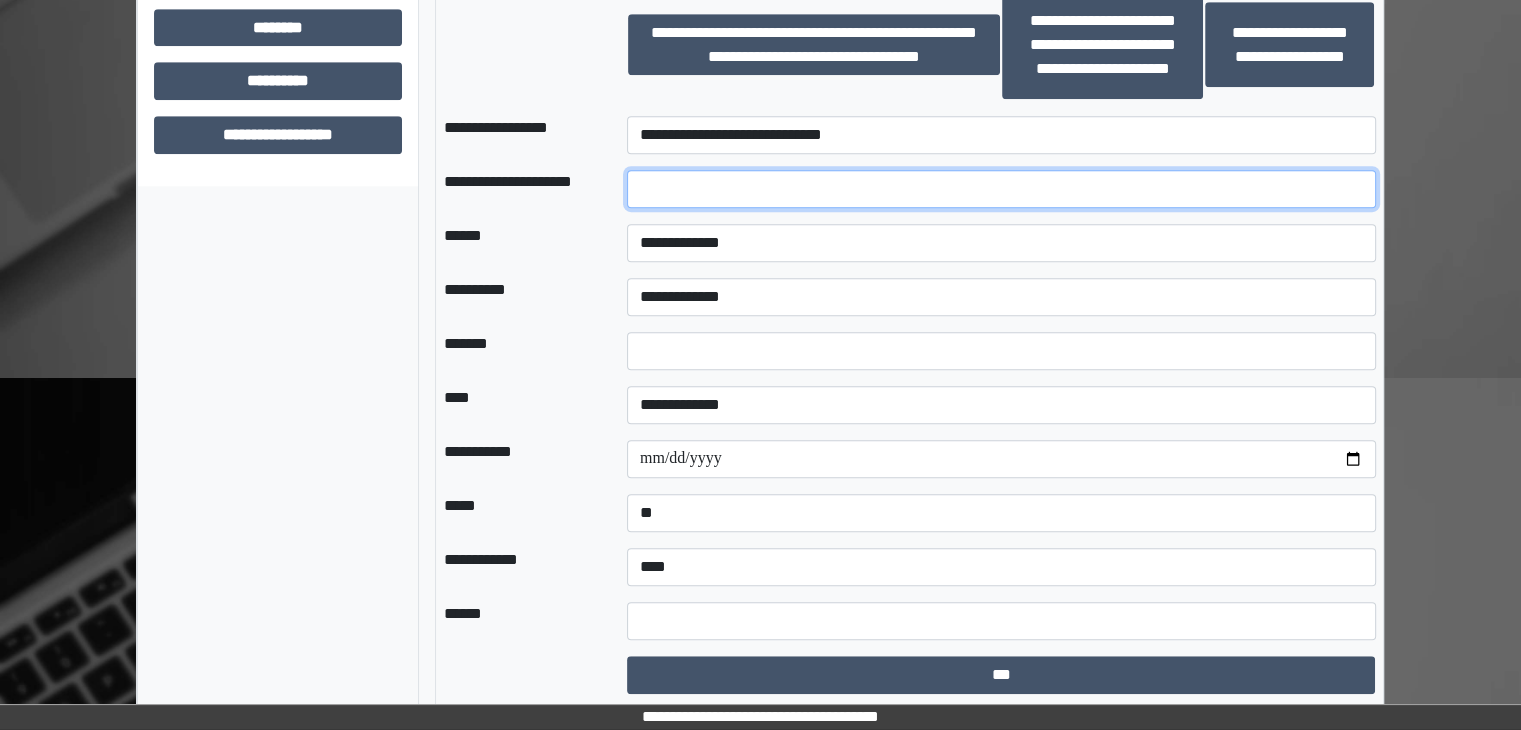 click at bounding box center (1001, 189) 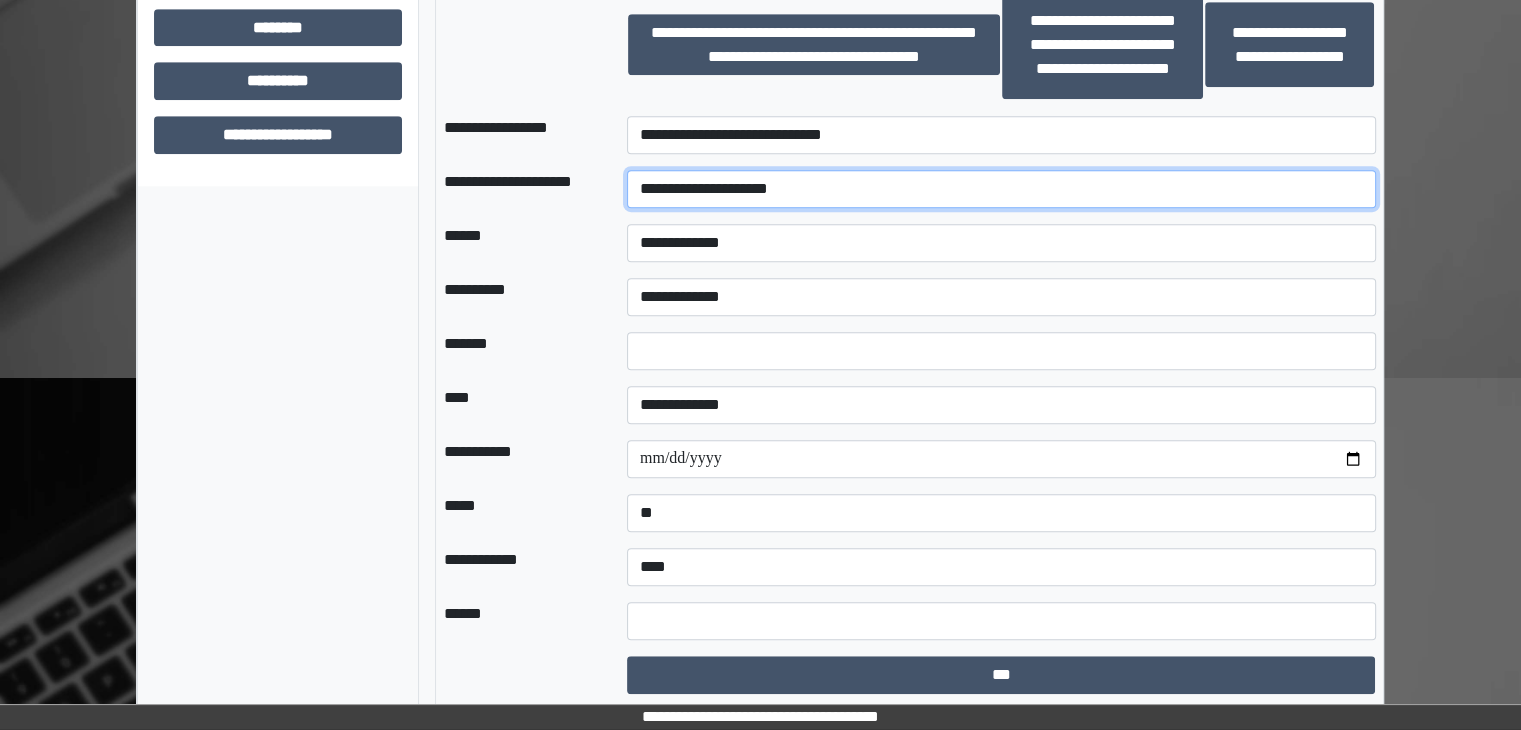 type on "**********" 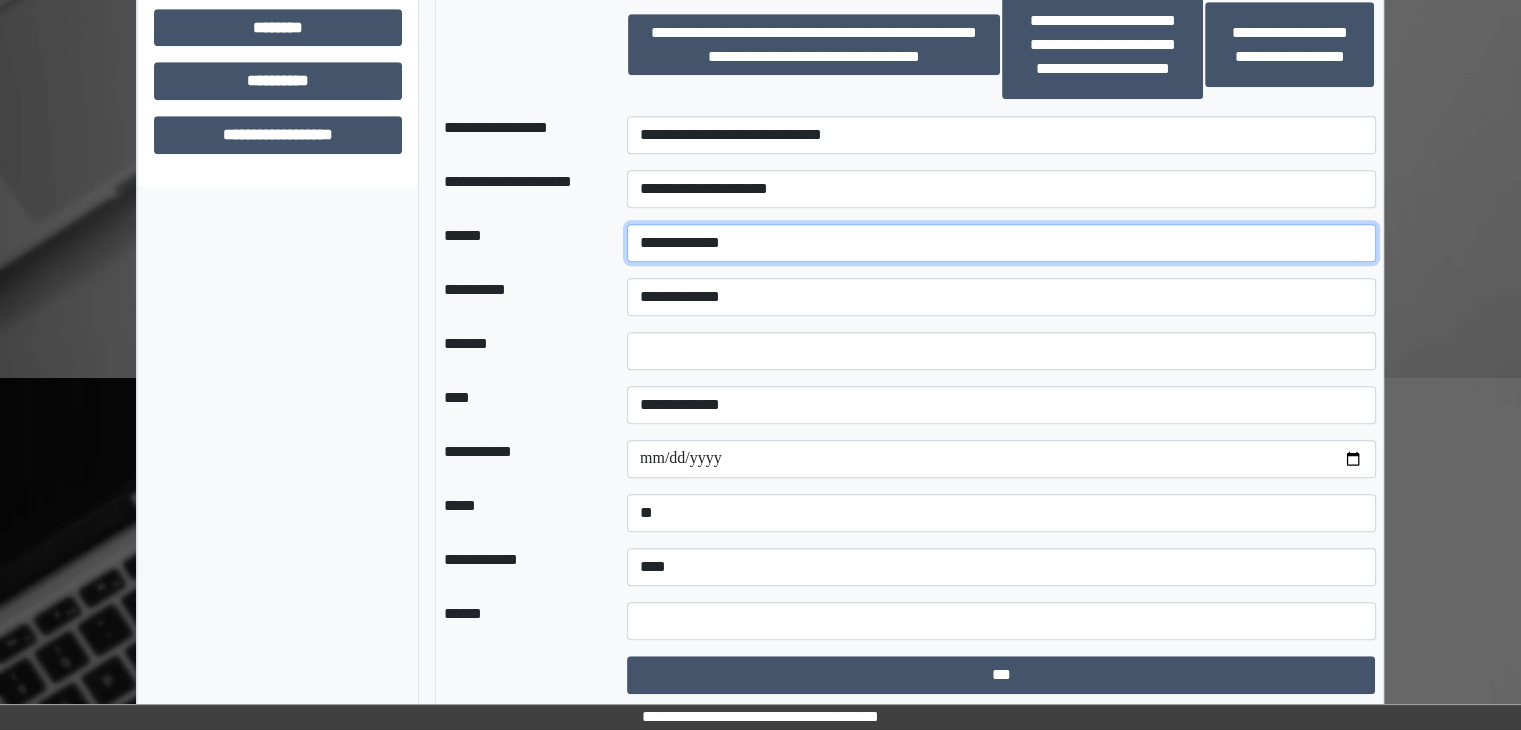 click on "**********" at bounding box center [1001, 243] 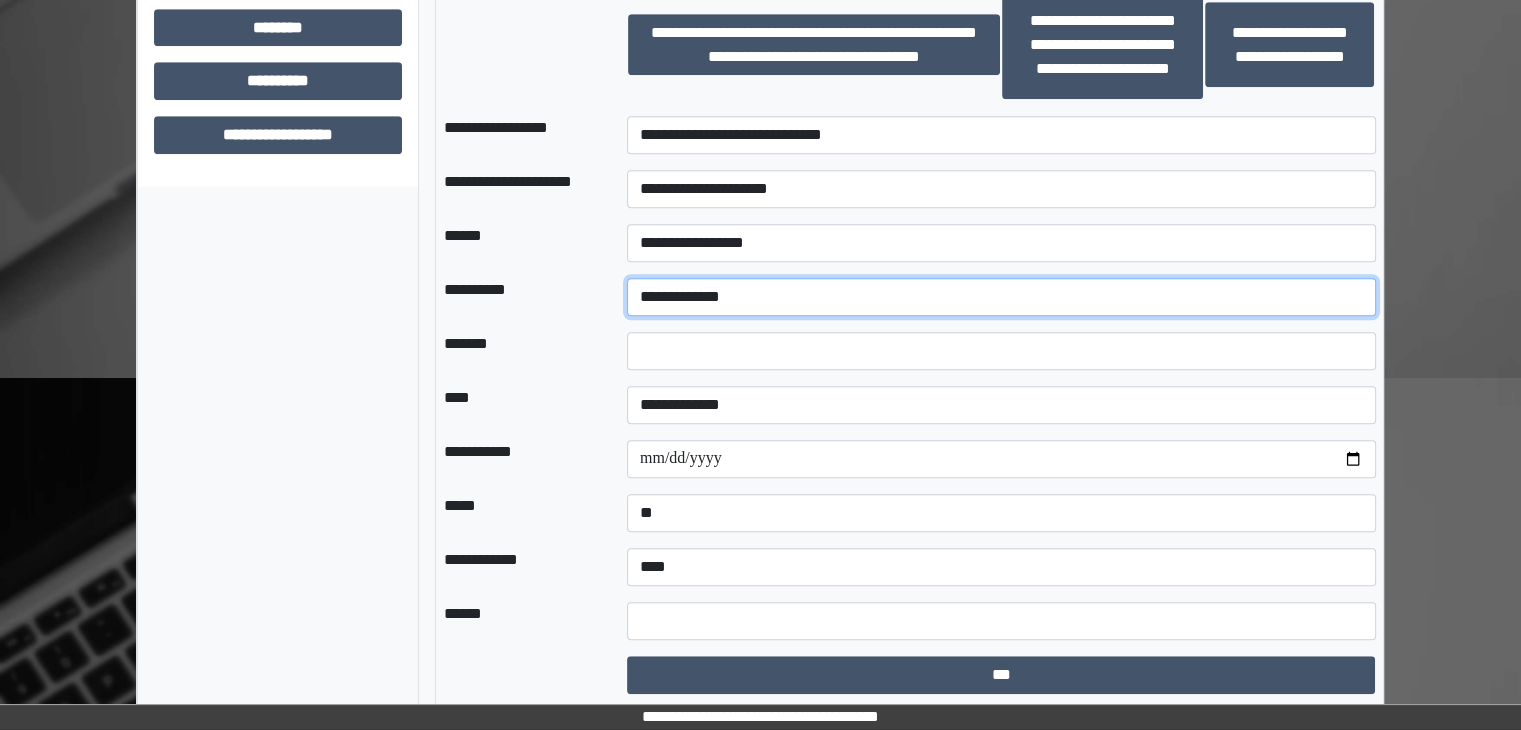click on "**********" at bounding box center (1001, 297) 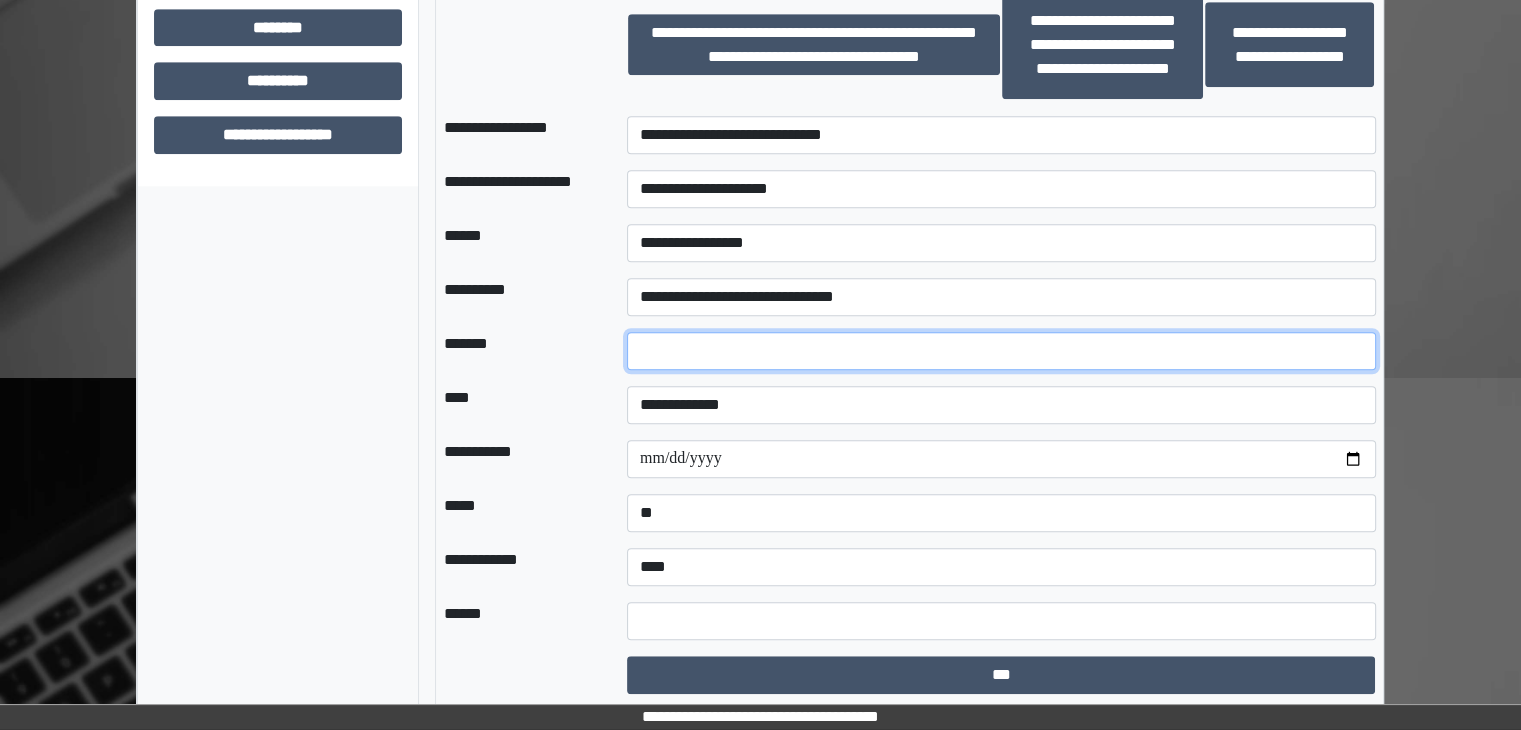 click at bounding box center [1001, 351] 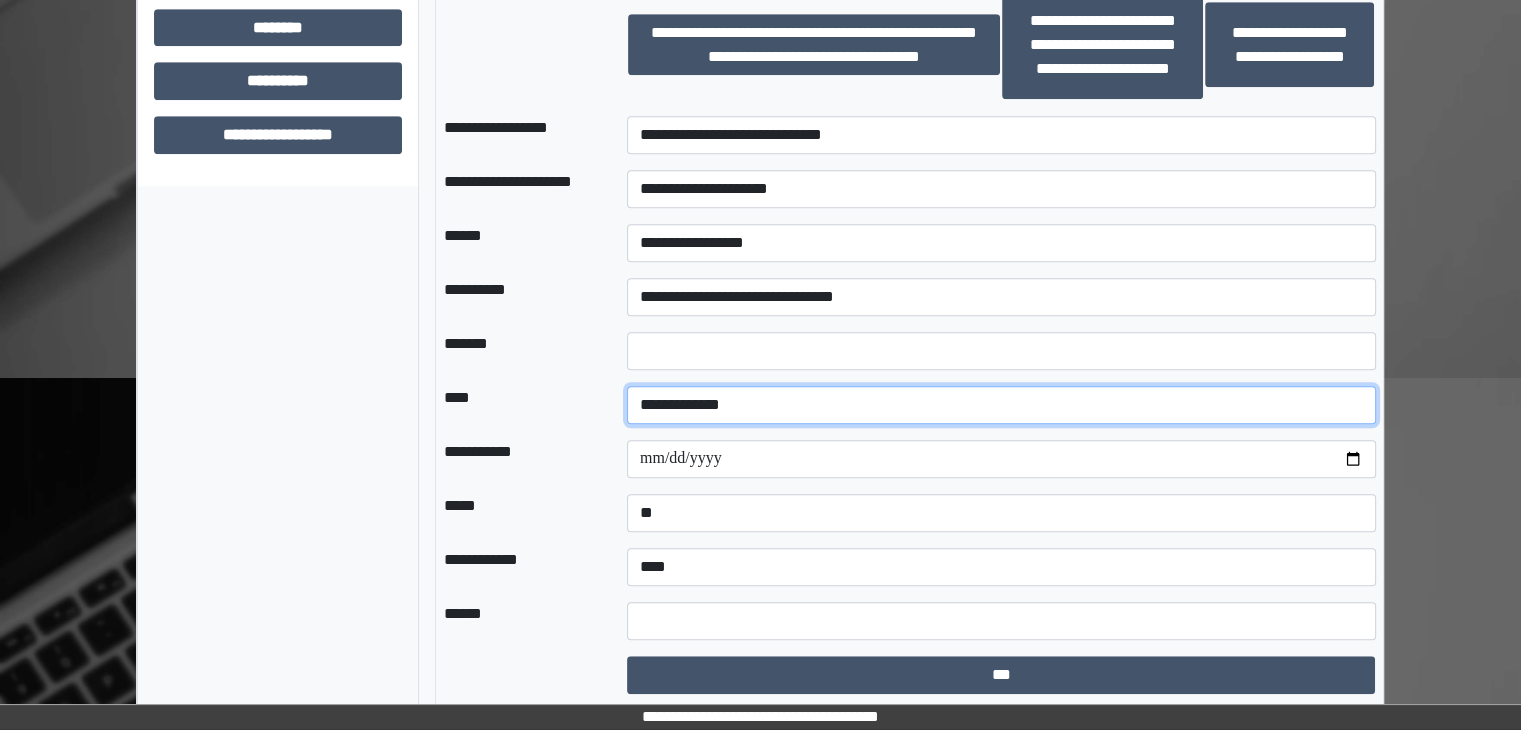 click on "**********" at bounding box center [1001, 405] 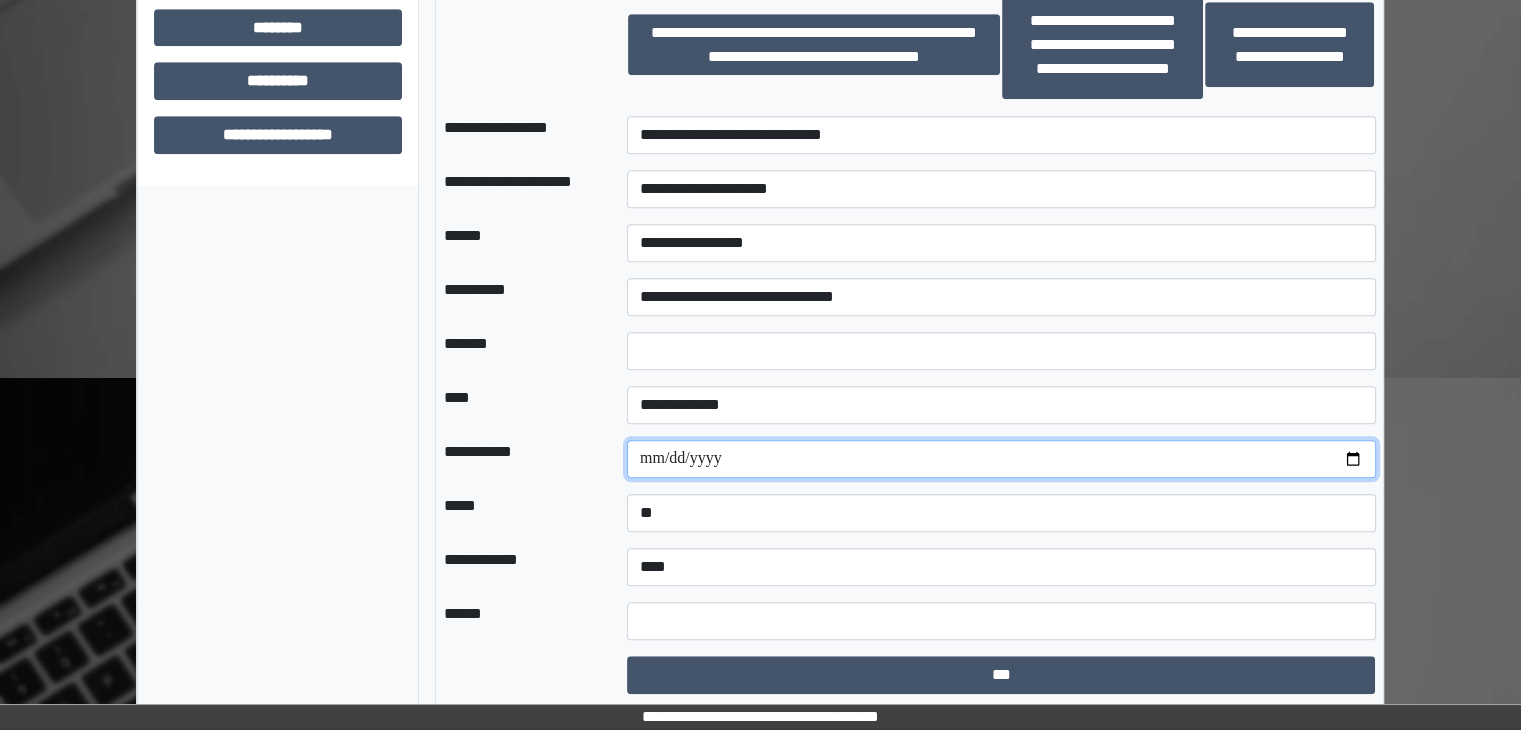 drag, startPoint x: 1348, startPoint y: 453, endPoint x: 936, endPoint y: 383, distance: 417.9043 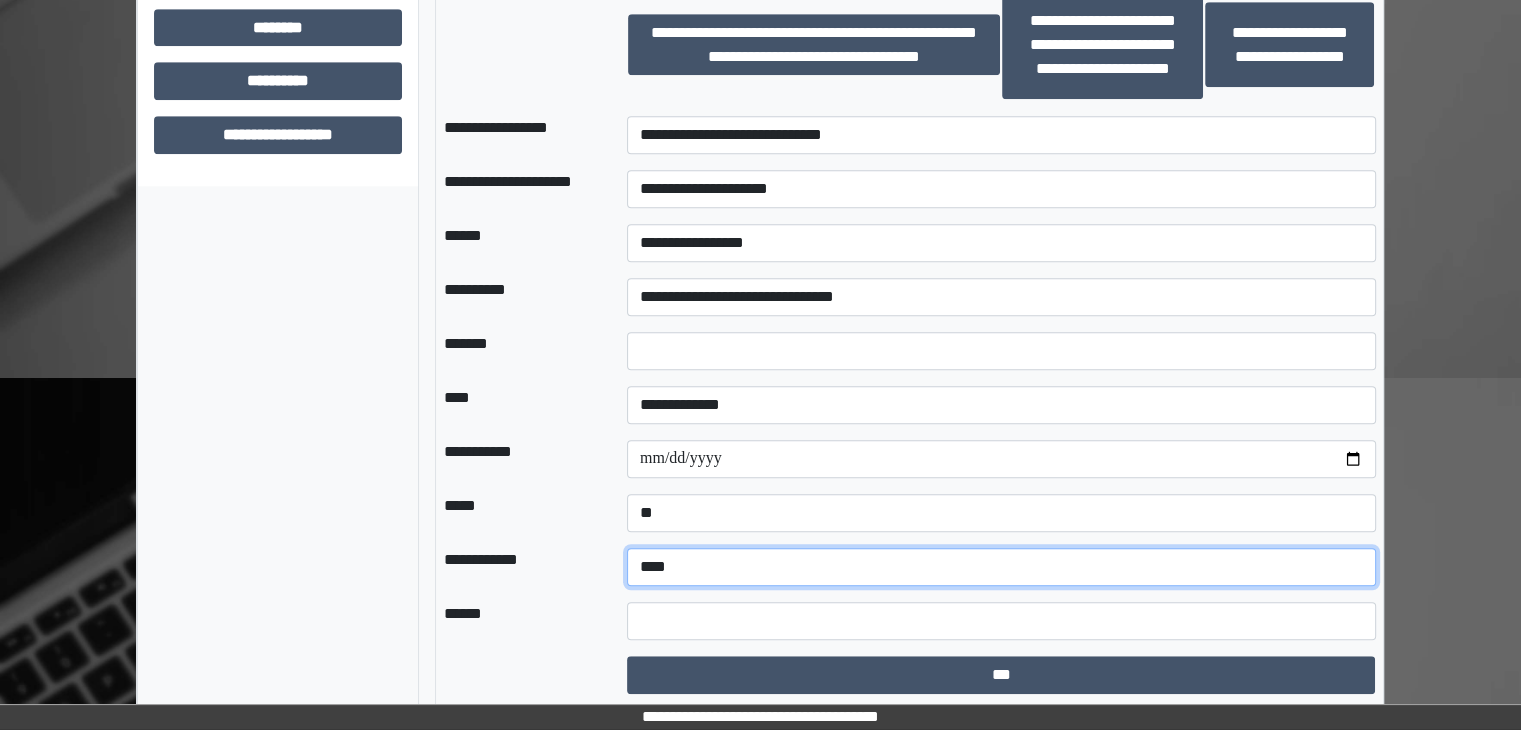 drag, startPoint x: 698, startPoint y: 551, endPoint x: 706, endPoint y: 577, distance: 27.202942 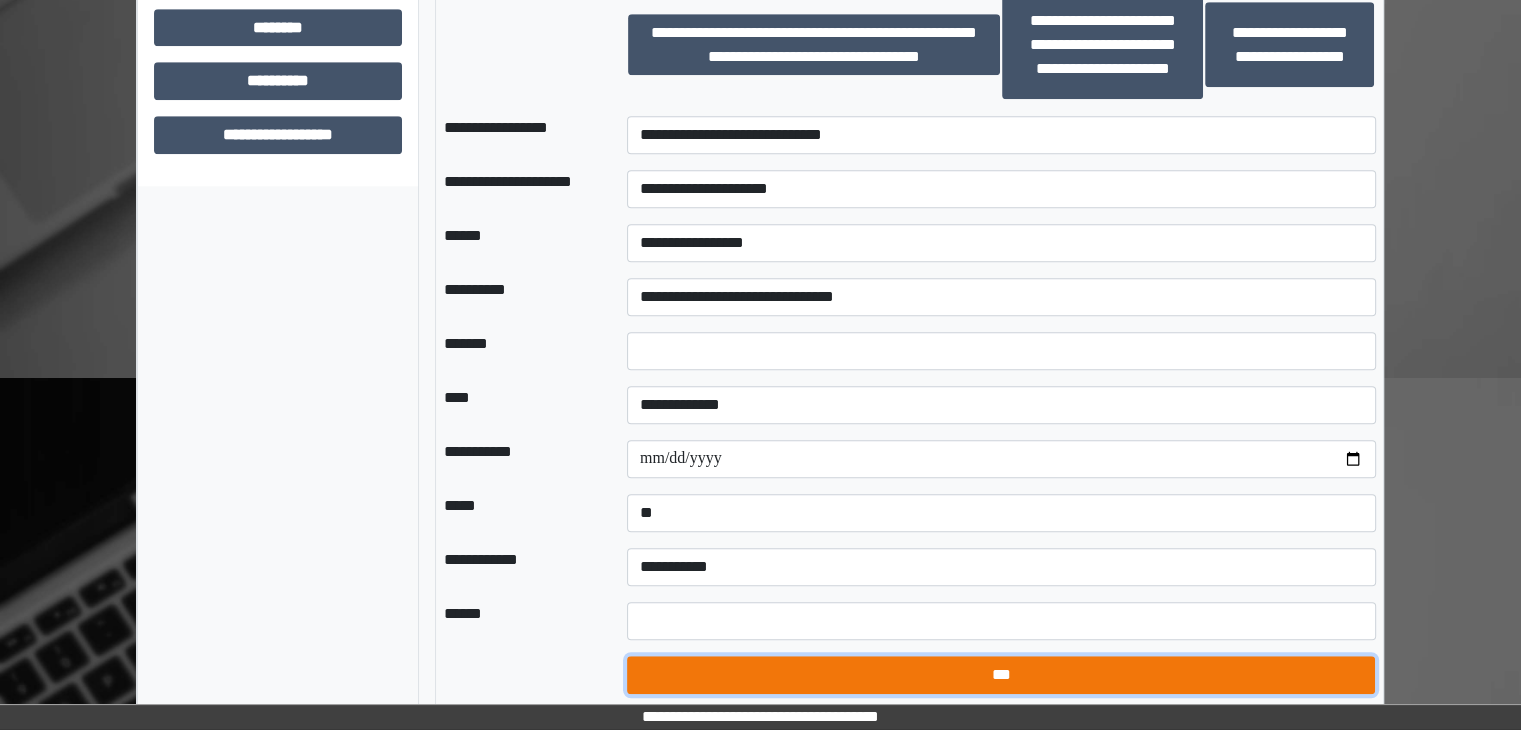 click on "***" at bounding box center (1001, 675) 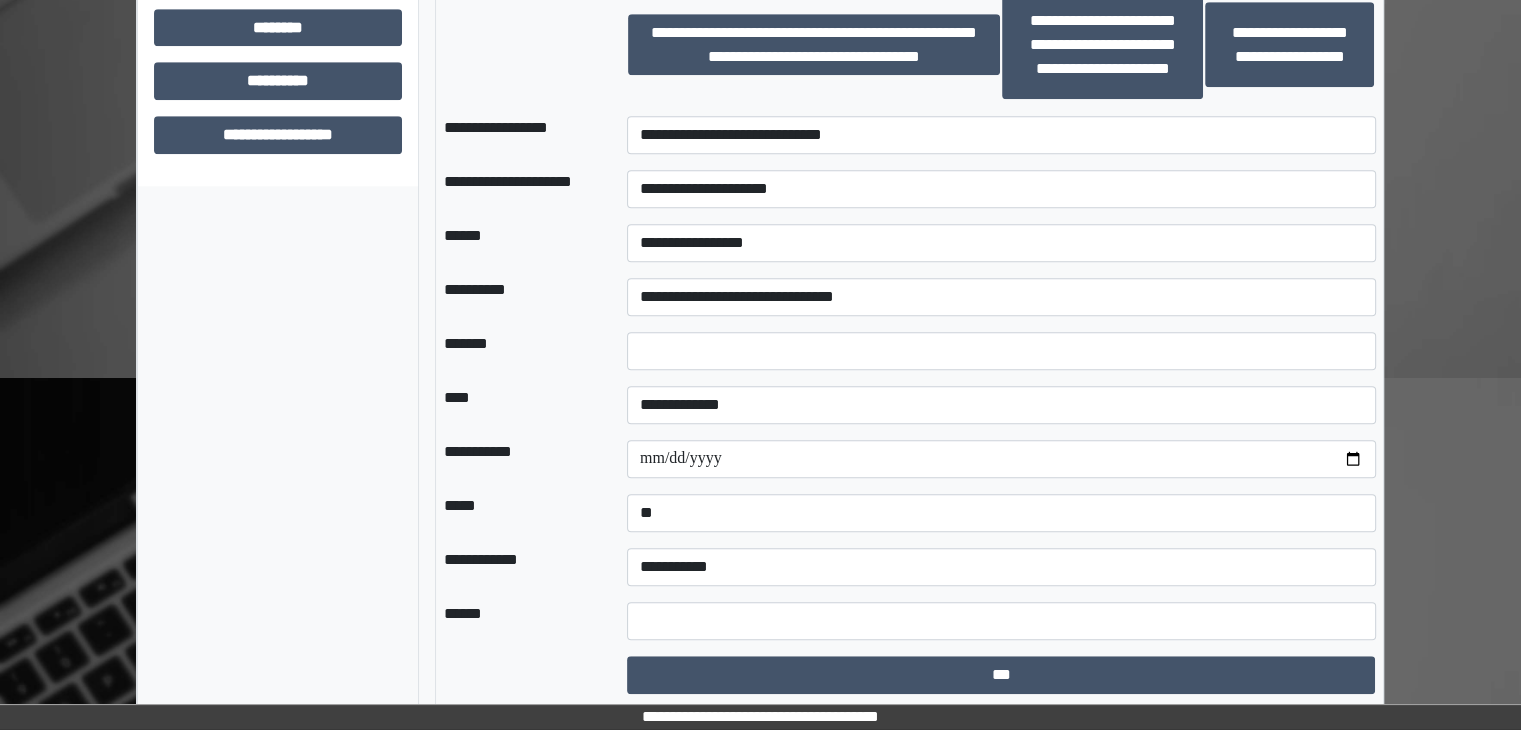 select on "*" 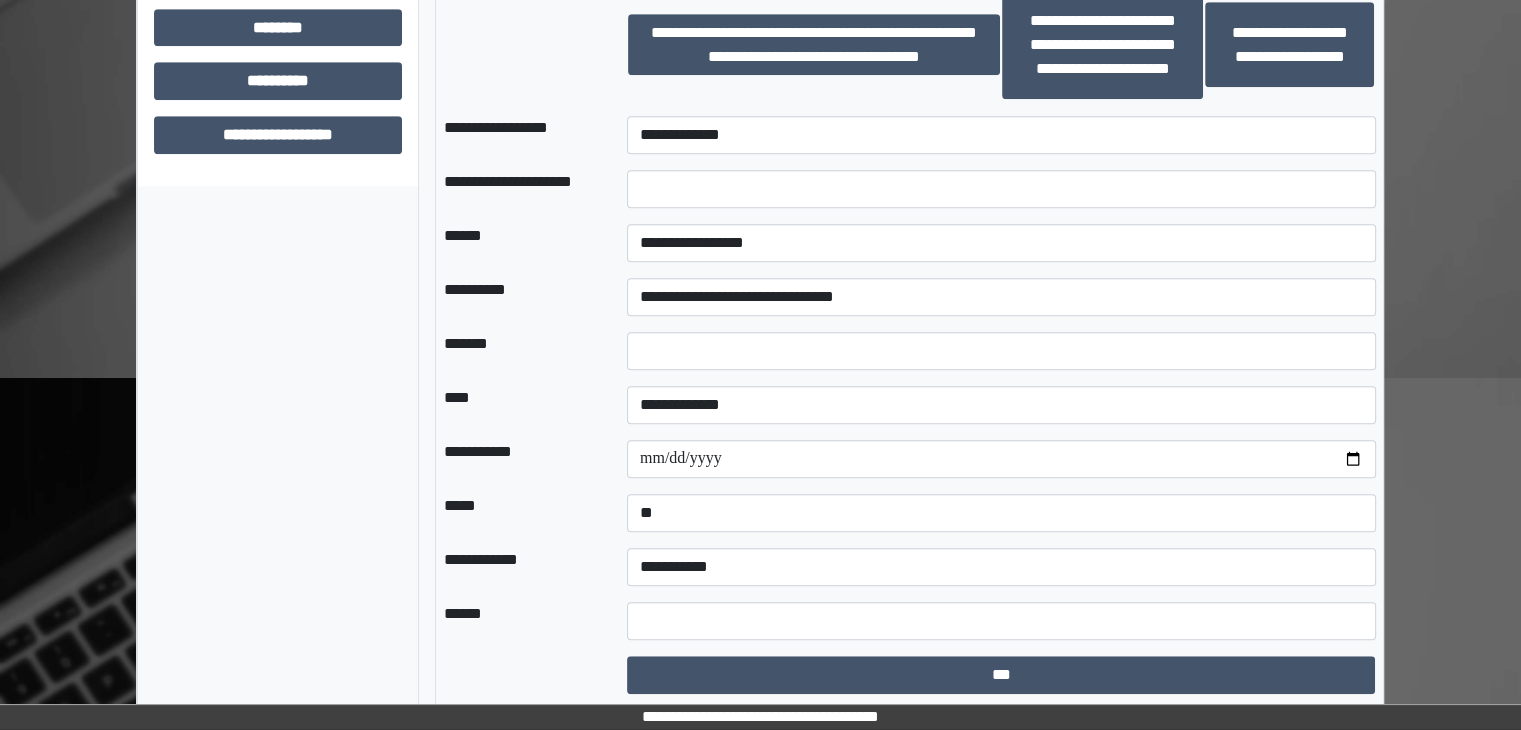 select on "*" 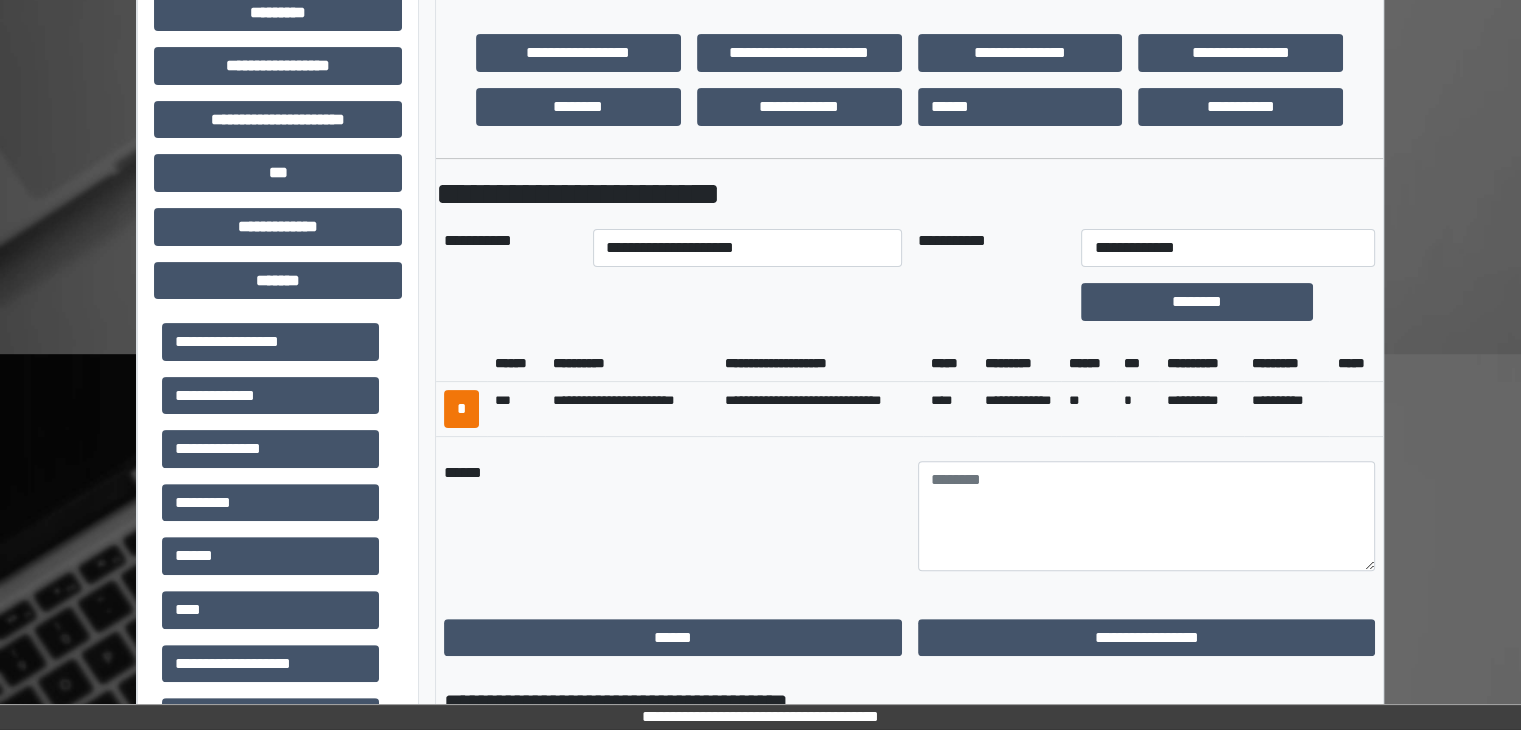 scroll, scrollTop: 543, scrollLeft: 0, axis: vertical 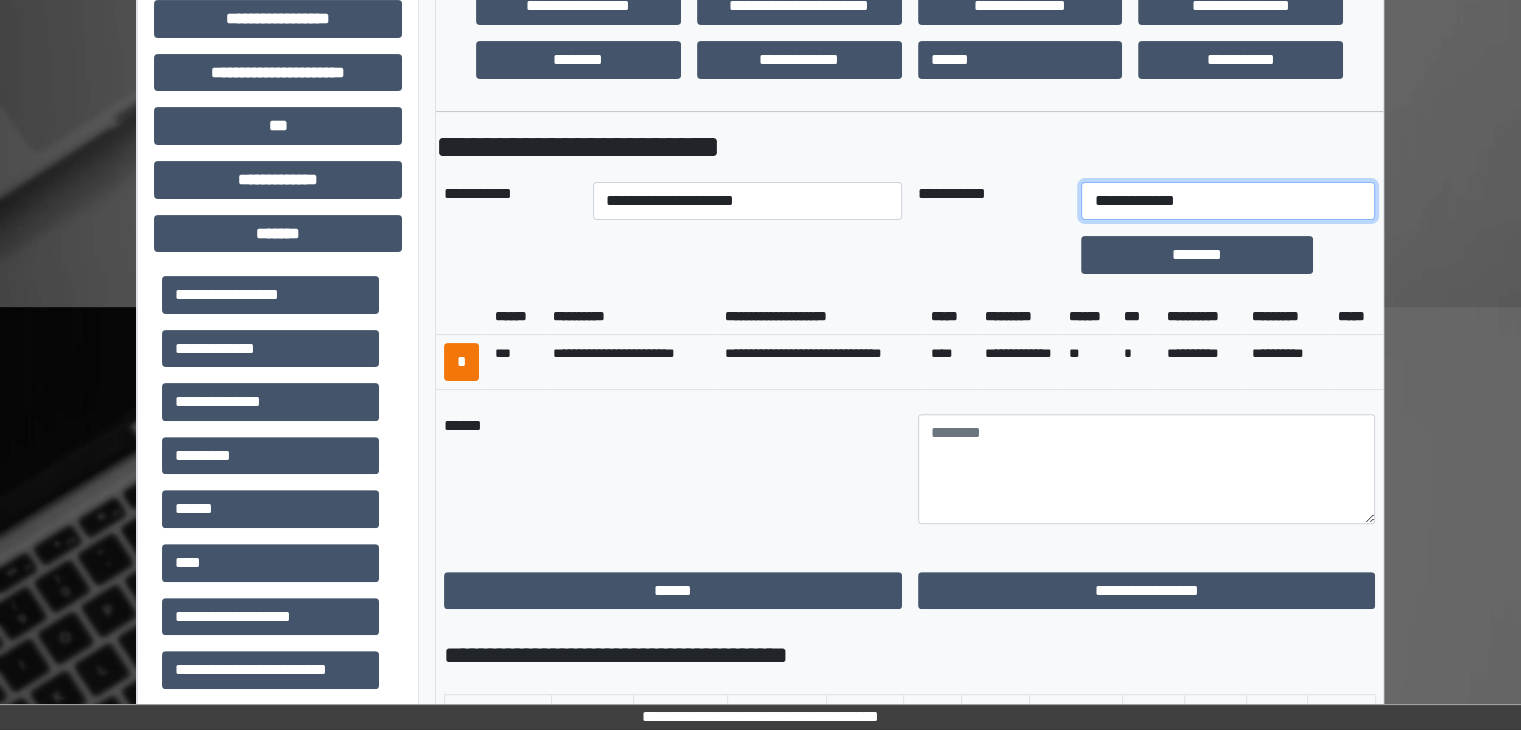 click on "**********" at bounding box center [1227, 201] 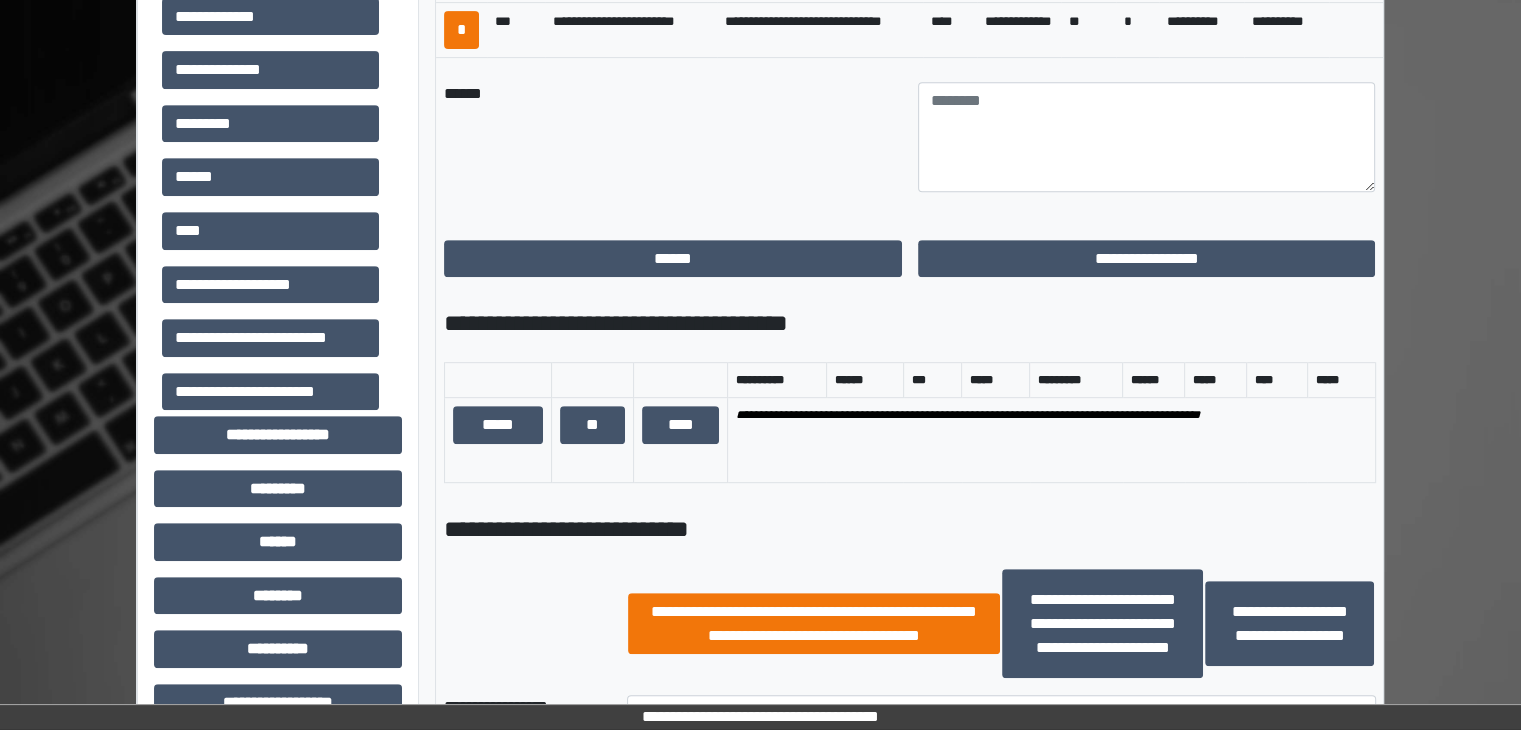 scroll, scrollTop: 943, scrollLeft: 0, axis: vertical 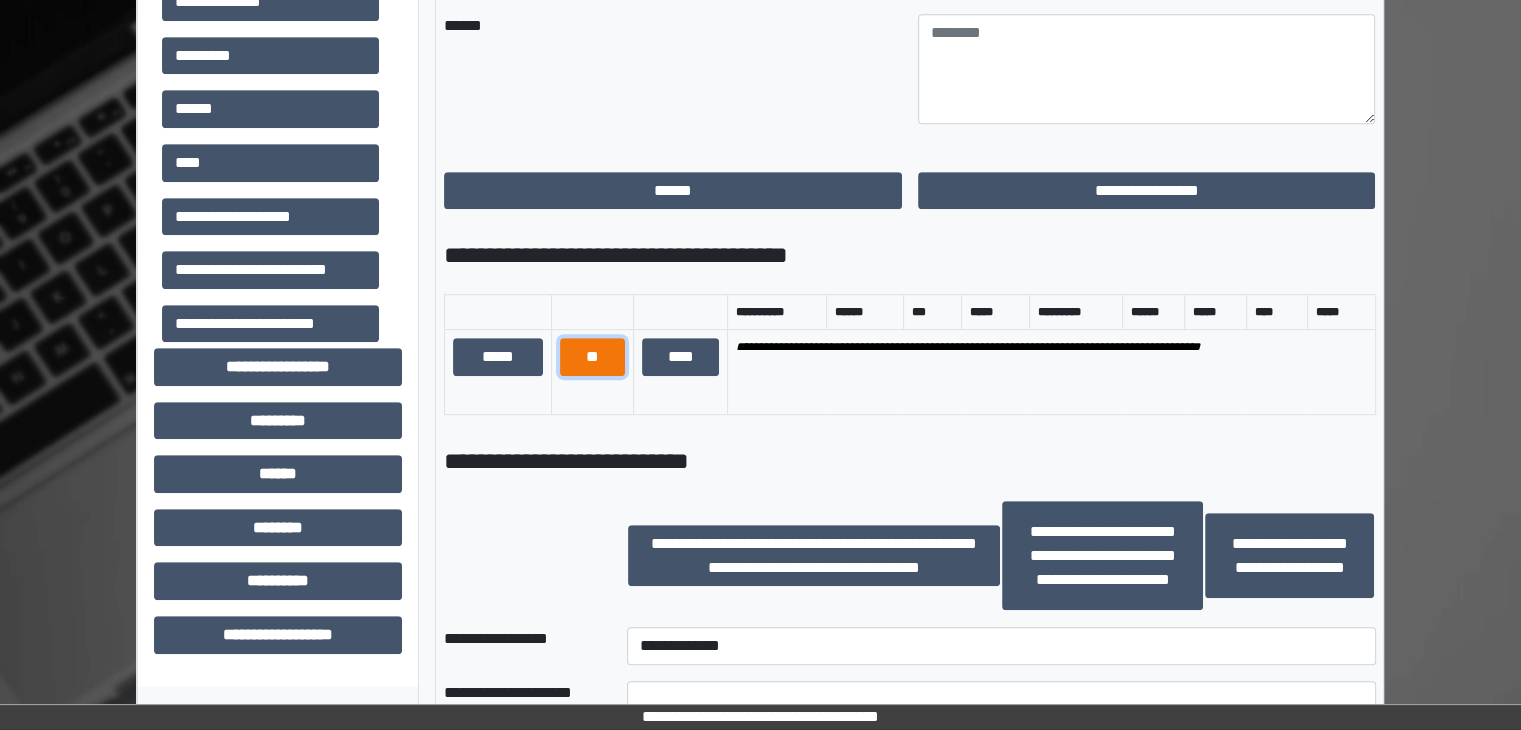 click on "**" at bounding box center (592, 357) 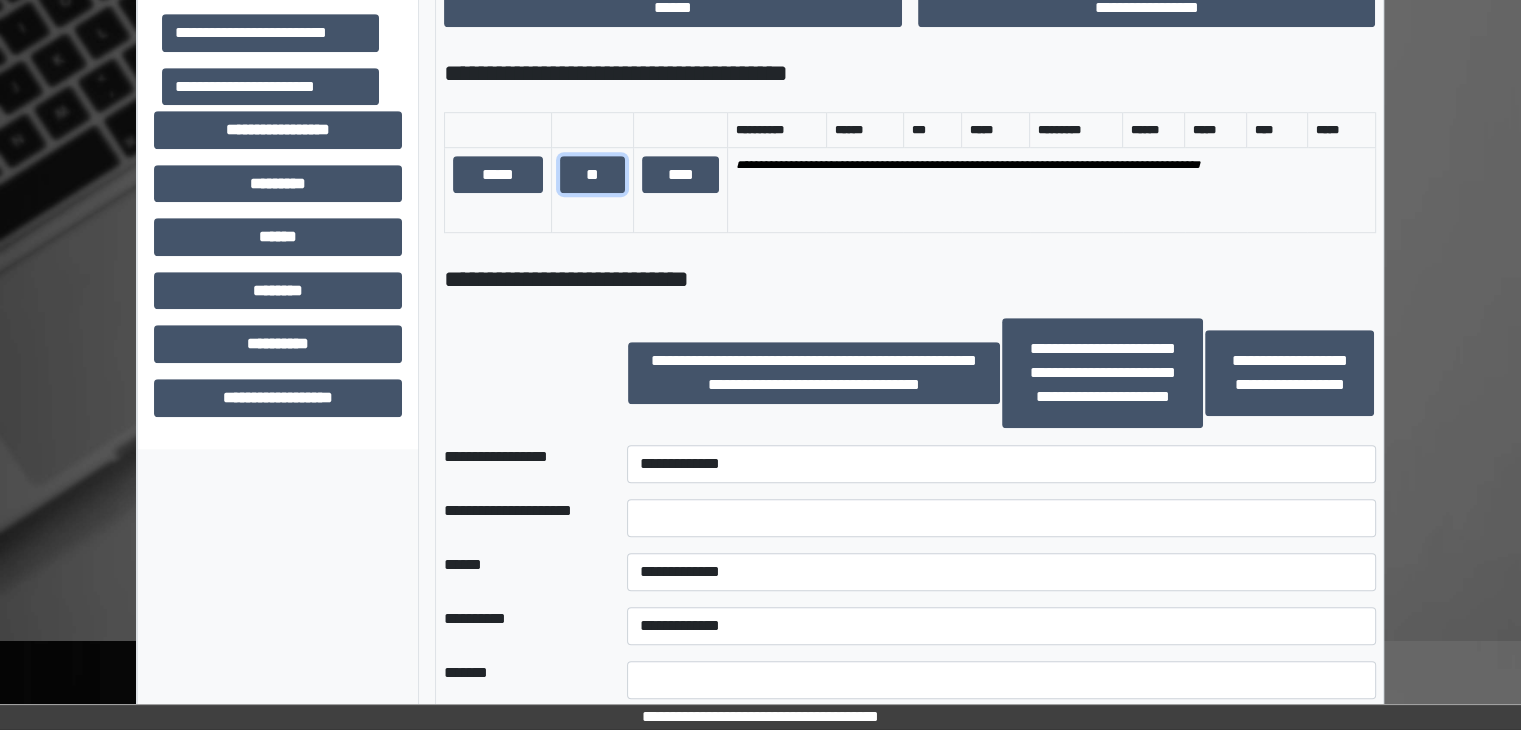 scroll, scrollTop: 1243, scrollLeft: 0, axis: vertical 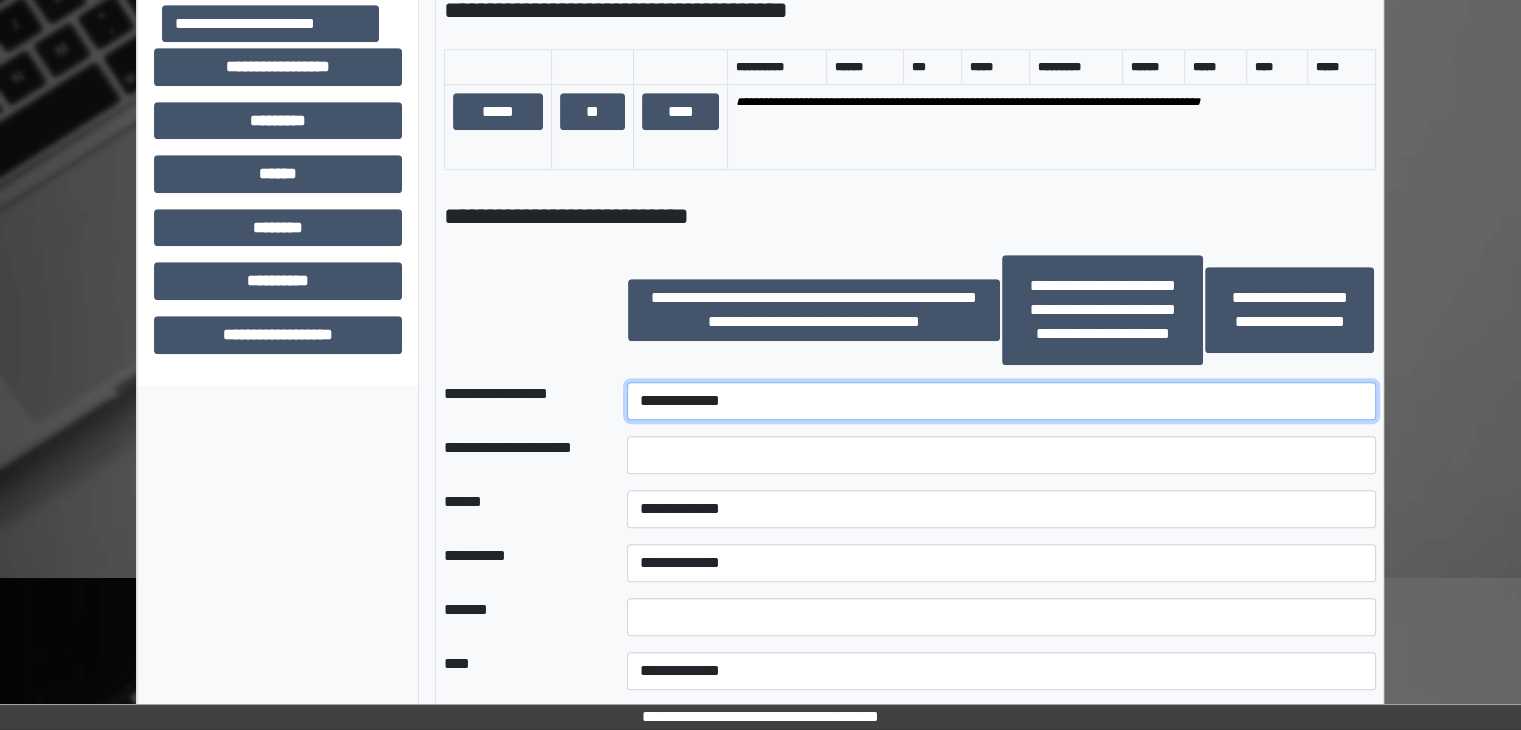 click on "**********" at bounding box center (1001, 401) 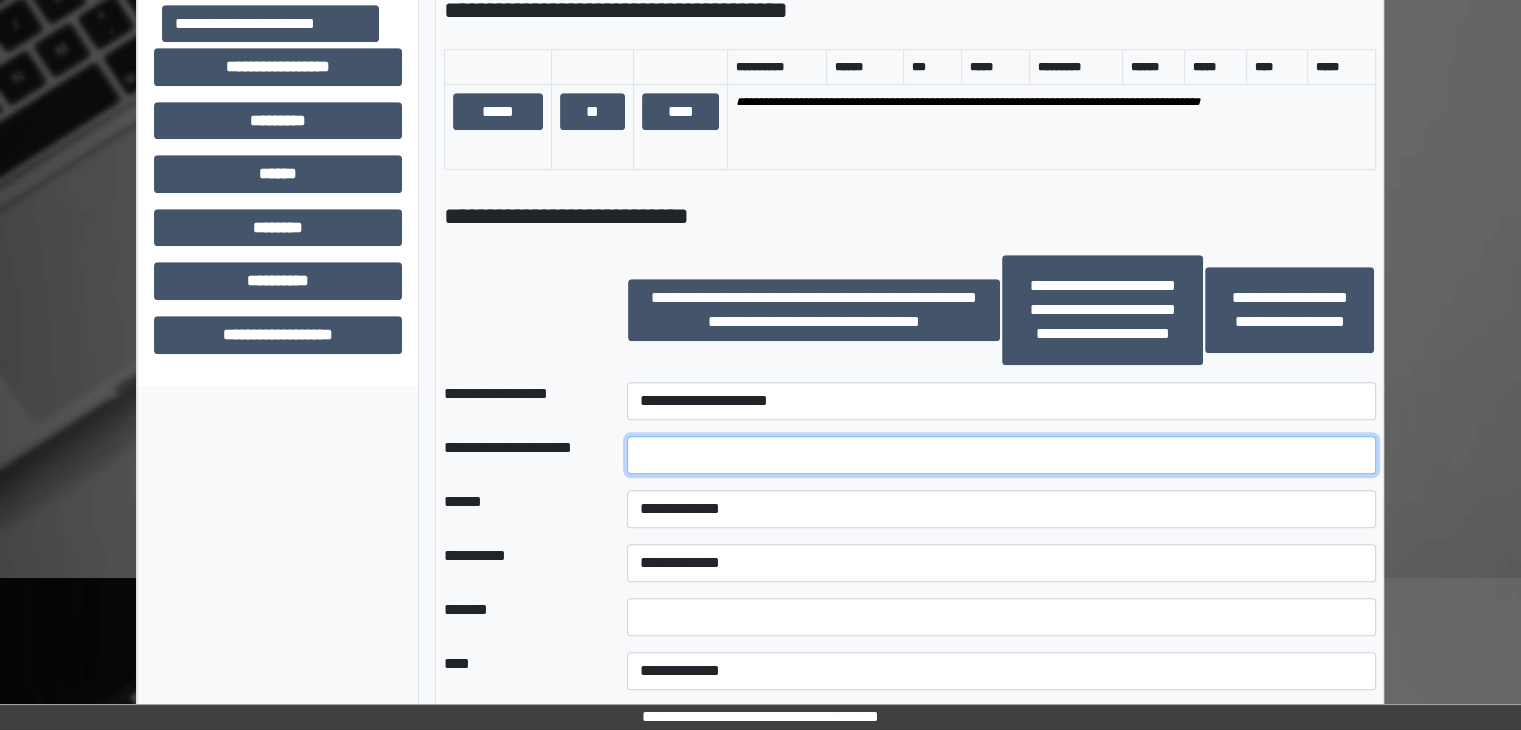 click at bounding box center [1001, 455] 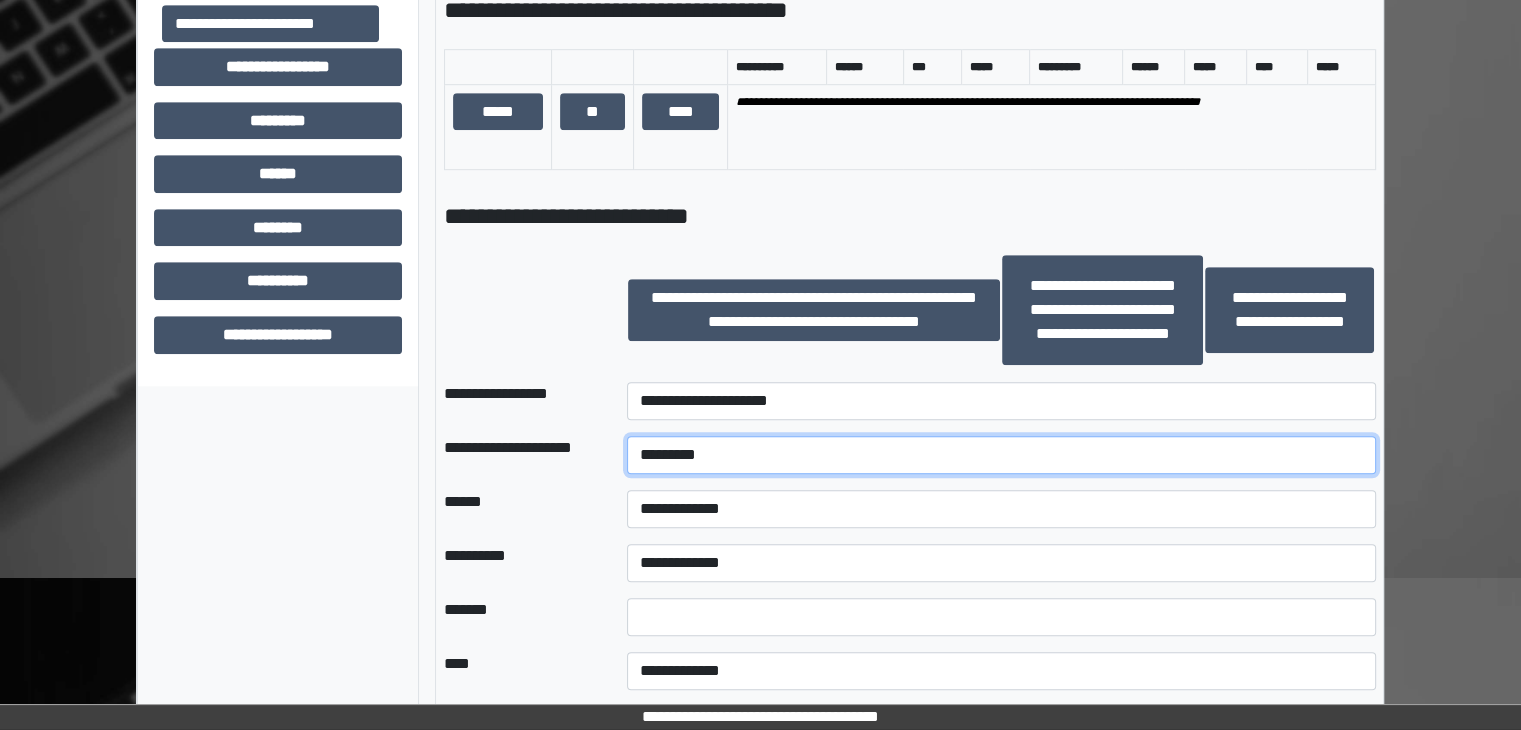 type on "********" 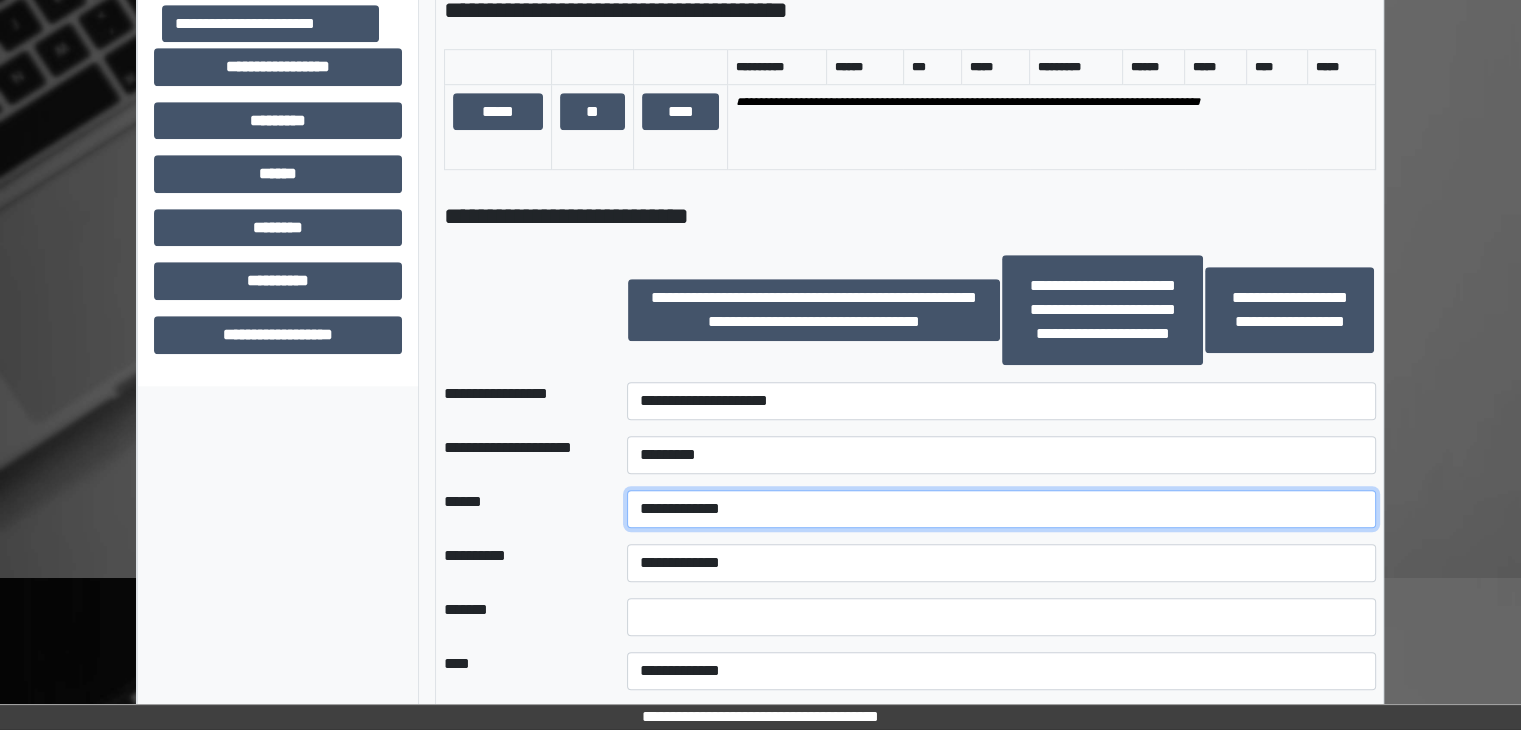 click on "**********" at bounding box center [1001, 509] 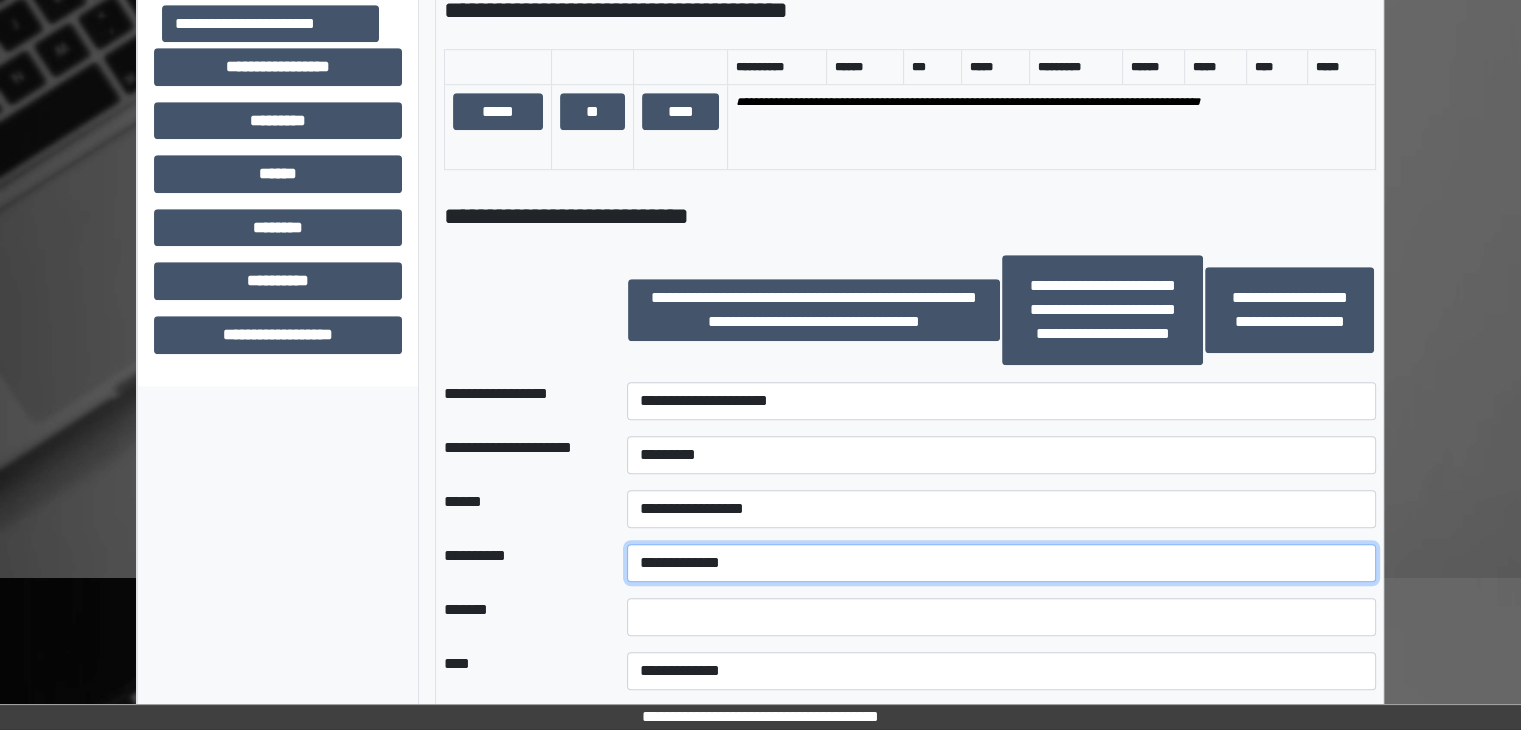 click on "**********" at bounding box center (1001, 563) 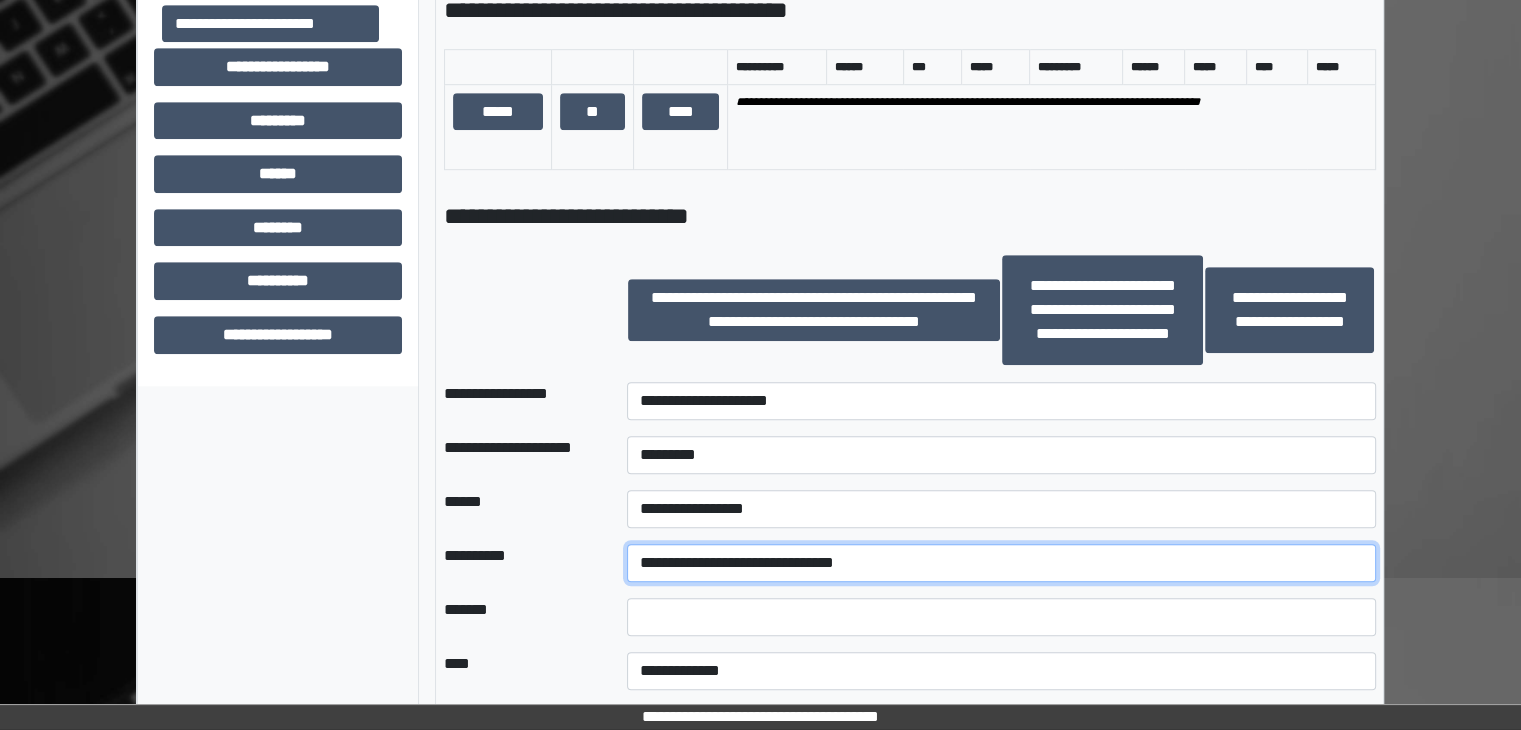 click on "**********" at bounding box center (1001, 563) 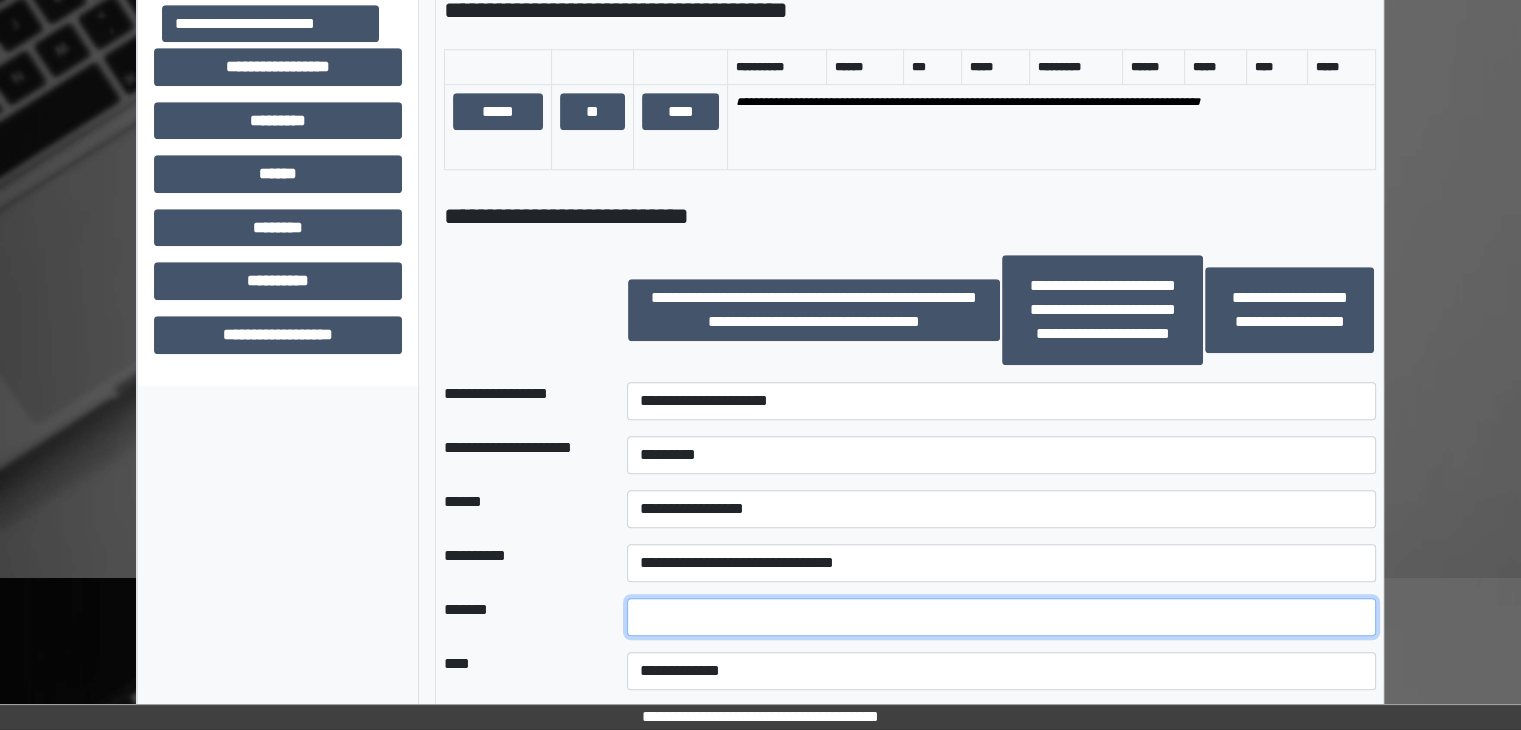 click on "*" at bounding box center [1001, 617] 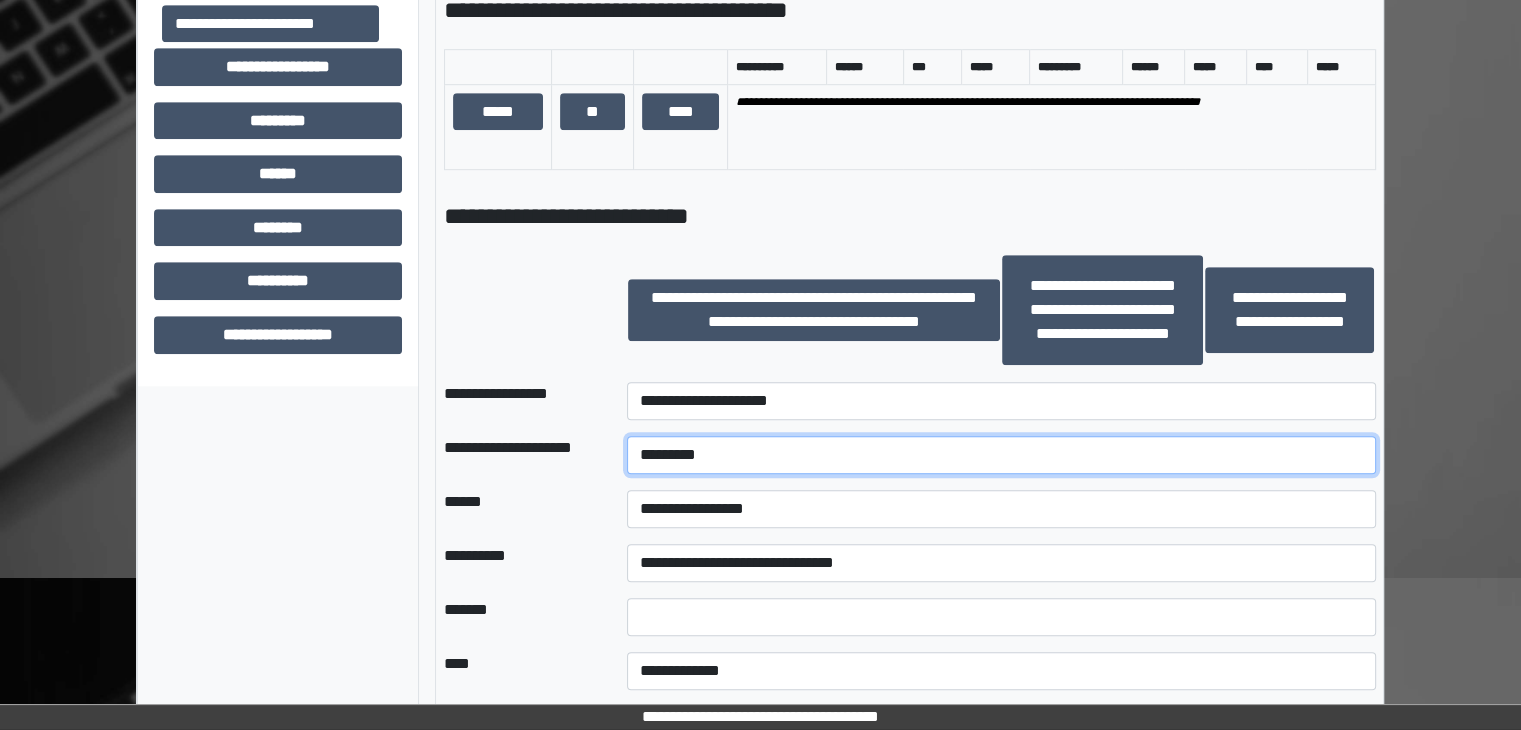 click on "********" at bounding box center [1001, 455] 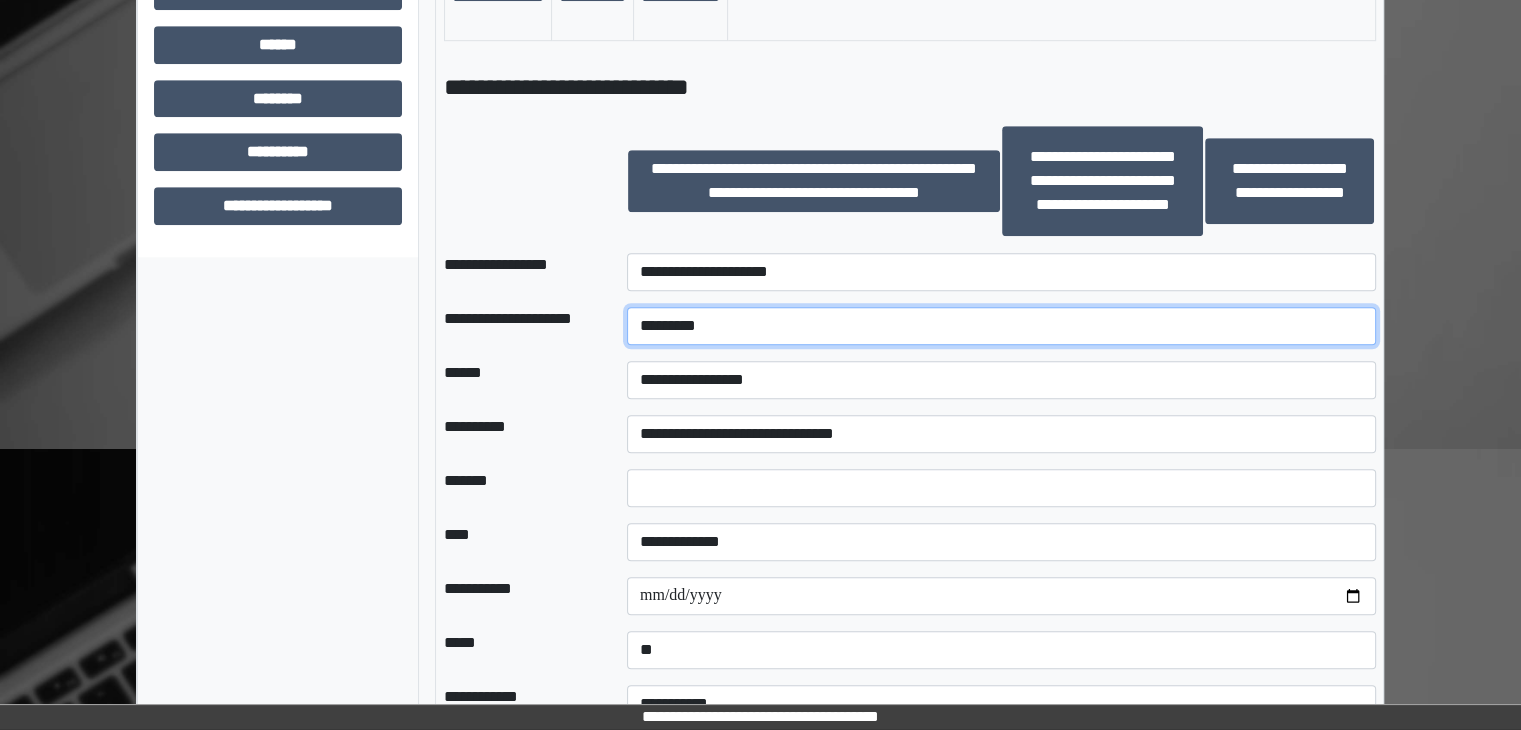 scroll, scrollTop: 1443, scrollLeft: 0, axis: vertical 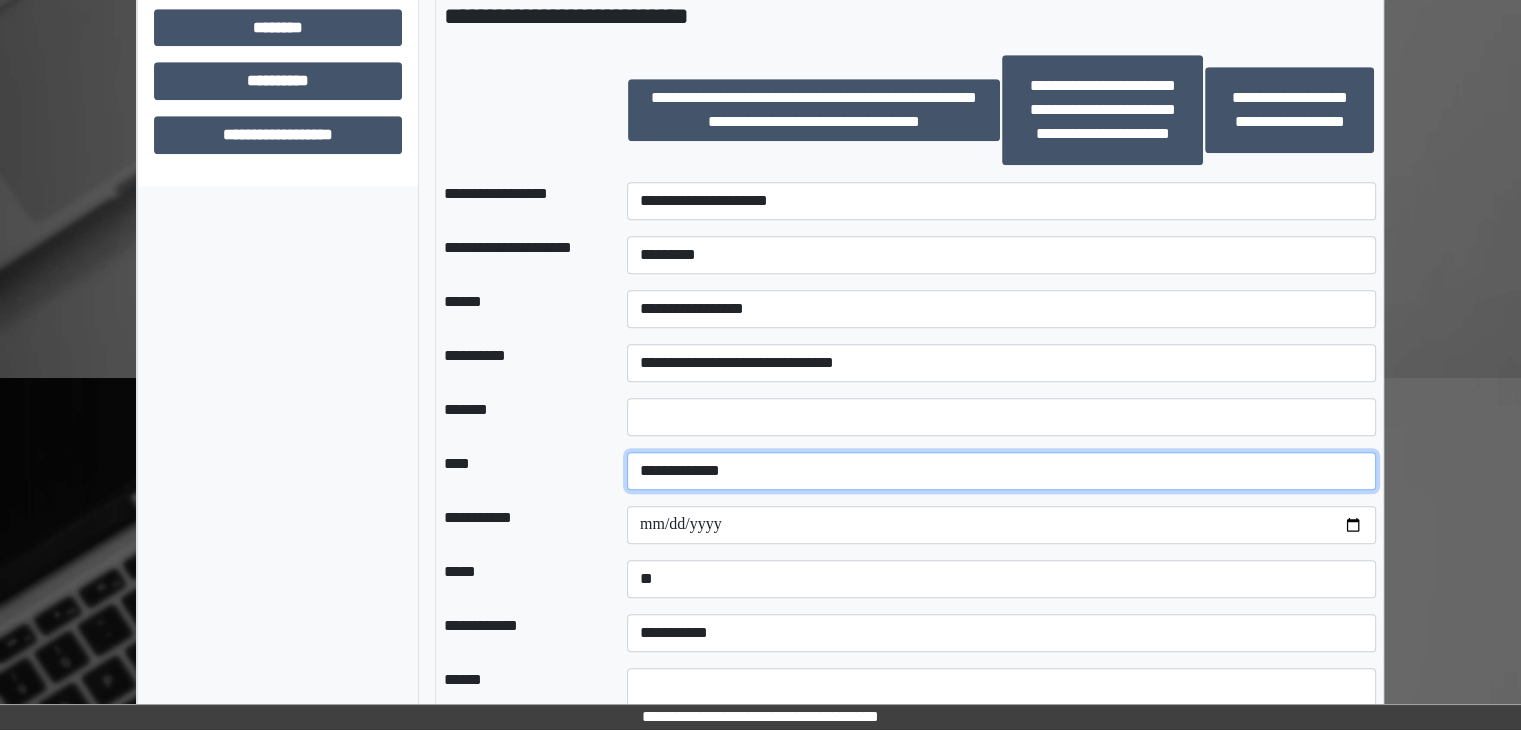 click on "**********" at bounding box center [1001, 471] 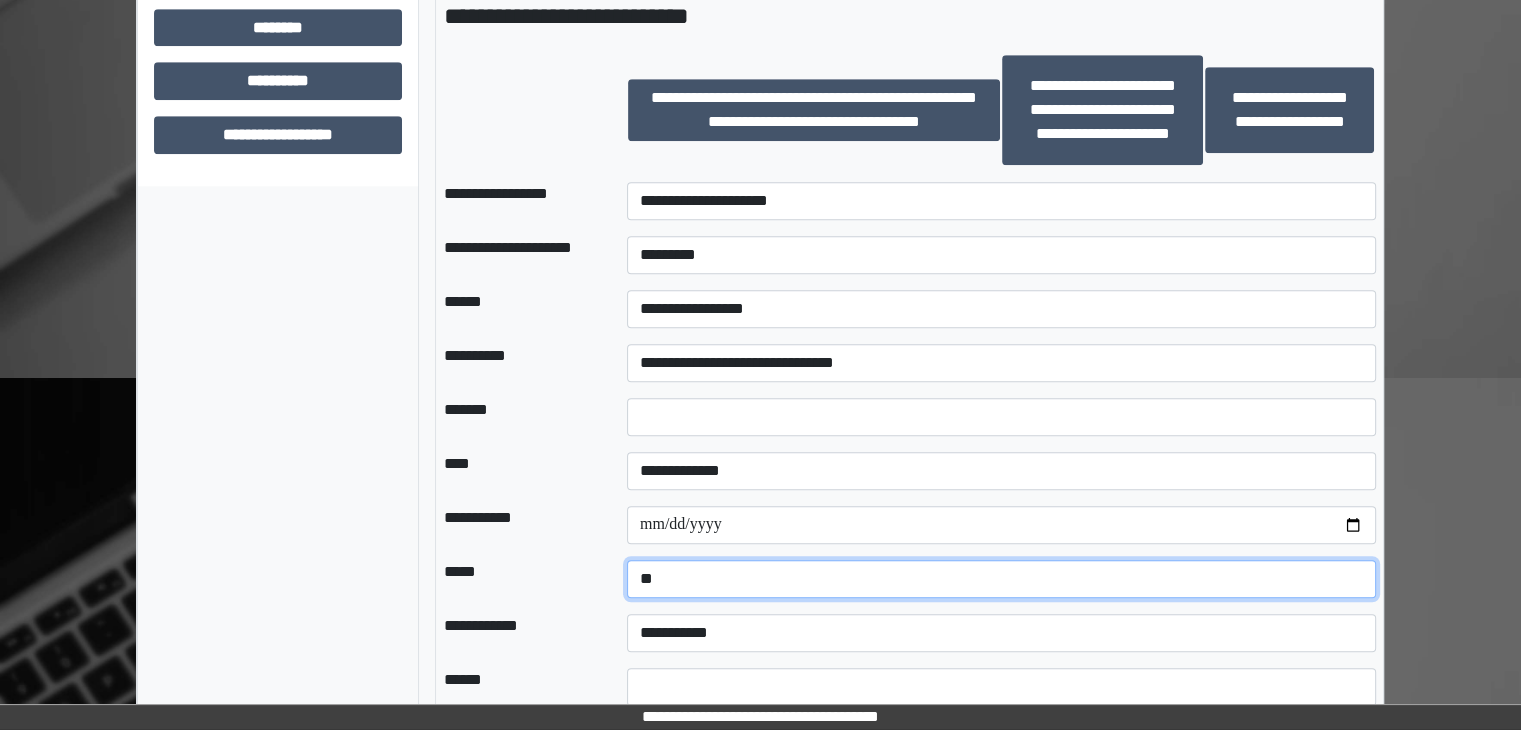 drag, startPoint x: 1285, startPoint y: 591, endPoint x: 1246, endPoint y: 601, distance: 40.261642 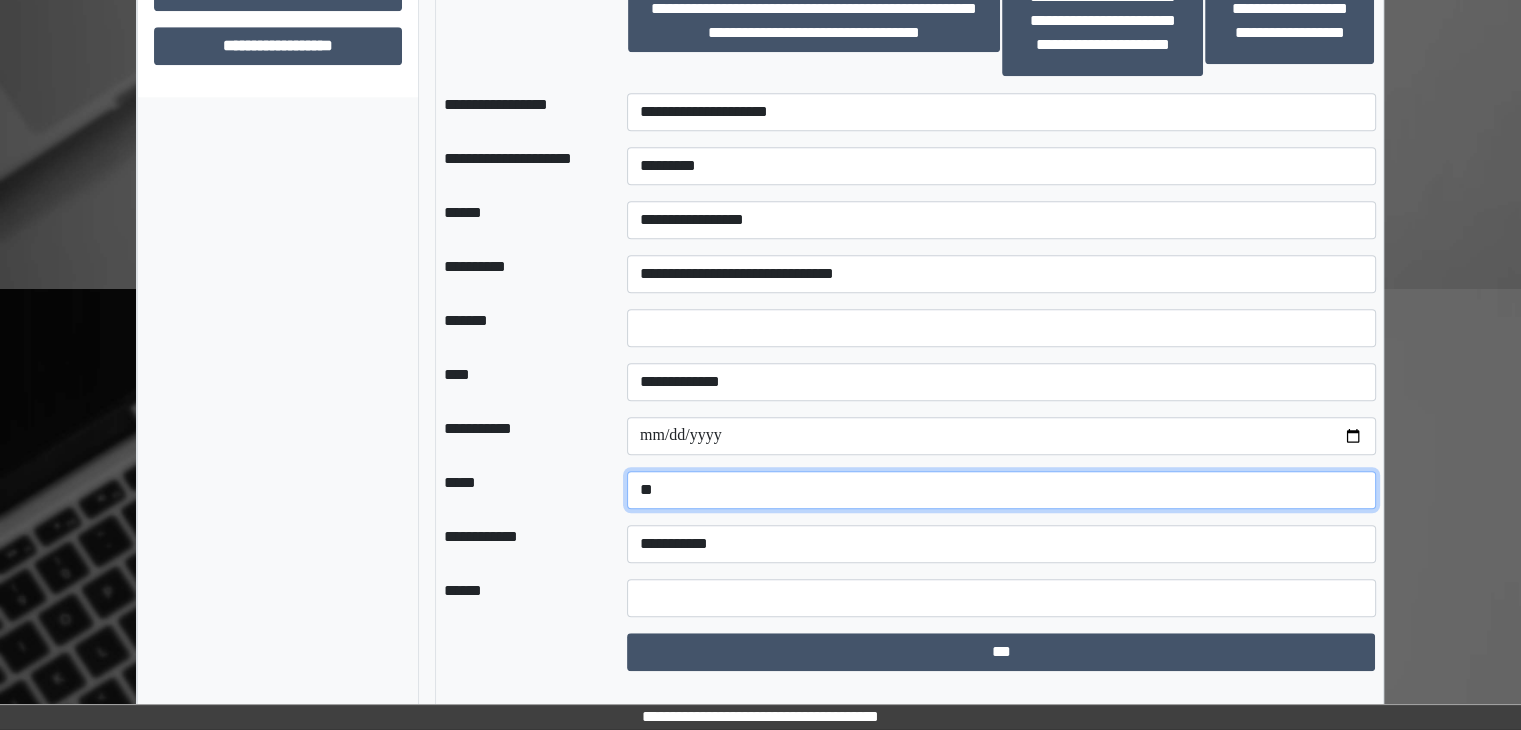 scroll, scrollTop: 1535, scrollLeft: 0, axis: vertical 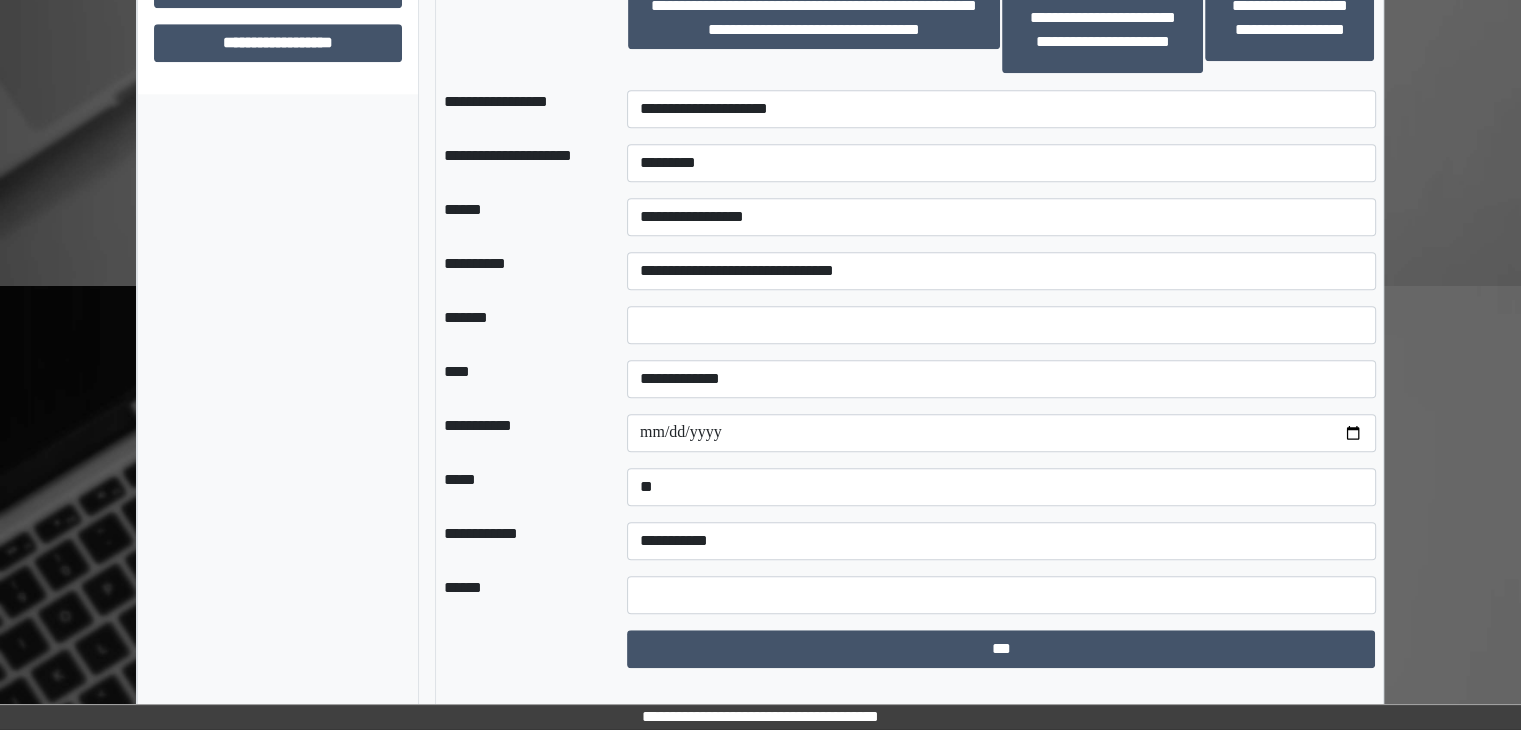 click on "**********" at bounding box center [1001, 487] 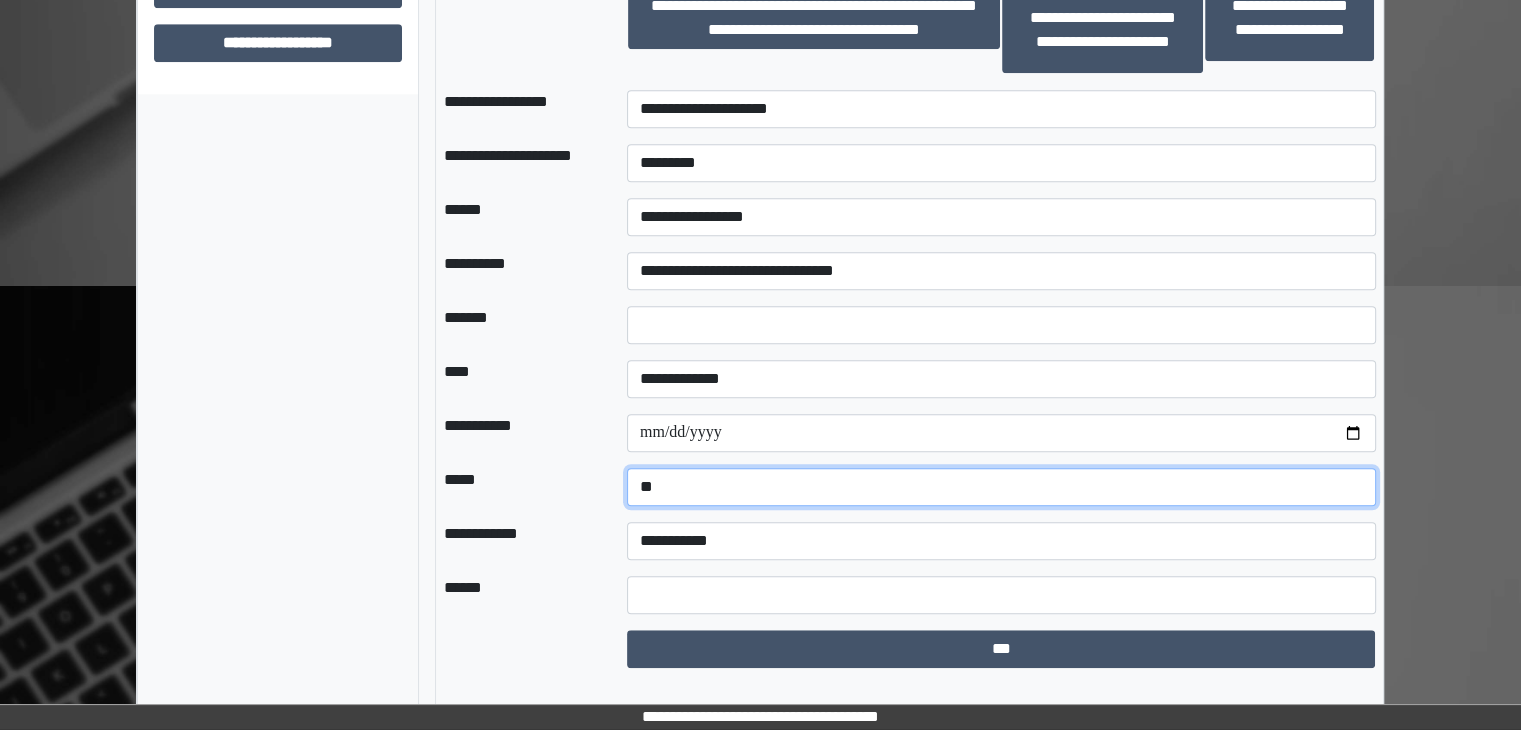 click on "**********" at bounding box center [1001, 487] 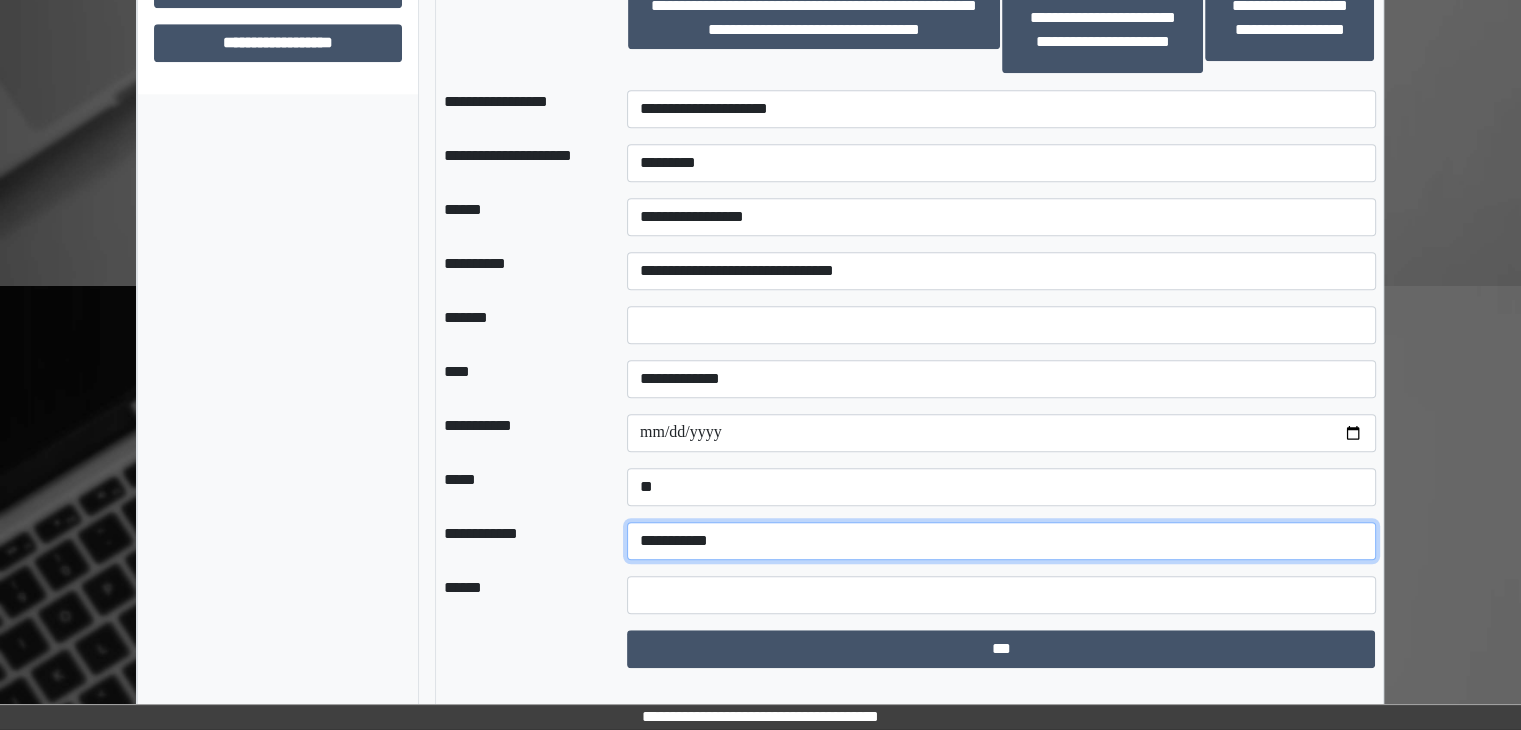 drag, startPoint x: 719, startPoint y: 557, endPoint x: 720, endPoint y: 577, distance: 20.024984 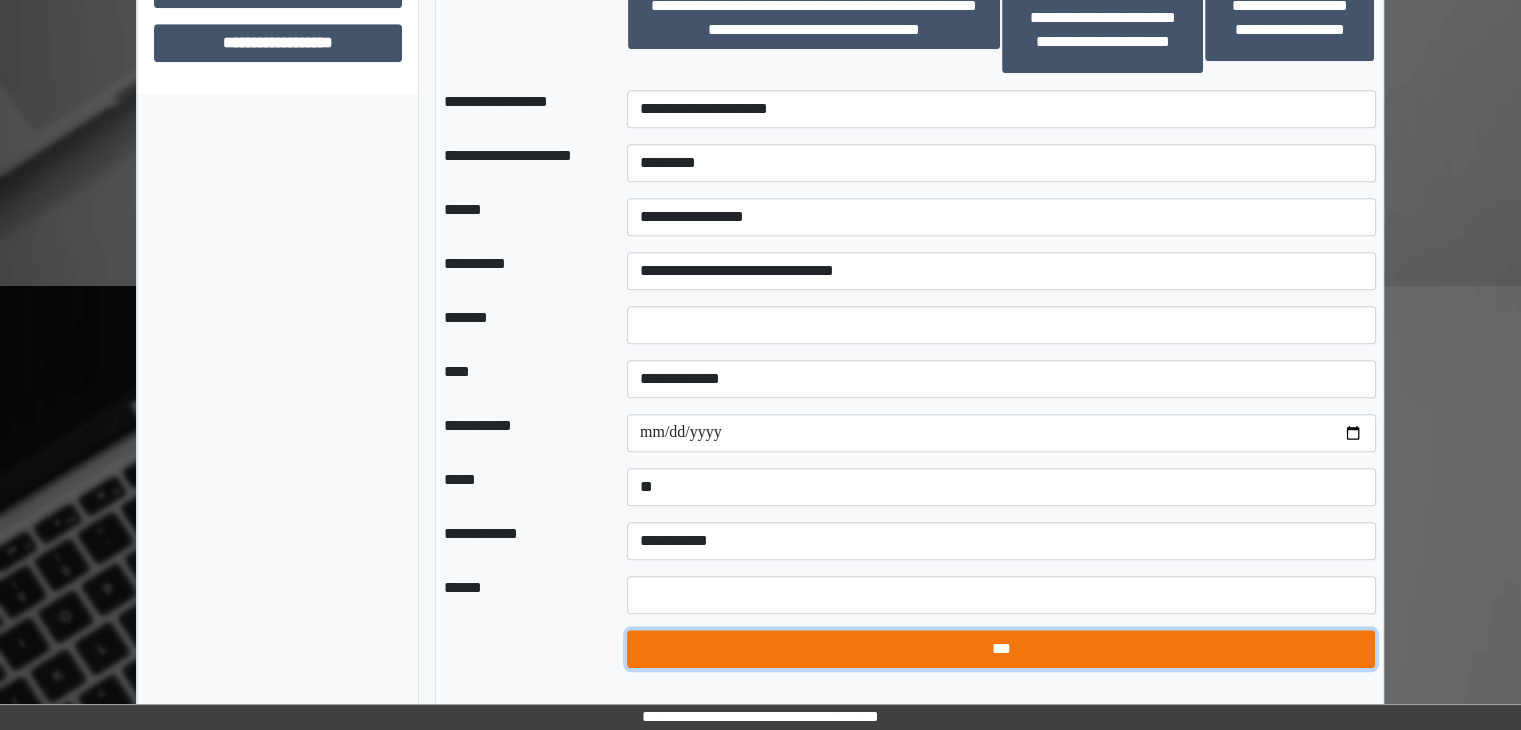 click on "***" at bounding box center (1001, 649) 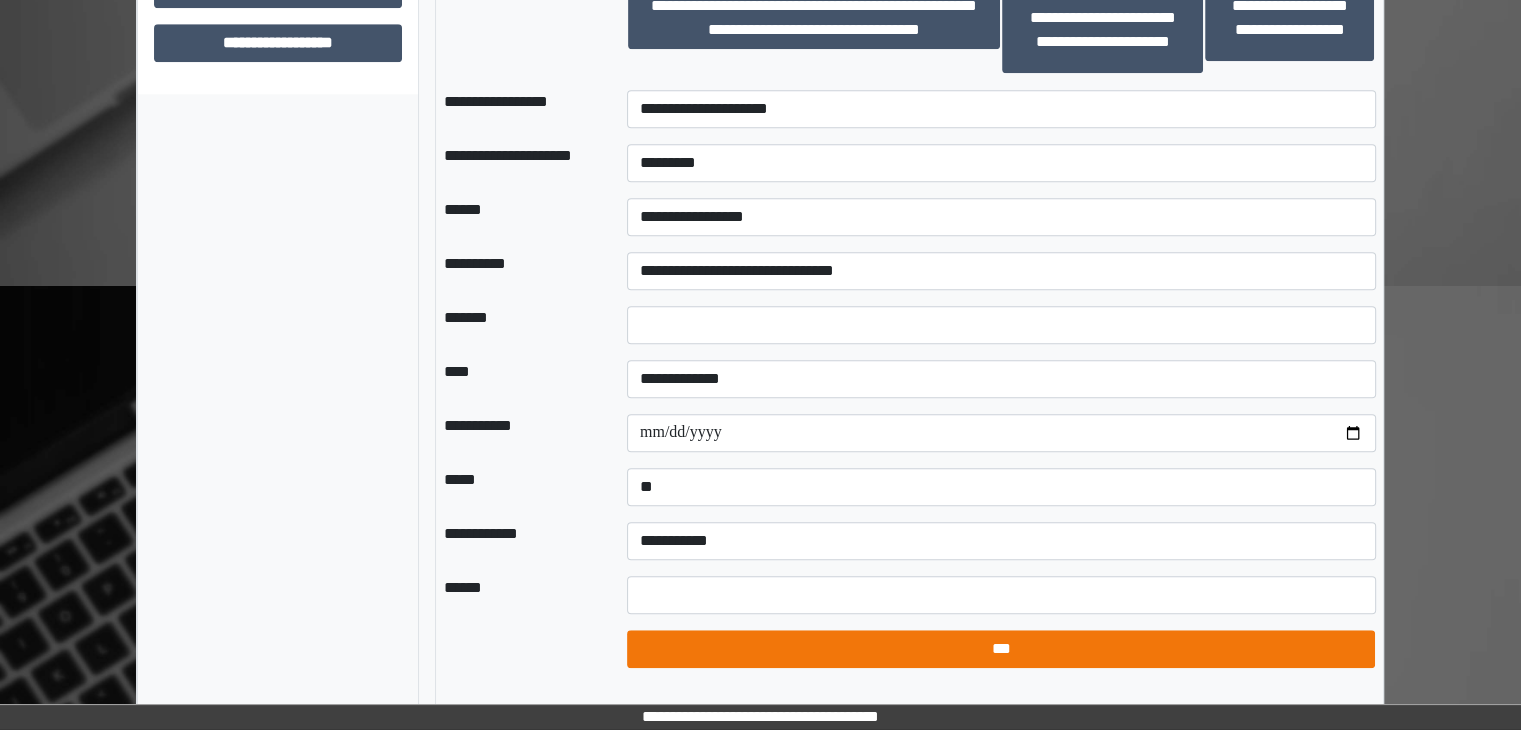 select on "*" 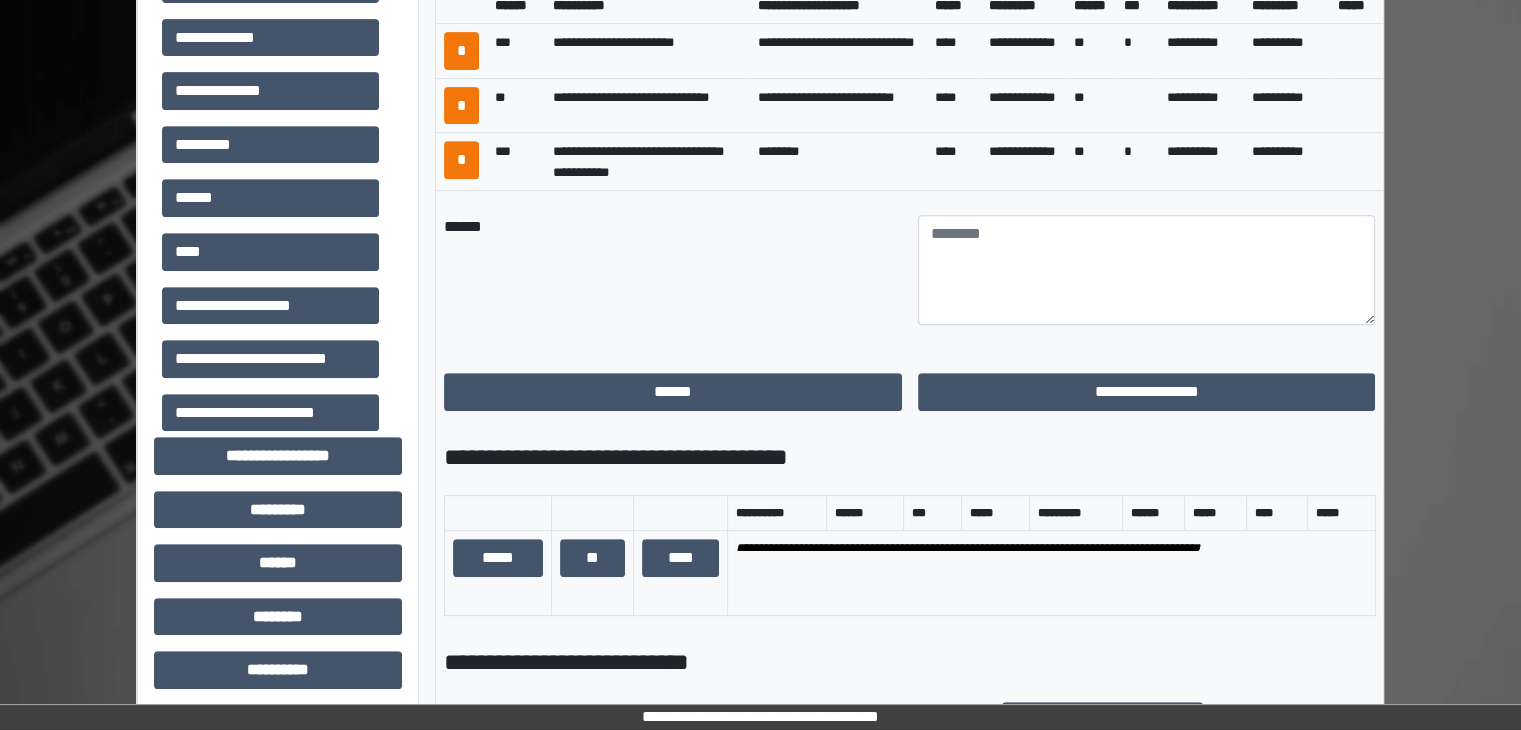 scroll, scrollTop: 935, scrollLeft: 0, axis: vertical 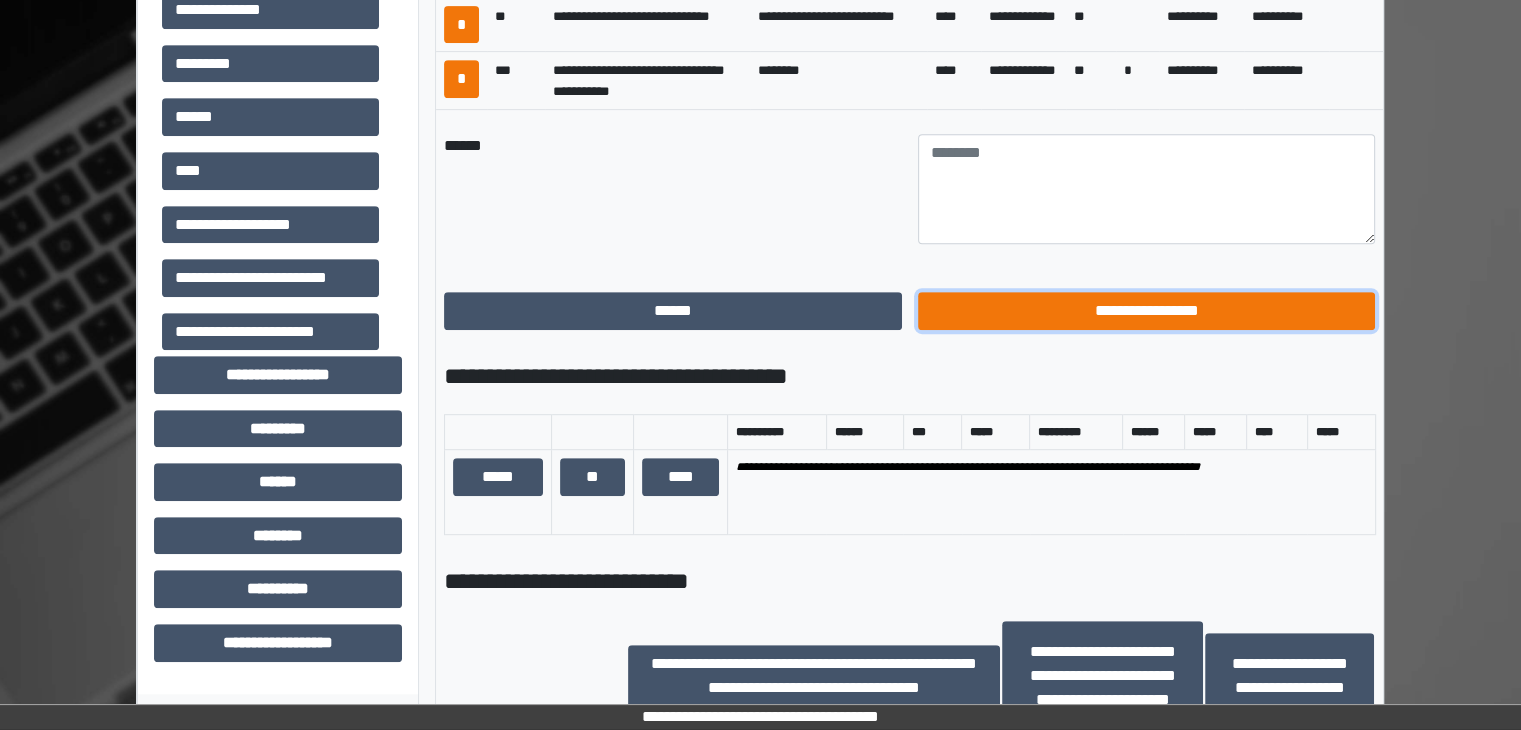 click on "**********" at bounding box center (1147, 311) 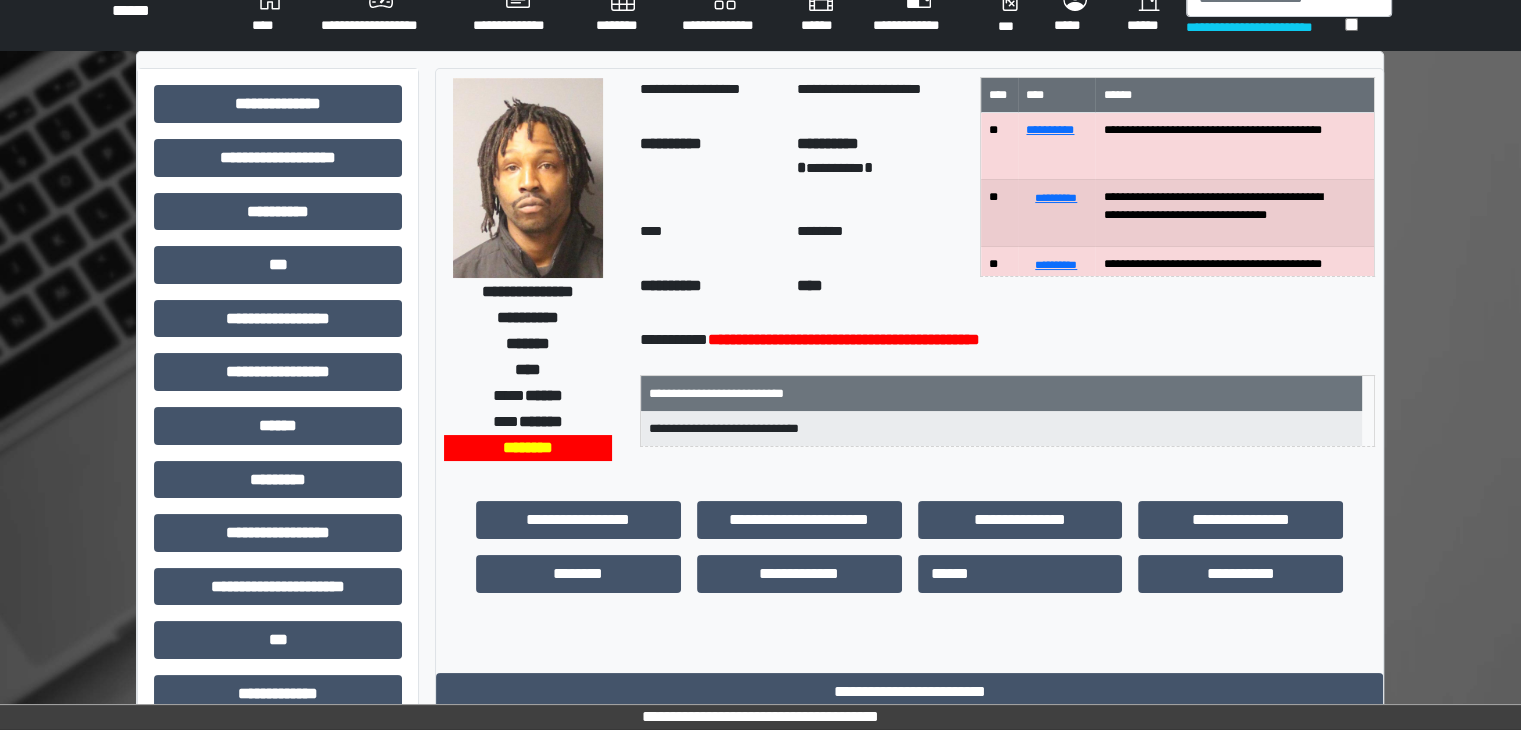 scroll, scrollTop: 0, scrollLeft: 0, axis: both 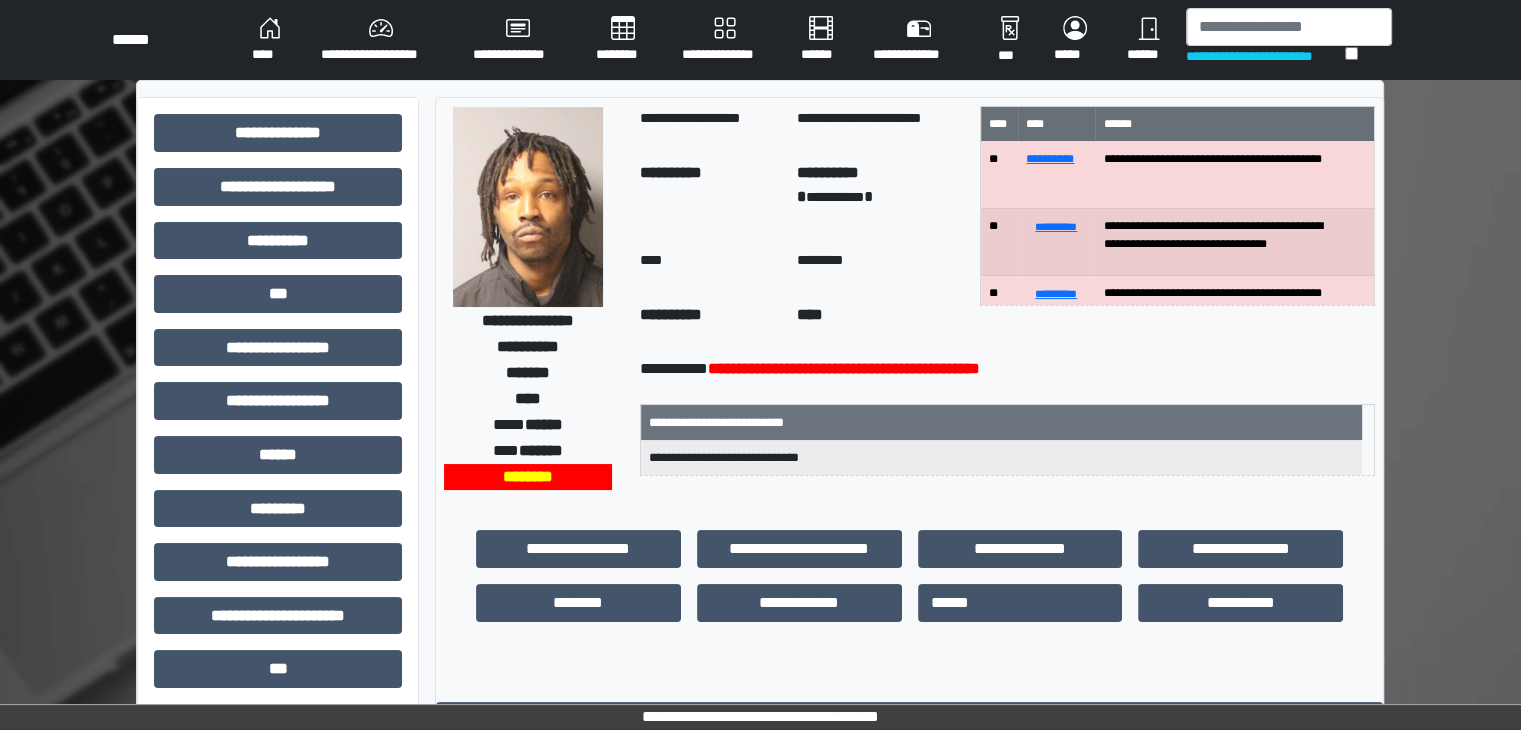 click on "****" at bounding box center [270, 40] 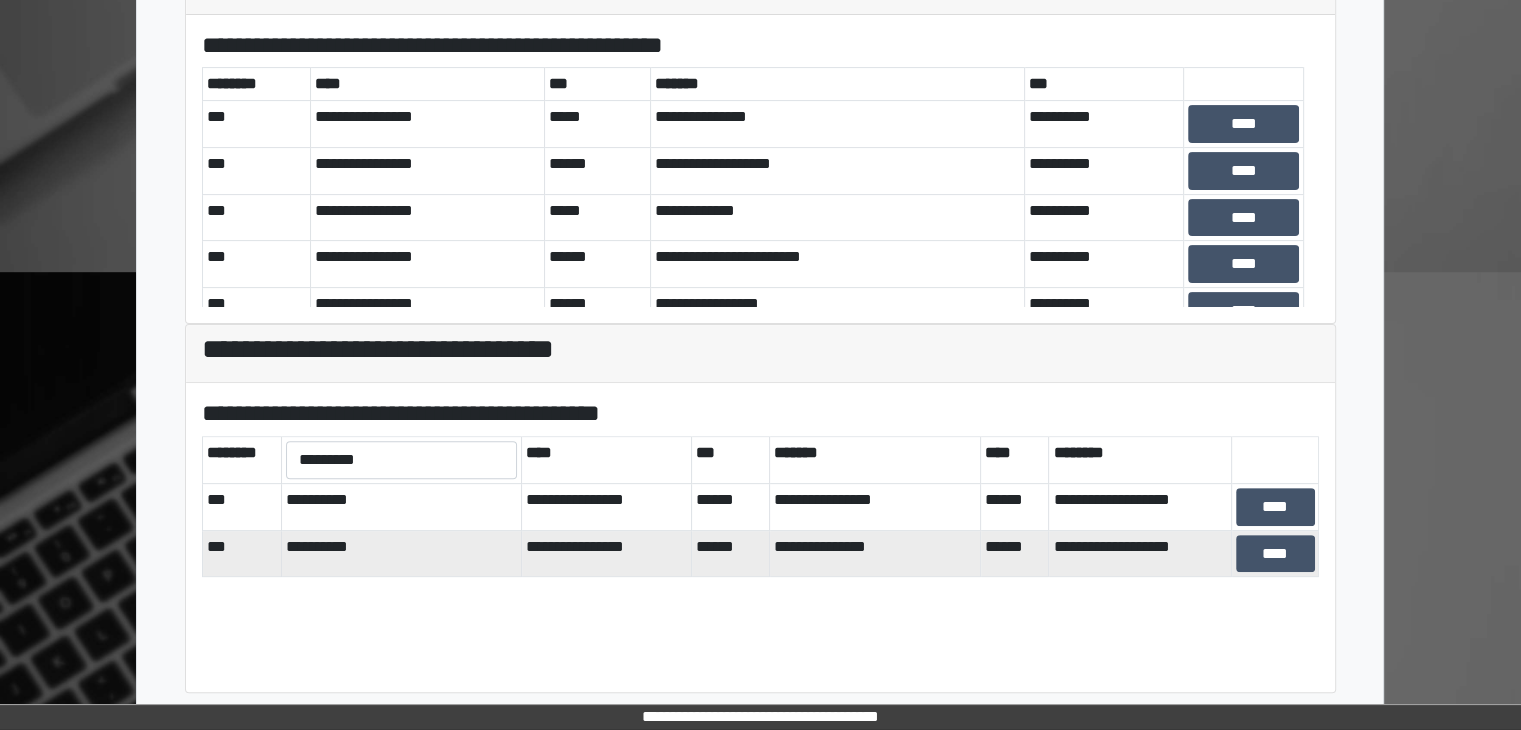 scroll, scrollTop: 581, scrollLeft: 0, axis: vertical 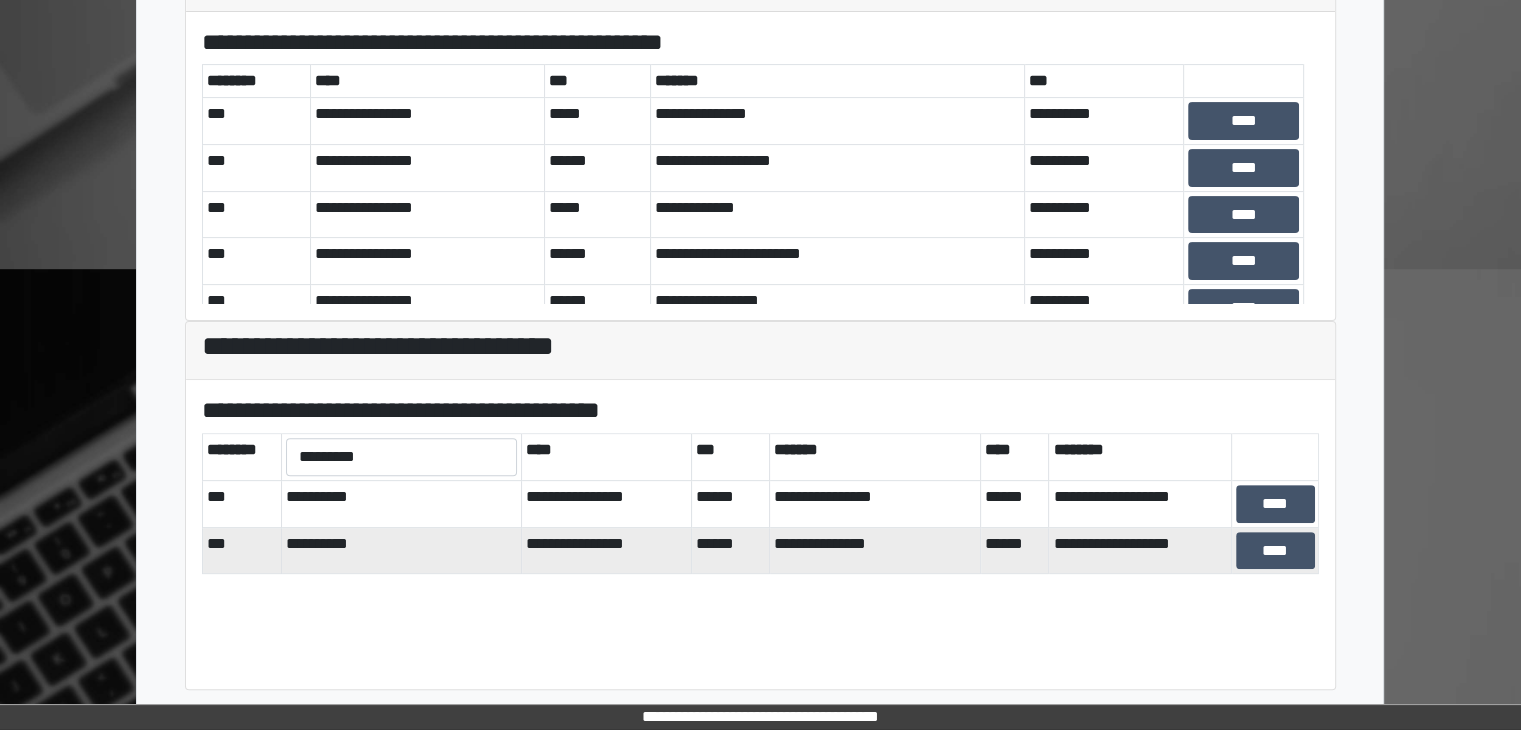 click on "****" at bounding box center (1275, 550) 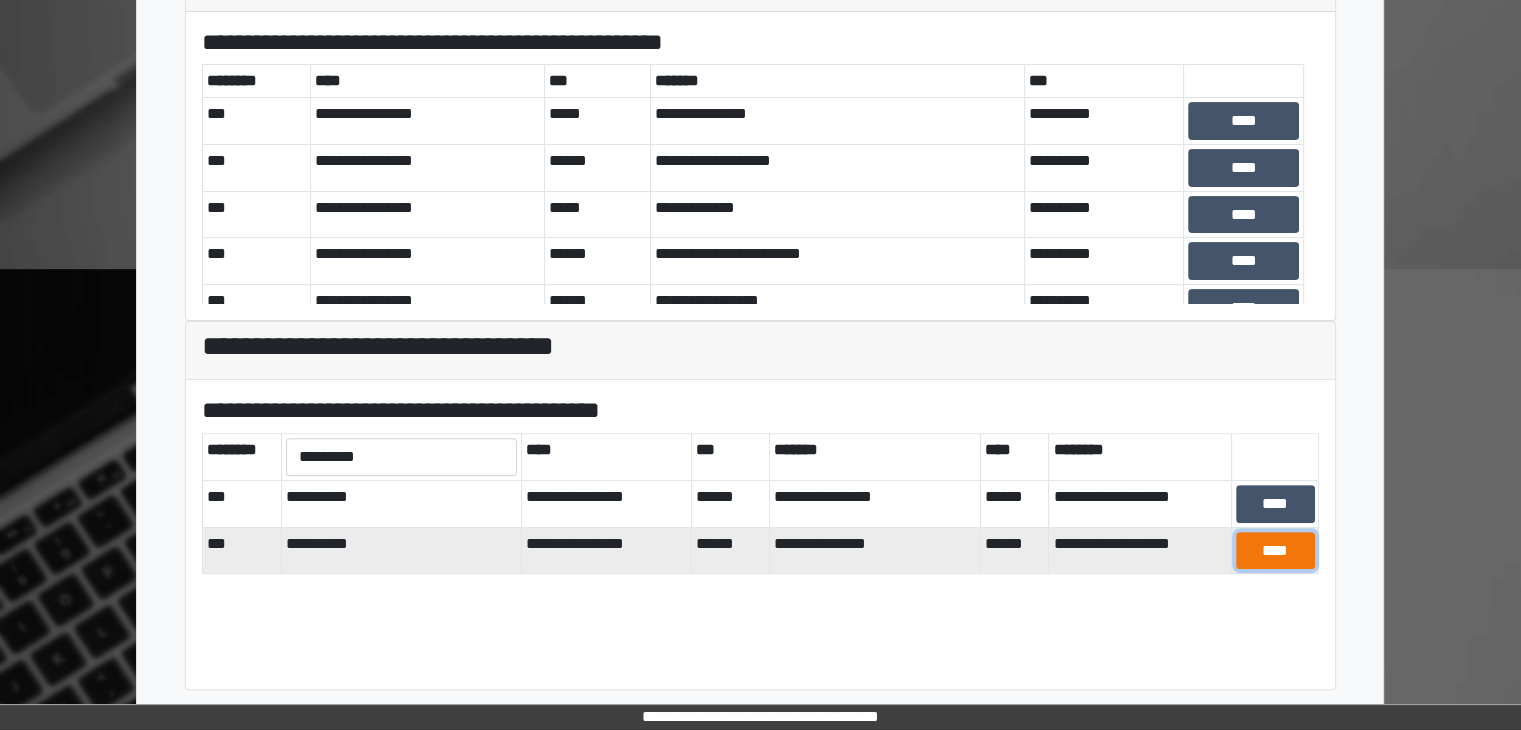 click on "****" at bounding box center [1275, 551] 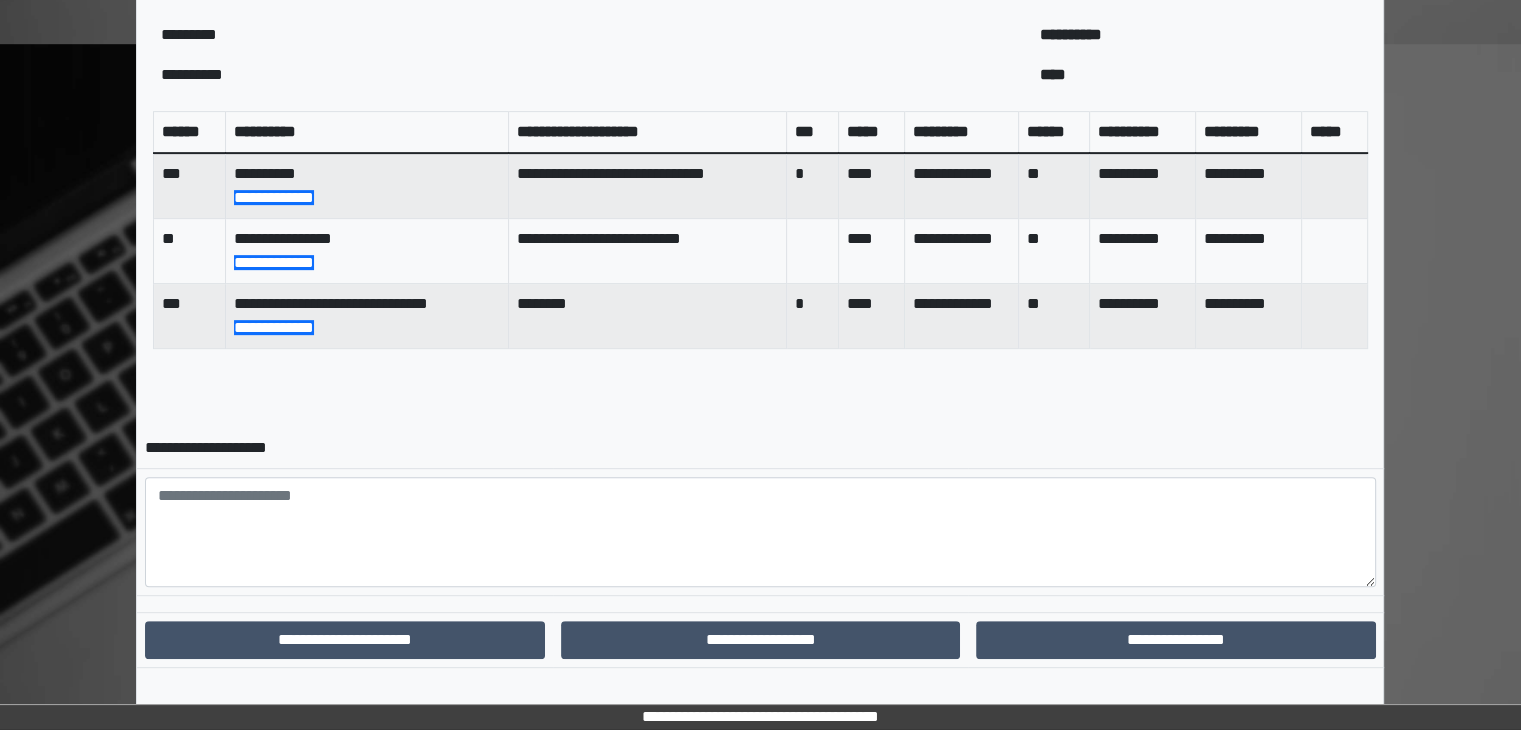 scroll, scrollTop: 824, scrollLeft: 0, axis: vertical 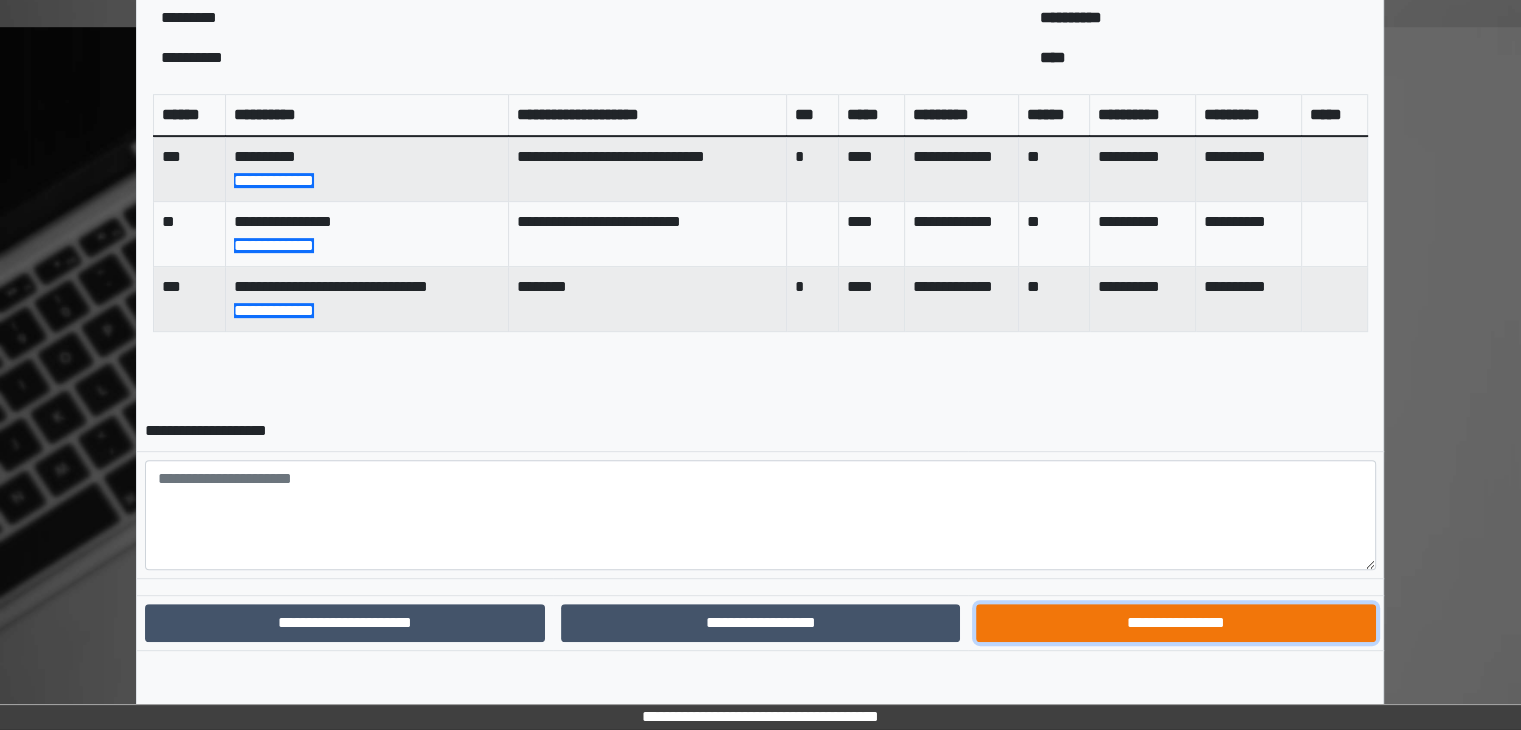 click on "**********" at bounding box center [1175, 623] 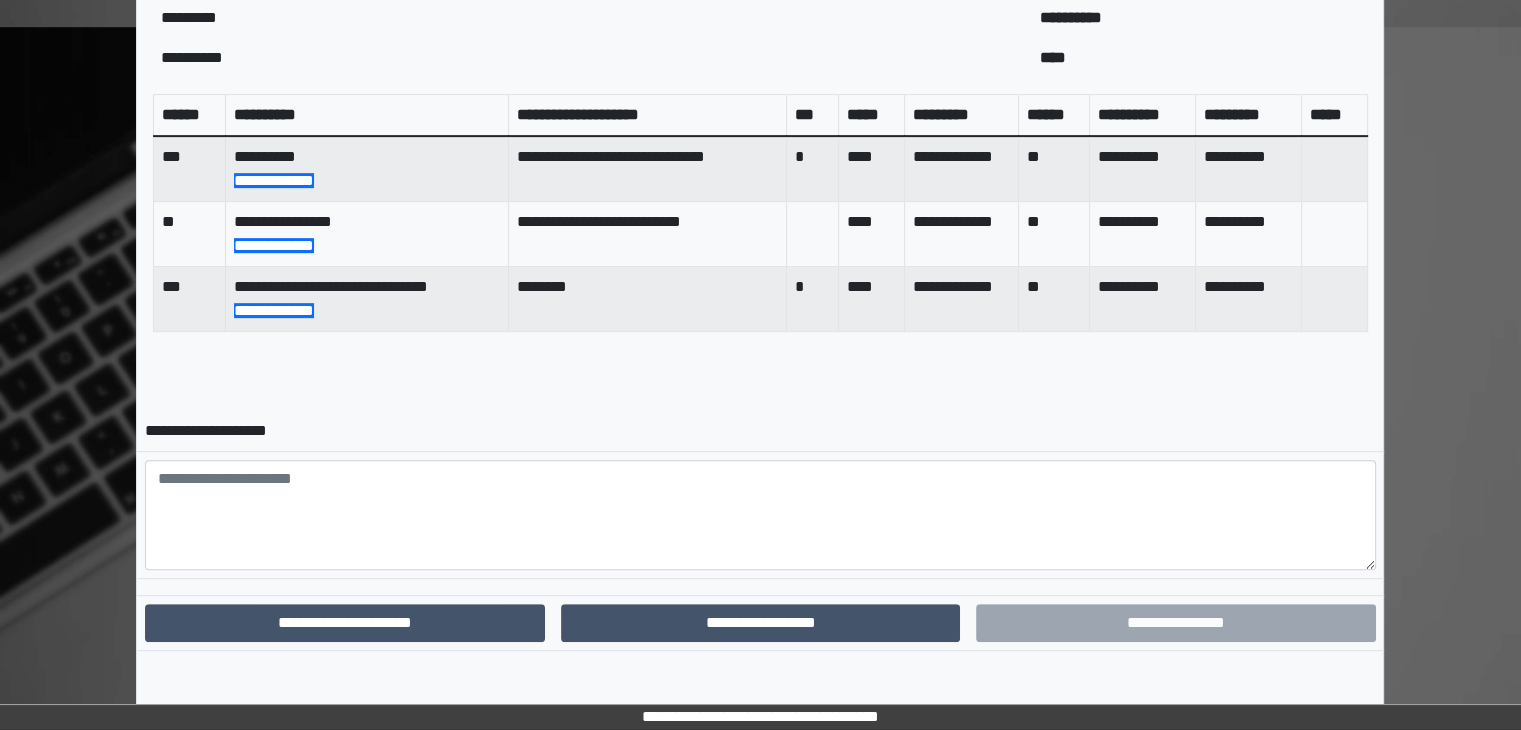 scroll, scrollTop: 721, scrollLeft: 0, axis: vertical 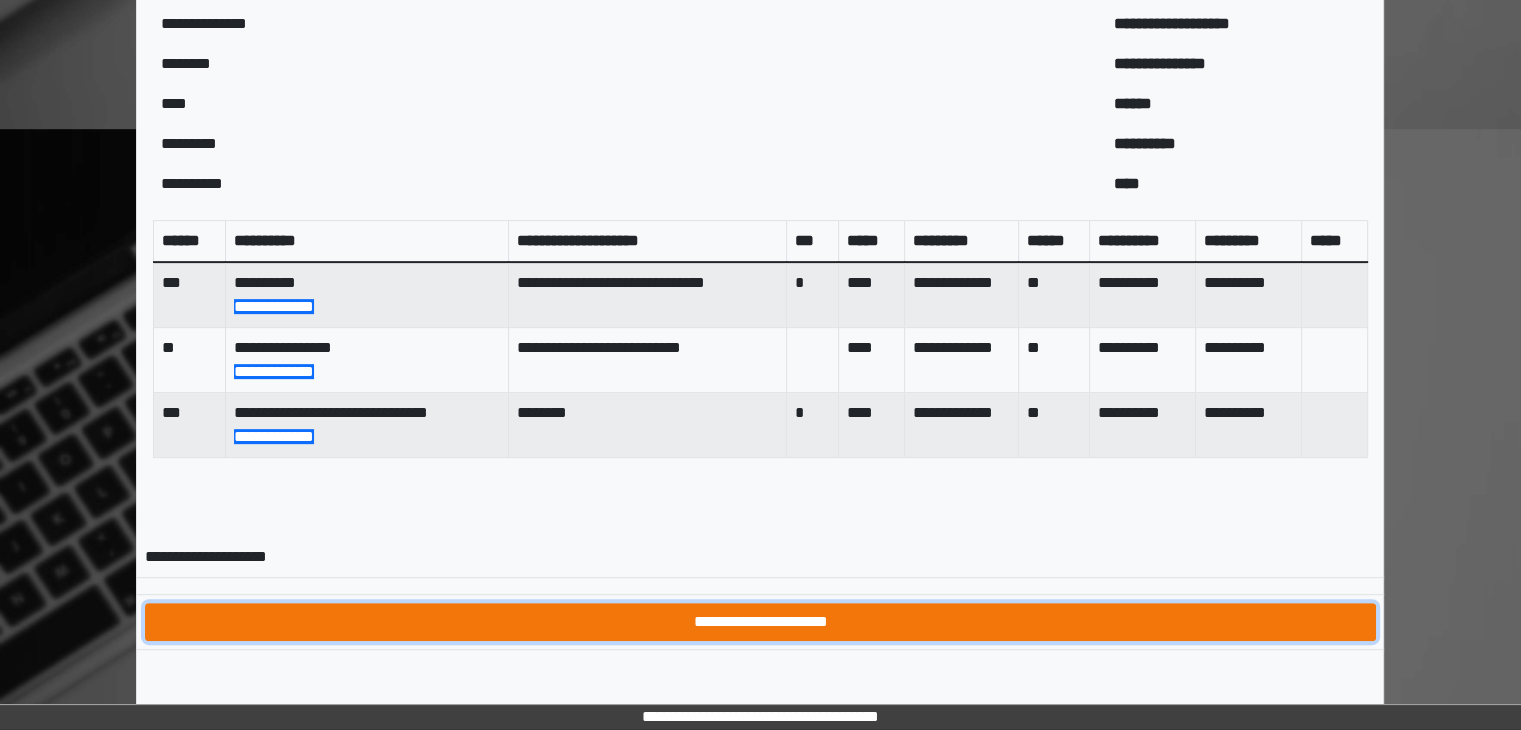 click on "**********" at bounding box center (760, 622) 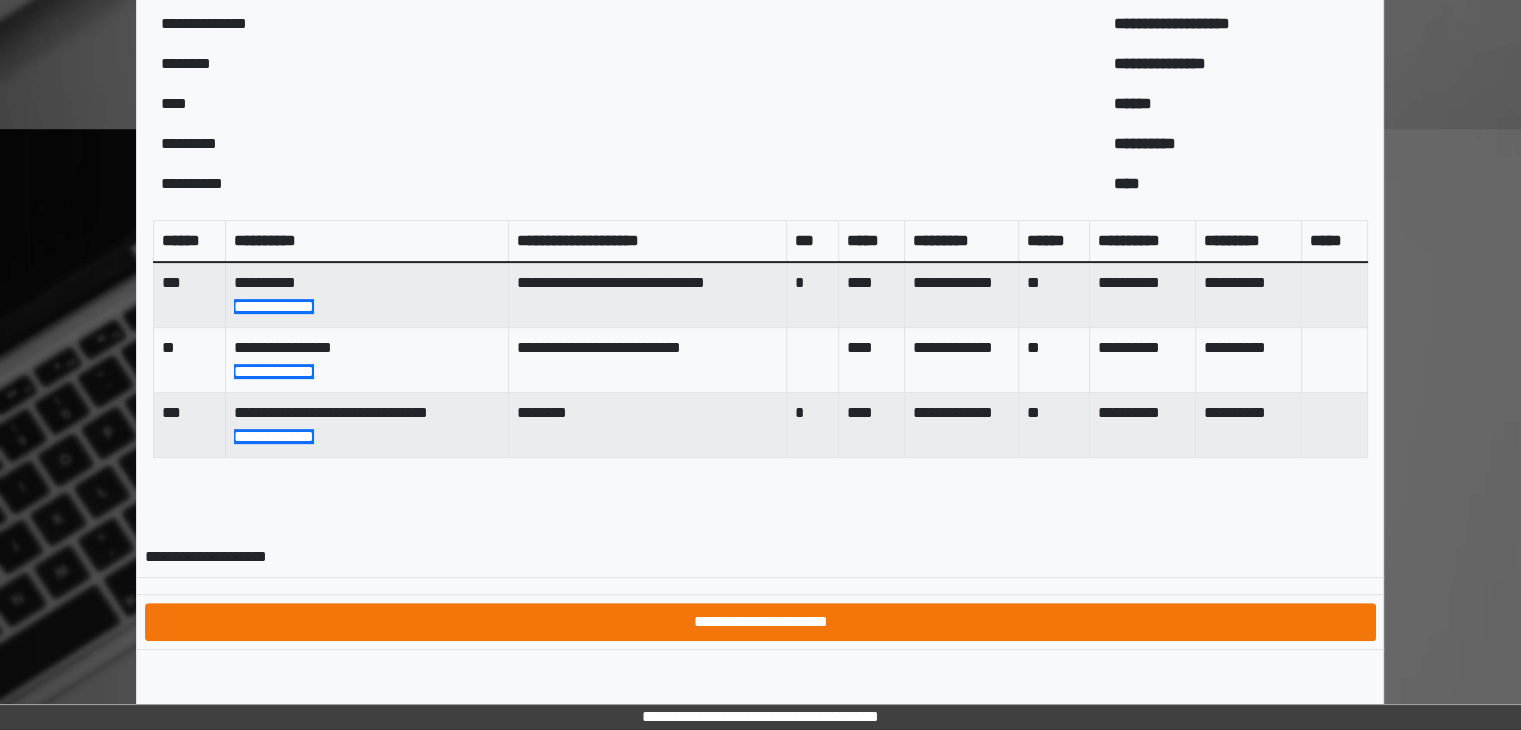 scroll, scrollTop: 0, scrollLeft: 0, axis: both 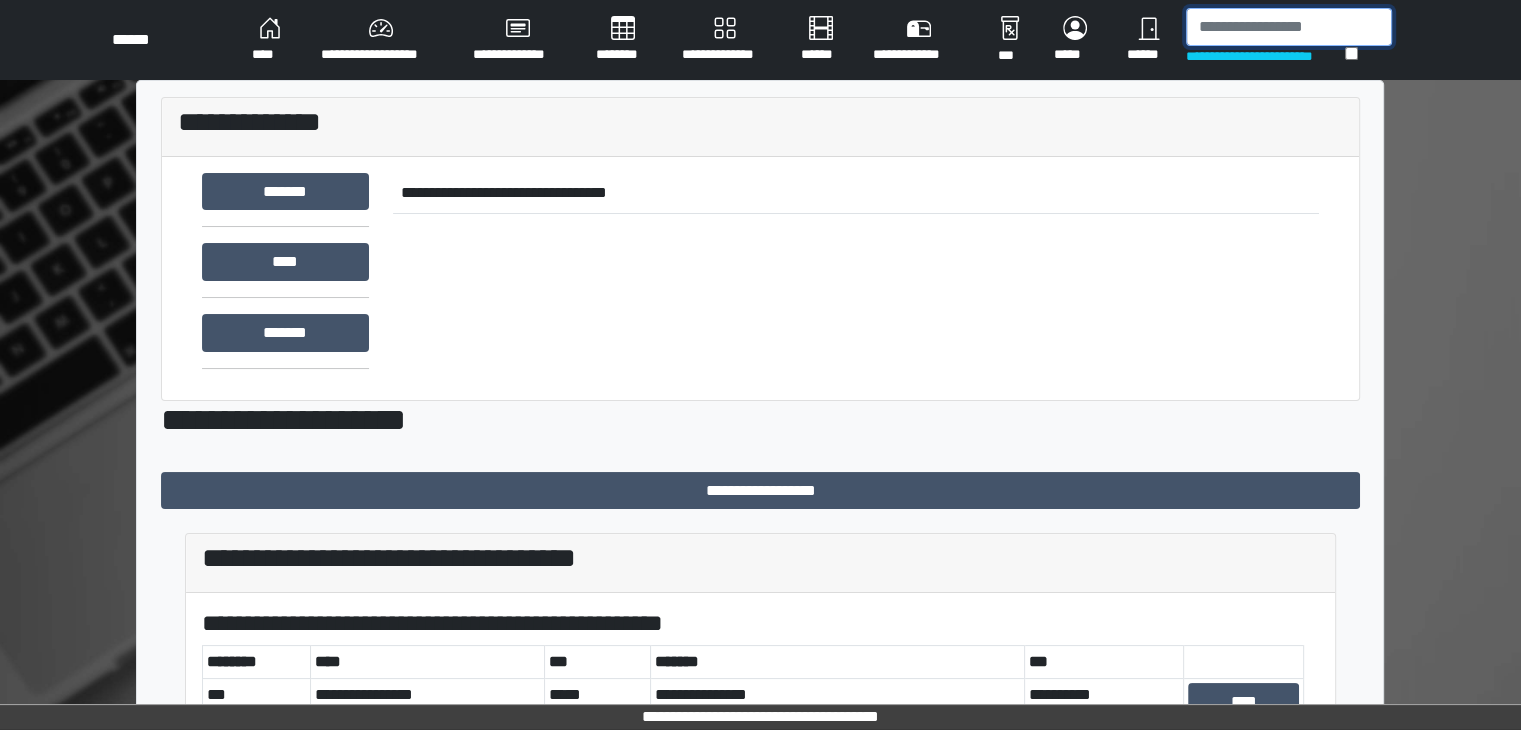 click at bounding box center [1289, 27] 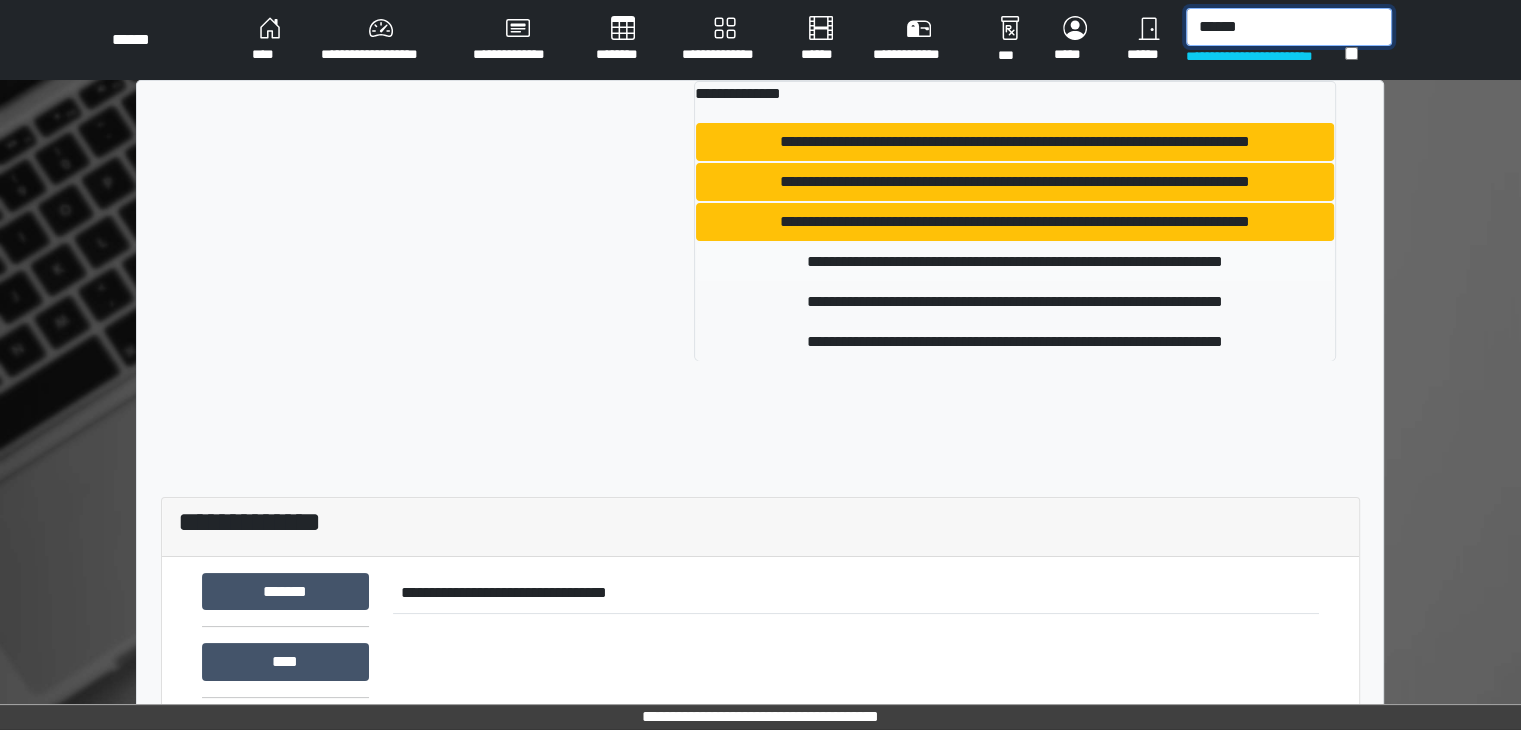type on "******" 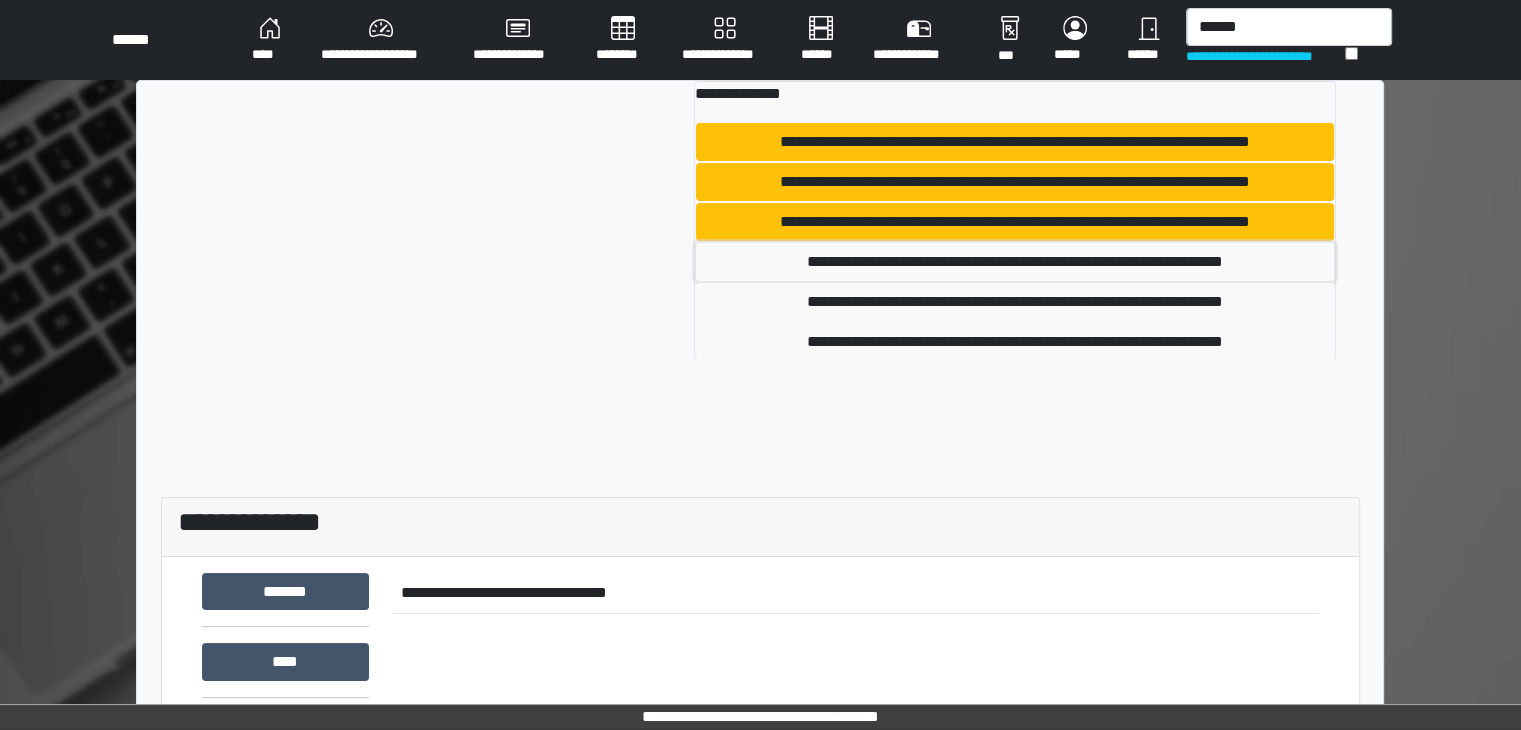 click on "**********" at bounding box center (1015, 262) 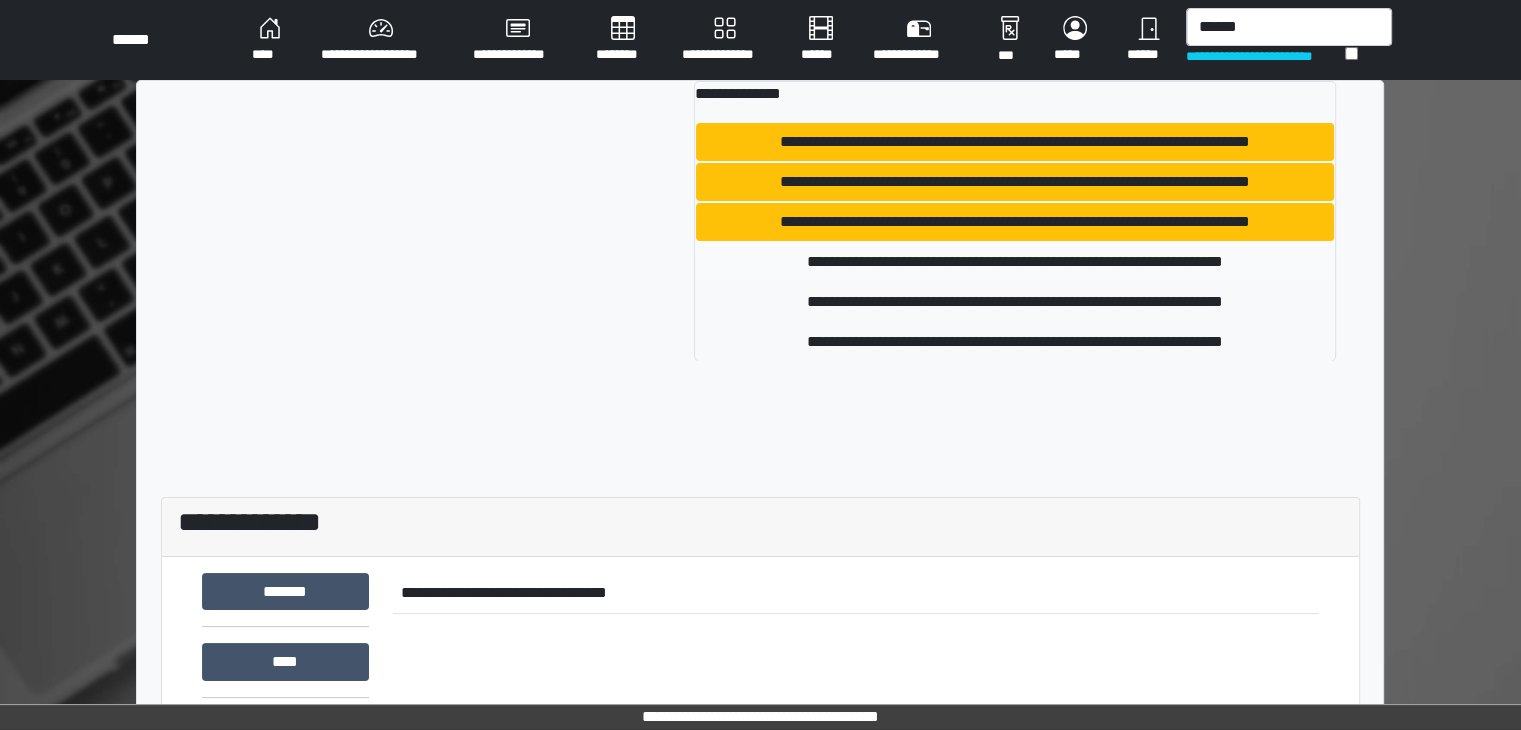 type 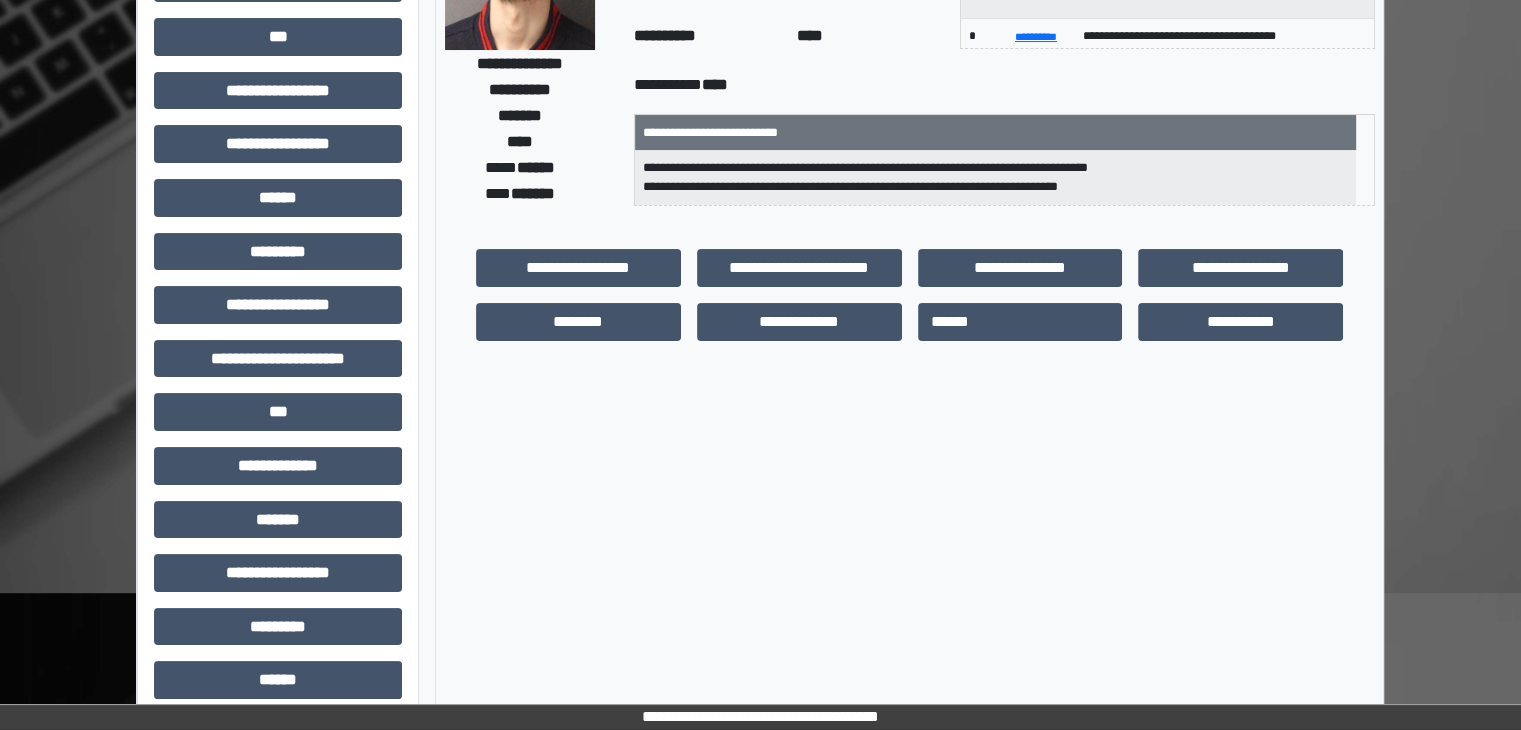 scroll, scrollTop: 236, scrollLeft: 0, axis: vertical 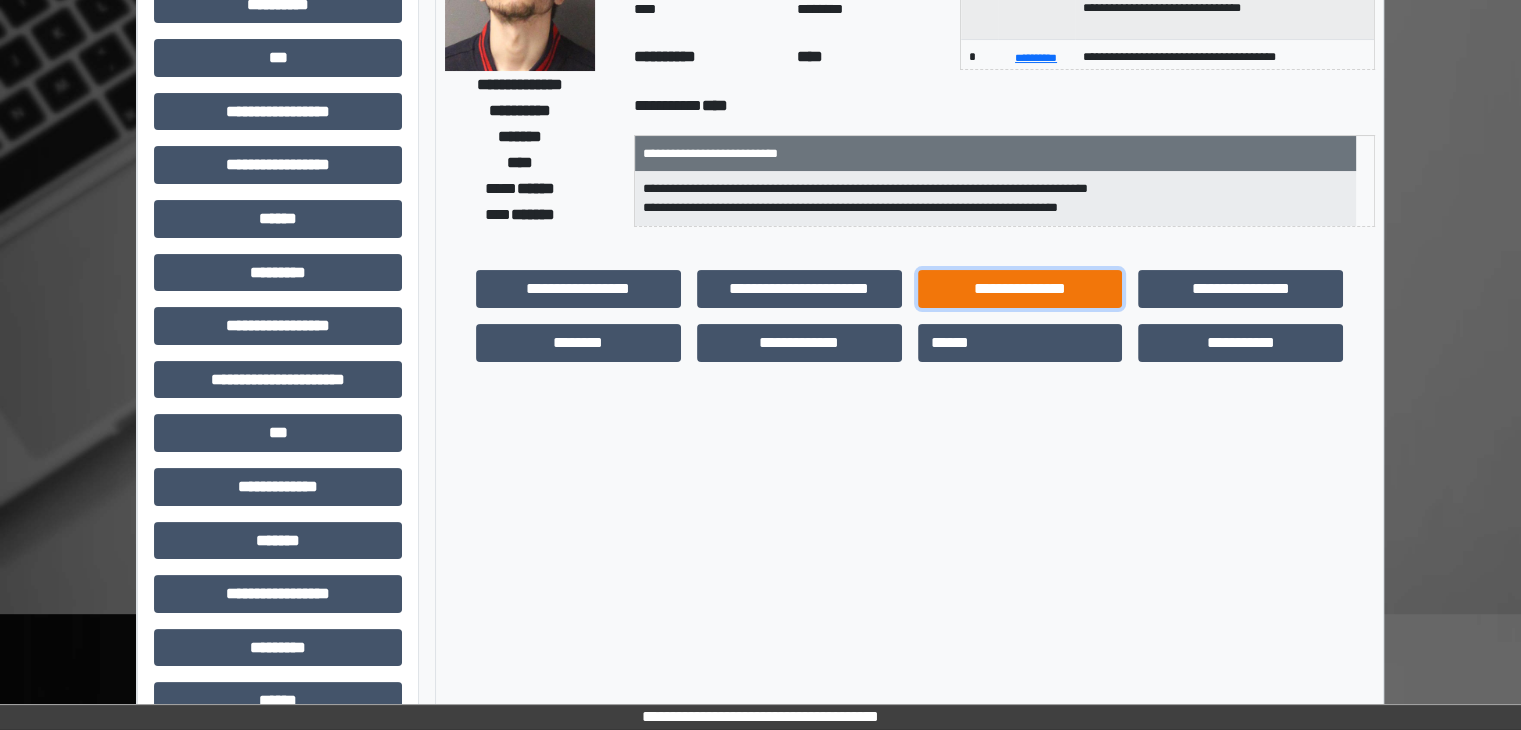drag, startPoint x: 1100, startPoint y: 275, endPoint x: 1048, endPoint y: 297, distance: 56.462376 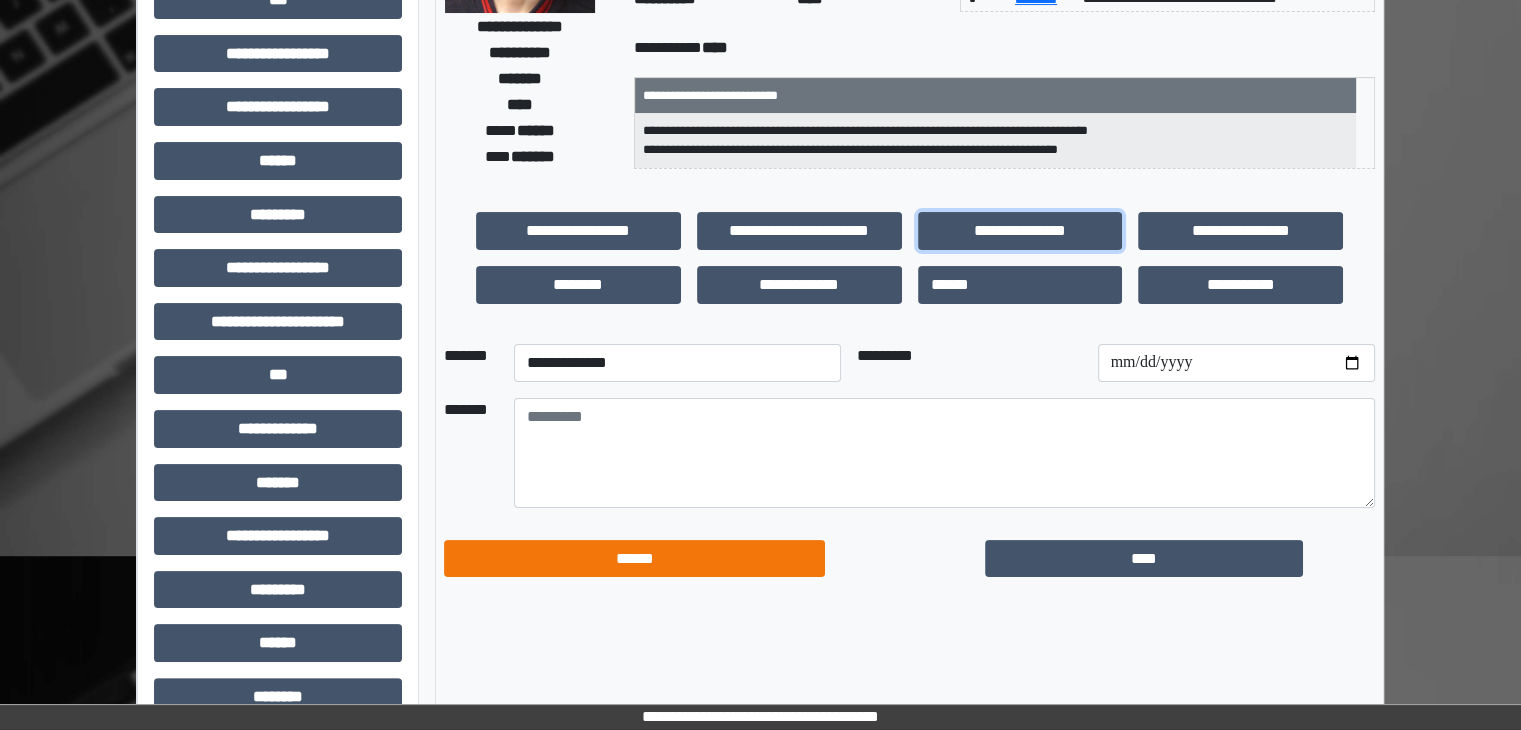 scroll, scrollTop: 436, scrollLeft: 0, axis: vertical 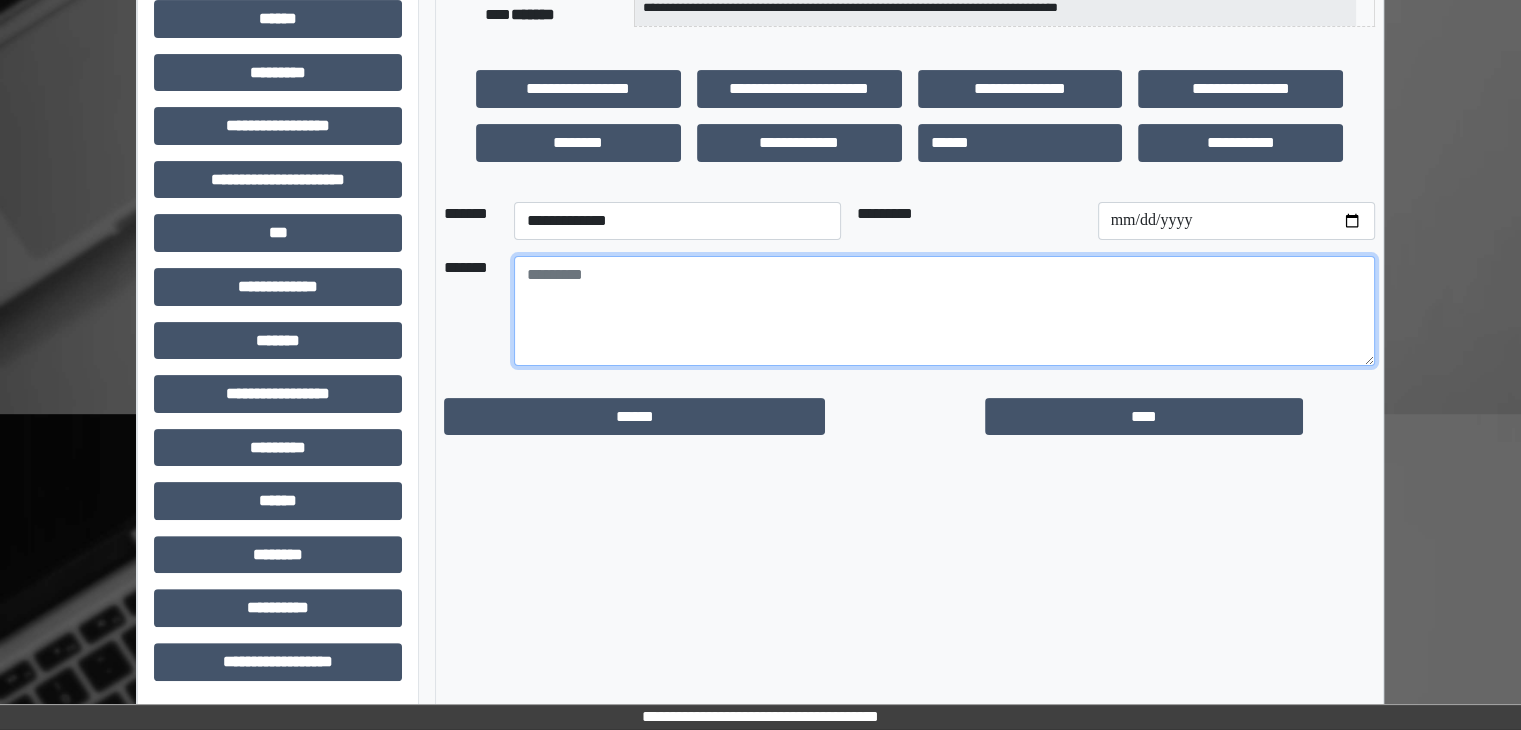 drag, startPoint x: 591, startPoint y: 281, endPoint x: 591, endPoint y: 293, distance: 12 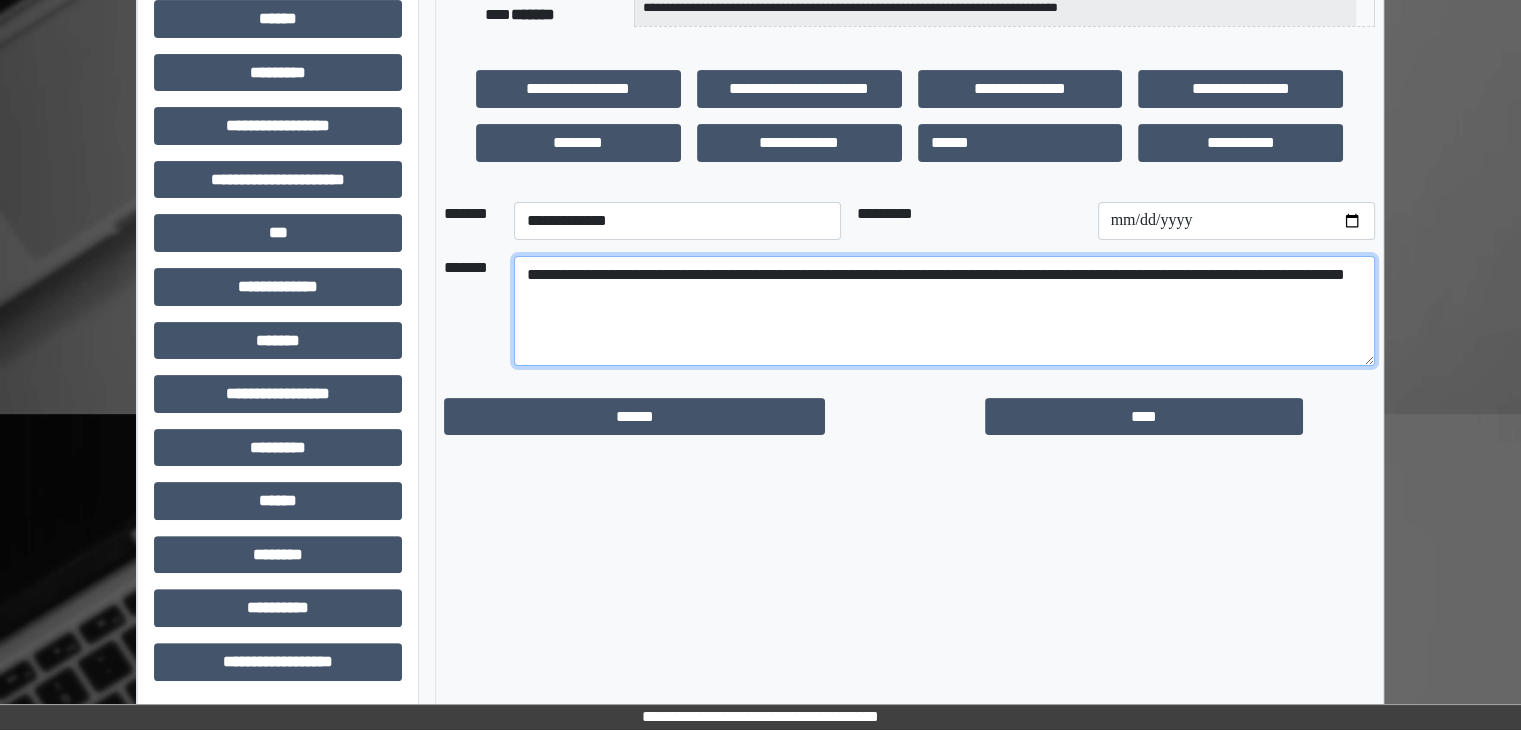 drag, startPoint x: 782, startPoint y: 266, endPoint x: 612, endPoint y: 305, distance: 174.41617 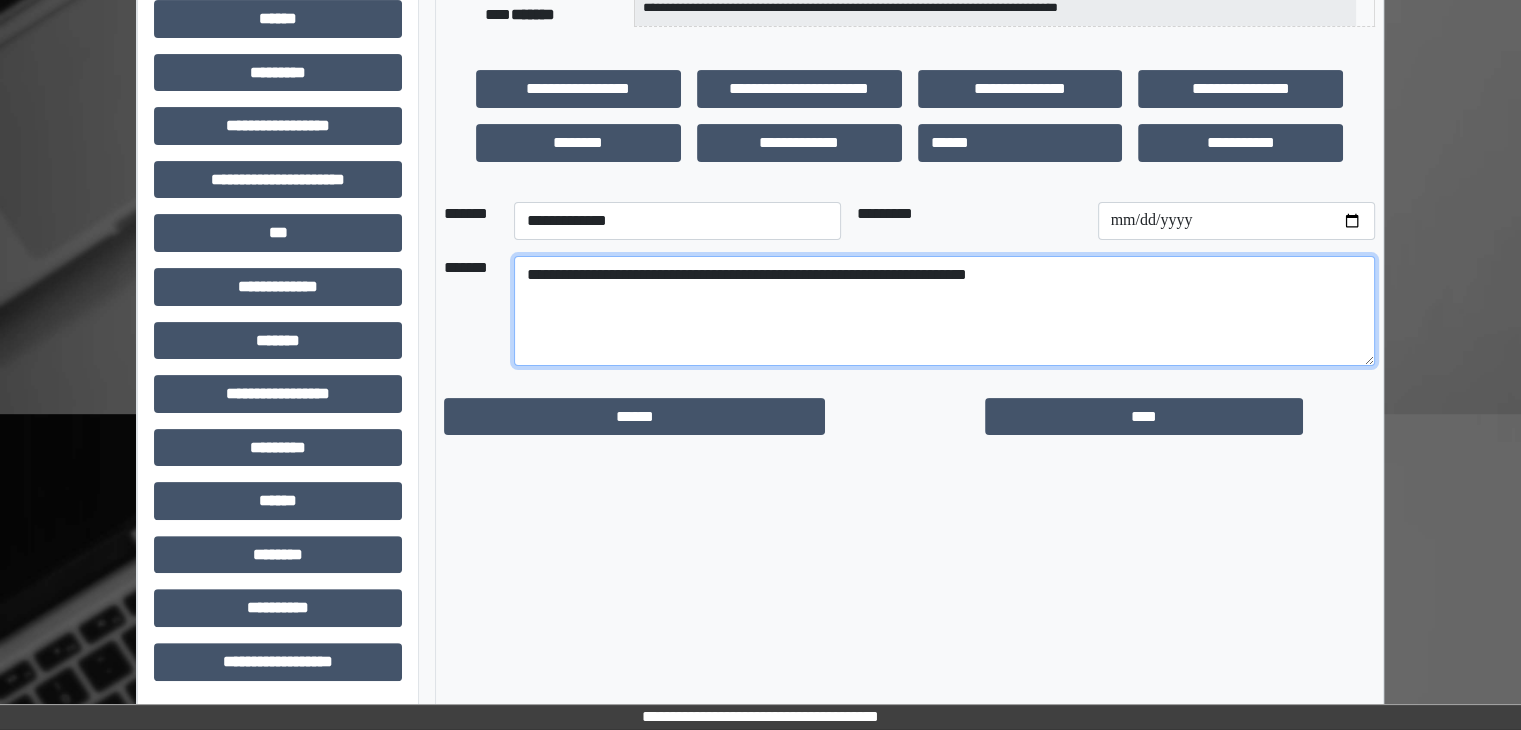 type on "**********" 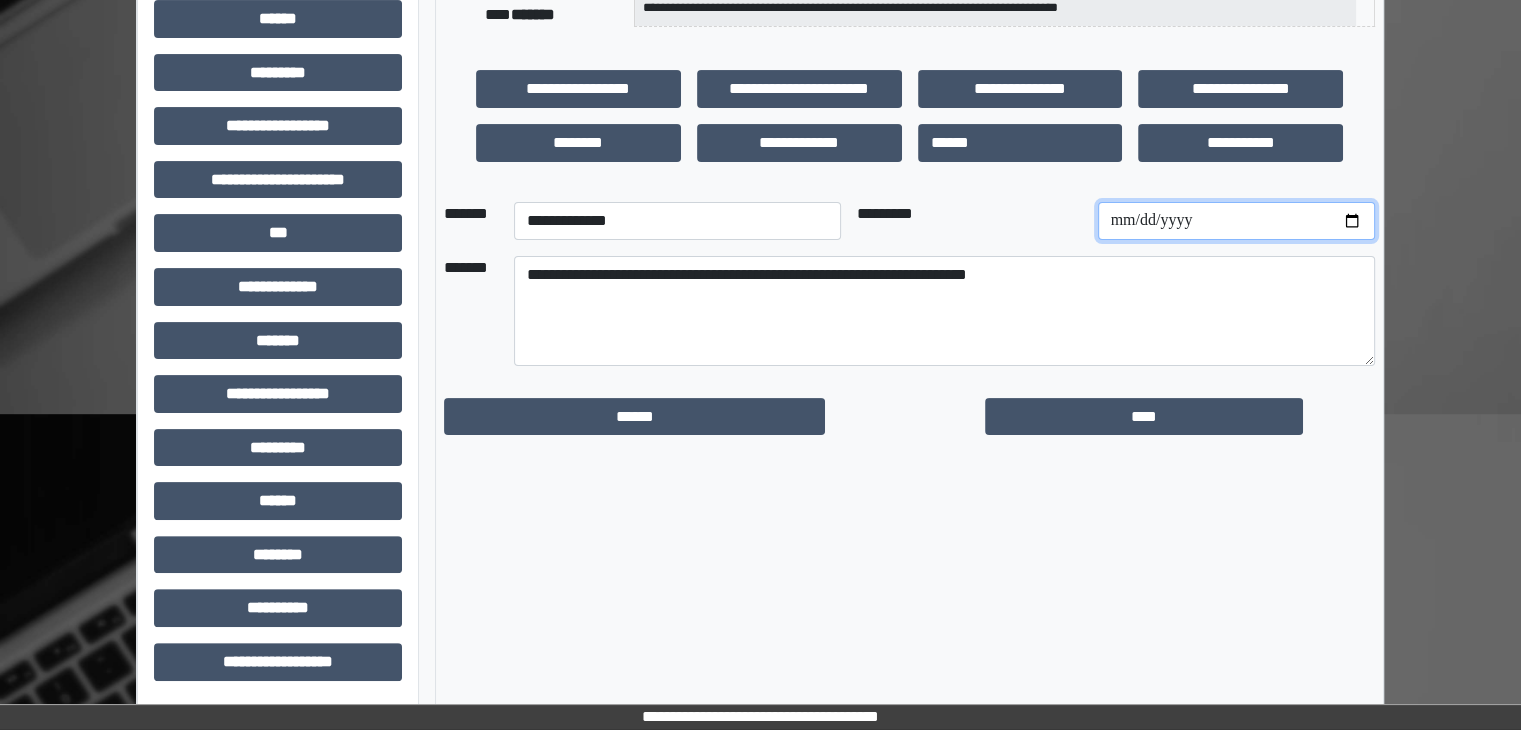 click at bounding box center (1236, 221) 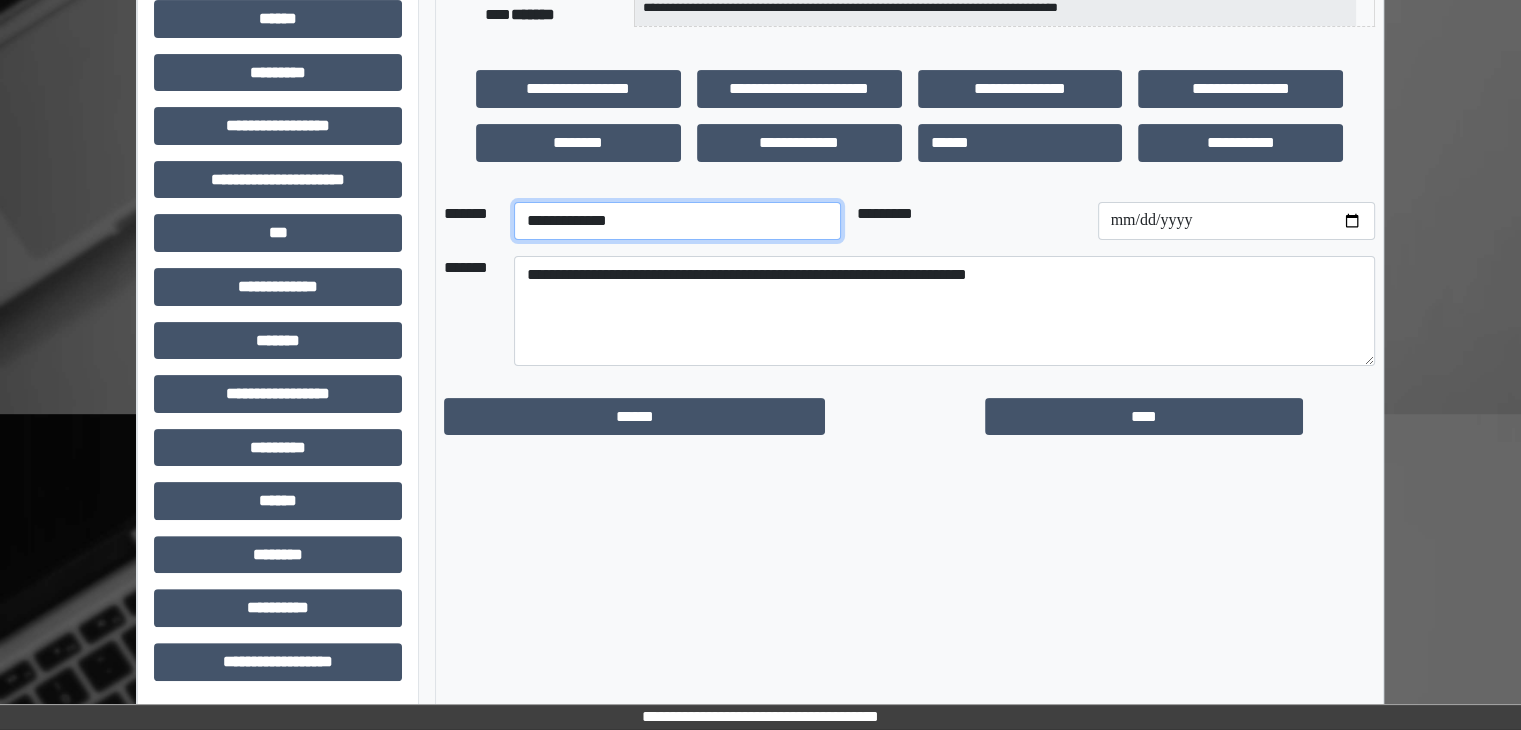 drag, startPoint x: 652, startPoint y: 217, endPoint x: 661, endPoint y: 237, distance: 21.931713 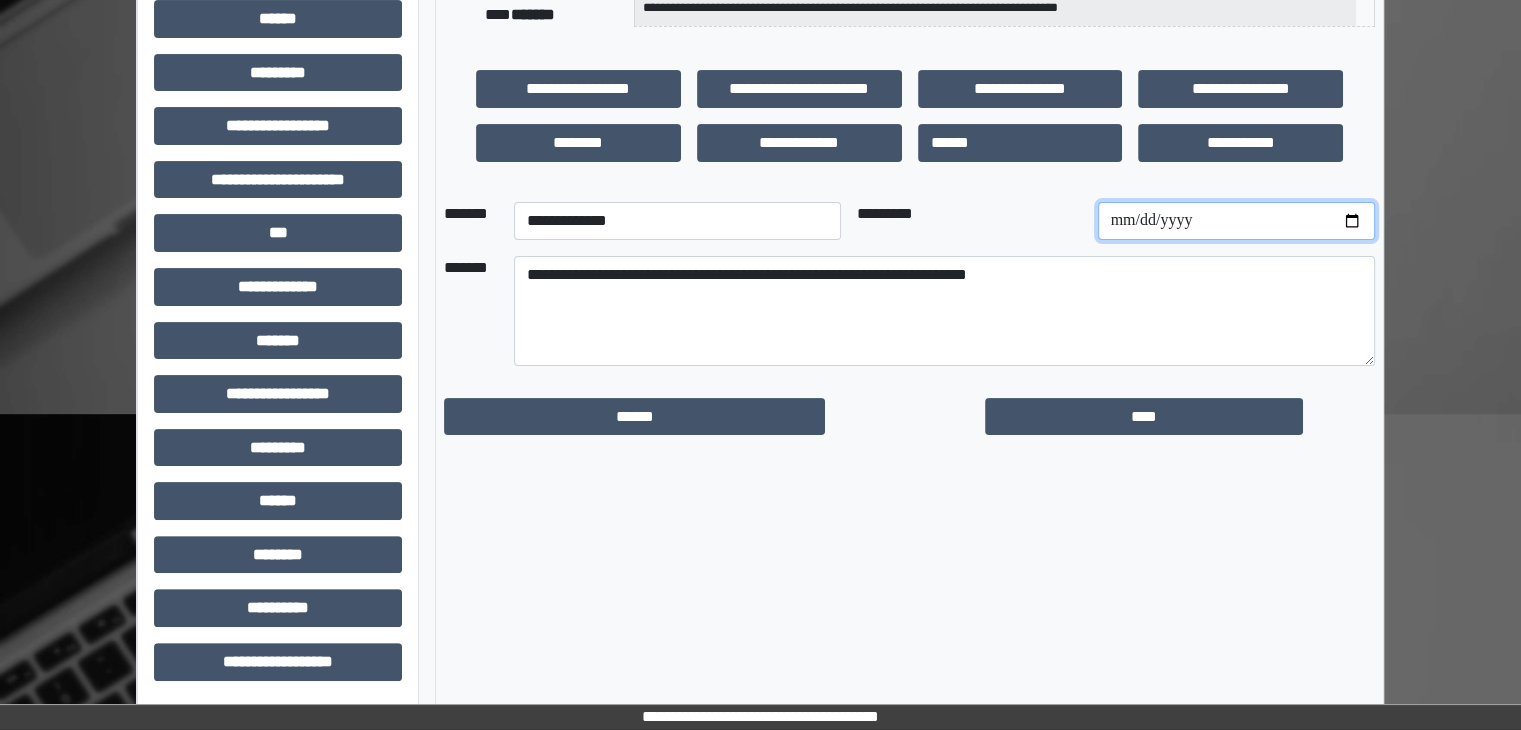 click on "**********" at bounding box center [1236, 221] 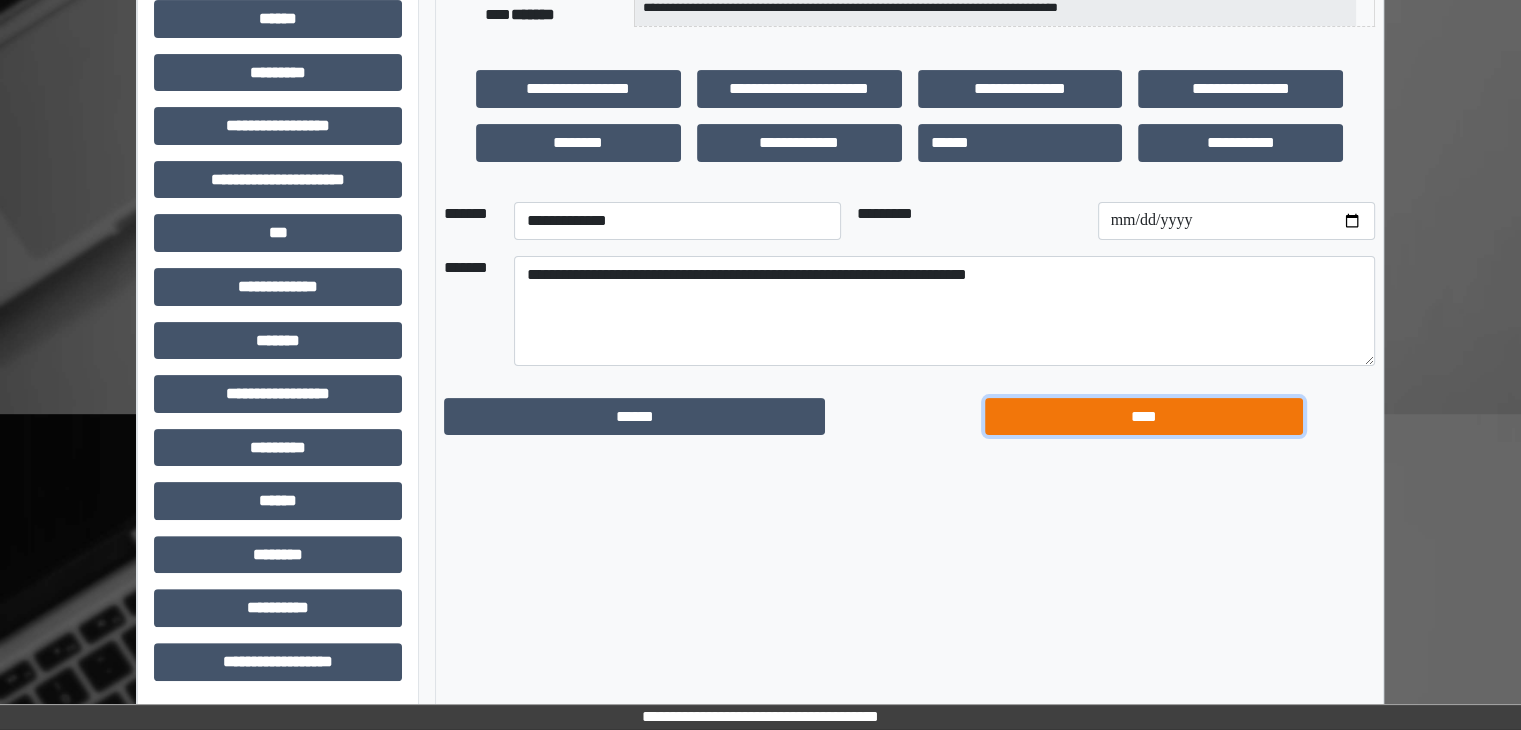 click on "****" at bounding box center [1144, 417] 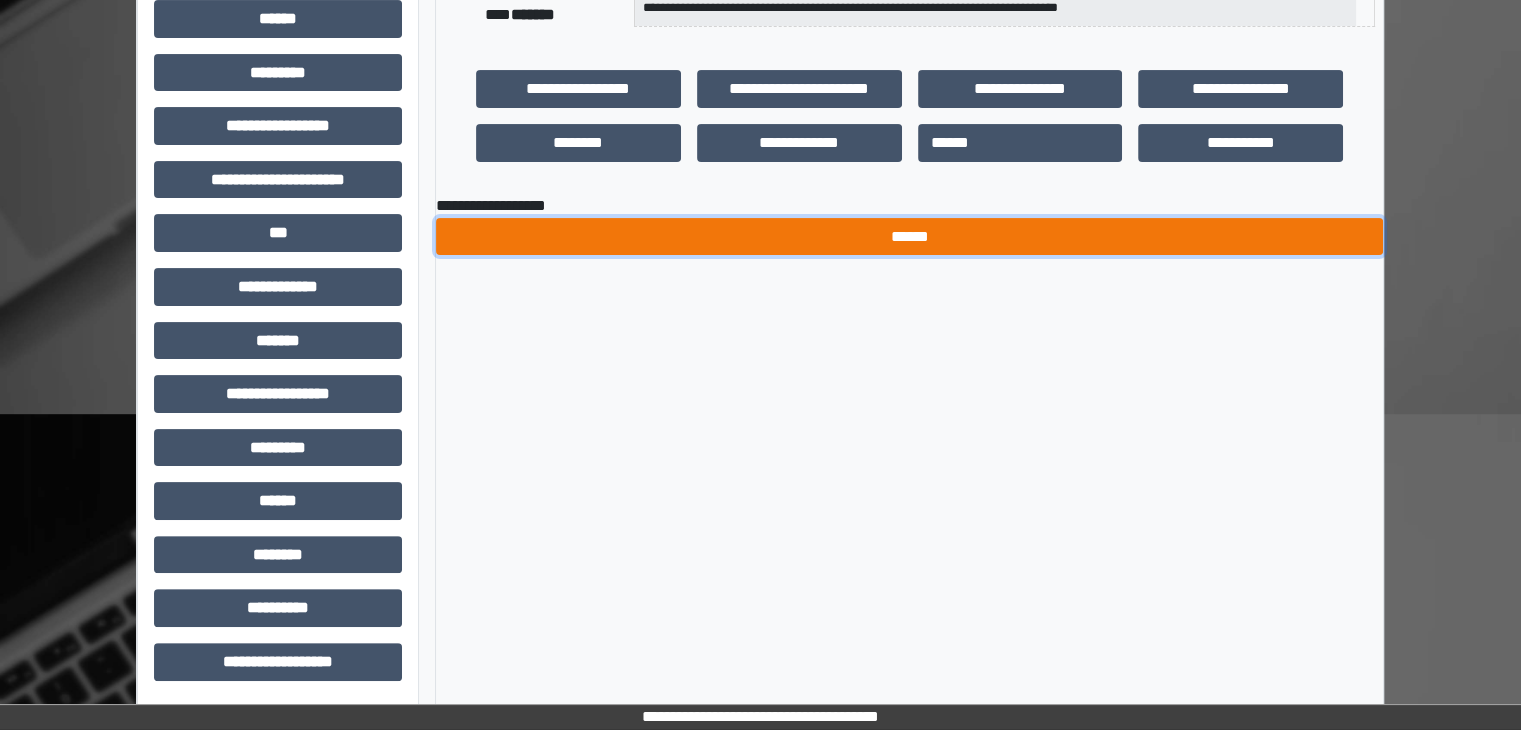 click on "******" at bounding box center (909, 237) 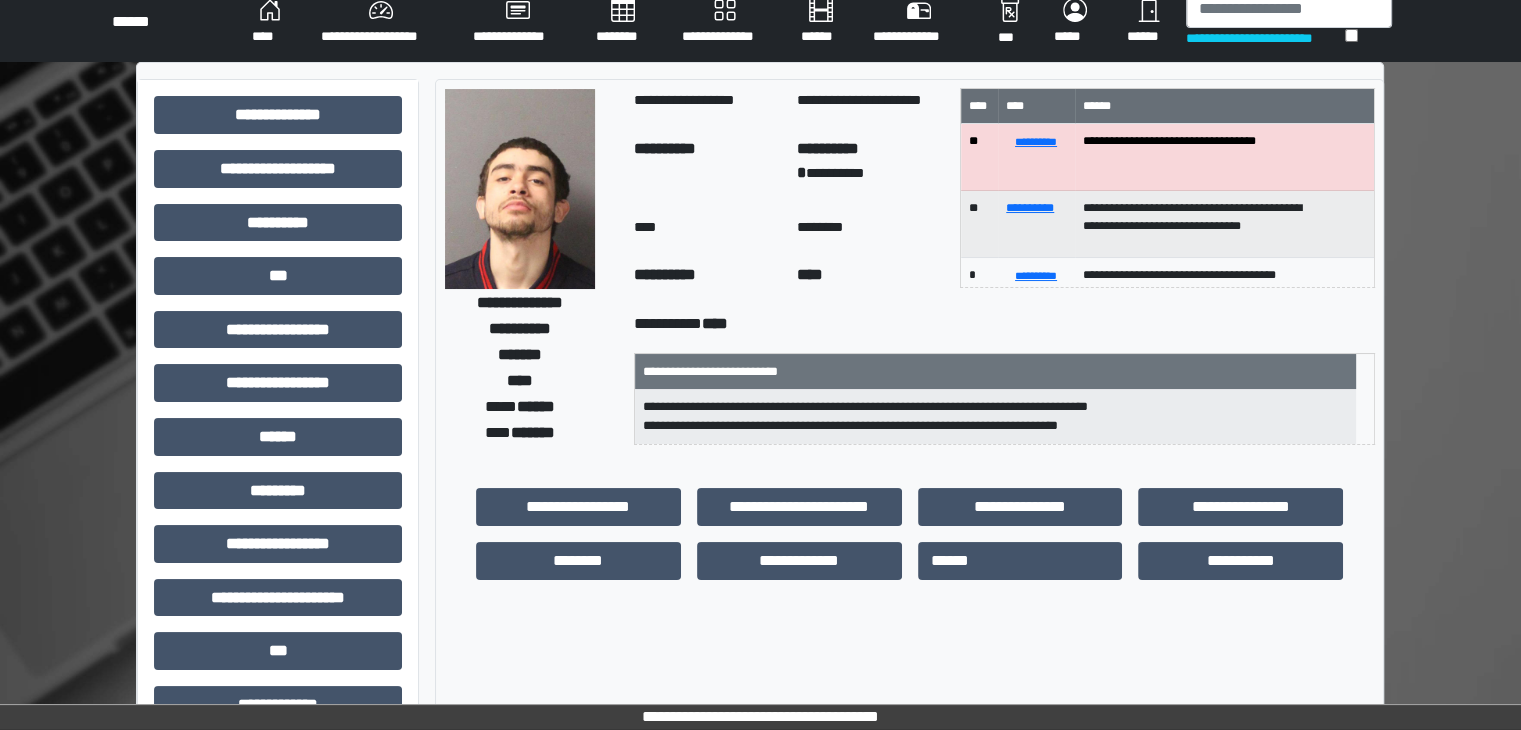scroll, scrollTop: 0, scrollLeft: 0, axis: both 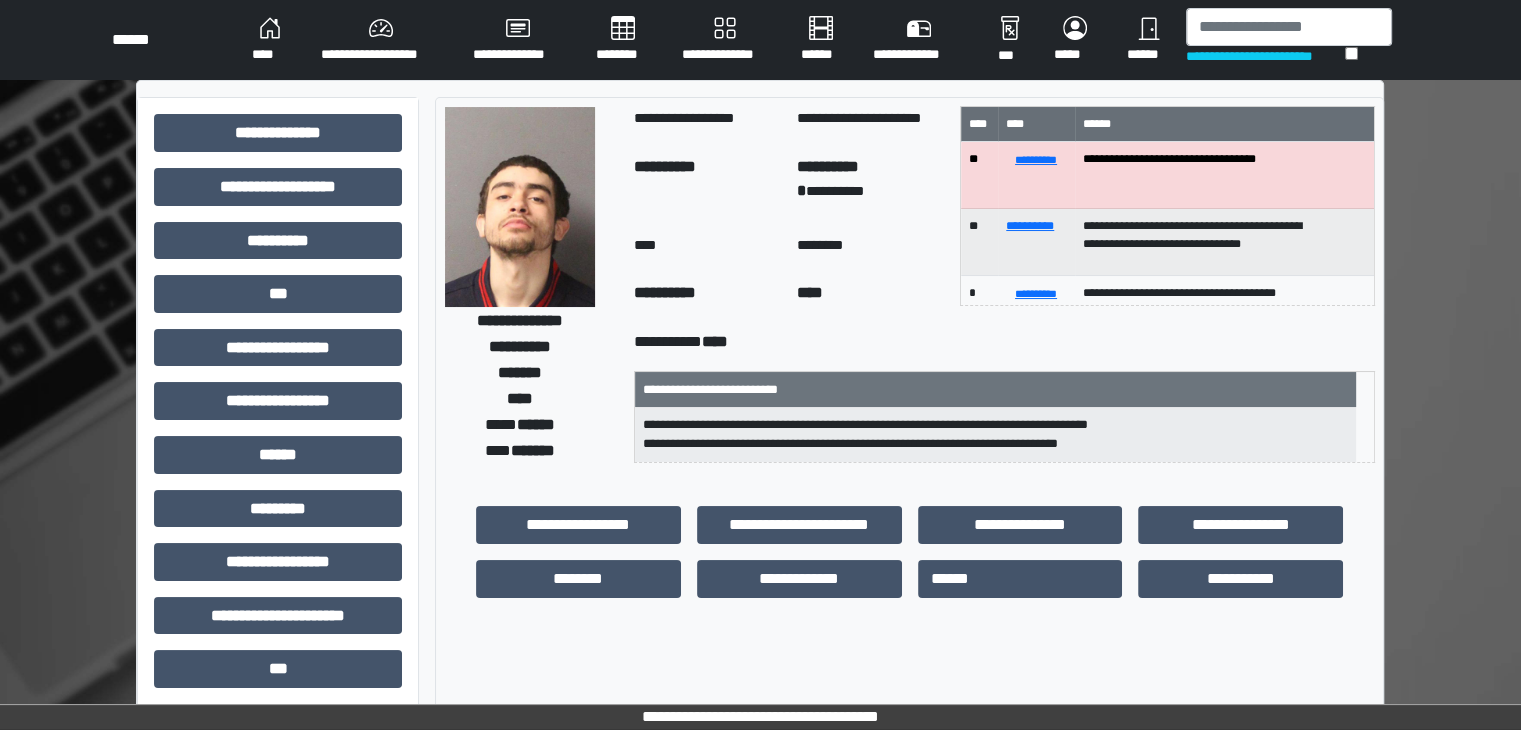 click on "********" at bounding box center (623, 40) 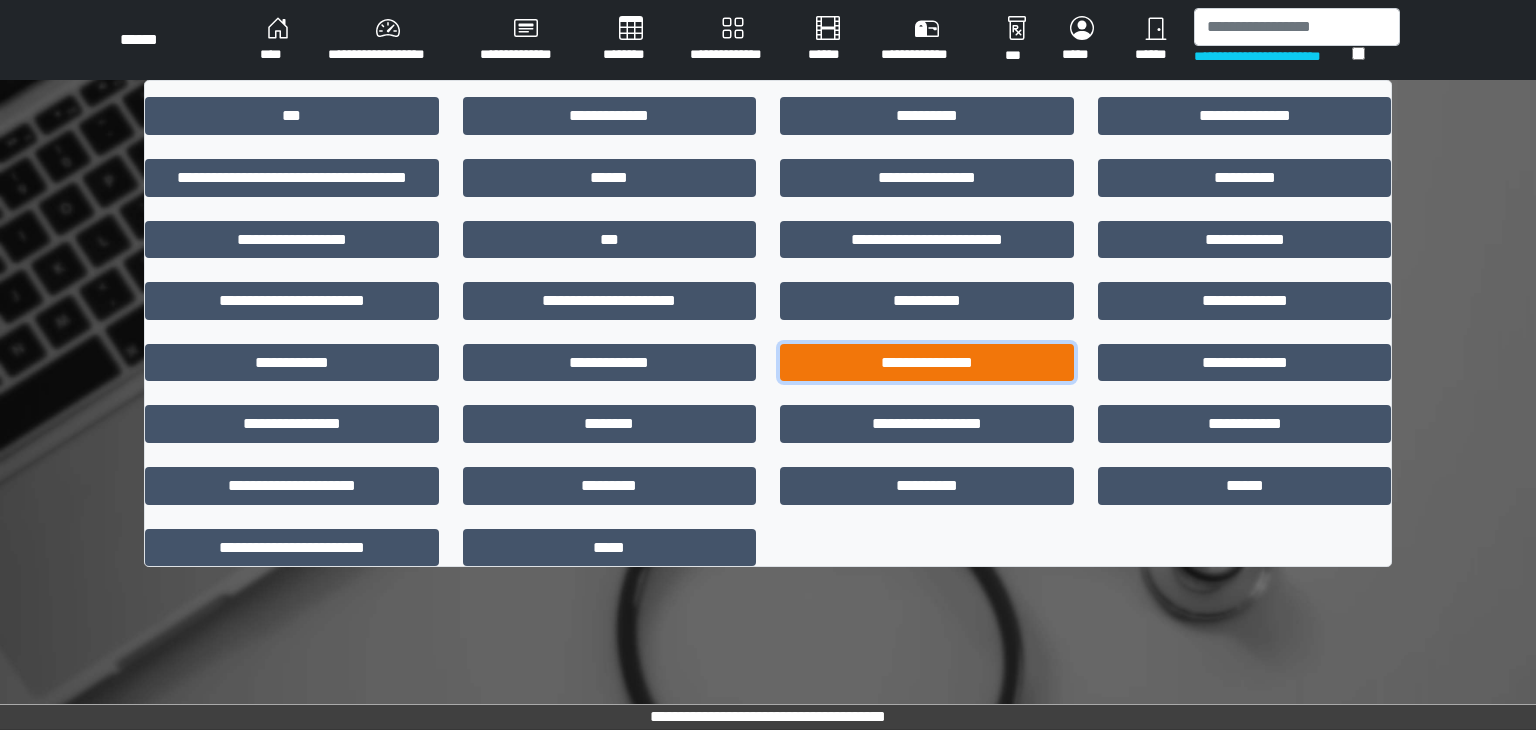 click on "**********" at bounding box center (927, 363) 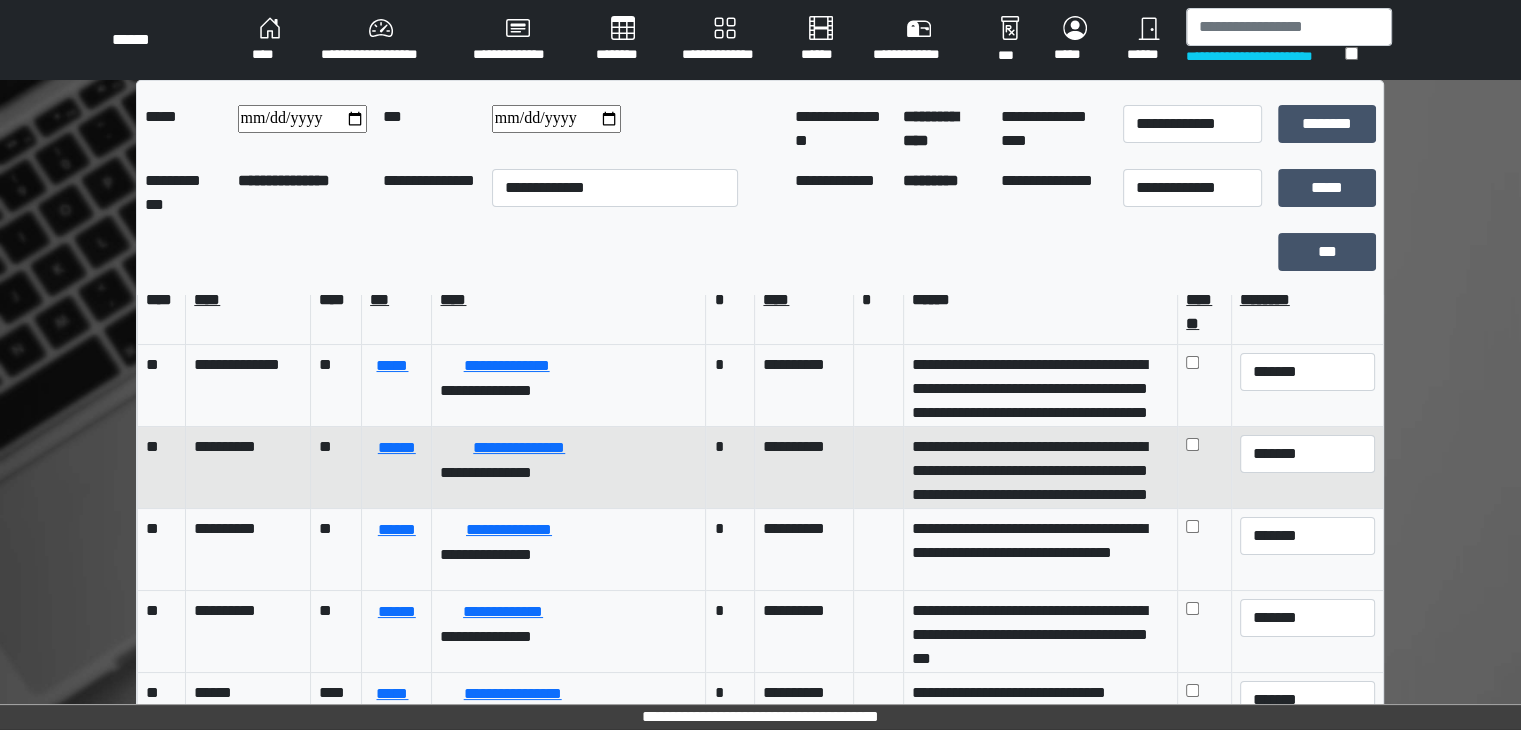 scroll, scrollTop: 77, scrollLeft: 0, axis: vertical 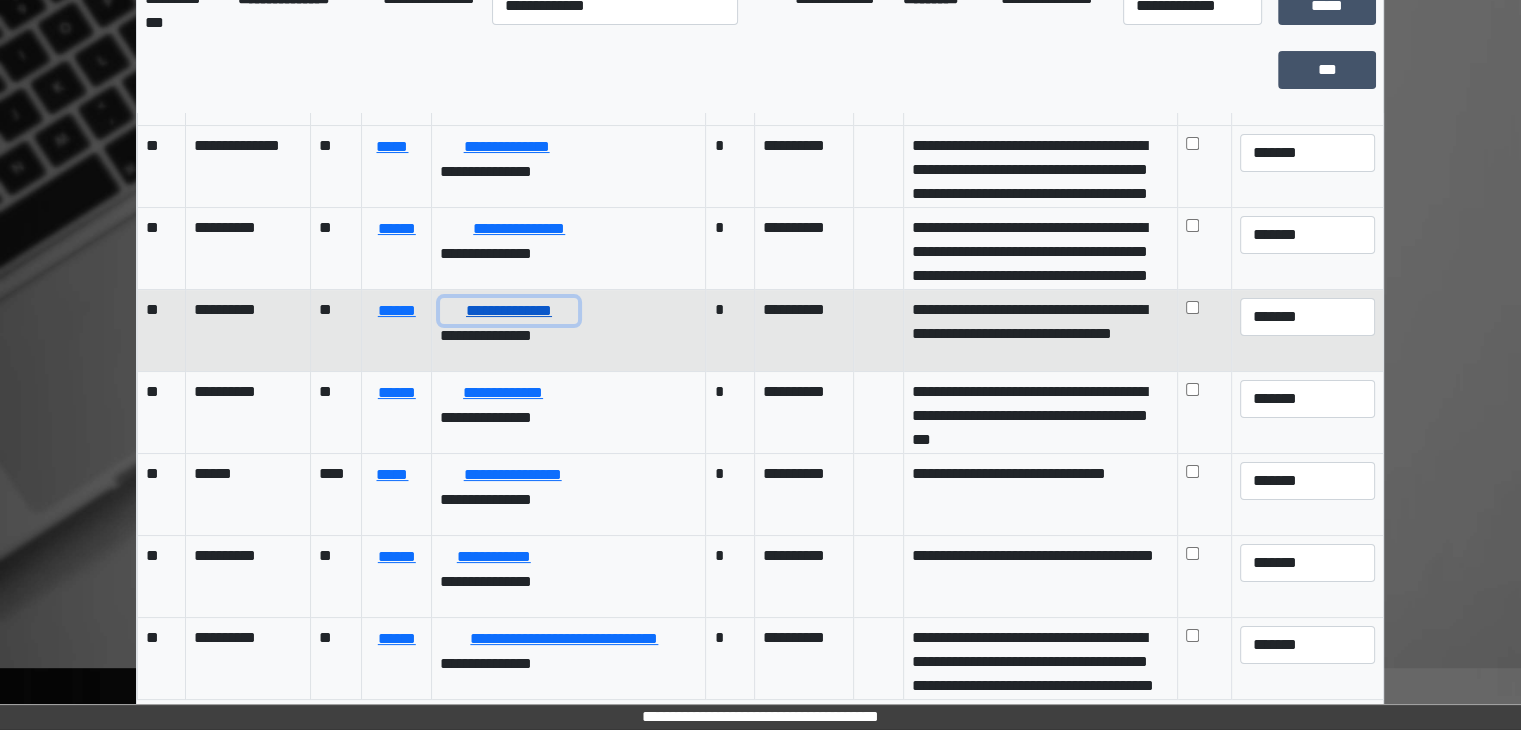 click on "**********" at bounding box center (508, 311) 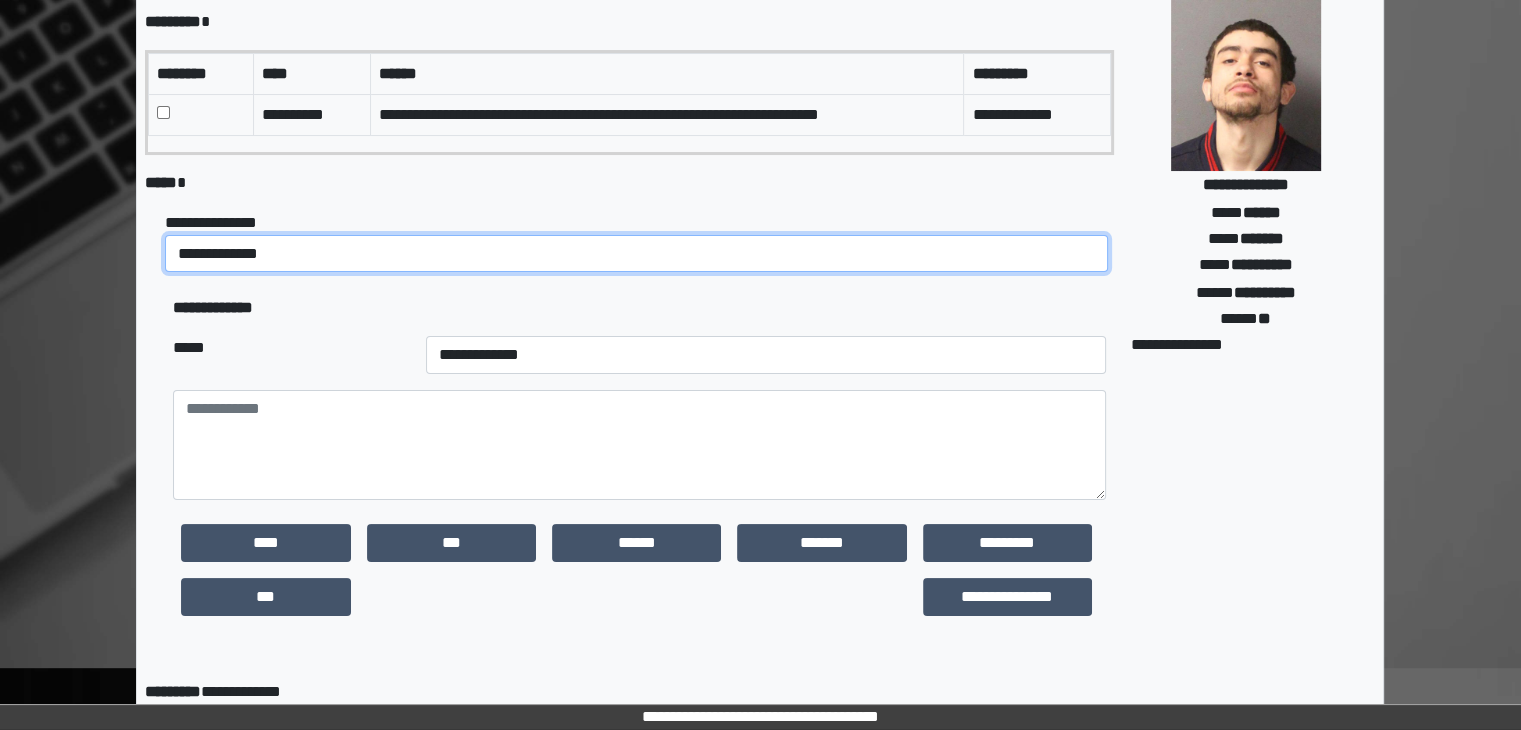 drag, startPoint x: 270, startPoint y: 245, endPoint x: 274, endPoint y: 265, distance: 20.396078 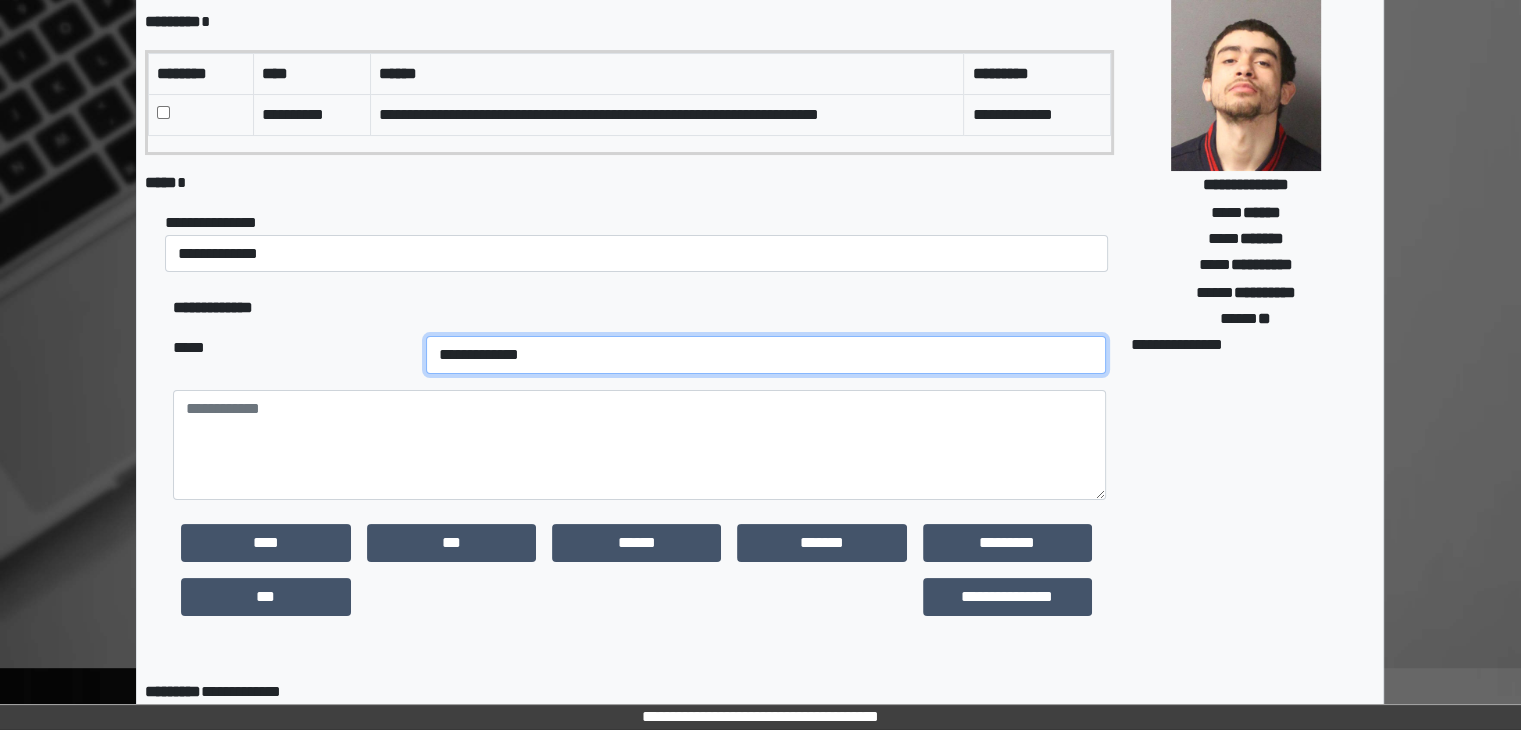 click on "**********" at bounding box center (766, 355) 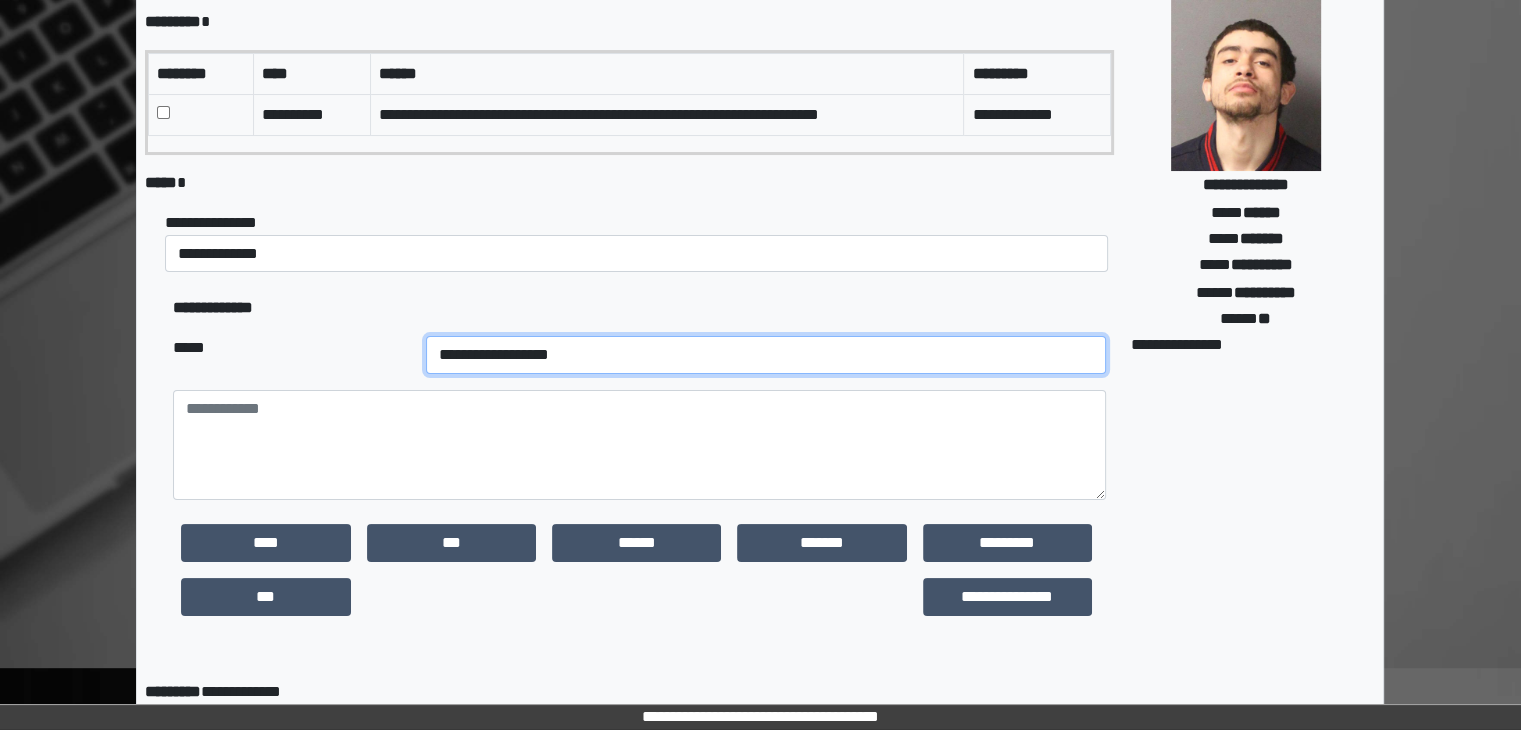click on "**********" at bounding box center [766, 355] 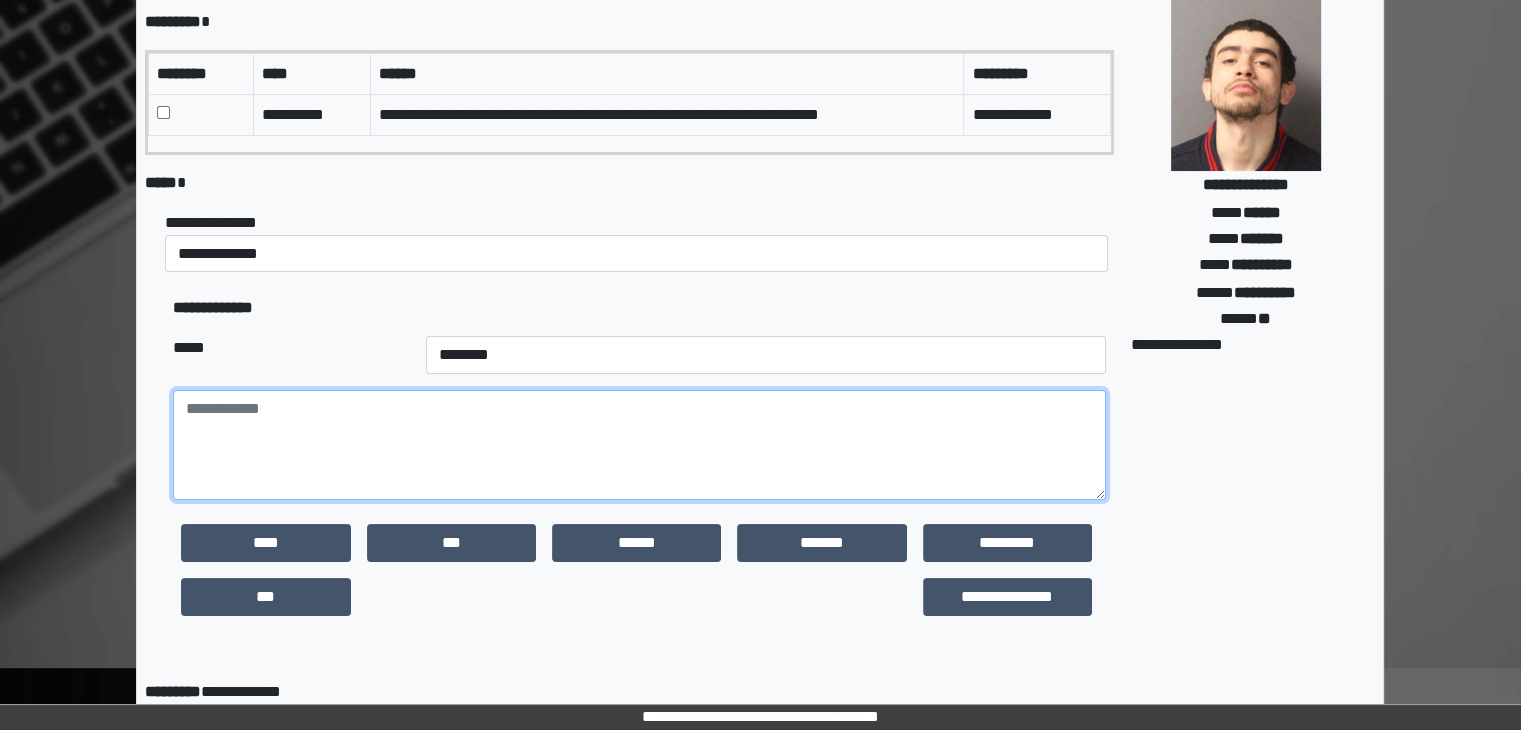click at bounding box center [639, 445] 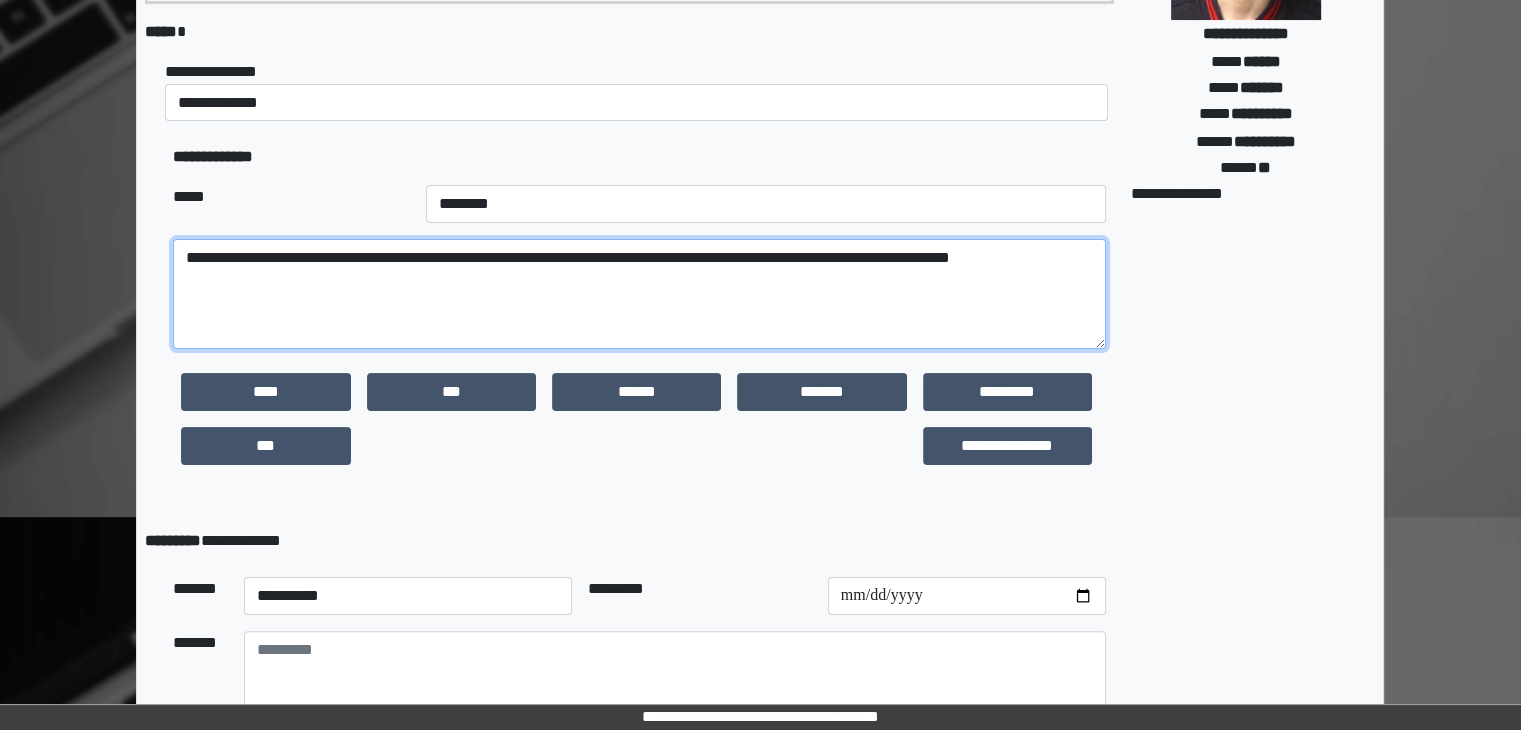 scroll, scrollTop: 475, scrollLeft: 0, axis: vertical 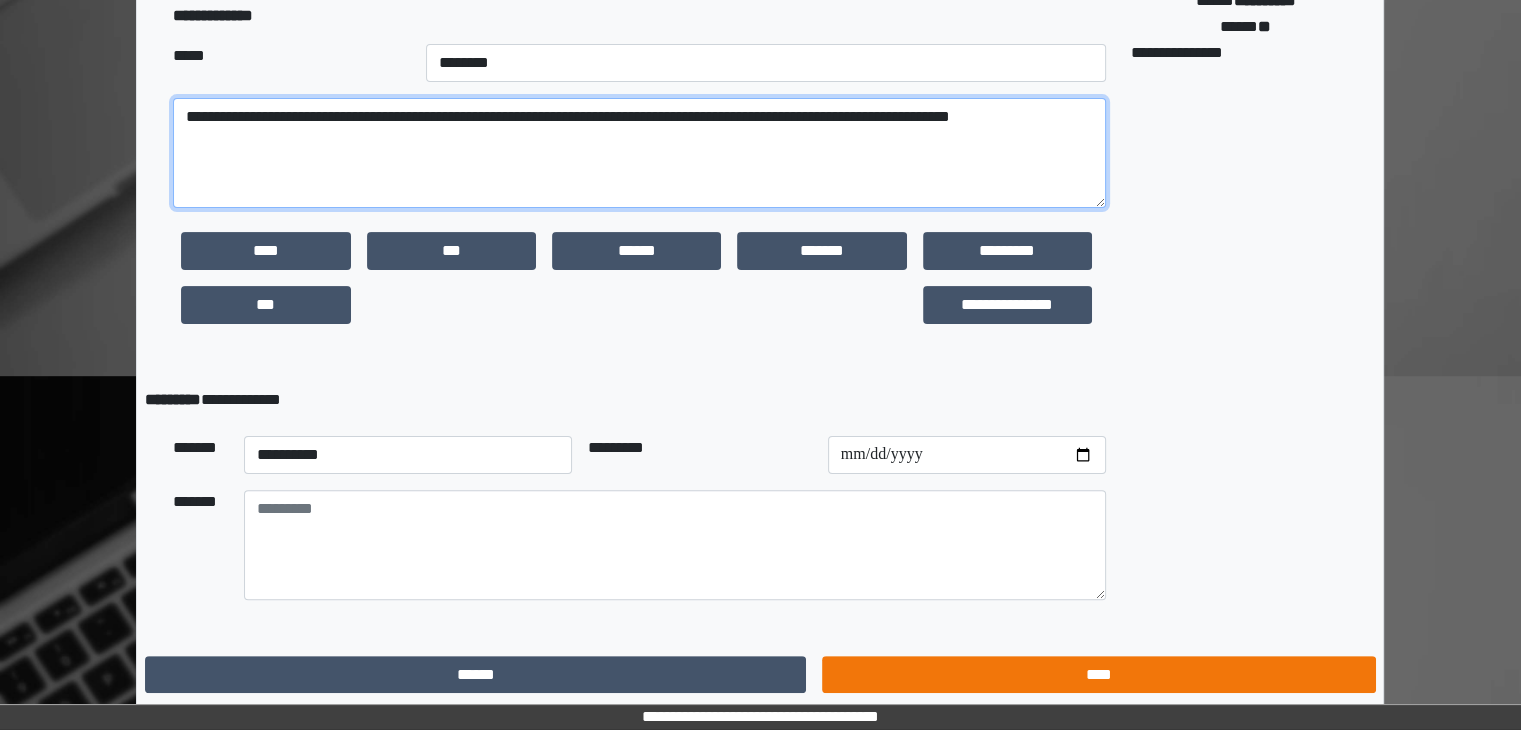 type on "**********" 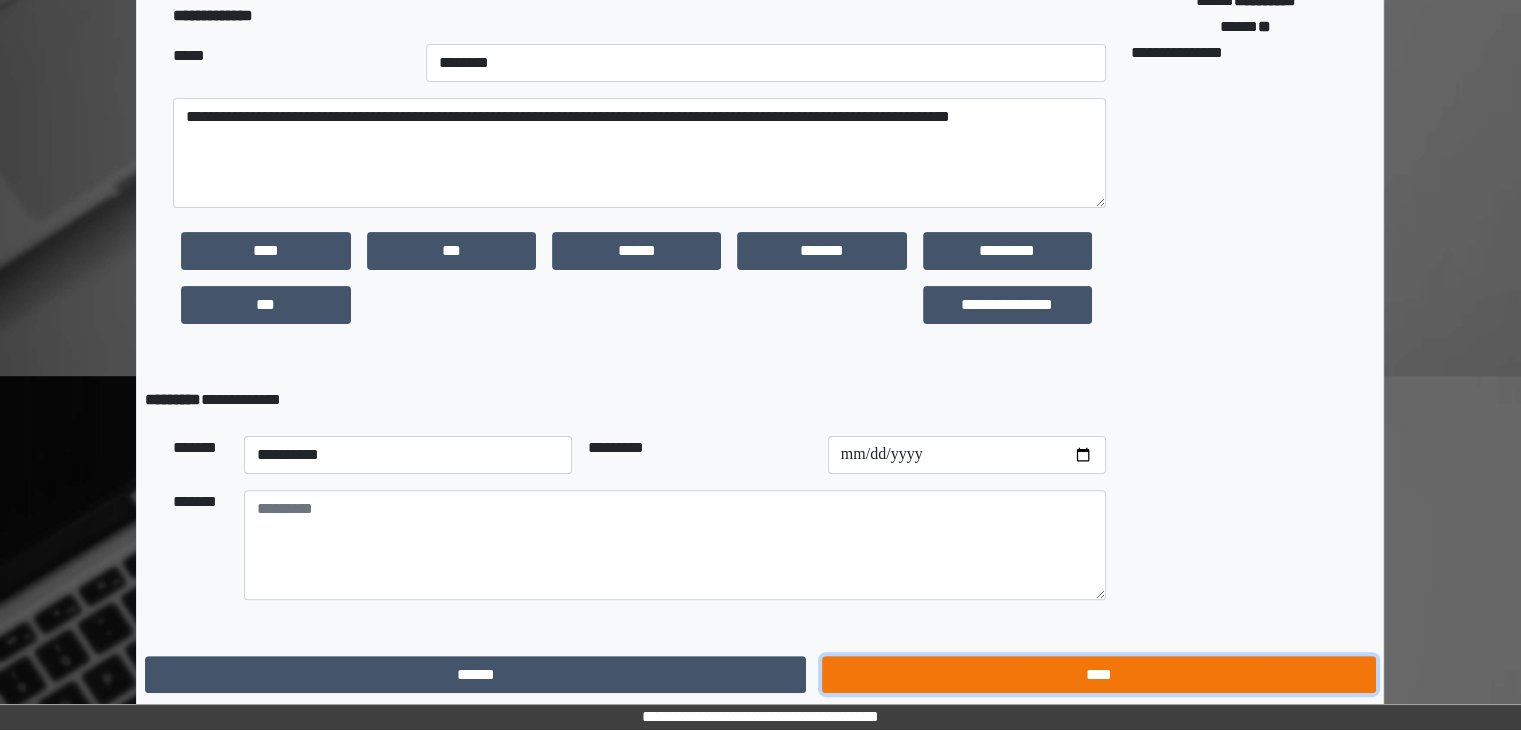 click on "****" at bounding box center [1098, 675] 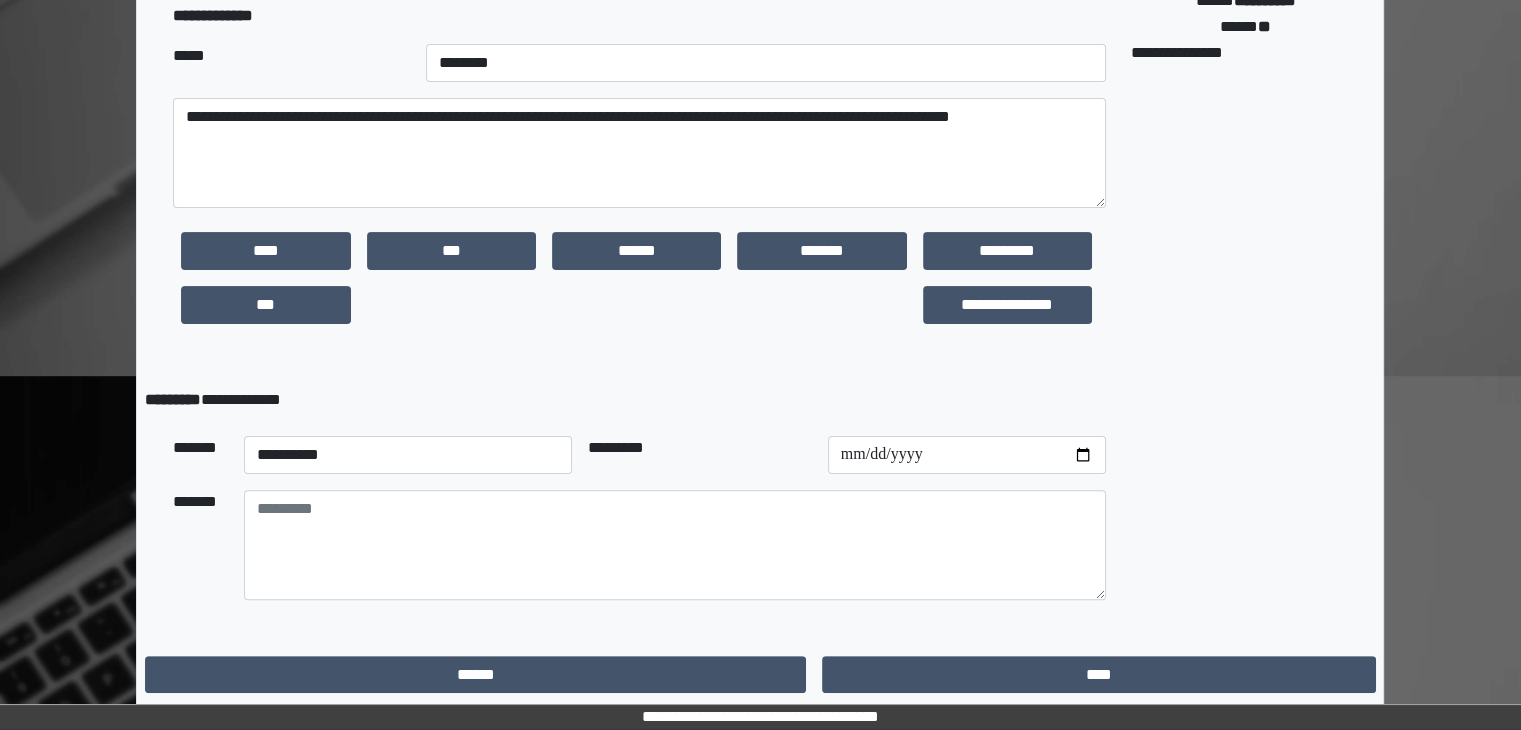 scroll, scrollTop: 0, scrollLeft: 0, axis: both 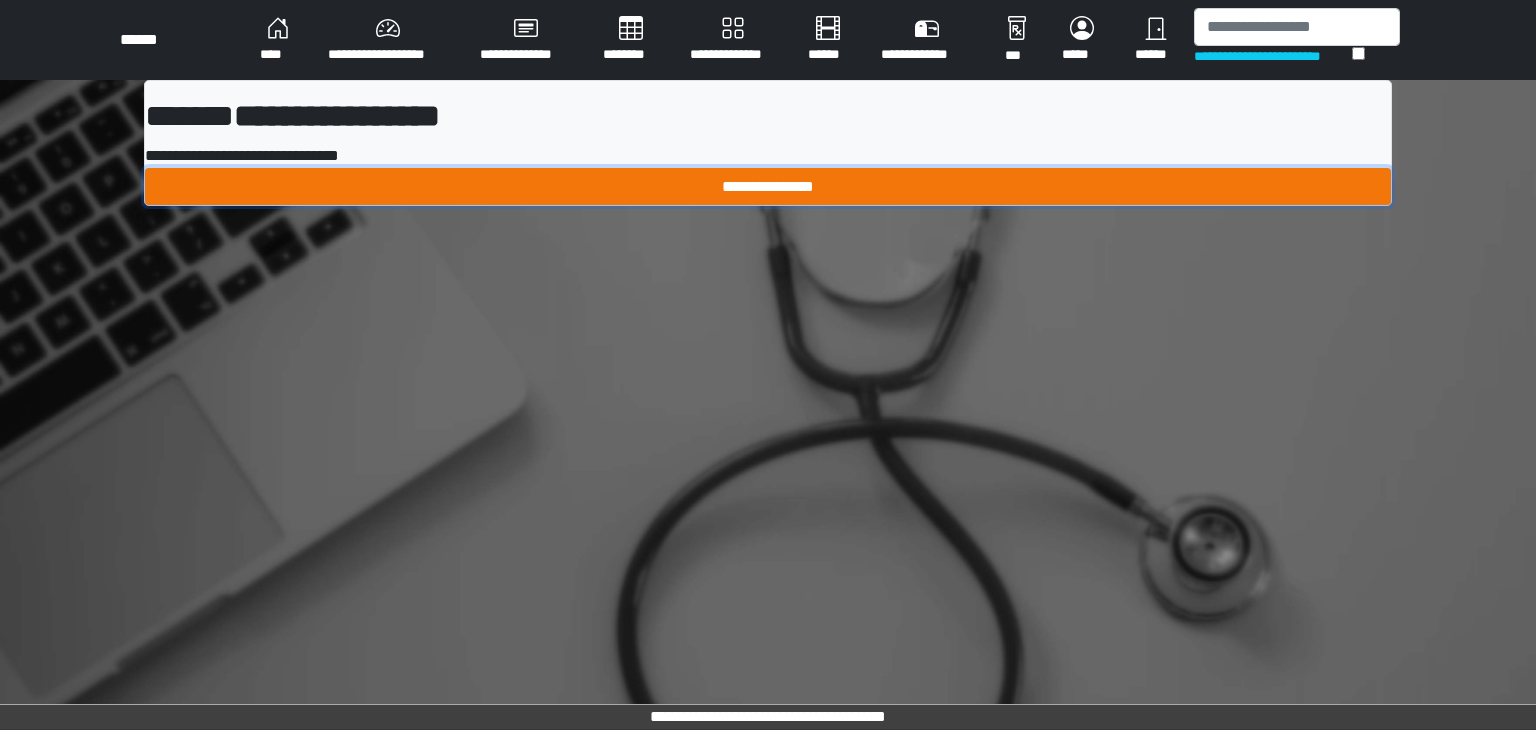 click on "**********" at bounding box center [768, 187] 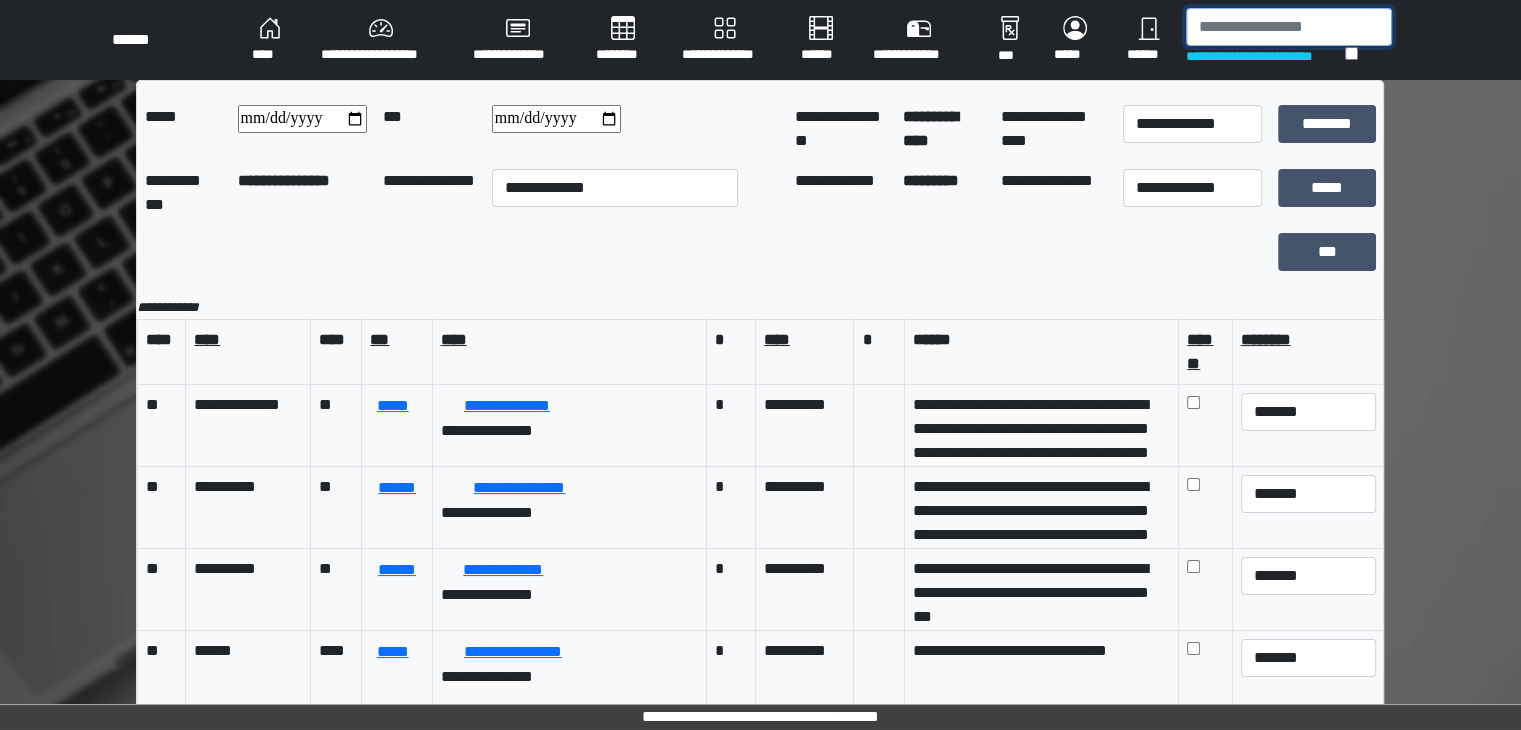 click at bounding box center (1289, 27) 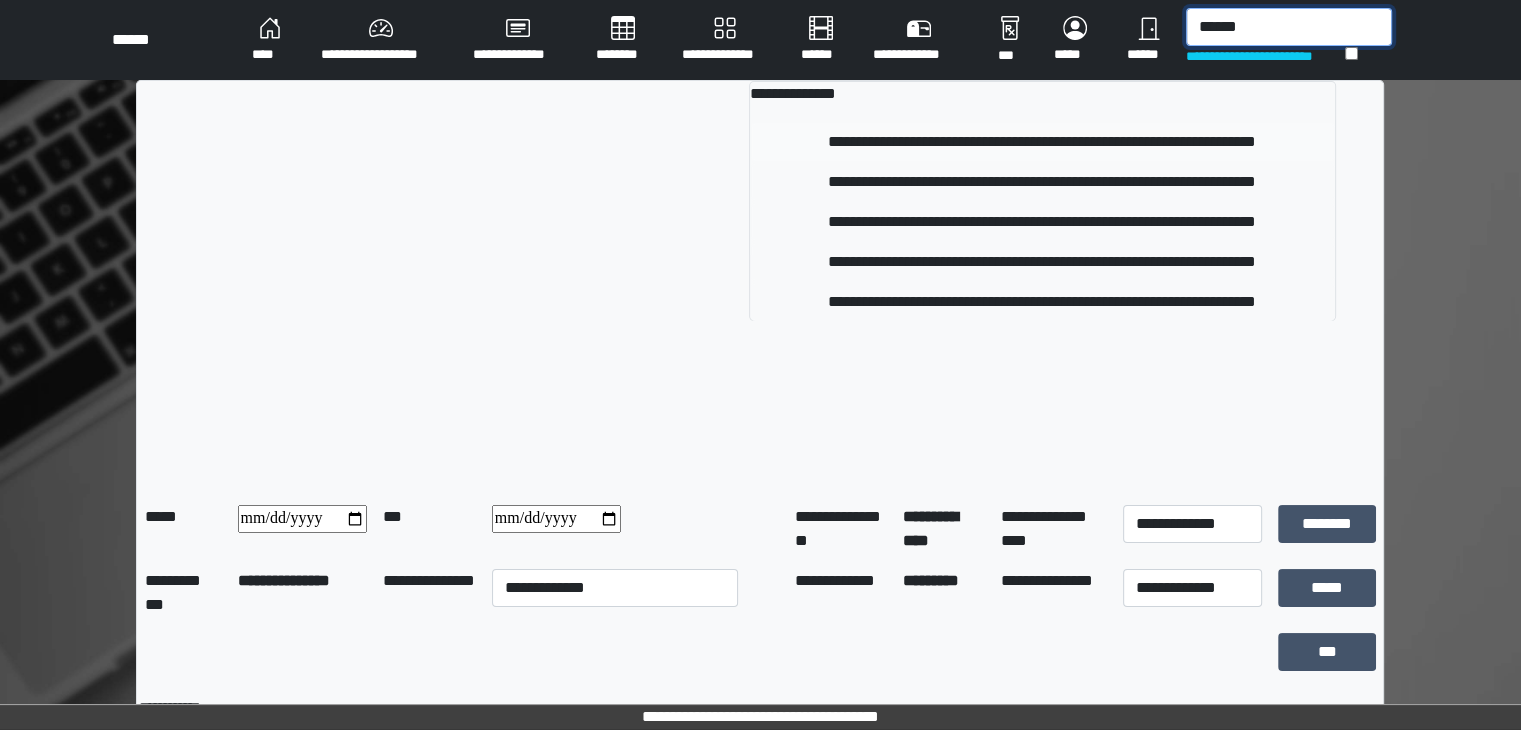 type on "******" 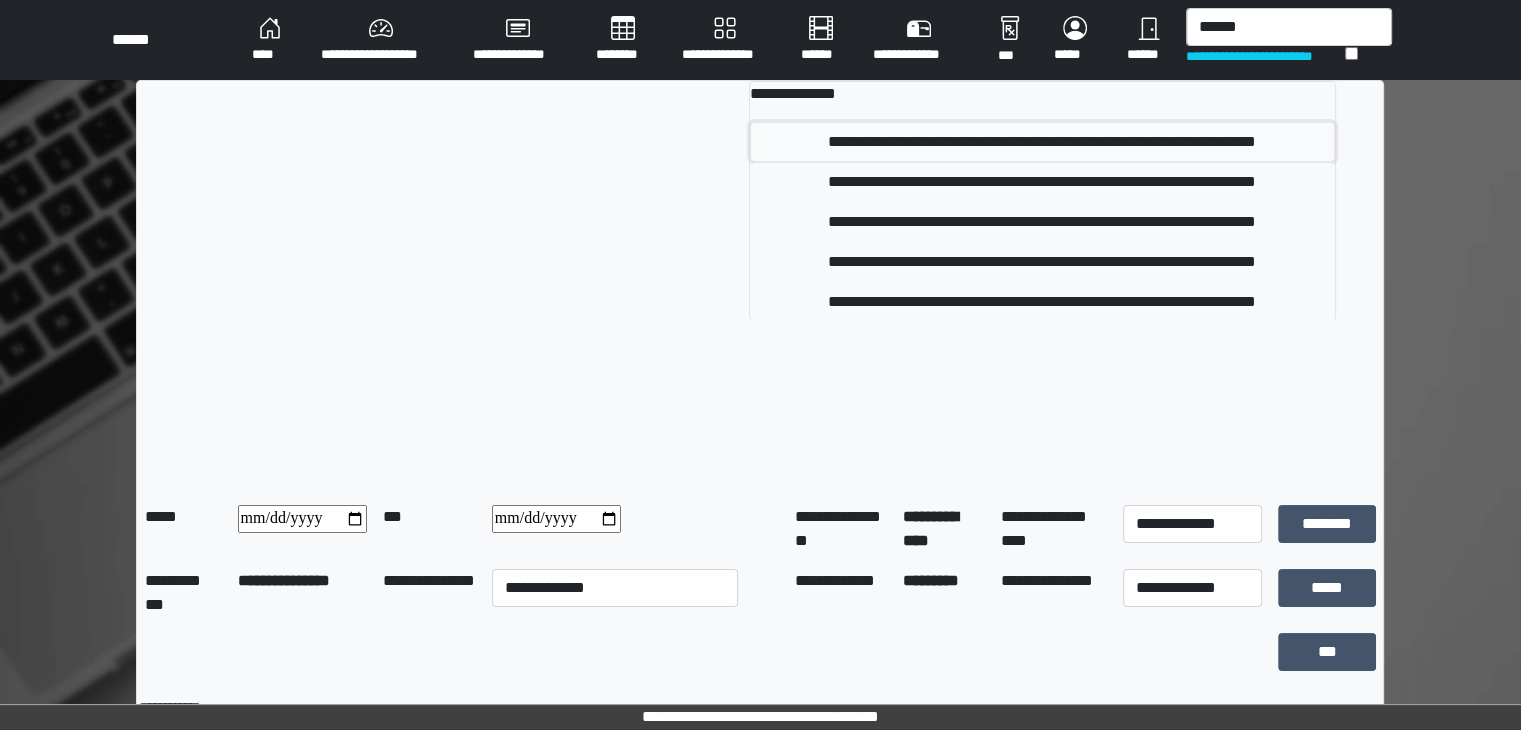 click on "**********" at bounding box center (1042, 142) 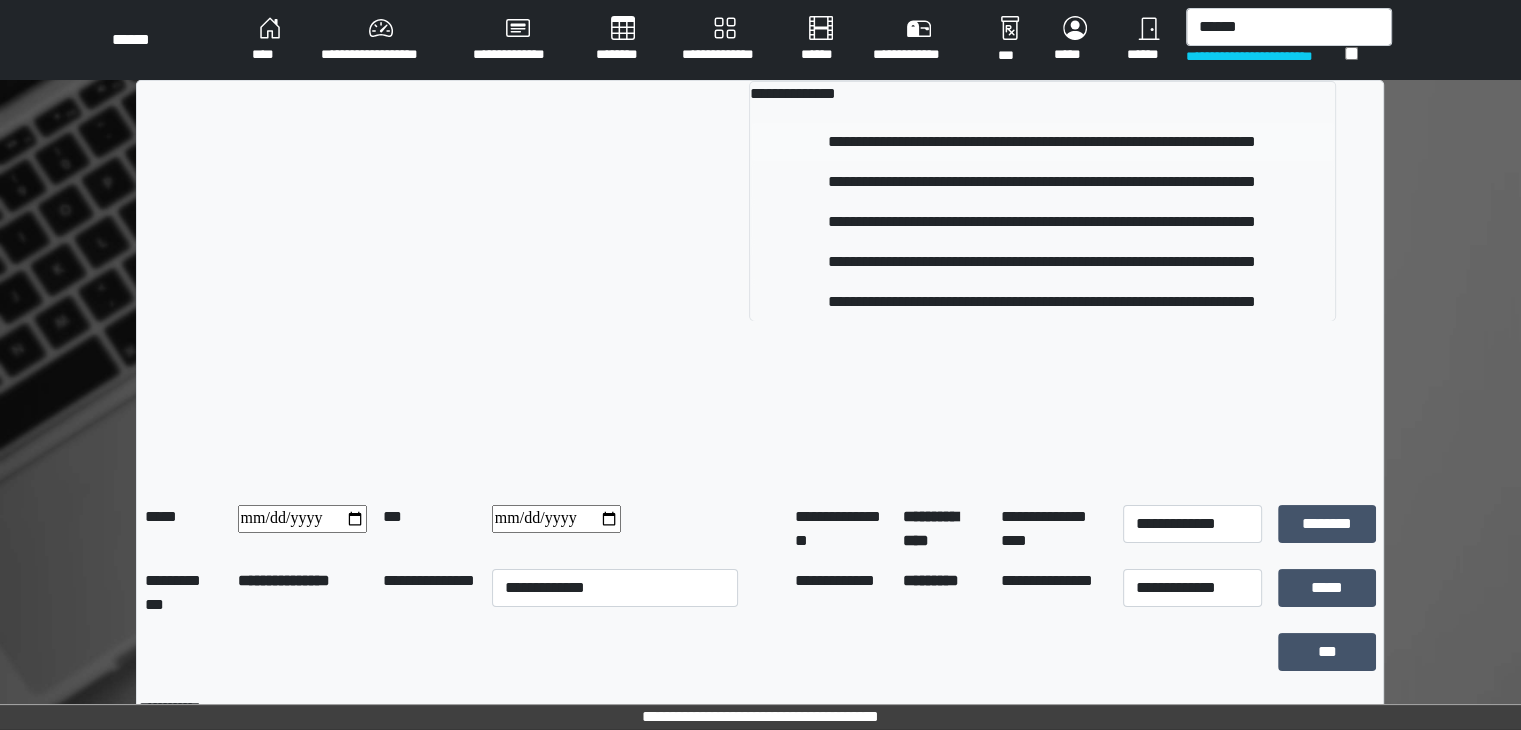 type 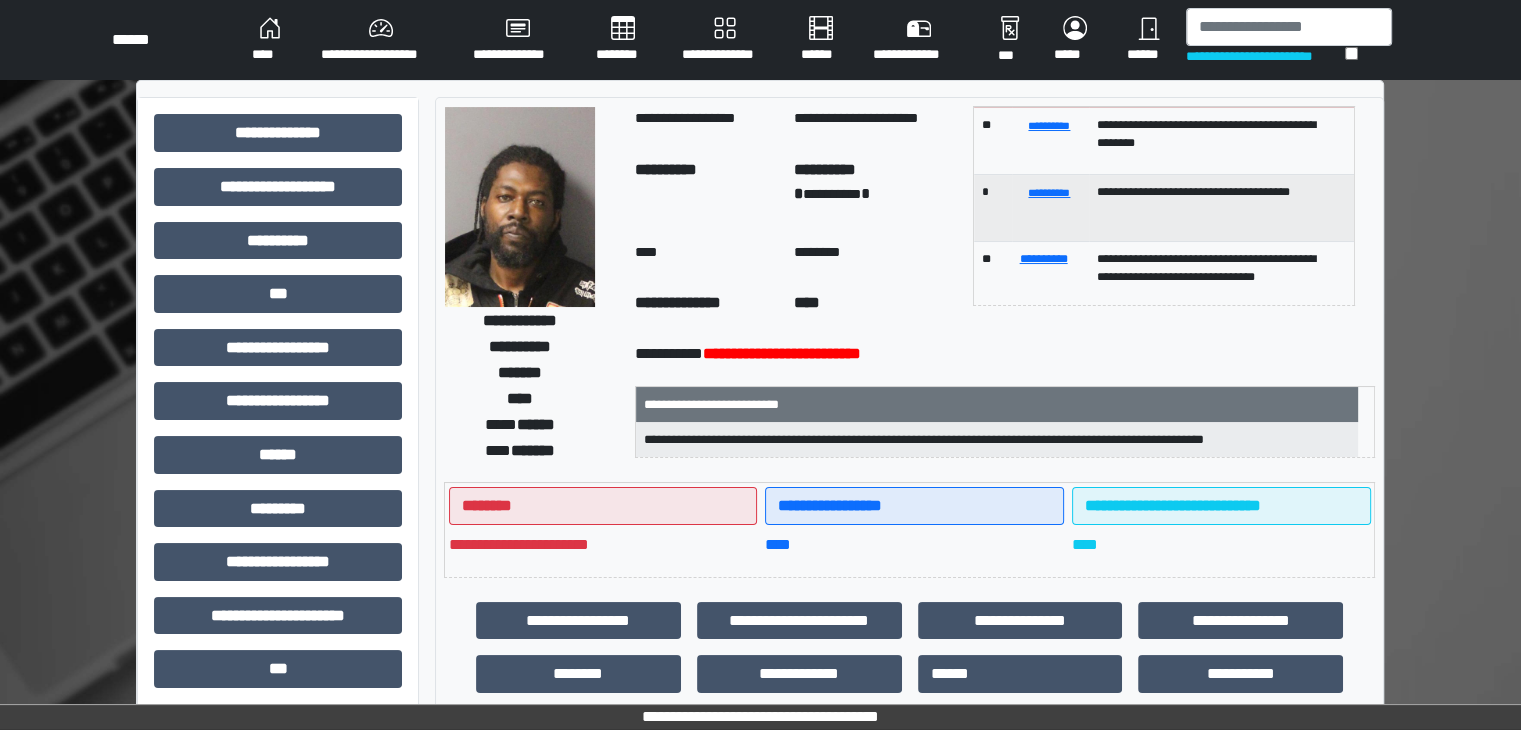 scroll, scrollTop: 186, scrollLeft: 0, axis: vertical 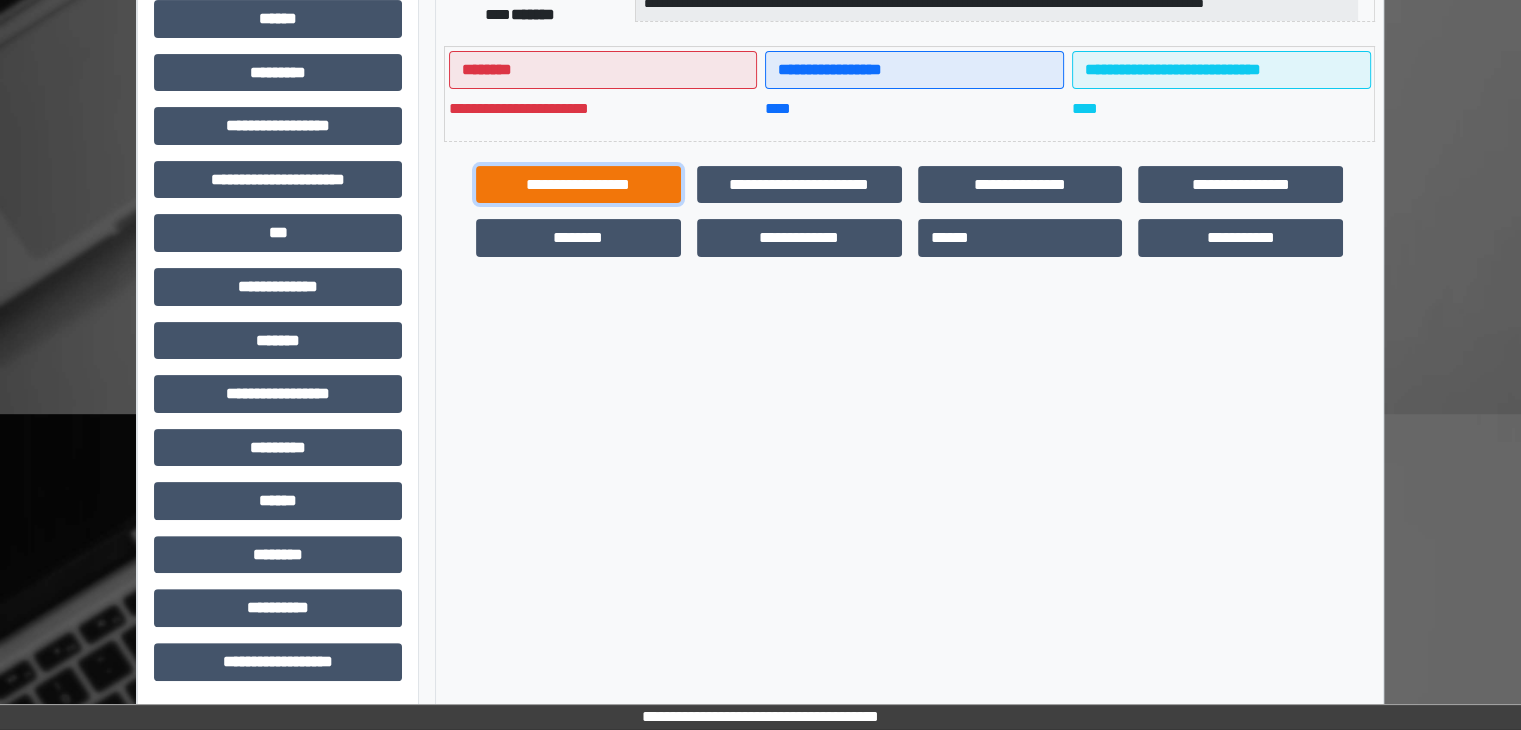 click on "**********" at bounding box center [578, 185] 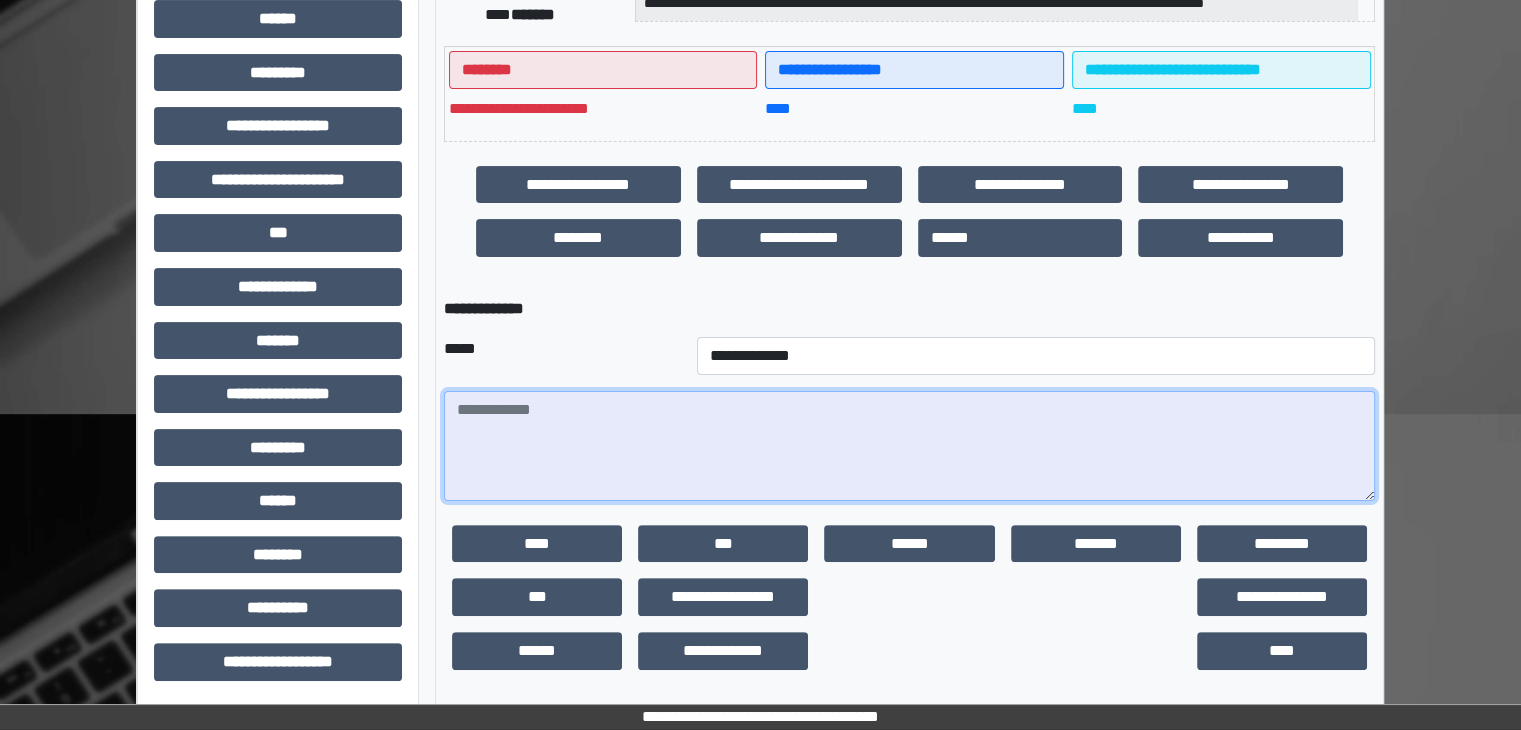 click at bounding box center (909, 446) 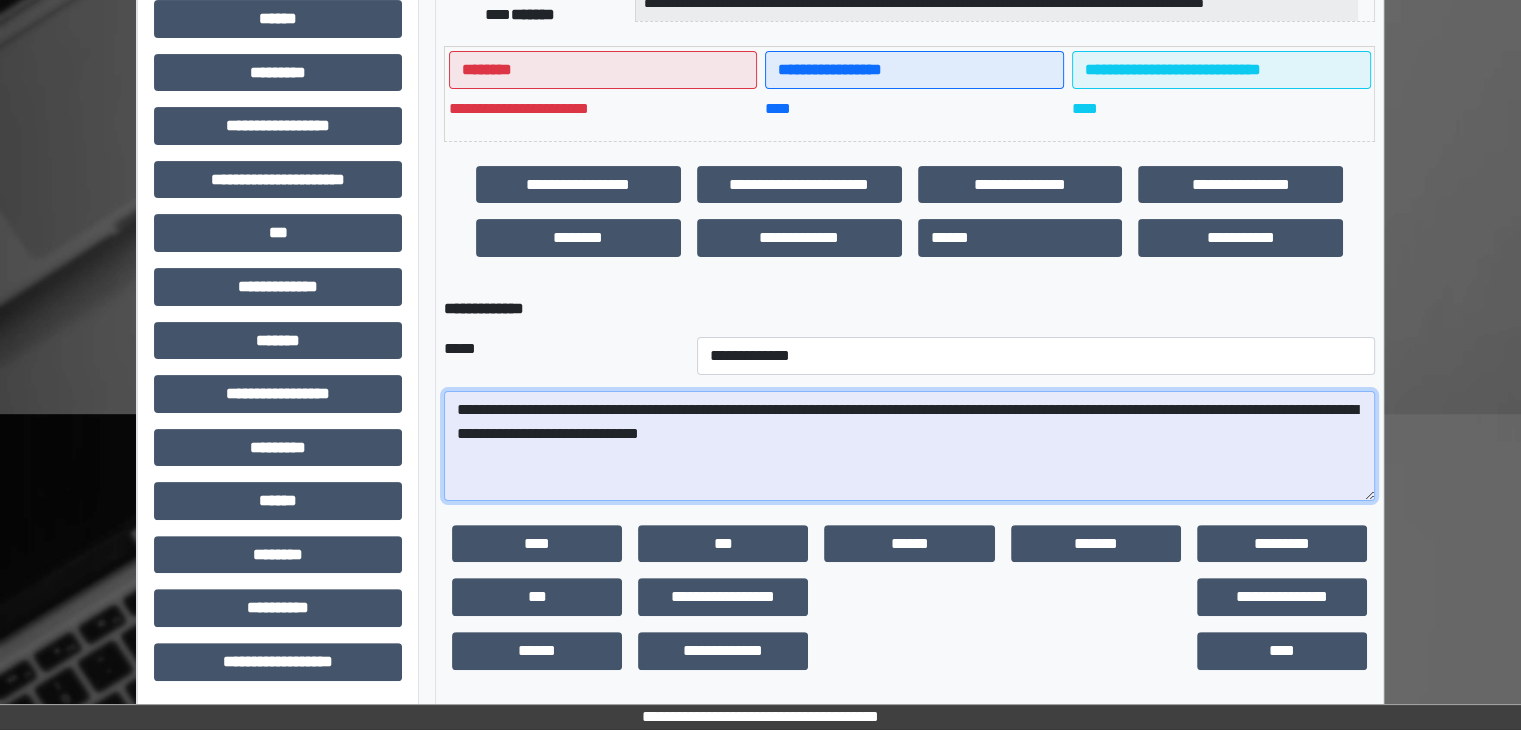 click on "**********" at bounding box center [909, 446] 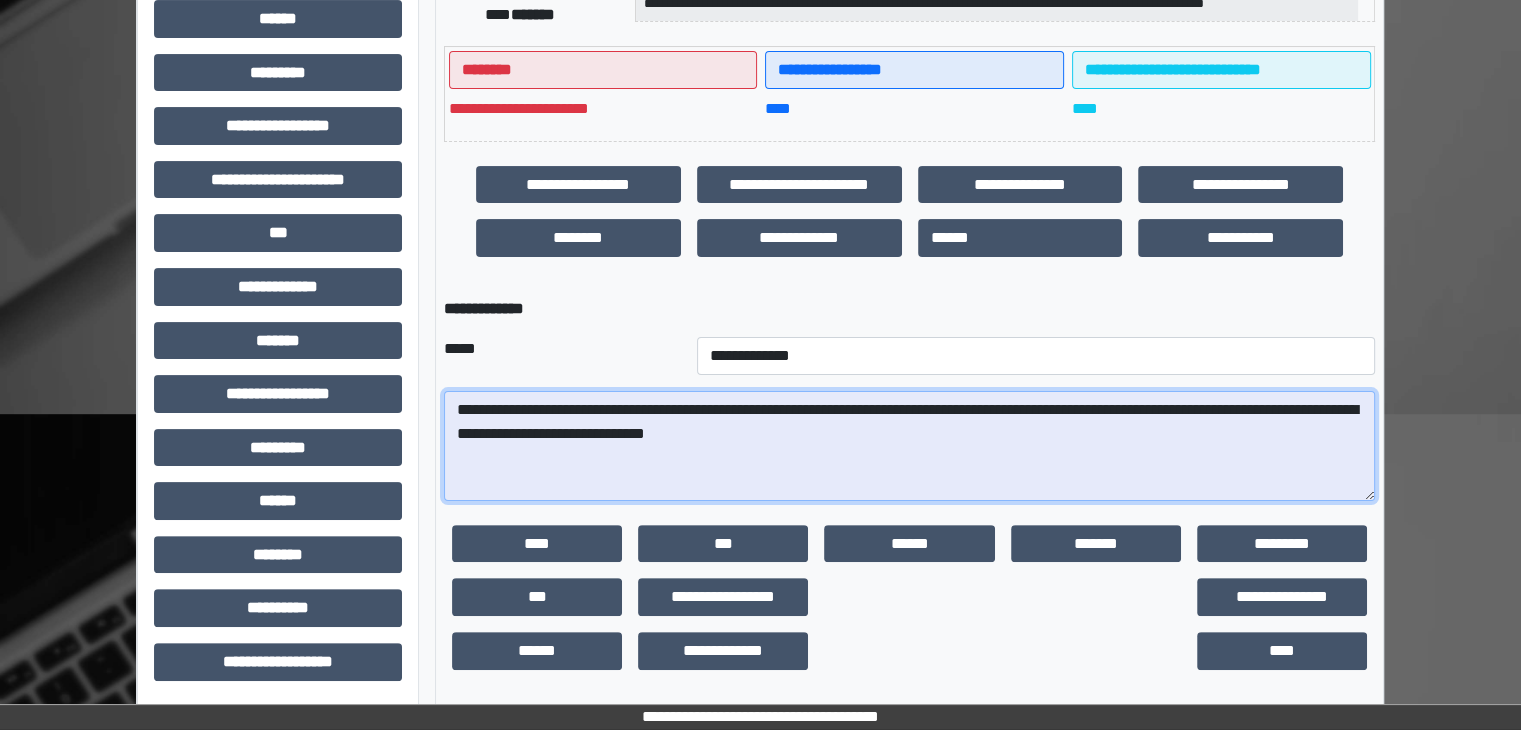 click on "**********" at bounding box center (909, 446) 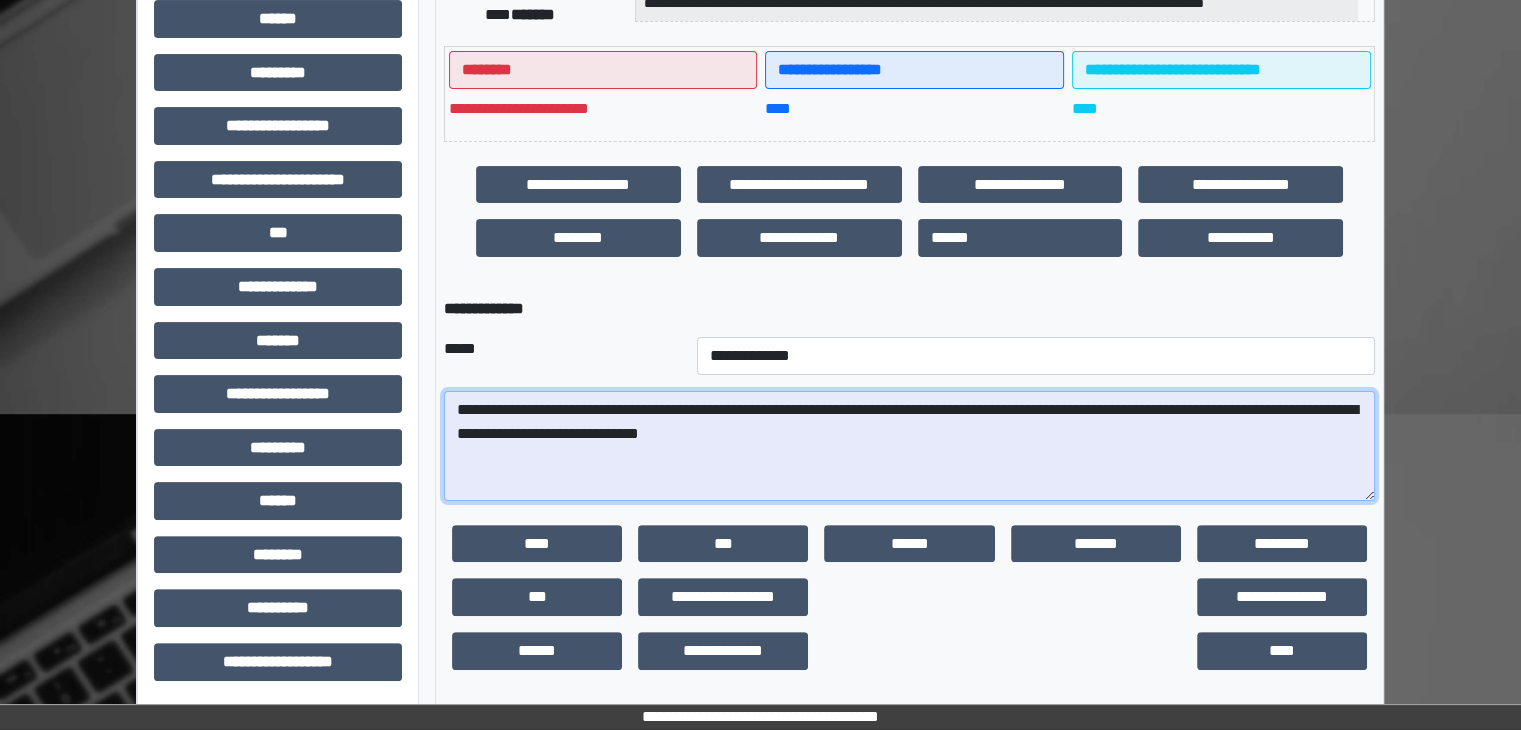 click on "**********" at bounding box center [909, 446] 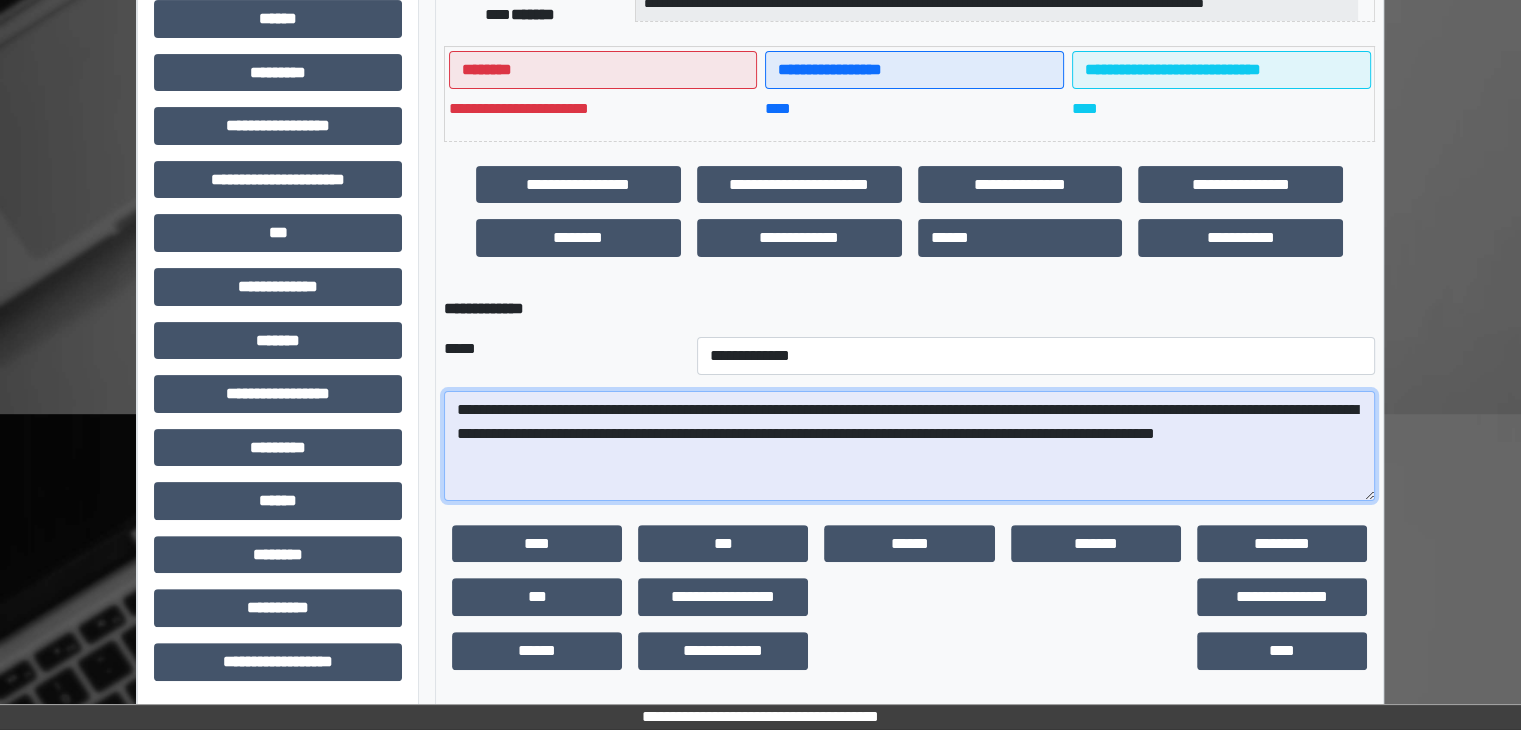 click on "**********" at bounding box center [909, 446] 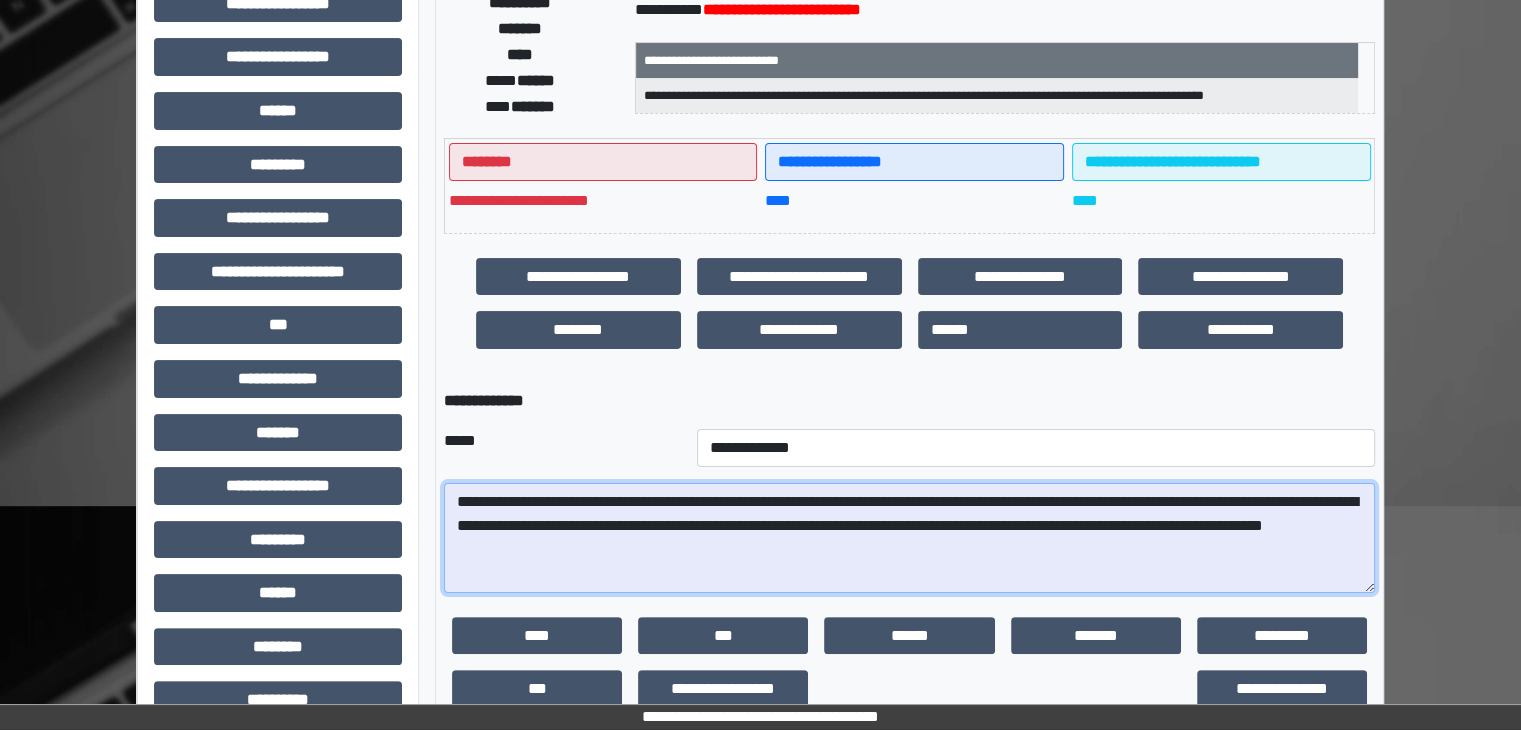 scroll, scrollTop: 336, scrollLeft: 0, axis: vertical 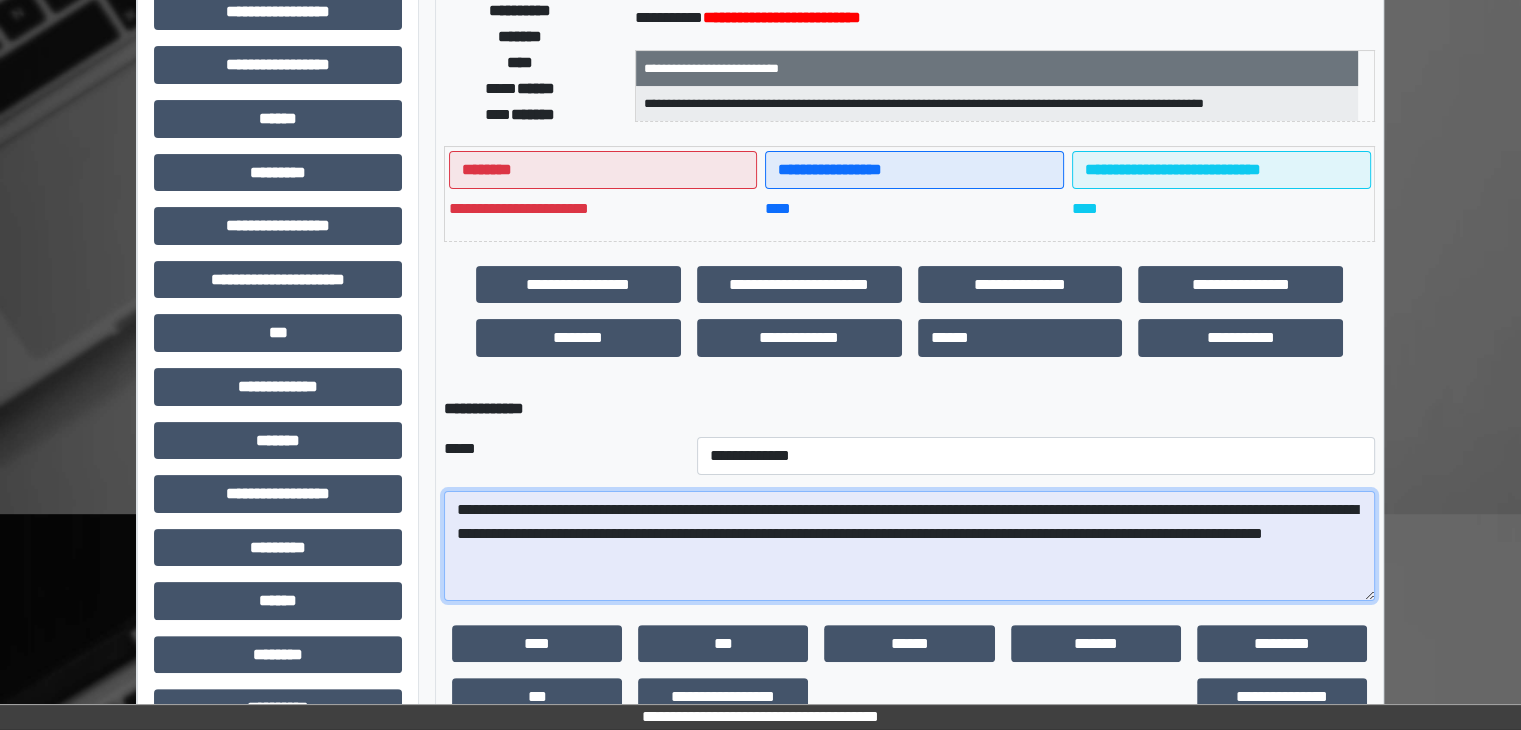 drag, startPoint x: 1306, startPoint y: 531, endPoint x: 1316, endPoint y: 529, distance: 10.198039 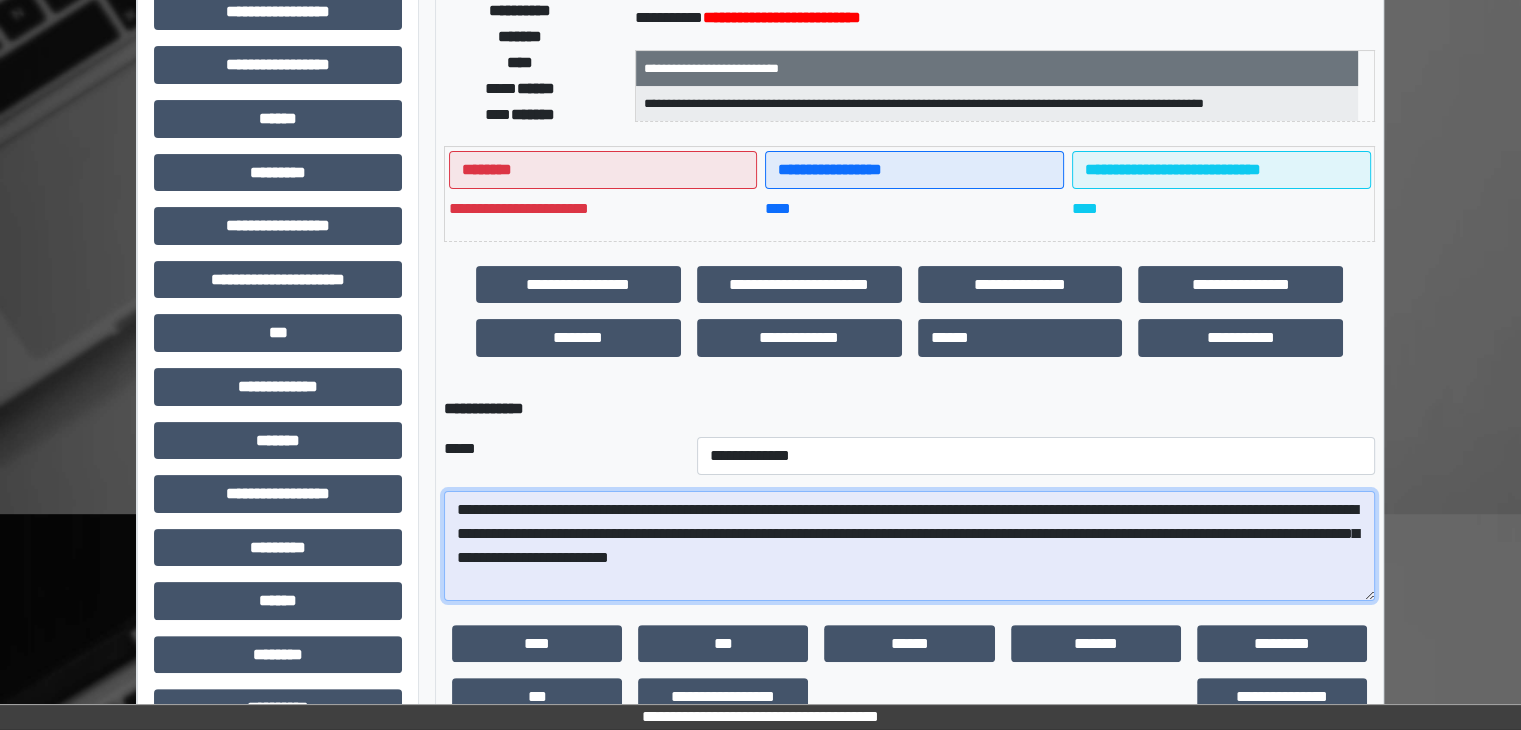 type on "**********" 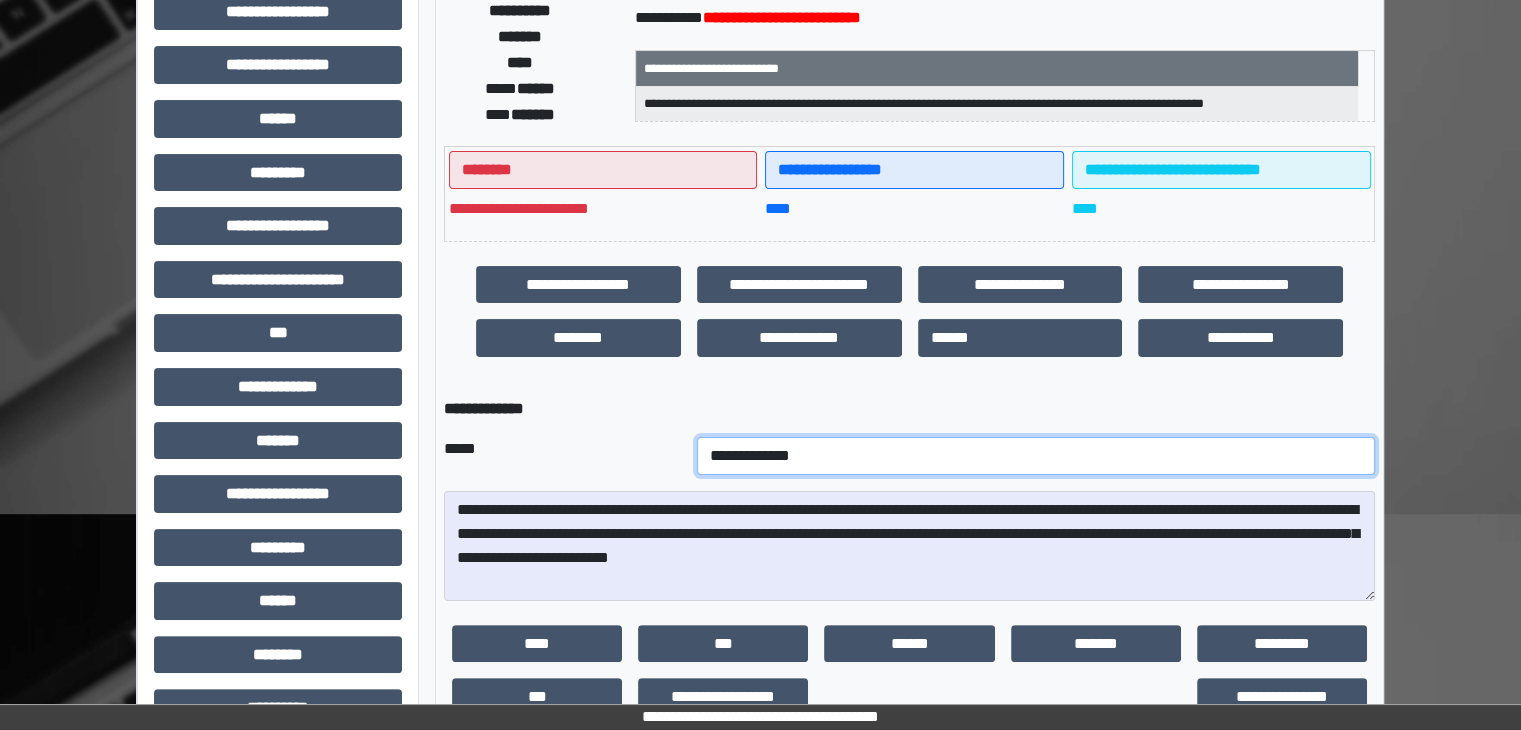 click on "**********" at bounding box center [1036, 456] 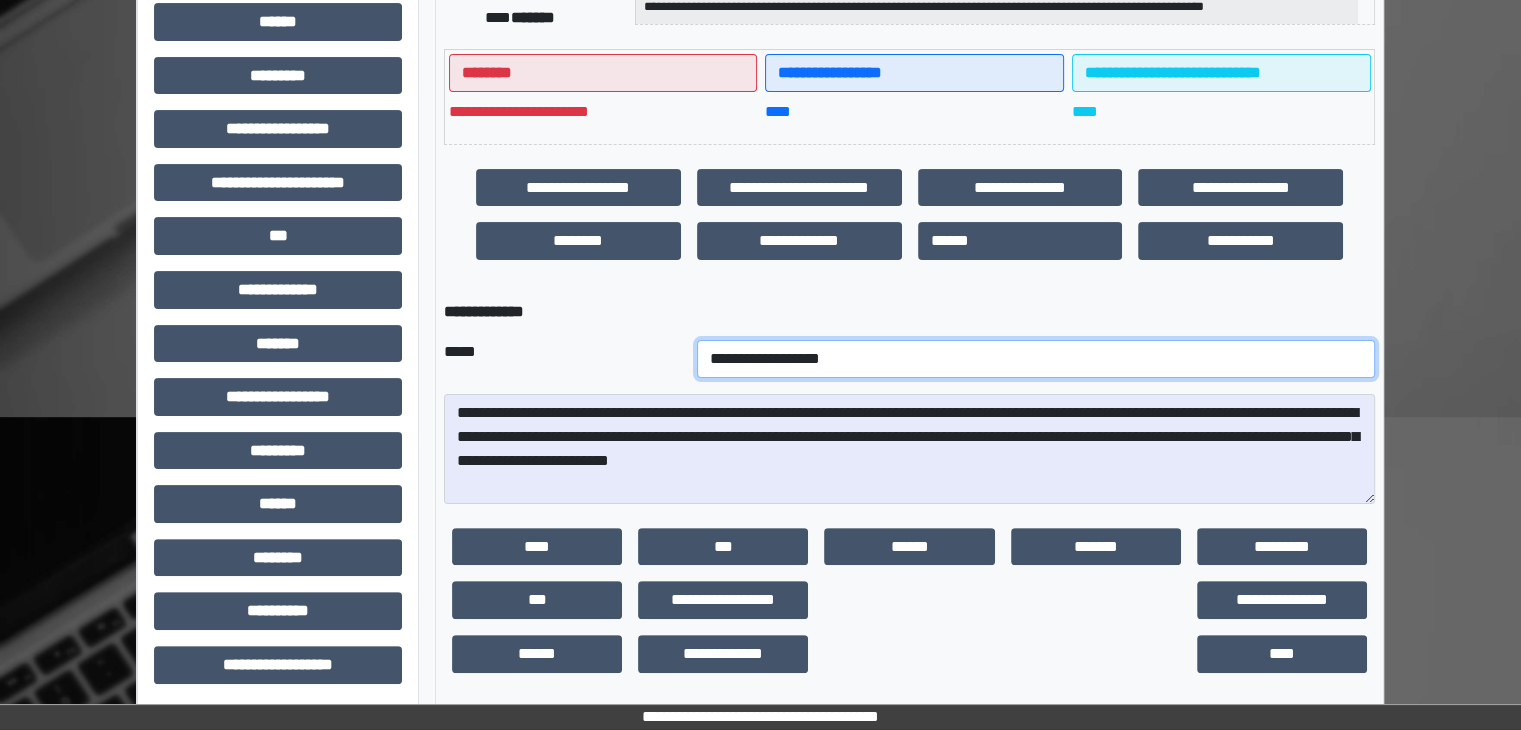 scroll, scrollTop: 440, scrollLeft: 0, axis: vertical 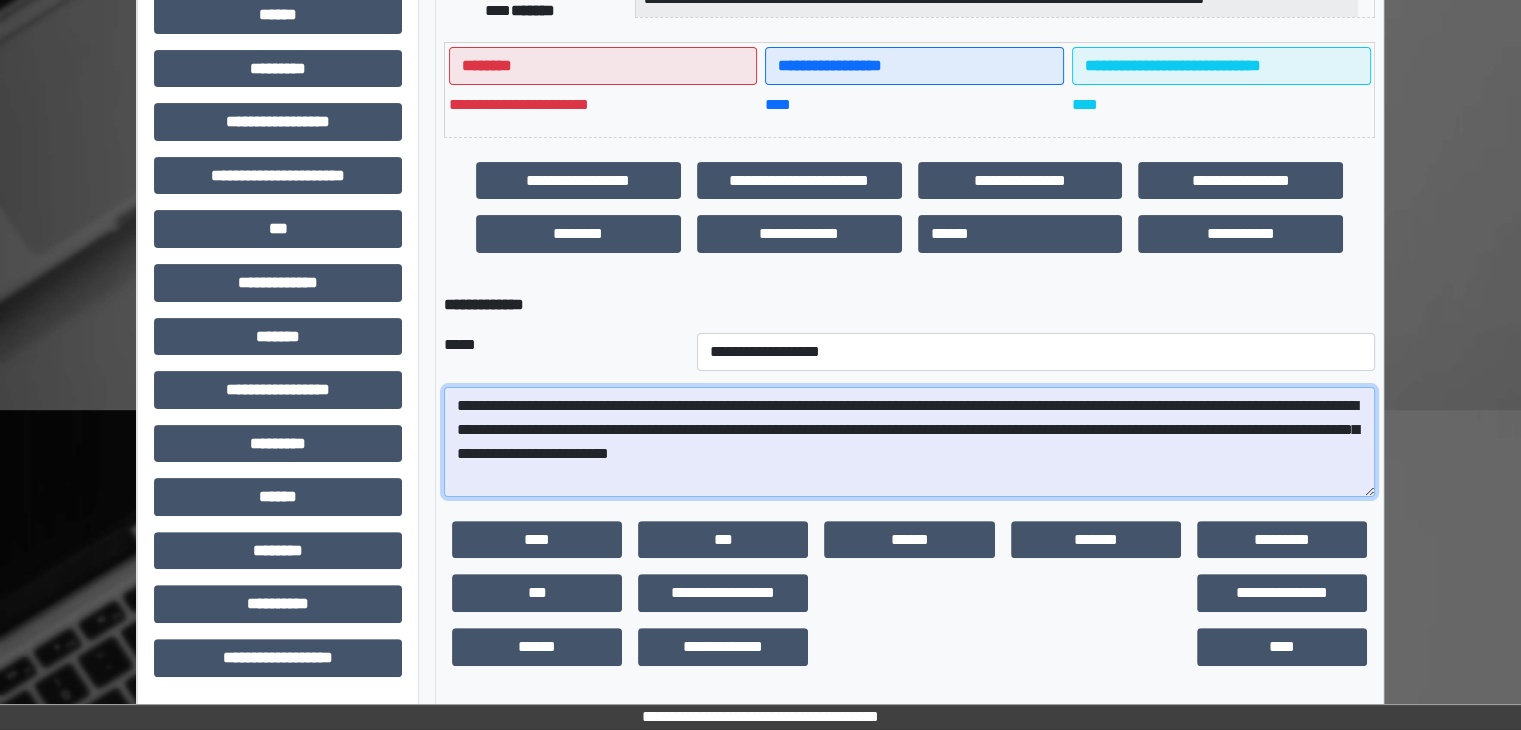 click on "**********" at bounding box center (909, 442) 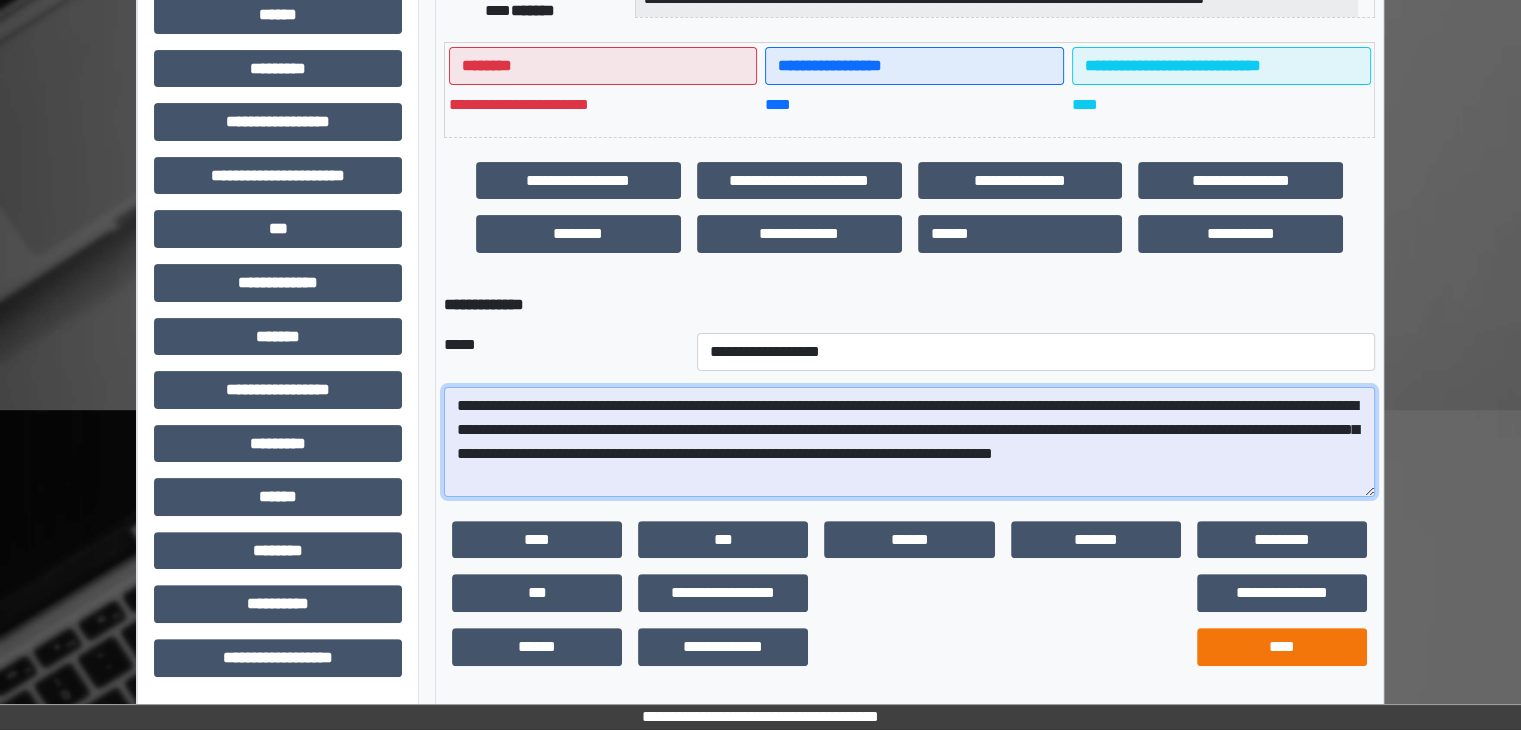 type on "**********" 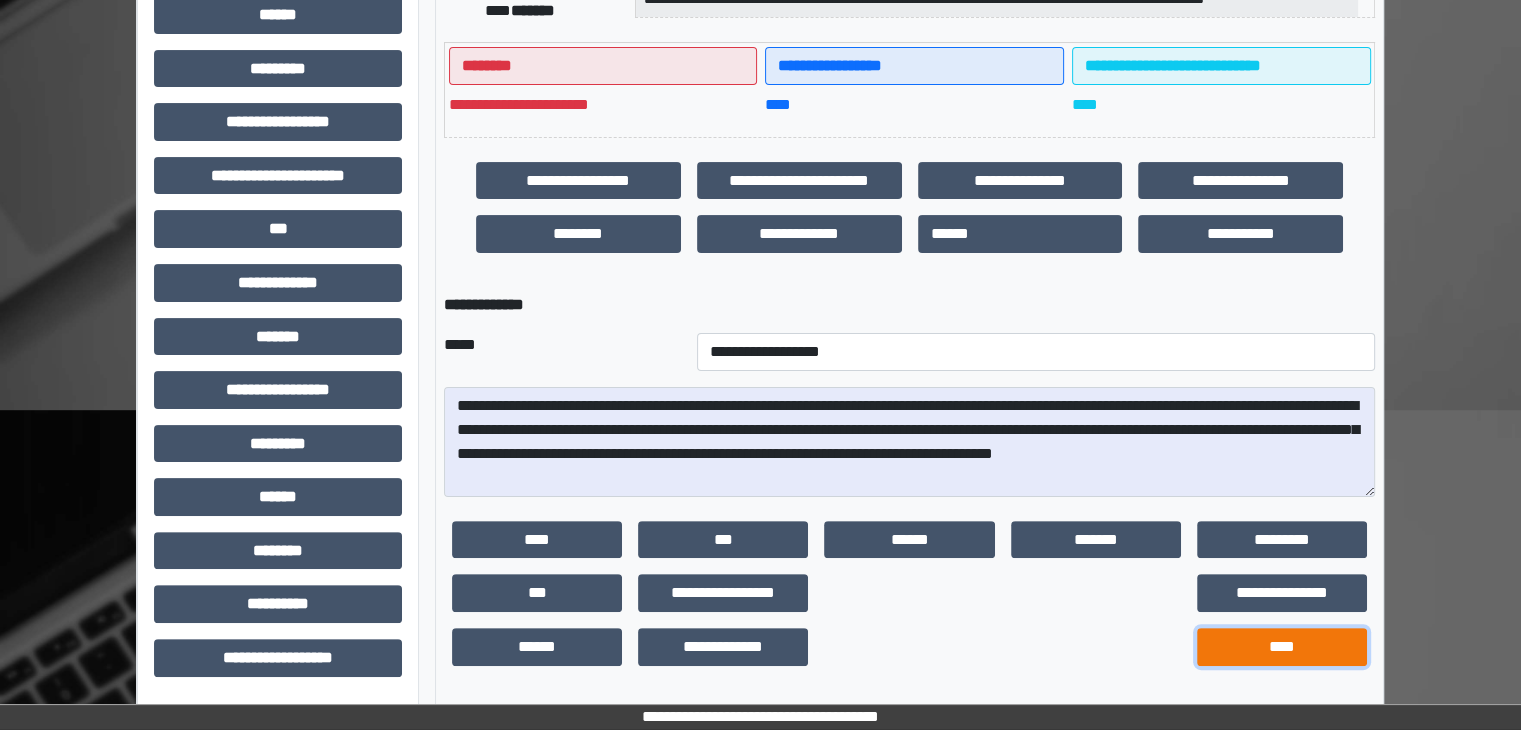 click on "****" at bounding box center (1282, 647) 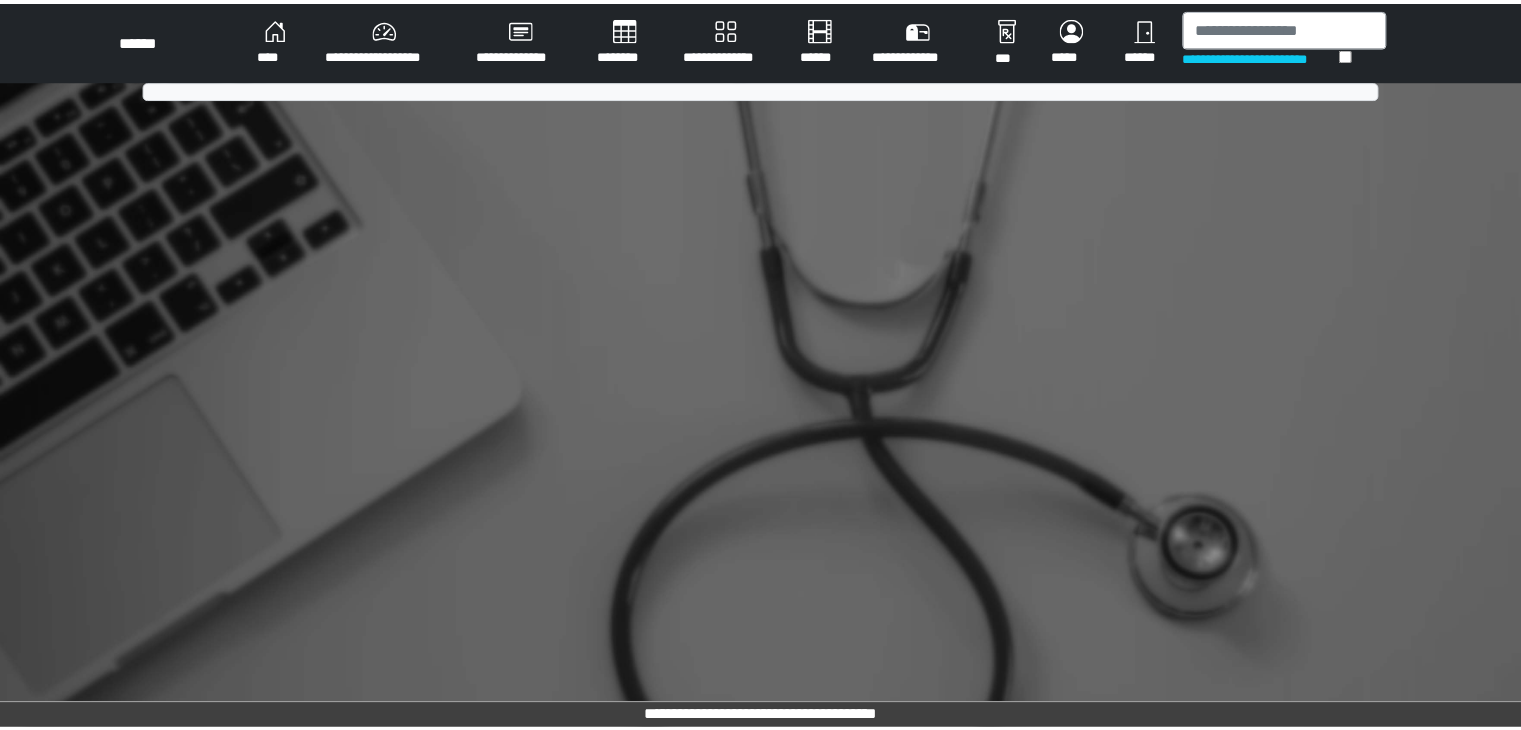 scroll, scrollTop: 0, scrollLeft: 0, axis: both 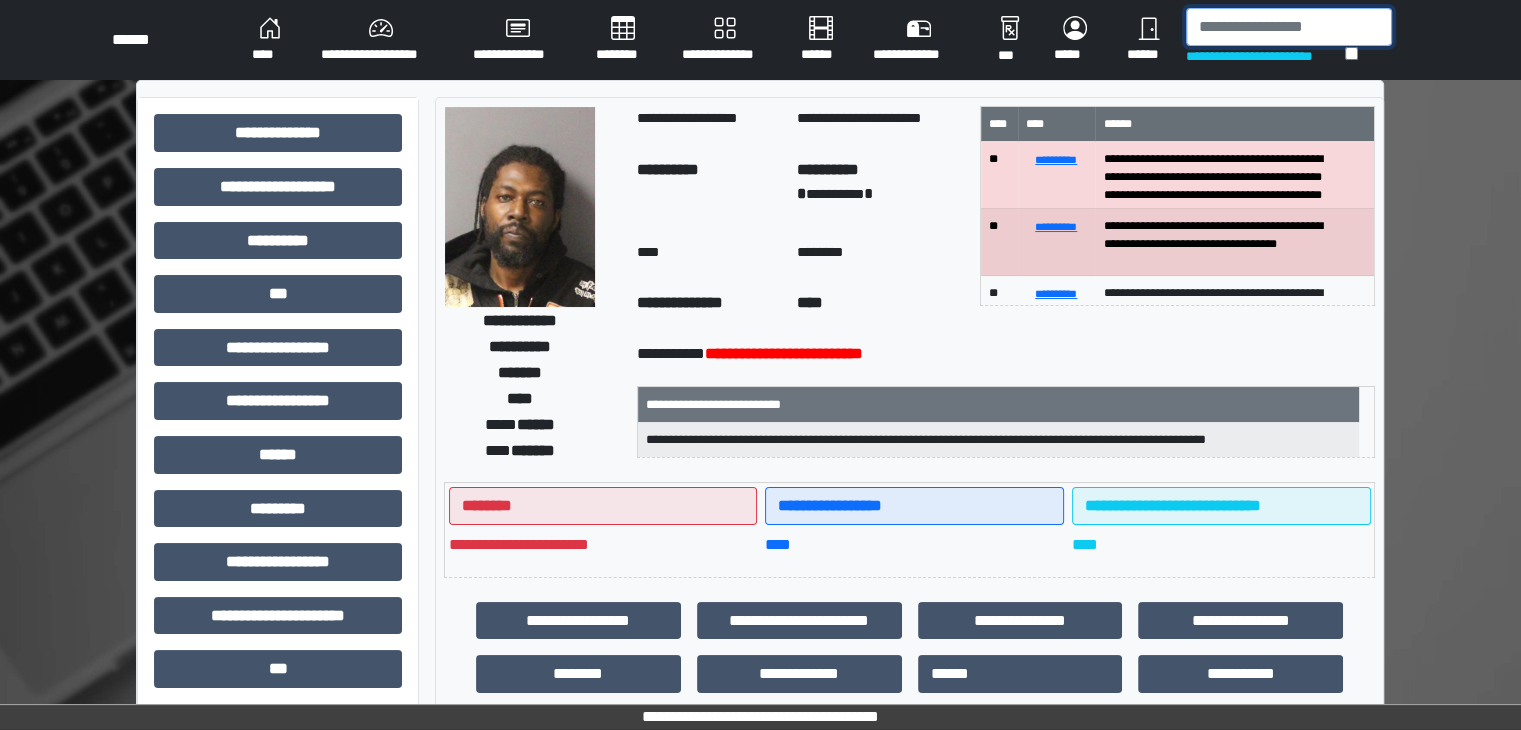 click at bounding box center (1289, 27) 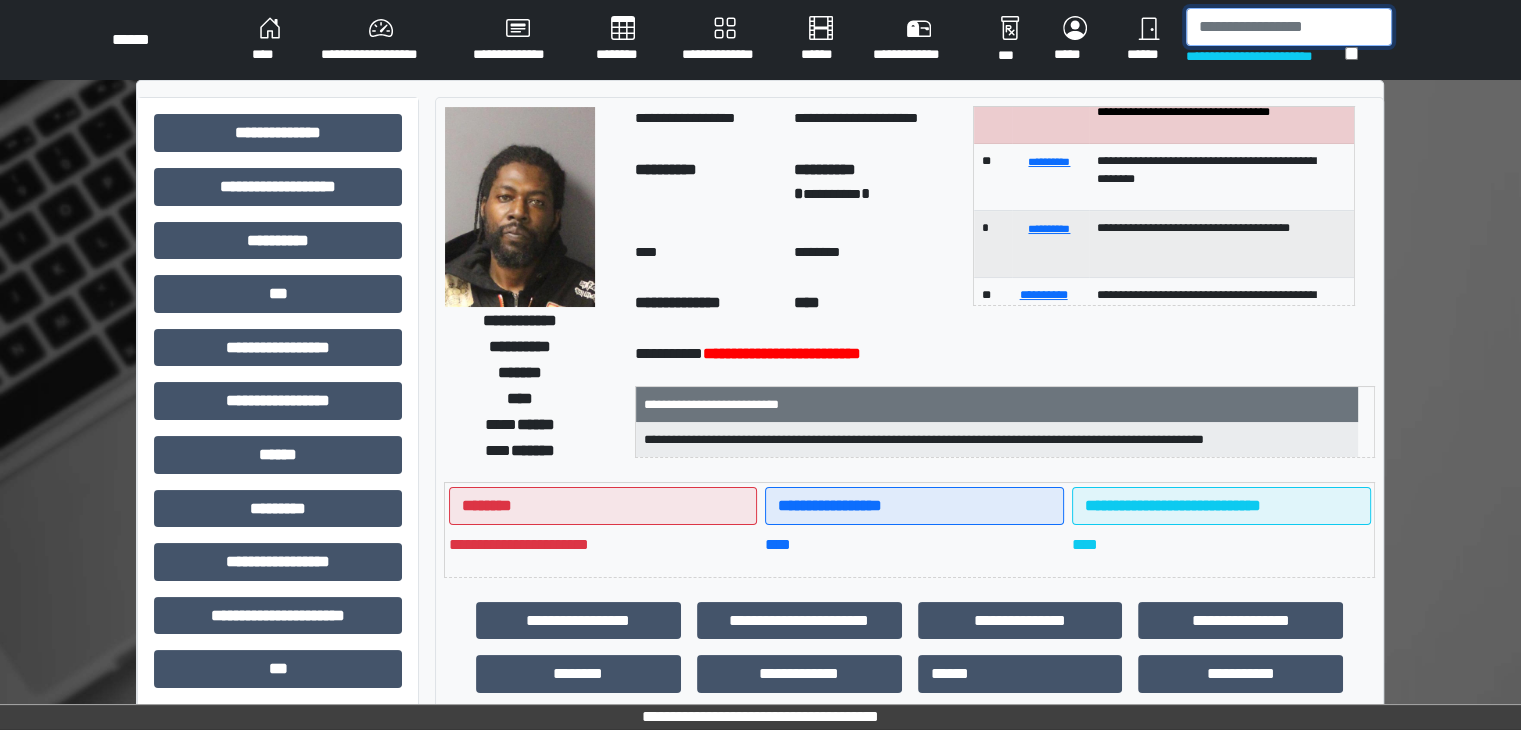 scroll, scrollTop: 0, scrollLeft: 0, axis: both 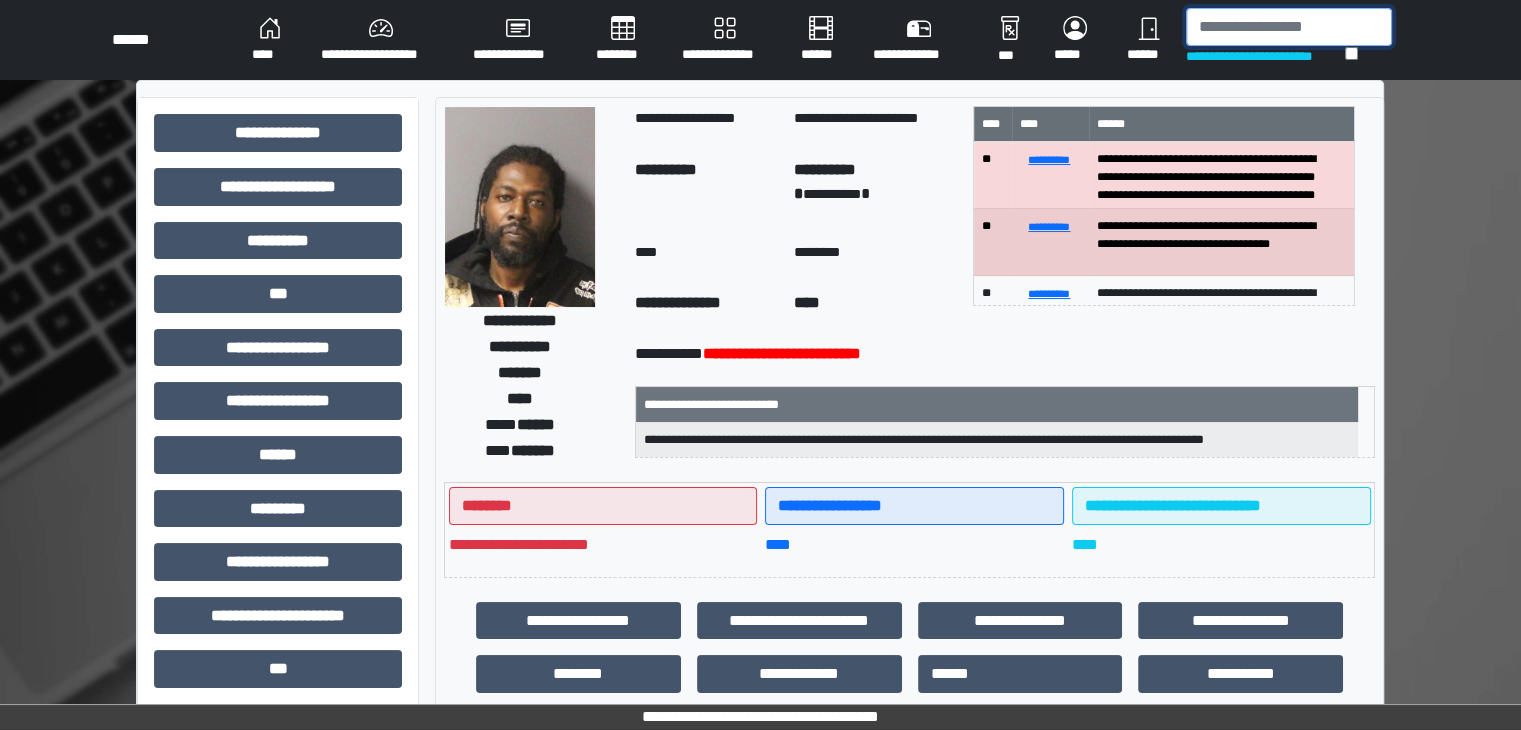 click at bounding box center [1289, 27] 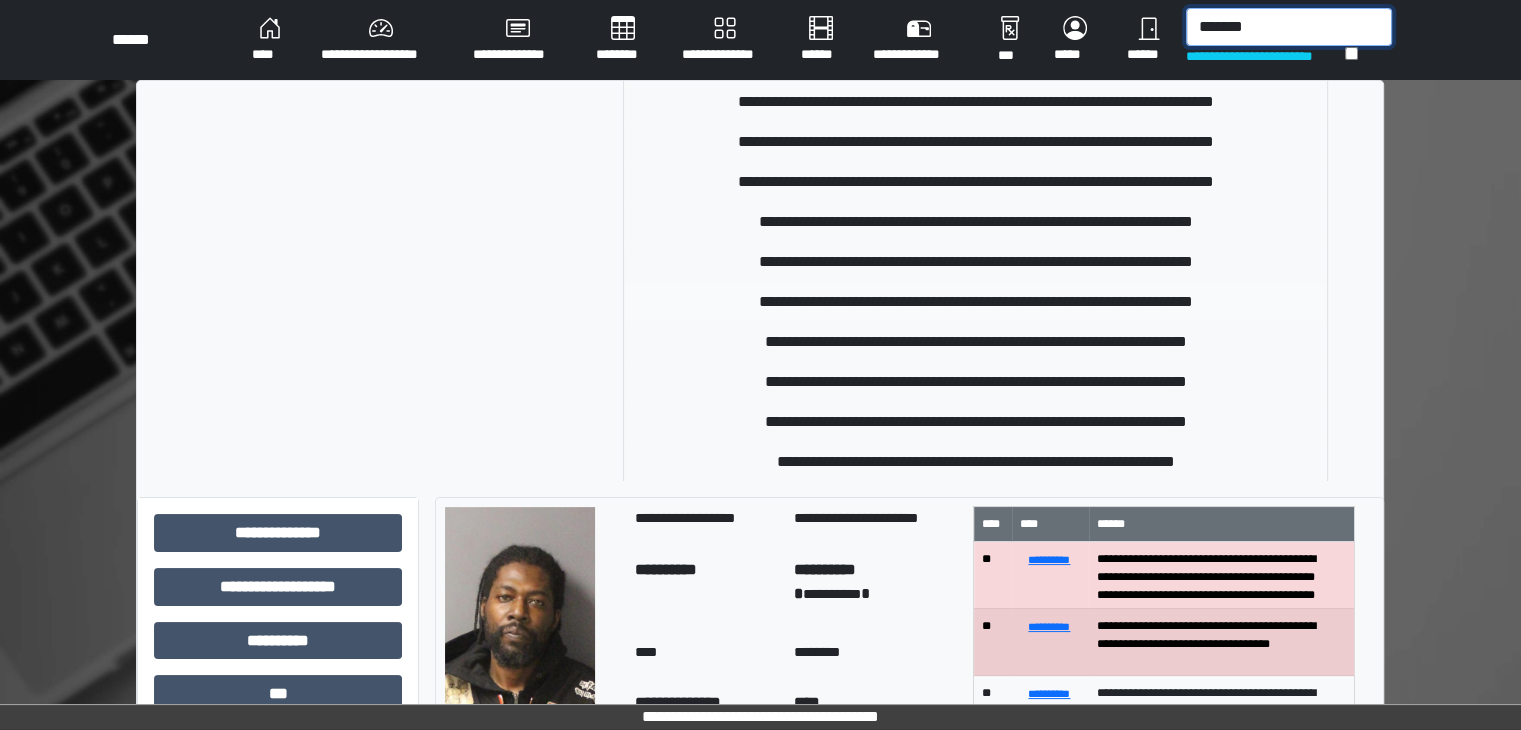 scroll, scrollTop: 200, scrollLeft: 0, axis: vertical 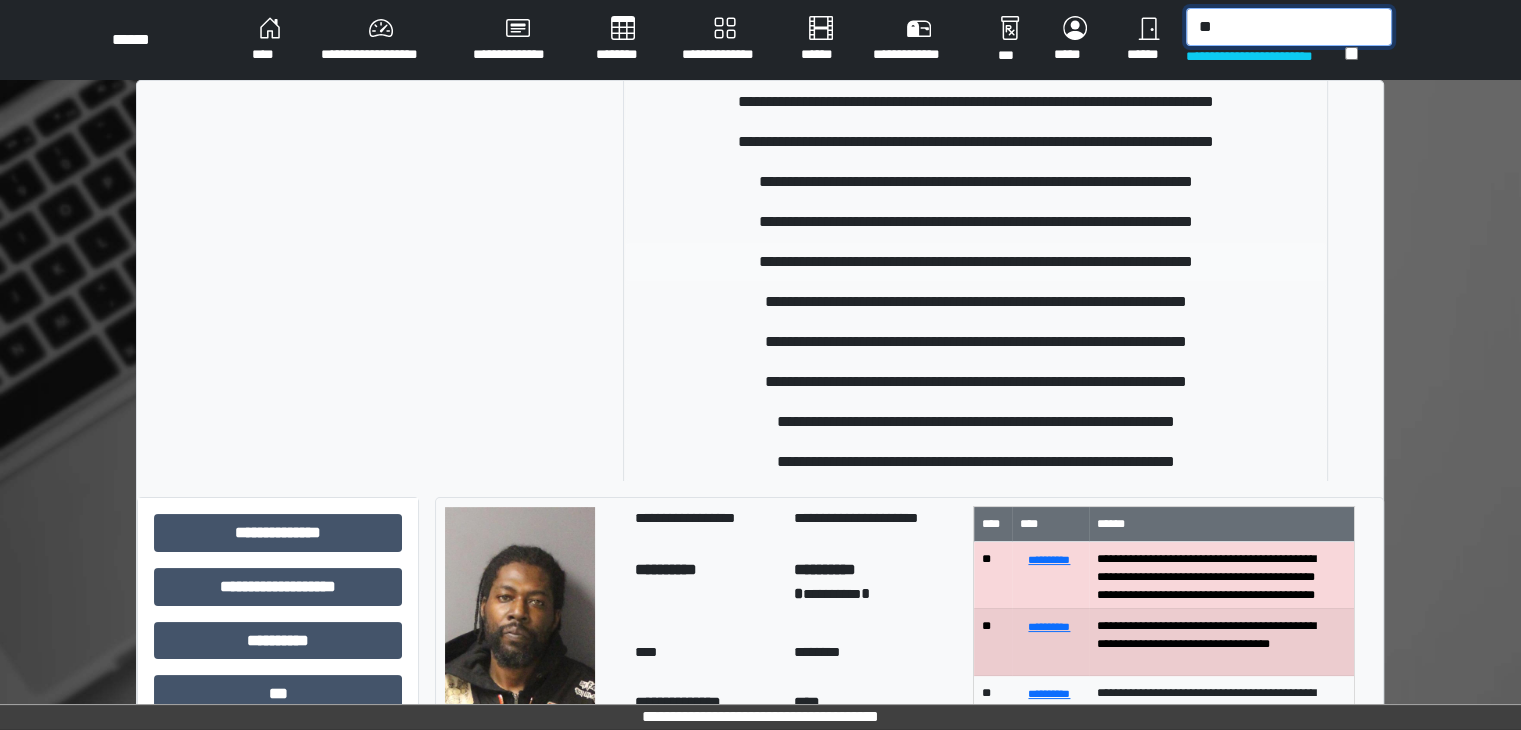 type on "*" 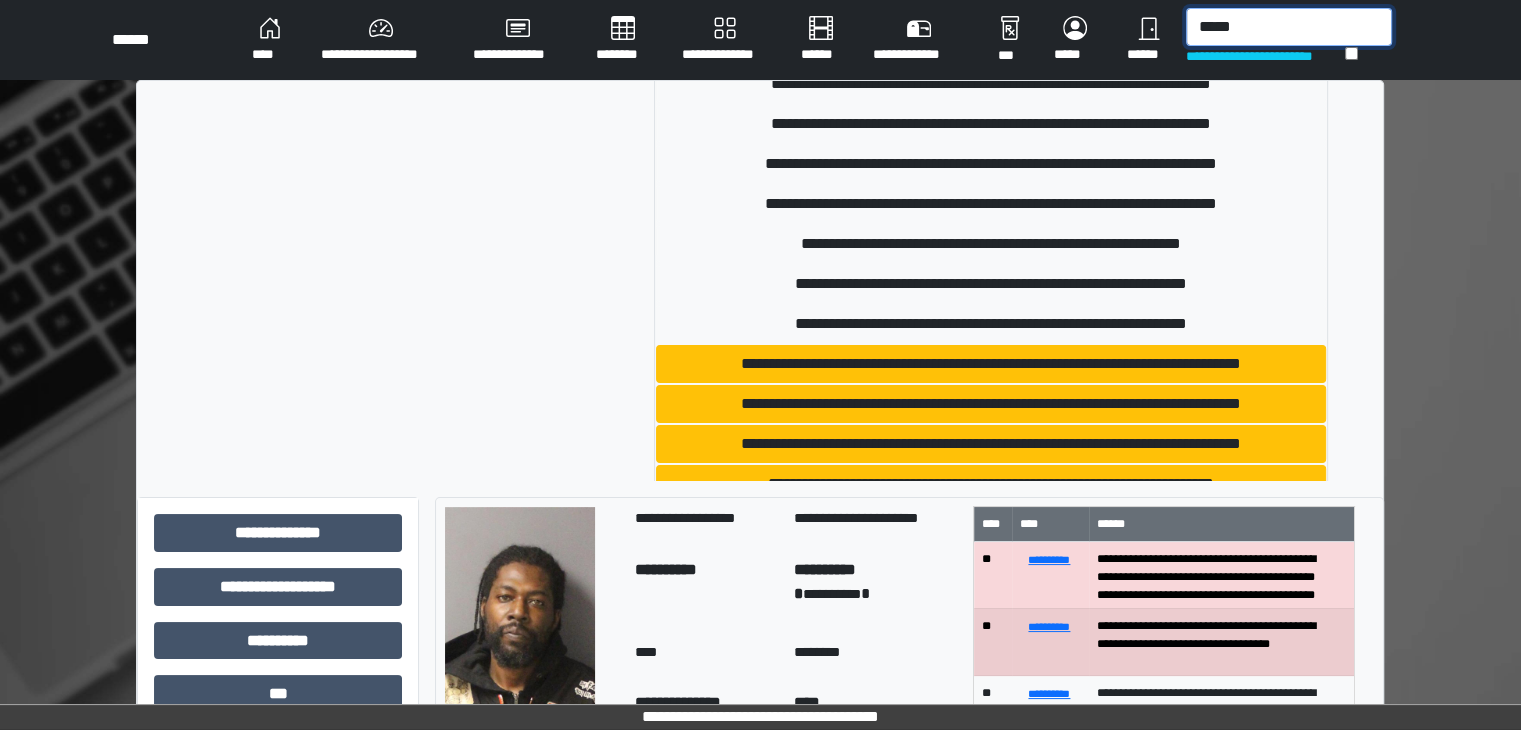 scroll, scrollTop: 100, scrollLeft: 0, axis: vertical 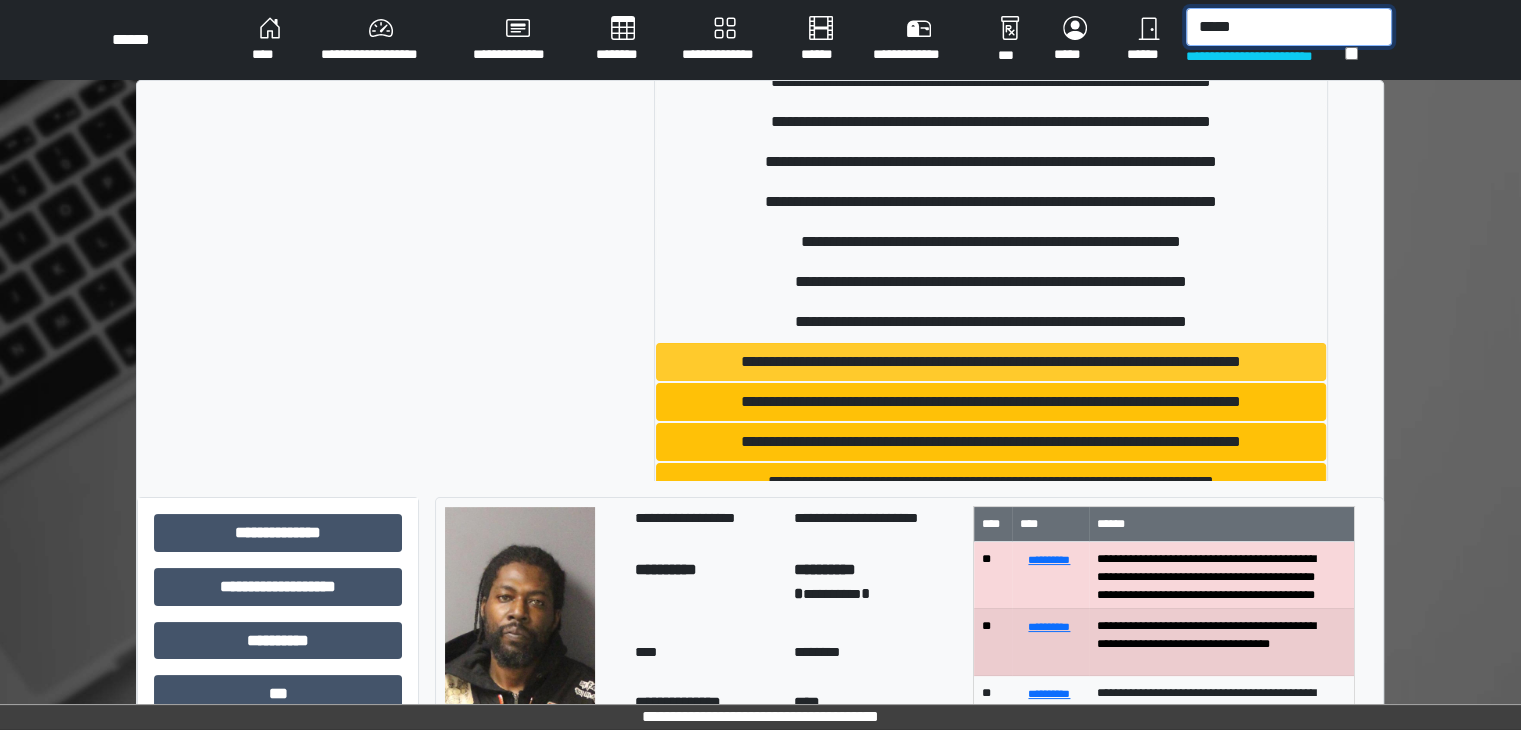 type on "*****" 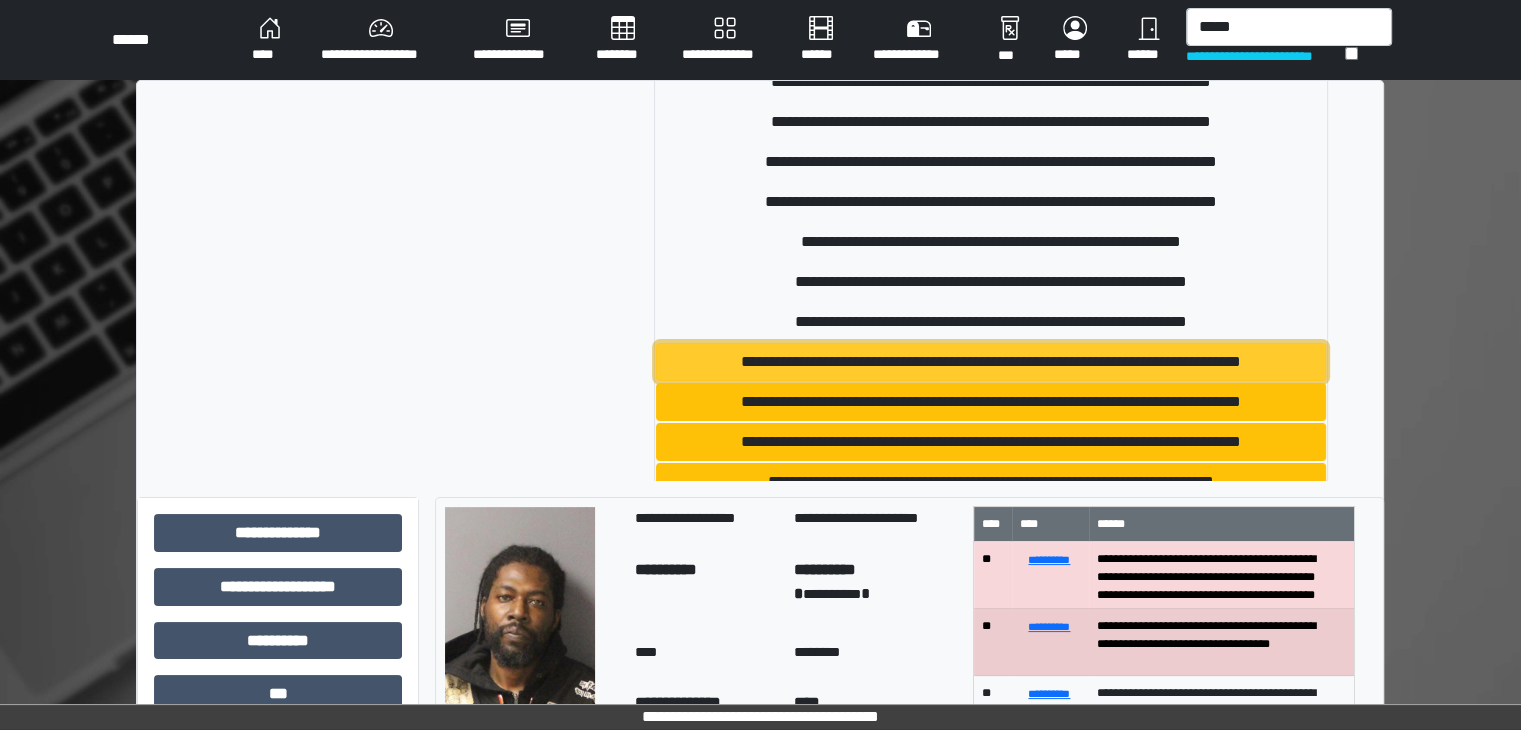 click on "**********" at bounding box center (991, 362) 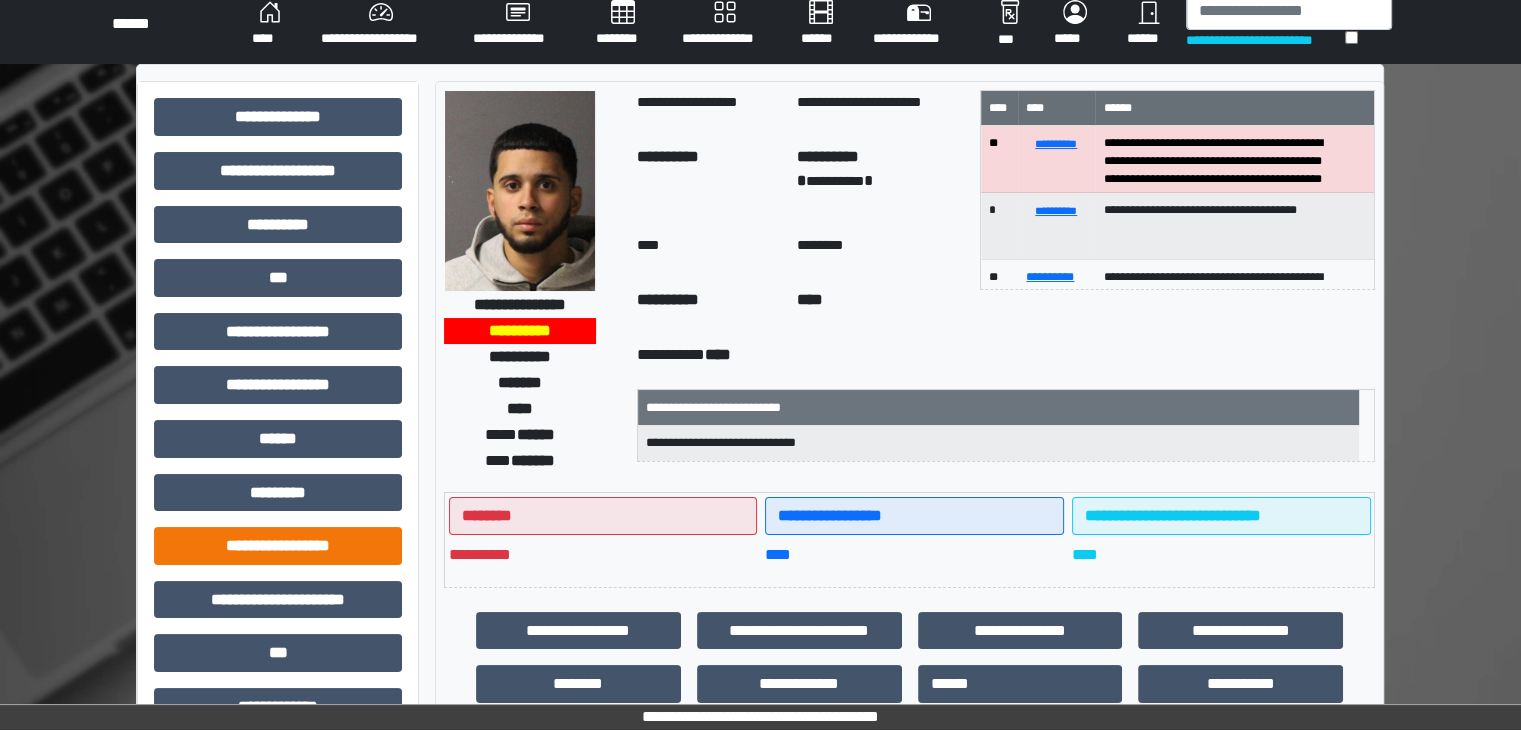 scroll, scrollTop: 0, scrollLeft: 0, axis: both 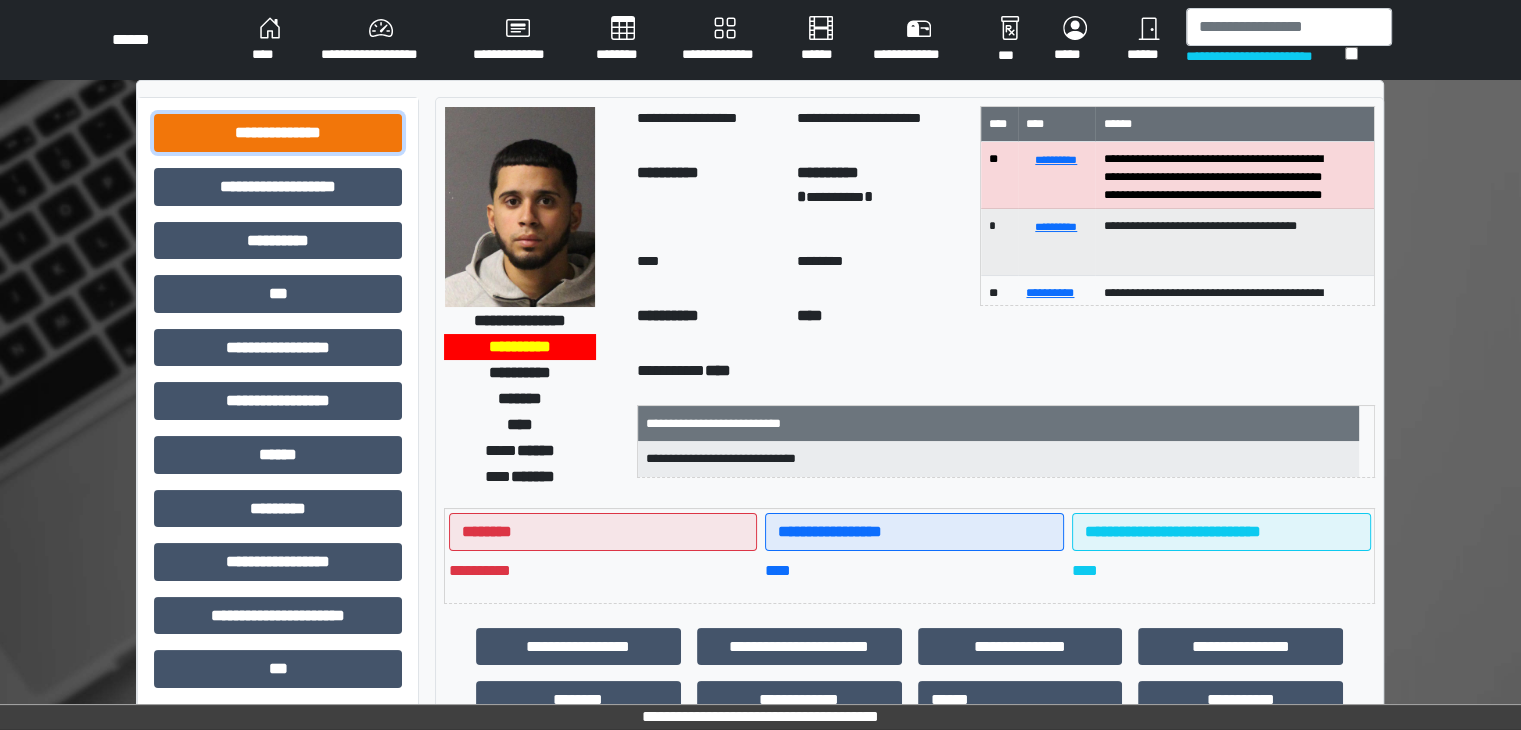 click on "**********" at bounding box center (278, 133) 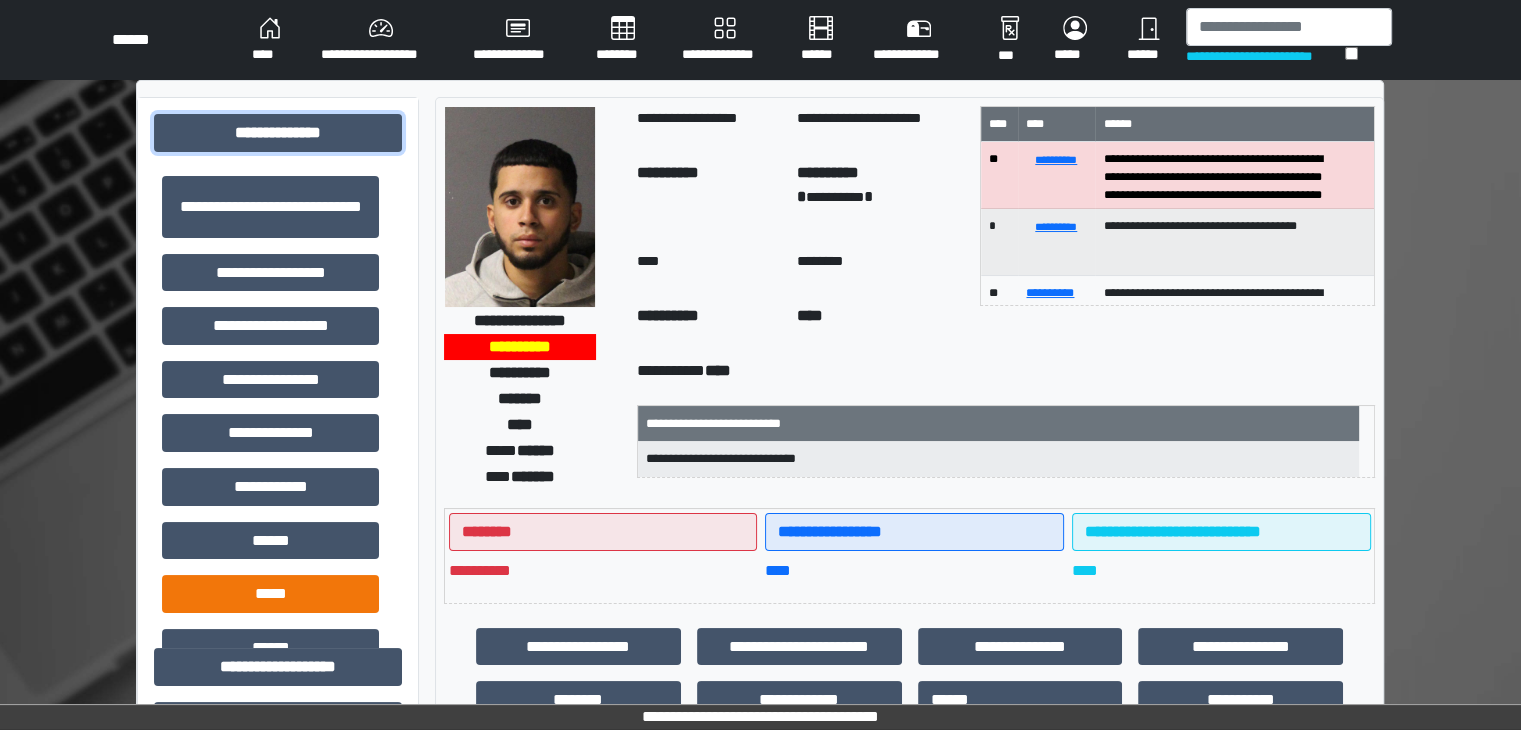 scroll, scrollTop: 0, scrollLeft: 0, axis: both 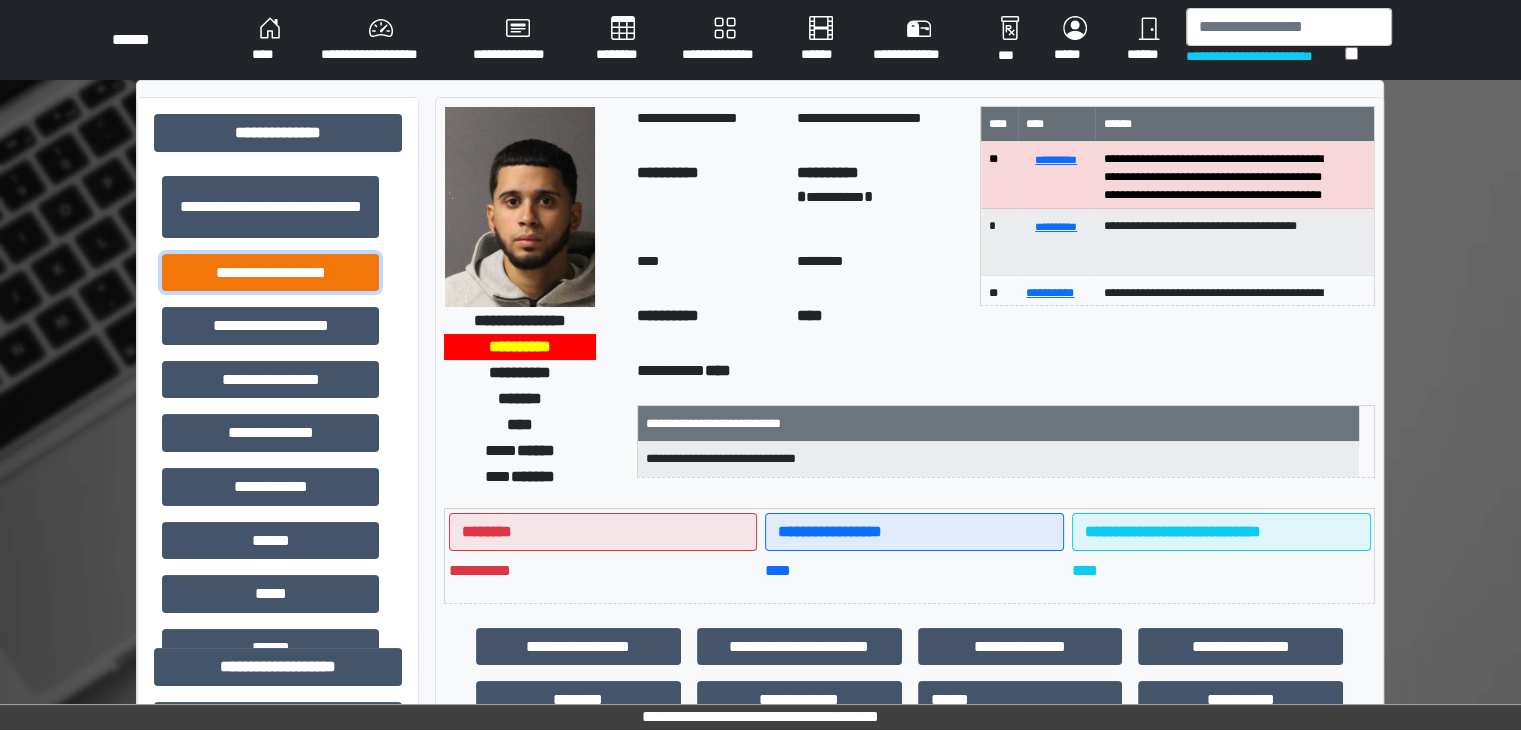 click on "**********" at bounding box center (270, 273) 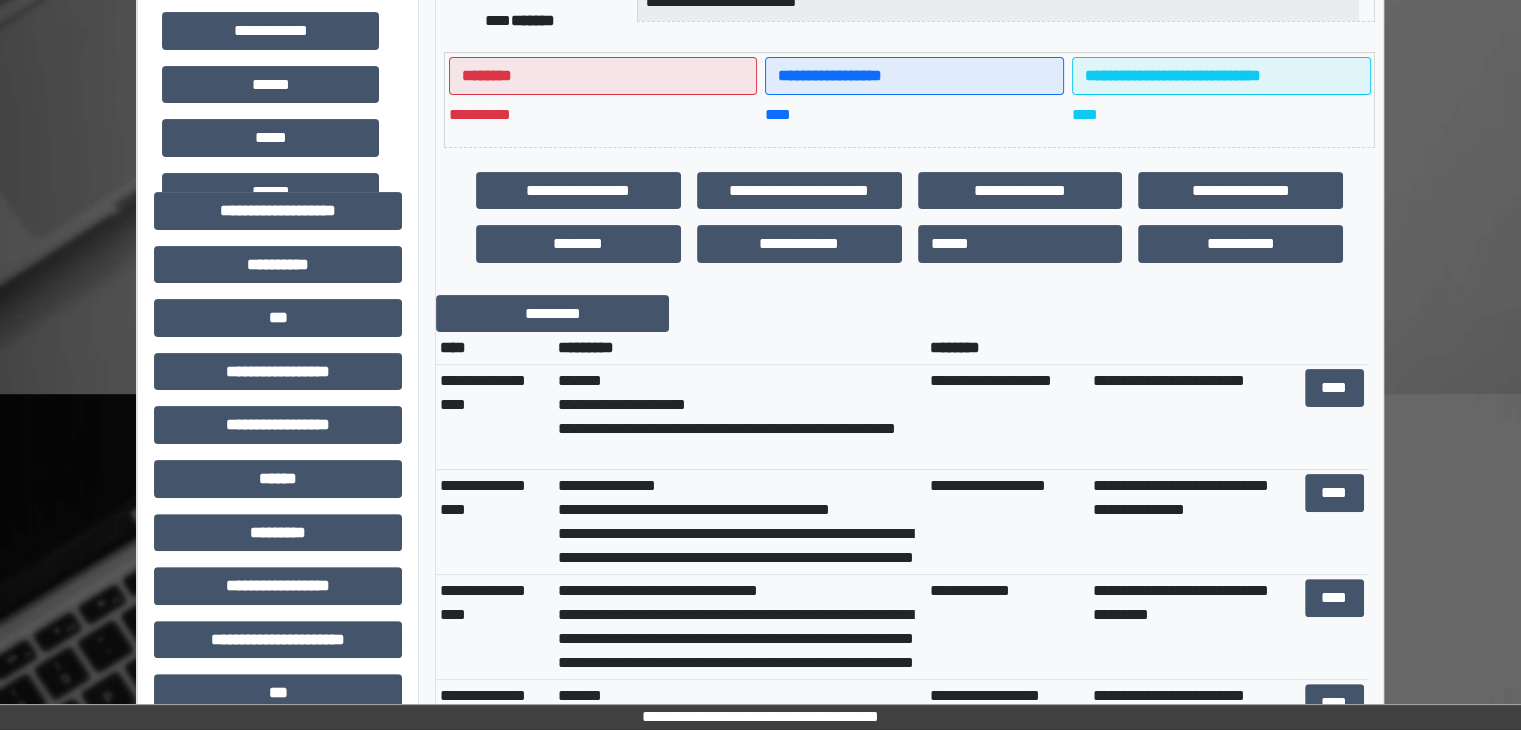 scroll, scrollTop: 500, scrollLeft: 0, axis: vertical 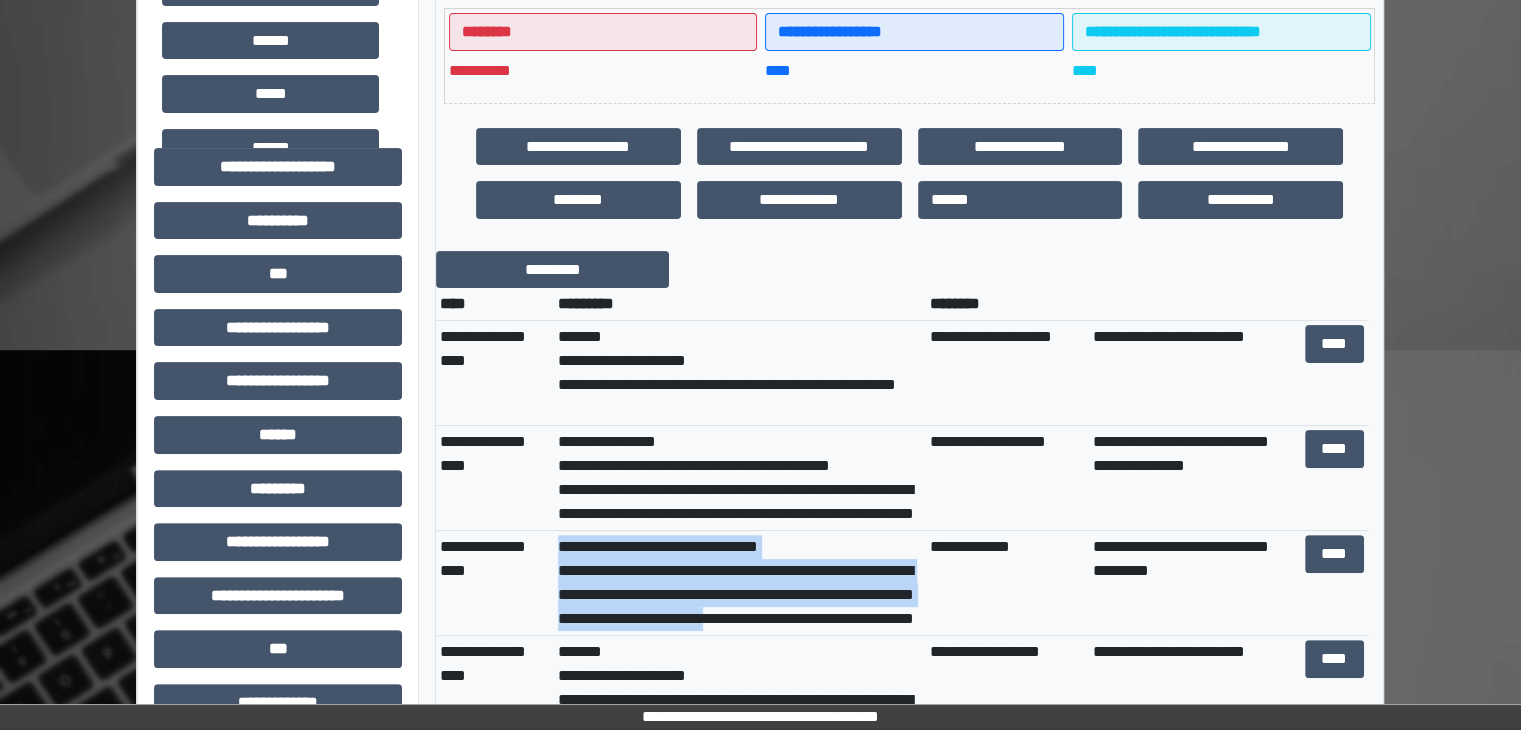 drag, startPoint x: 560, startPoint y: 541, endPoint x: 760, endPoint y: 571, distance: 202.23749 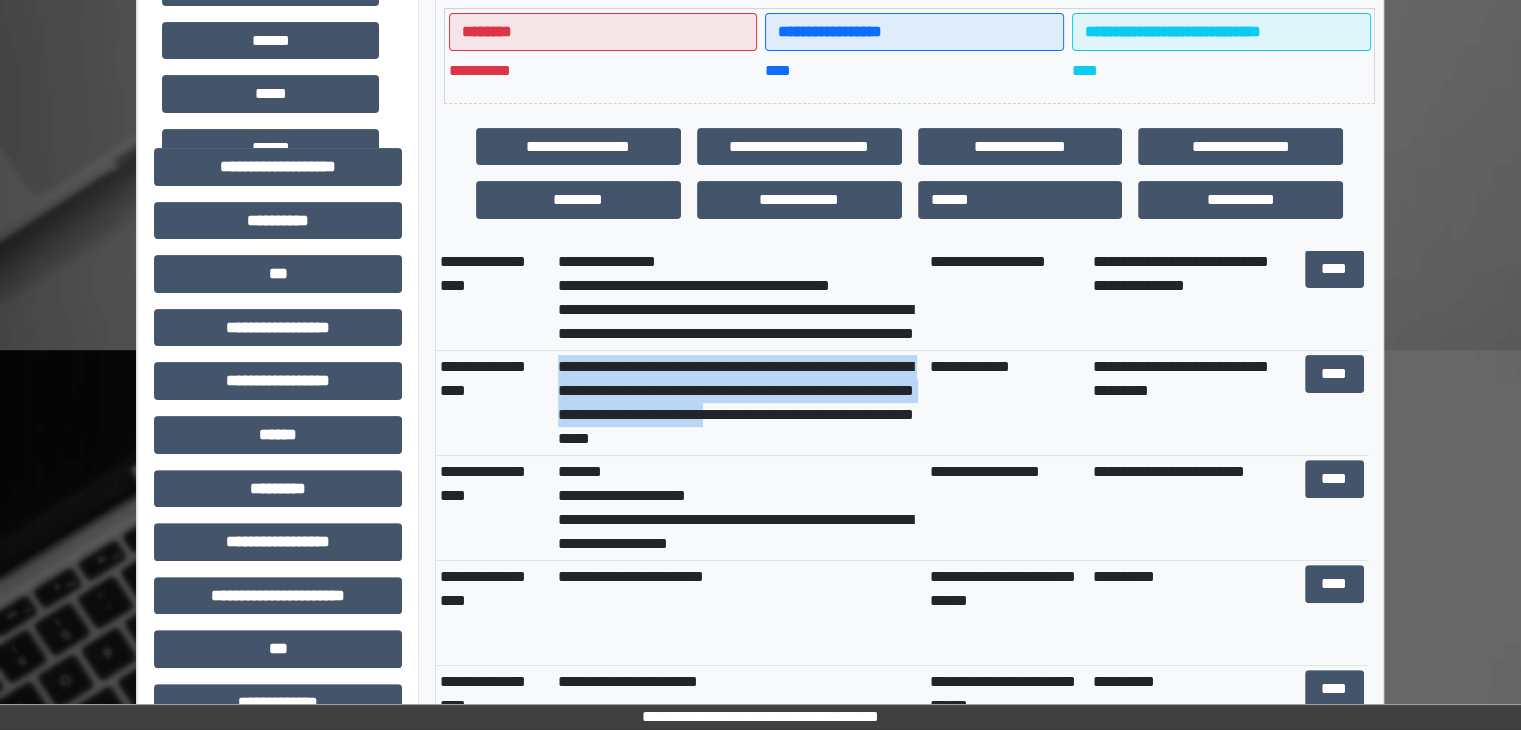 scroll, scrollTop: 200, scrollLeft: 0, axis: vertical 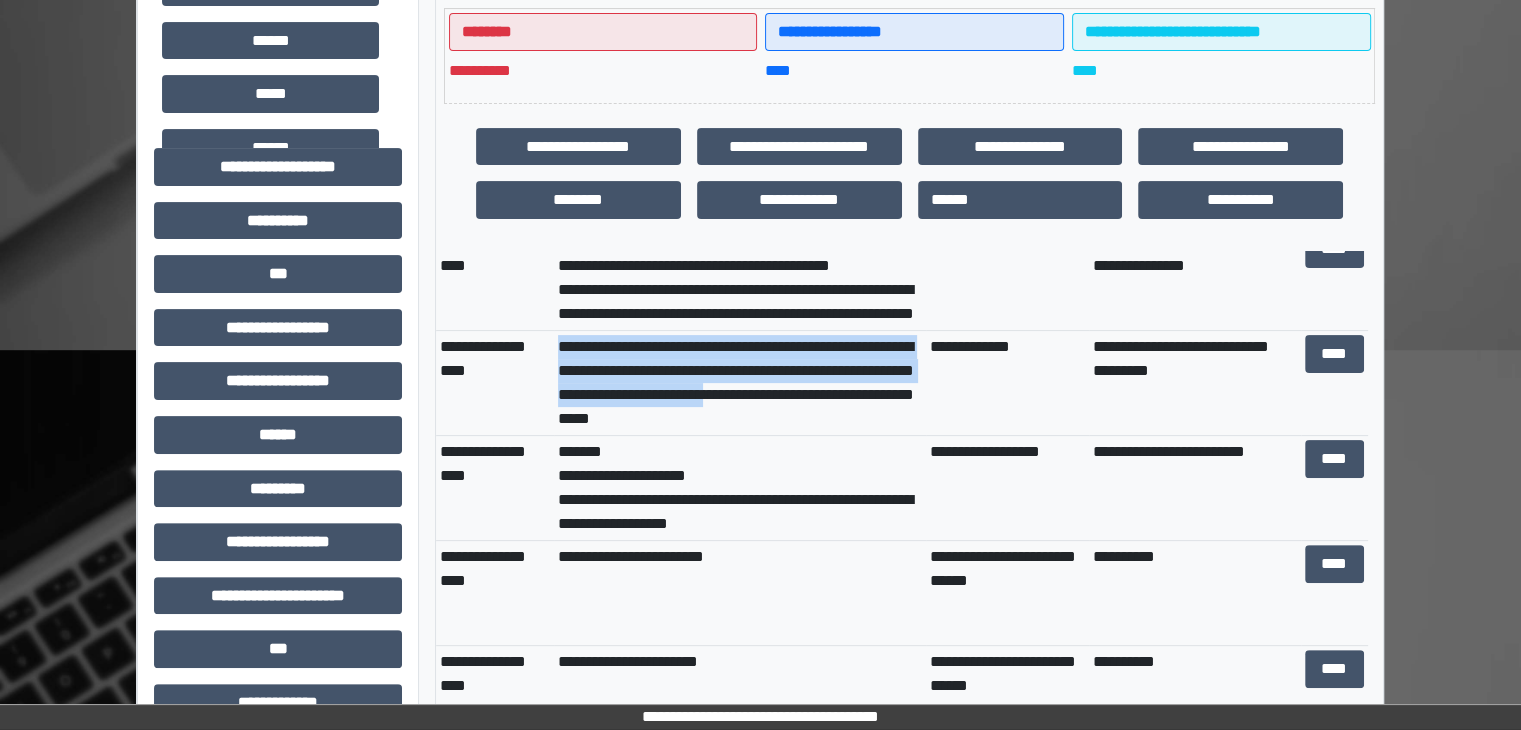 click on "**********" at bounding box center [740, 383] 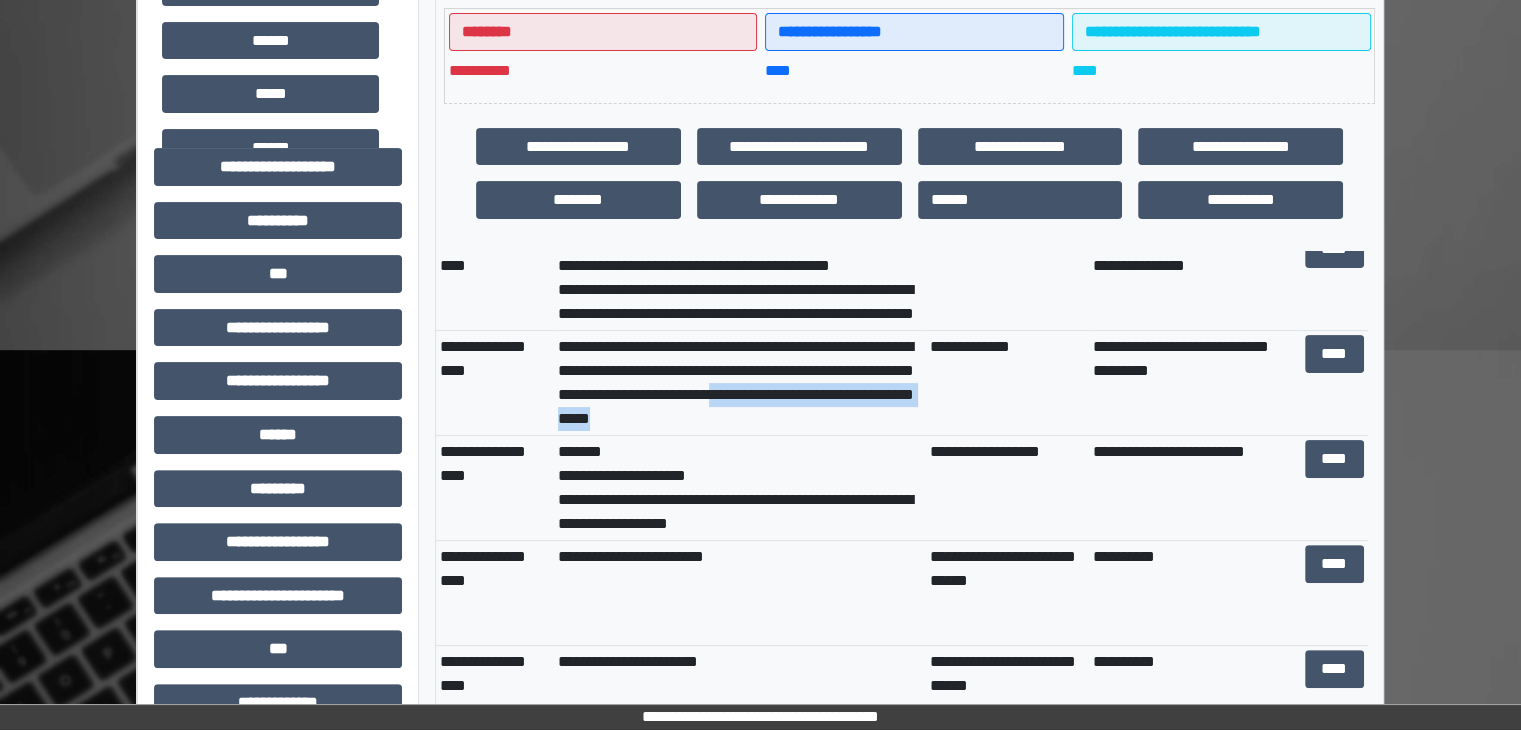 drag, startPoint x: 559, startPoint y: 414, endPoint x: 838, endPoint y: 413, distance: 279.0018 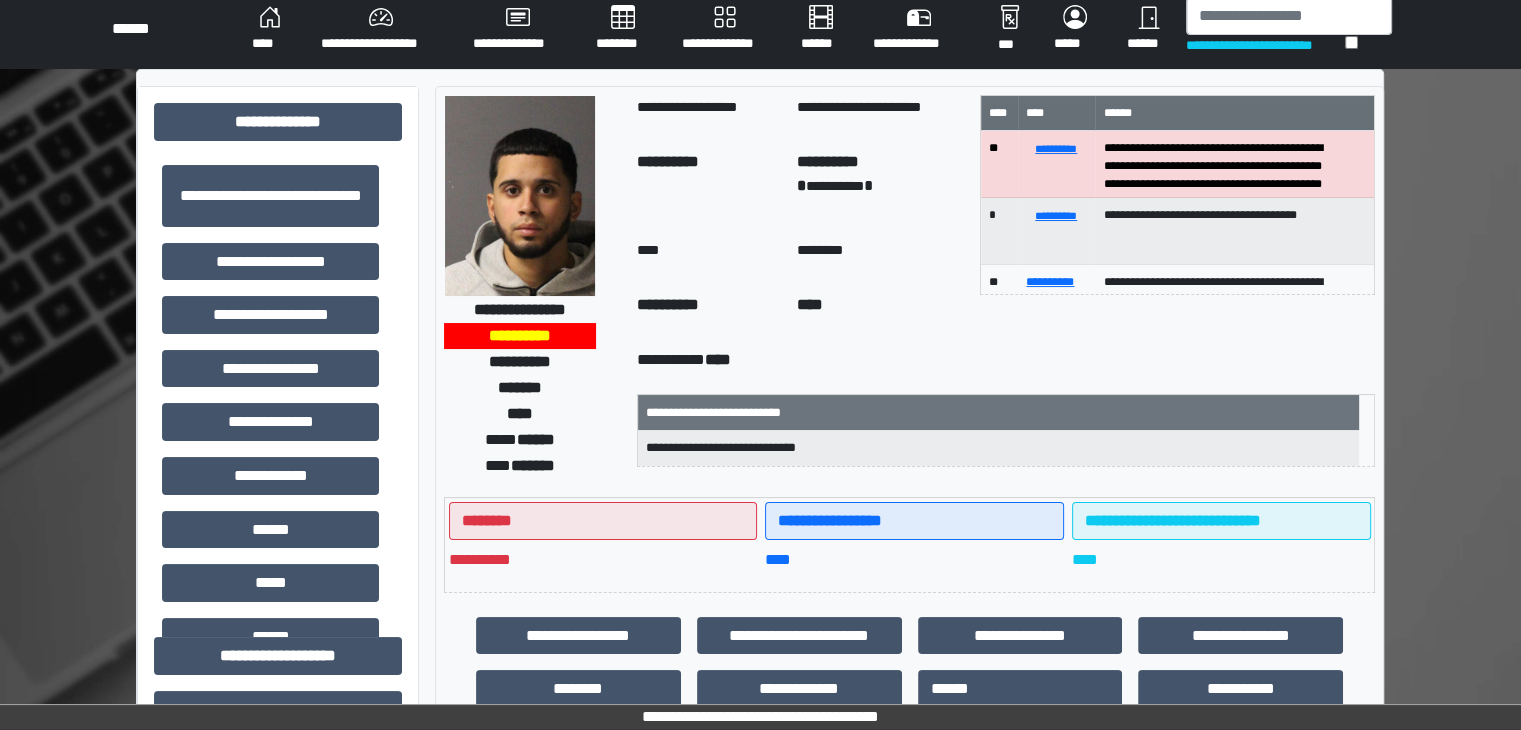 scroll, scrollTop: 0, scrollLeft: 0, axis: both 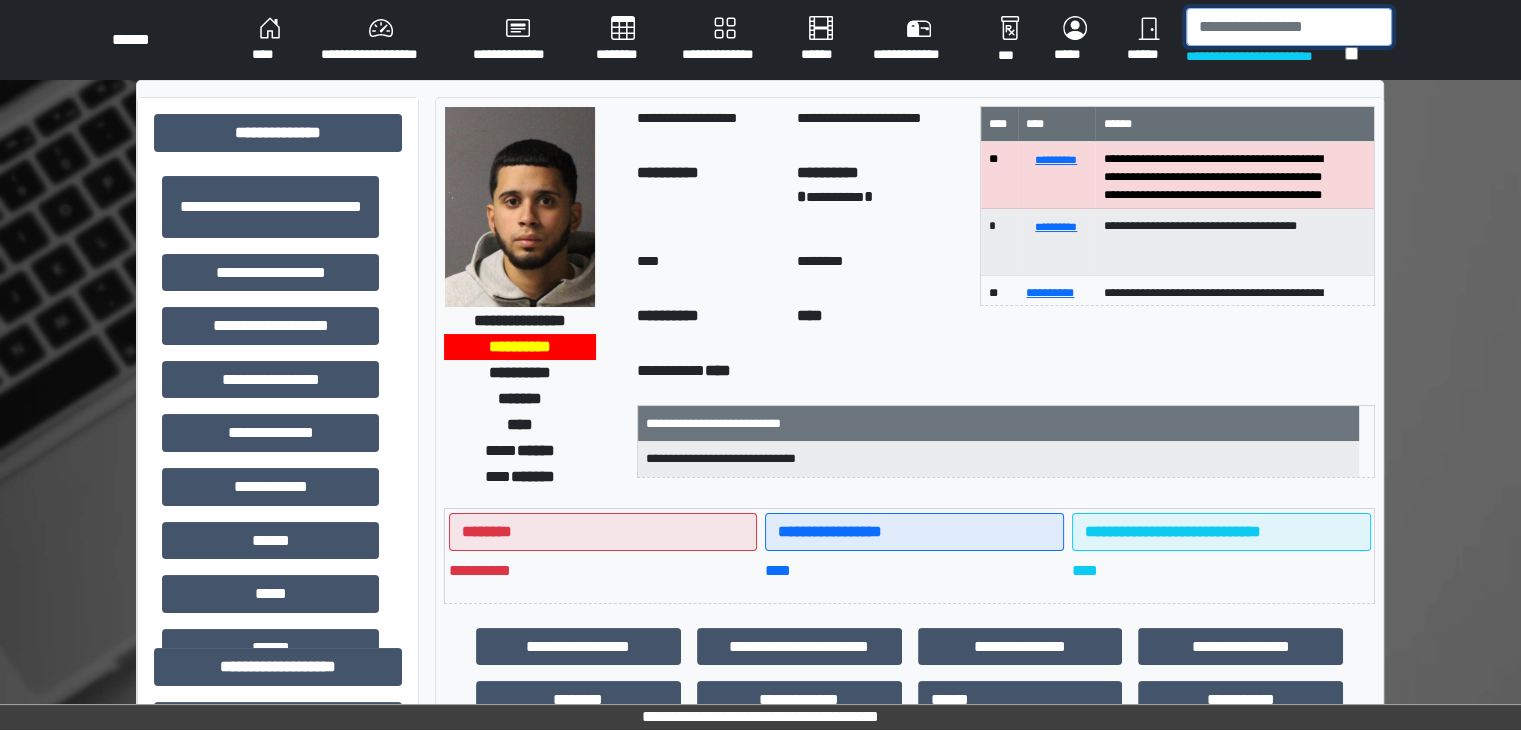 click at bounding box center [1289, 27] 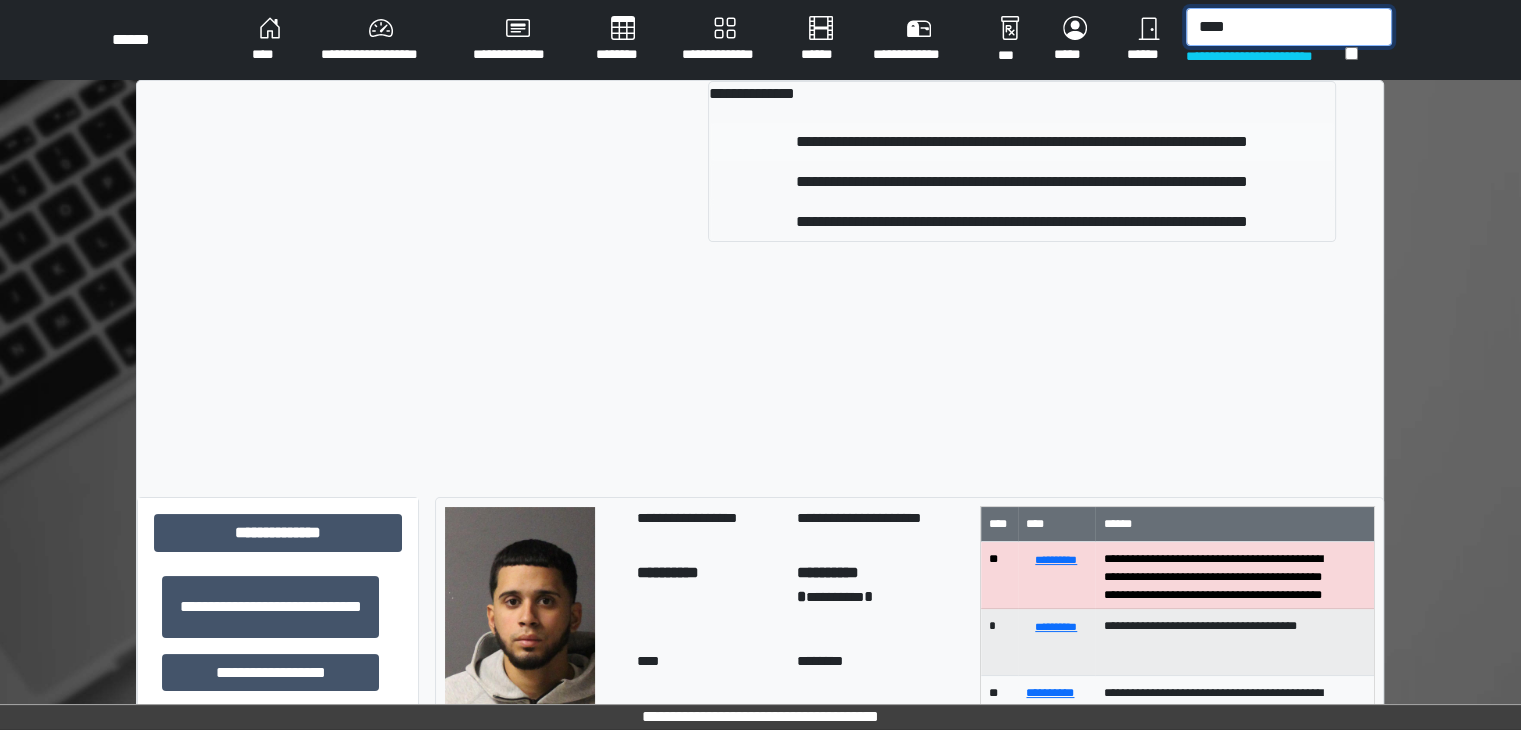 type on "****" 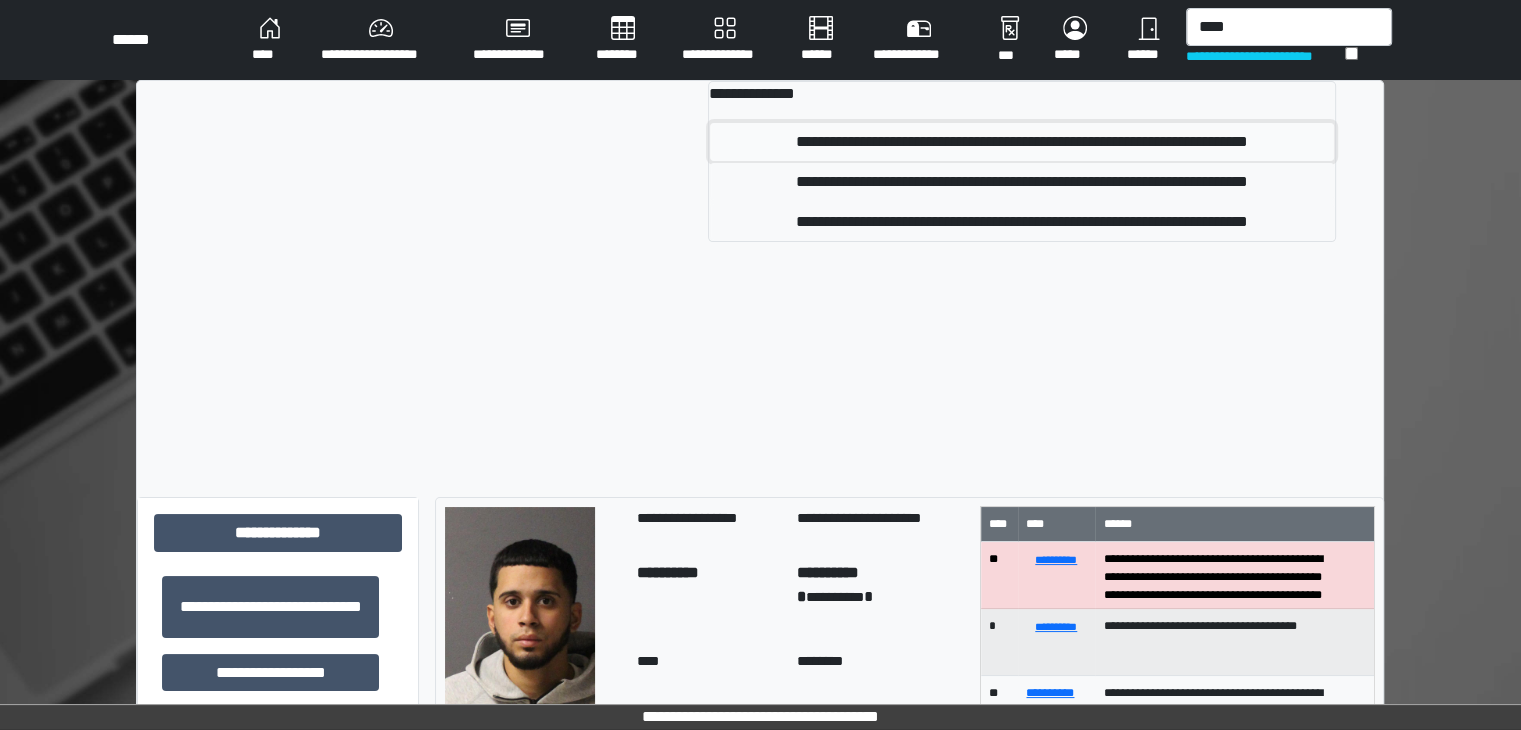 click on "**********" at bounding box center [1022, 142] 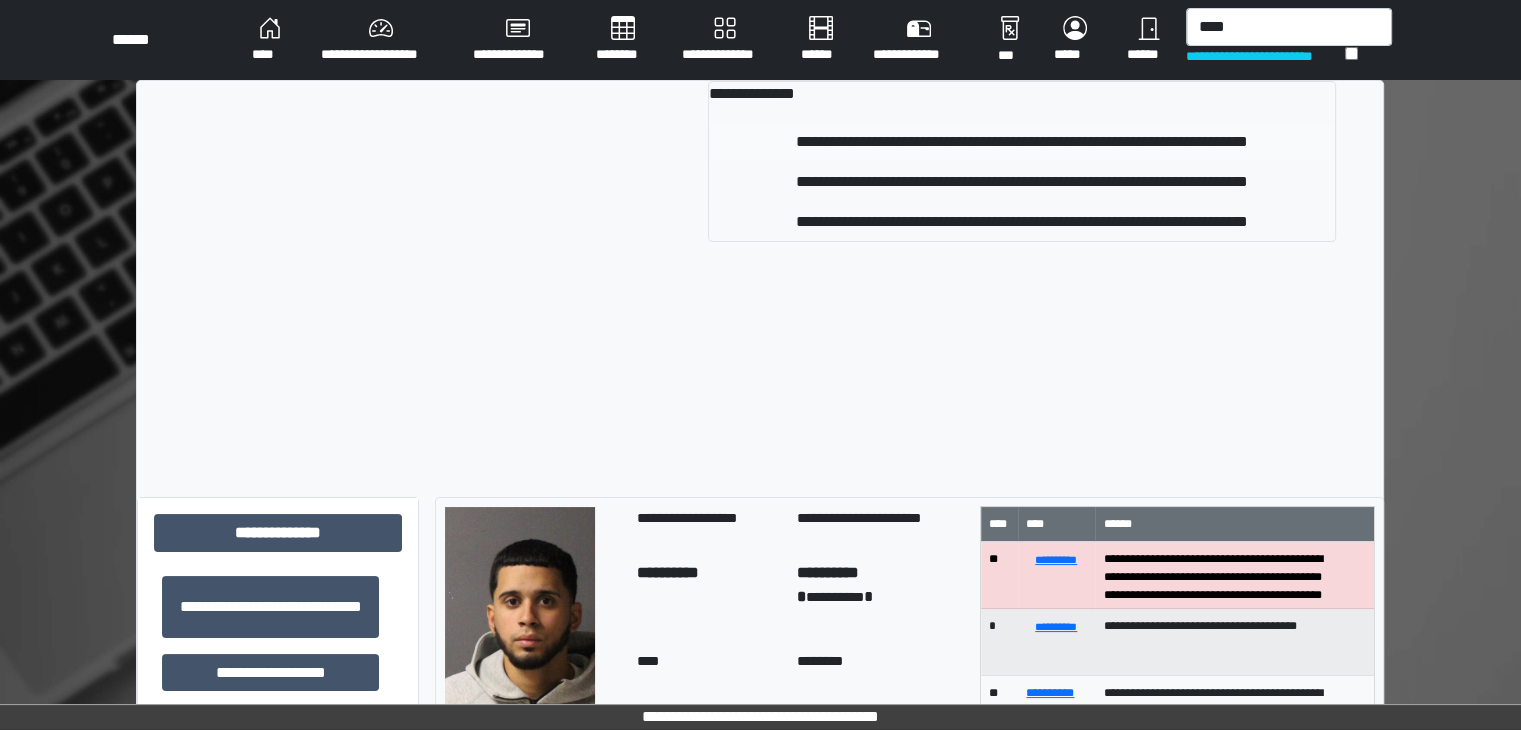 type 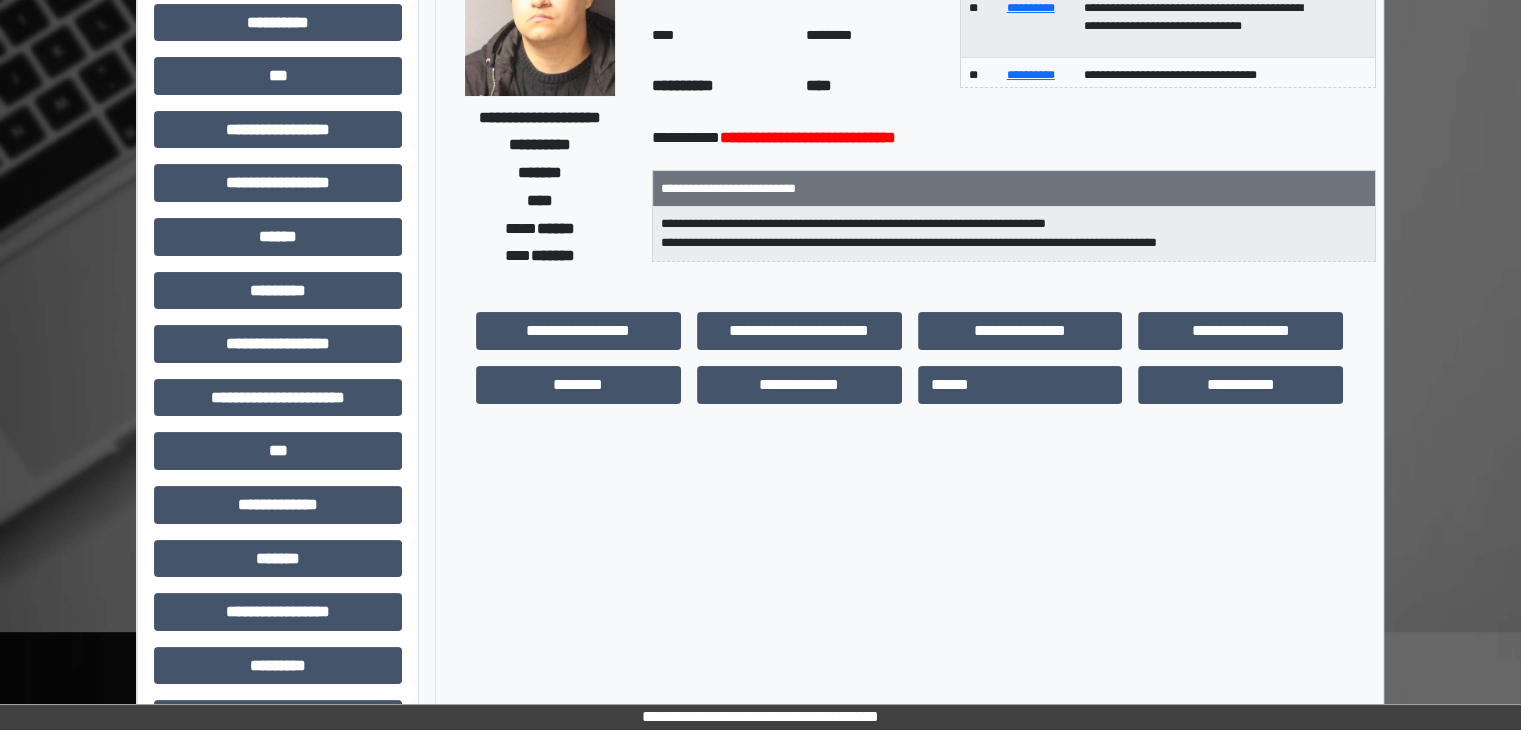 scroll, scrollTop: 300, scrollLeft: 0, axis: vertical 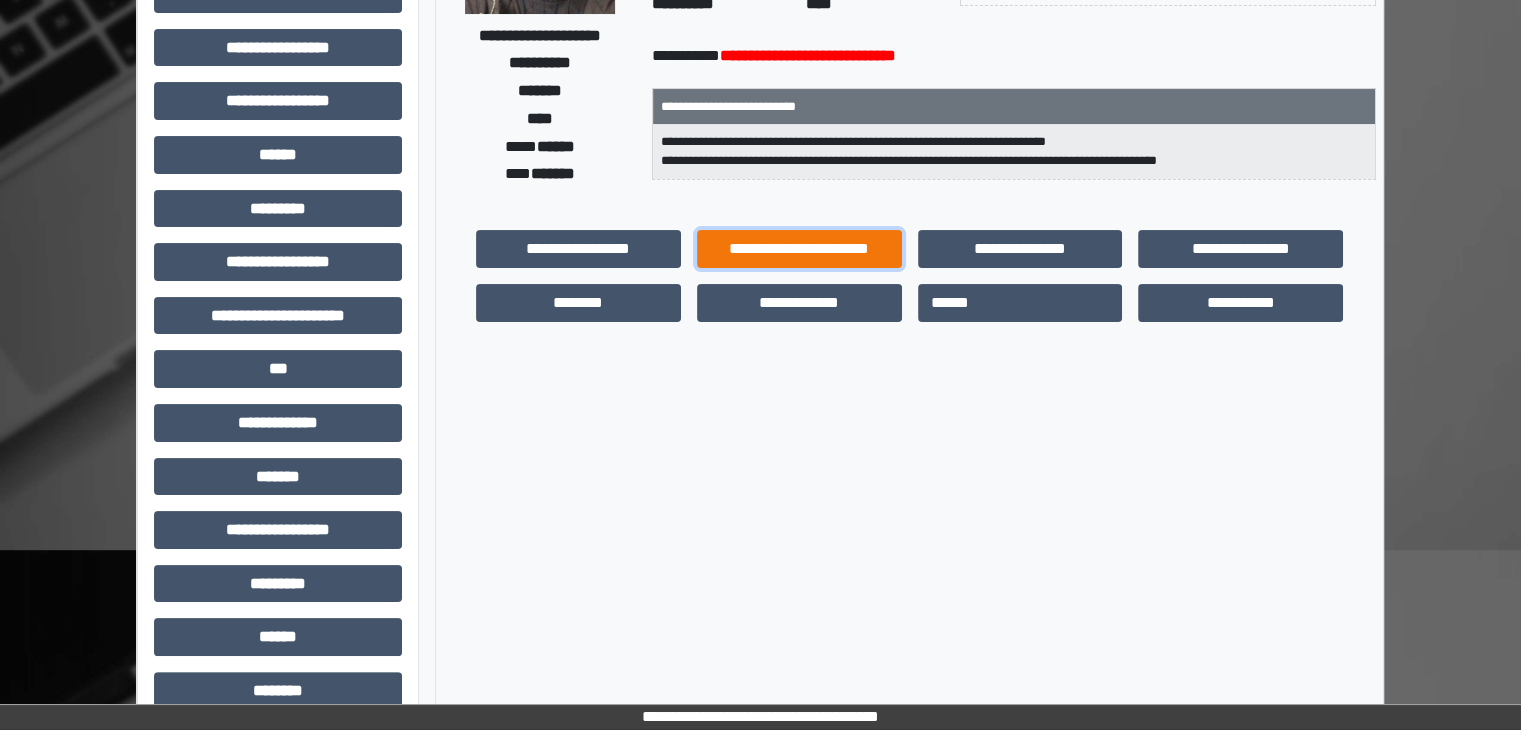 click on "**********" at bounding box center (799, 249) 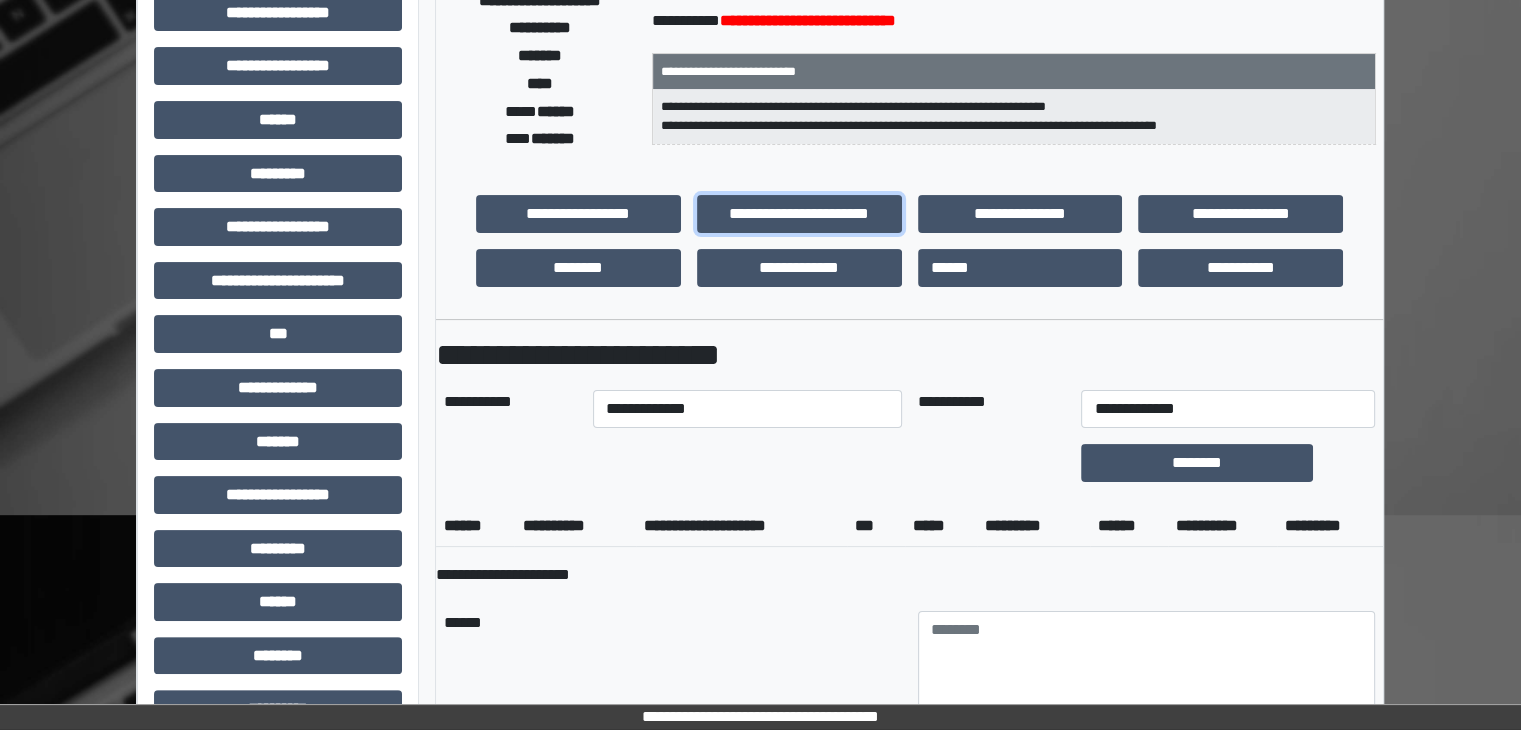 scroll, scrollTop: 500, scrollLeft: 0, axis: vertical 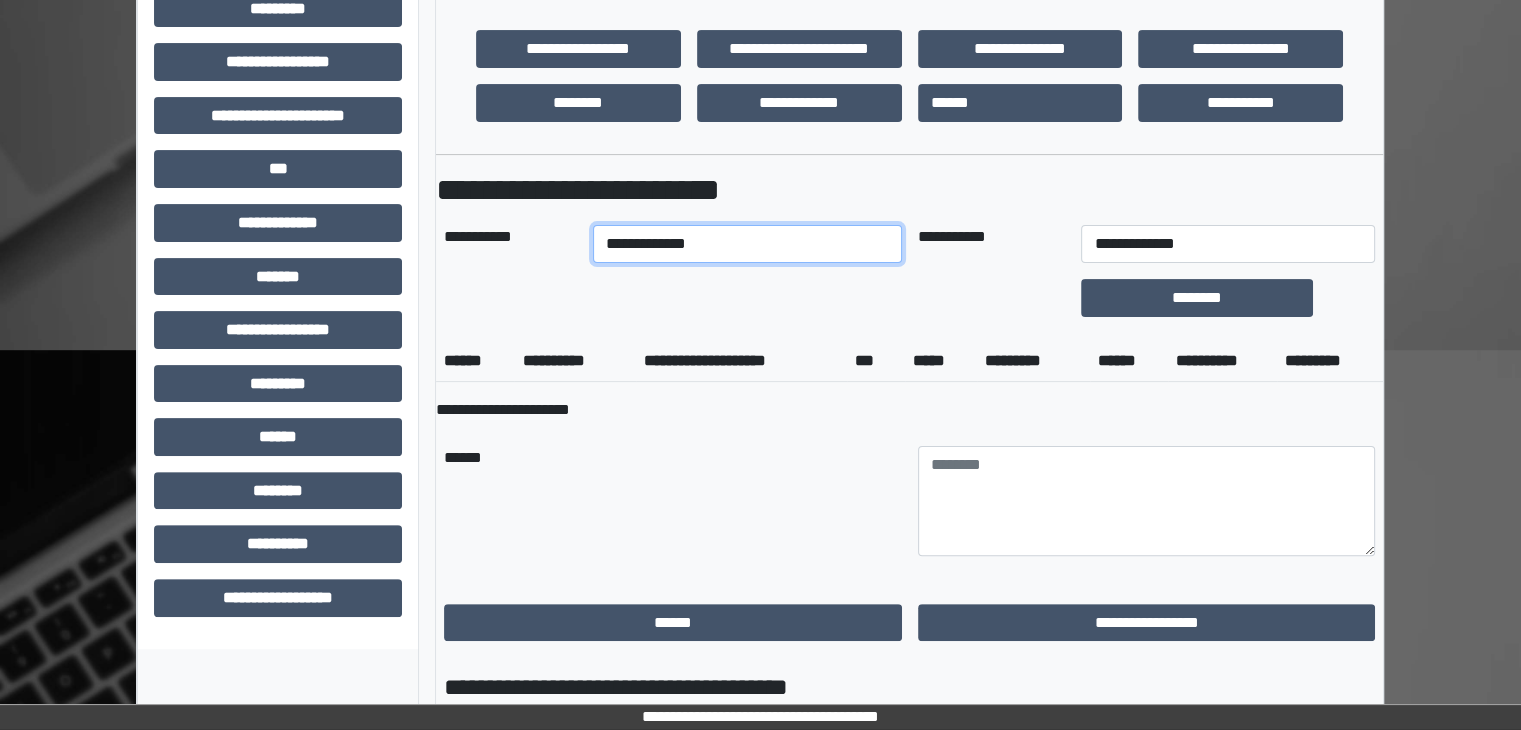 click on "**********" at bounding box center (747, 244) 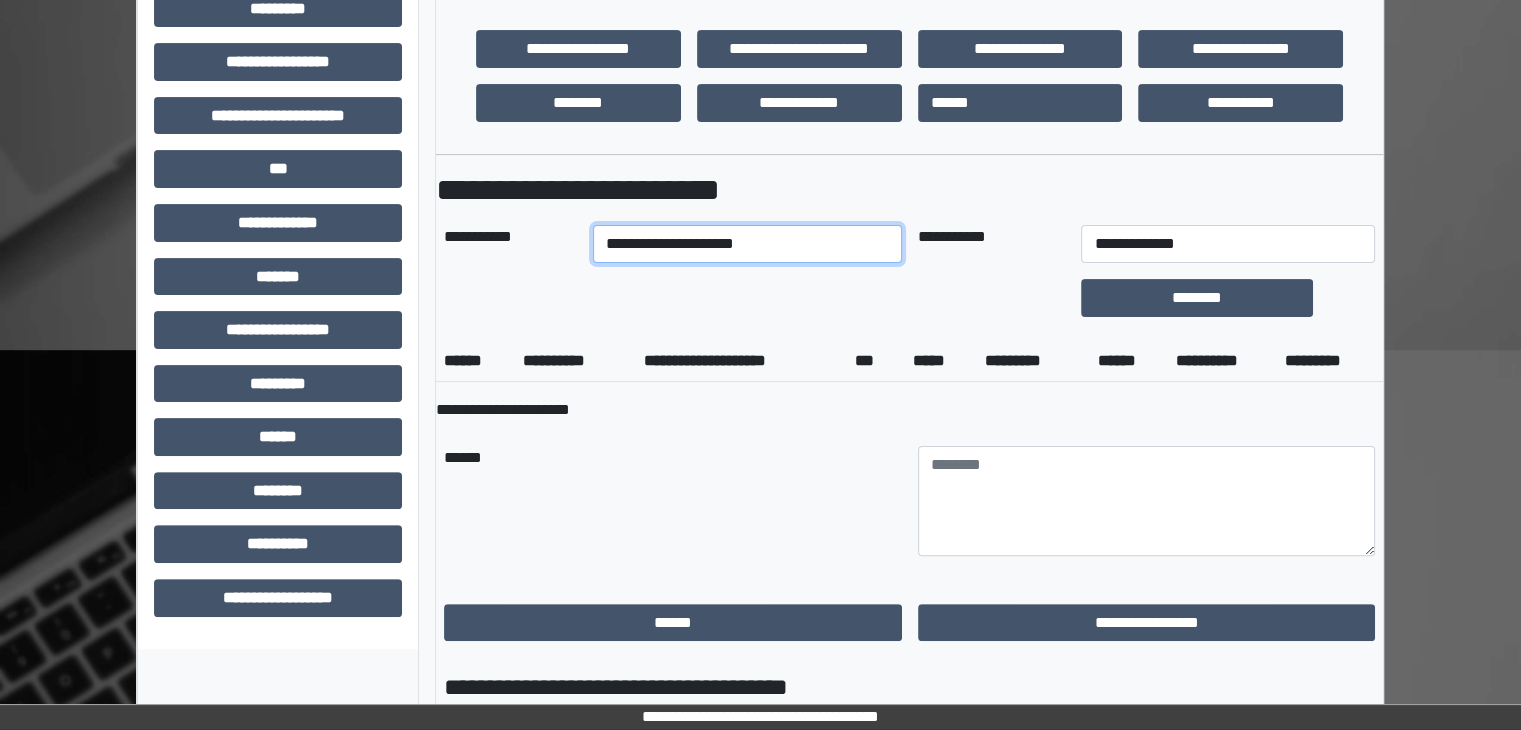 click on "**********" at bounding box center [747, 244] 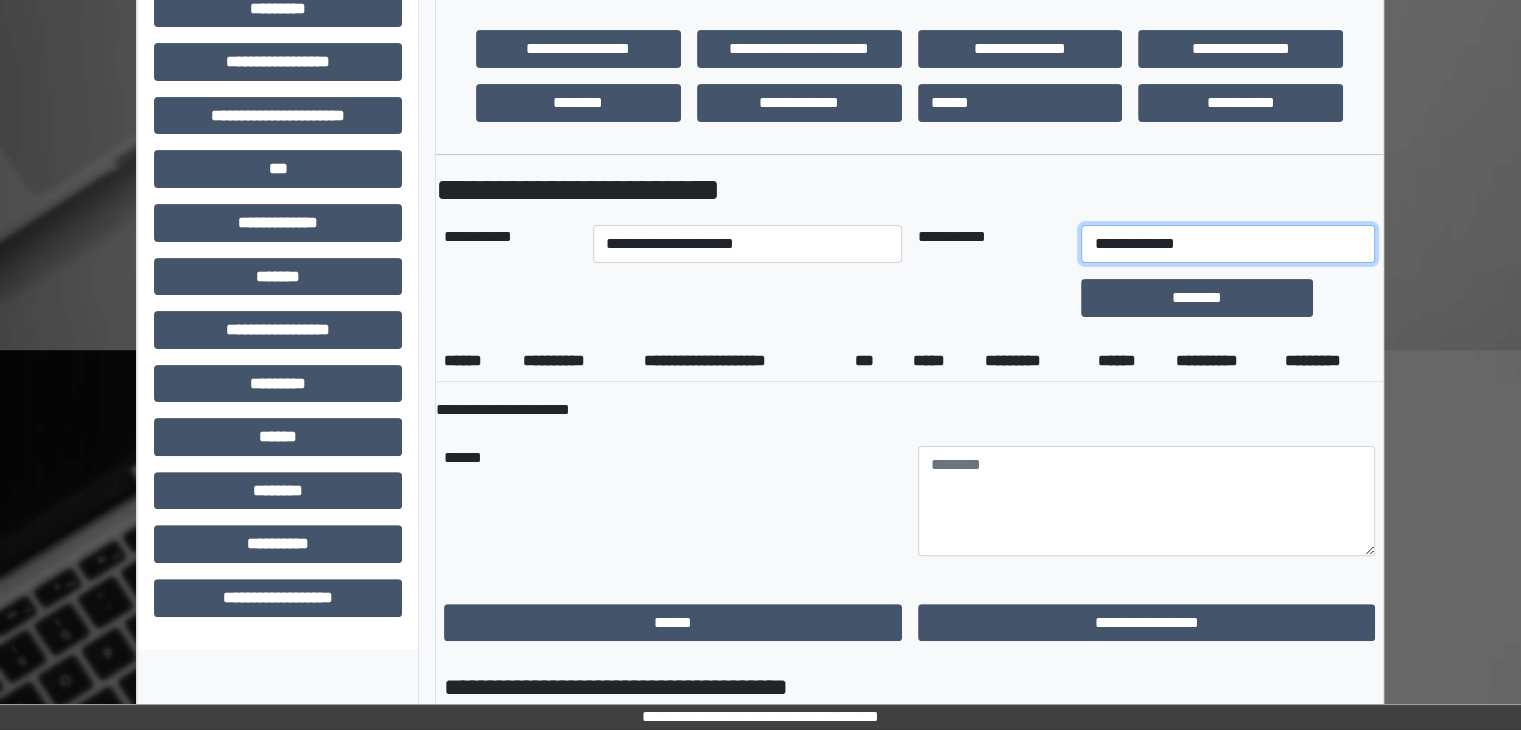 drag, startPoint x: 1337, startPoint y: 226, endPoint x: 1324, endPoint y: 237, distance: 17.029387 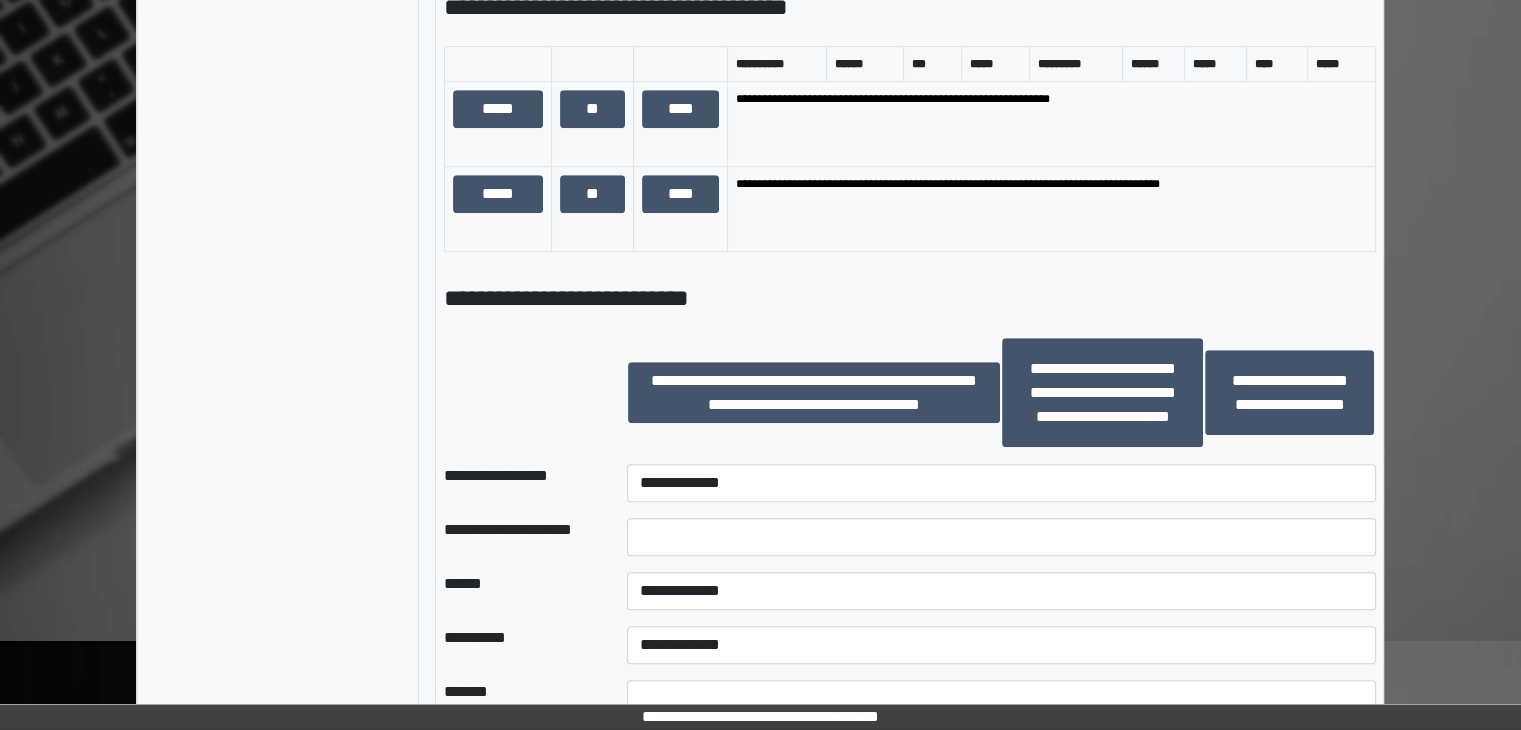 scroll, scrollTop: 1400, scrollLeft: 0, axis: vertical 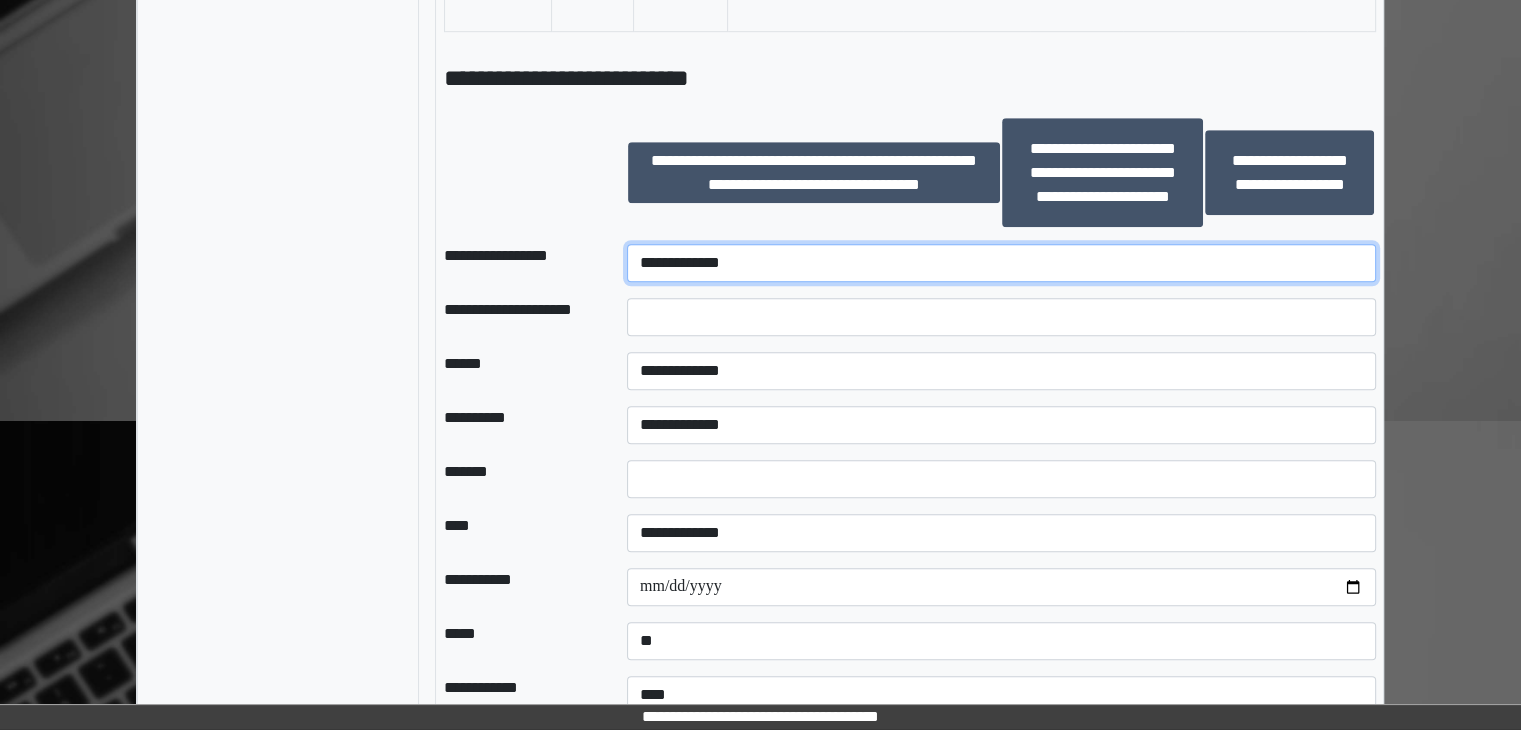 click on "**********" at bounding box center (1001, 263) 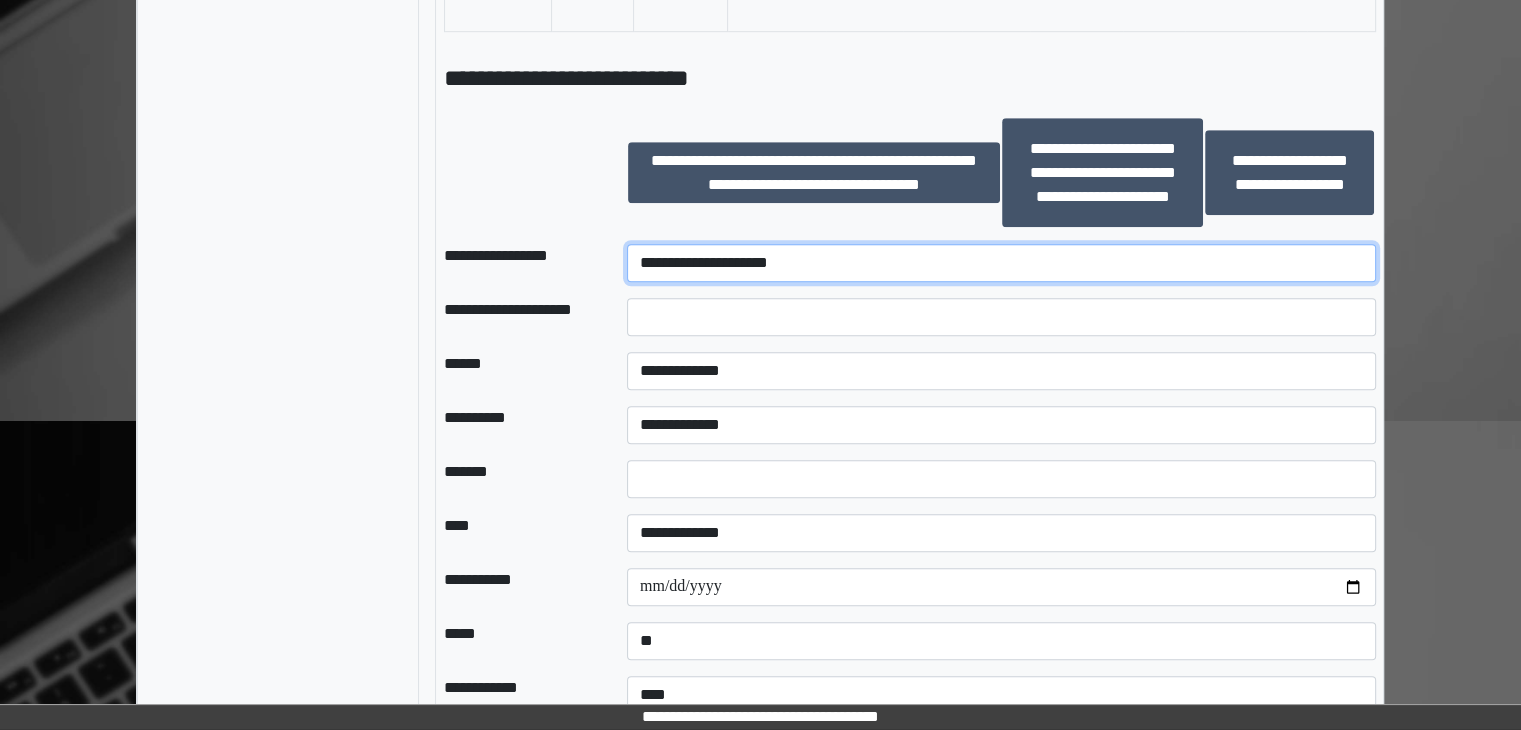 click on "**********" at bounding box center [1001, 263] 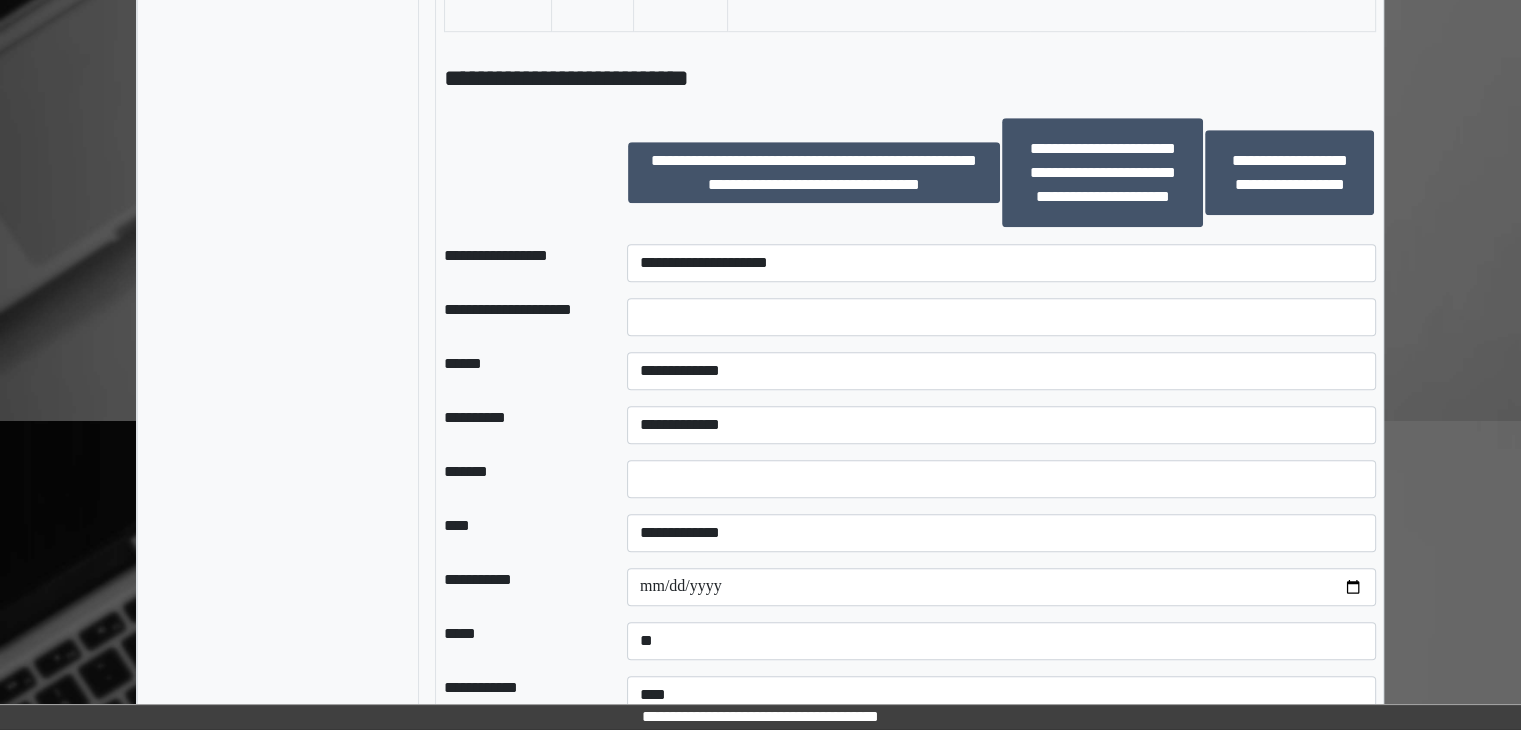 click at bounding box center [1001, 317] 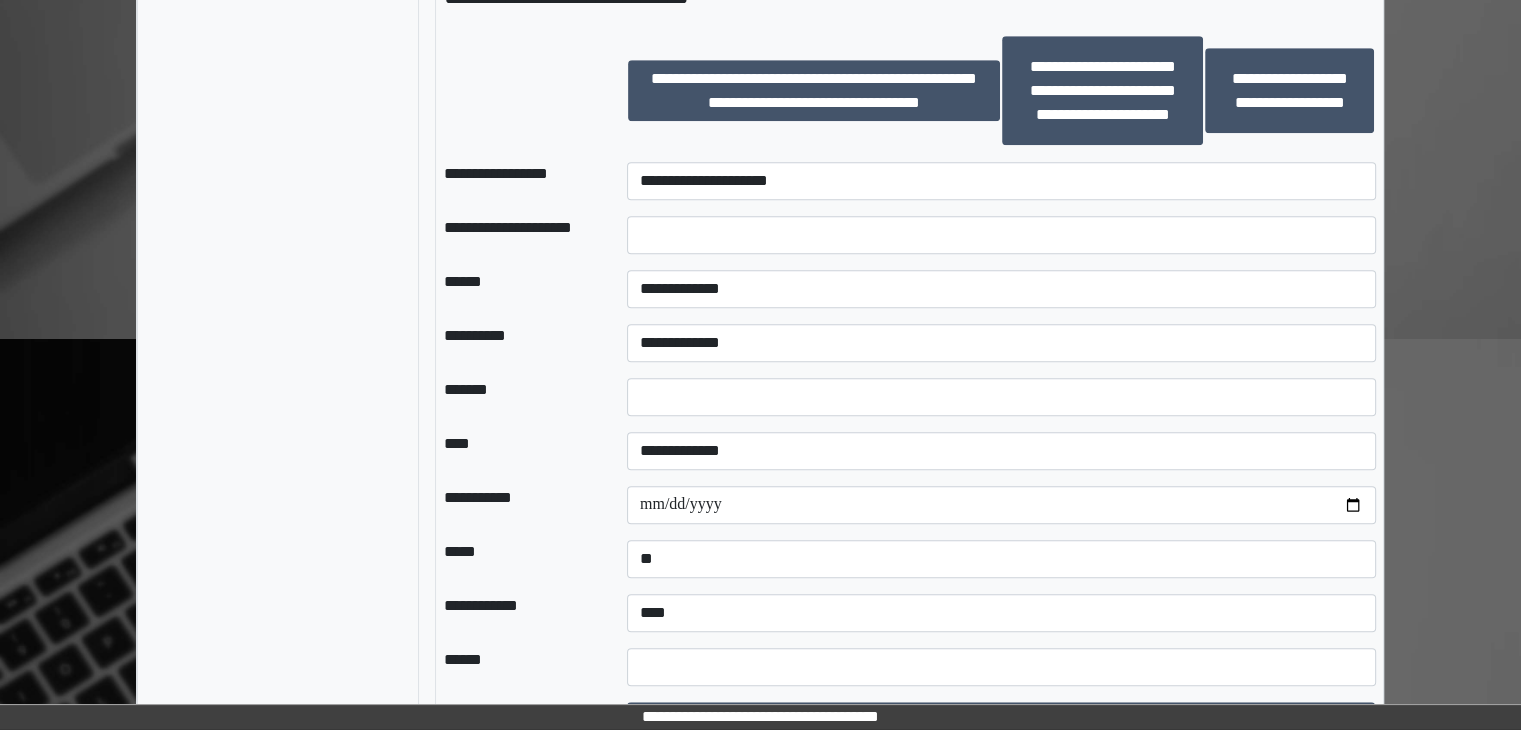 scroll, scrollTop: 1528, scrollLeft: 0, axis: vertical 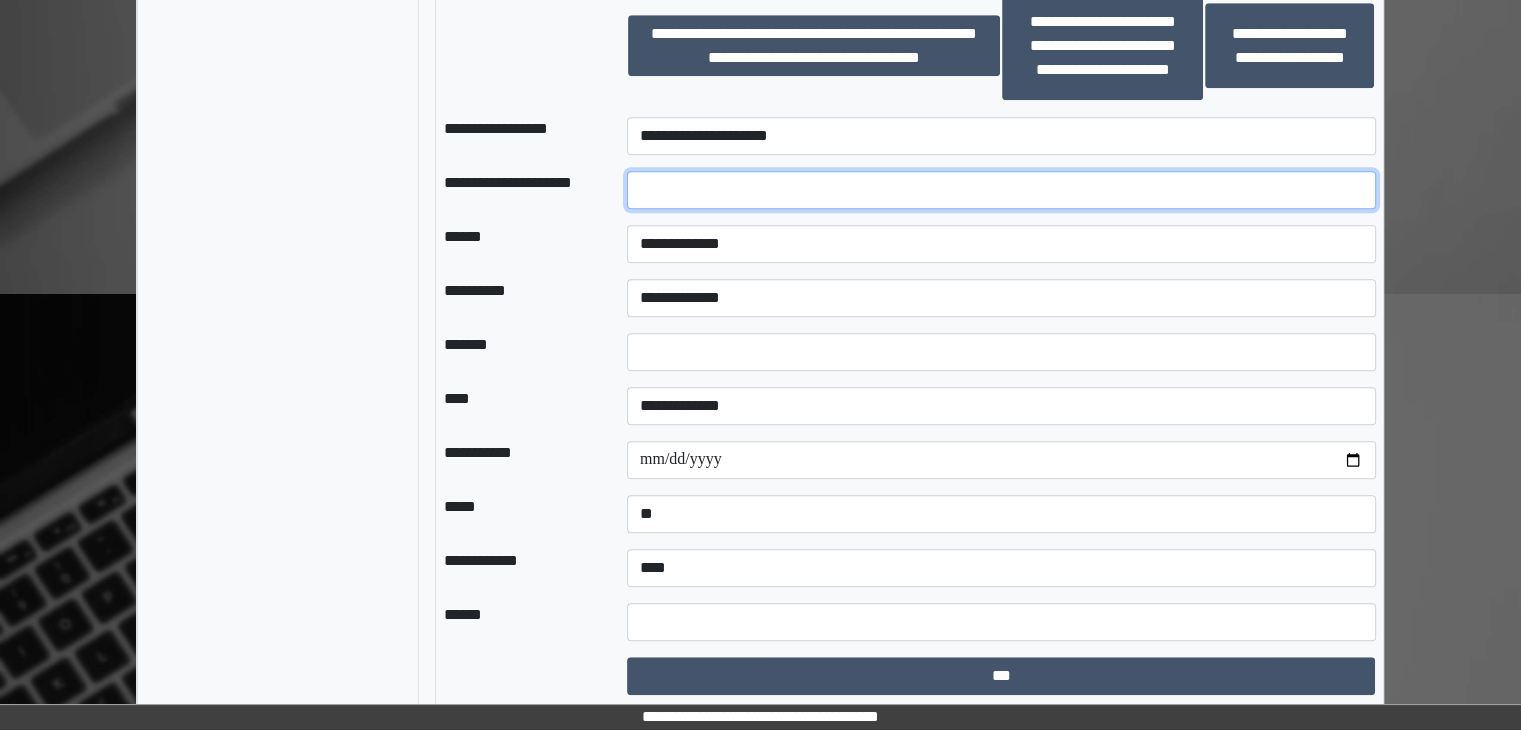 click at bounding box center (1001, 190) 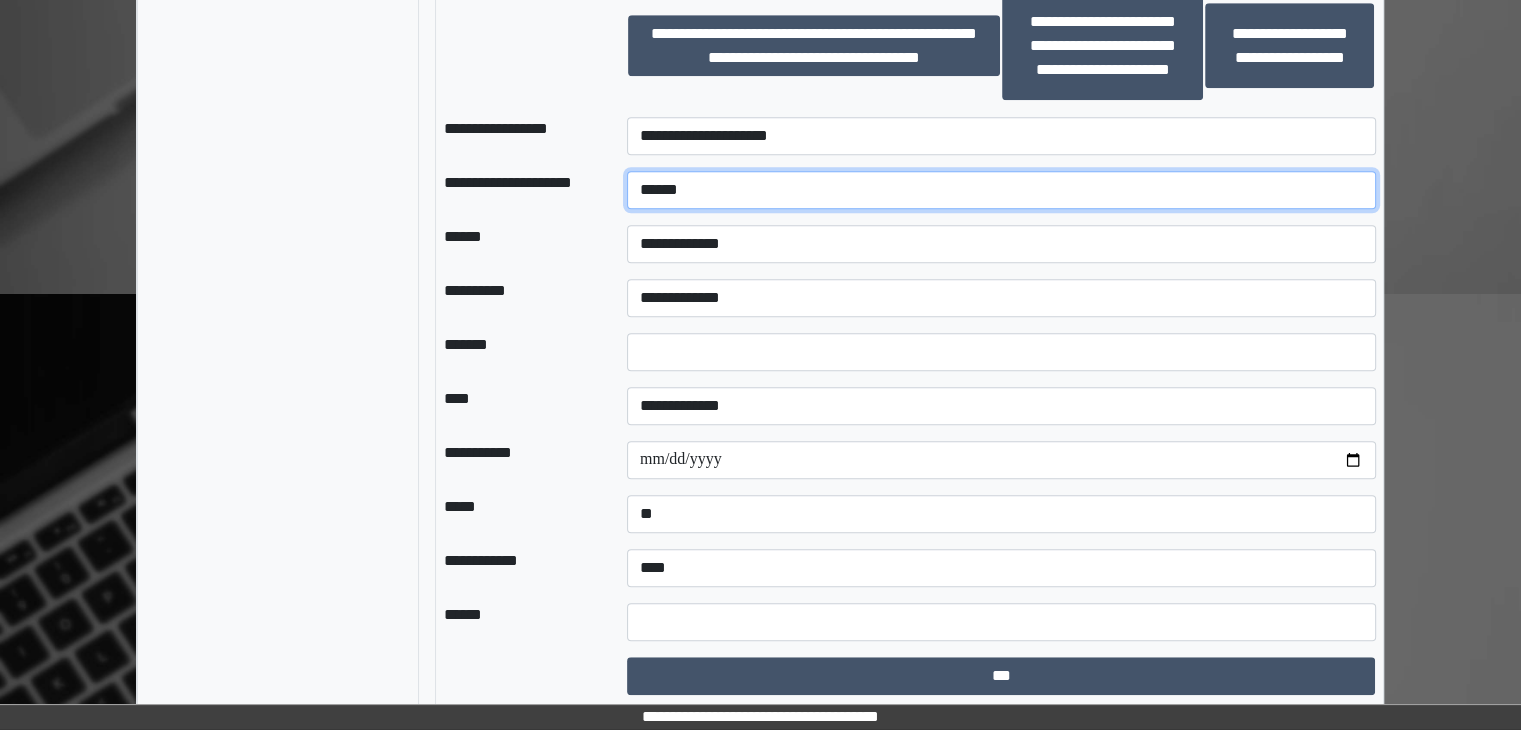 click on "******" at bounding box center (1001, 190) 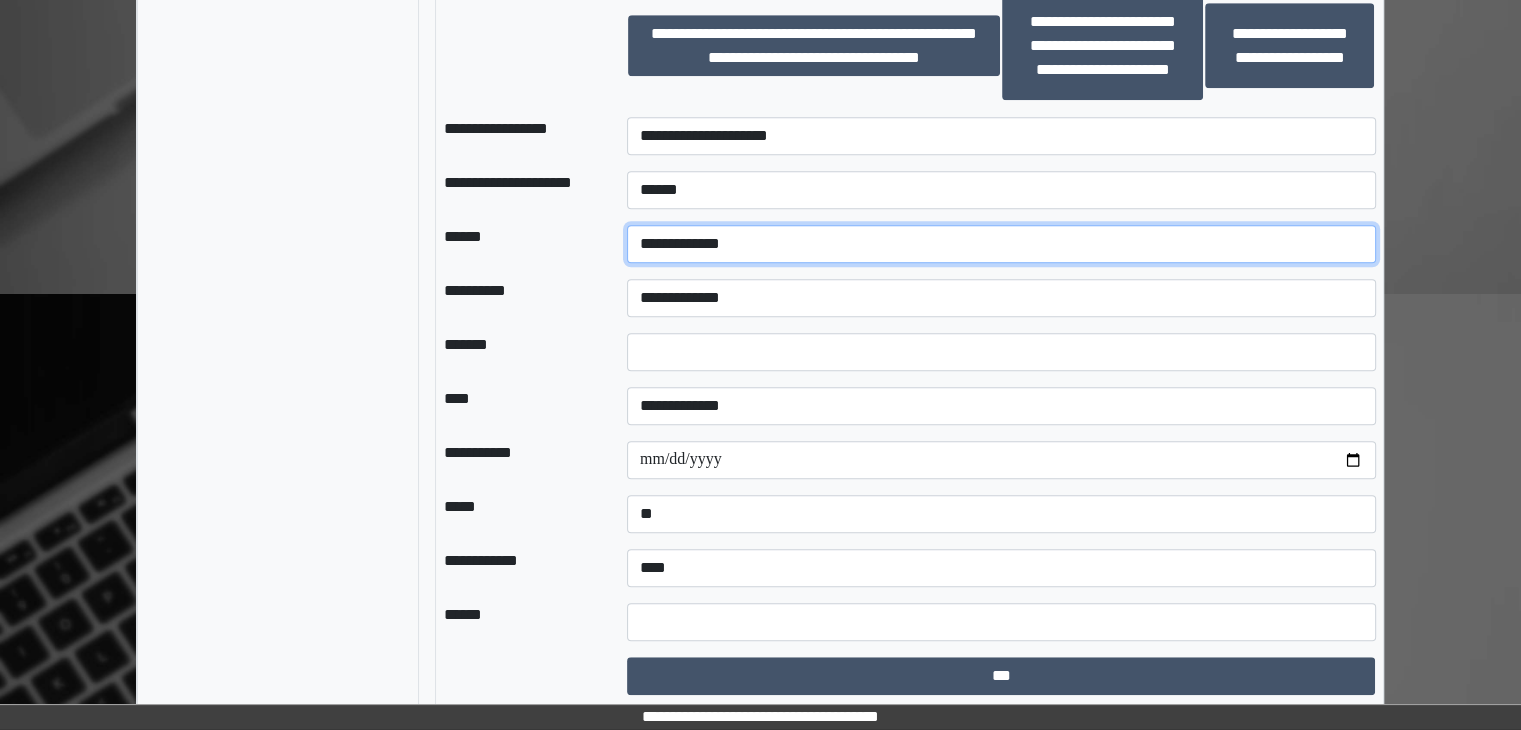 click on "**********" at bounding box center (1001, 244) 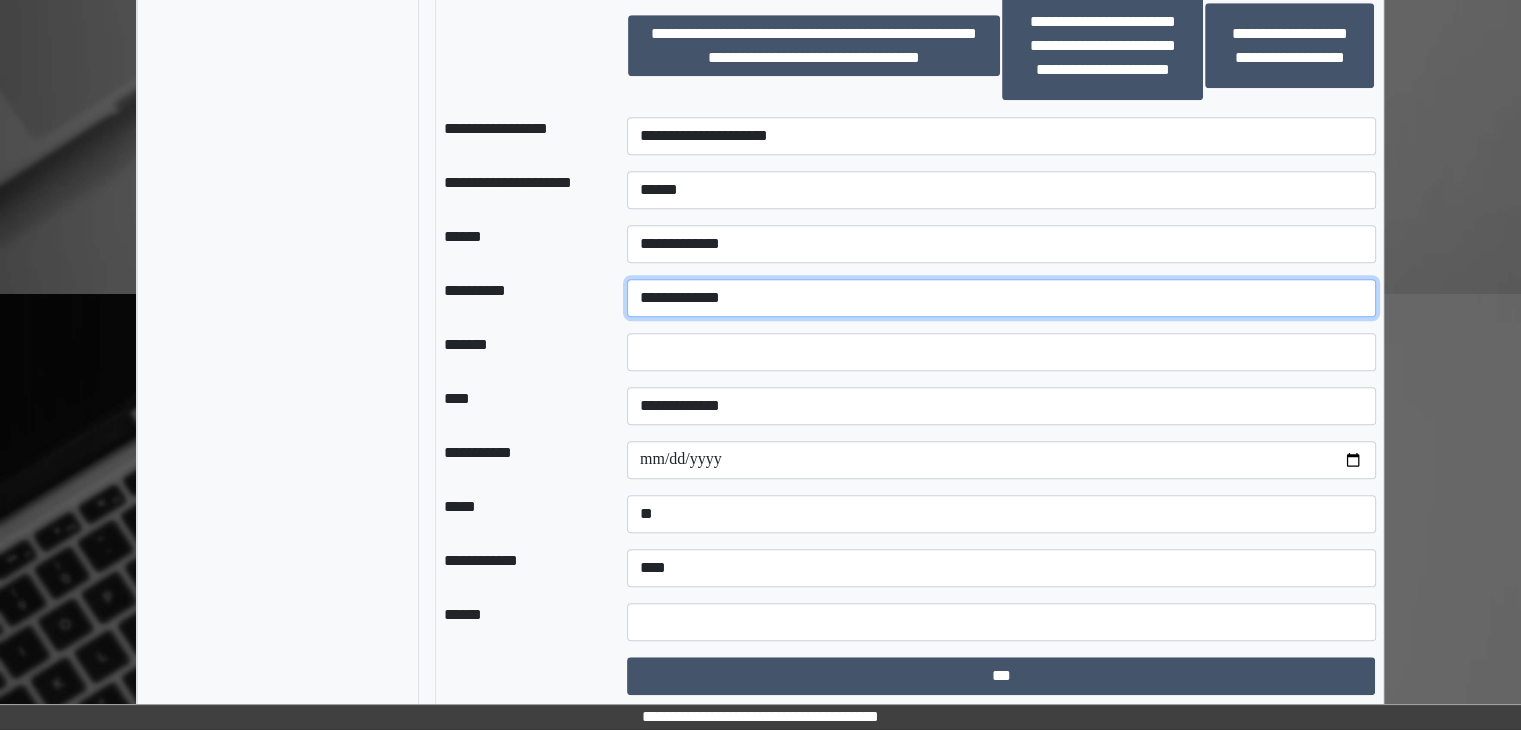 click on "**********" at bounding box center [1001, 298] 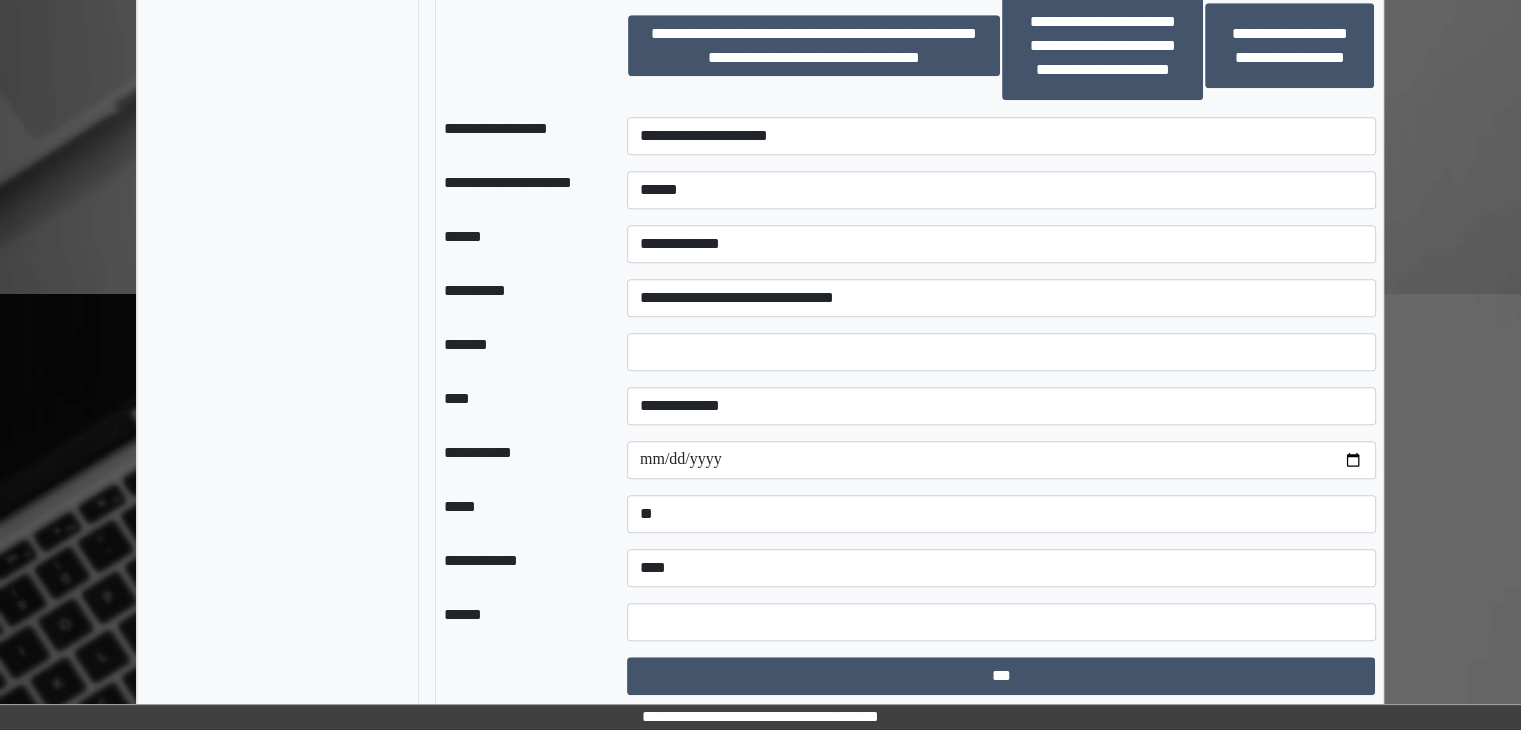click at bounding box center [1001, 352] 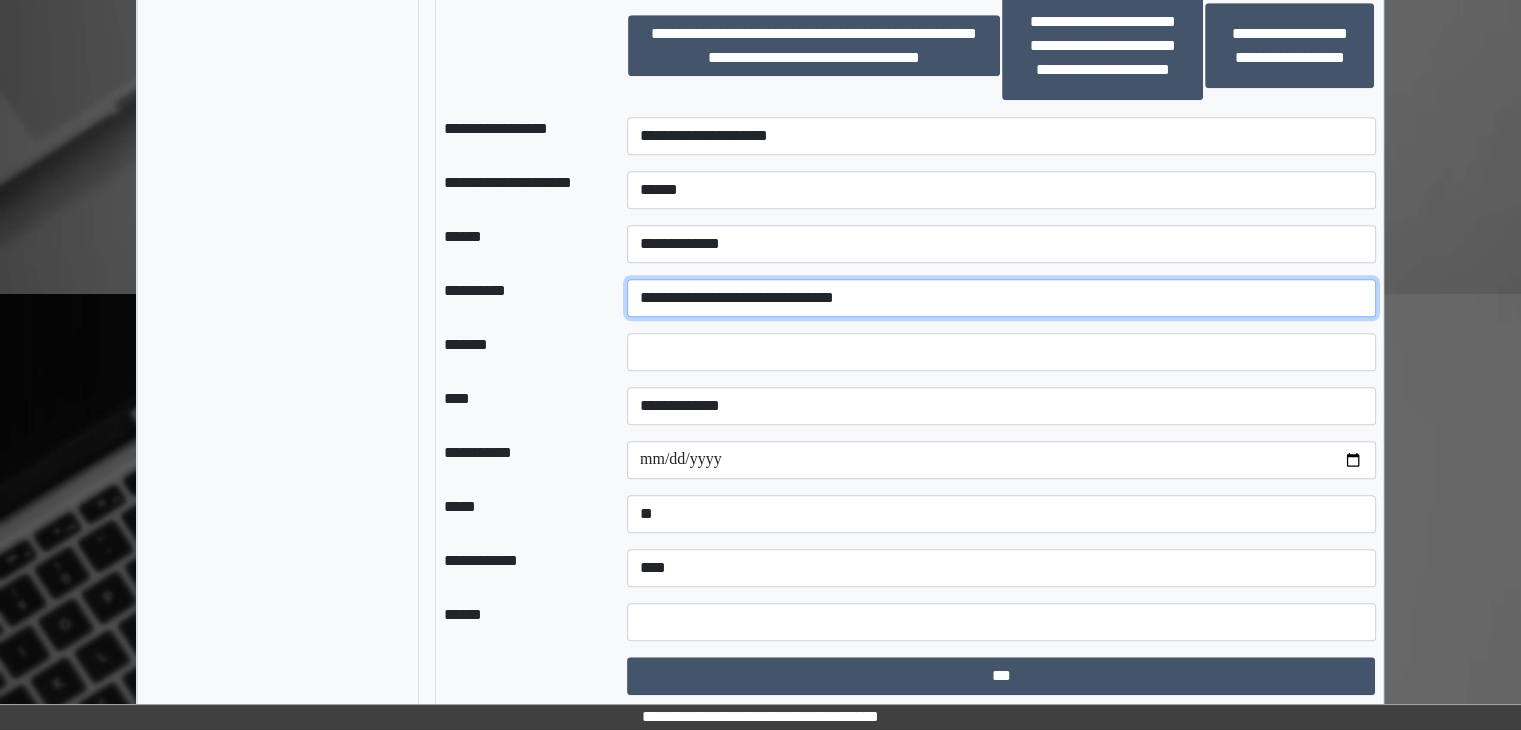 click on "**********" at bounding box center (1001, 298) 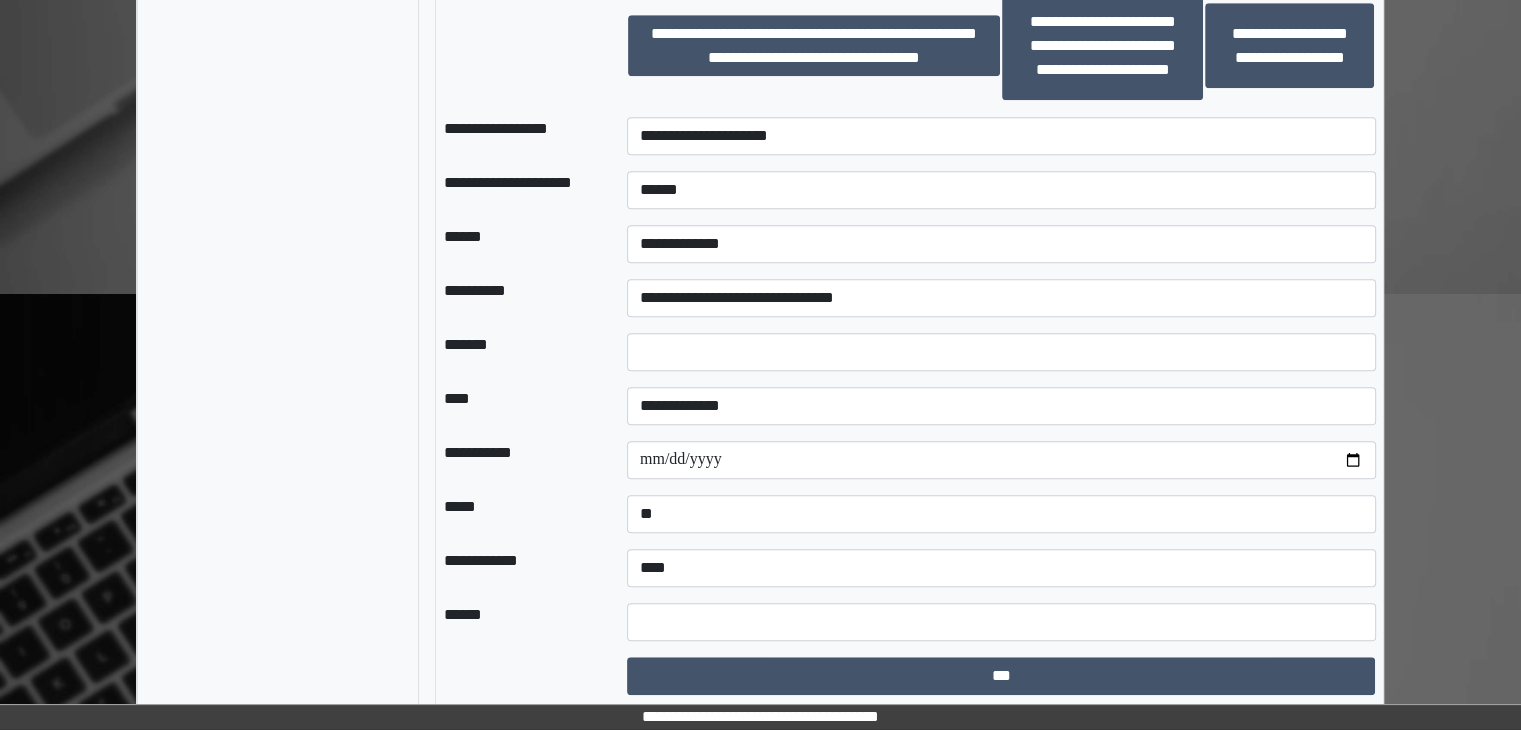 click on "**********" at bounding box center [1001, 406] 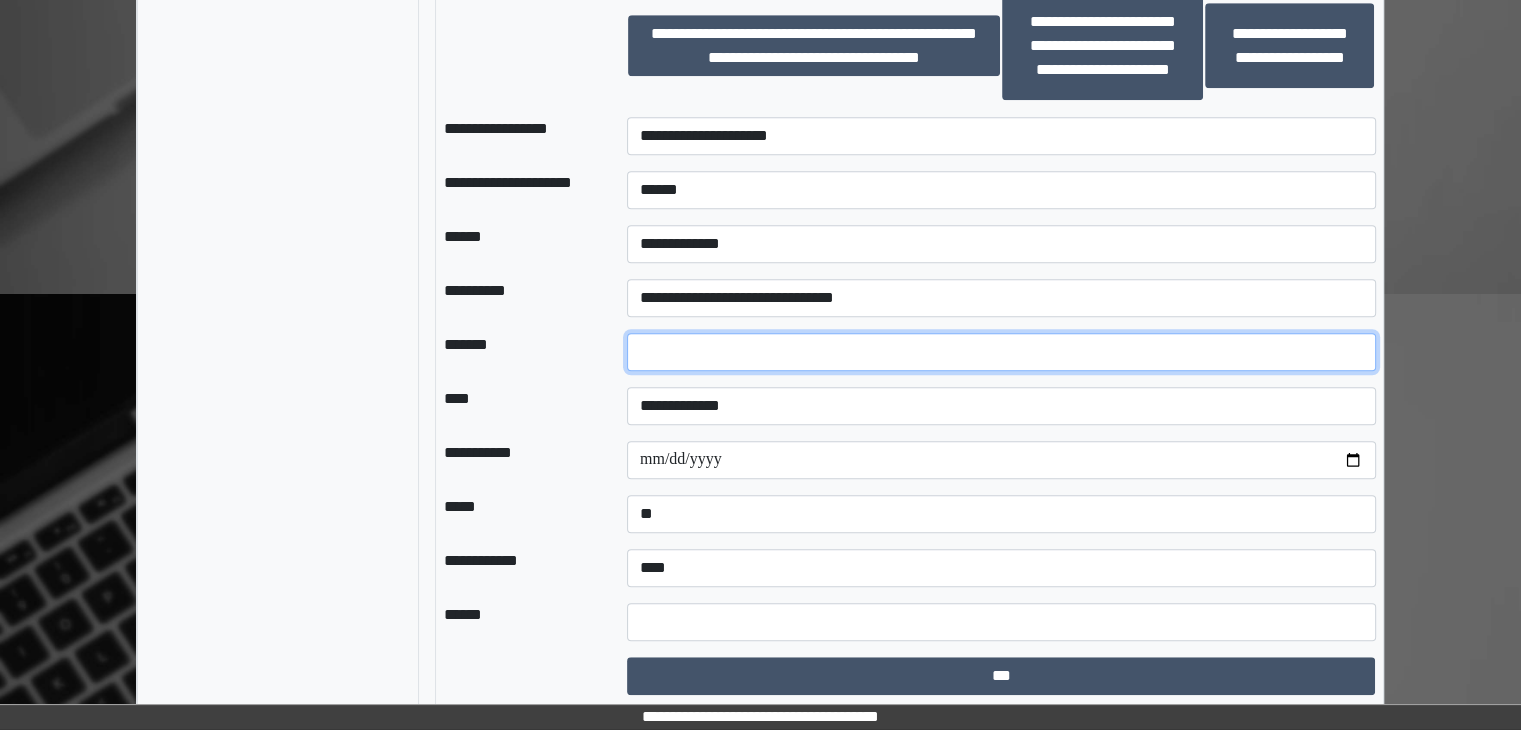 click at bounding box center [1001, 352] 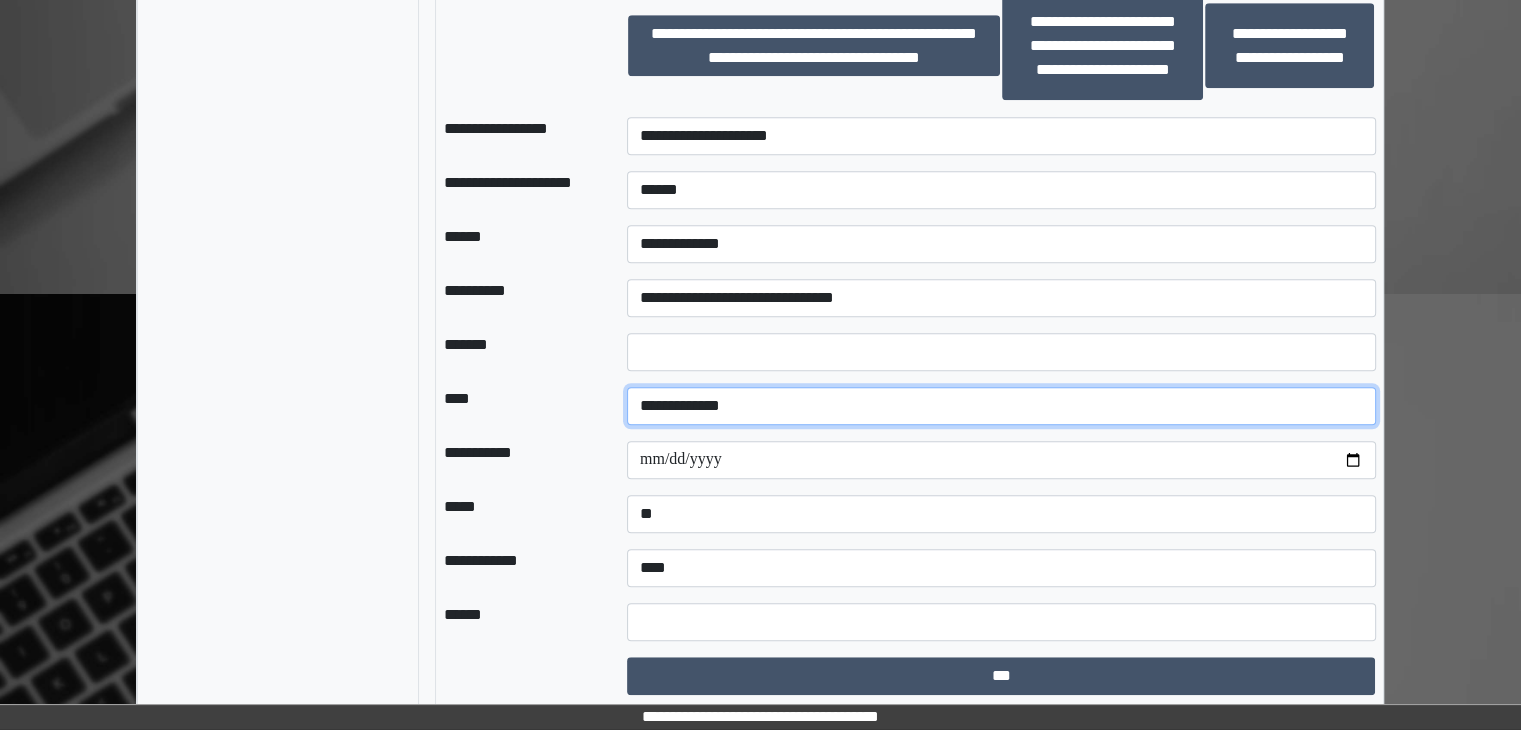 click on "**********" at bounding box center (1001, 406) 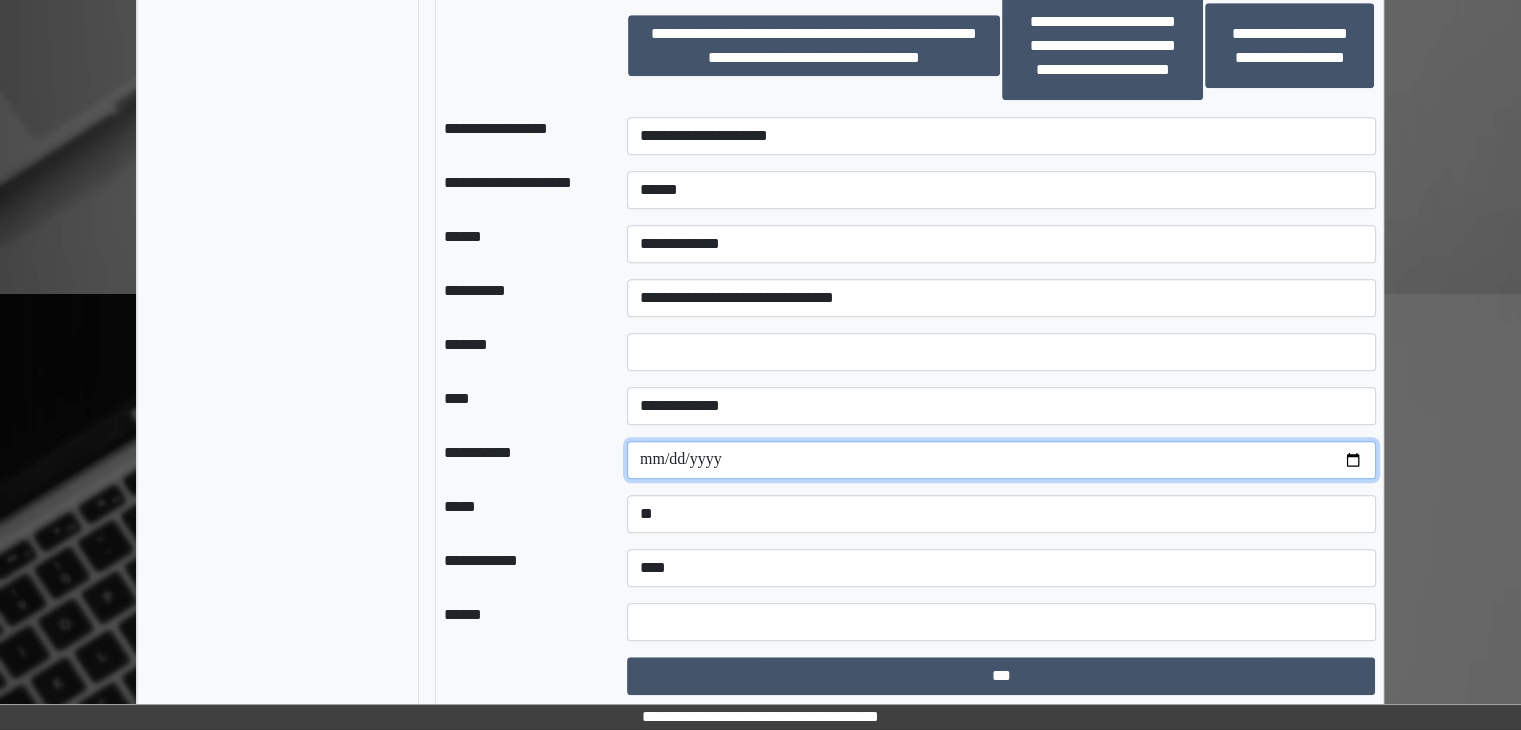 drag, startPoint x: 1359, startPoint y: 450, endPoint x: 884, endPoint y: 393, distance: 478.40778 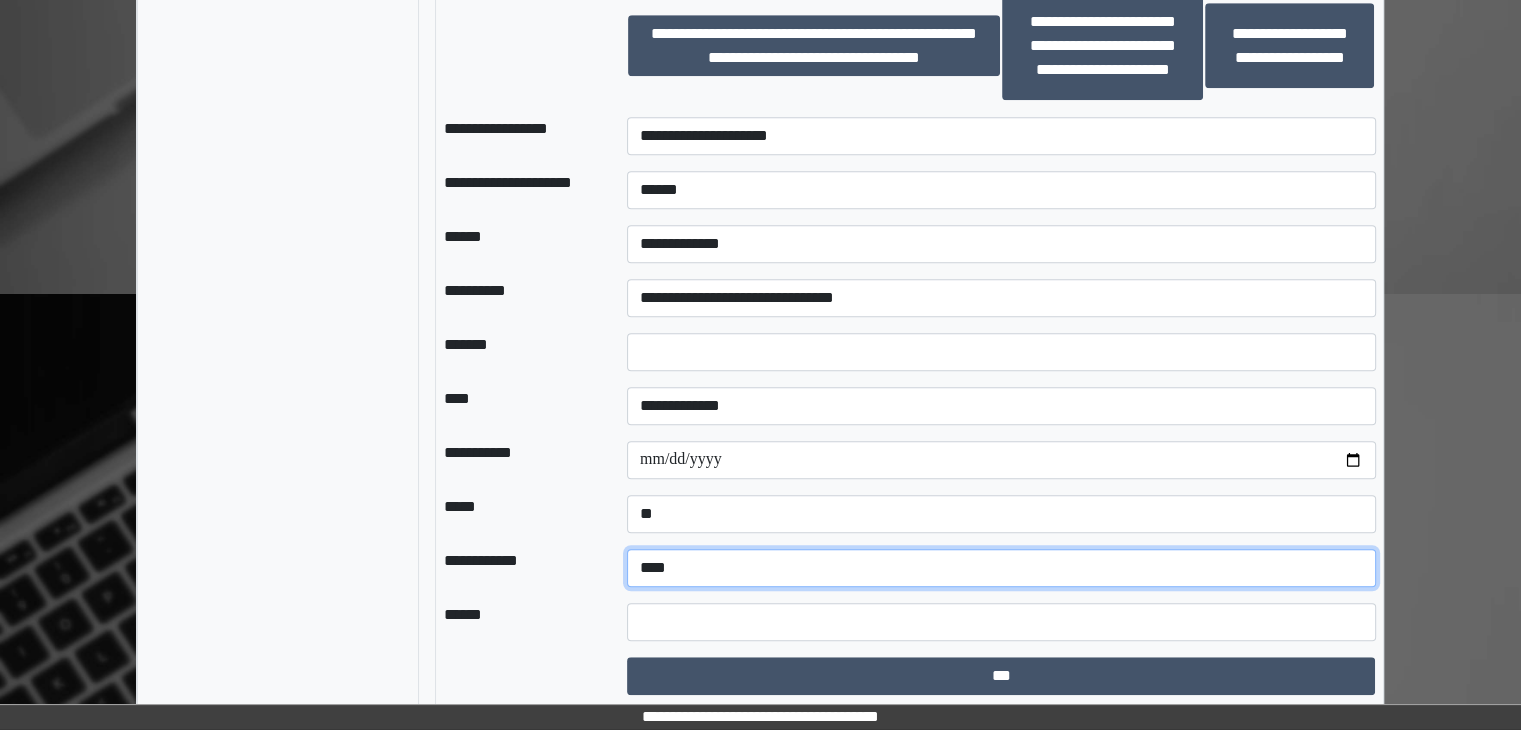 click on "**********" at bounding box center [1001, 568] 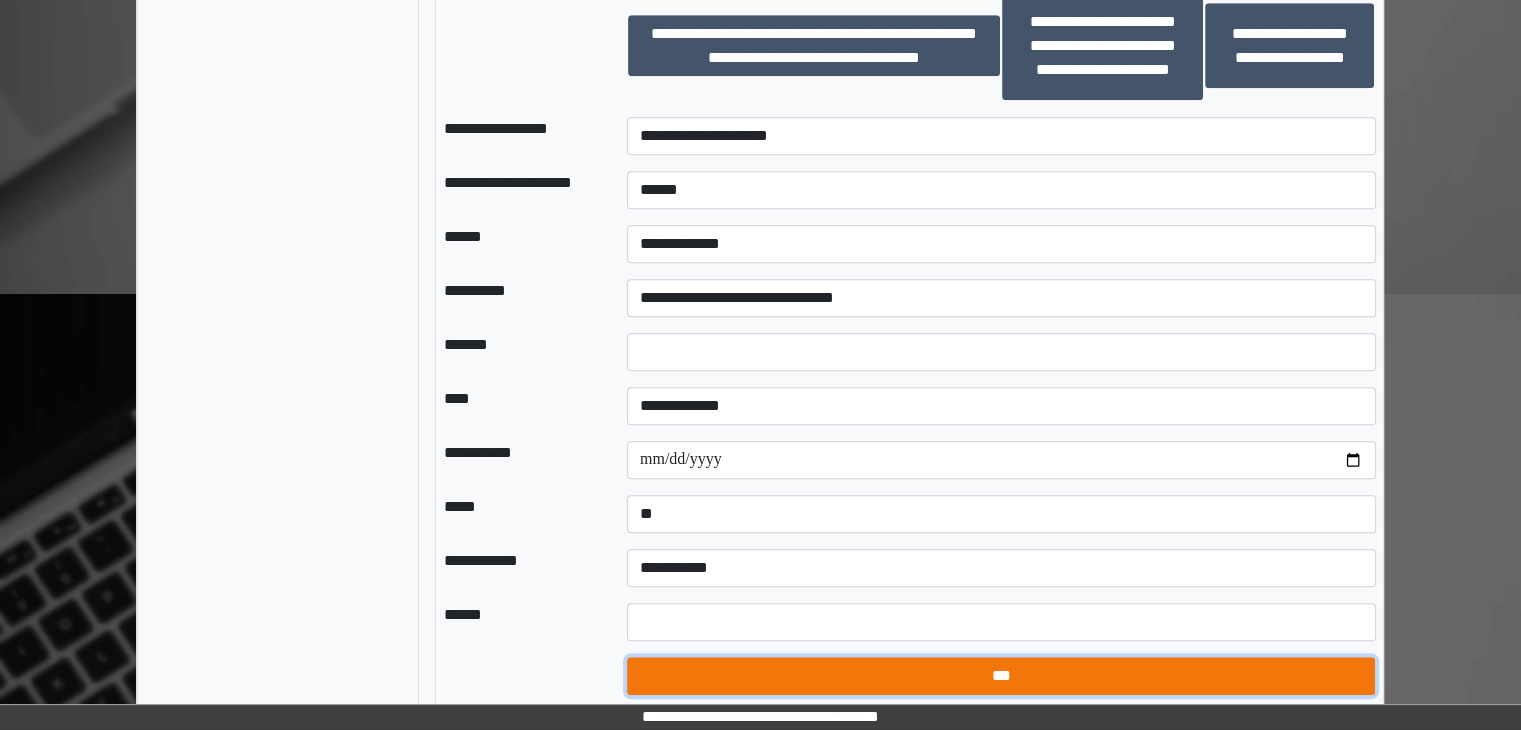 drag, startPoint x: 1024, startPoint y: 660, endPoint x: 867, endPoint y: 516, distance: 213.03755 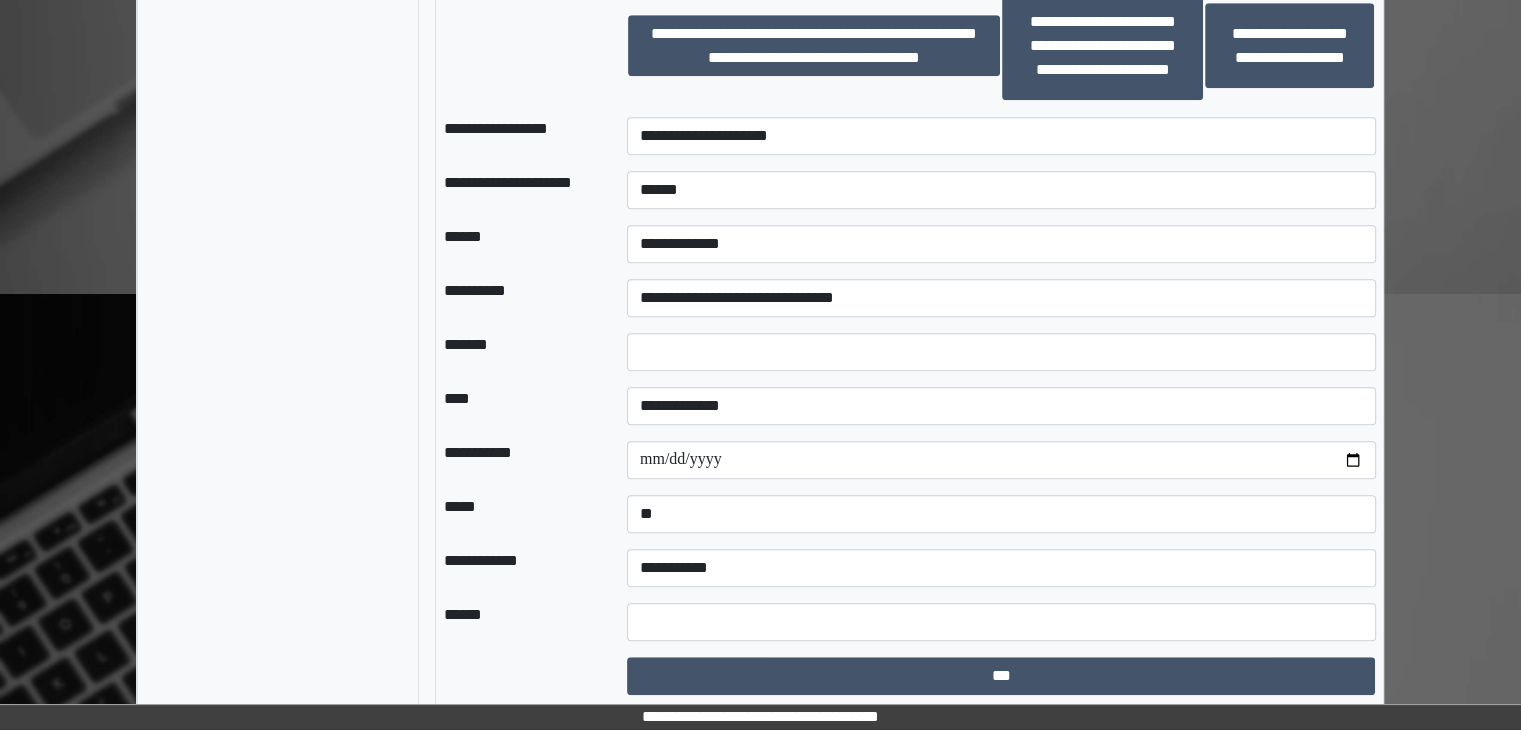 select on "*" 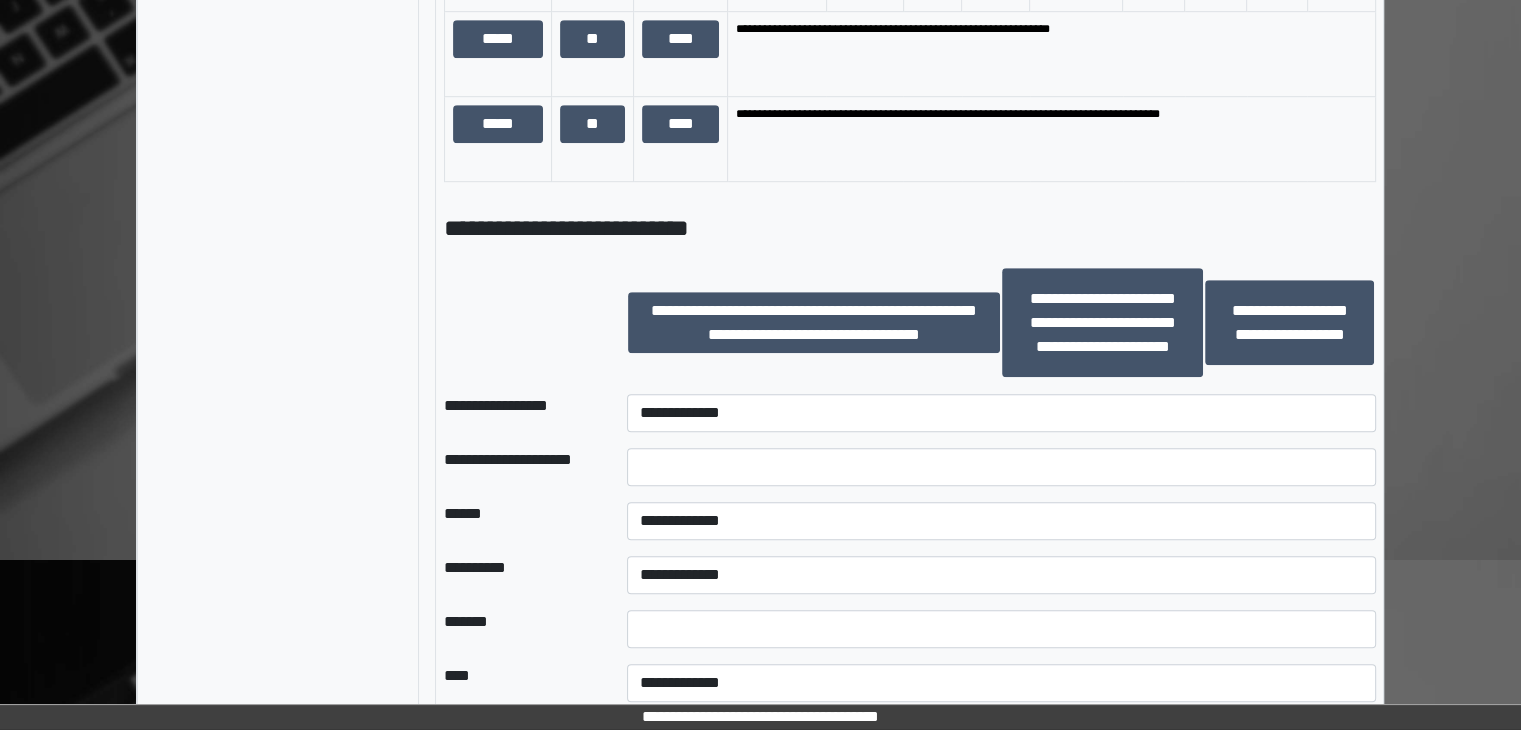 scroll, scrollTop: 1328, scrollLeft: 0, axis: vertical 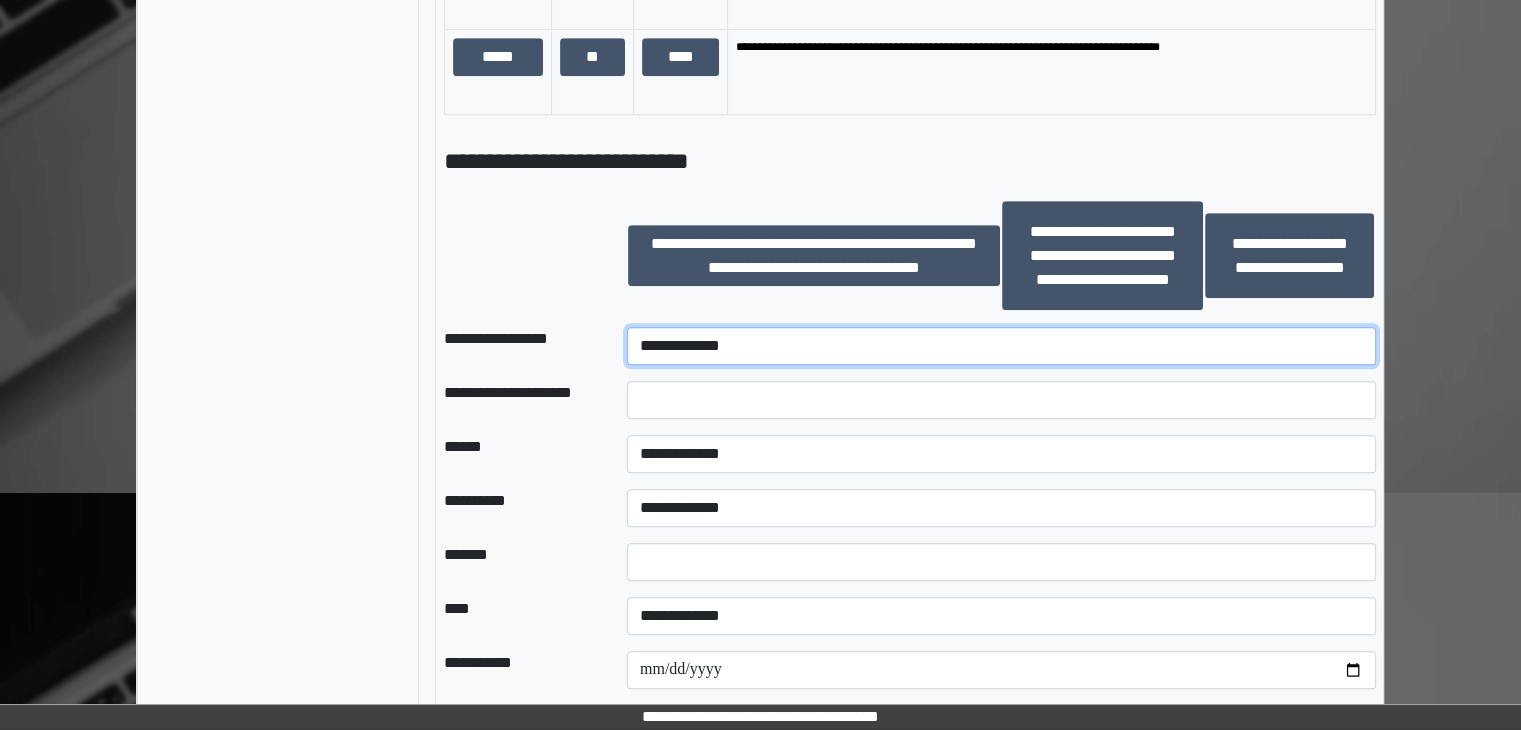 click on "**********" at bounding box center (1001, 346) 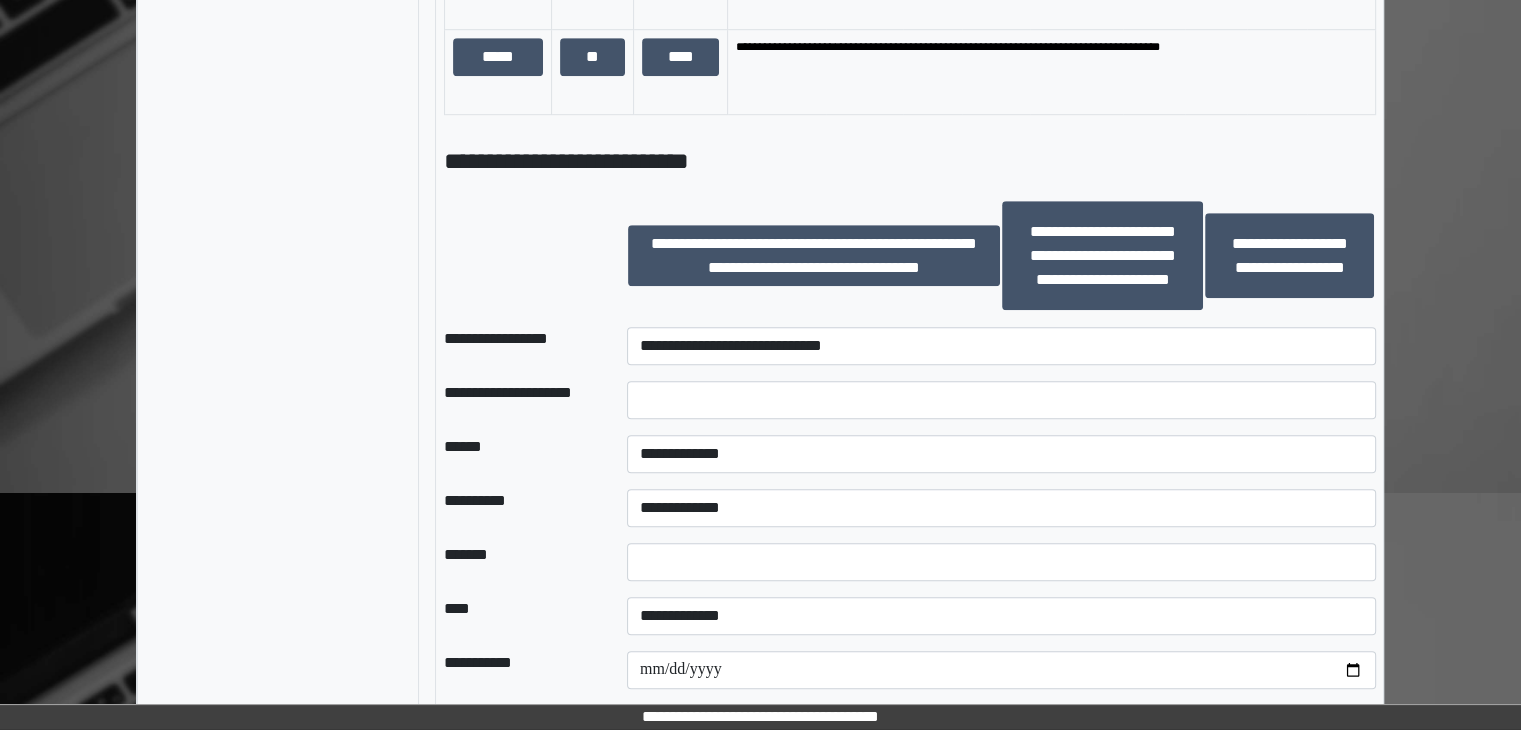 click at bounding box center [1001, 400] 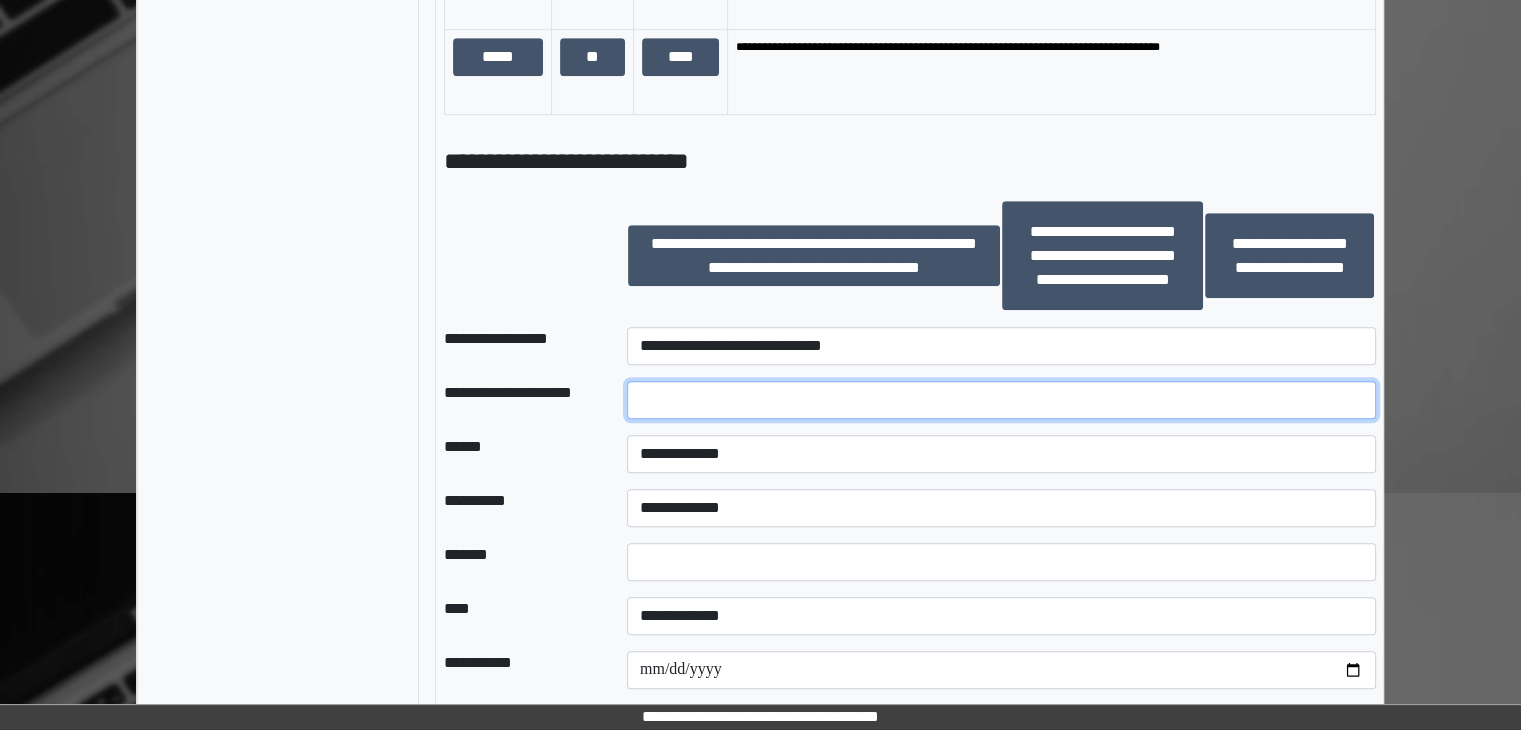 click at bounding box center [1001, 400] 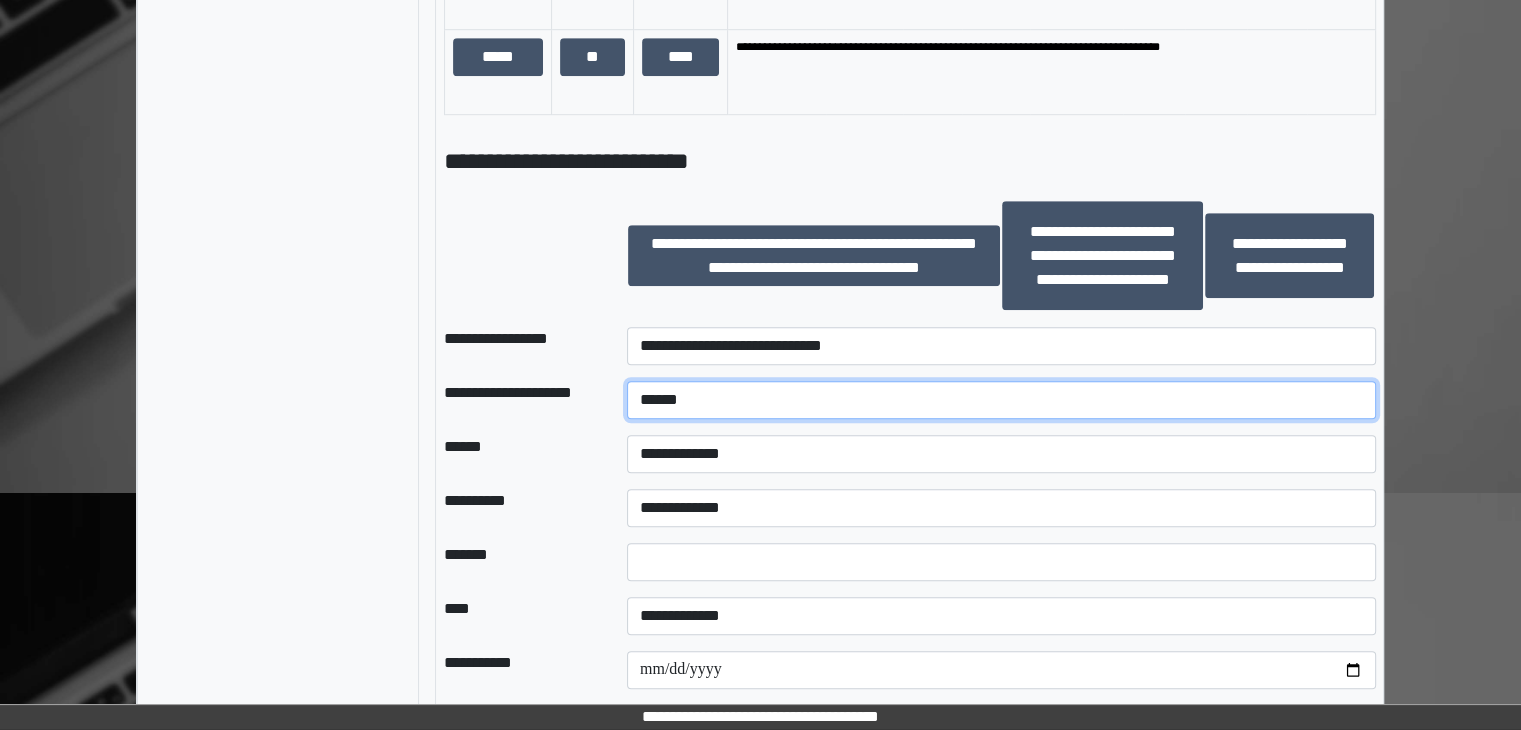 type on "******" 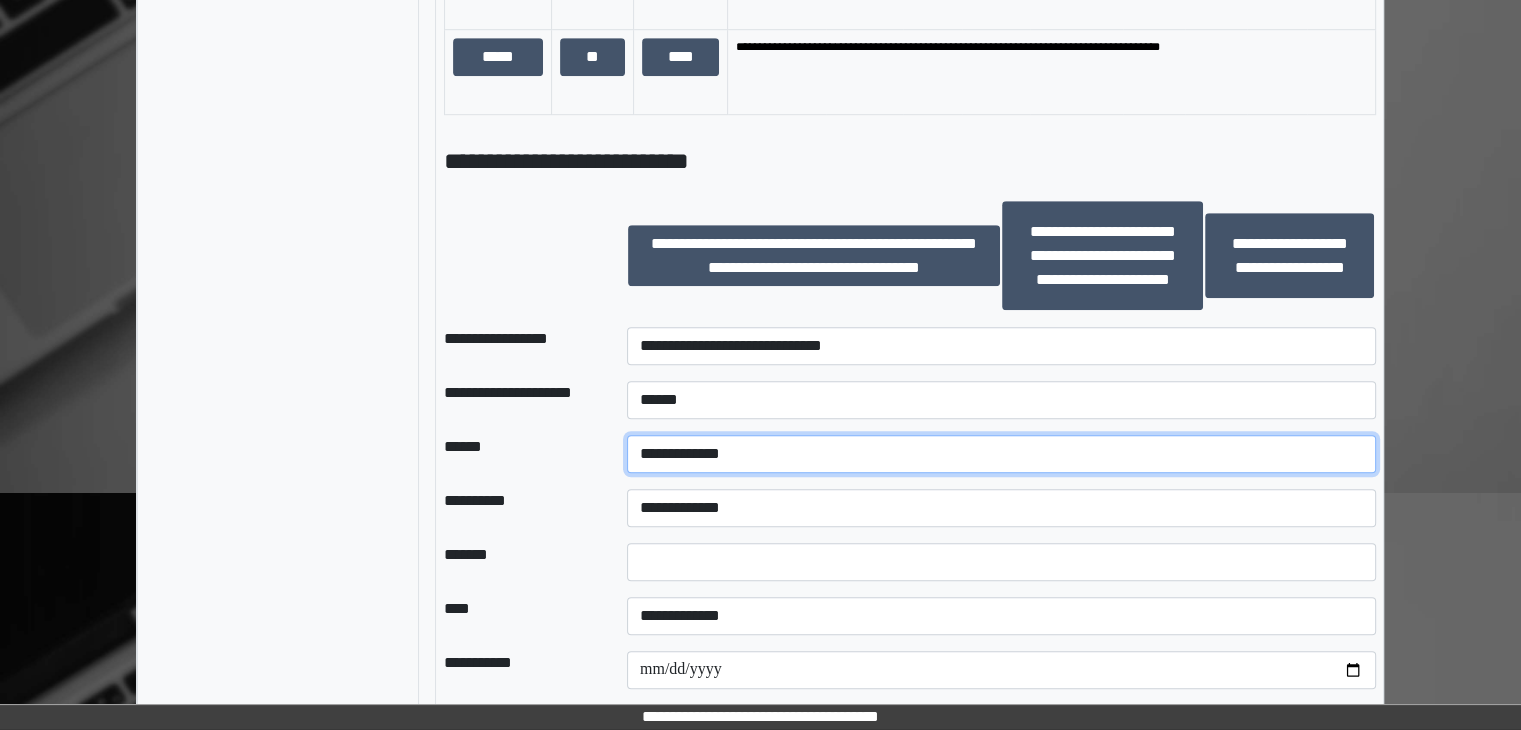 click on "**********" at bounding box center (1001, 454) 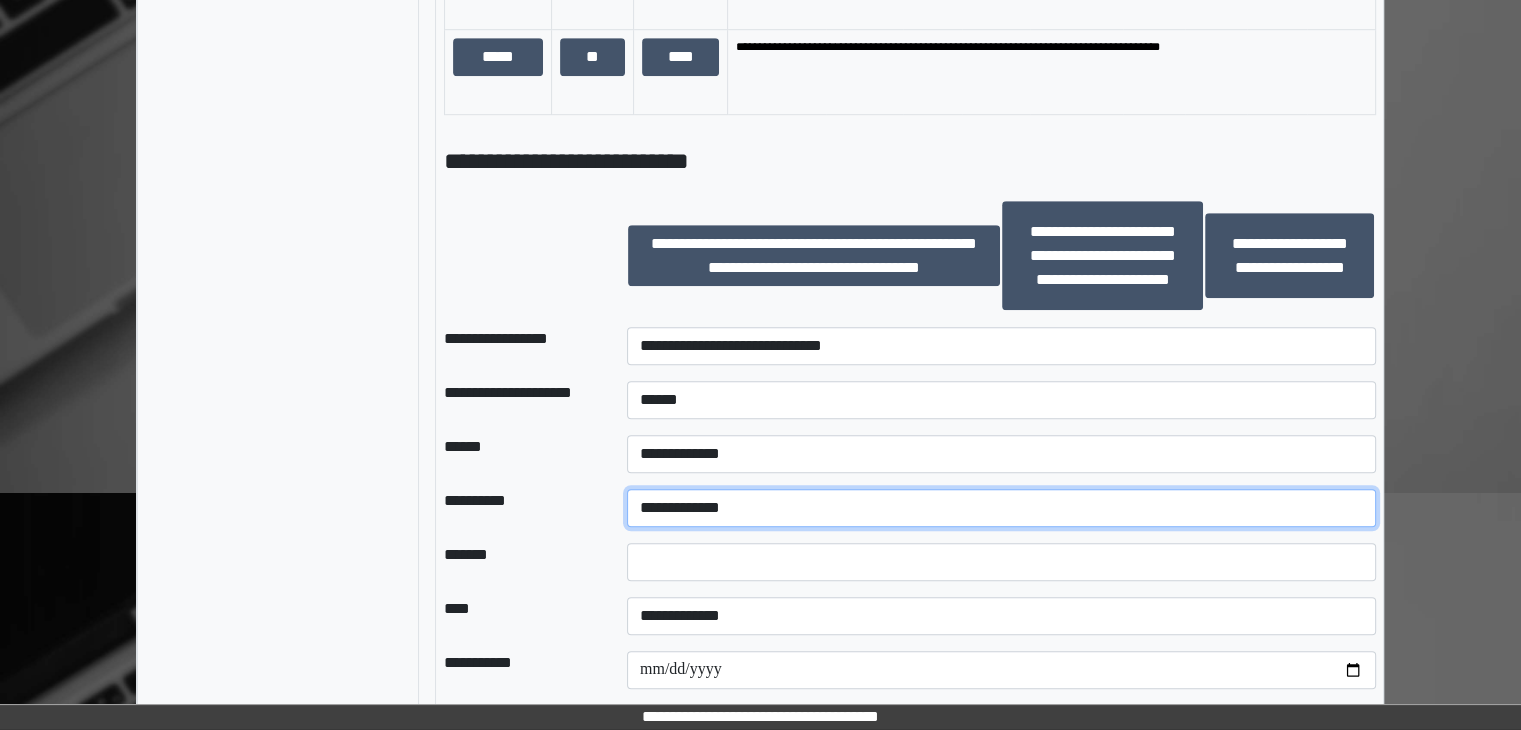 click on "**********" at bounding box center [1001, 508] 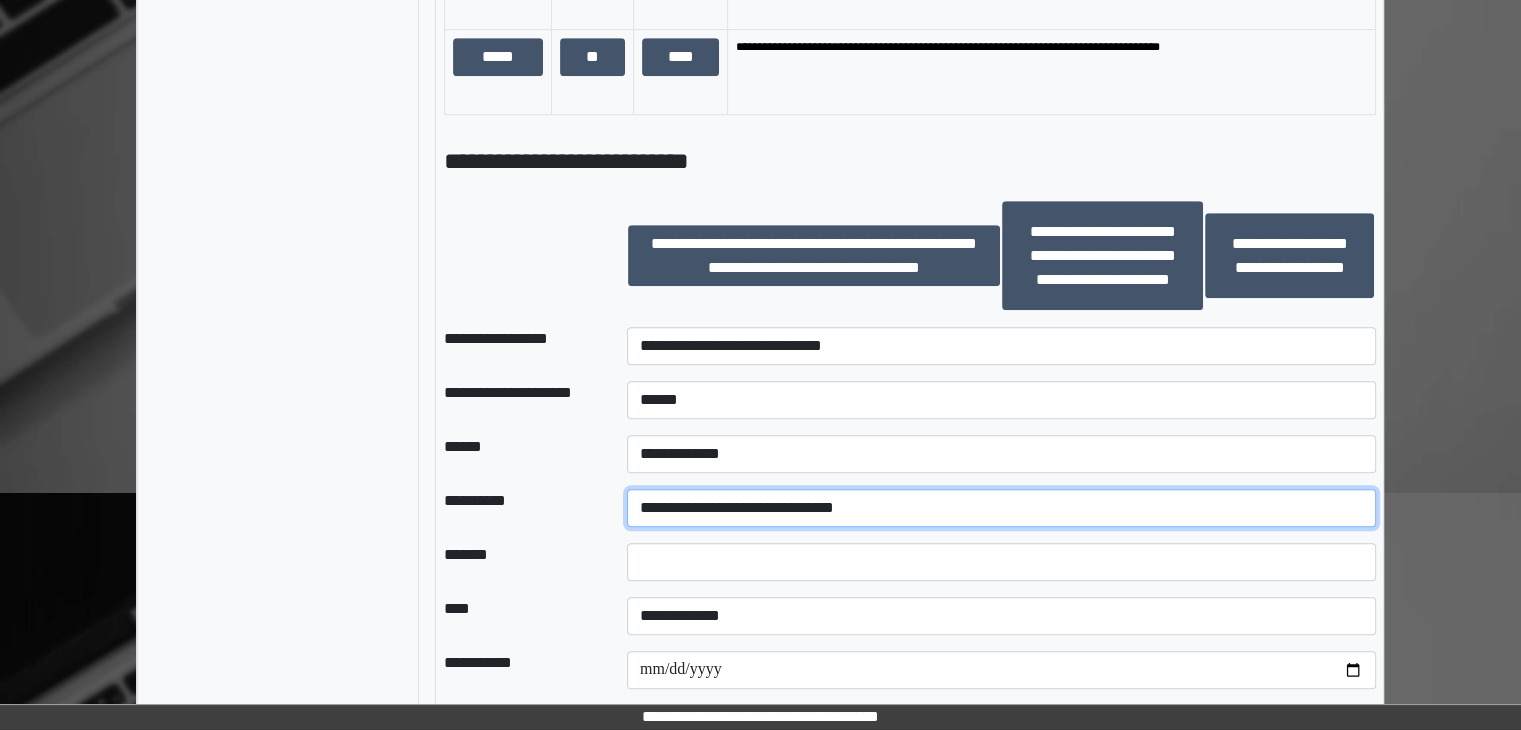 click on "**********" at bounding box center [1001, 508] 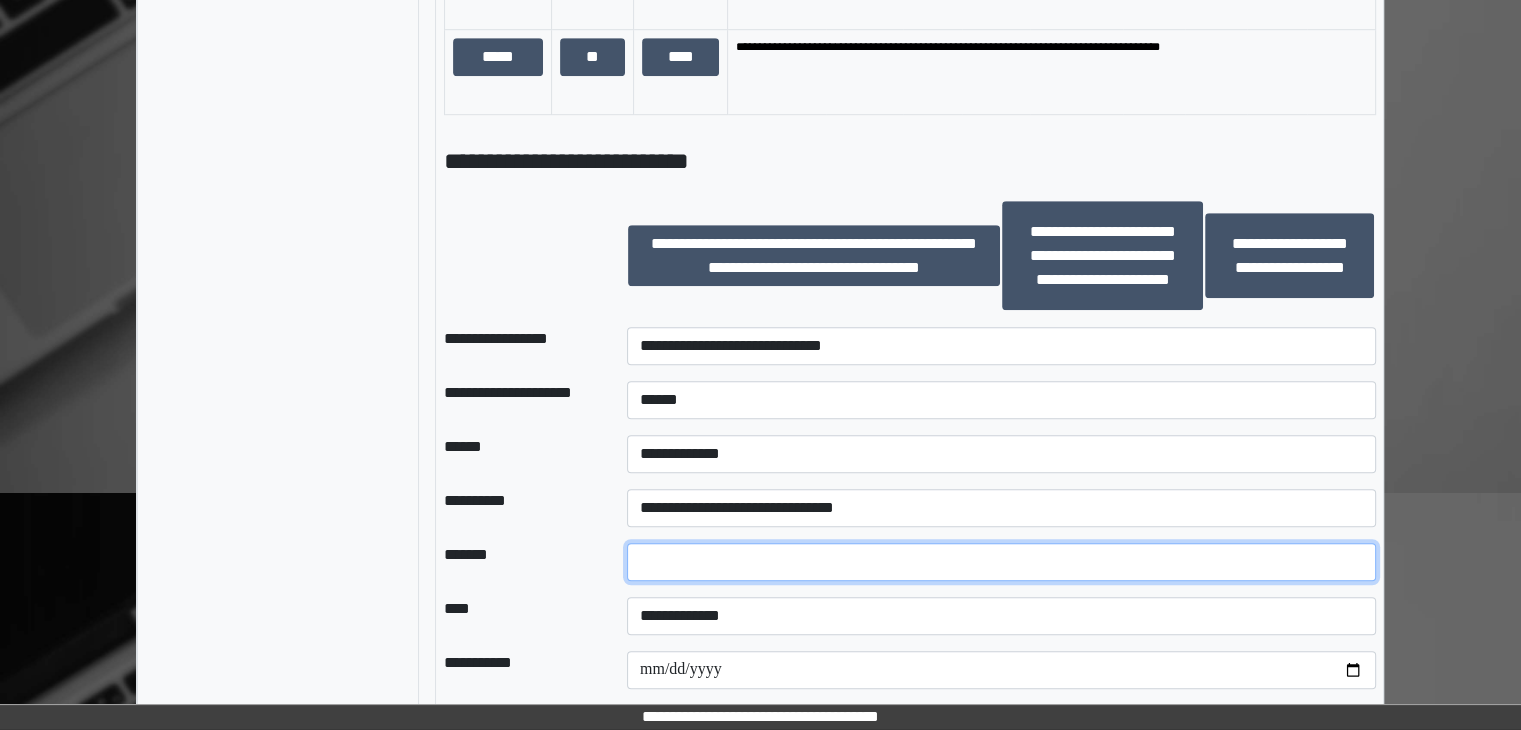 click on "*" at bounding box center (1001, 562) 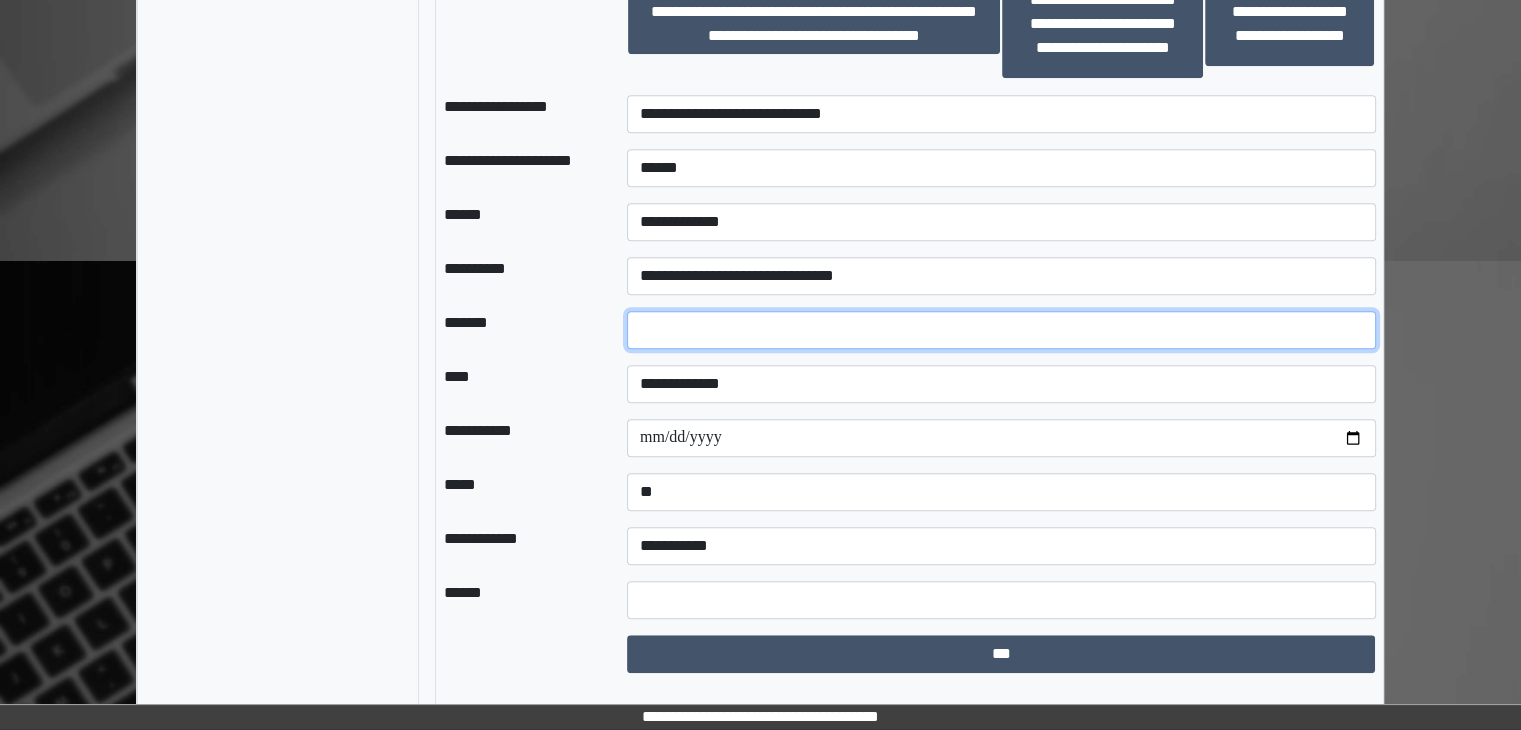 scroll, scrollTop: 1562, scrollLeft: 0, axis: vertical 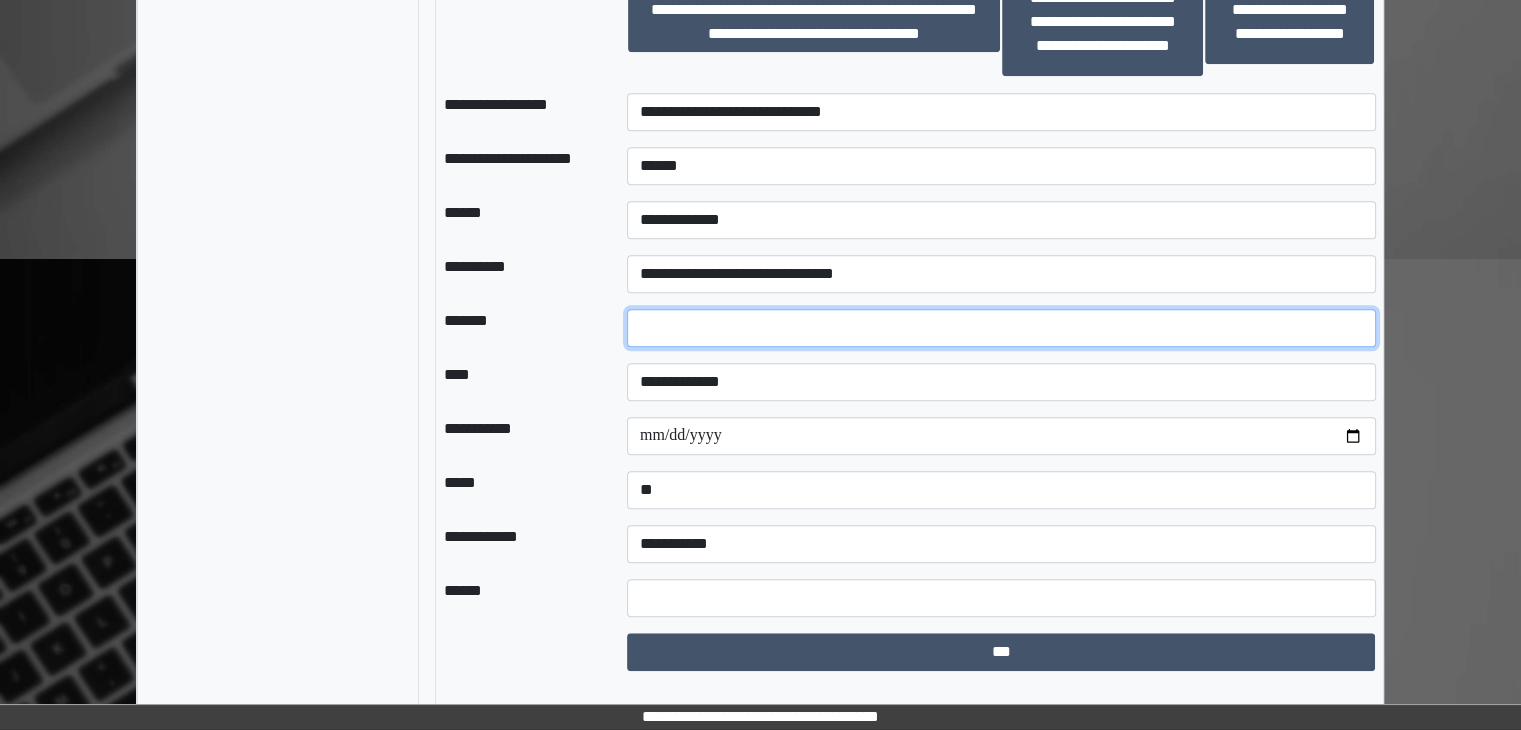 type on "**" 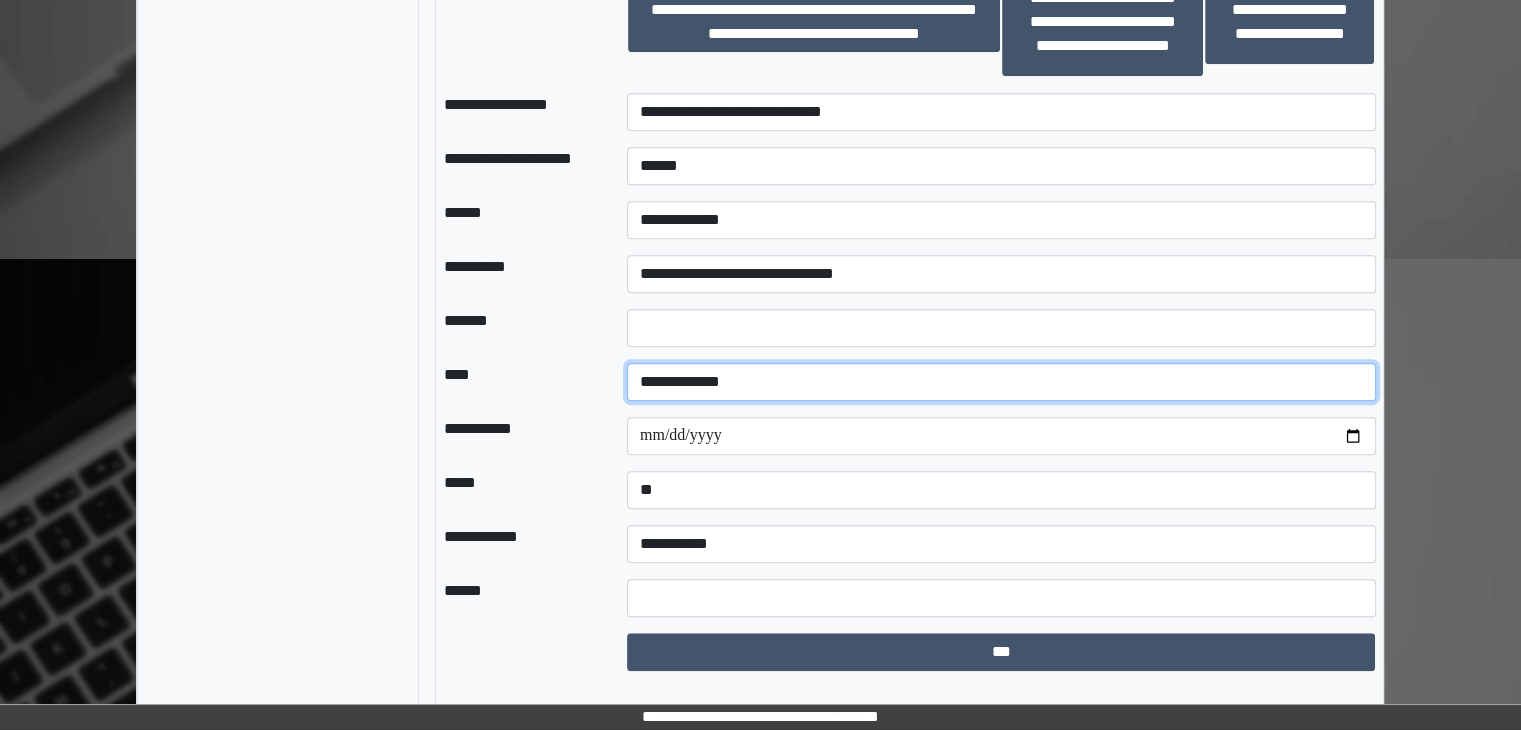 click on "**********" at bounding box center (1001, 382) 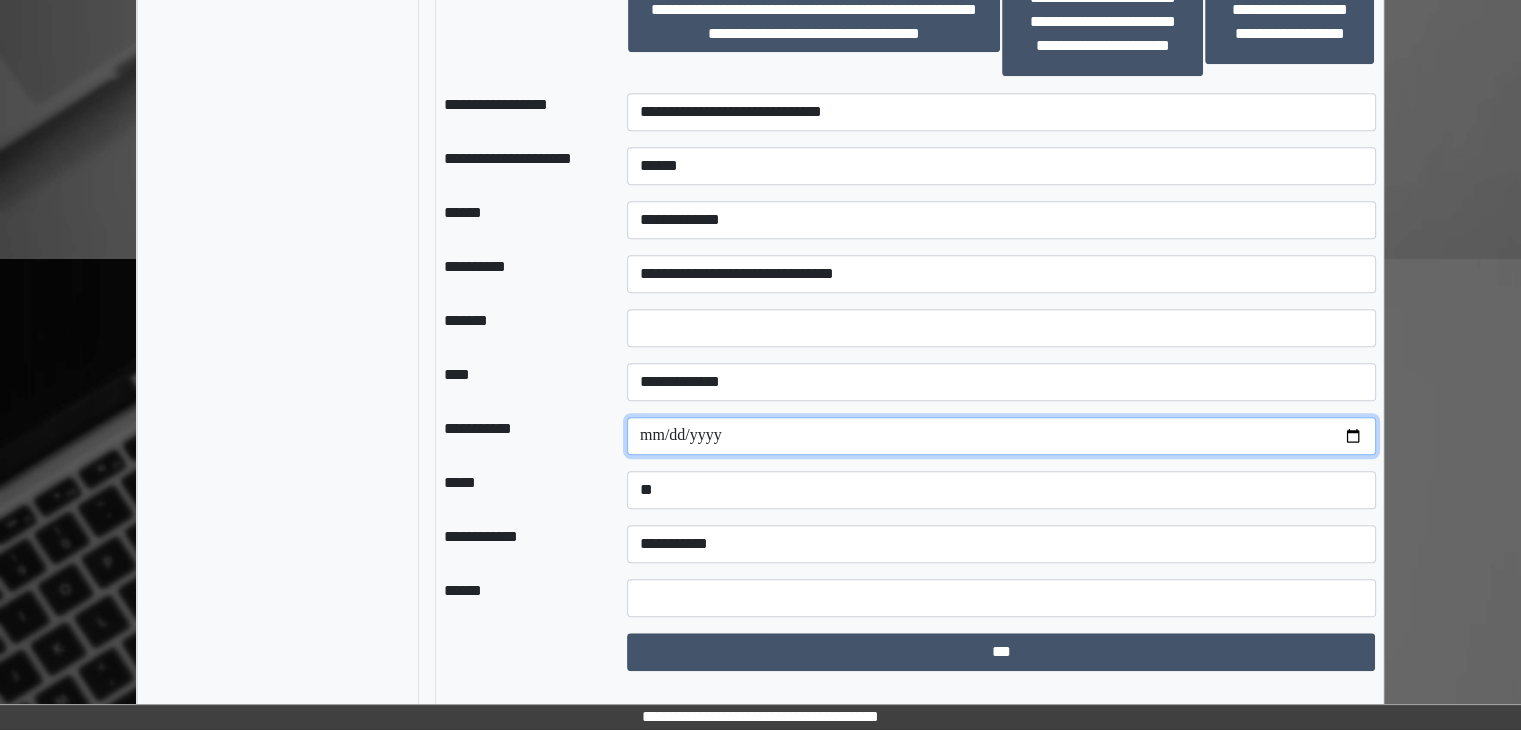 click on "**********" at bounding box center [1001, 436] 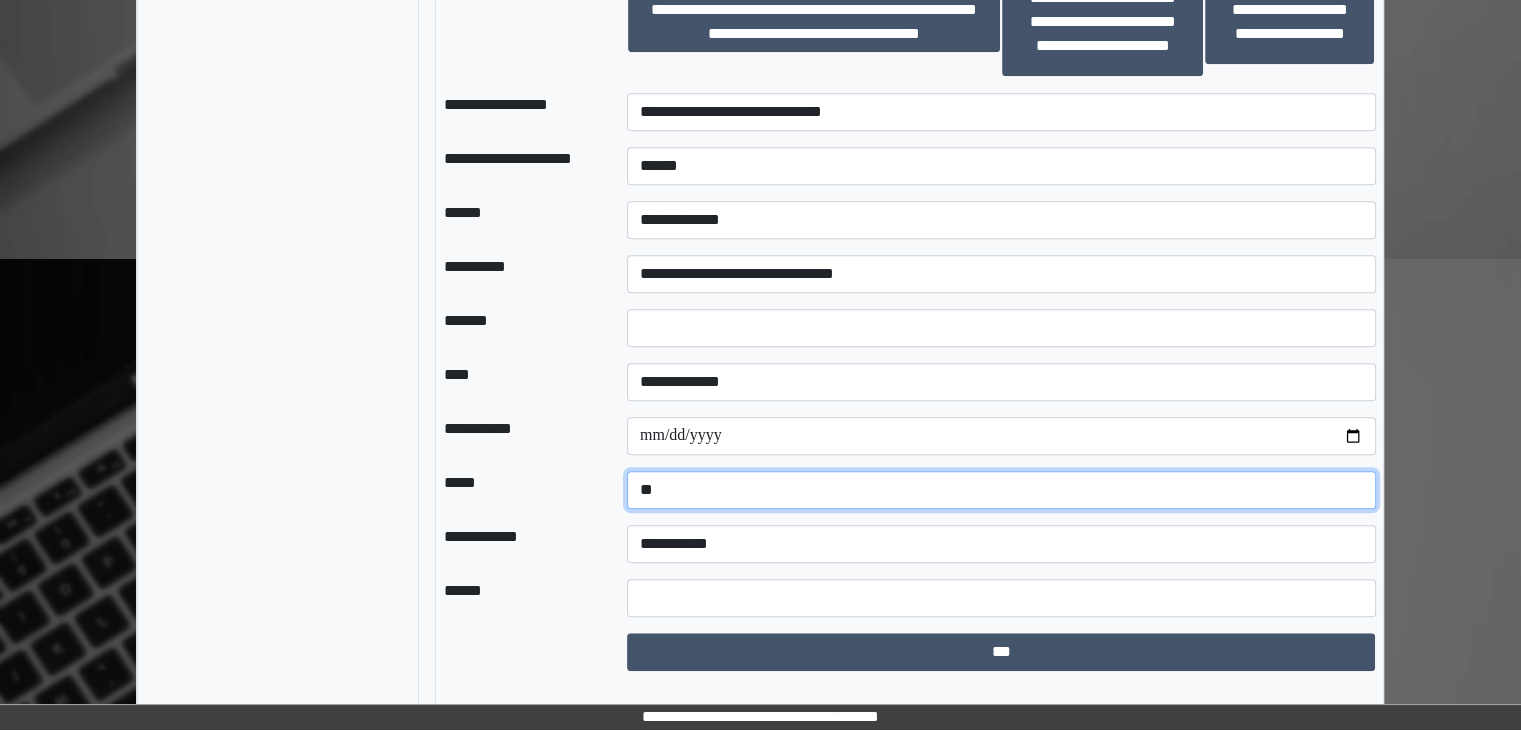 click on "**********" at bounding box center [1001, 490] 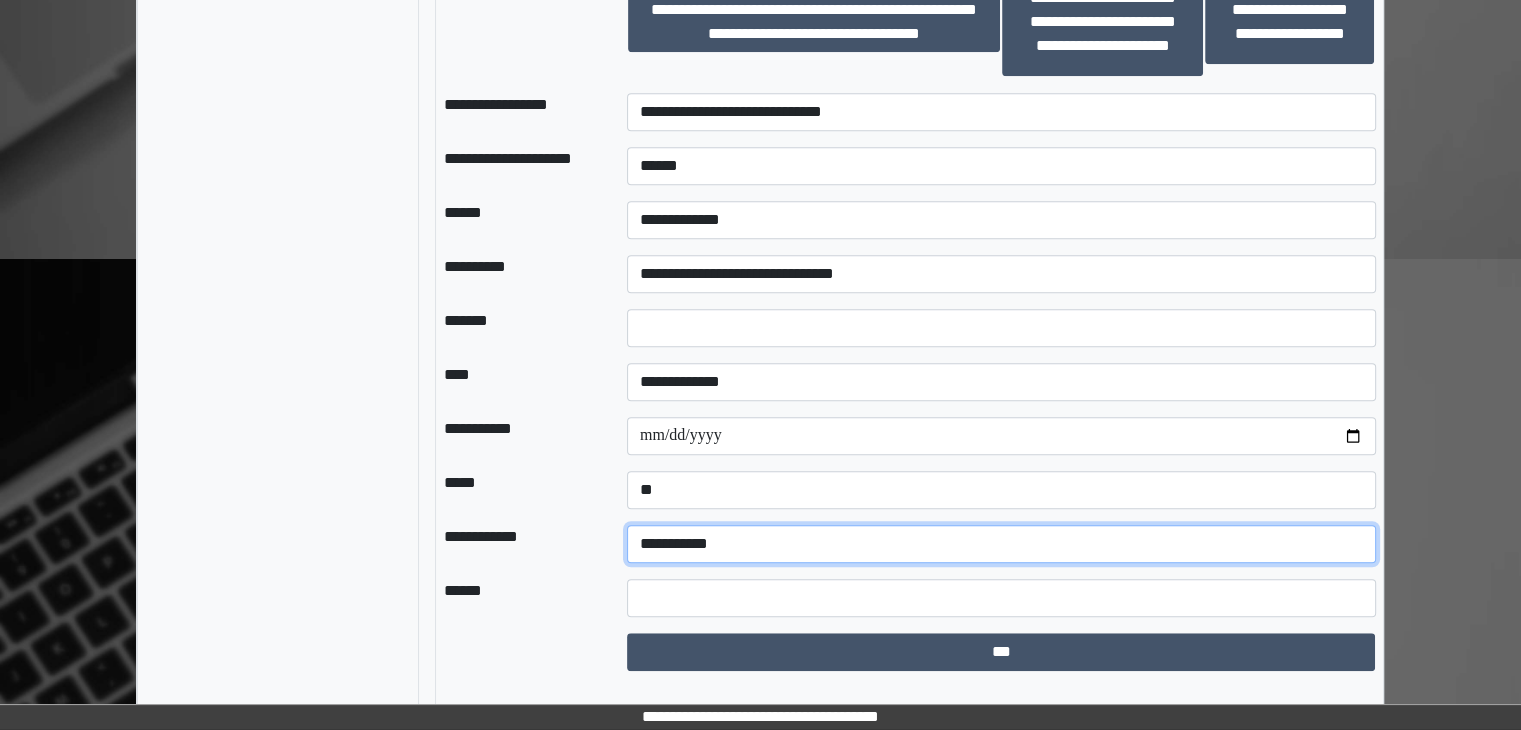 click on "**********" at bounding box center [1001, 544] 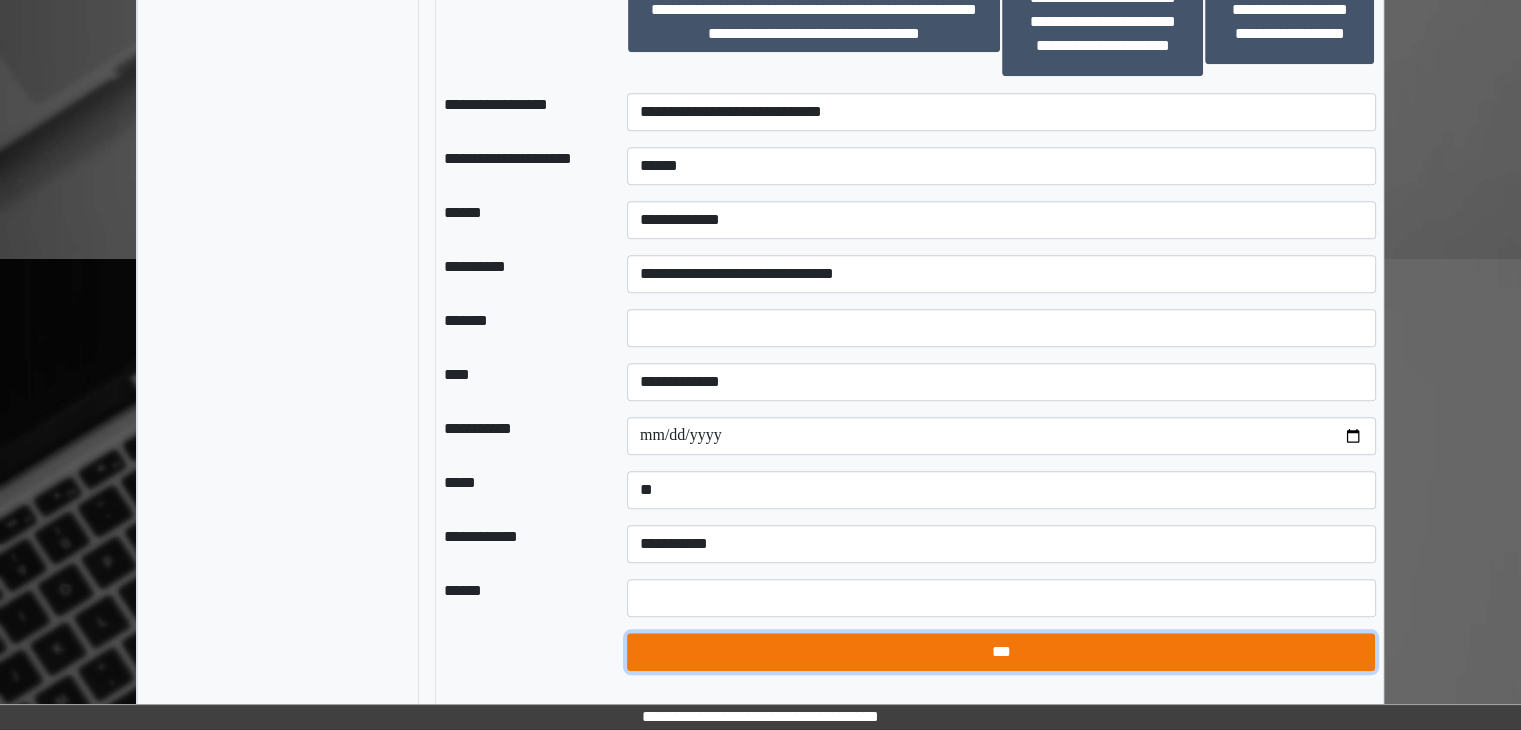click on "***" at bounding box center (1001, 652) 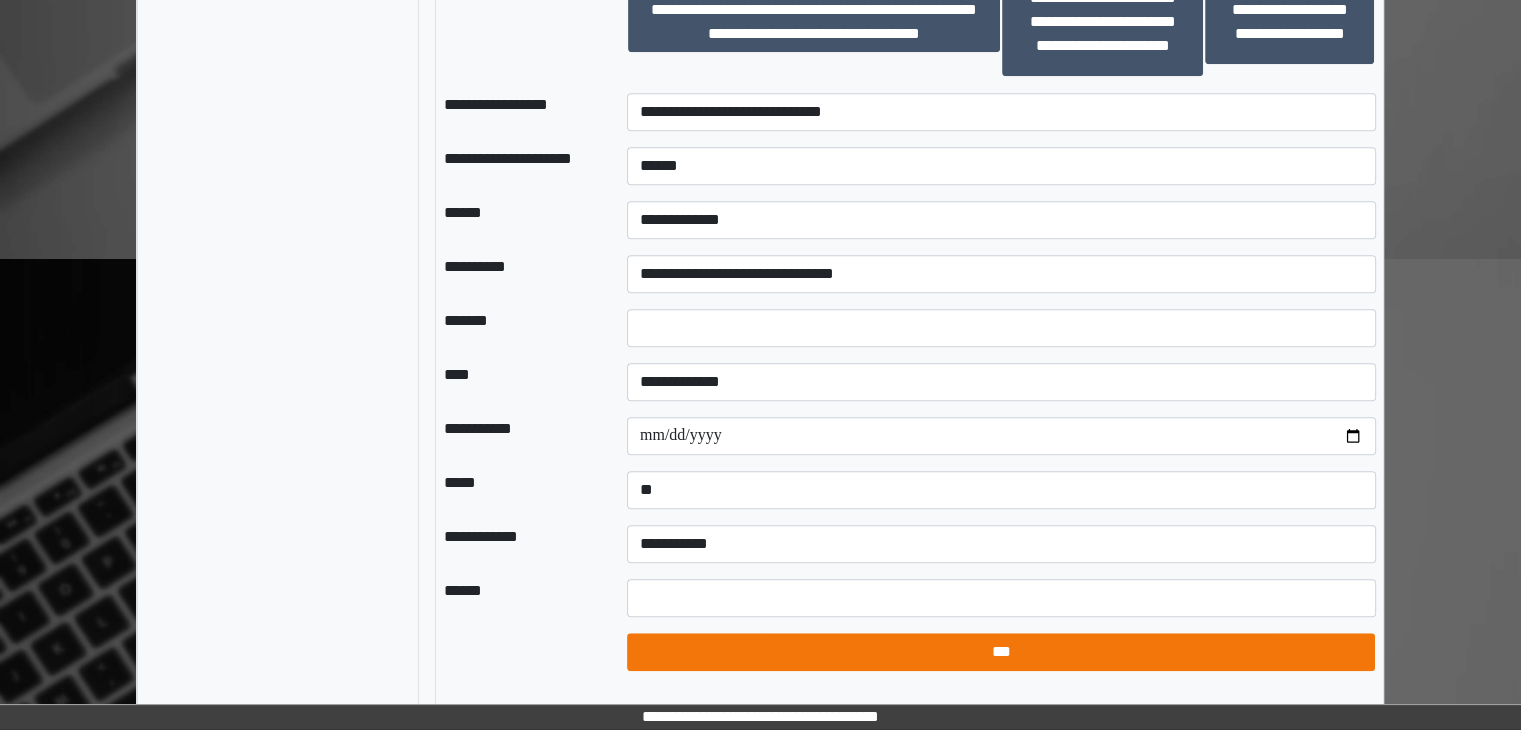 select on "*" 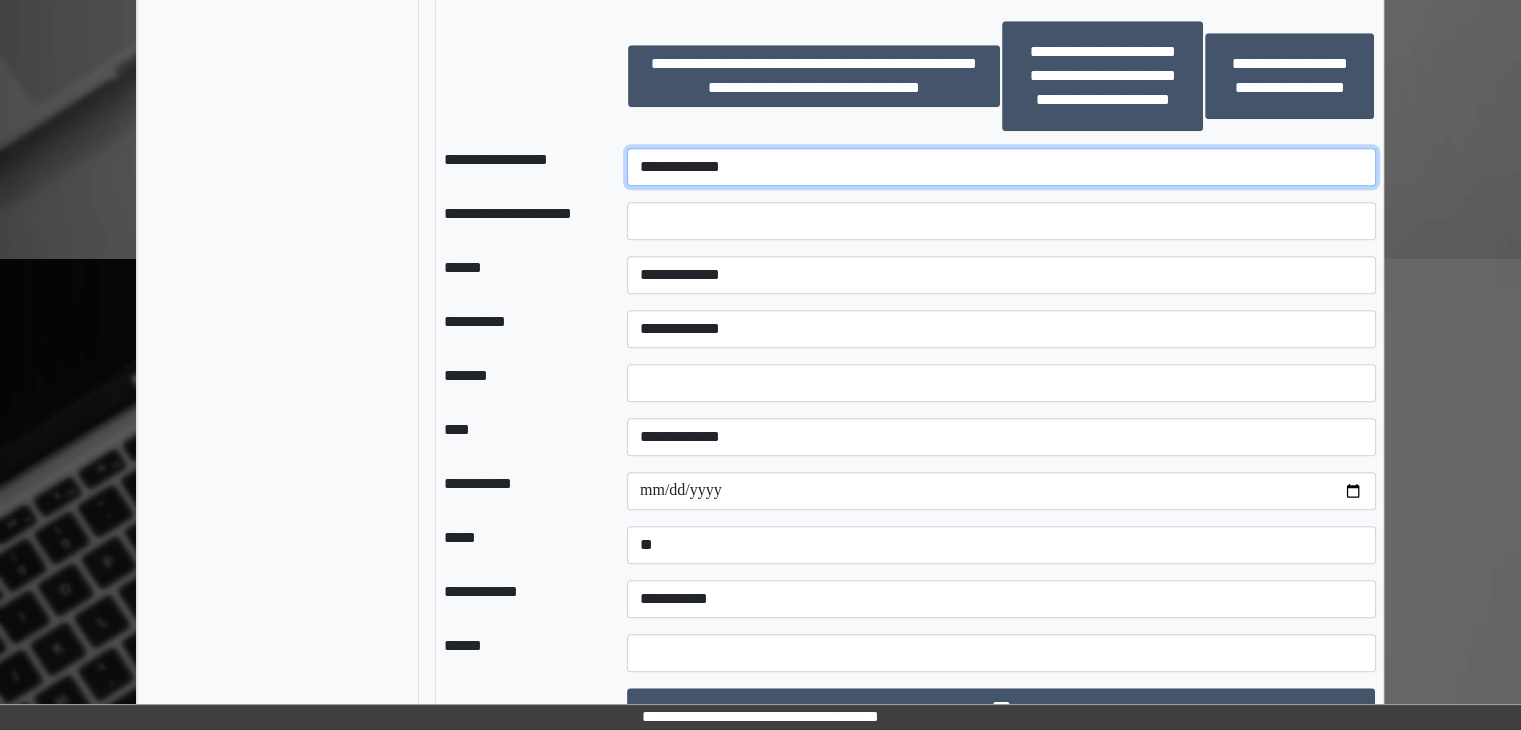 click on "**********" at bounding box center [1001, 167] 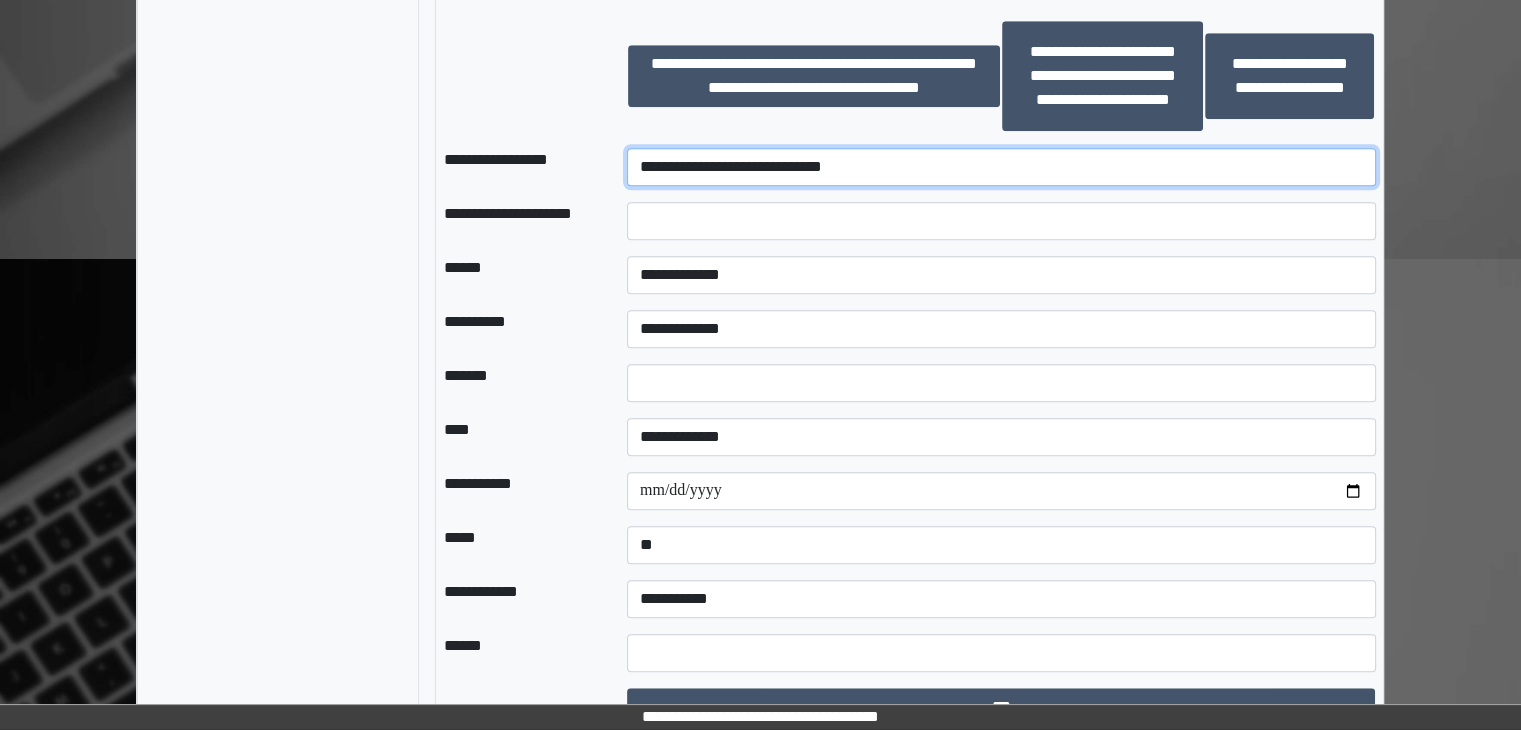click on "**********" at bounding box center [1001, 167] 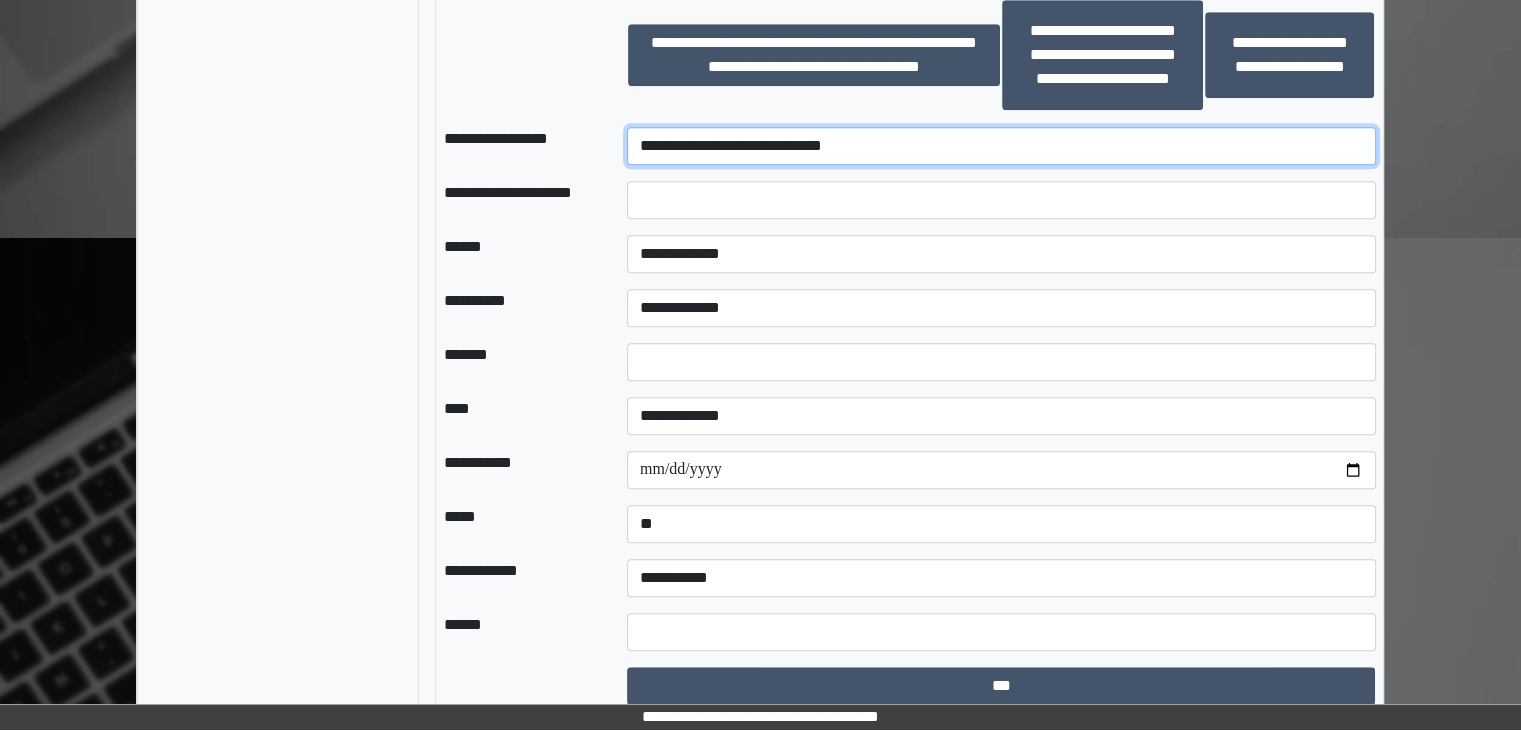 scroll, scrollTop: 1620, scrollLeft: 0, axis: vertical 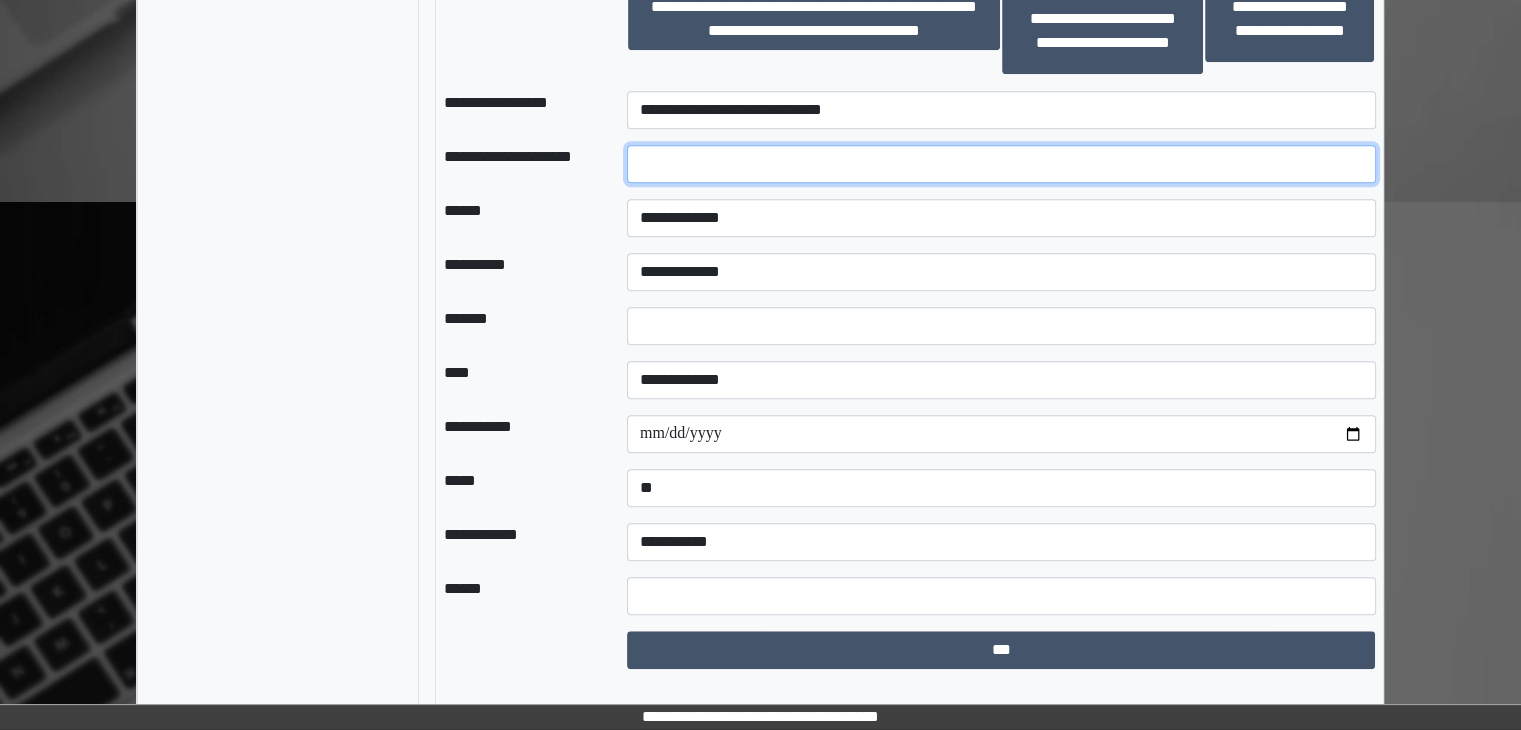 click at bounding box center [1001, 164] 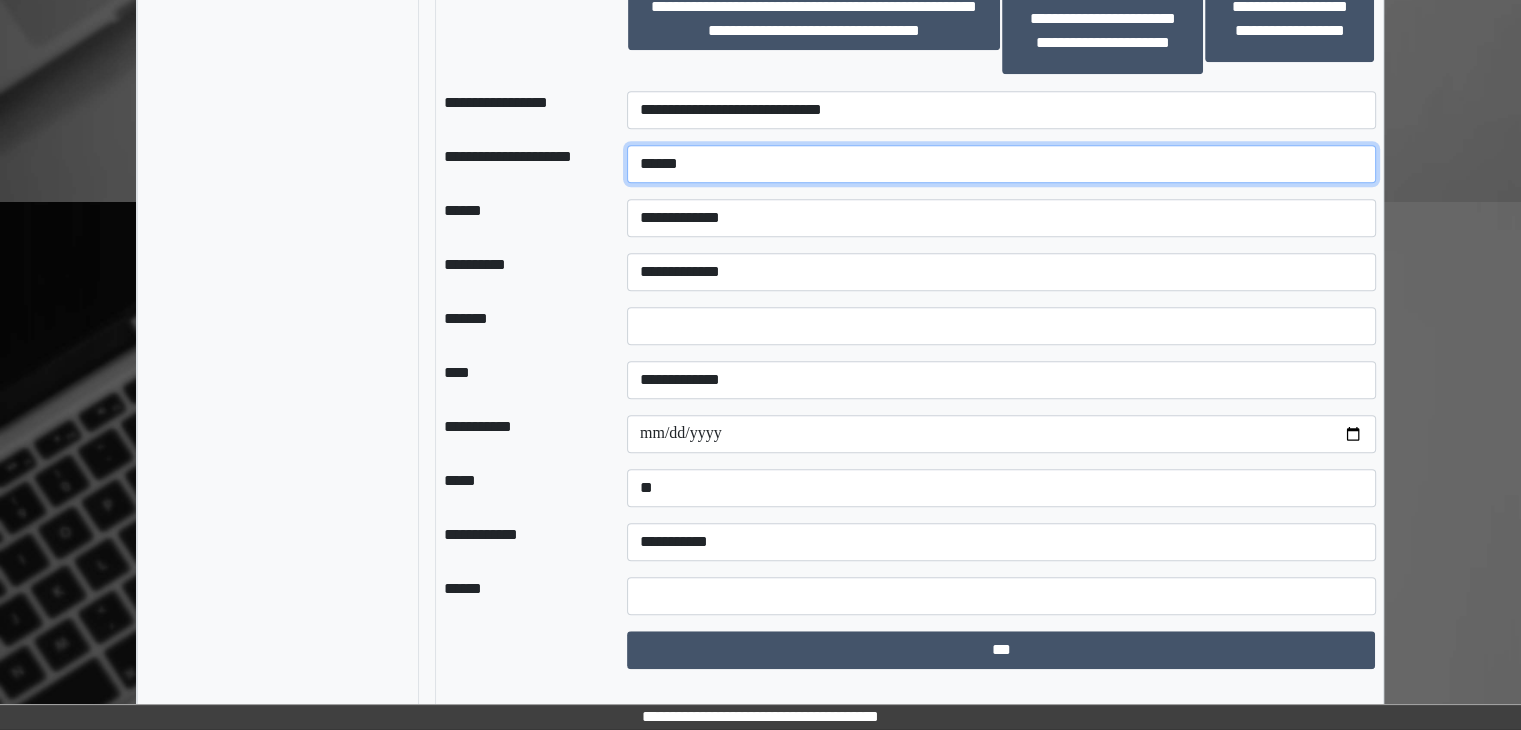 type on "******" 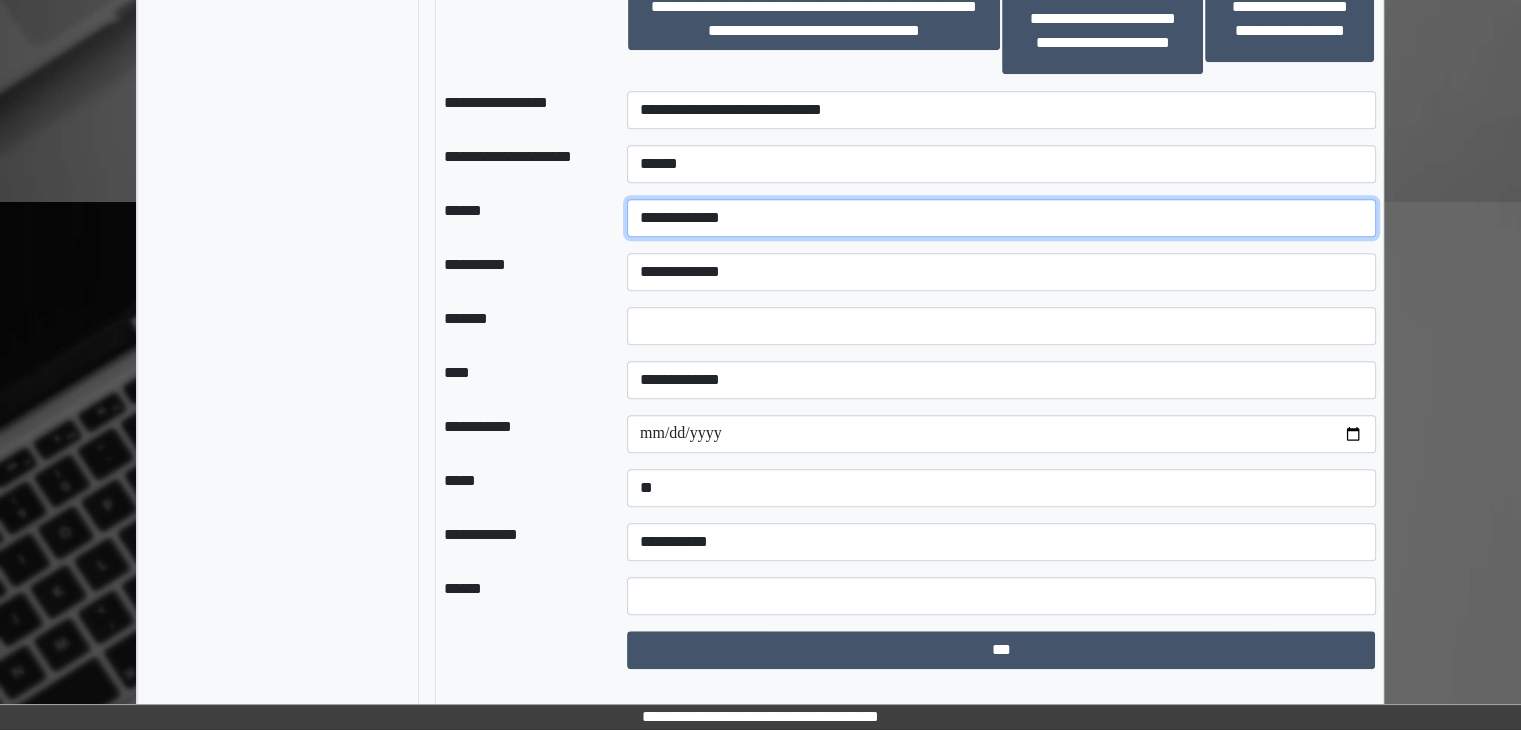 click on "**********" at bounding box center [1001, 218] 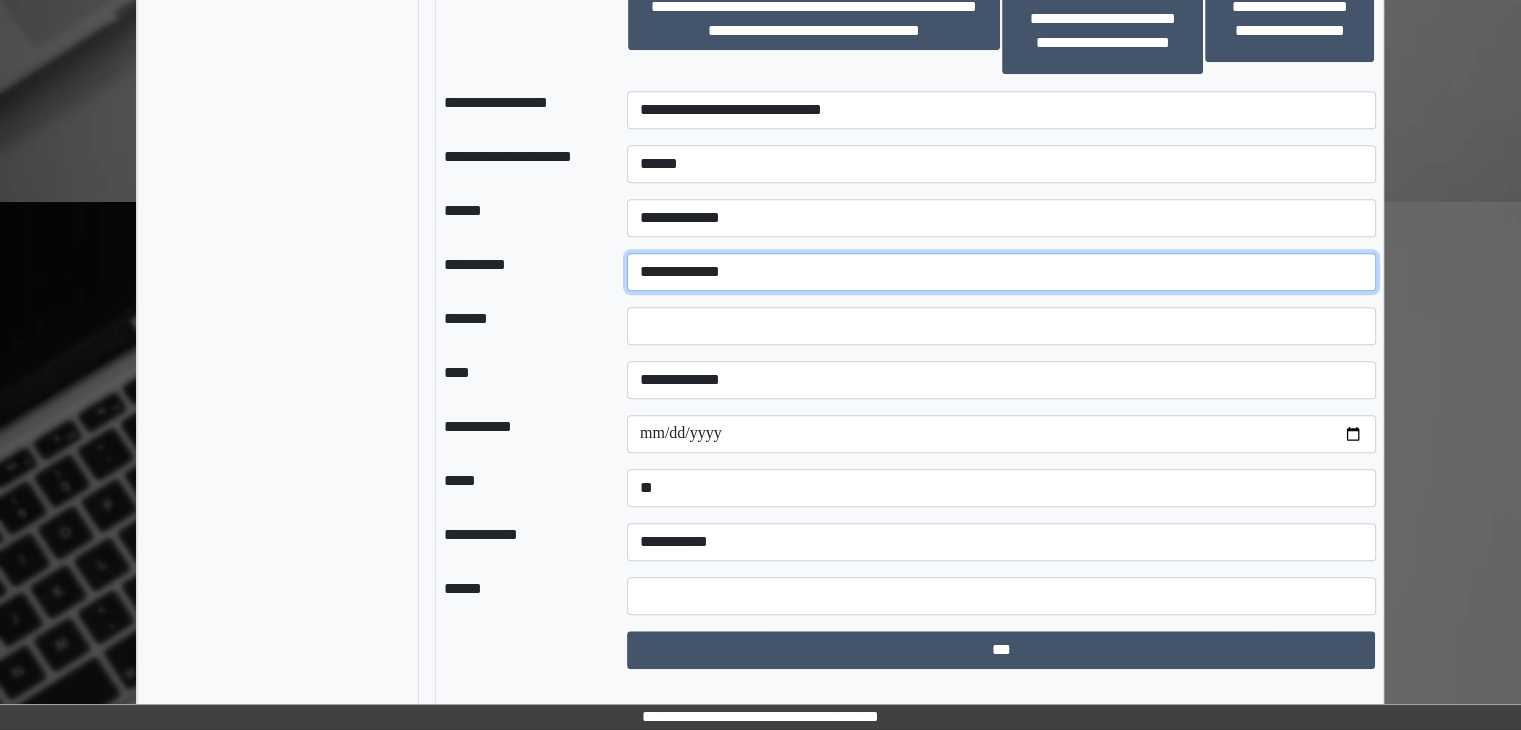 click on "**********" at bounding box center [1001, 272] 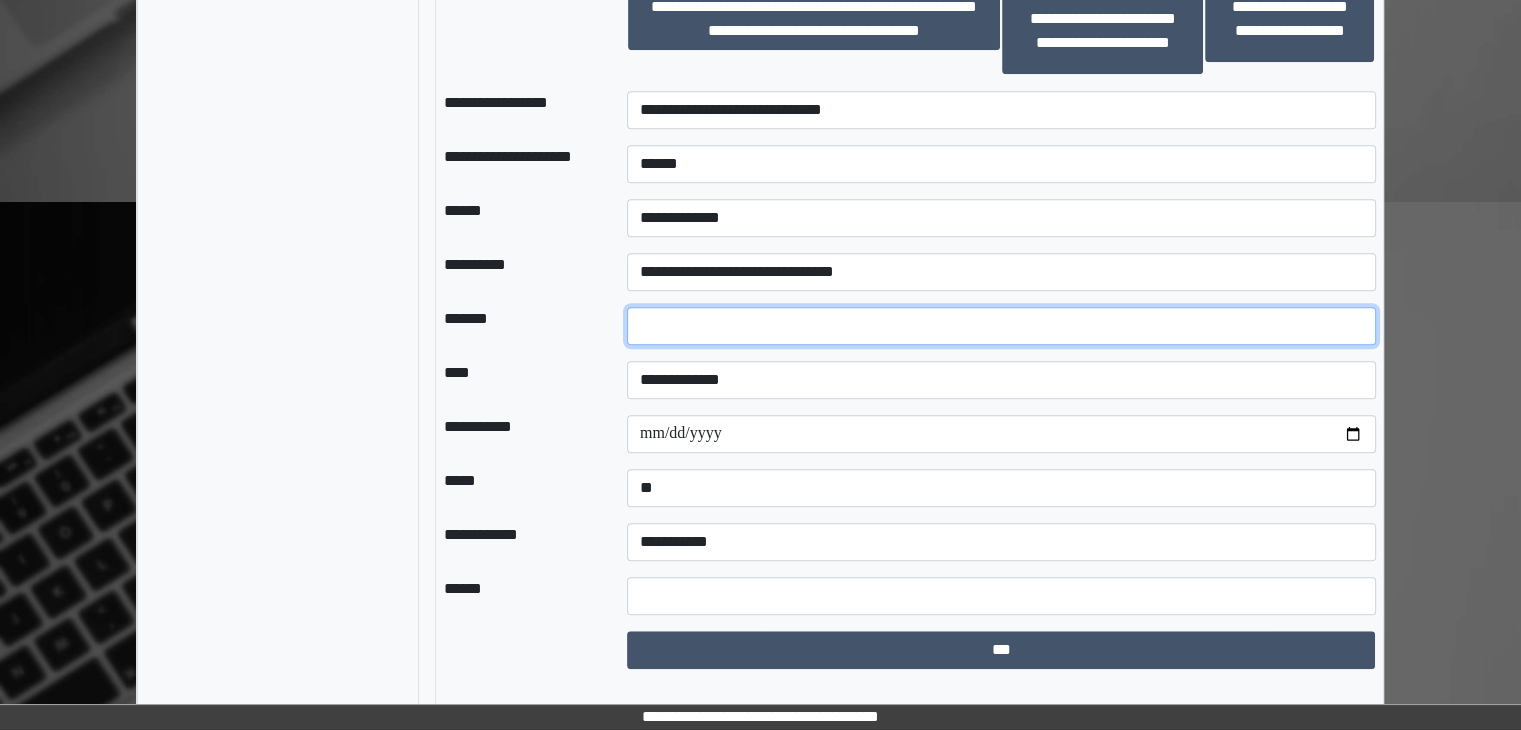 click on "*" at bounding box center [1001, 326] 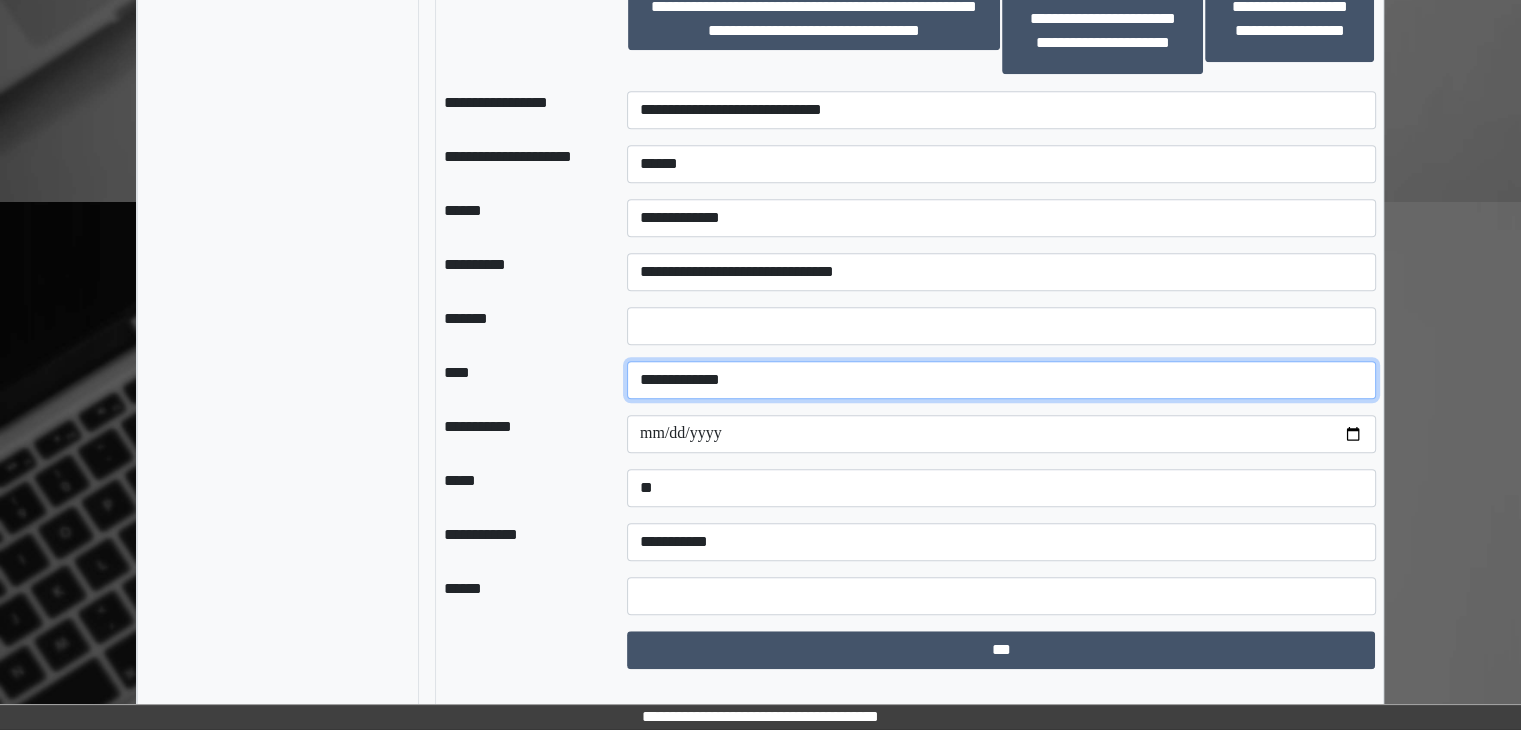 click on "**********" at bounding box center [1001, 380] 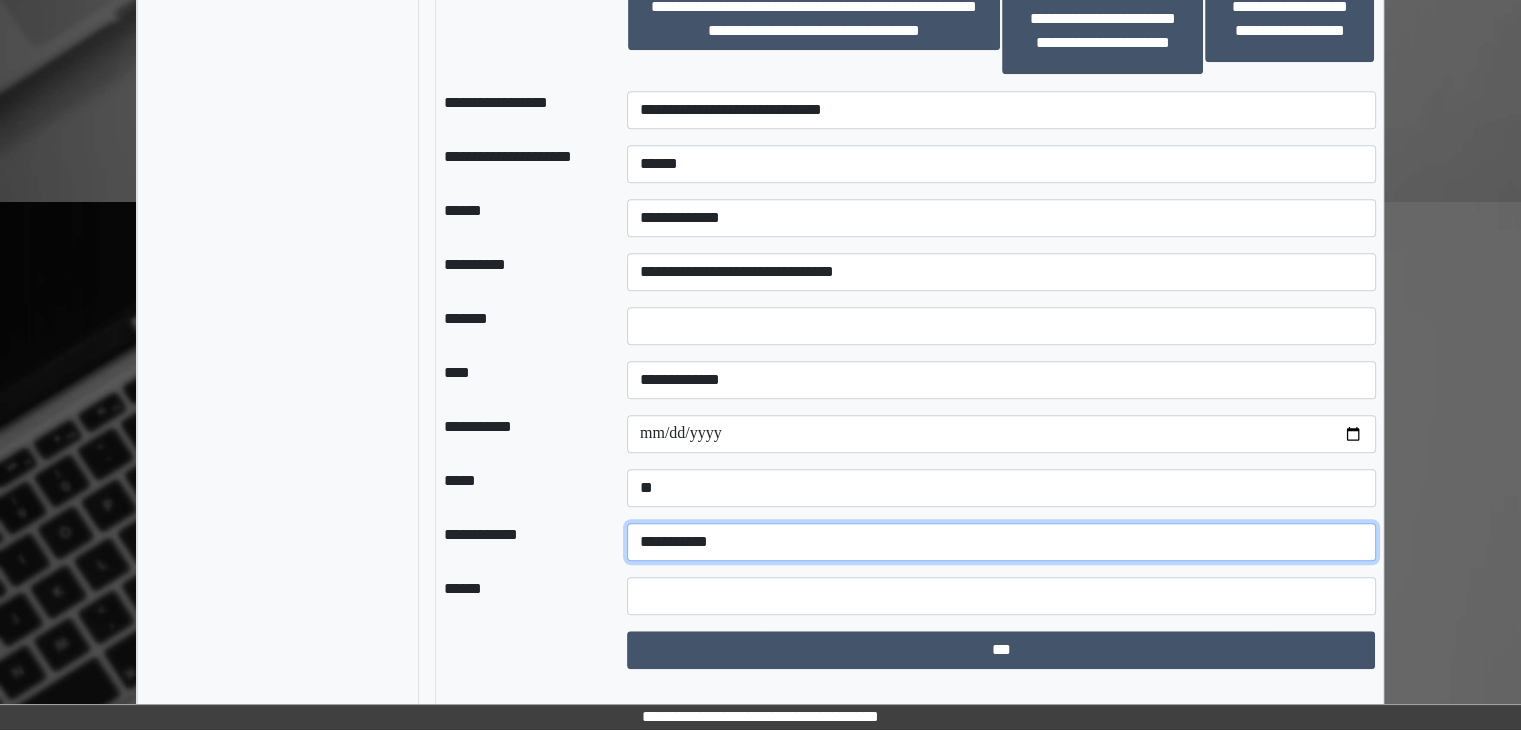 drag, startPoint x: 726, startPoint y: 564, endPoint x: 718, endPoint y: 577, distance: 15.264338 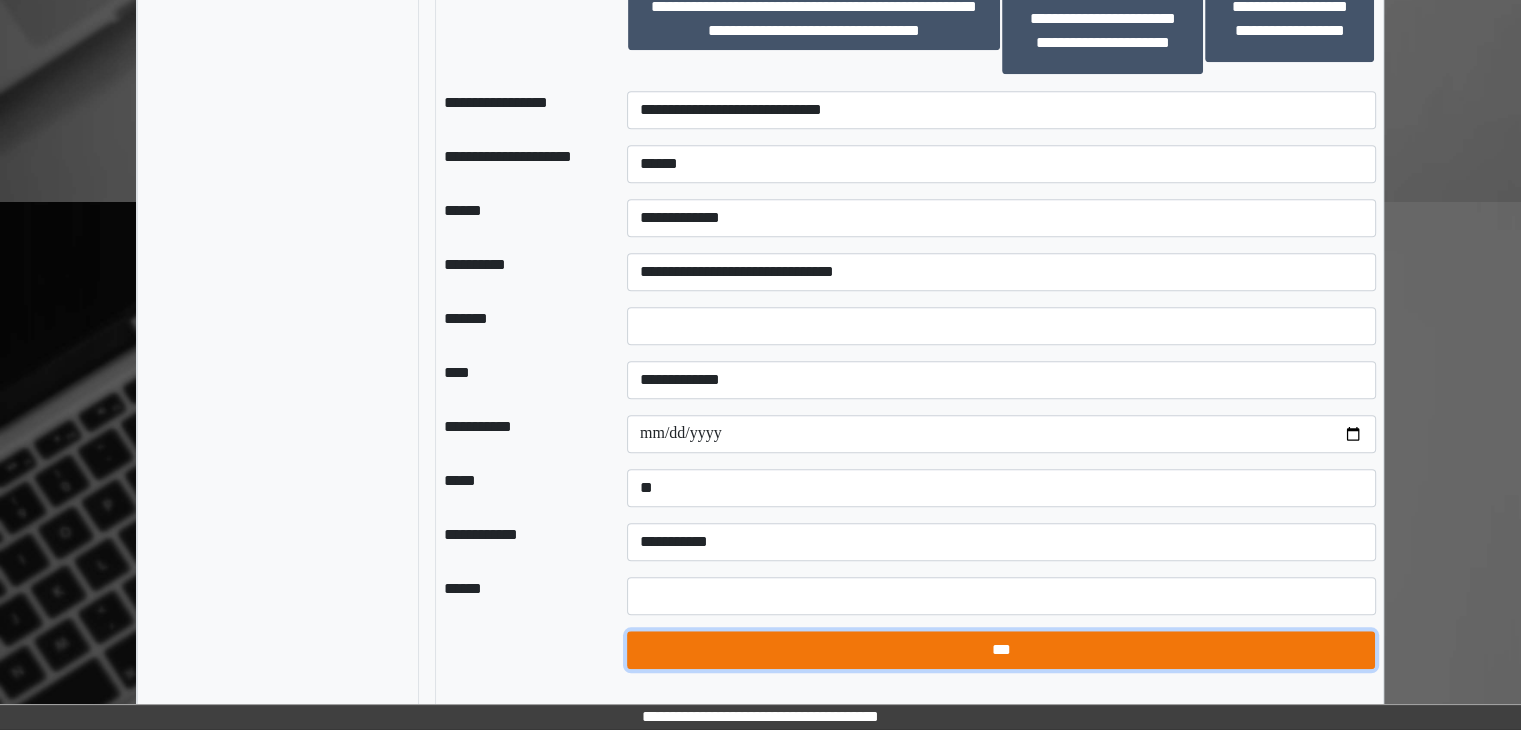 click on "***" at bounding box center (1001, 650) 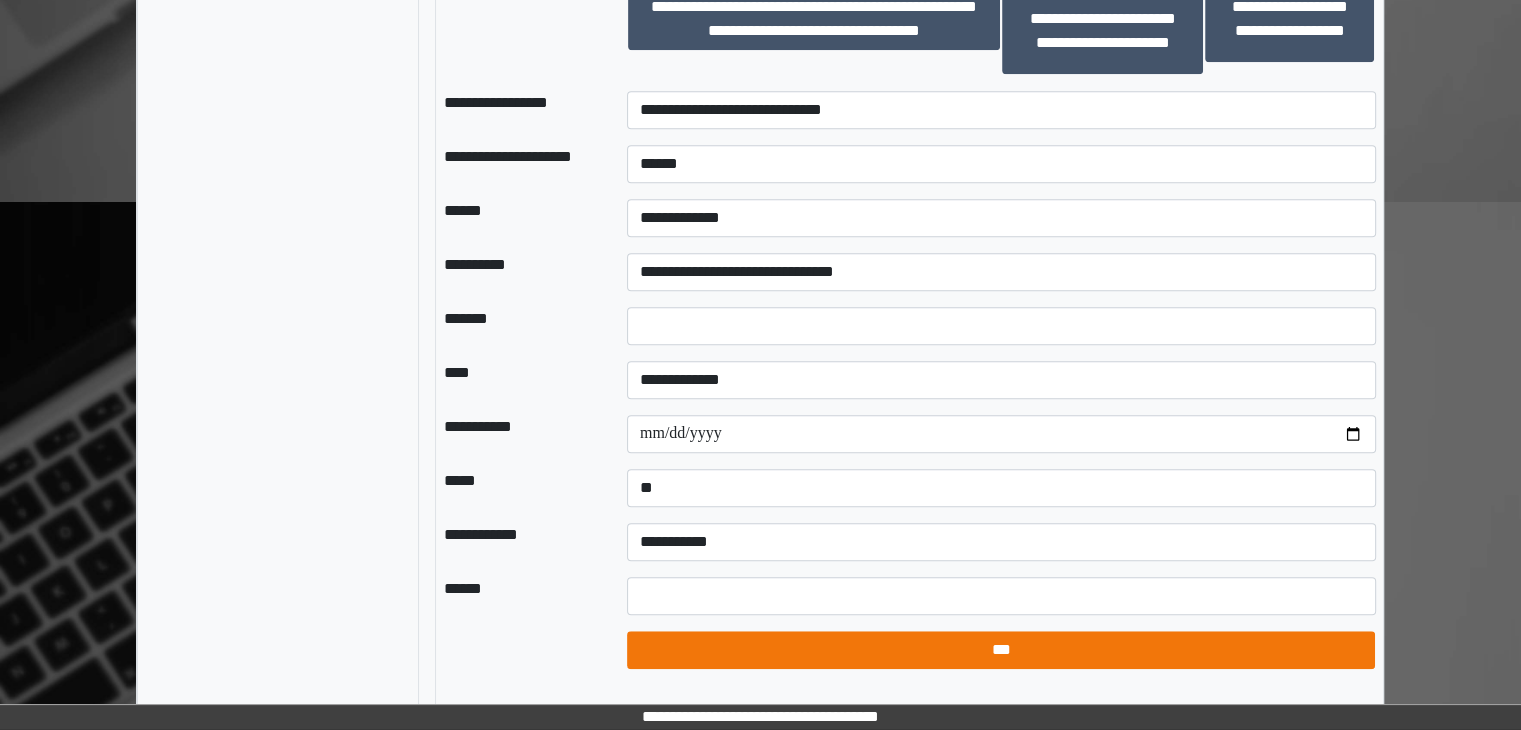 select on "*" 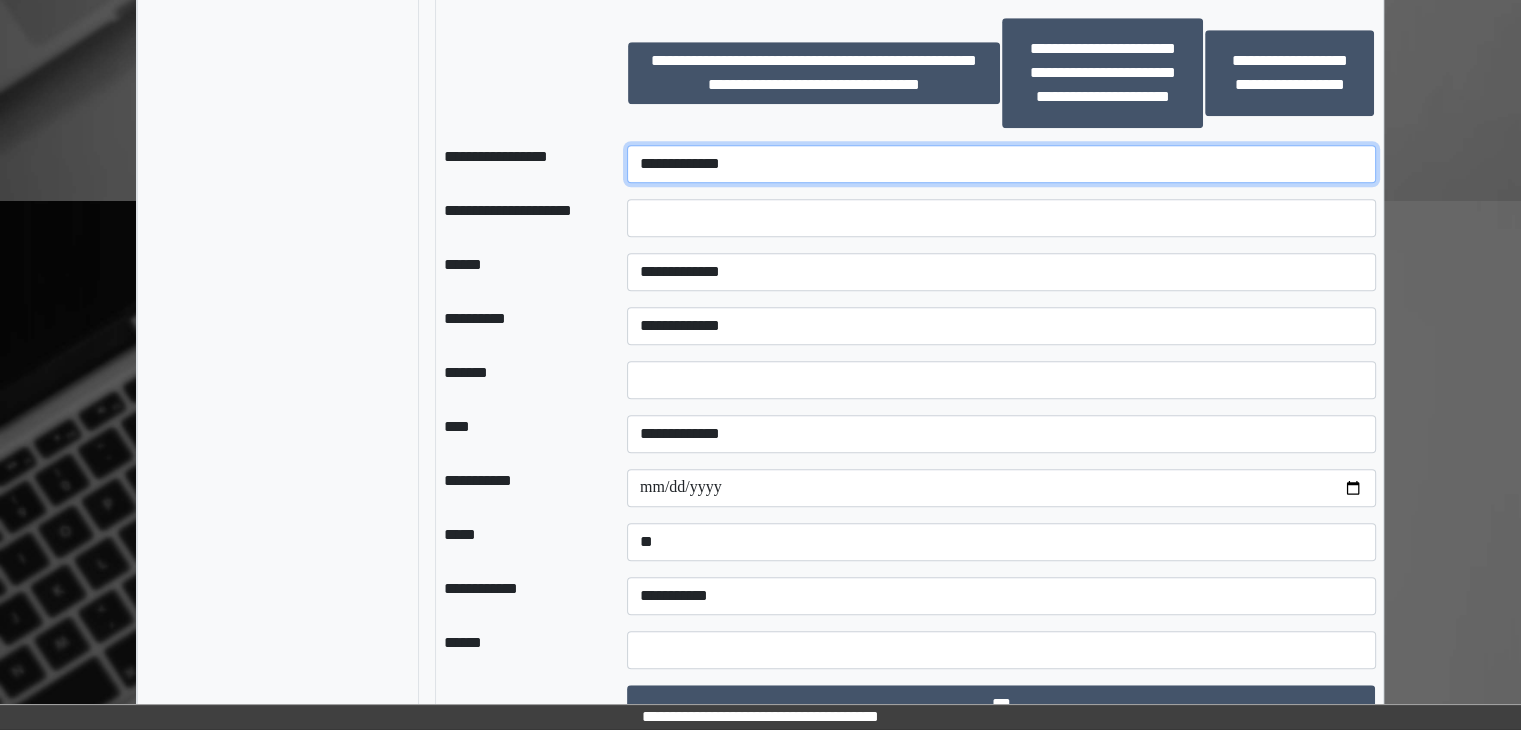 drag, startPoint x: 696, startPoint y: 205, endPoint x: 701, endPoint y: 188, distance: 17.720045 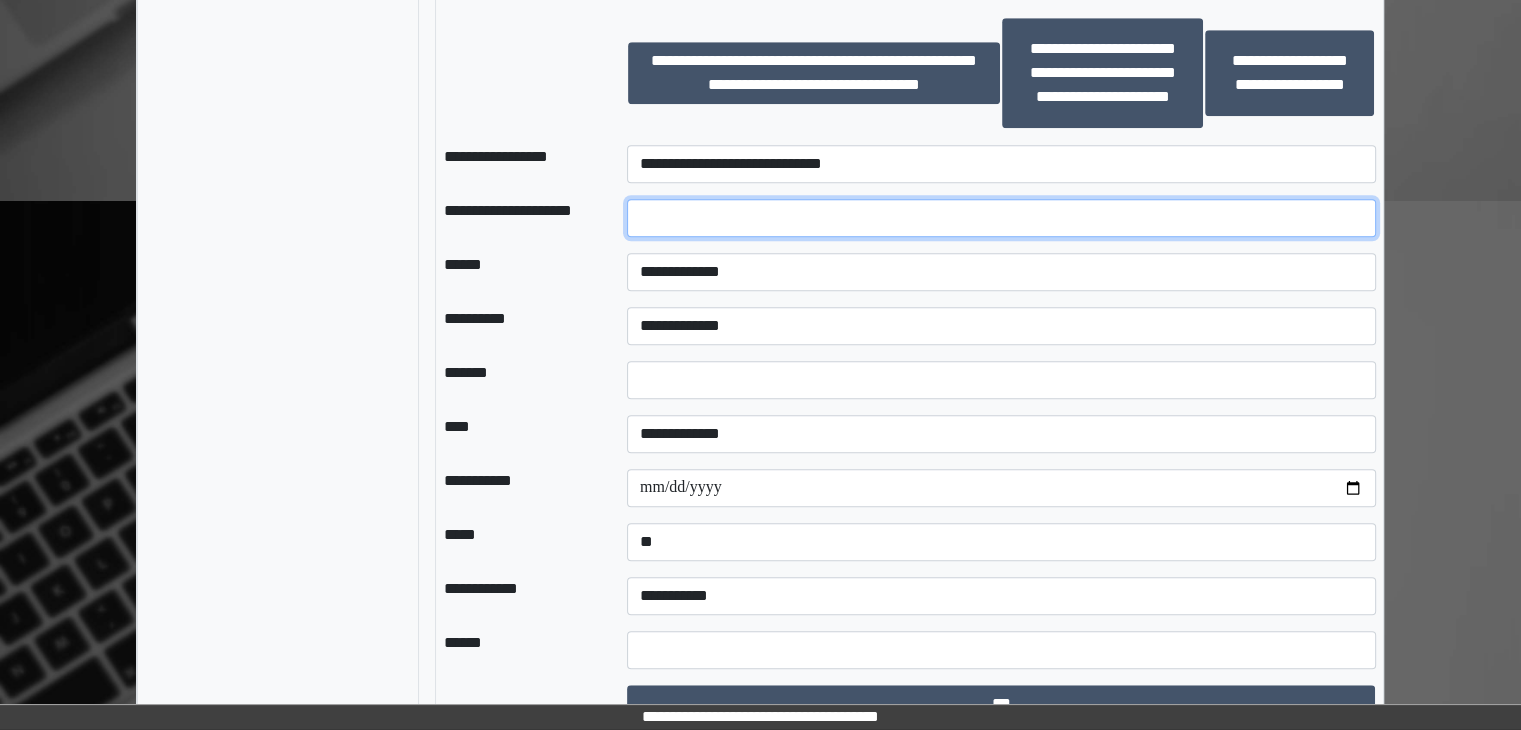 click at bounding box center [1001, 218] 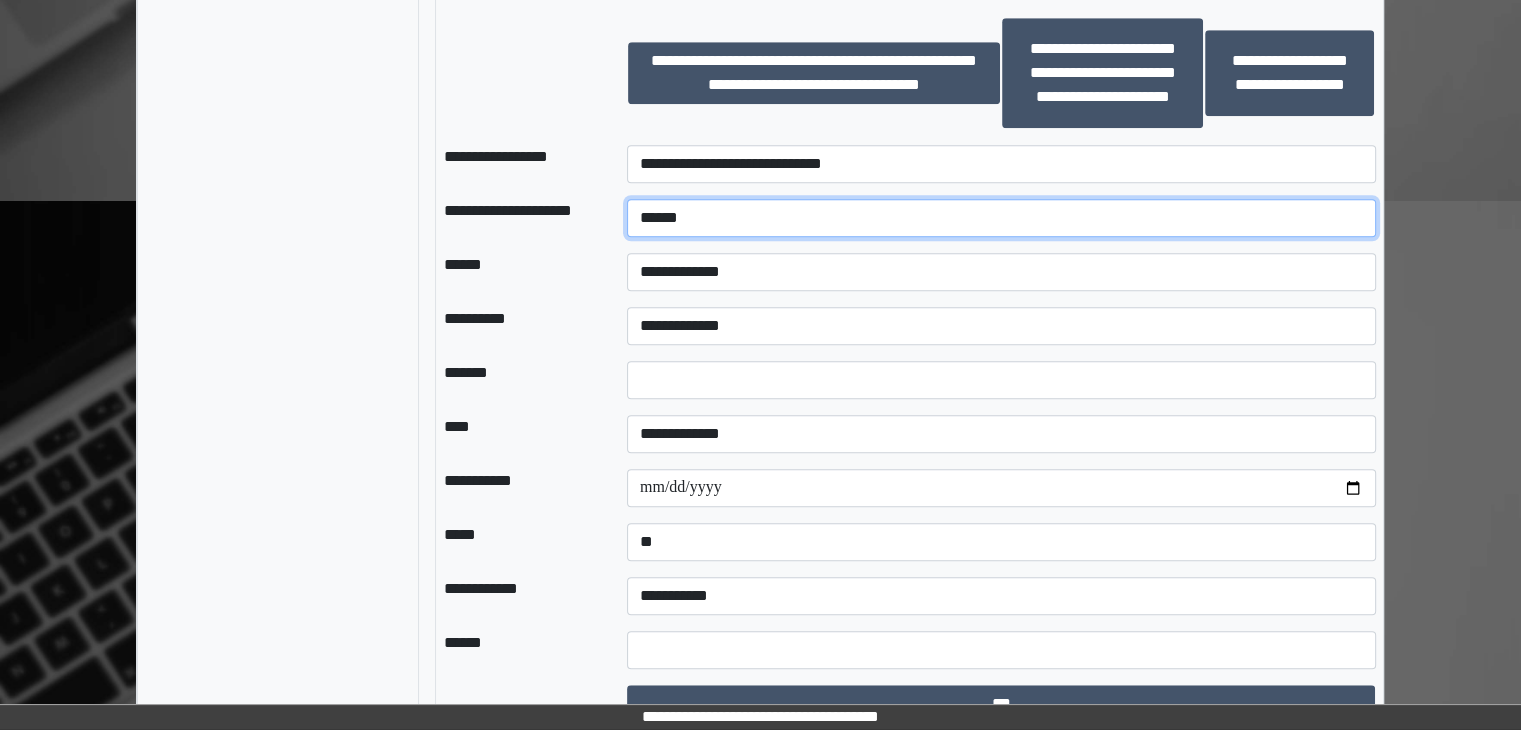 type on "******" 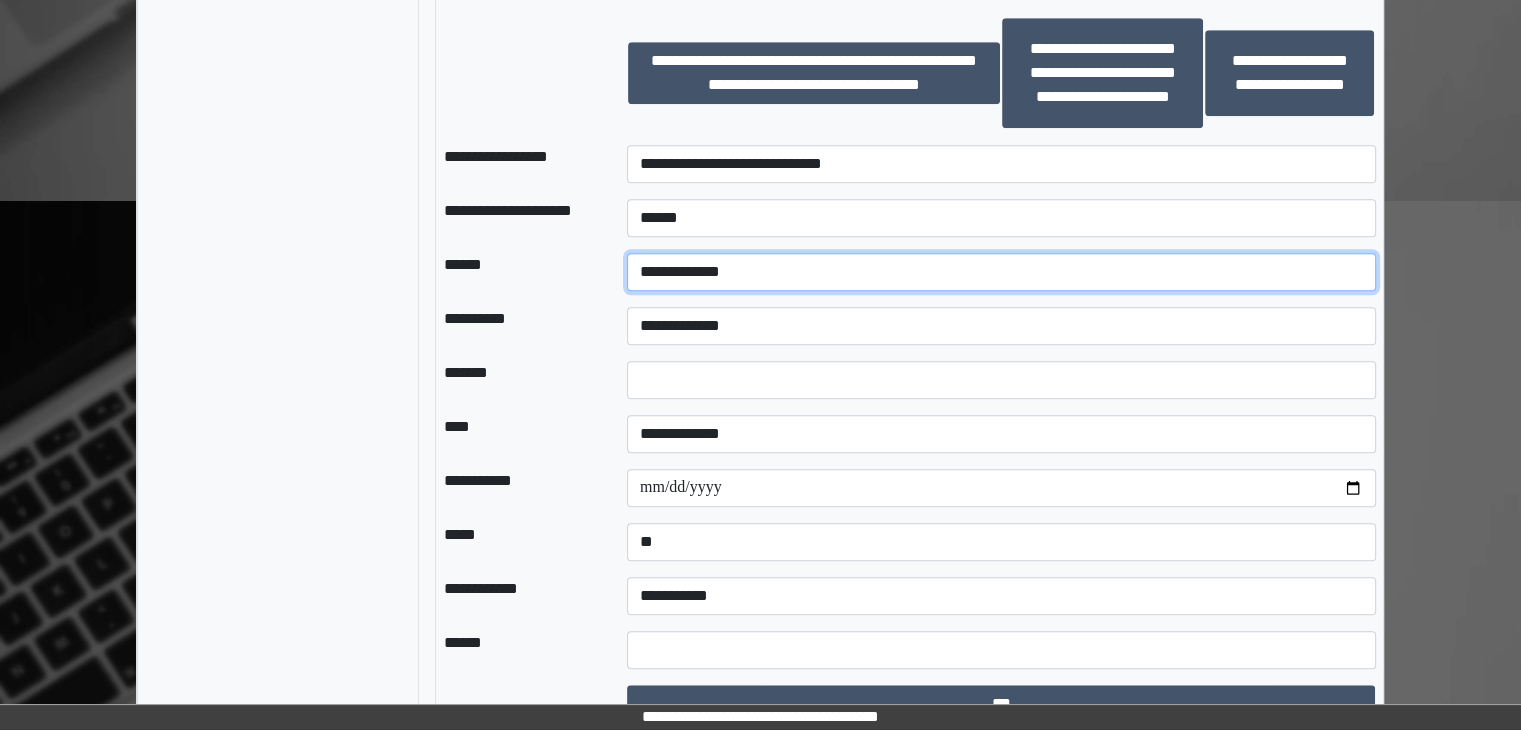drag, startPoint x: 716, startPoint y: 289, endPoint x: 711, endPoint y: 298, distance: 10.29563 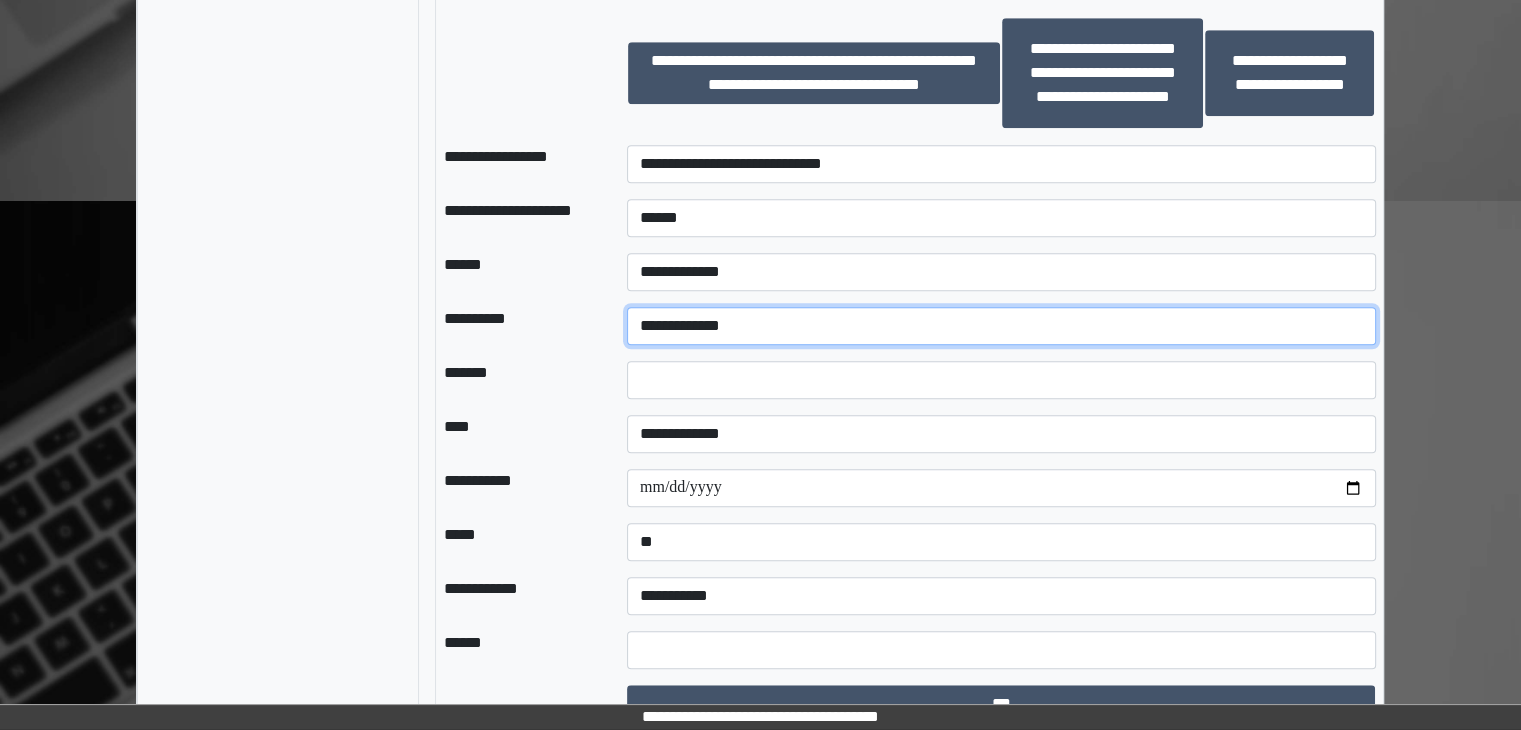 drag, startPoint x: 712, startPoint y: 360, endPoint x: 701, endPoint y: 360, distance: 11 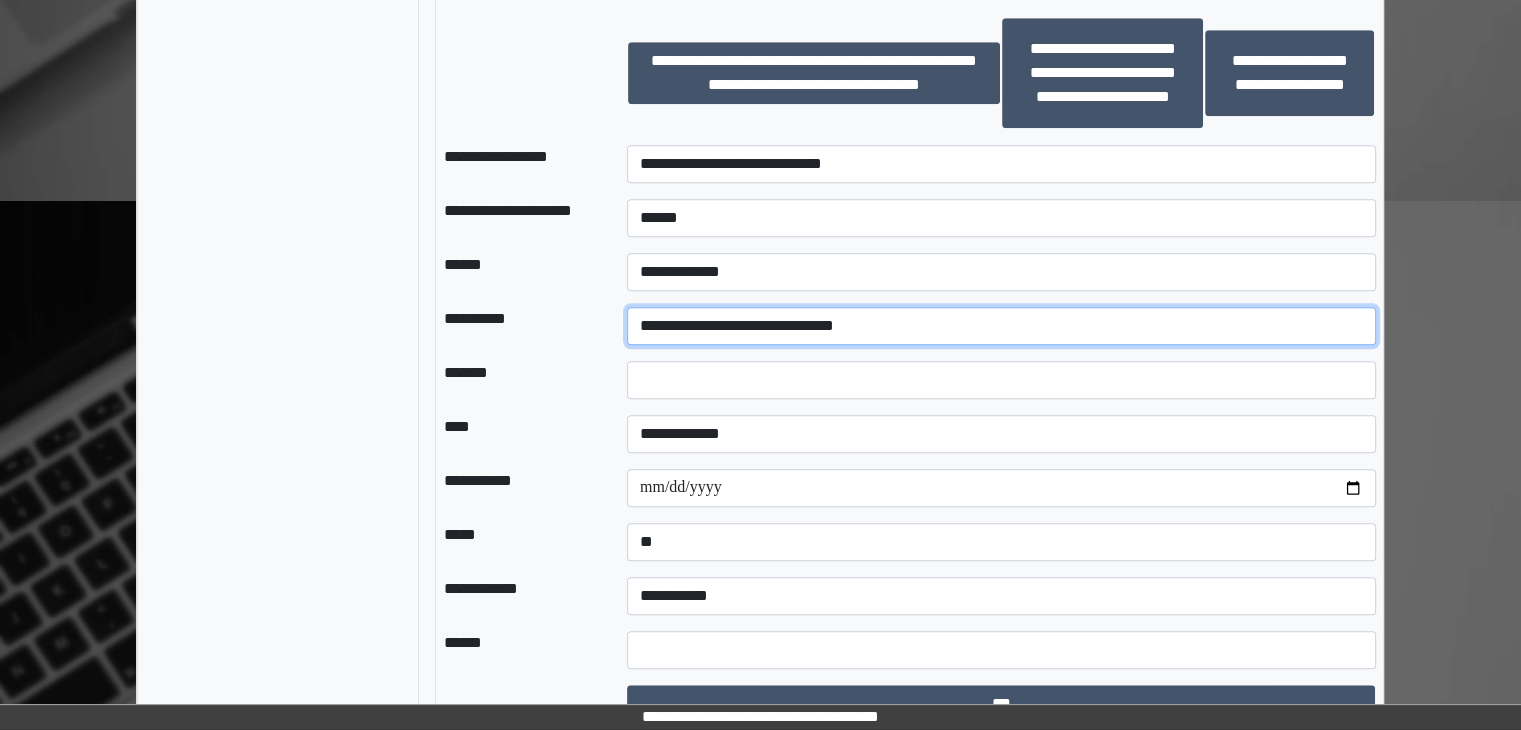 click on "**********" at bounding box center (1001, 326) 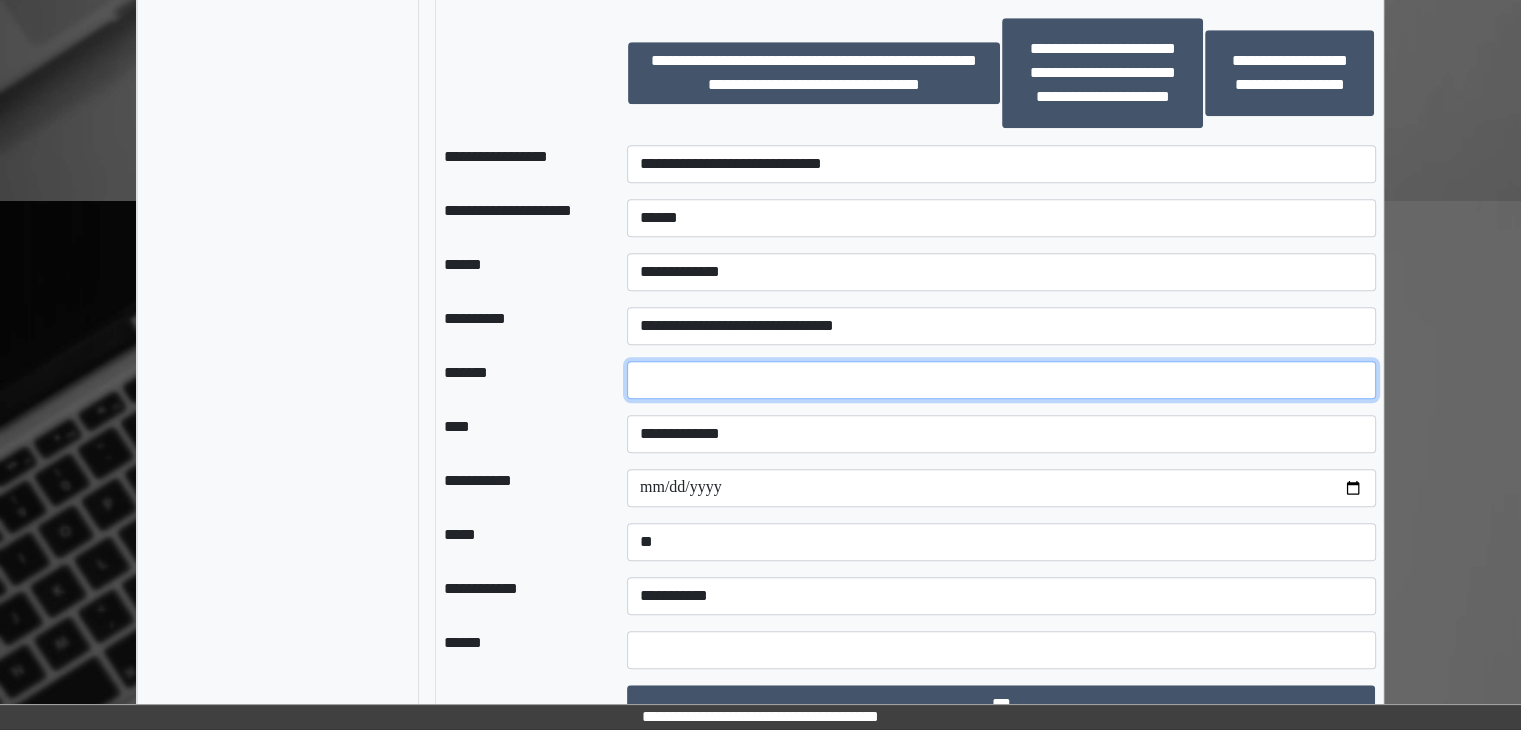 click on "*" at bounding box center (1001, 380) 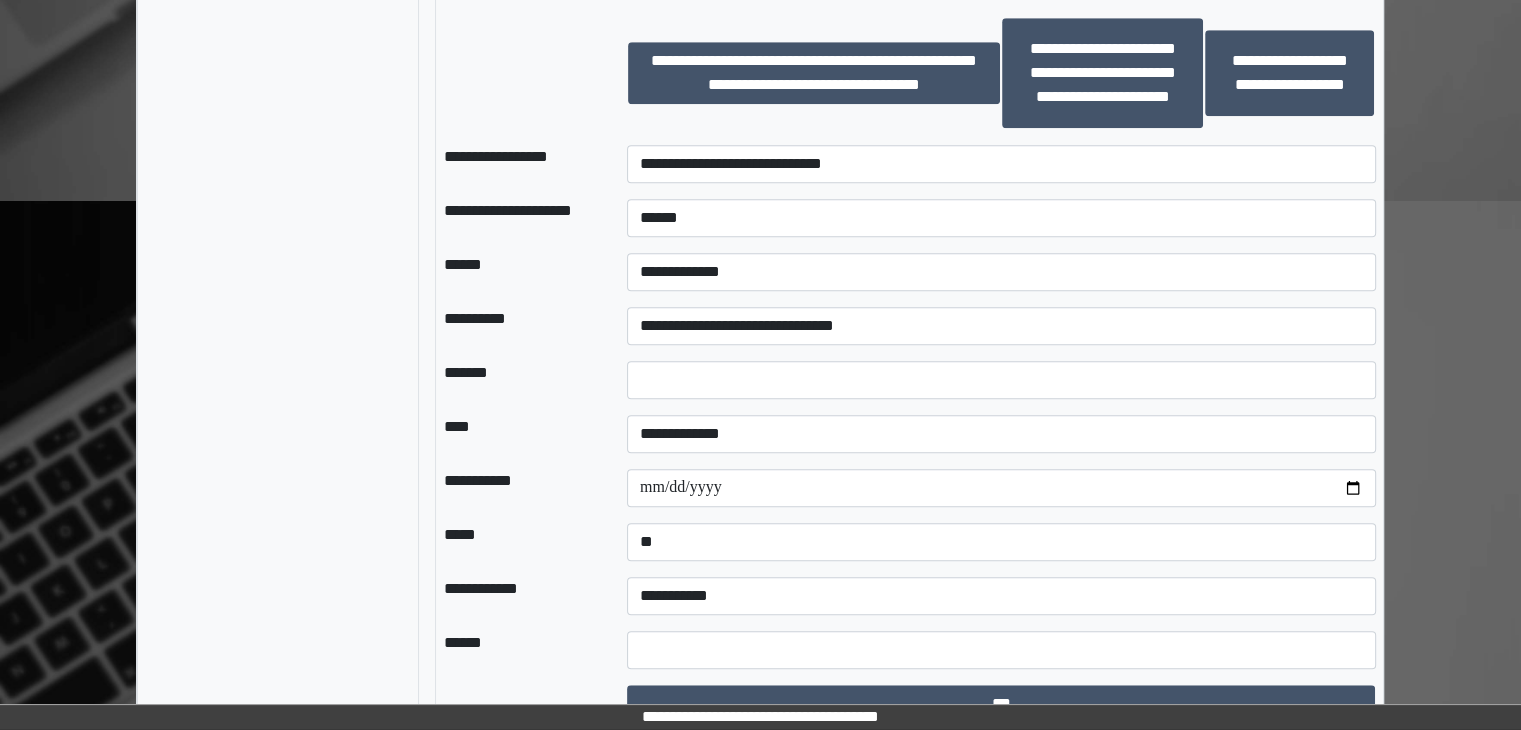drag, startPoint x: 725, startPoint y: 431, endPoint x: 718, endPoint y: 441, distance: 12.206555 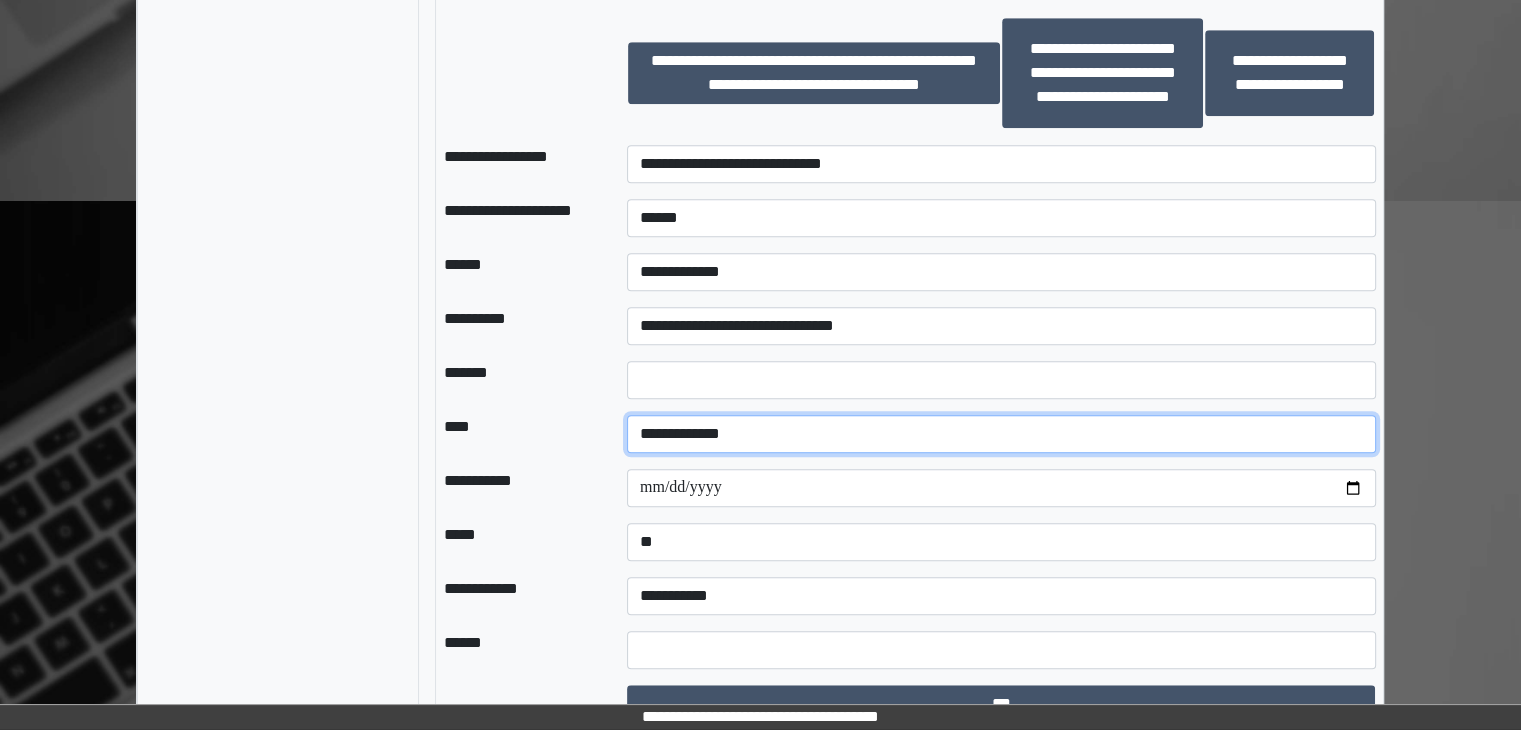 drag, startPoint x: 710, startPoint y: 454, endPoint x: 764, endPoint y: 453, distance: 54.00926 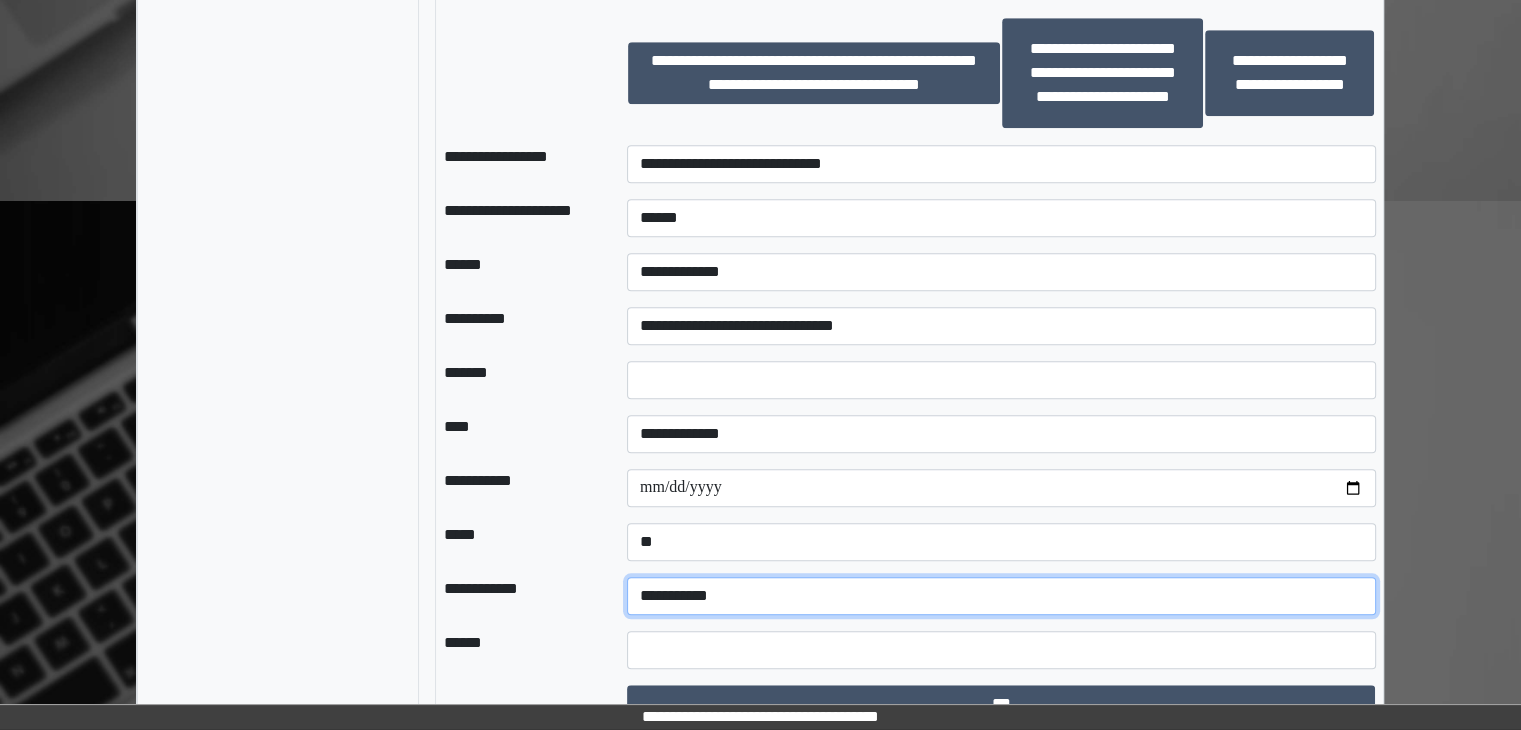click on "**********" at bounding box center (1001, 596) 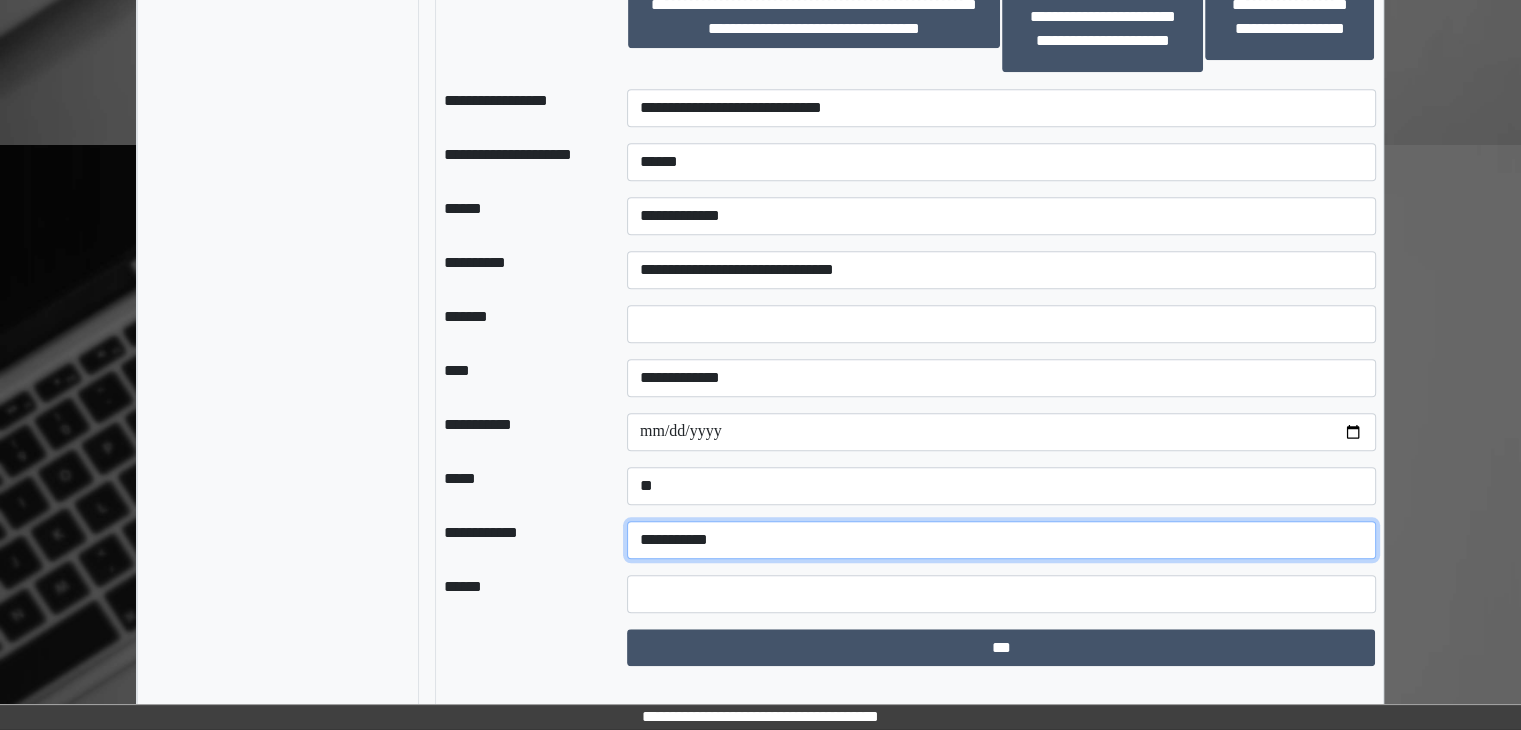 scroll, scrollTop: 1677, scrollLeft: 0, axis: vertical 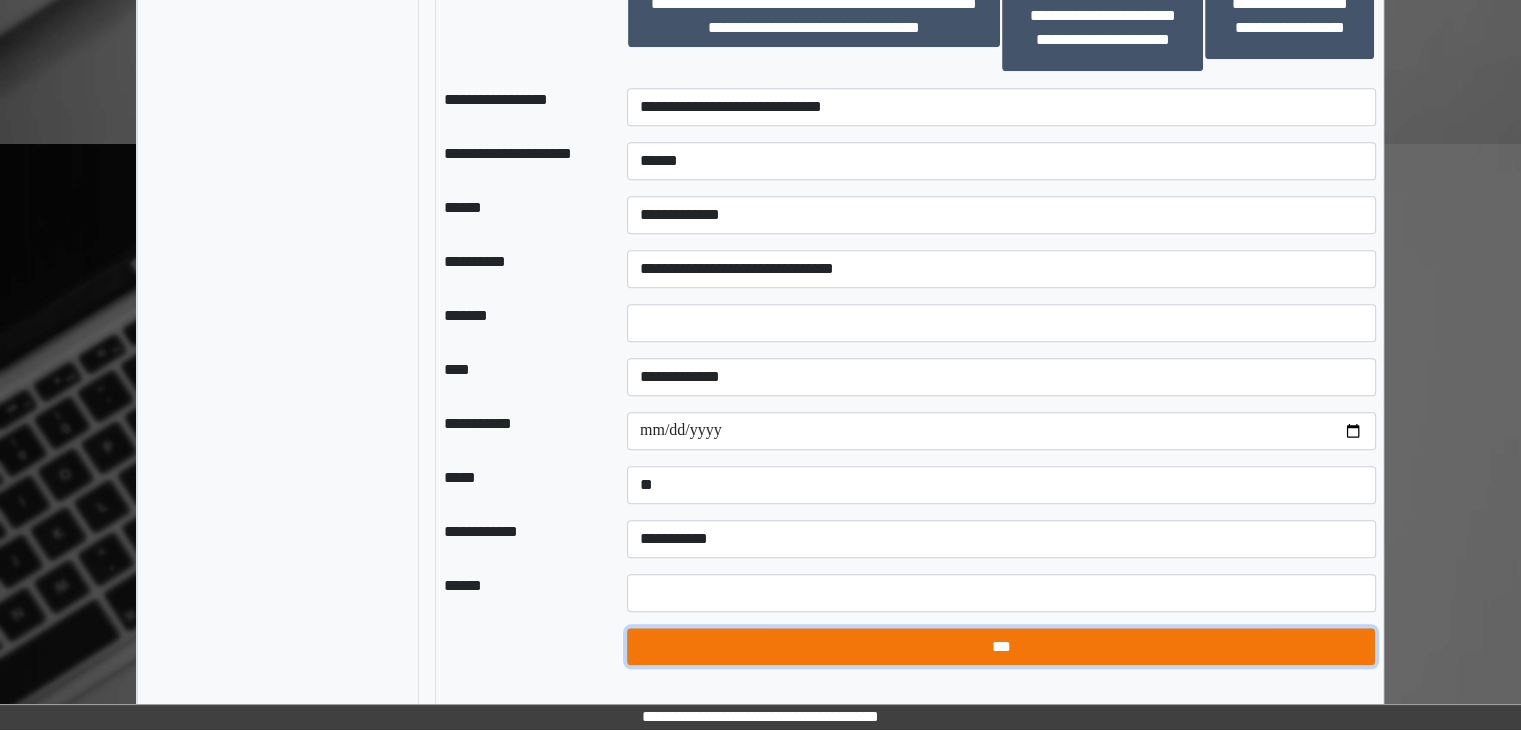 click on "***" at bounding box center [1001, 647] 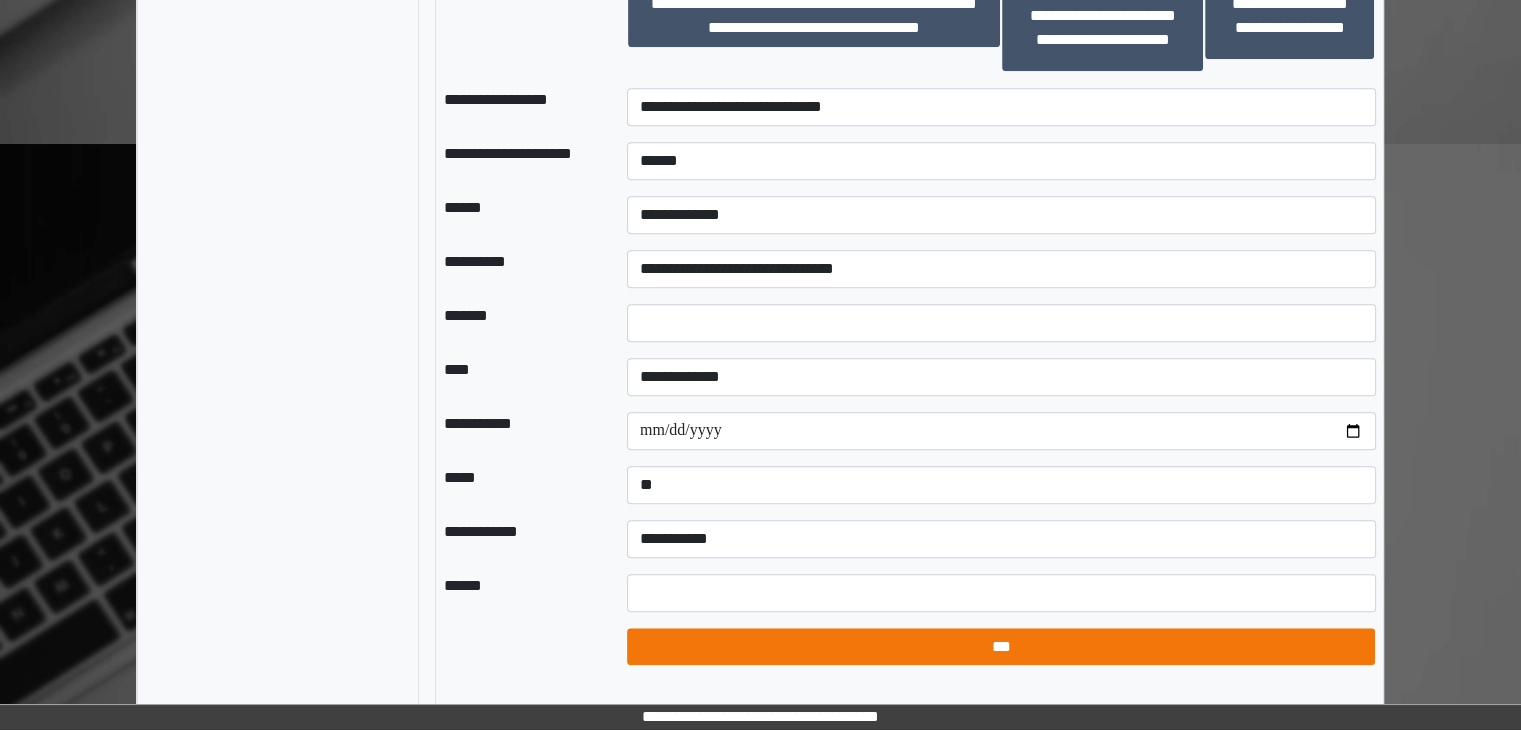 select on "*" 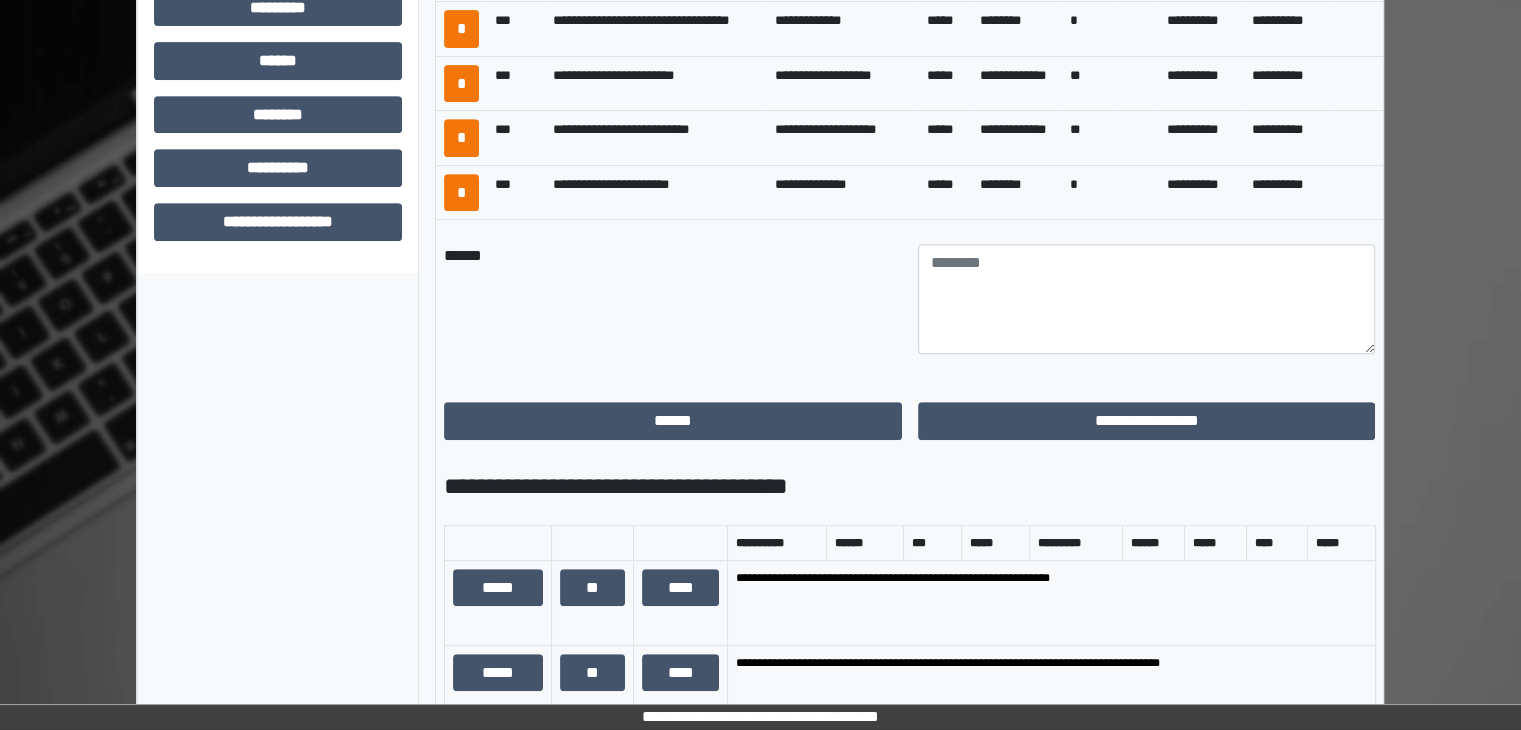 scroll, scrollTop: 877, scrollLeft: 0, axis: vertical 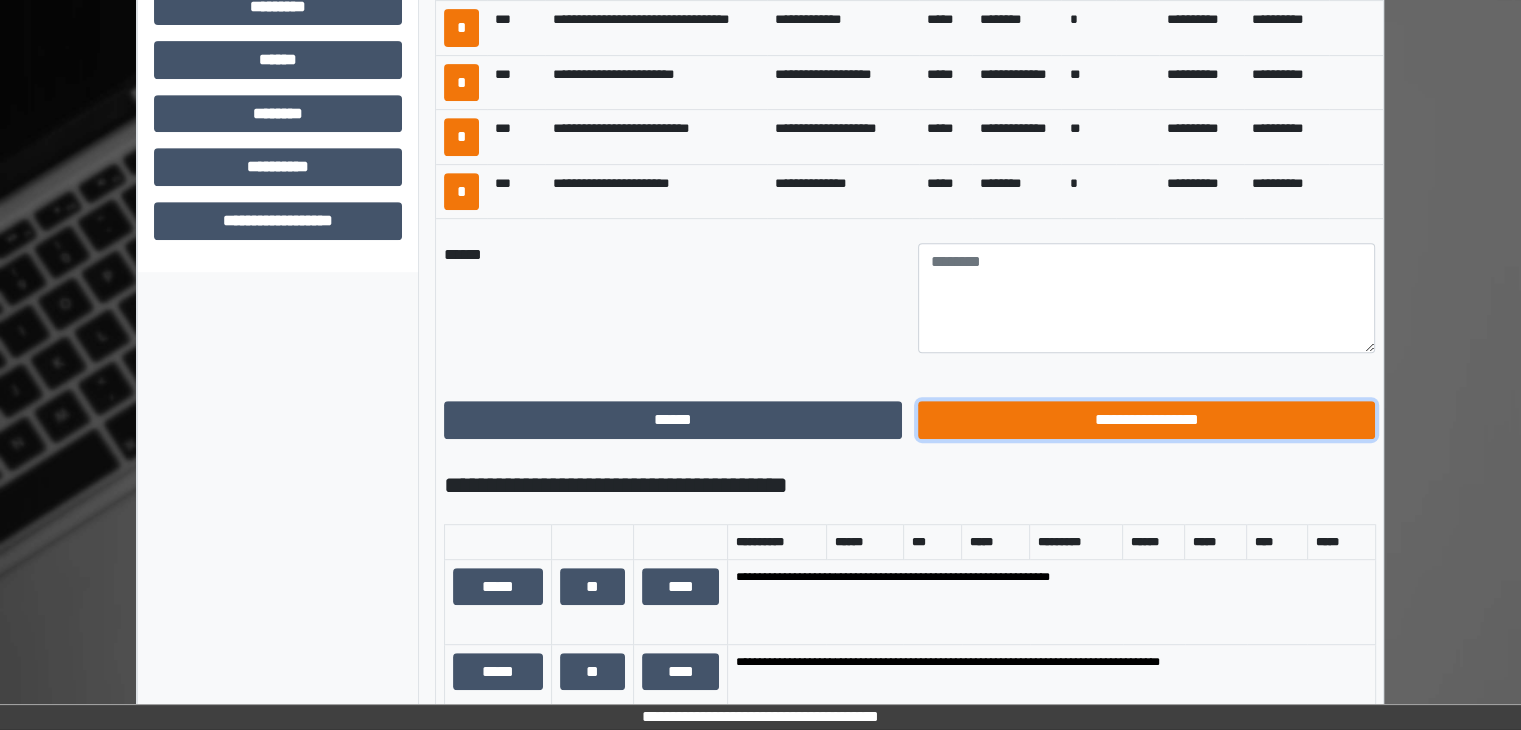 click on "**********" at bounding box center [1147, 420] 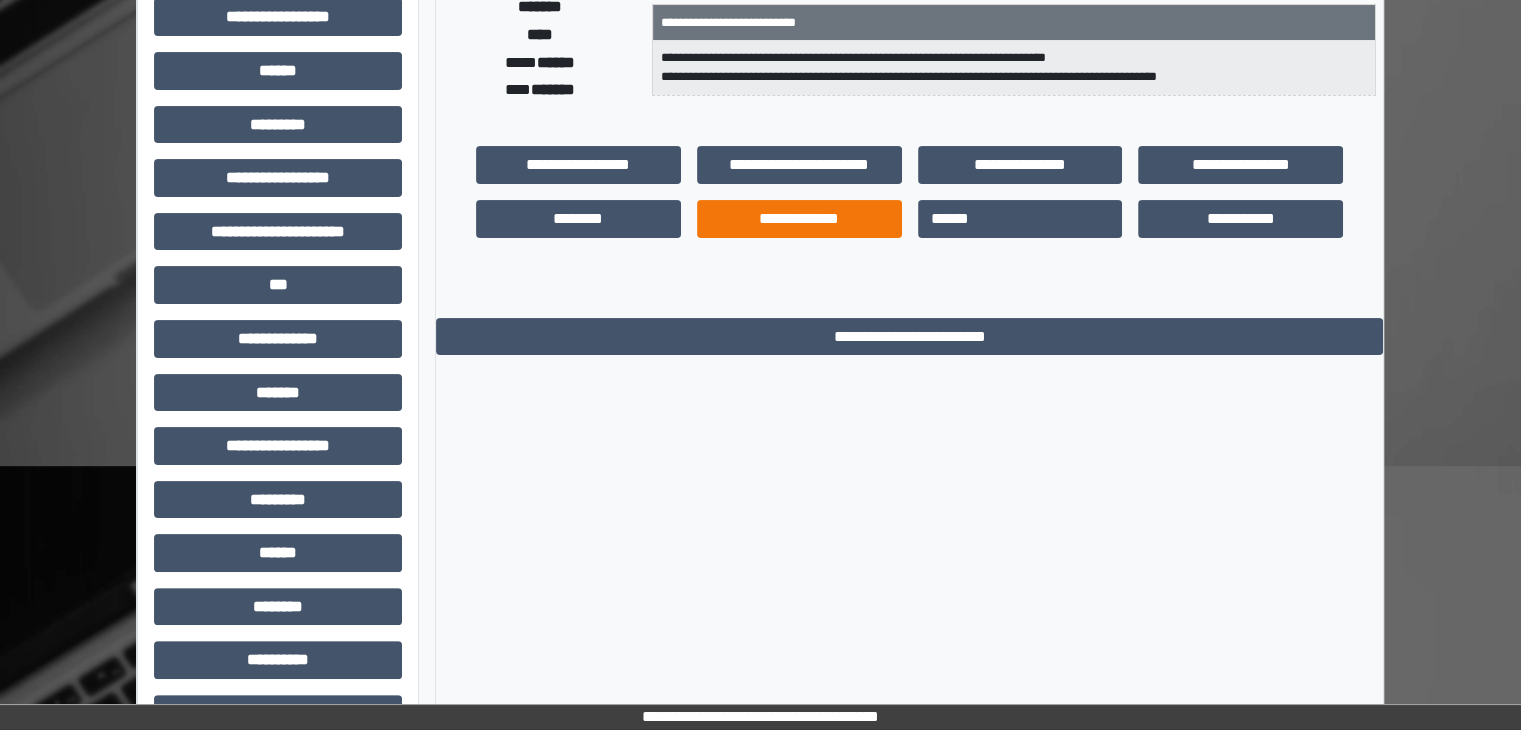 scroll, scrollTop: 236, scrollLeft: 0, axis: vertical 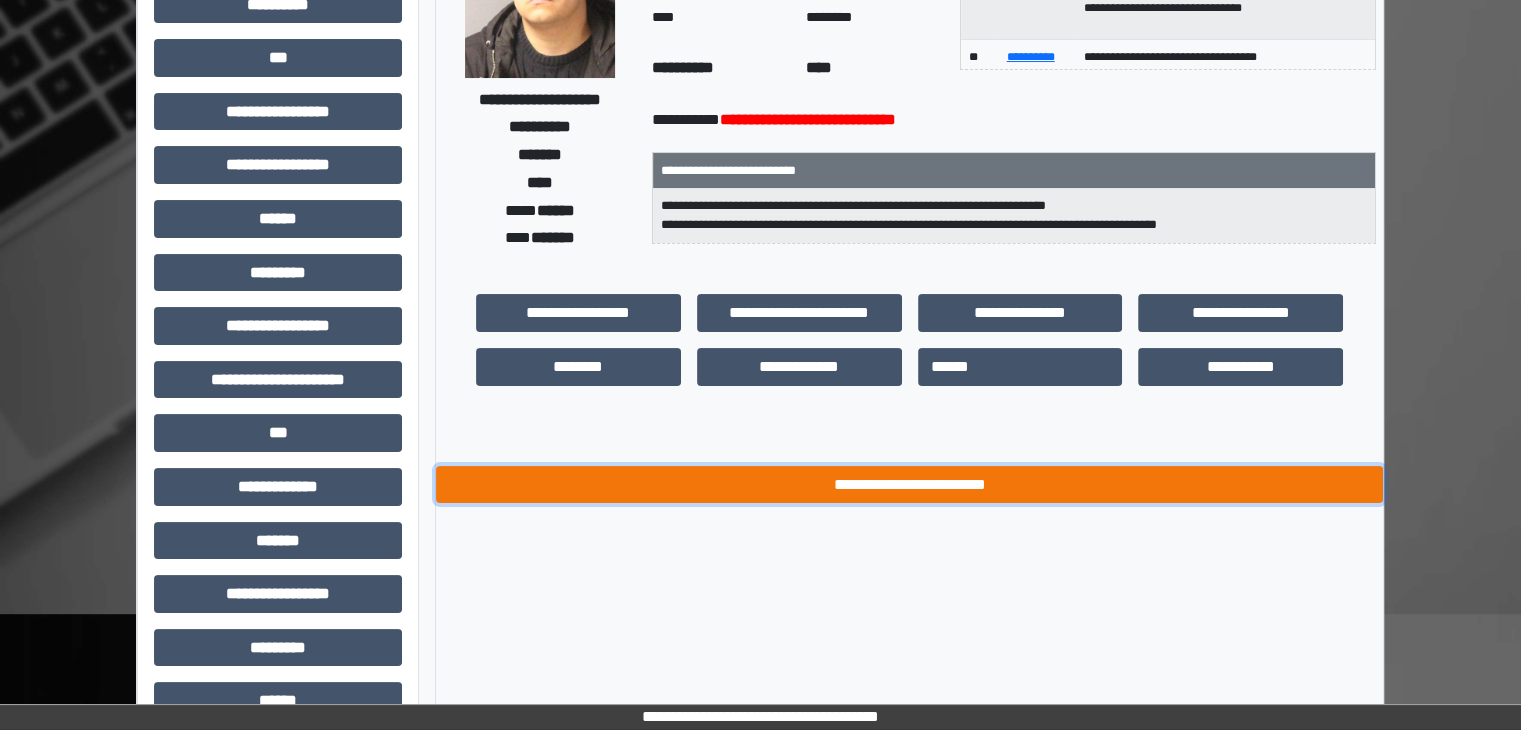 click on "**********" at bounding box center (909, 485) 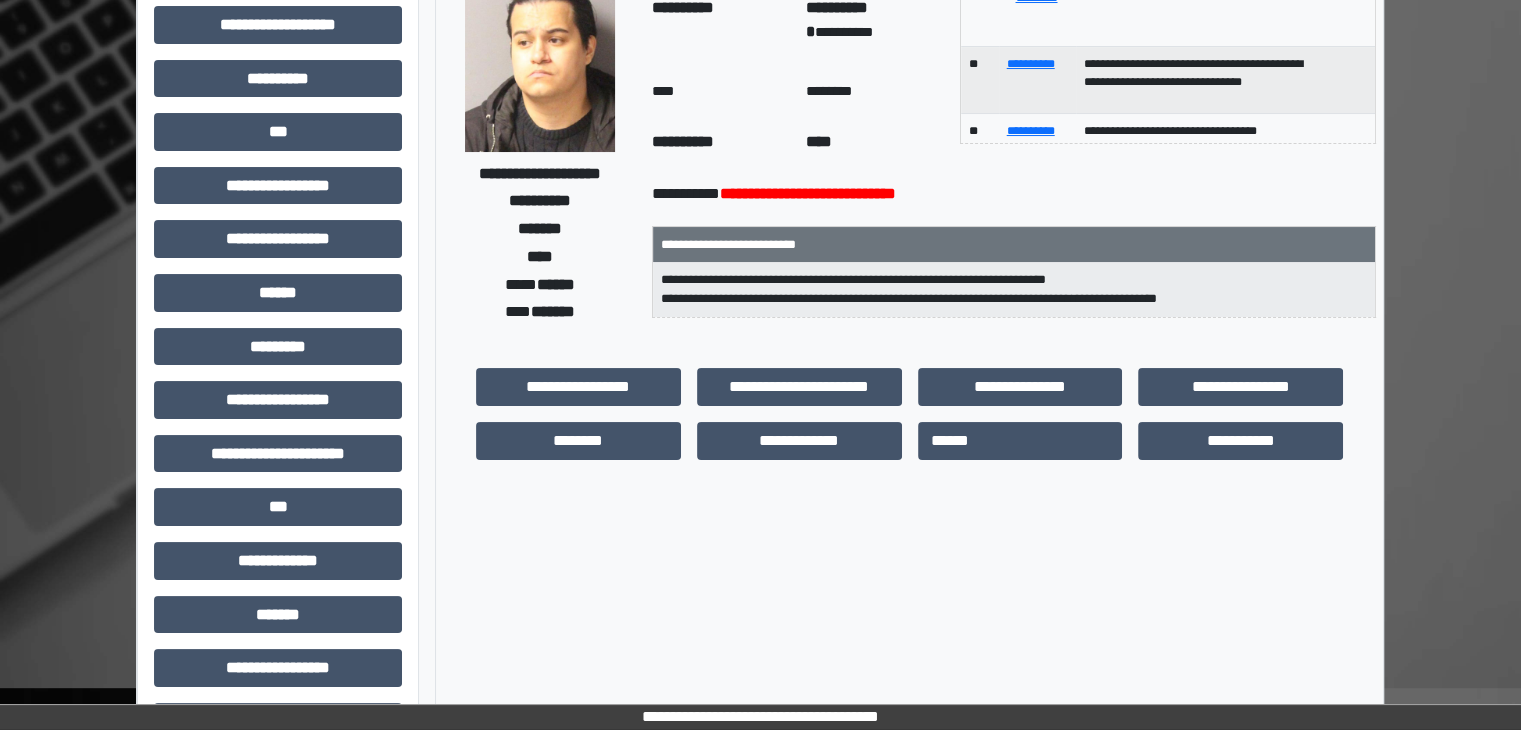 scroll, scrollTop: 0, scrollLeft: 0, axis: both 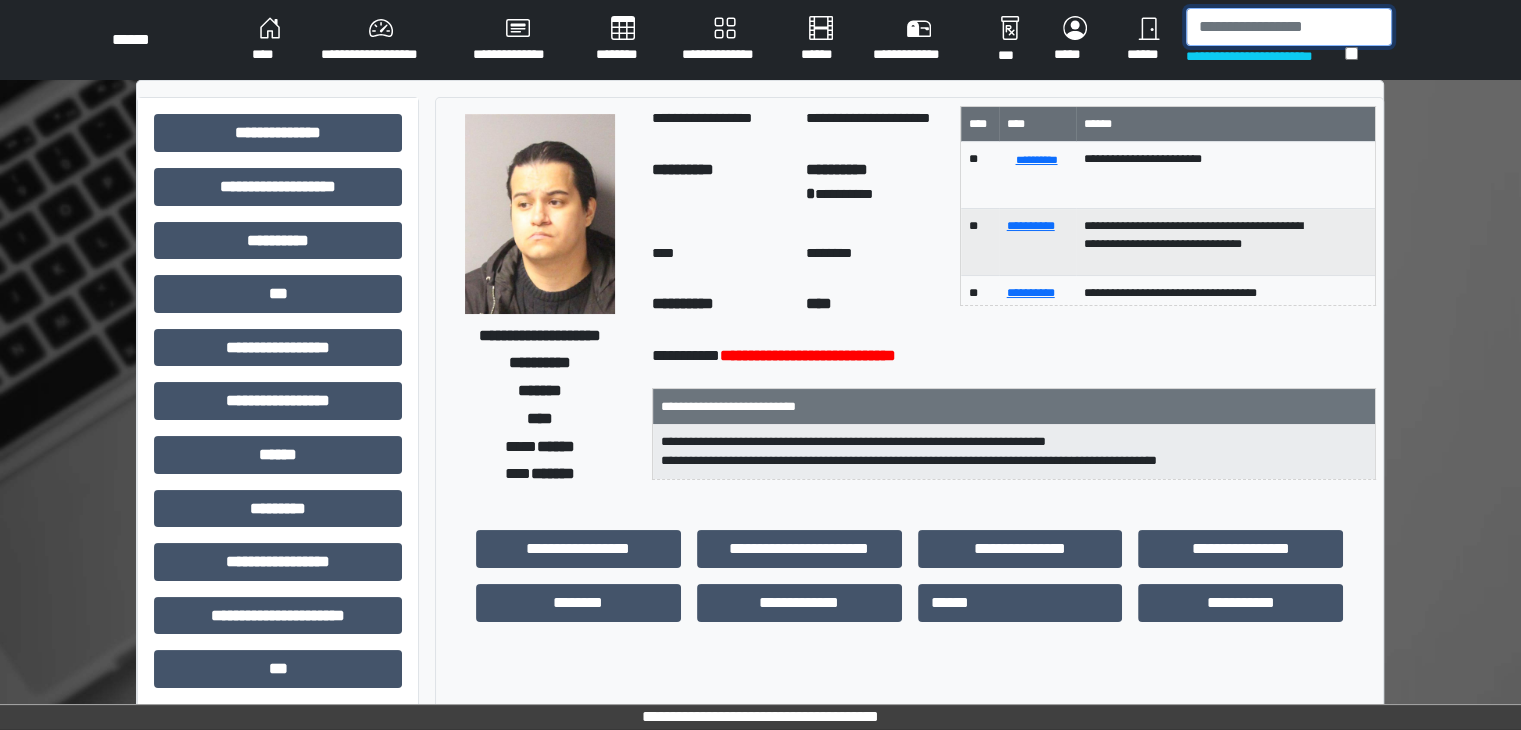 click at bounding box center [1289, 27] 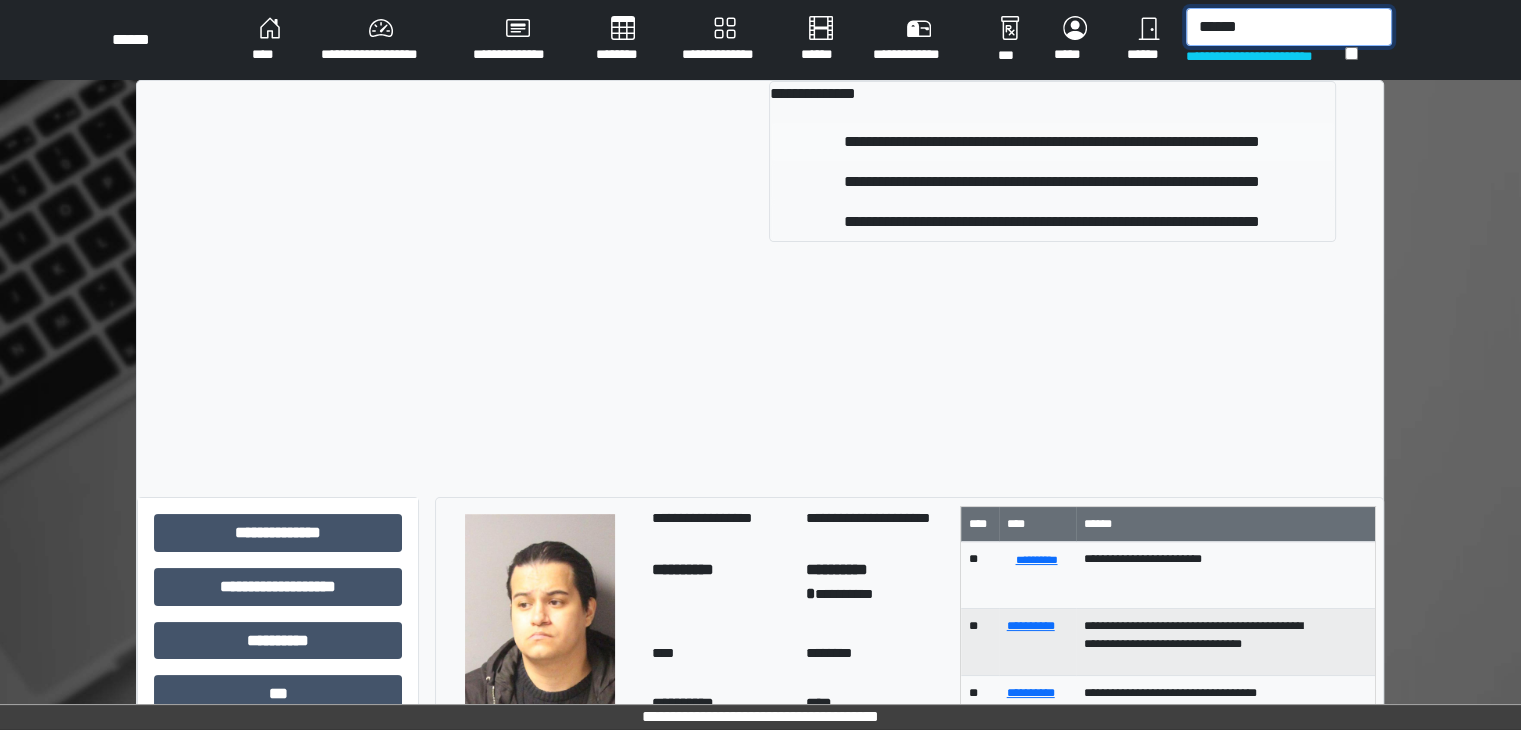 type on "******" 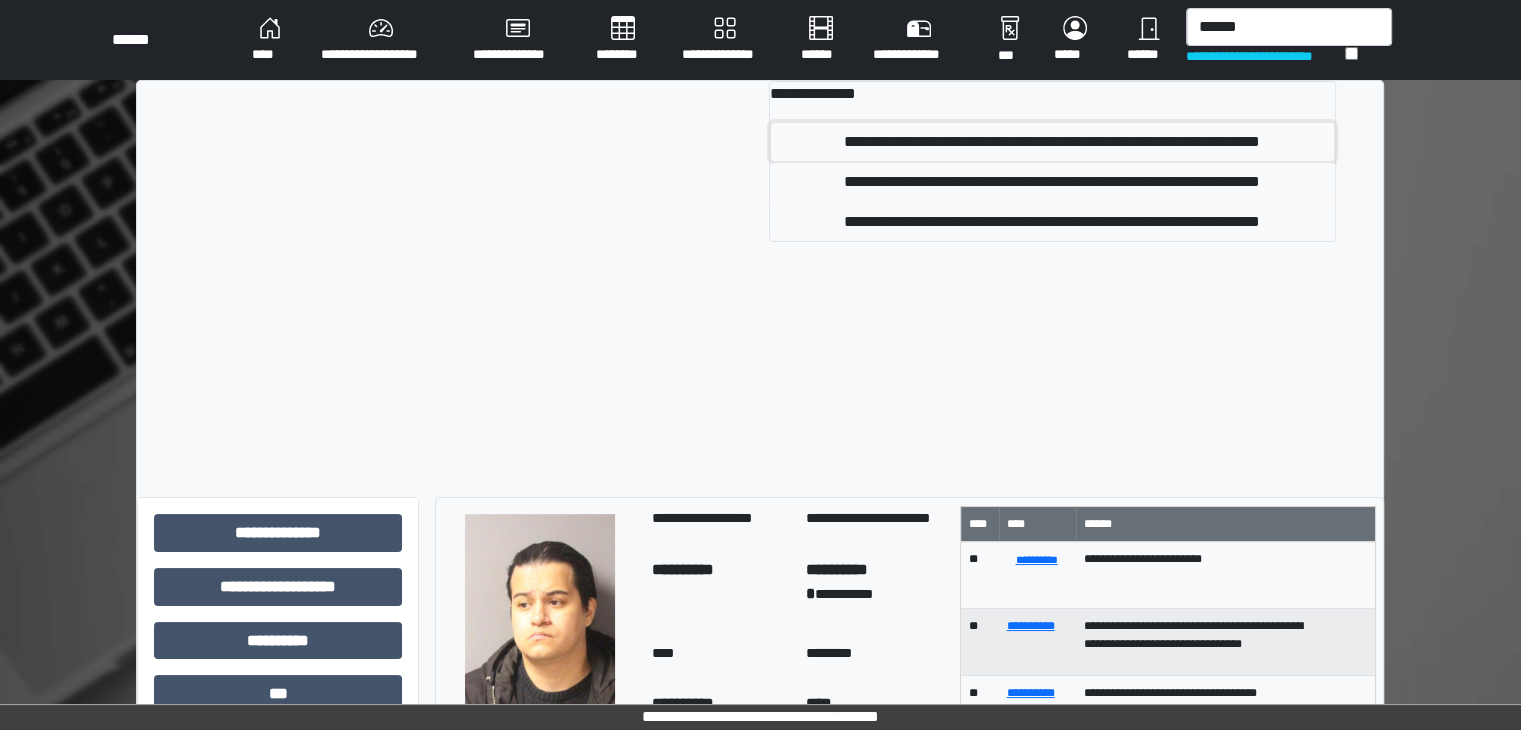 click on "**********" at bounding box center [1052, 142] 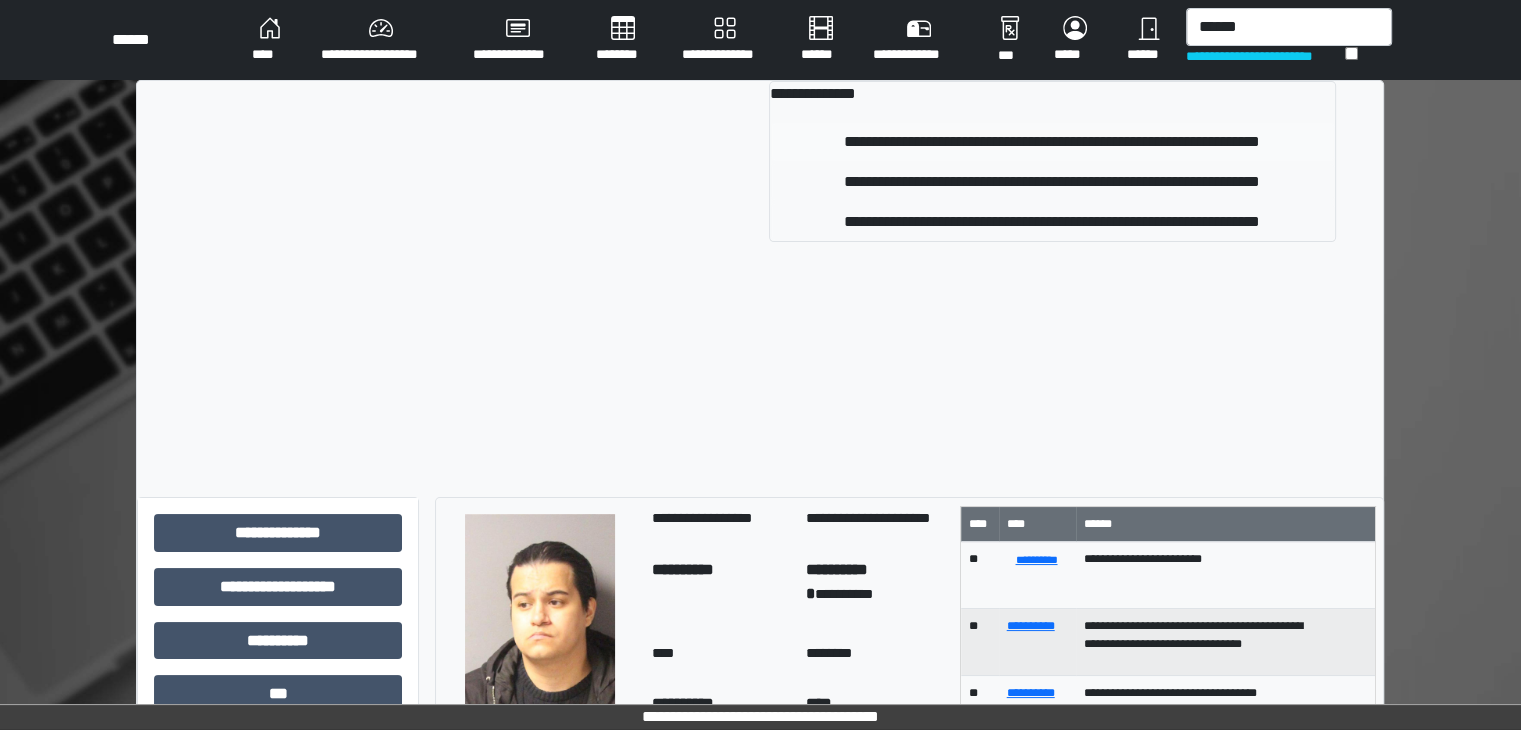 type 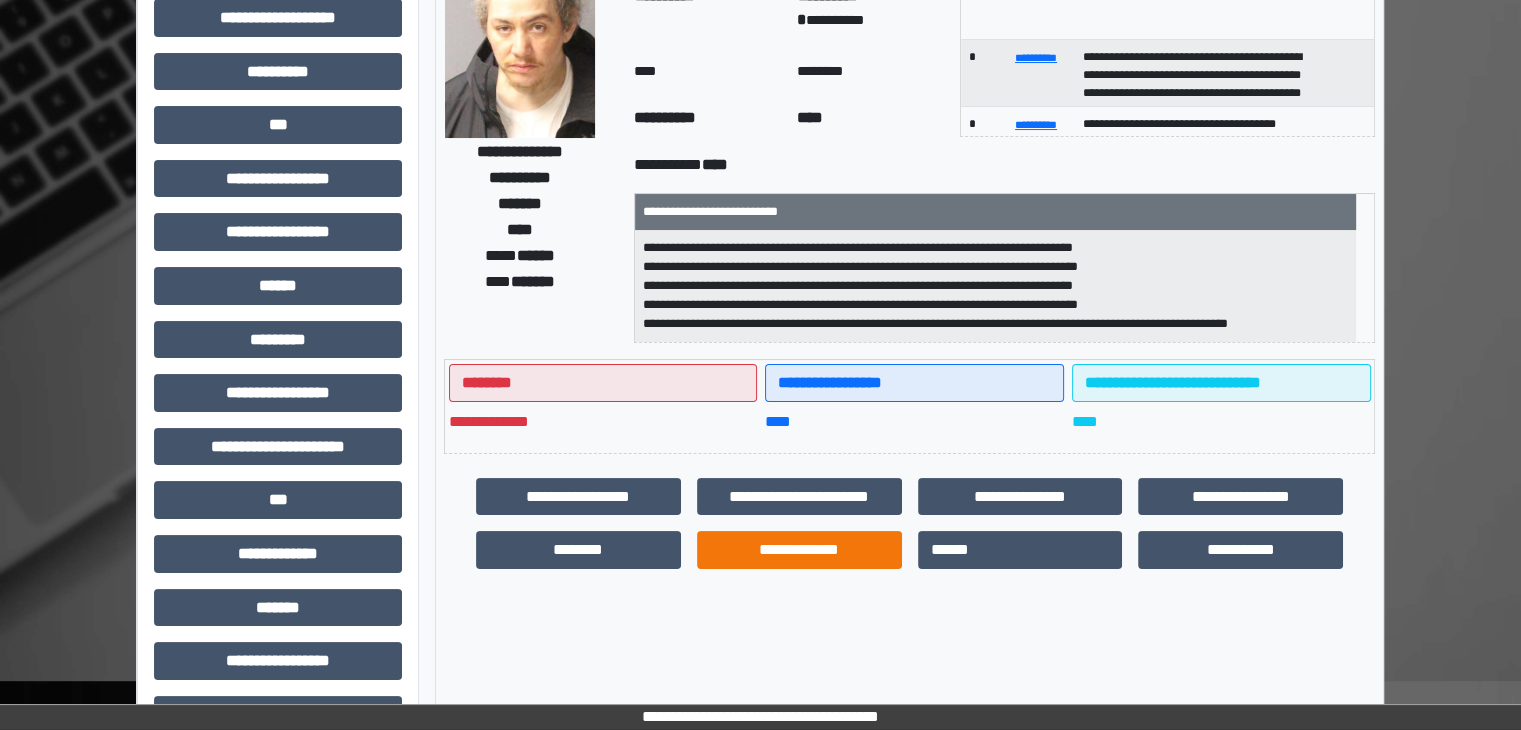 scroll, scrollTop: 200, scrollLeft: 0, axis: vertical 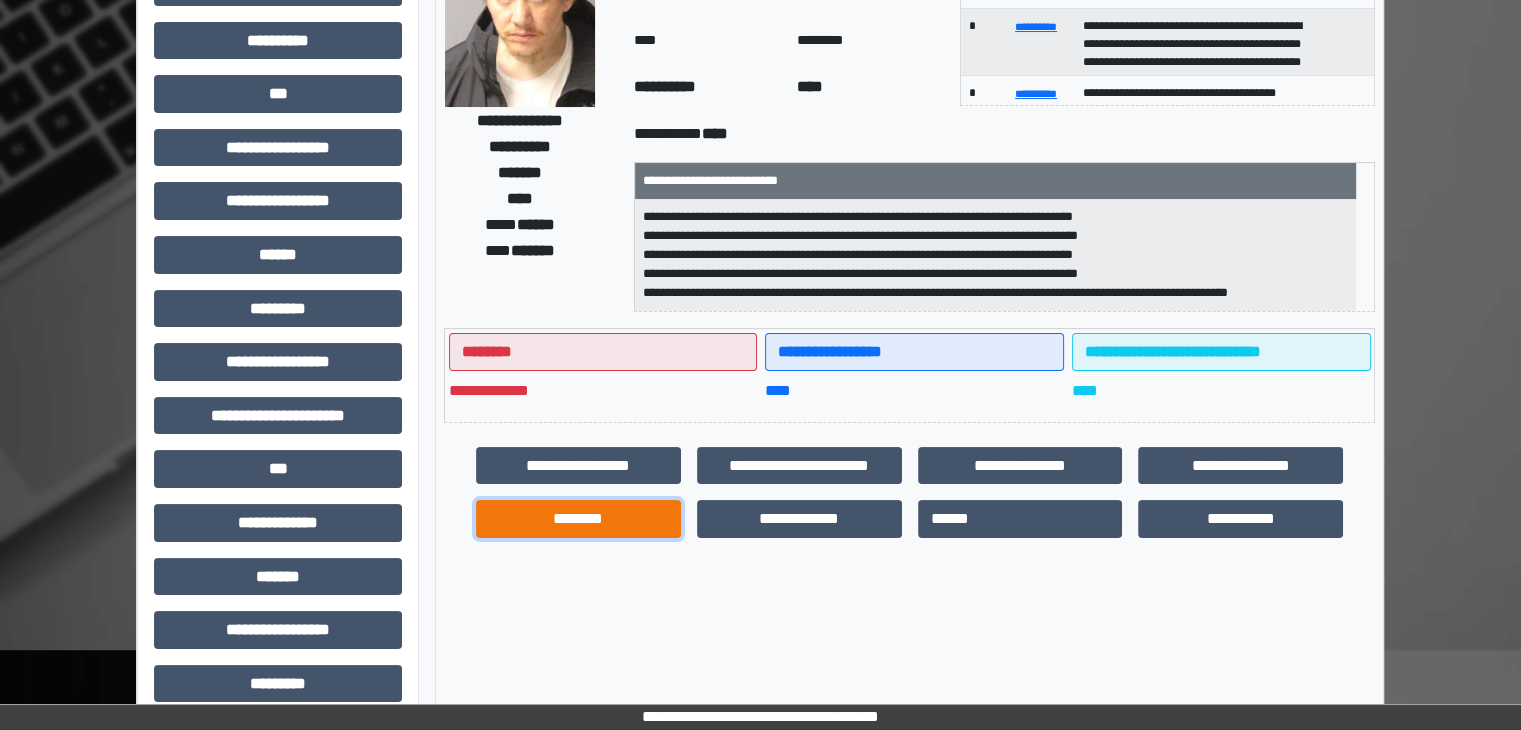click on "********" at bounding box center (578, 519) 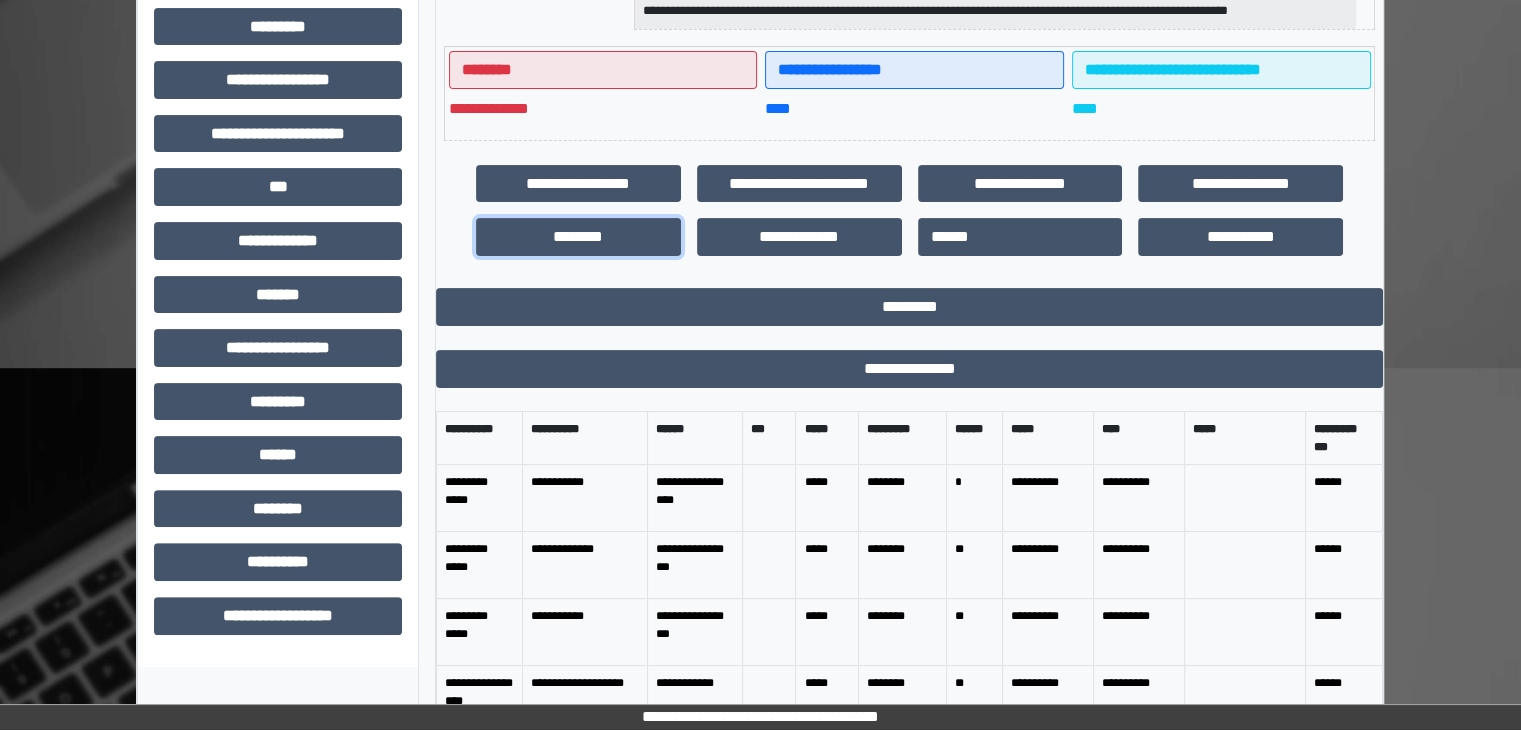 scroll, scrollTop: 660, scrollLeft: 0, axis: vertical 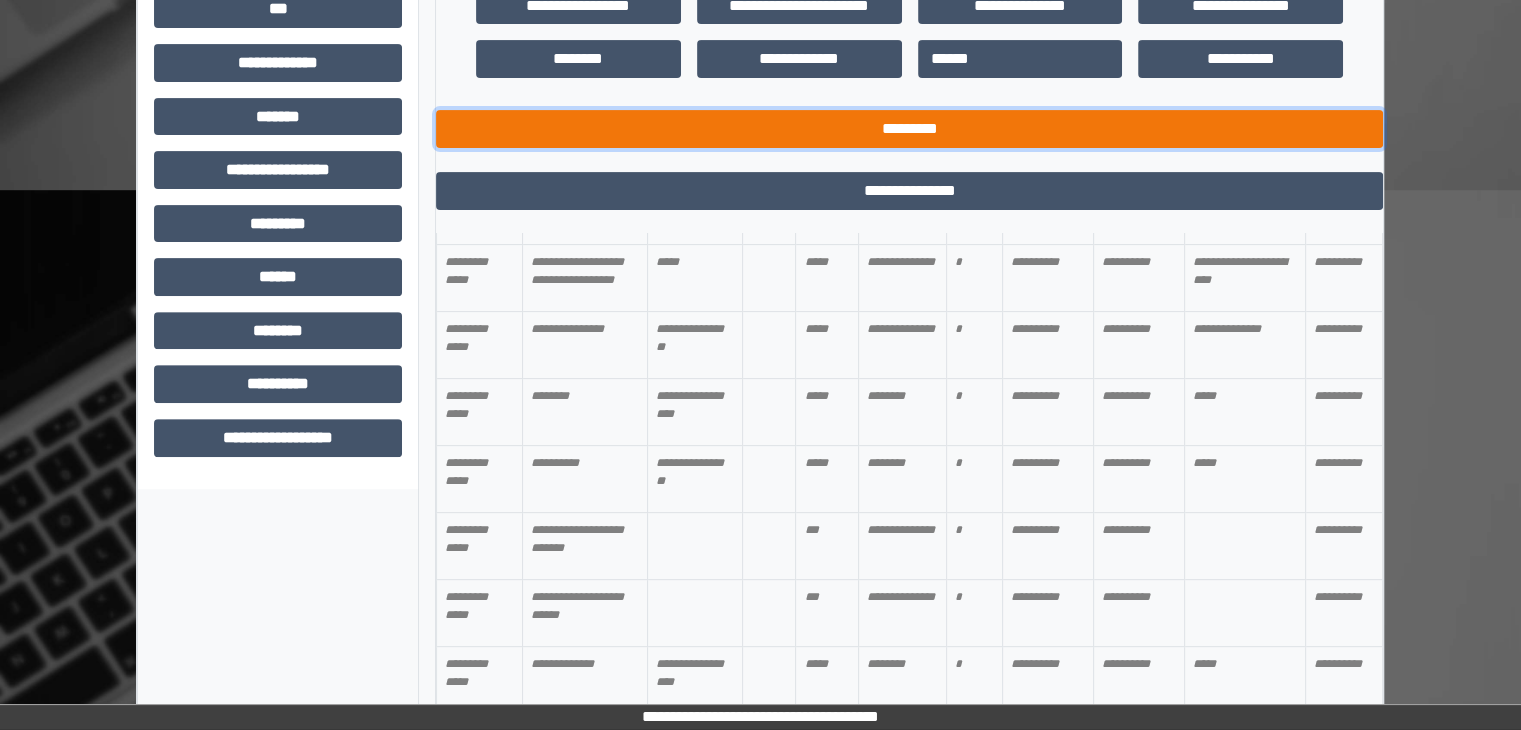 drag, startPoint x: 880, startPoint y: 132, endPoint x: 304, endPoint y: 78, distance: 578.5257 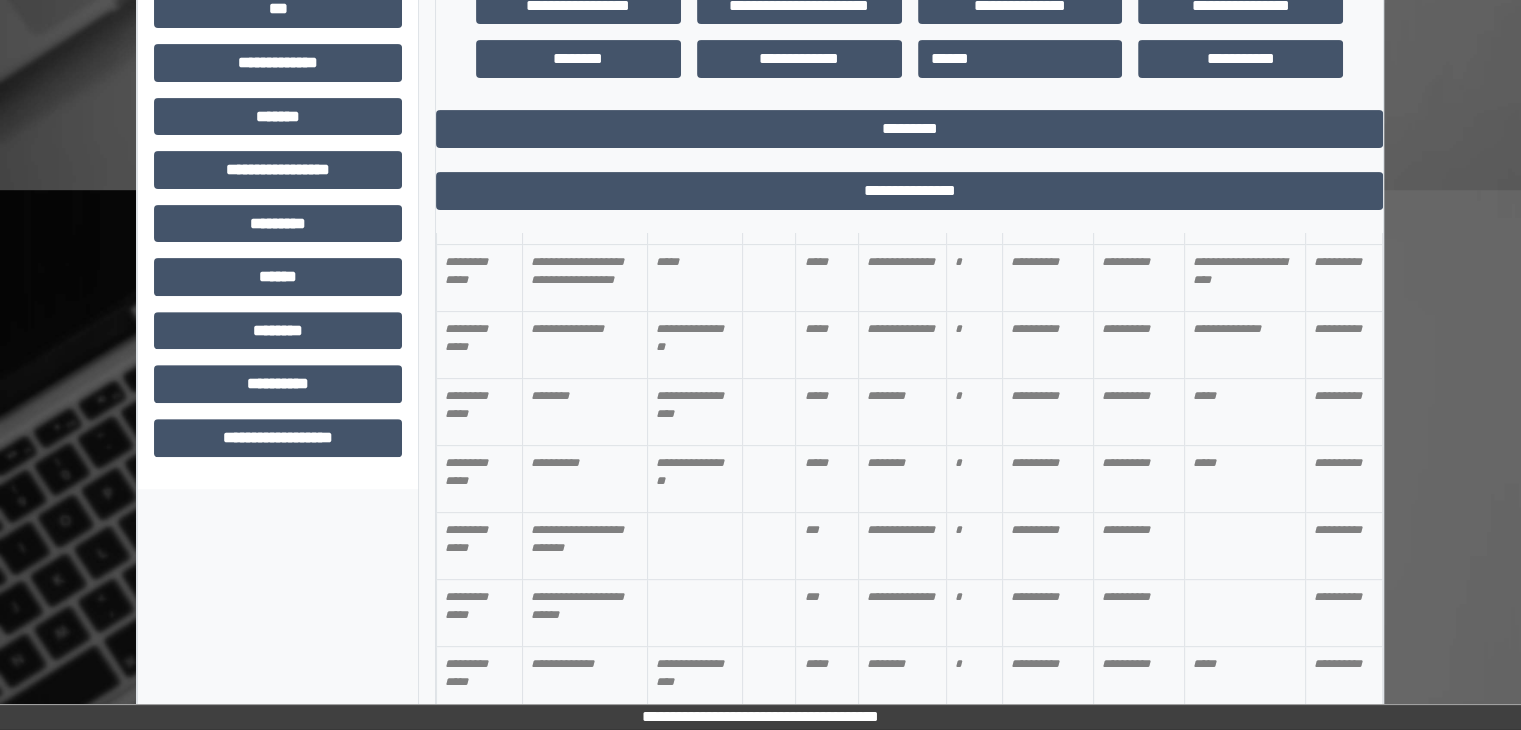 scroll, scrollTop: 436, scrollLeft: 0, axis: vertical 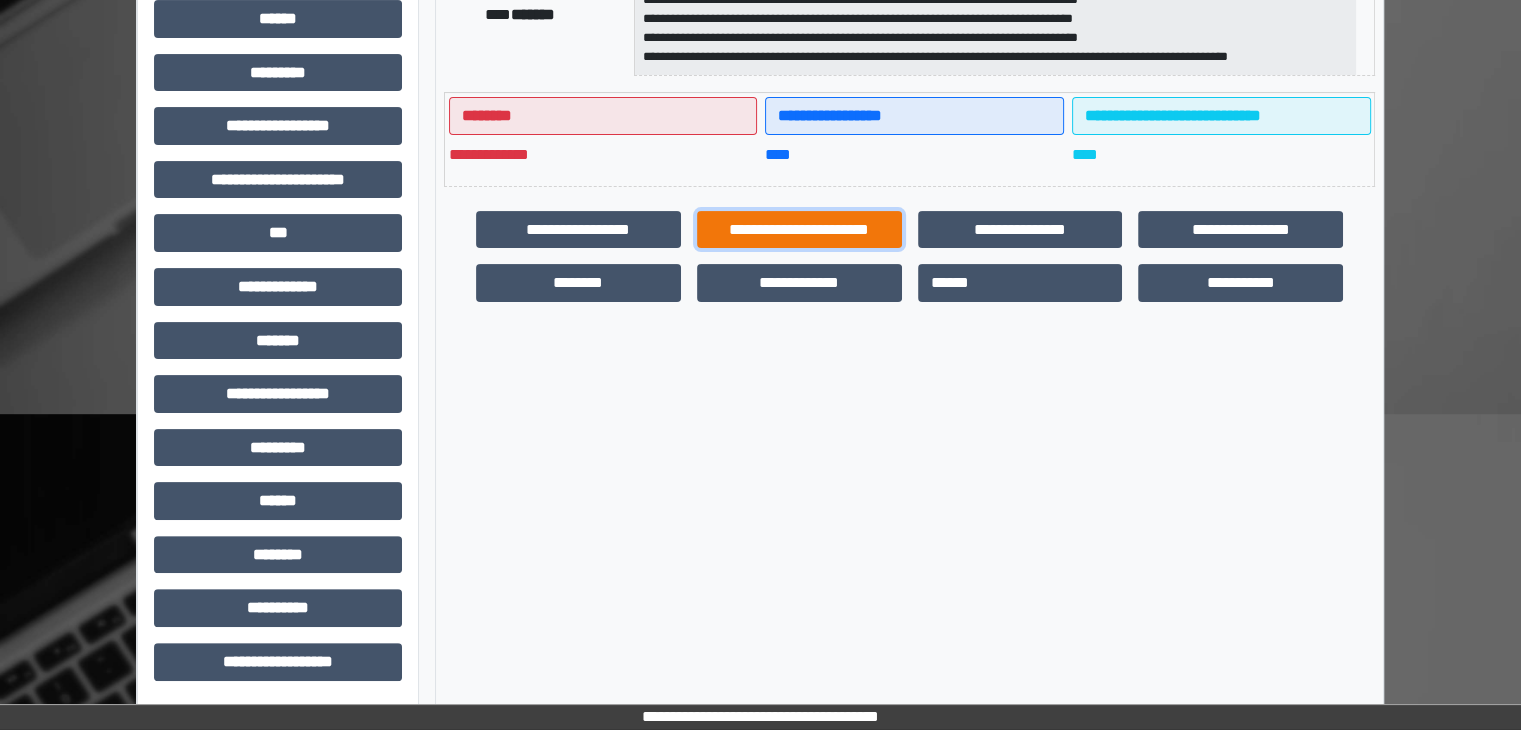 click on "**********" at bounding box center (799, 230) 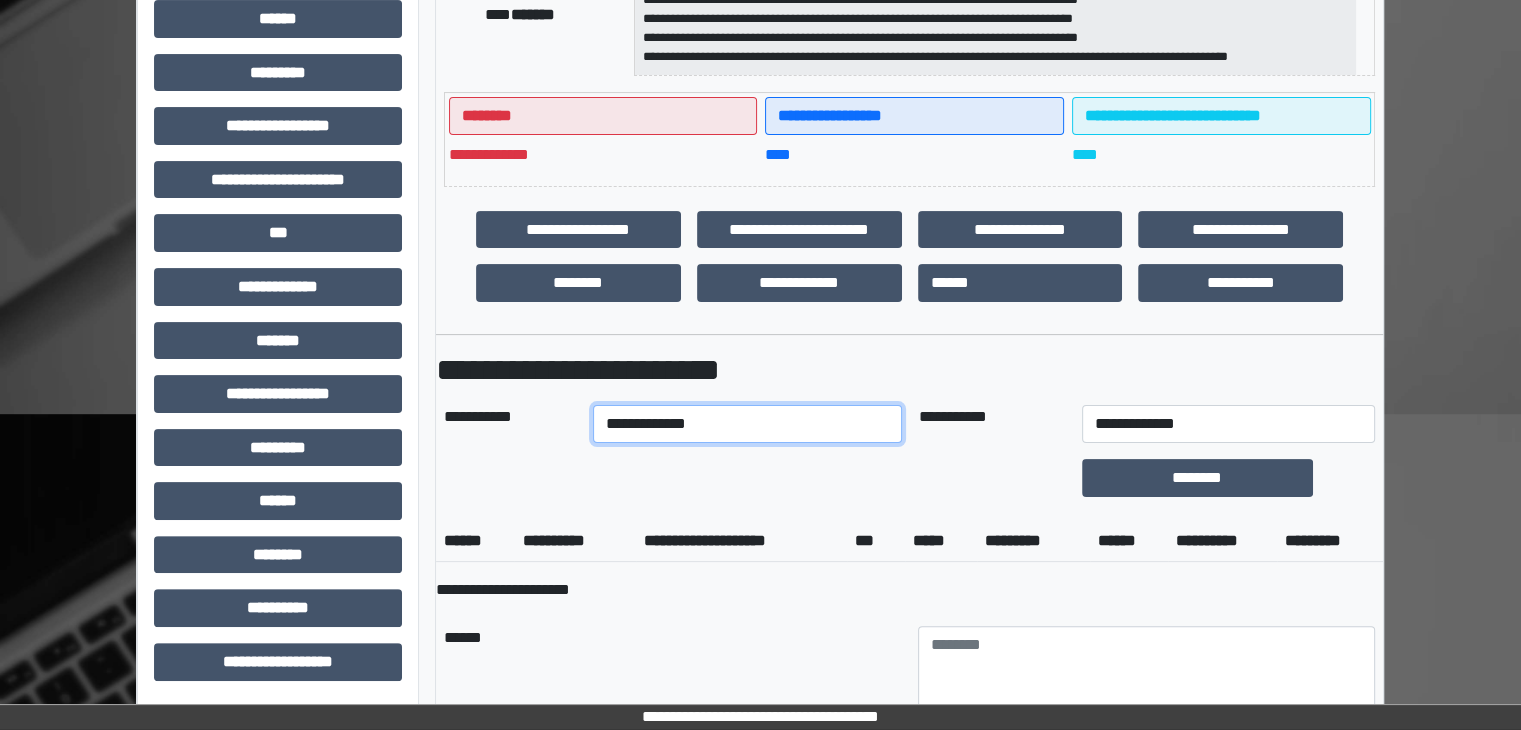click on "**********" at bounding box center [748, 424] 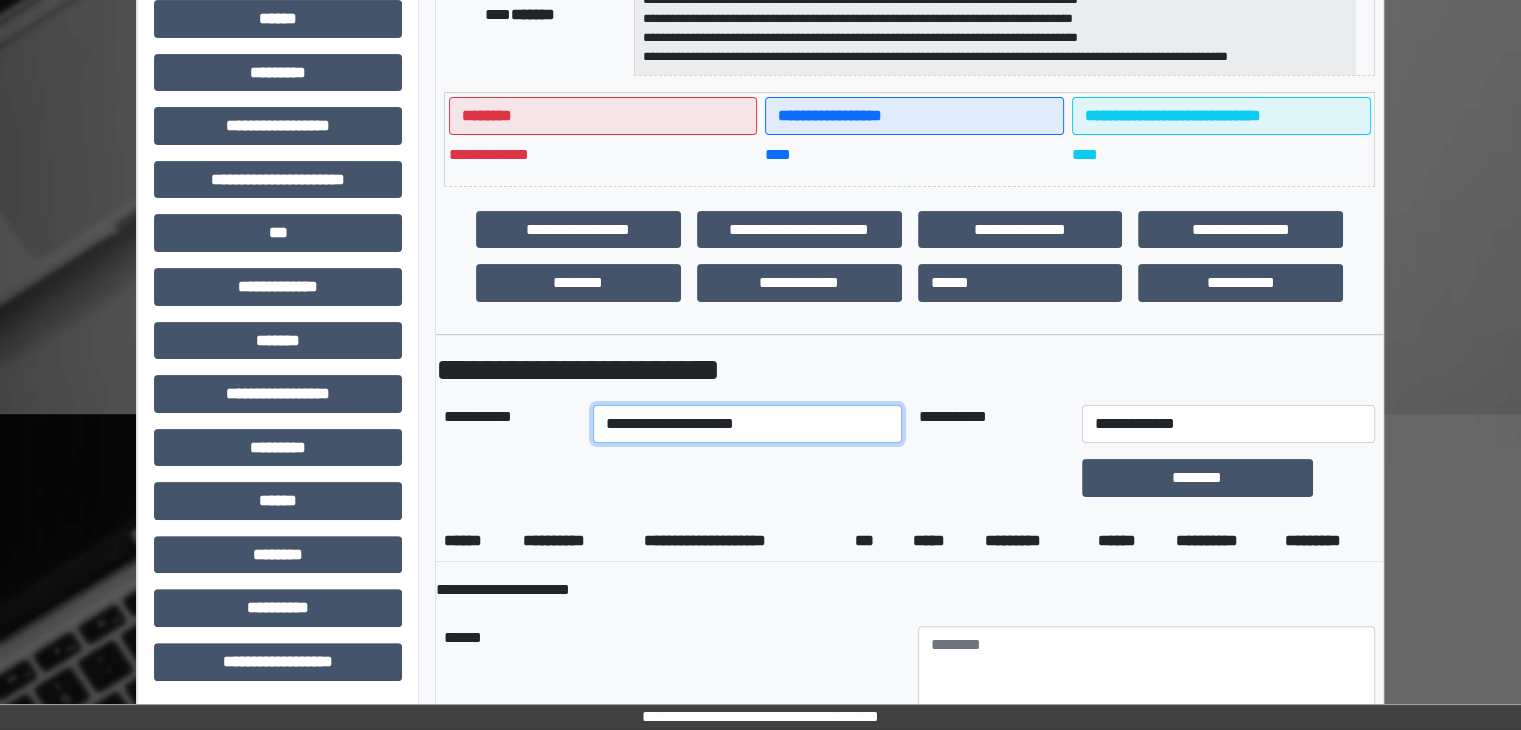 click on "**********" at bounding box center (748, 424) 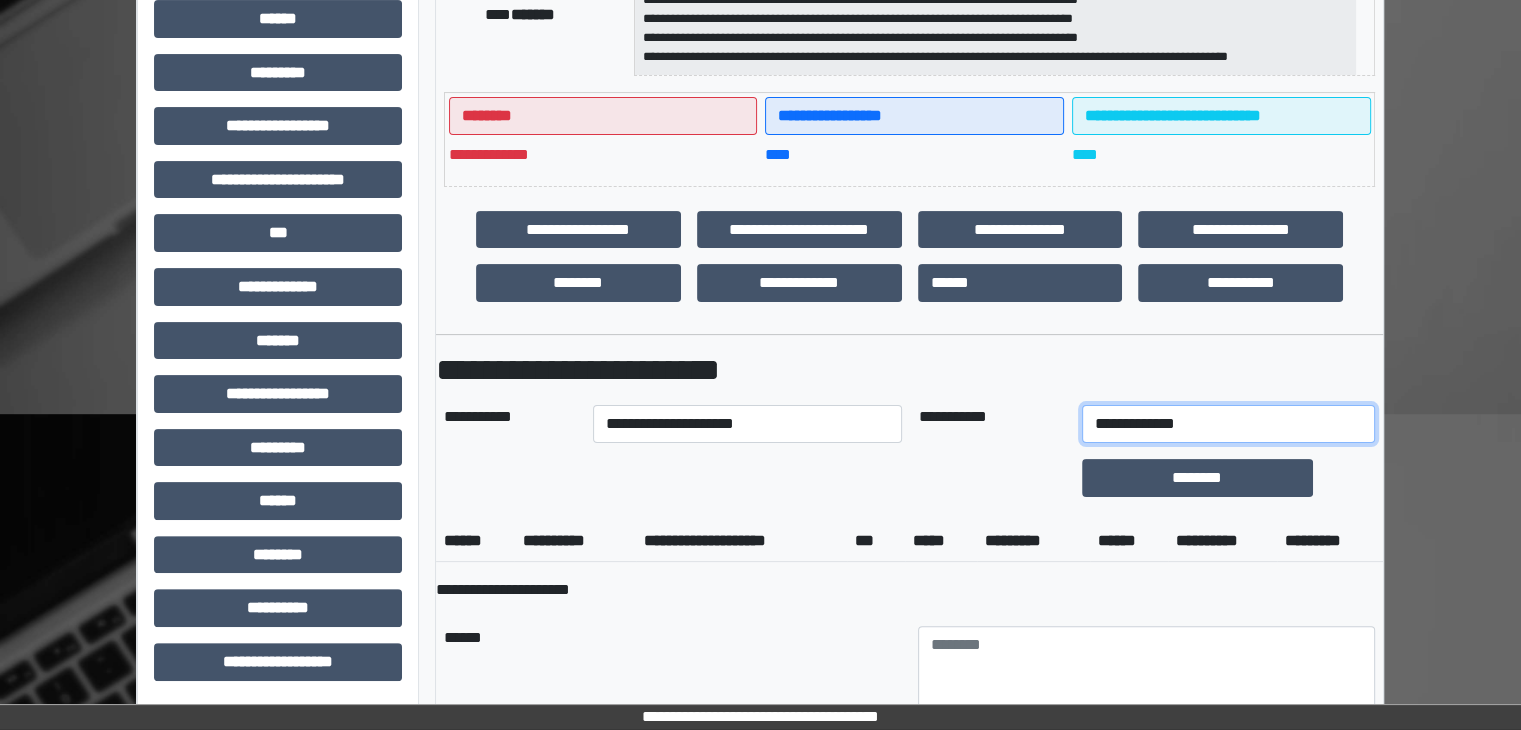 drag, startPoint x: 1302, startPoint y: 415, endPoint x: 1291, endPoint y: 437, distance: 24.596748 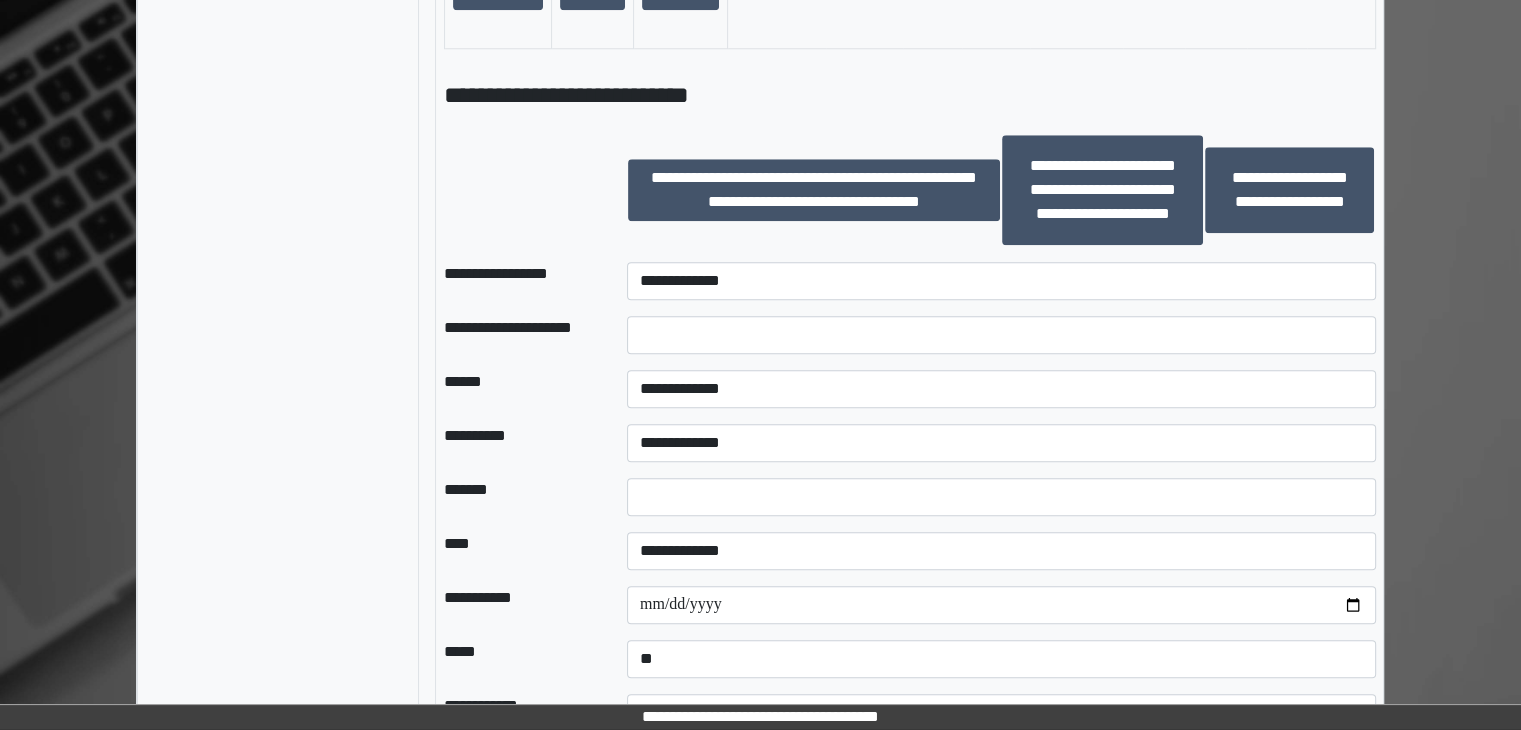 scroll, scrollTop: 2036, scrollLeft: 0, axis: vertical 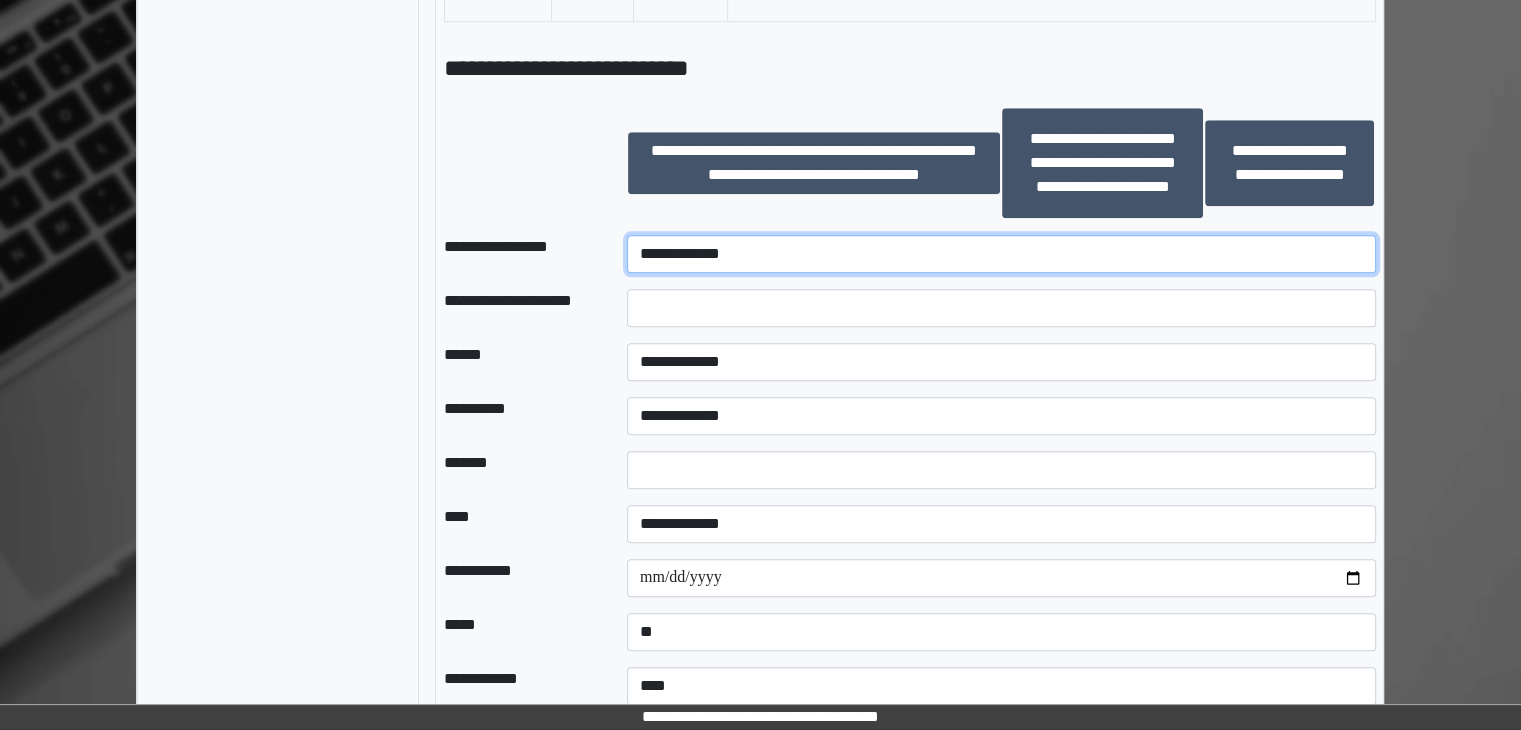 click on "**********" at bounding box center (1001, 254) 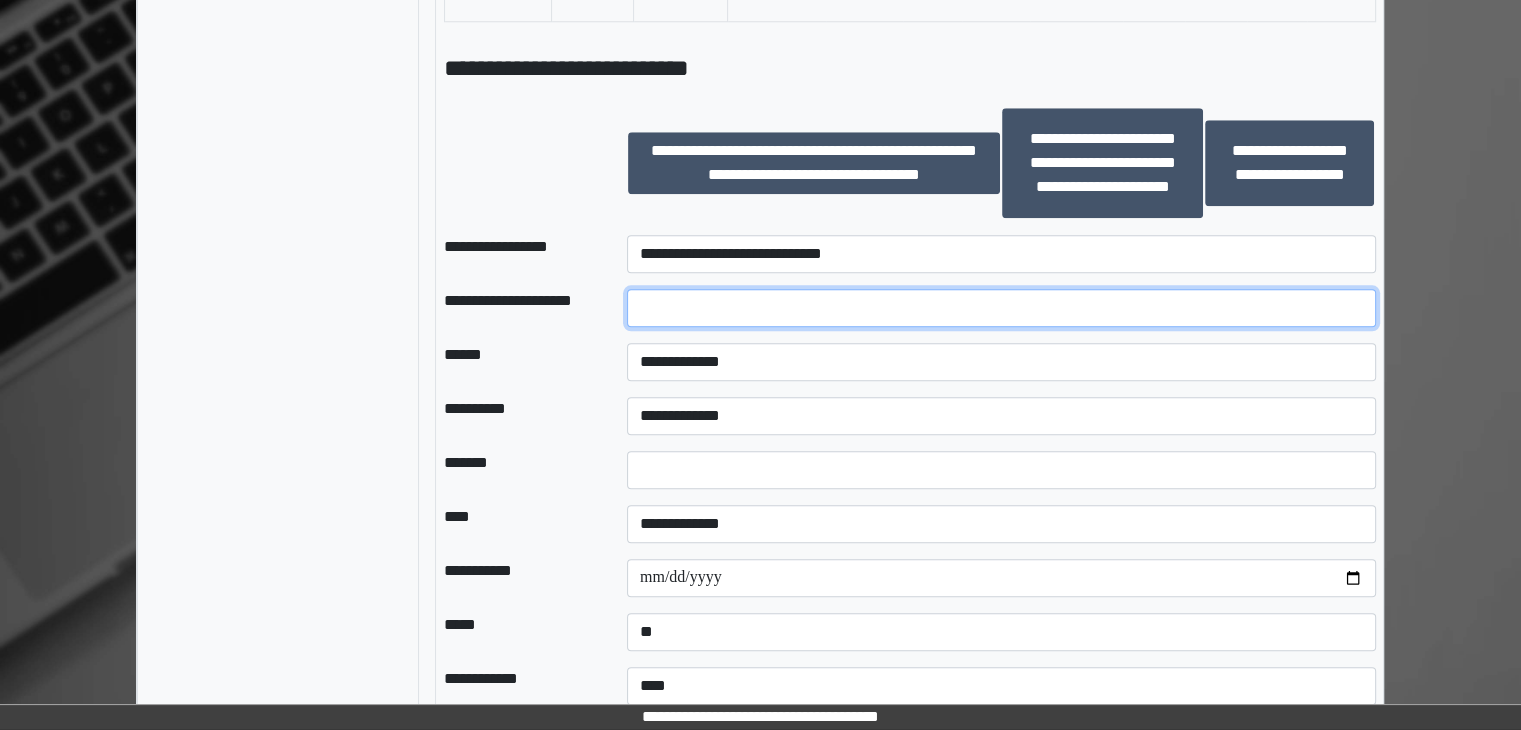 click at bounding box center (1001, 308) 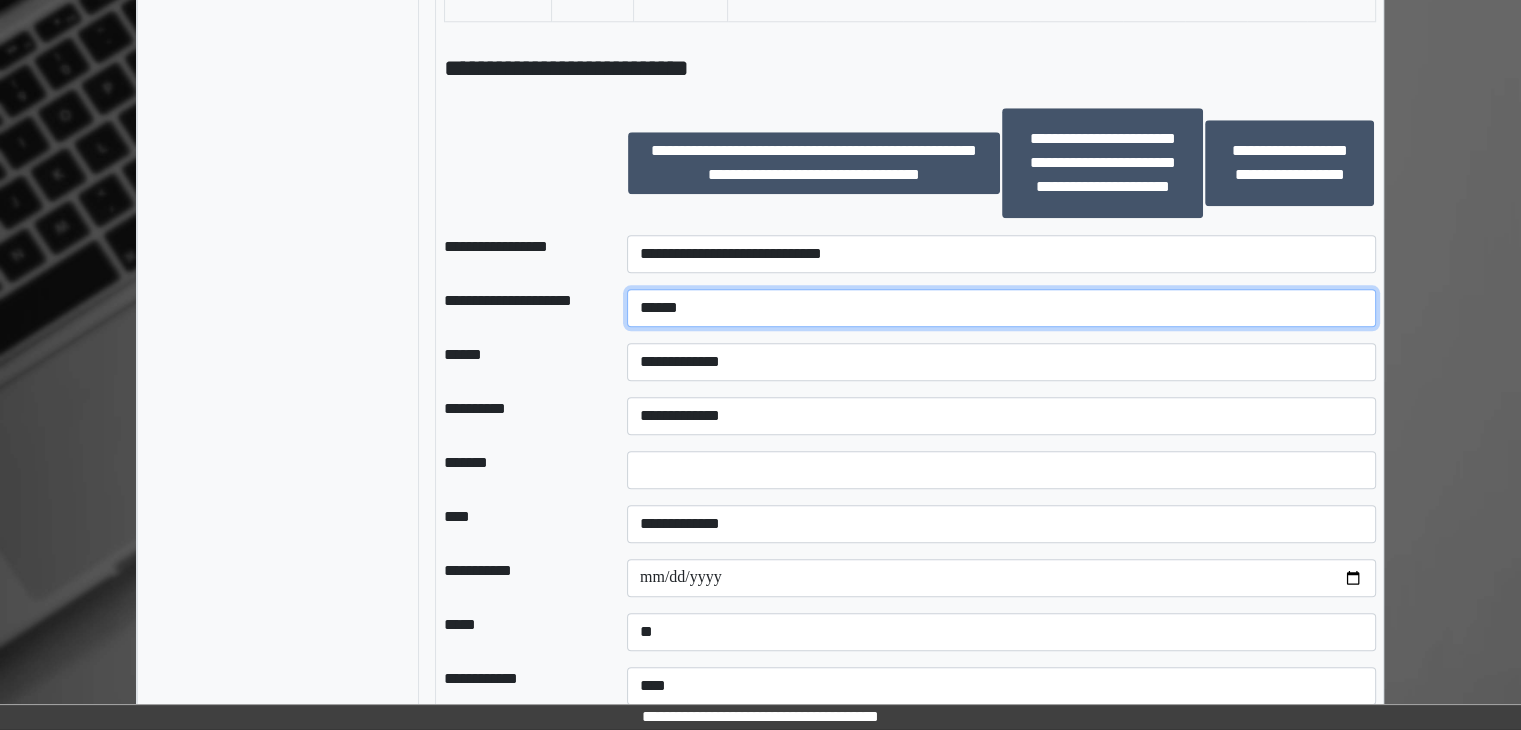 type on "******" 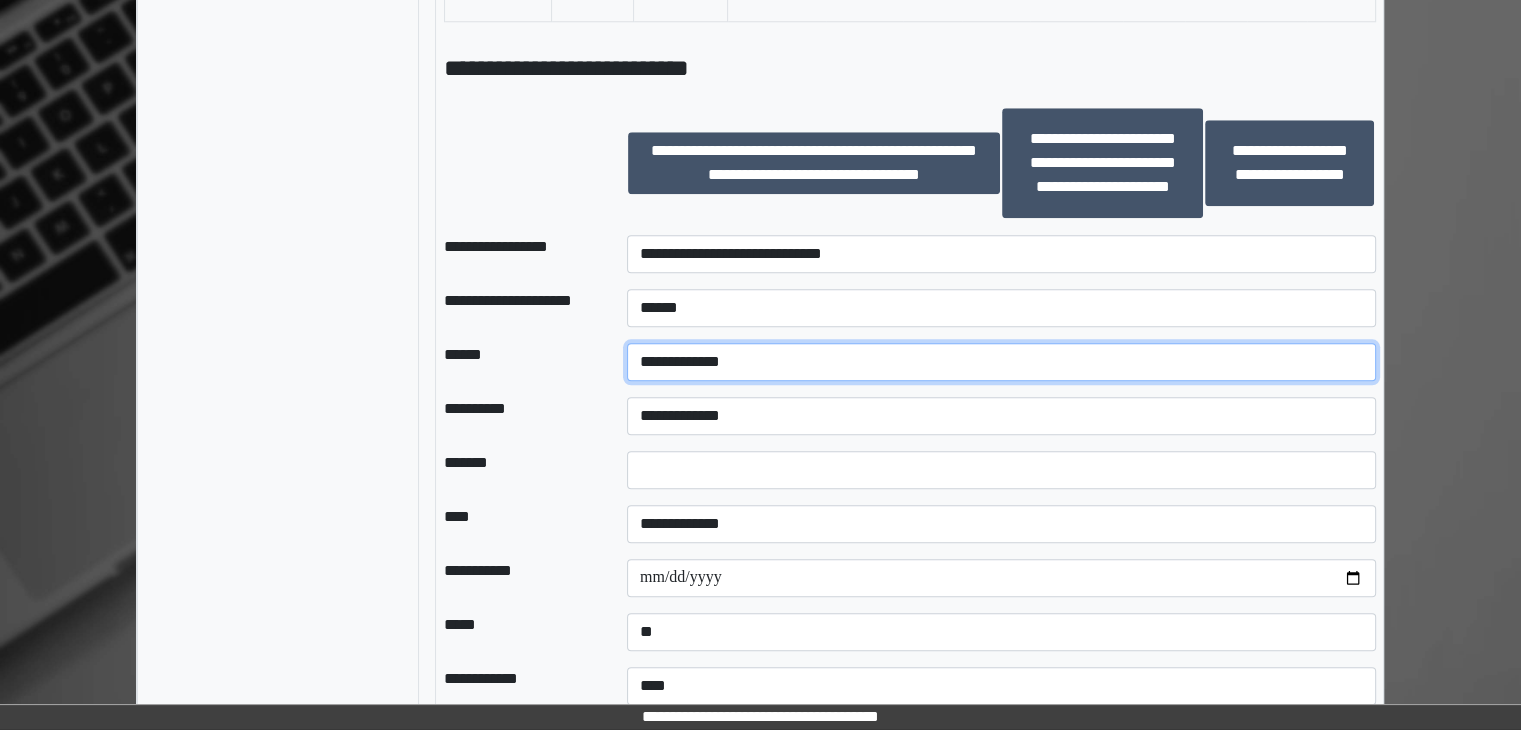 click on "**********" at bounding box center (1001, 362) 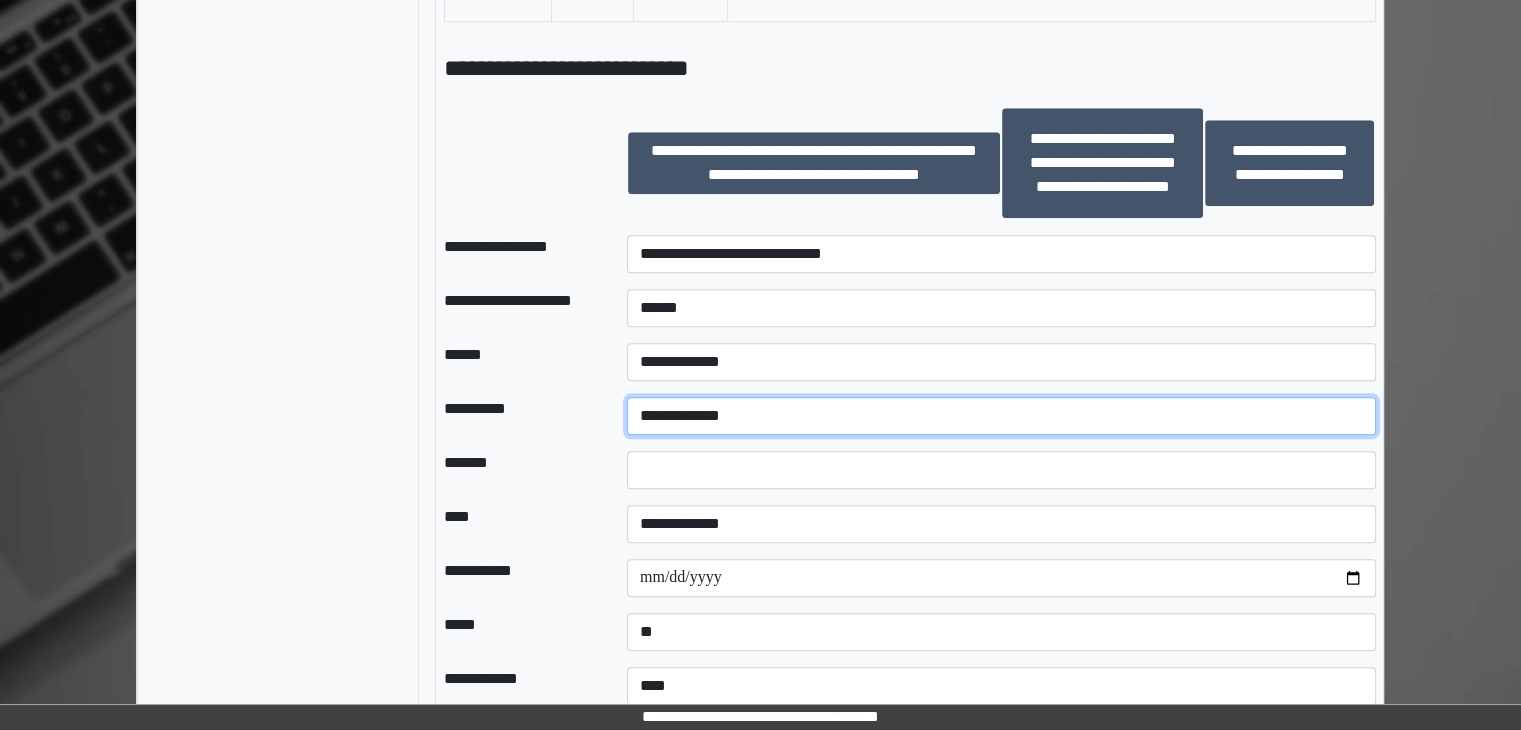 click on "**********" at bounding box center [1001, 416] 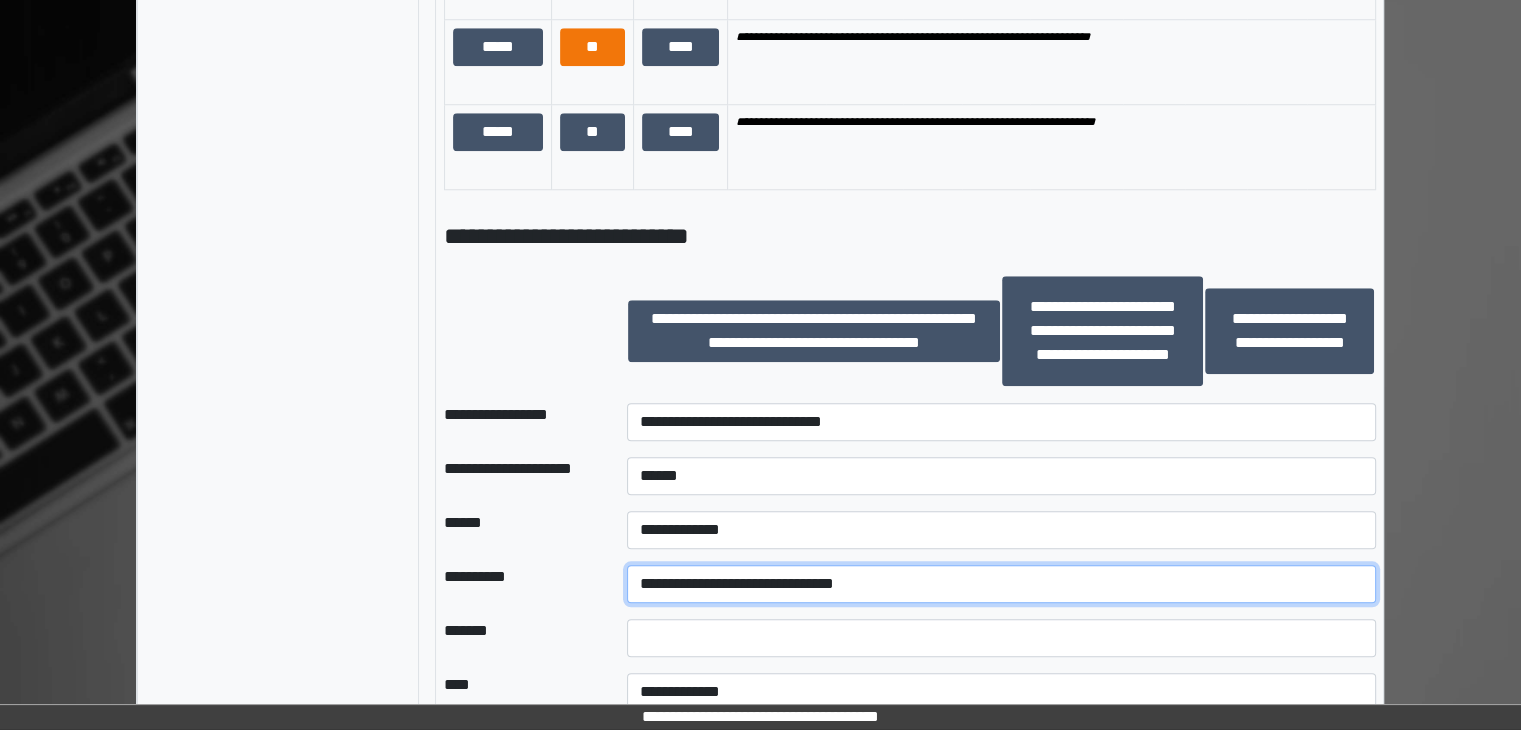 scroll, scrollTop: 1736, scrollLeft: 0, axis: vertical 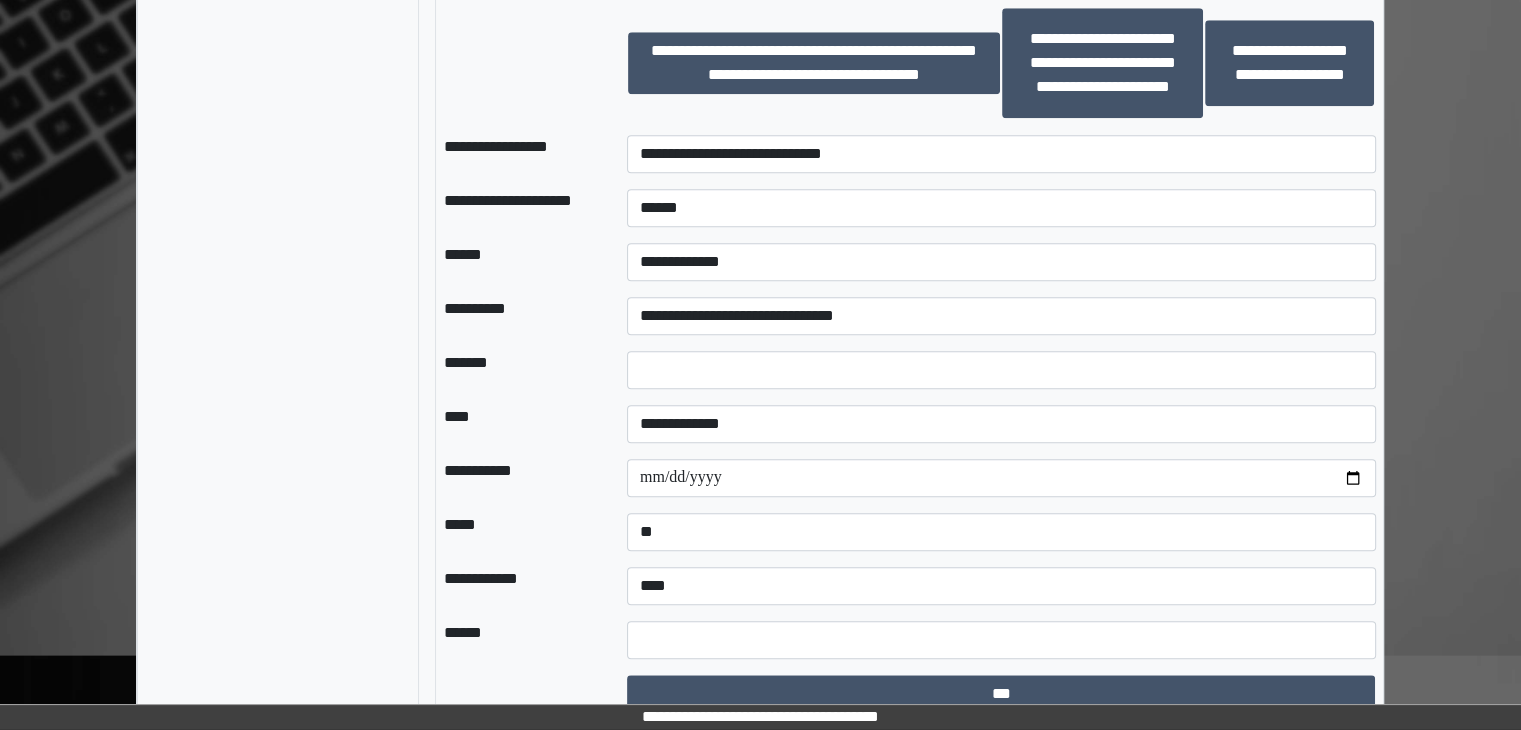 click at bounding box center [1001, 370] 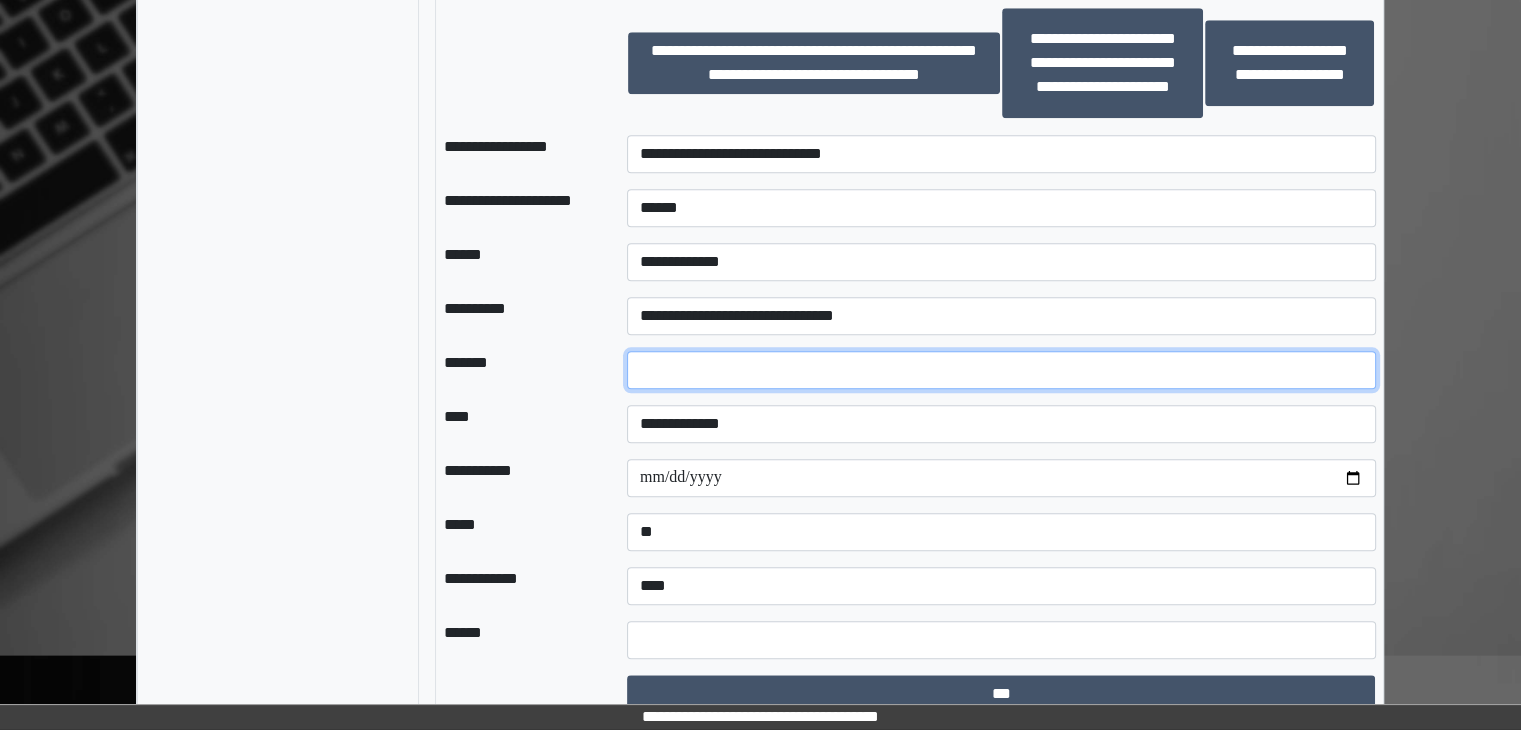 click at bounding box center (1001, 370) 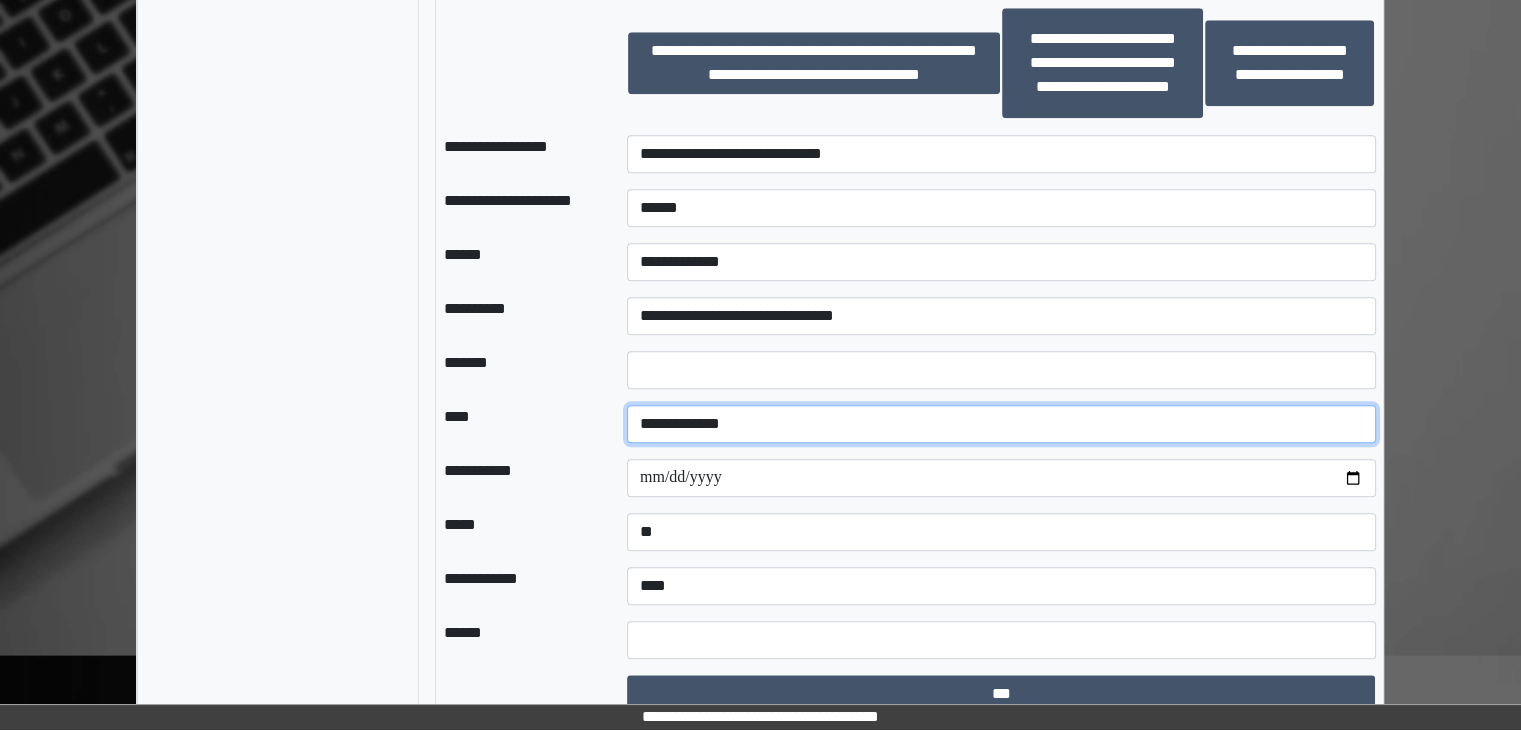 click on "**********" at bounding box center [1001, 424] 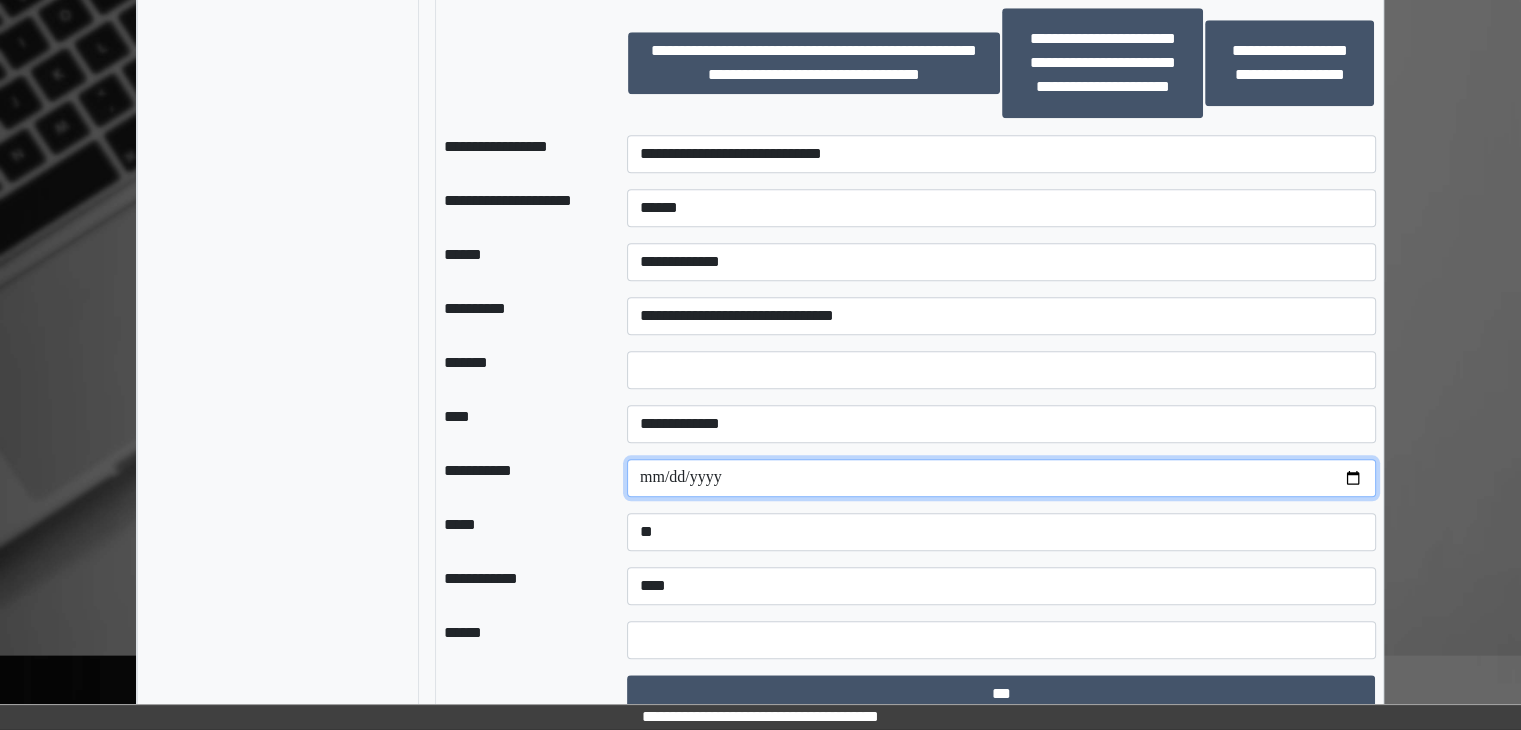 click at bounding box center [1001, 478] 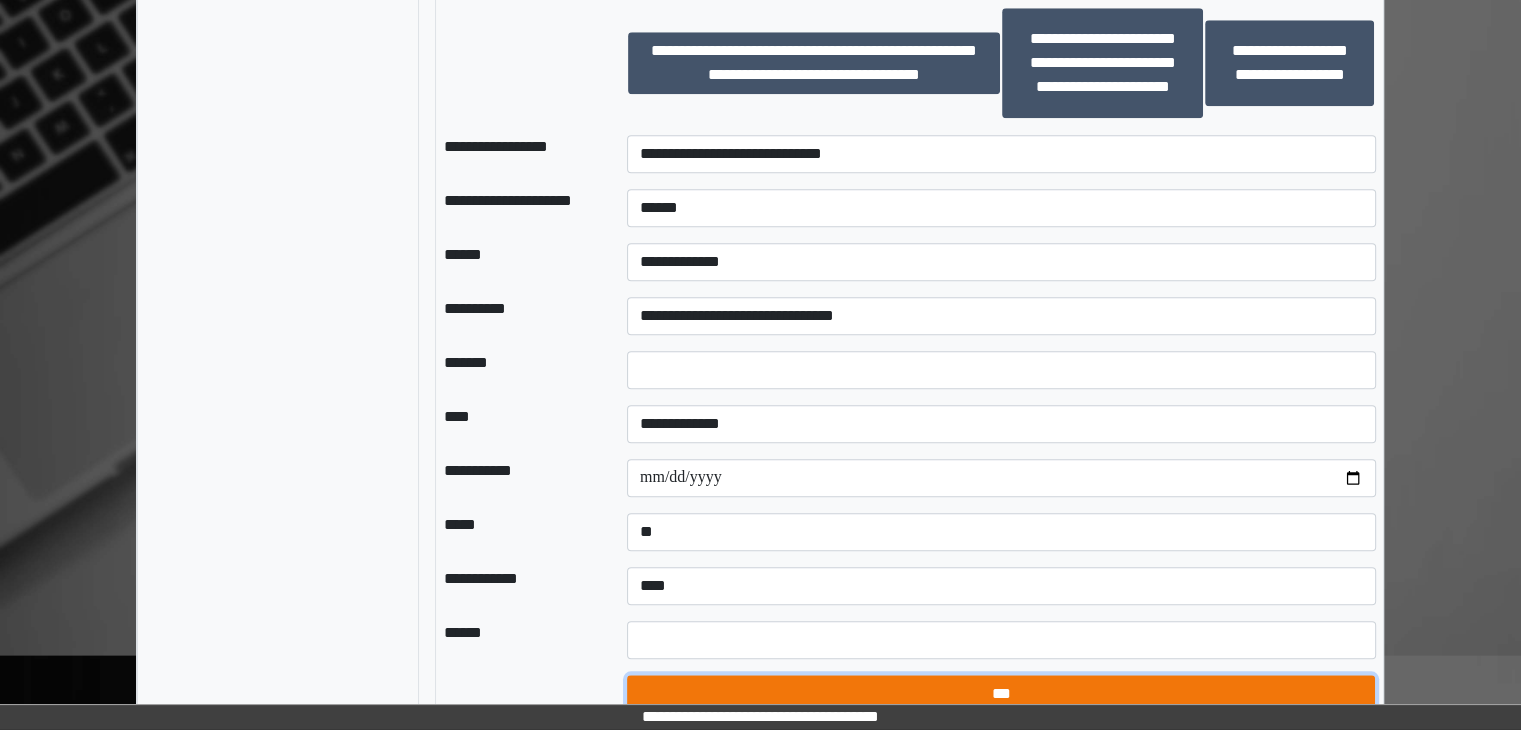 click on "***" at bounding box center [1001, 694] 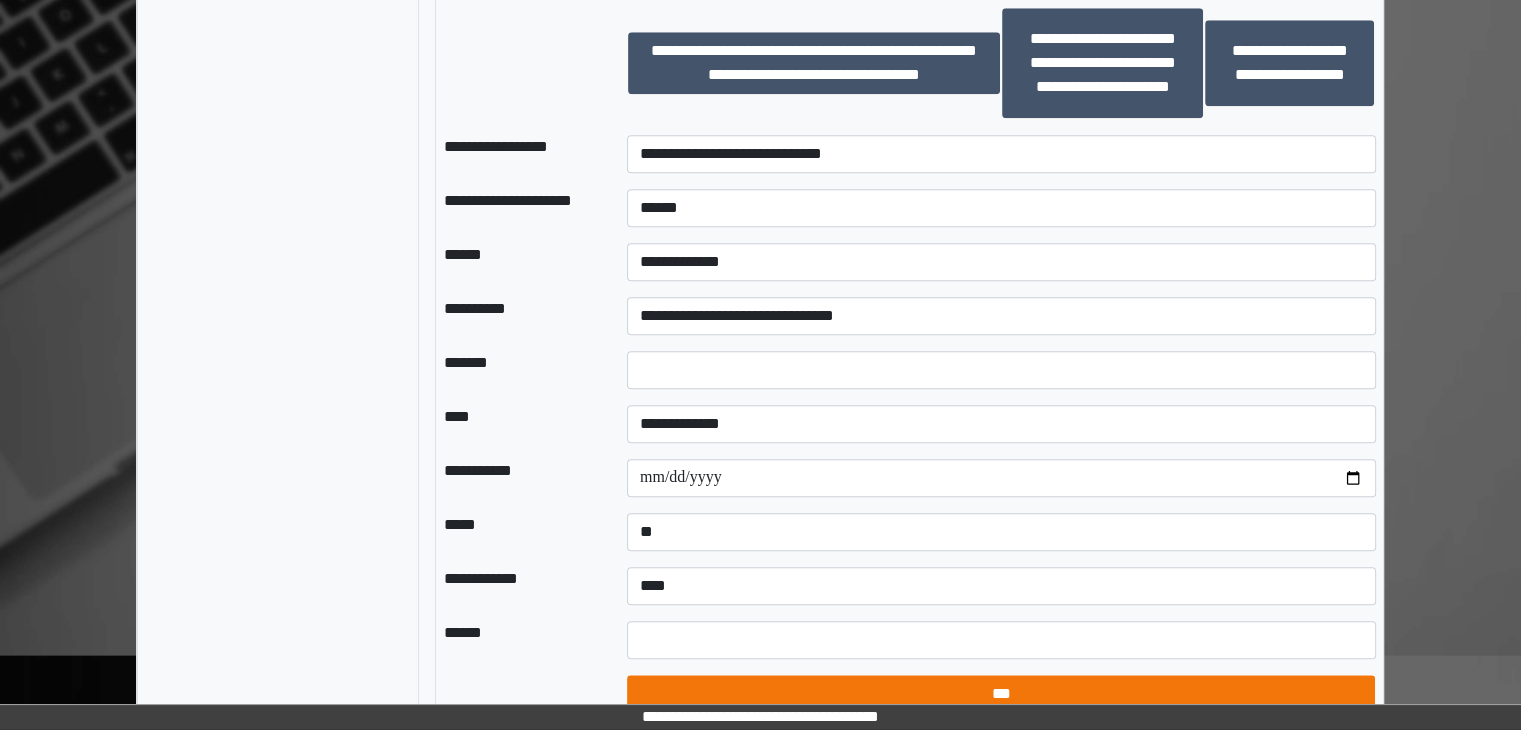 select on "*" 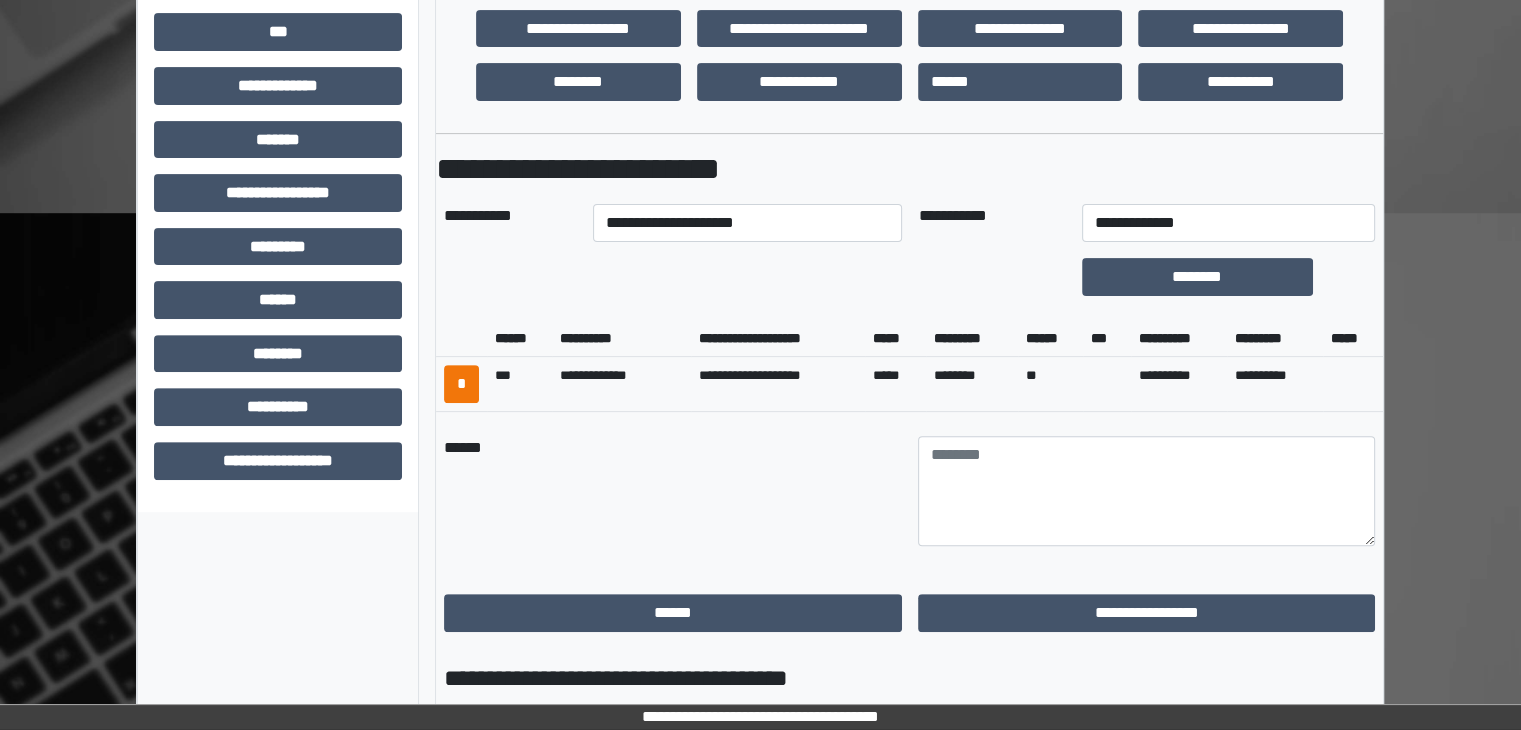 scroll, scrollTop: 636, scrollLeft: 0, axis: vertical 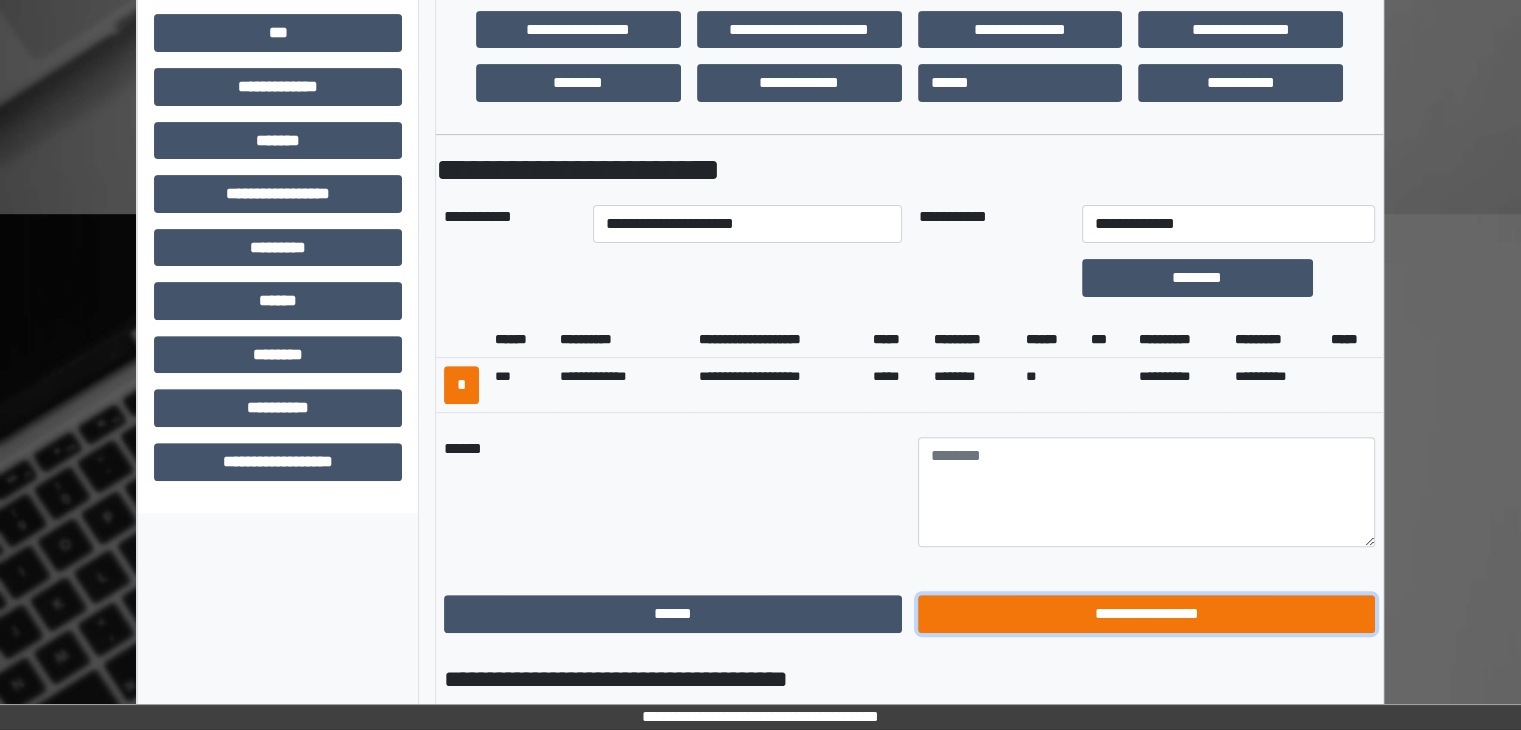 click on "**********" at bounding box center [1147, 614] 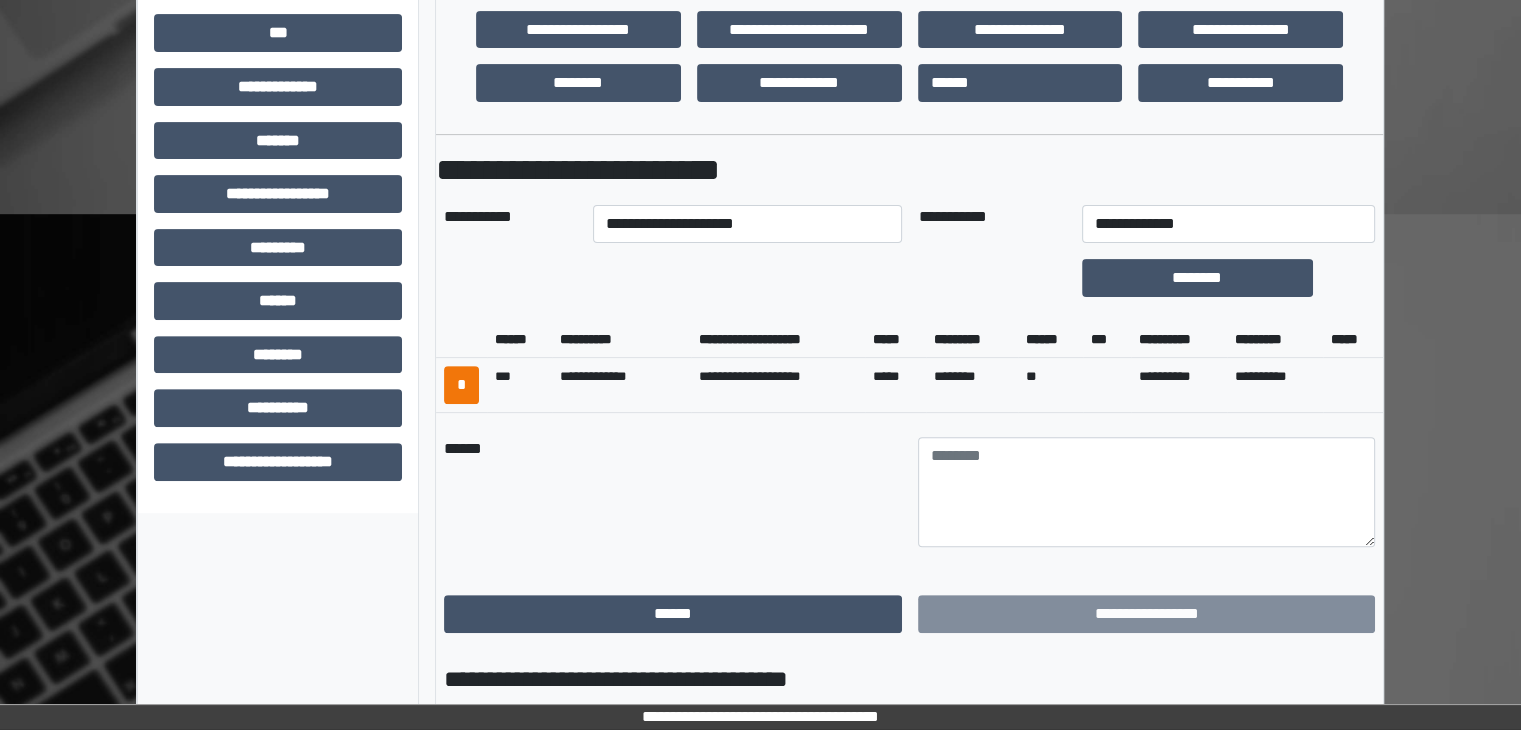 scroll, scrollTop: 436, scrollLeft: 0, axis: vertical 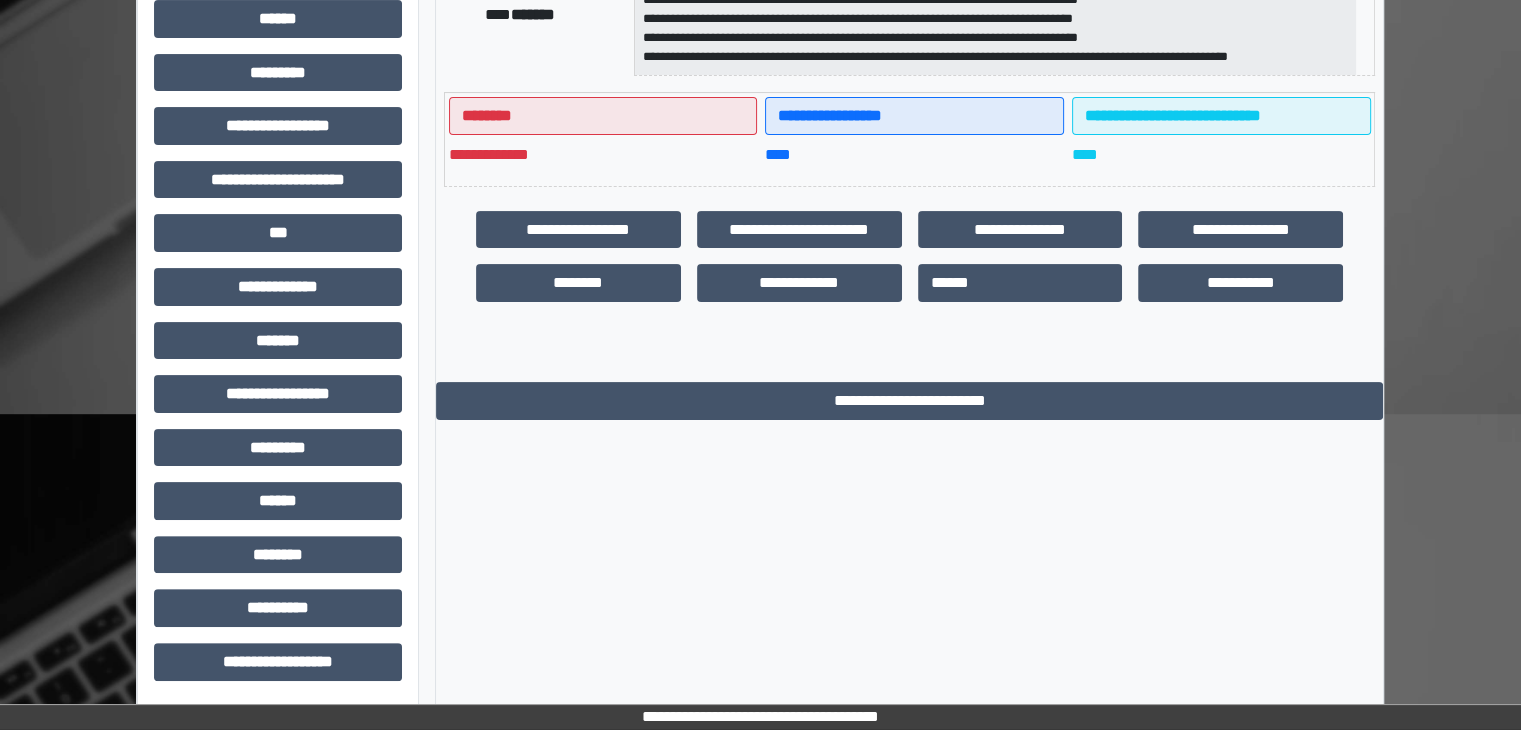 click on "**********" at bounding box center [909, 187] 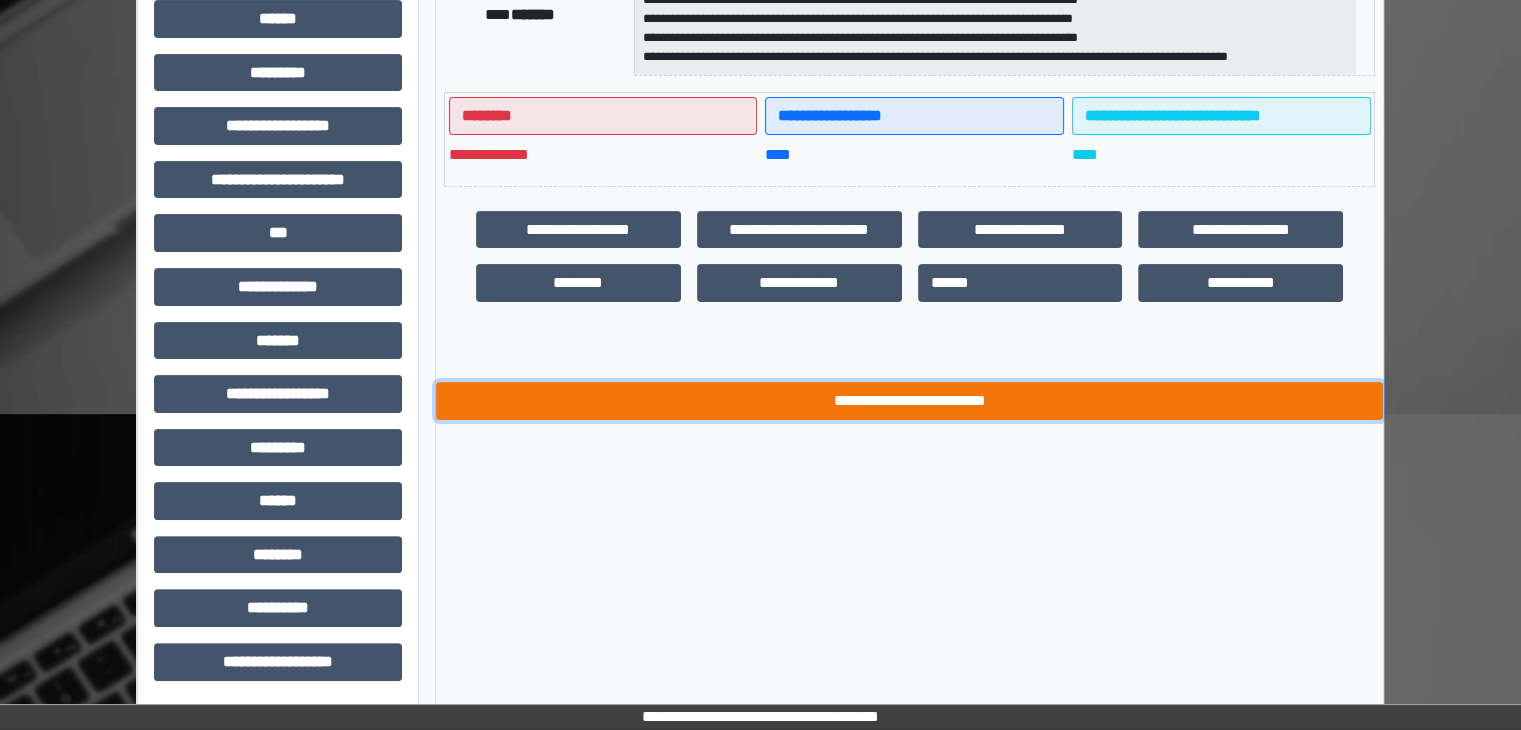 click on "**********" at bounding box center [909, 401] 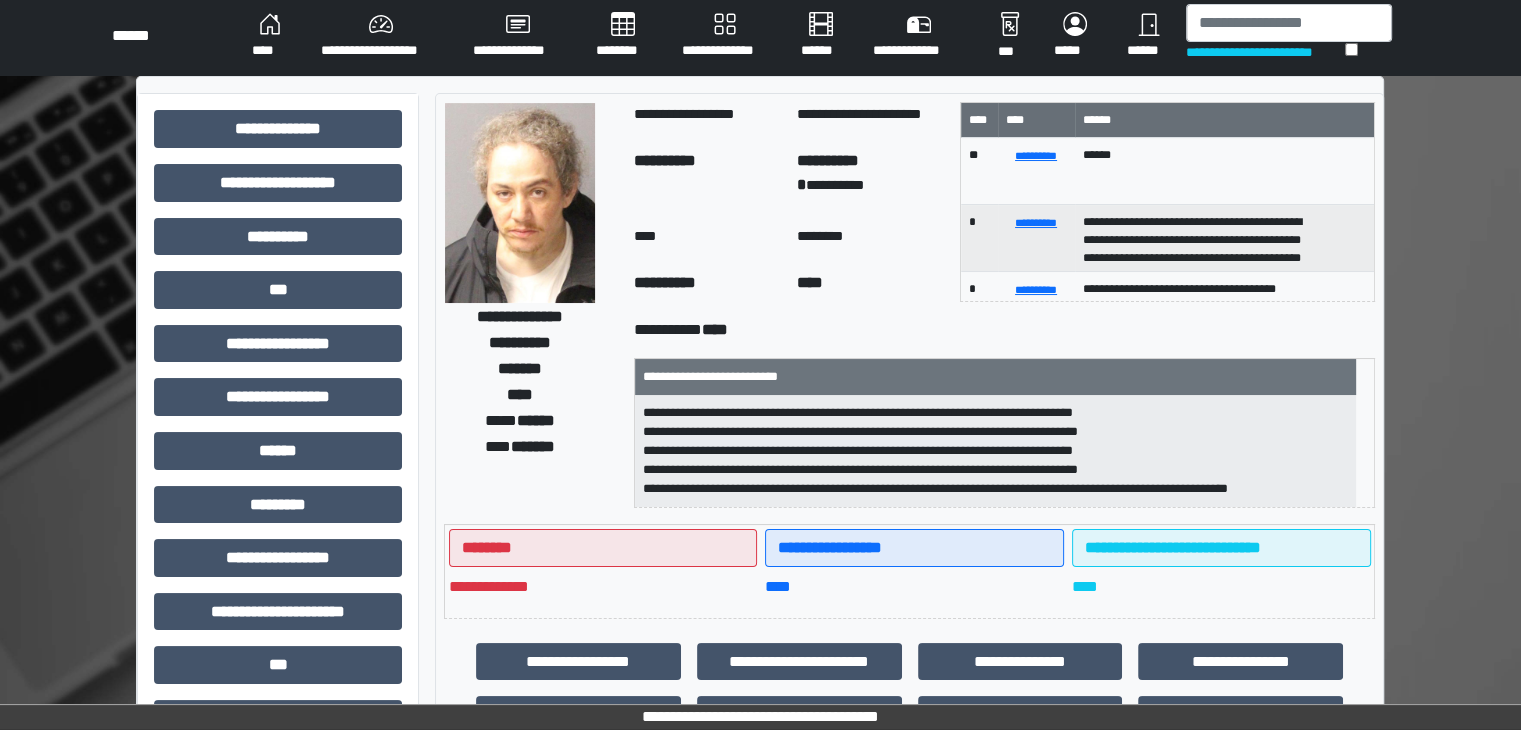 scroll, scrollTop: 0, scrollLeft: 0, axis: both 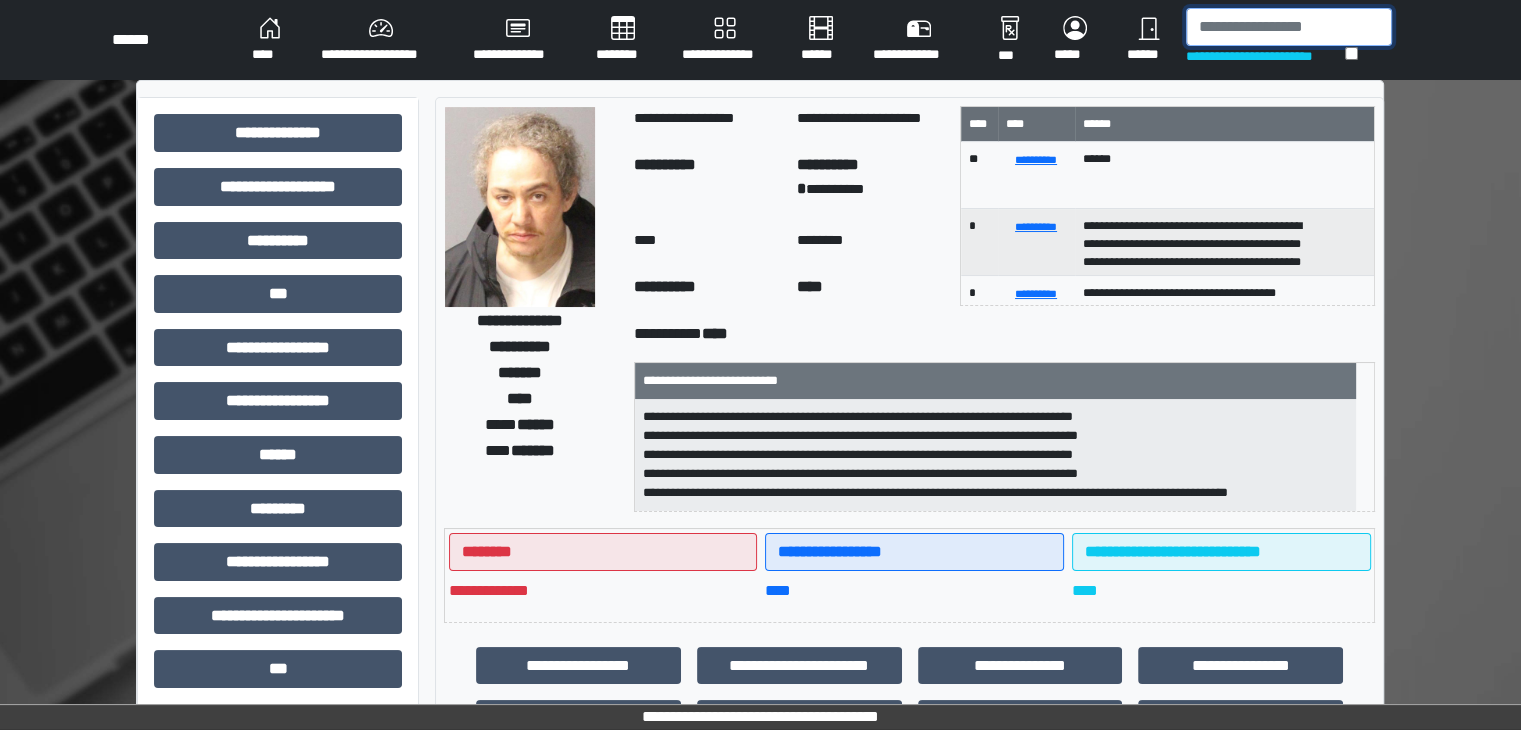 drag, startPoint x: 1224, startPoint y: 24, endPoint x: 1250, endPoint y: 40, distance: 30.528675 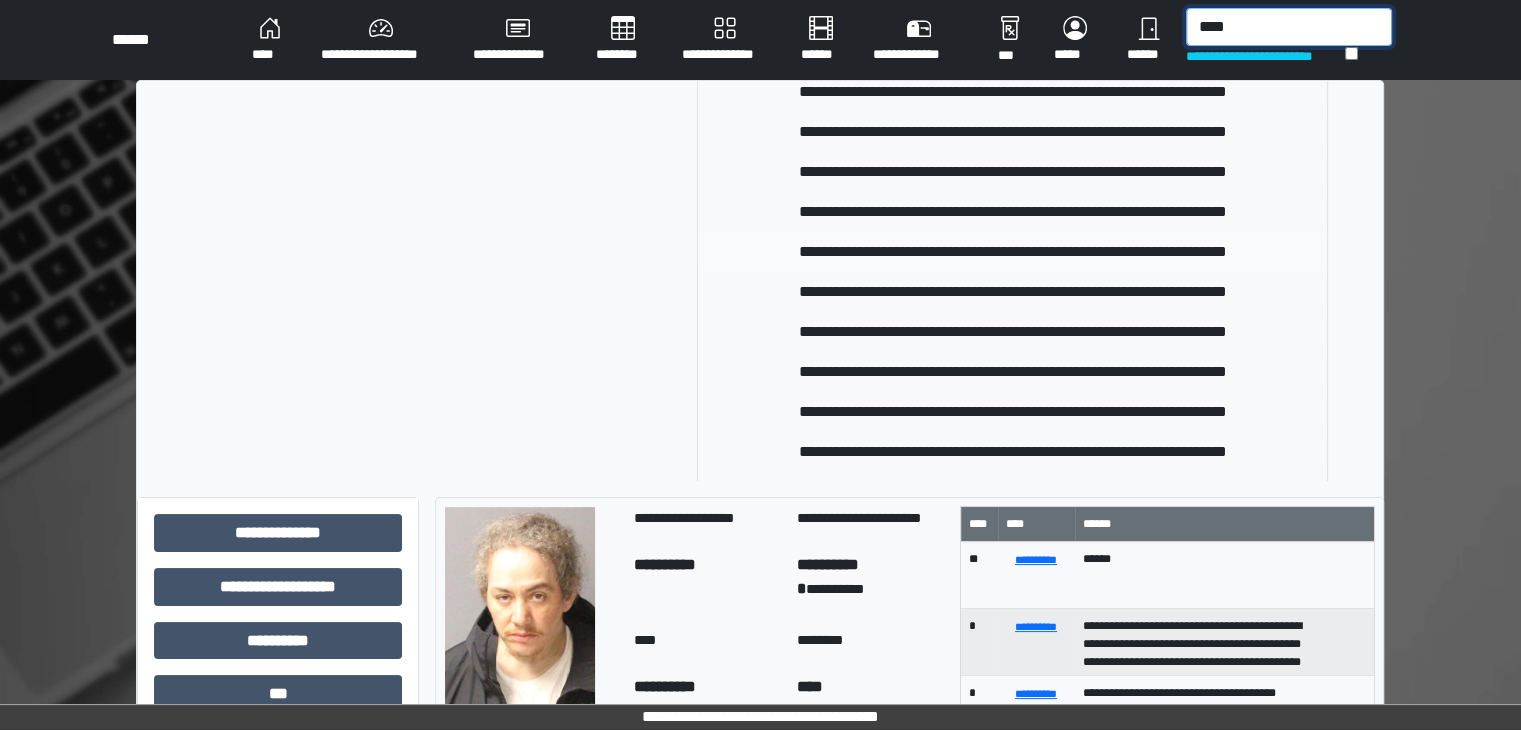 scroll, scrollTop: 0, scrollLeft: 0, axis: both 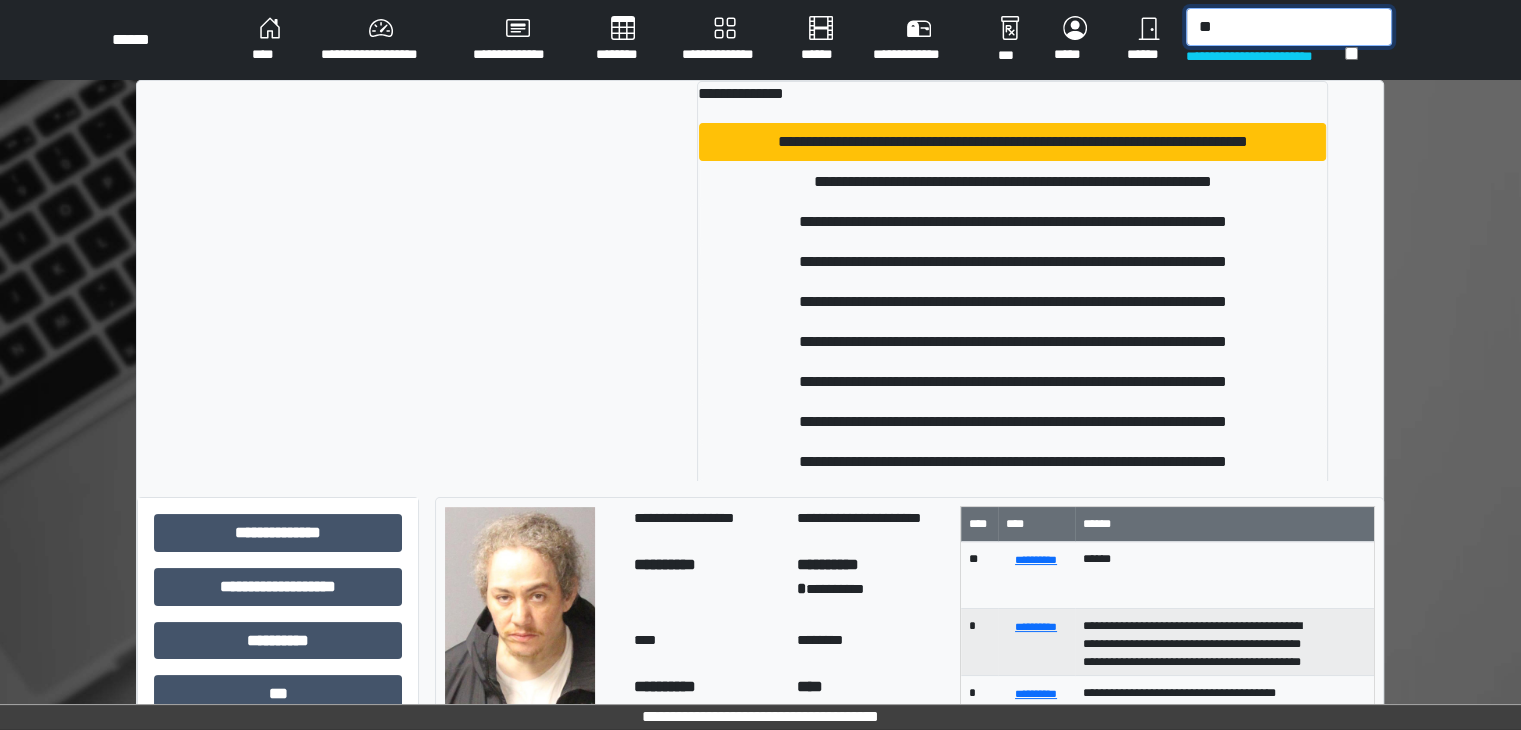 type on "*" 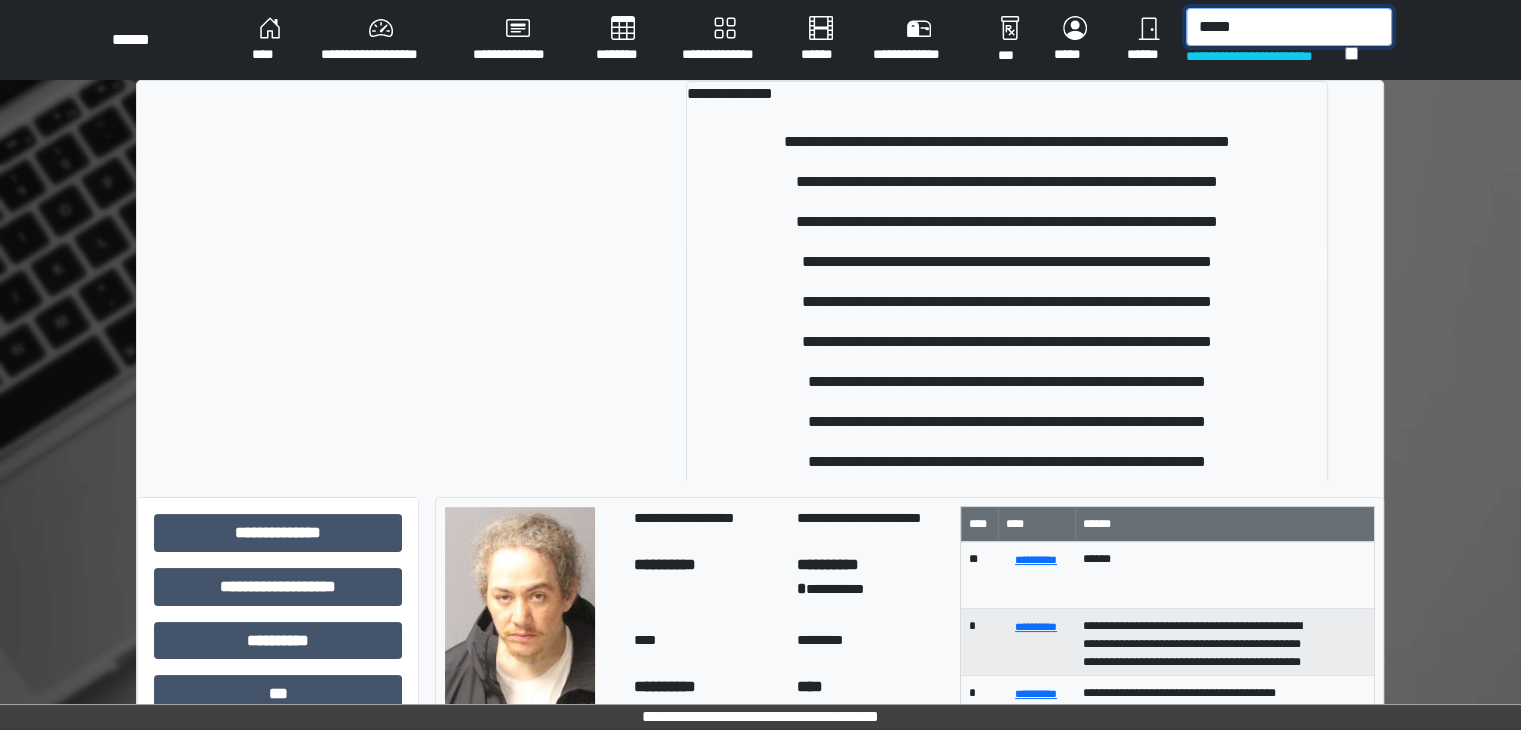 type on "*****" 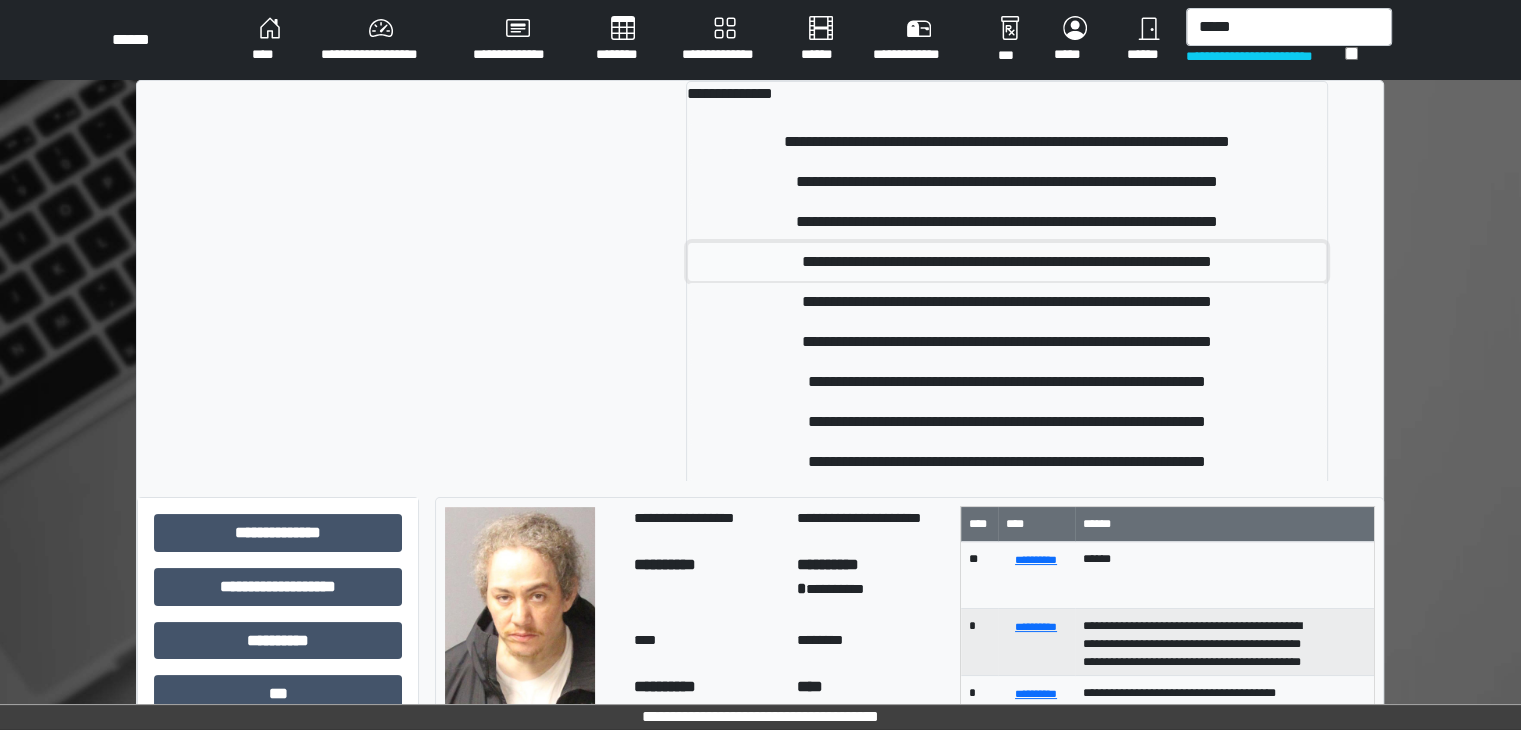 click on "**********" at bounding box center (1007, 262) 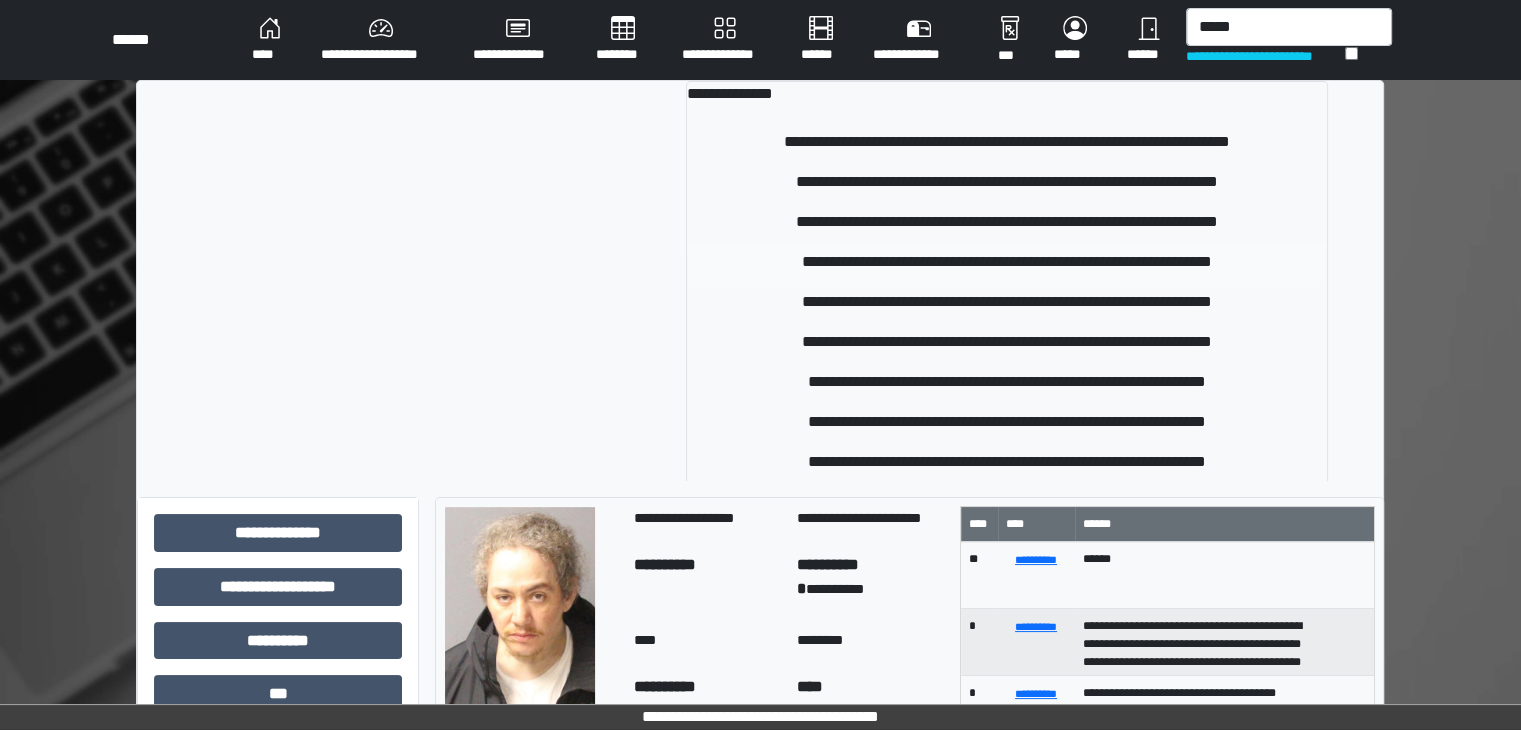 type 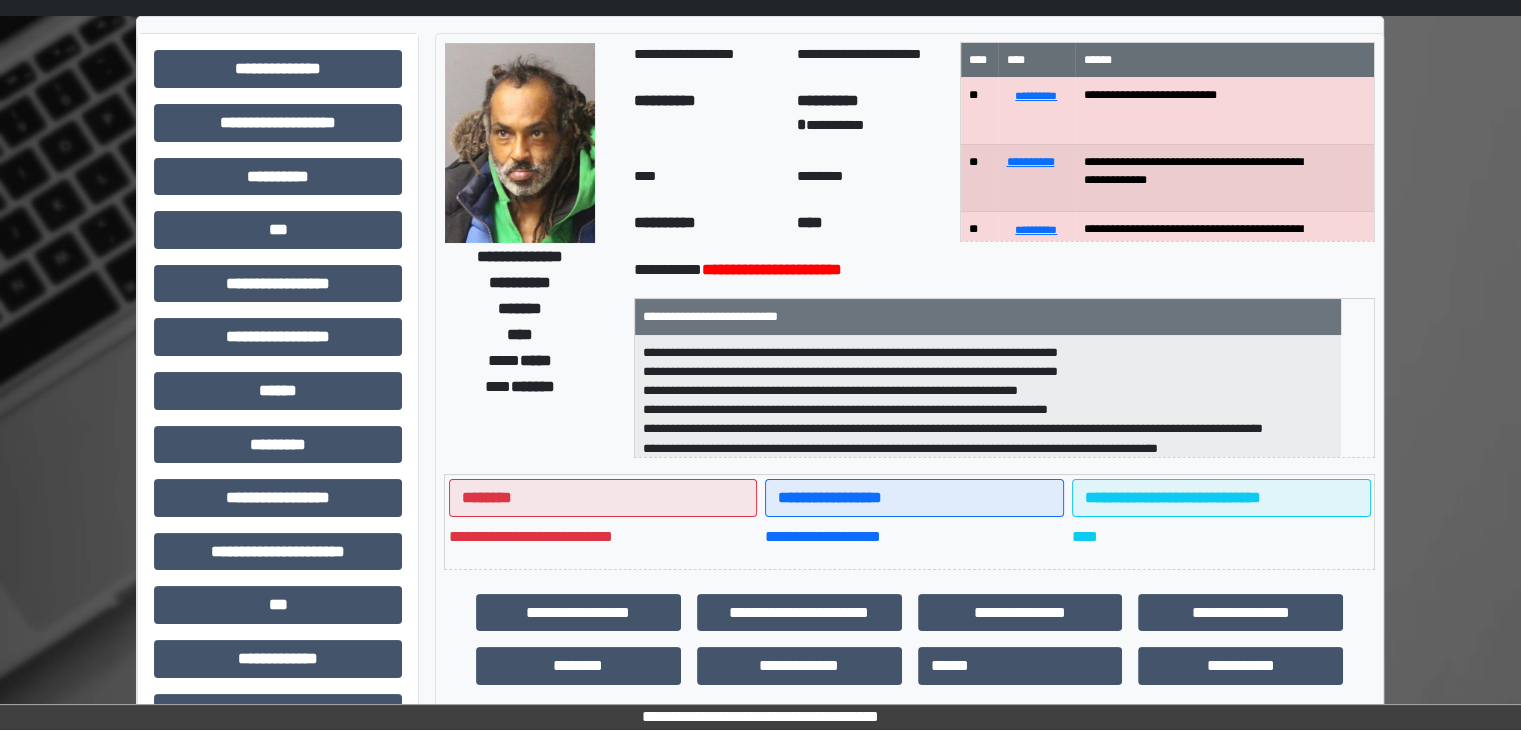 scroll, scrollTop: 400, scrollLeft: 0, axis: vertical 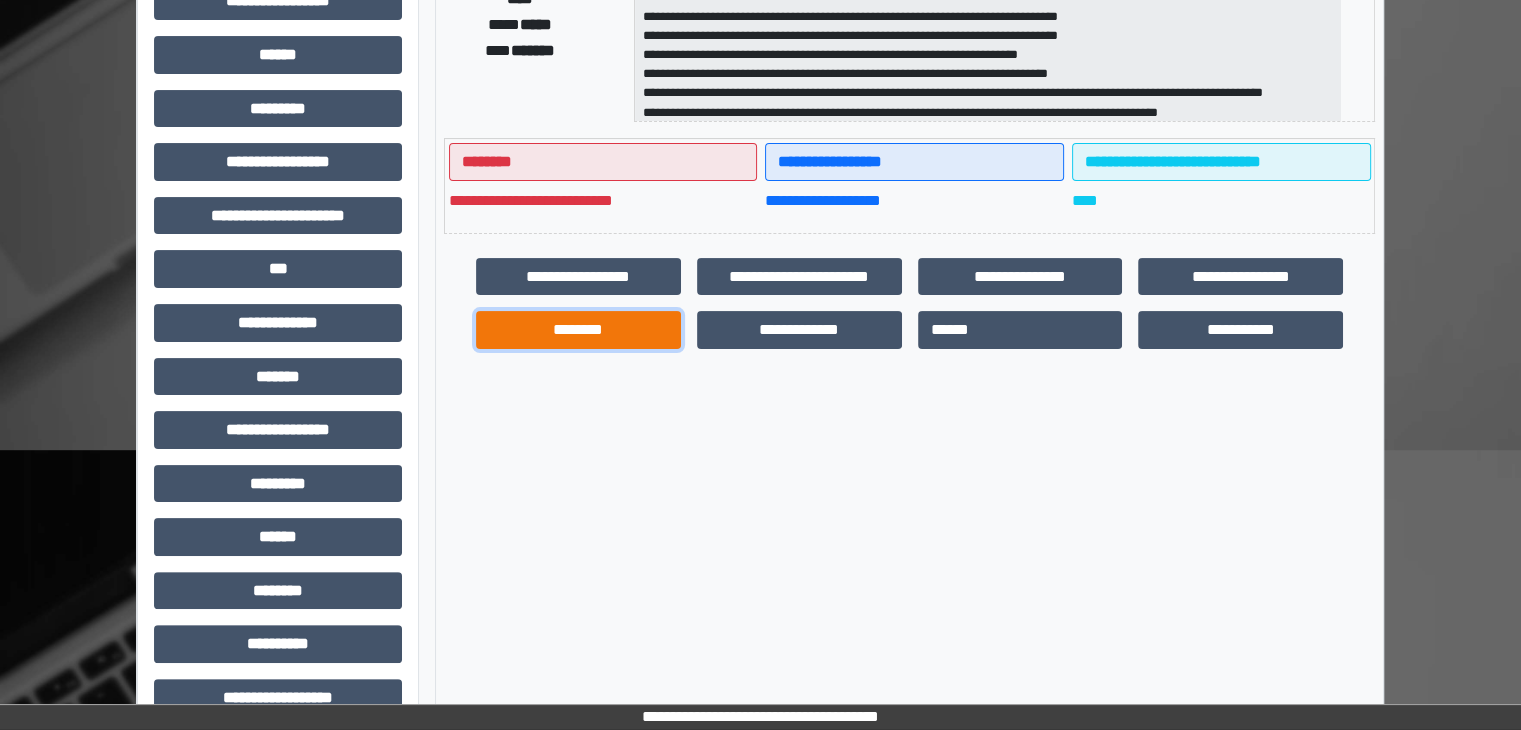 click on "********" at bounding box center (578, 330) 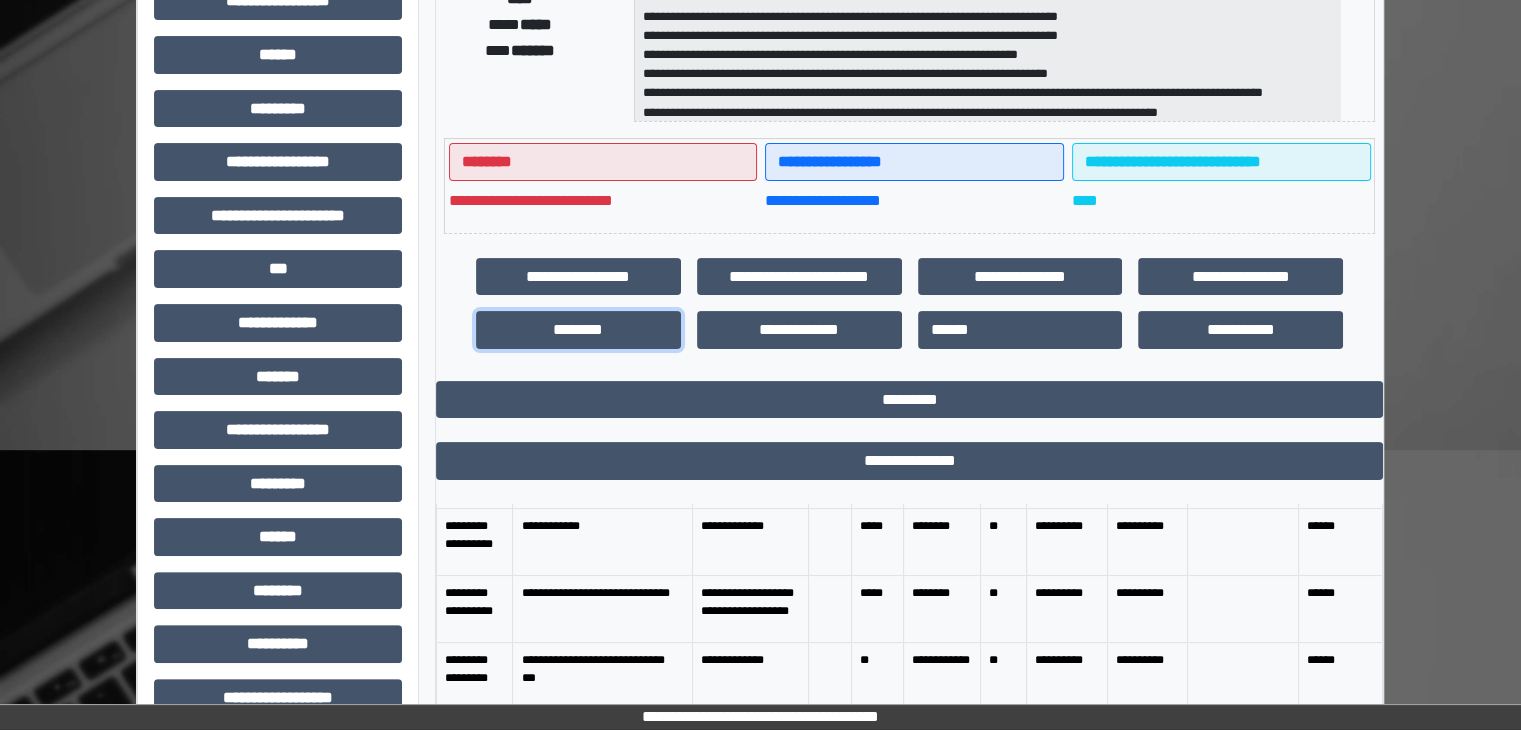 scroll, scrollTop: 300, scrollLeft: 0, axis: vertical 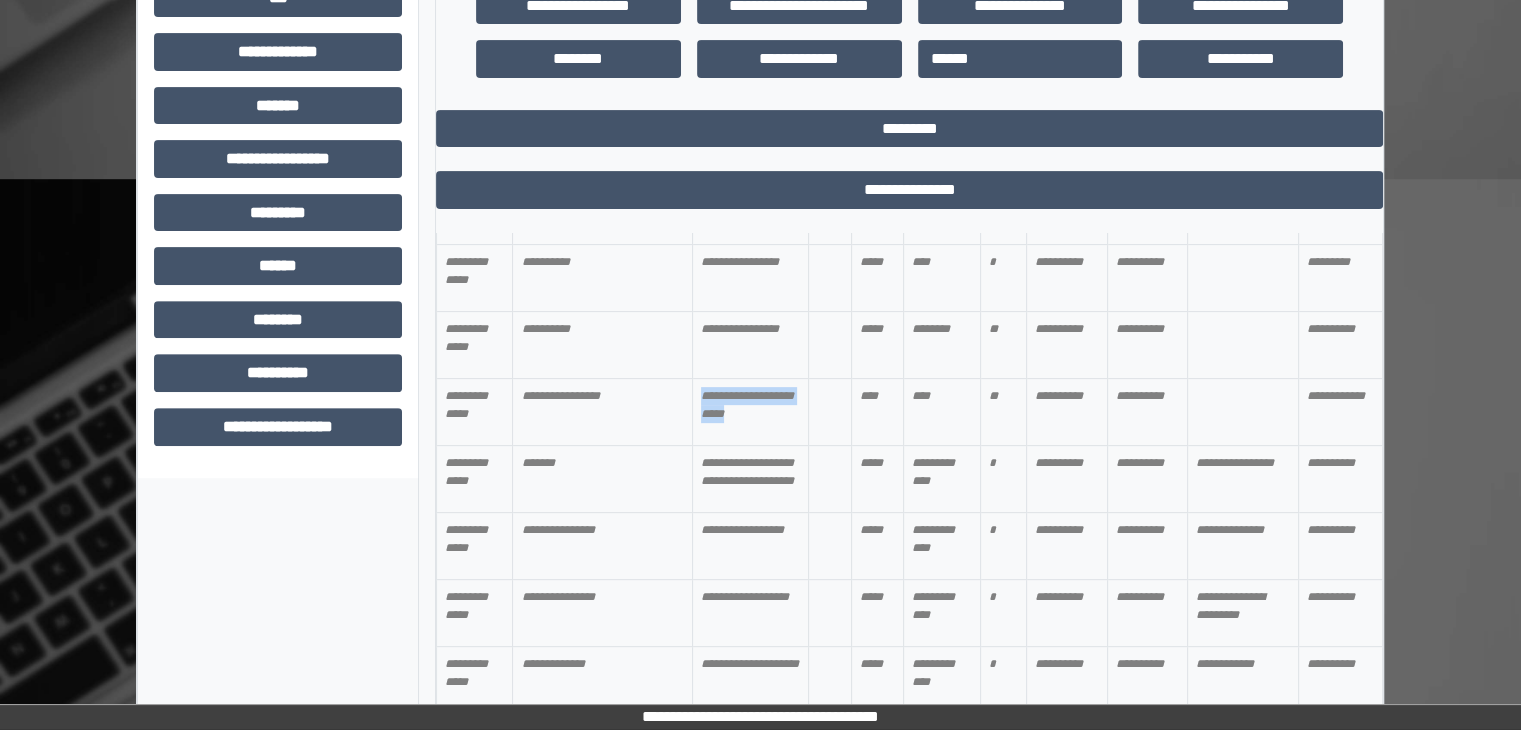 drag, startPoint x: 692, startPoint y: 433, endPoint x: 781, endPoint y: 451, distance: 90.80198 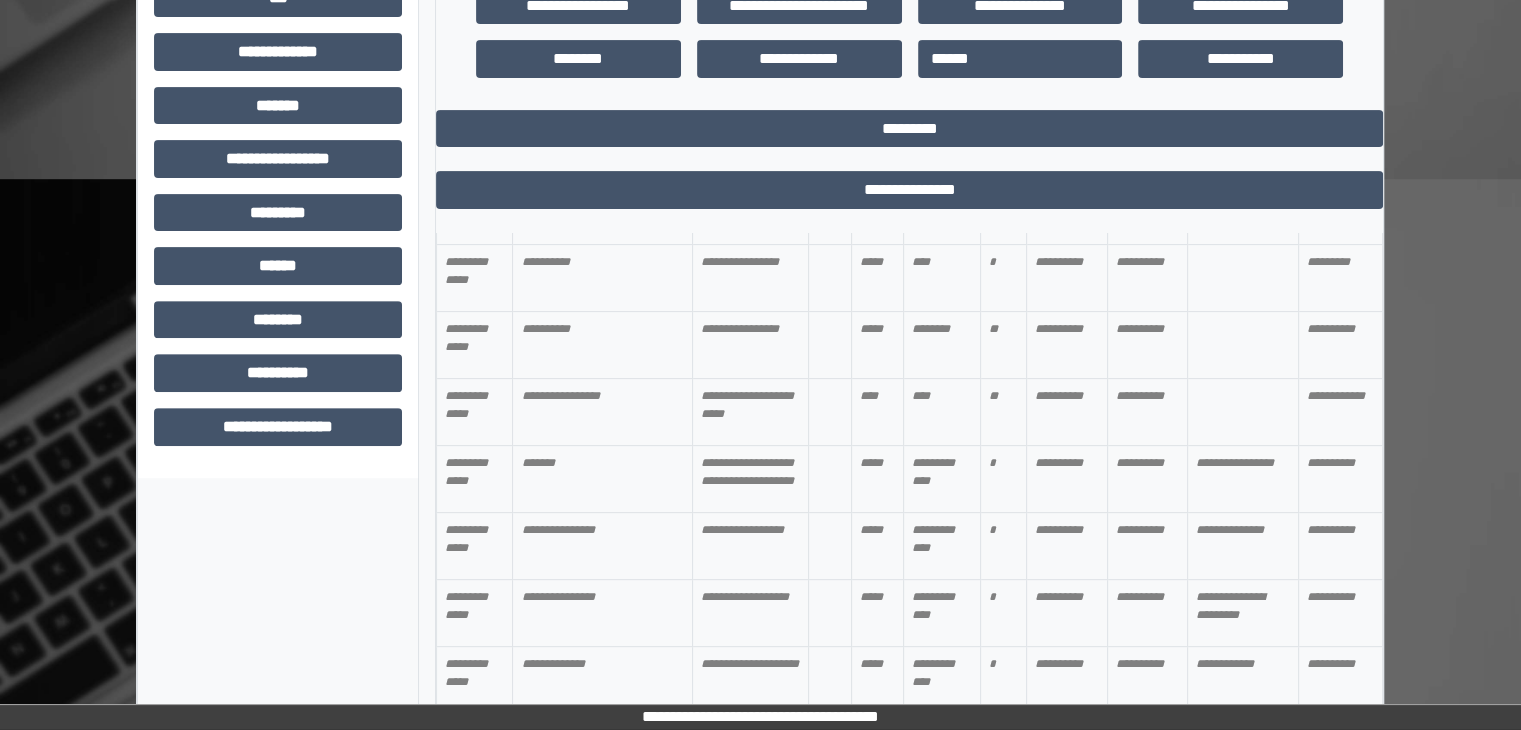 drag, startPoint x: 883, startPoint y: 151, endPoint x: 890, endPoint y: 208, distance: 57.428215 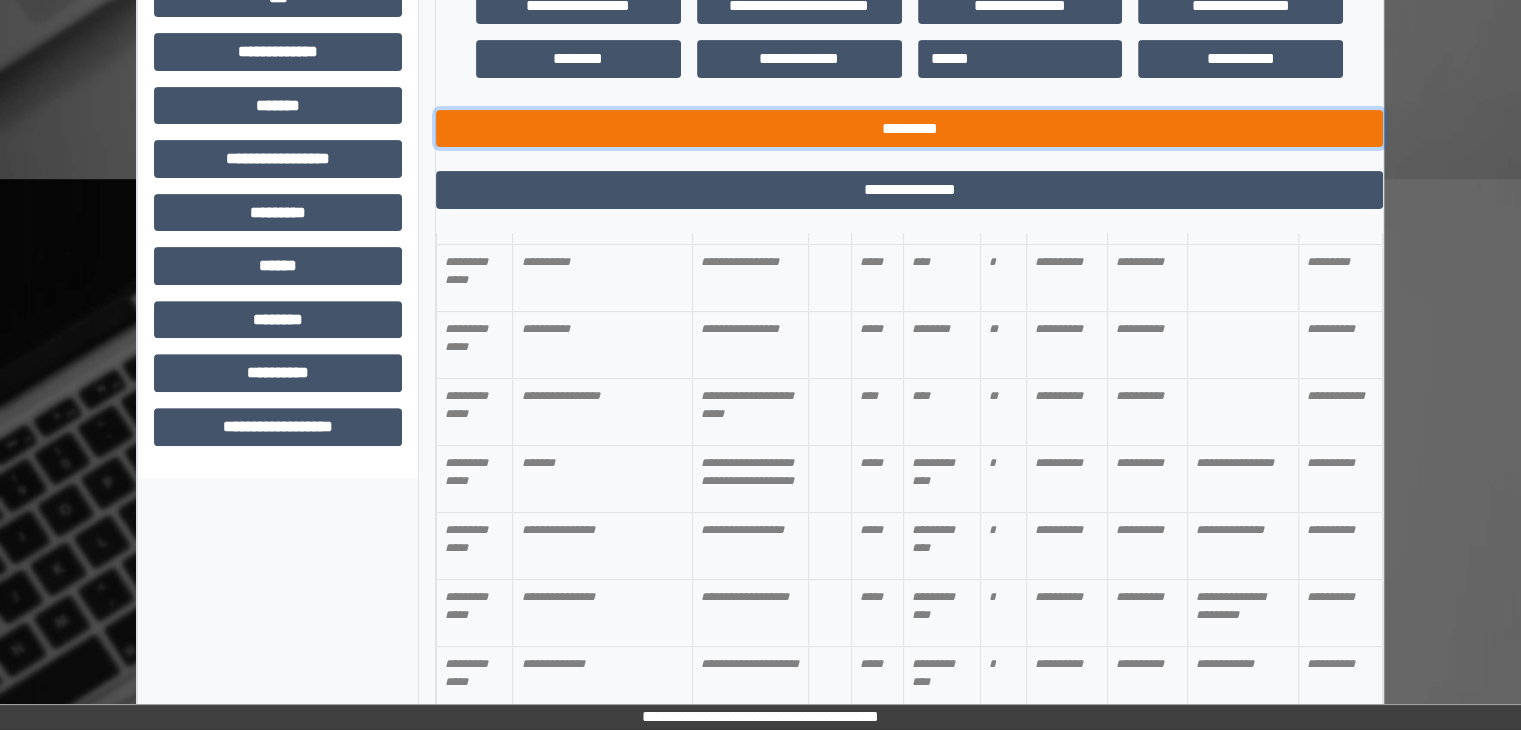 click on "*********" at bounding box center (909, 129) 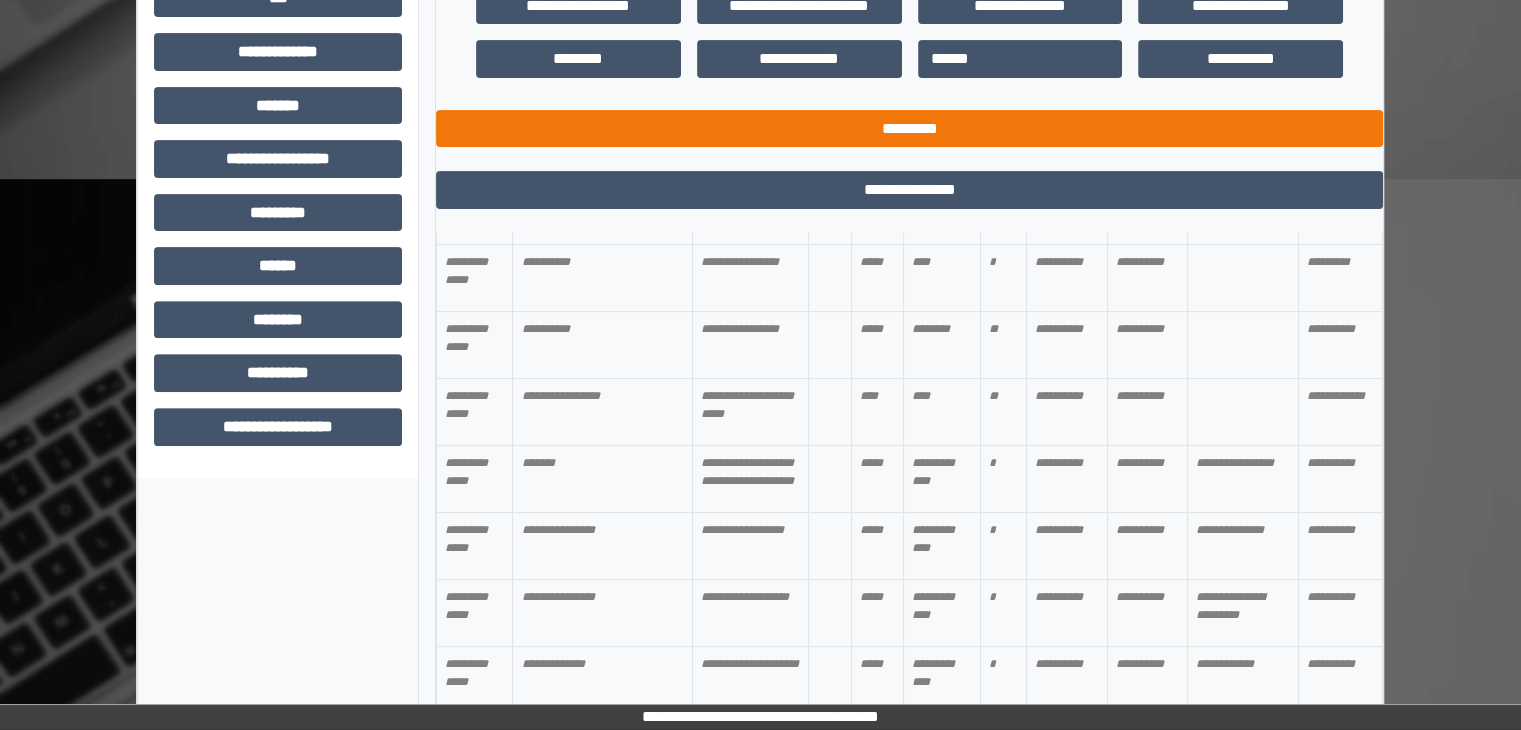 scroll, scrollTop: 436, scrollLeft: 0, axis: vertical 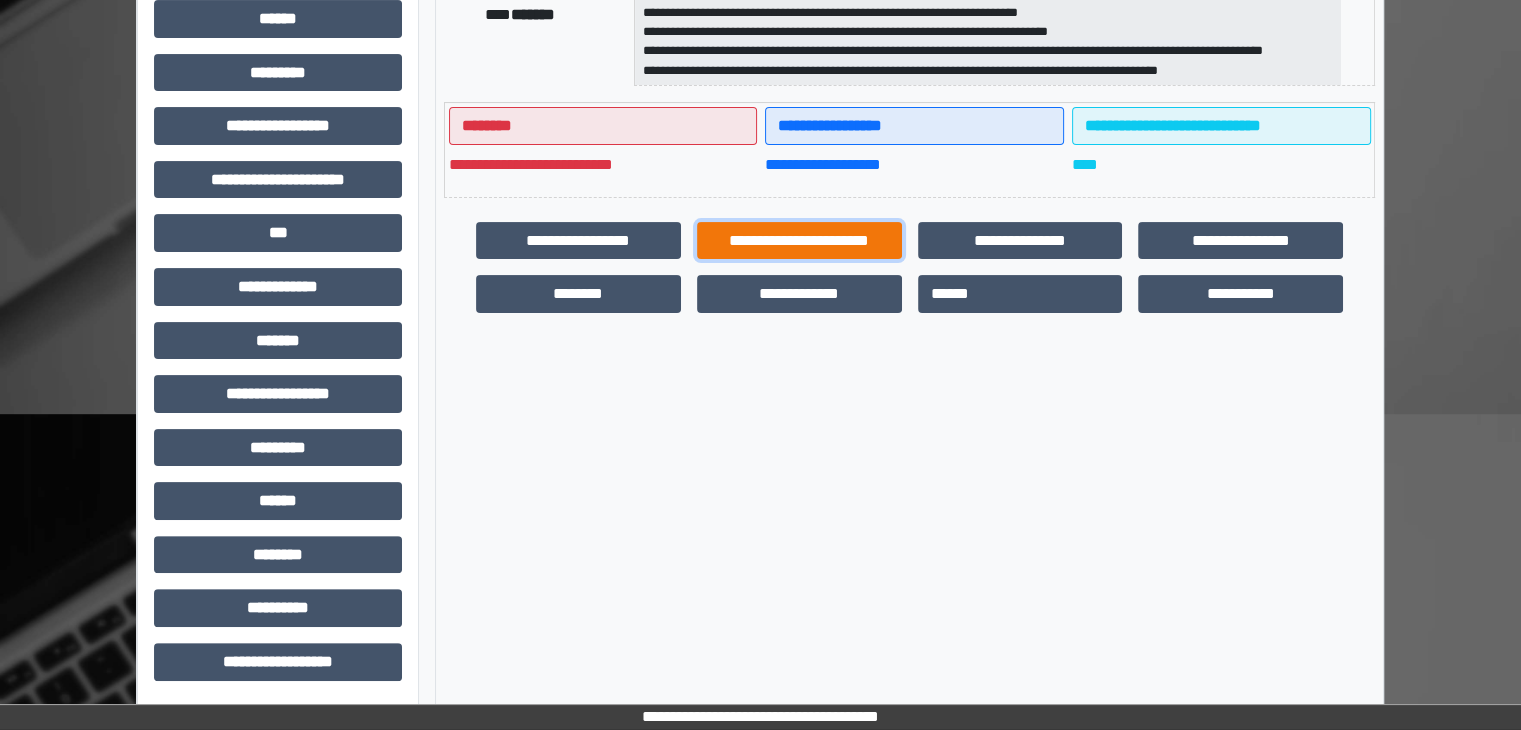 click on "**********" at bounding box center [799, 241] 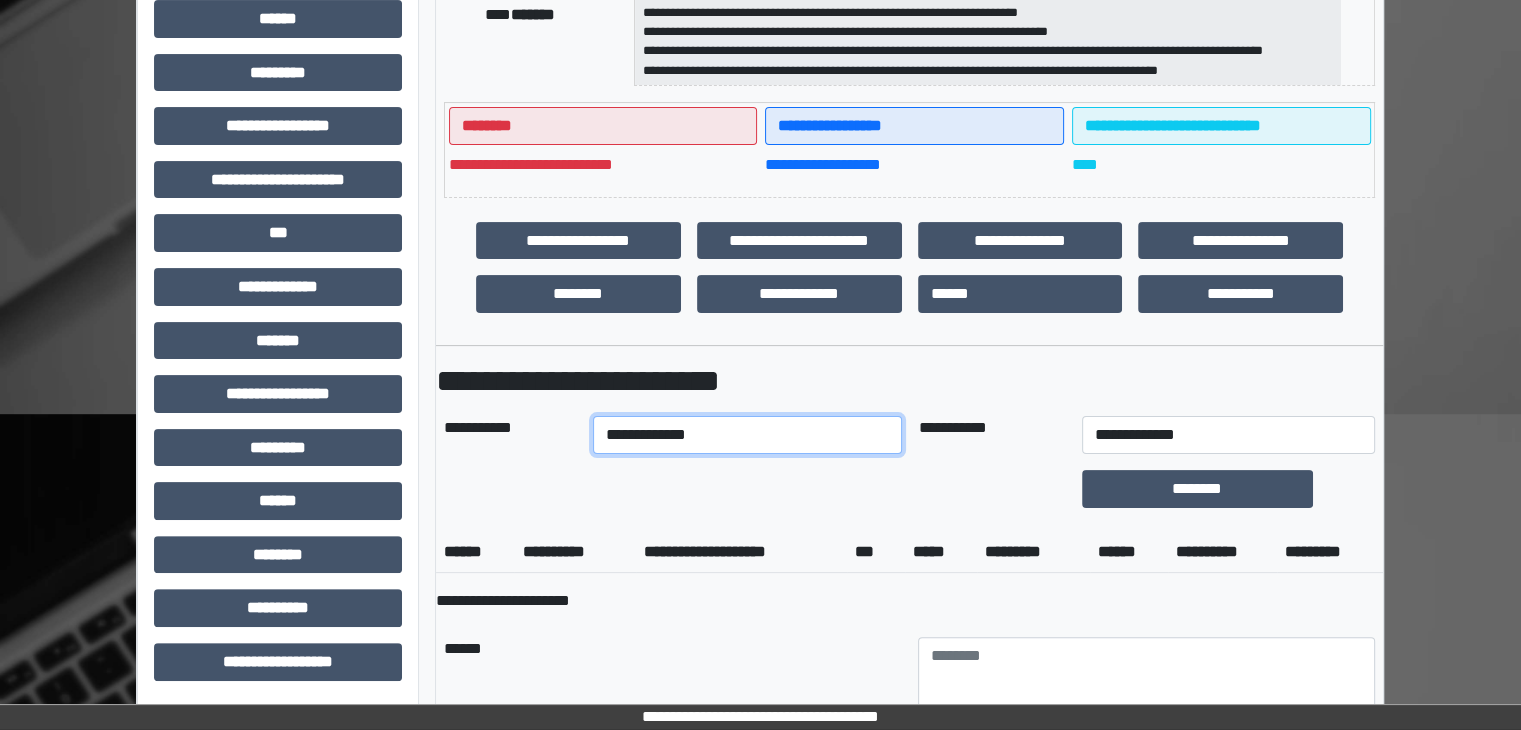 drag, startPoint x: 624, startPoint y: 419, endPoint x: 625, endPoint y: 442, distance: 23.021729 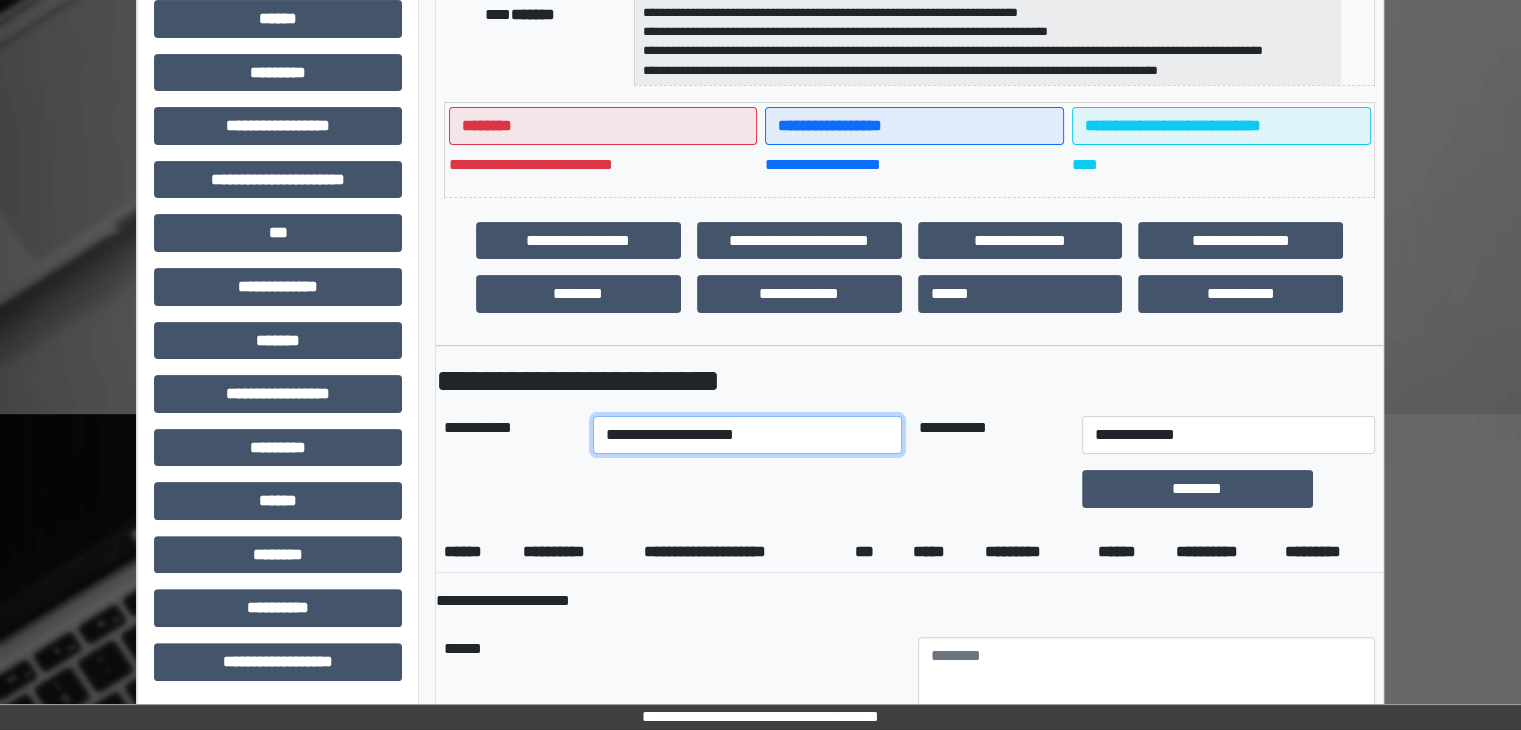 click on "**********" at bounding box center (748, 435) 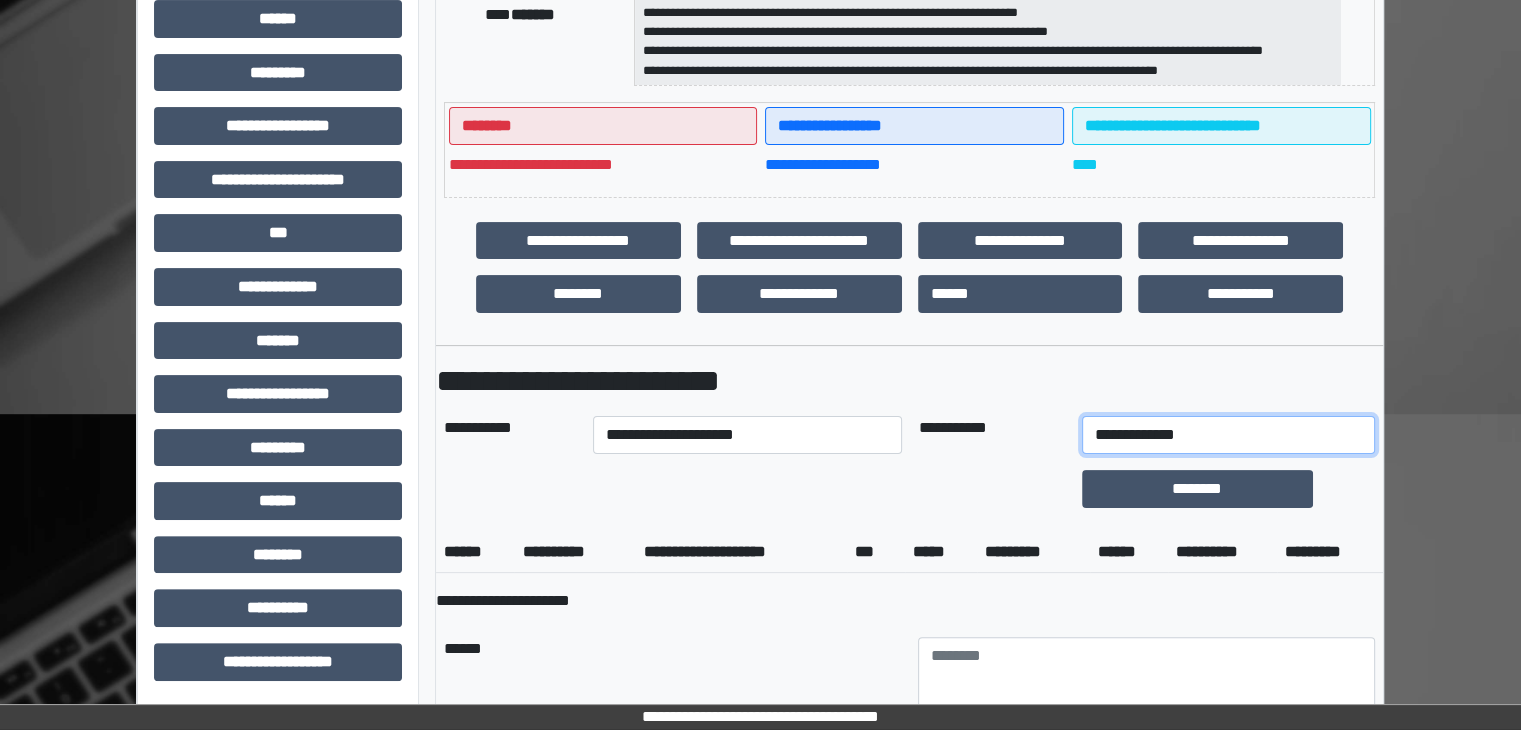 drag, startPoint x: 1176, startPoint y: 421, endPoint x: 1178, endPoint y: 448, distance: 27.073973 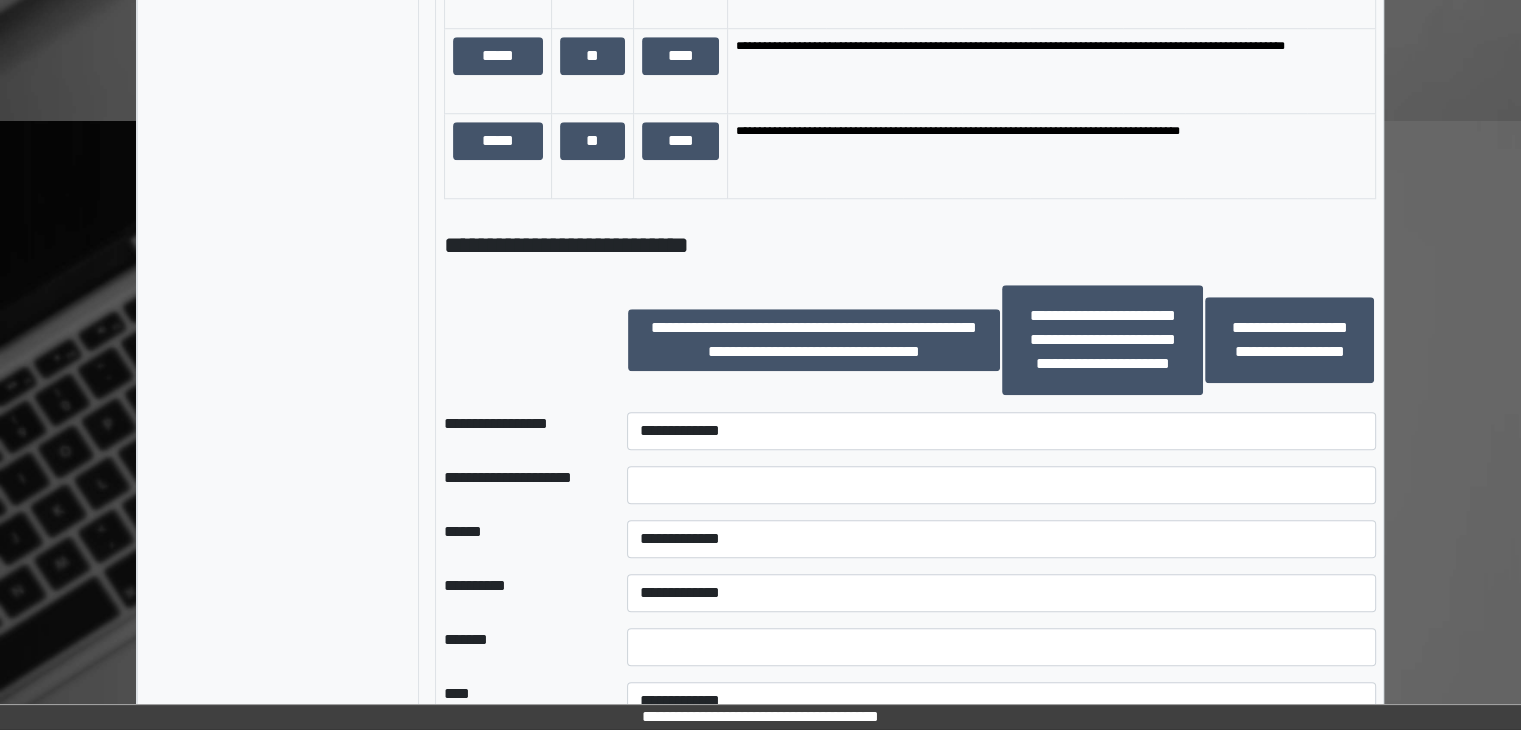 scroll, scrollTop: 1736, scrollLeft: 0, axis: vertical 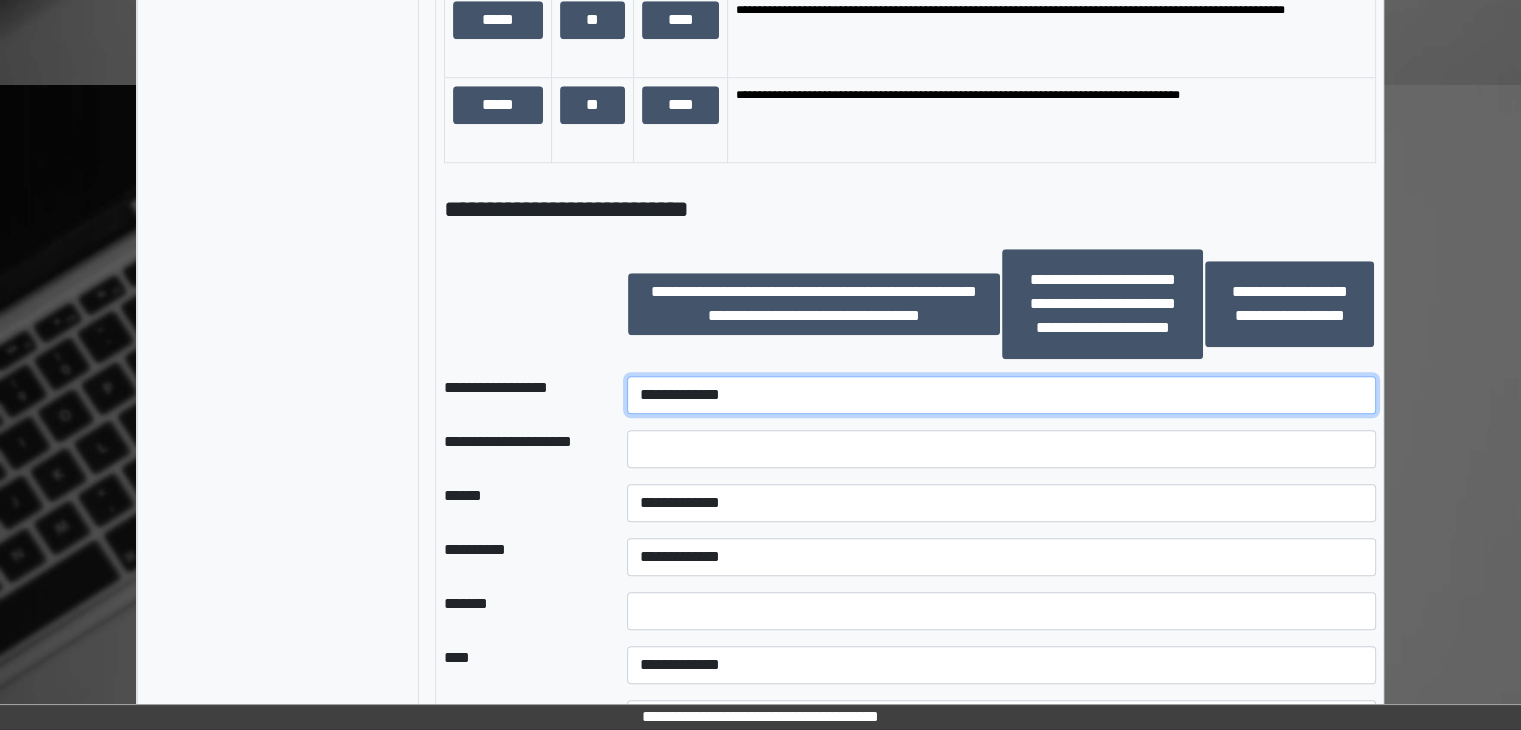 click on "**********" at bounding box center [1001, 395] 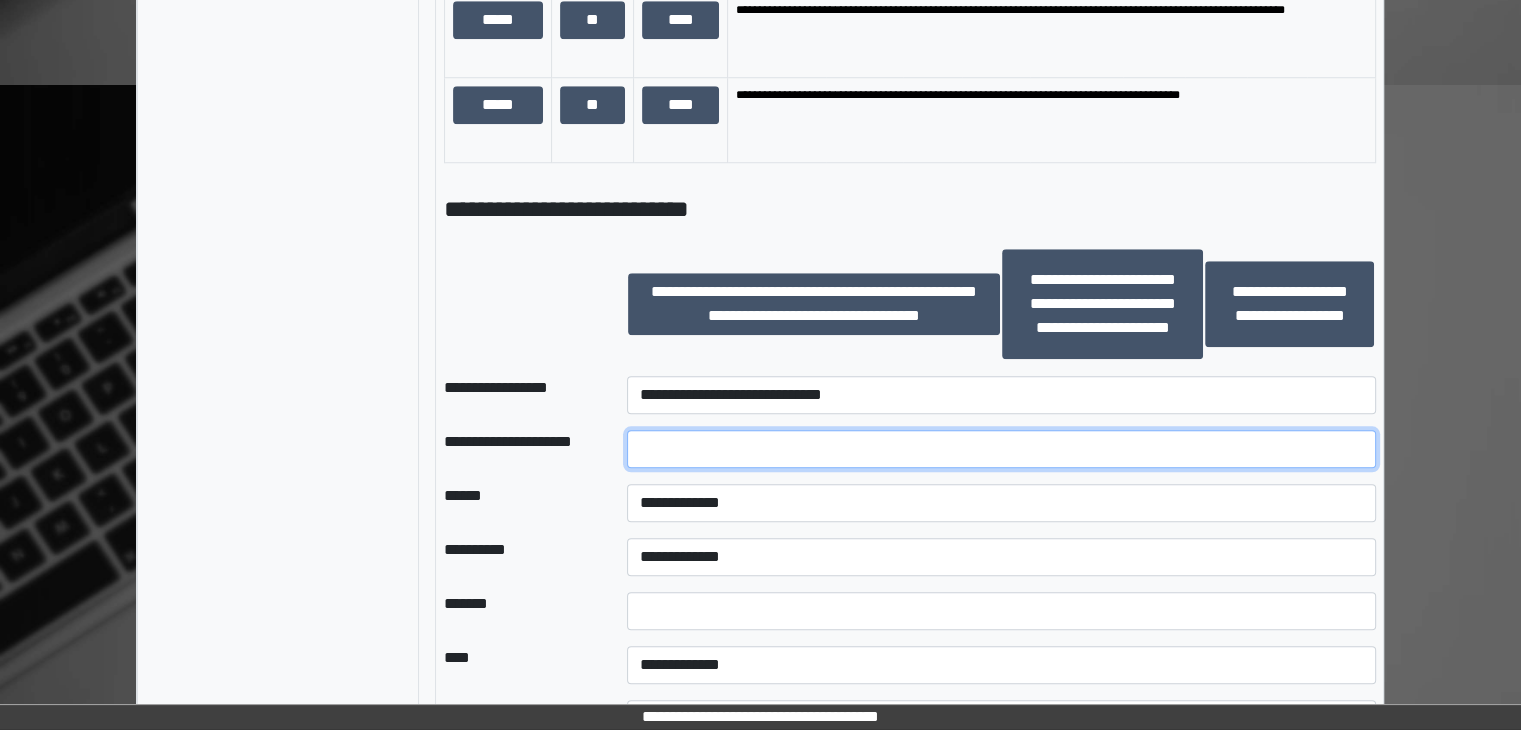 click at bounding box center (1001, 449) 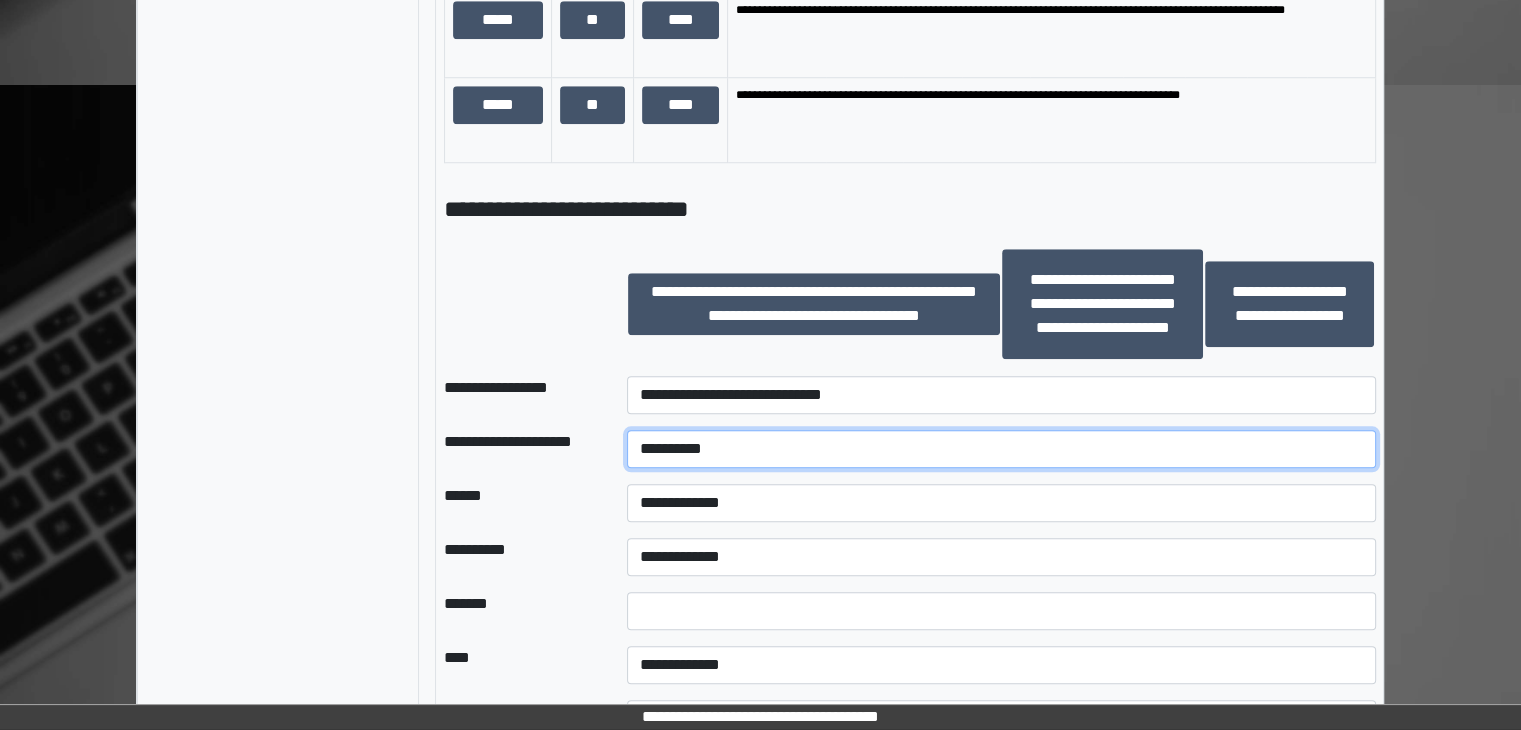 type on "**********" 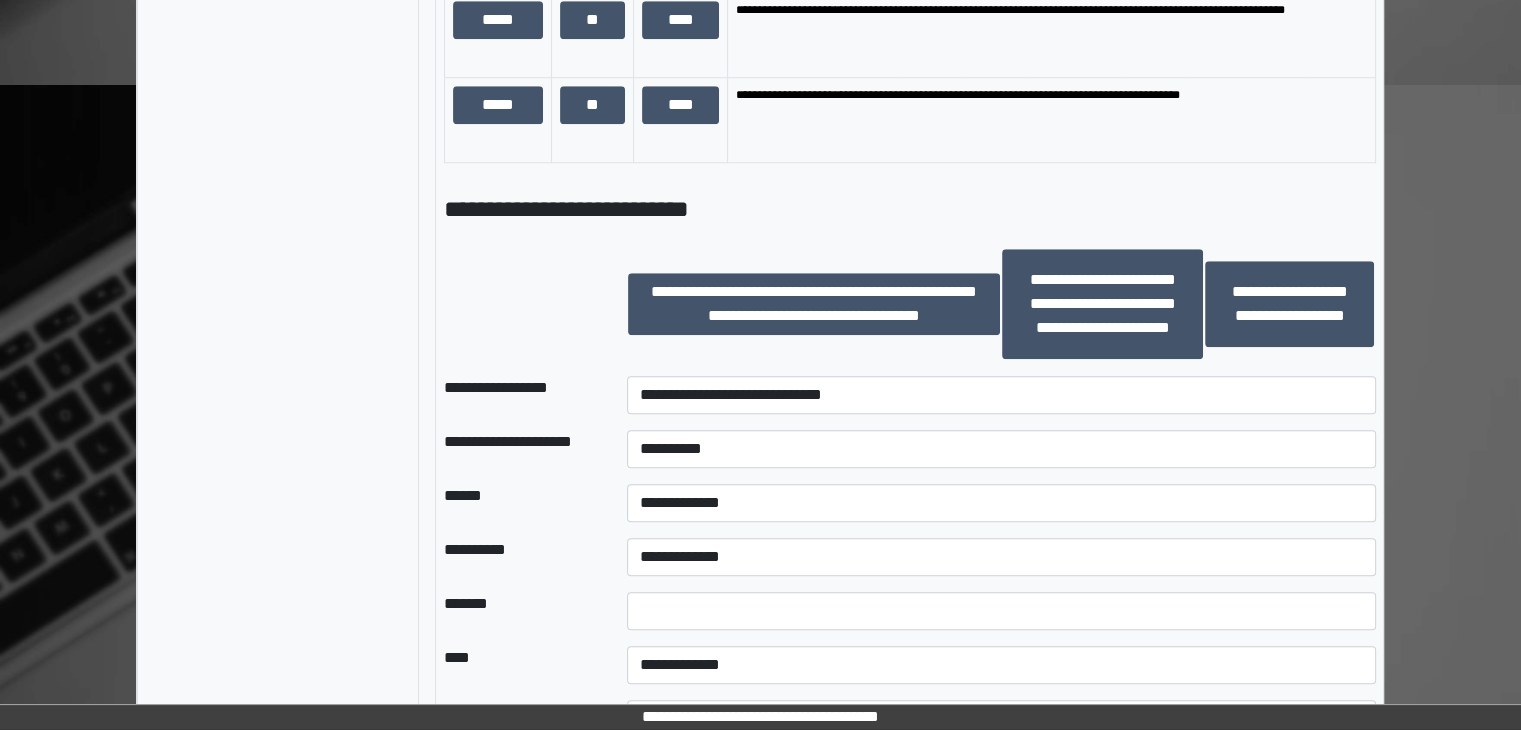 click on "**********" at bounding box center (1001, 503) 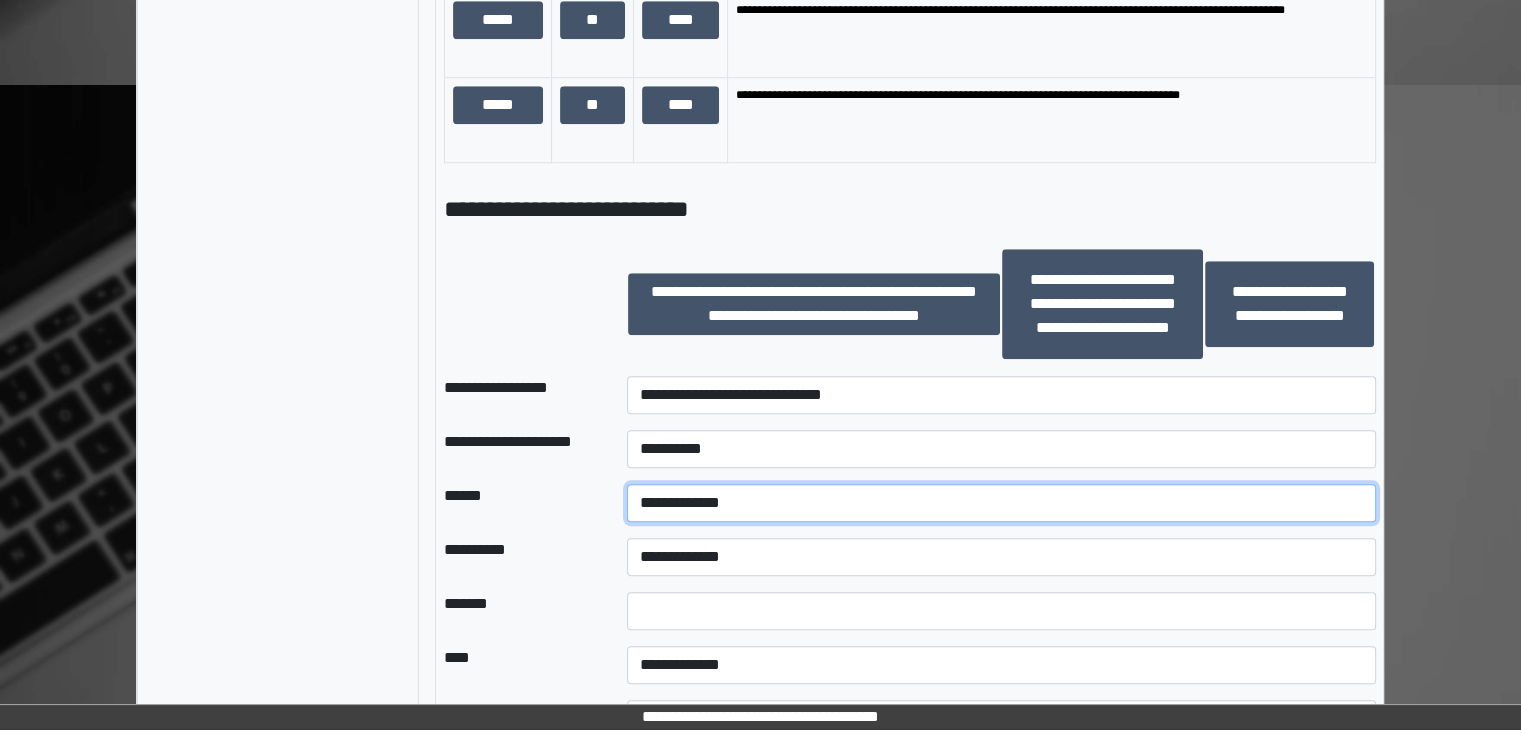 click on "**********" at bounding box center [1001, 503] 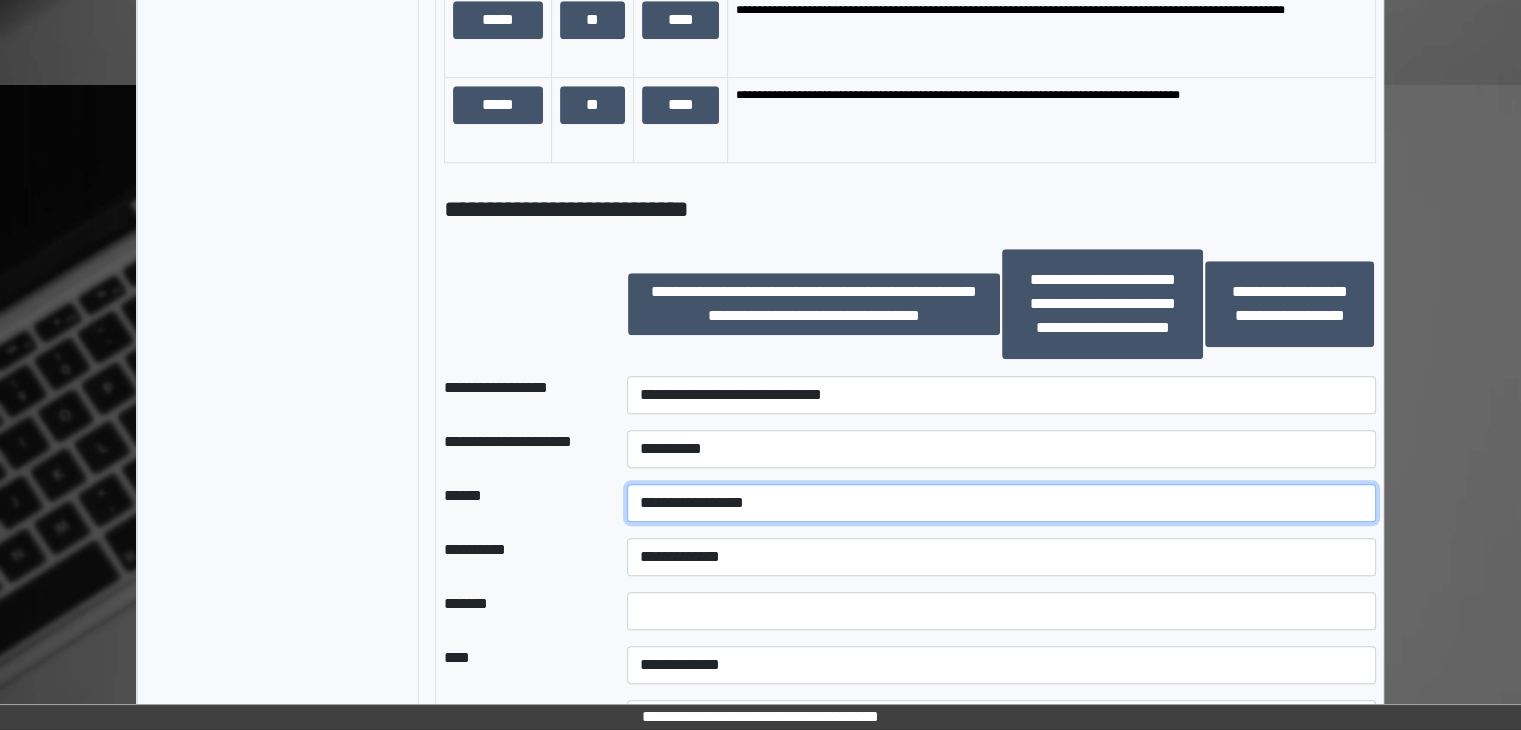 click on "**********" at bounding box center [1001, 503] 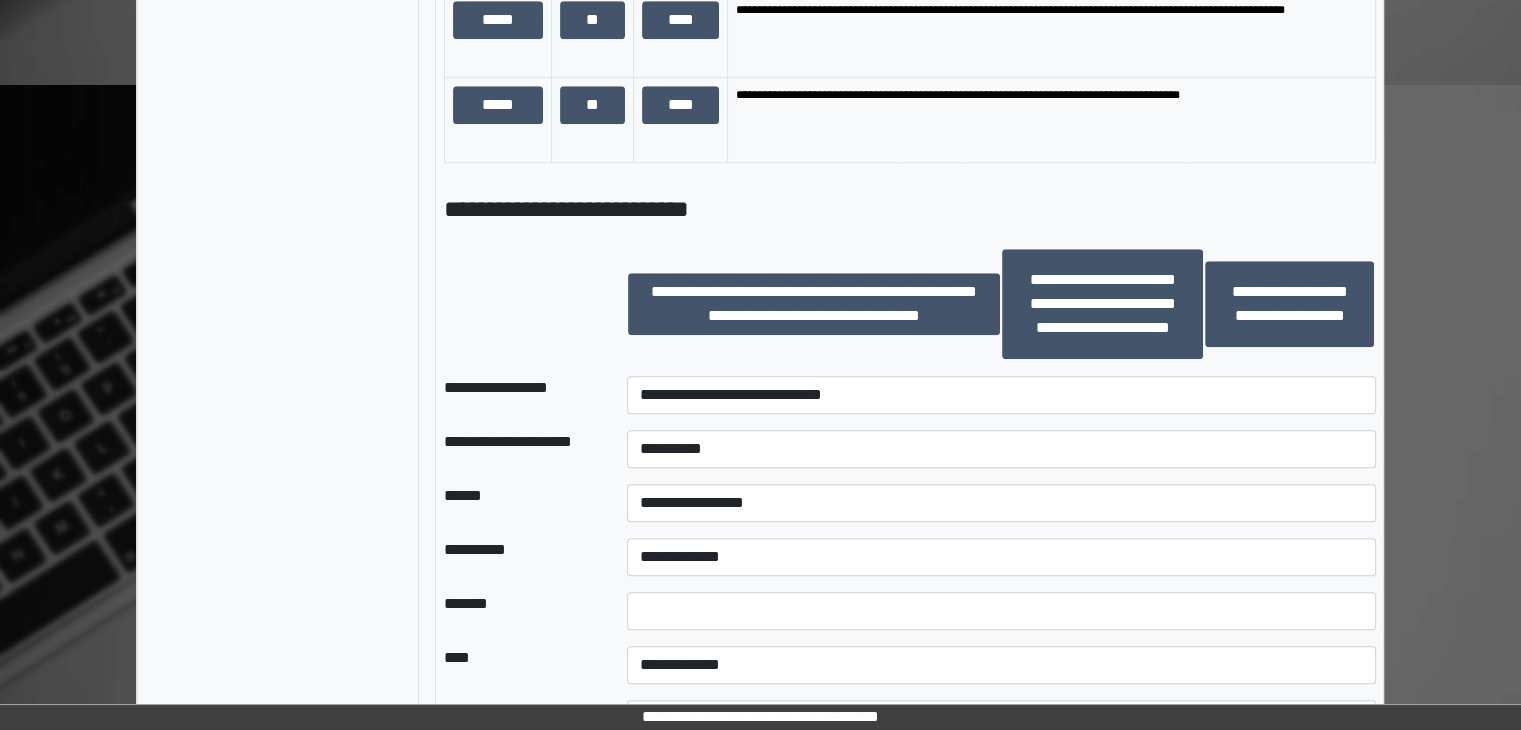 click on "**********" at bounding box center (1001, 557) 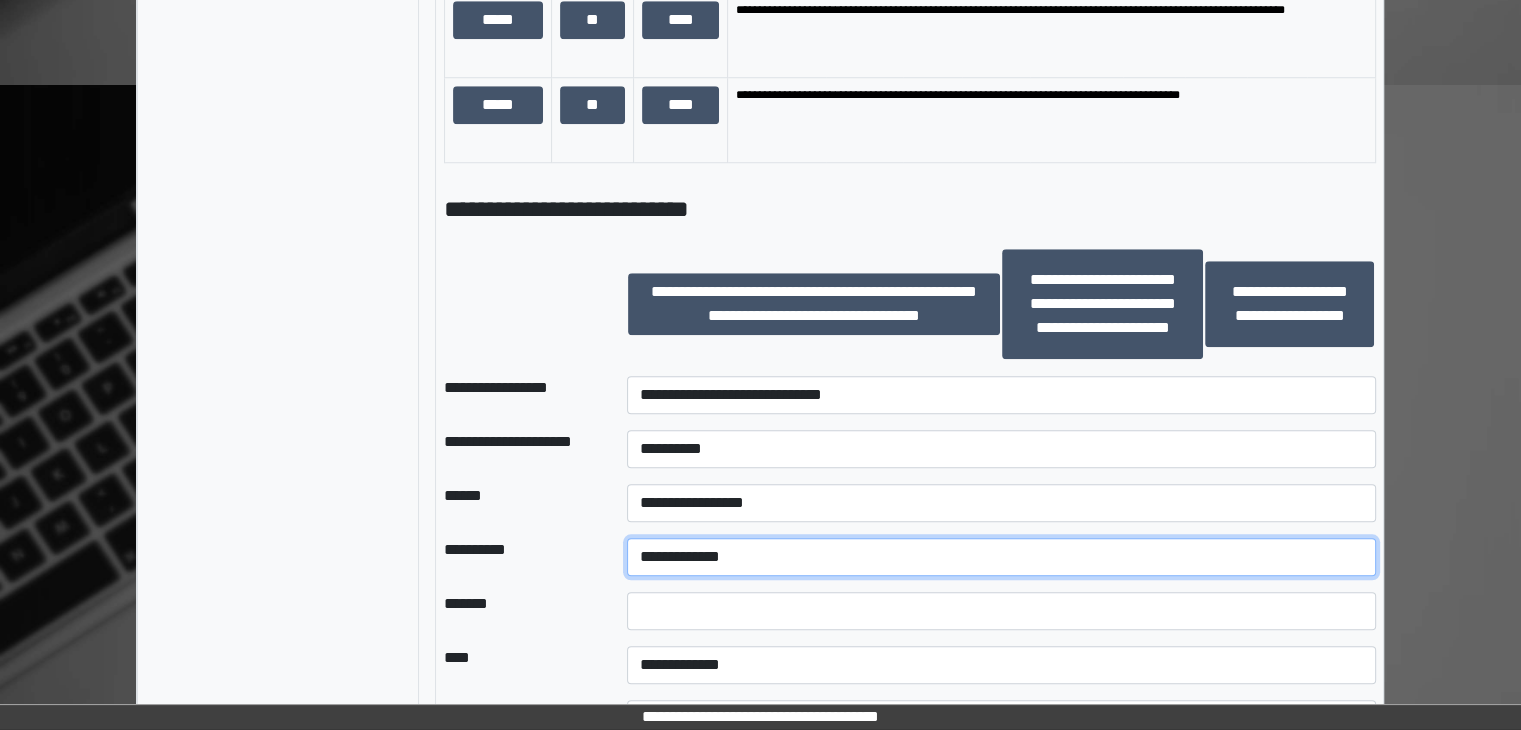 click on "**********" at bounding box center (1001, 557) 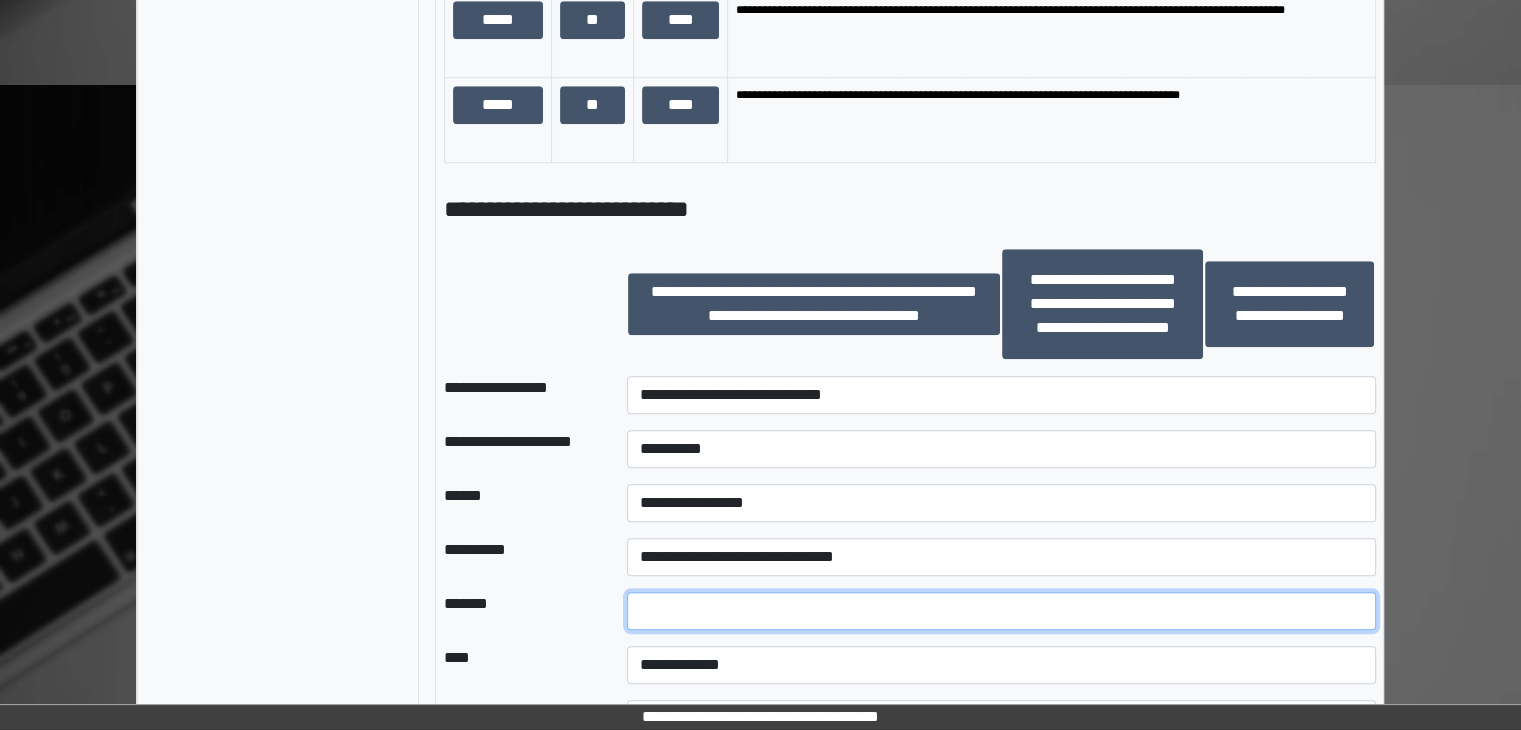 drag, startPoint x: 660, startPoint y: 600, endPoint x: 652, endPoint y: 609, distance: 12.0415945 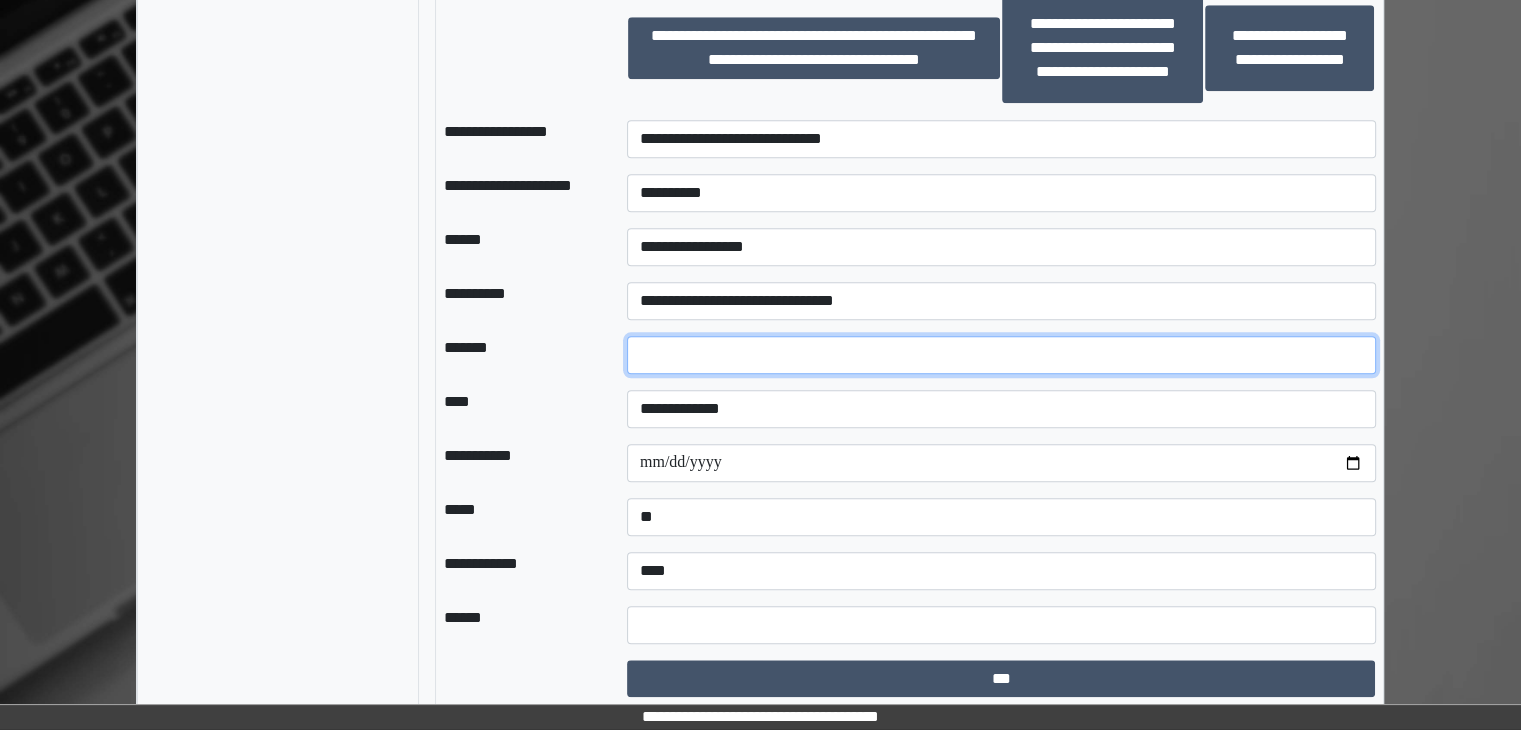 scroll, scrollTop: 1994, scrollLeft: 0, axis: vertical 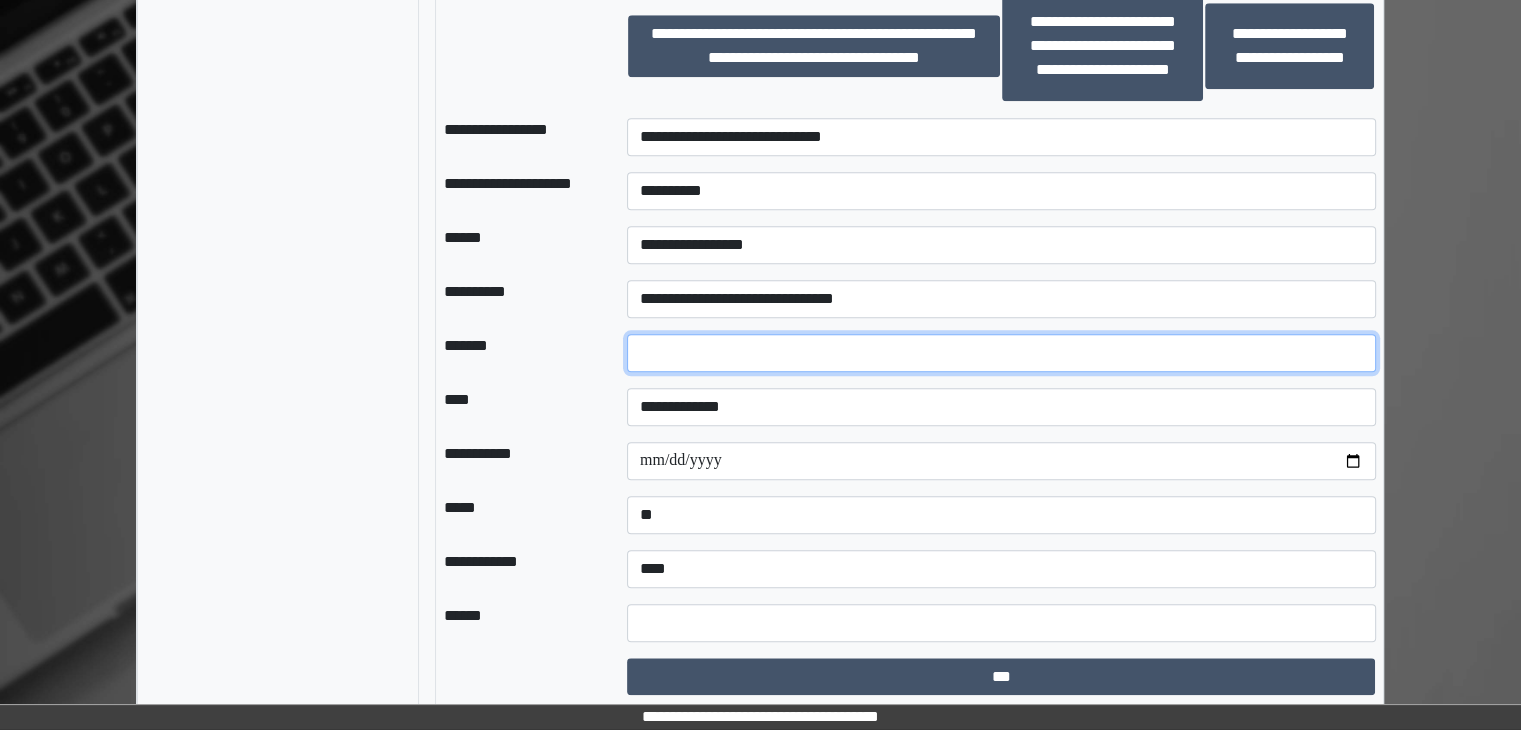 type on "**" 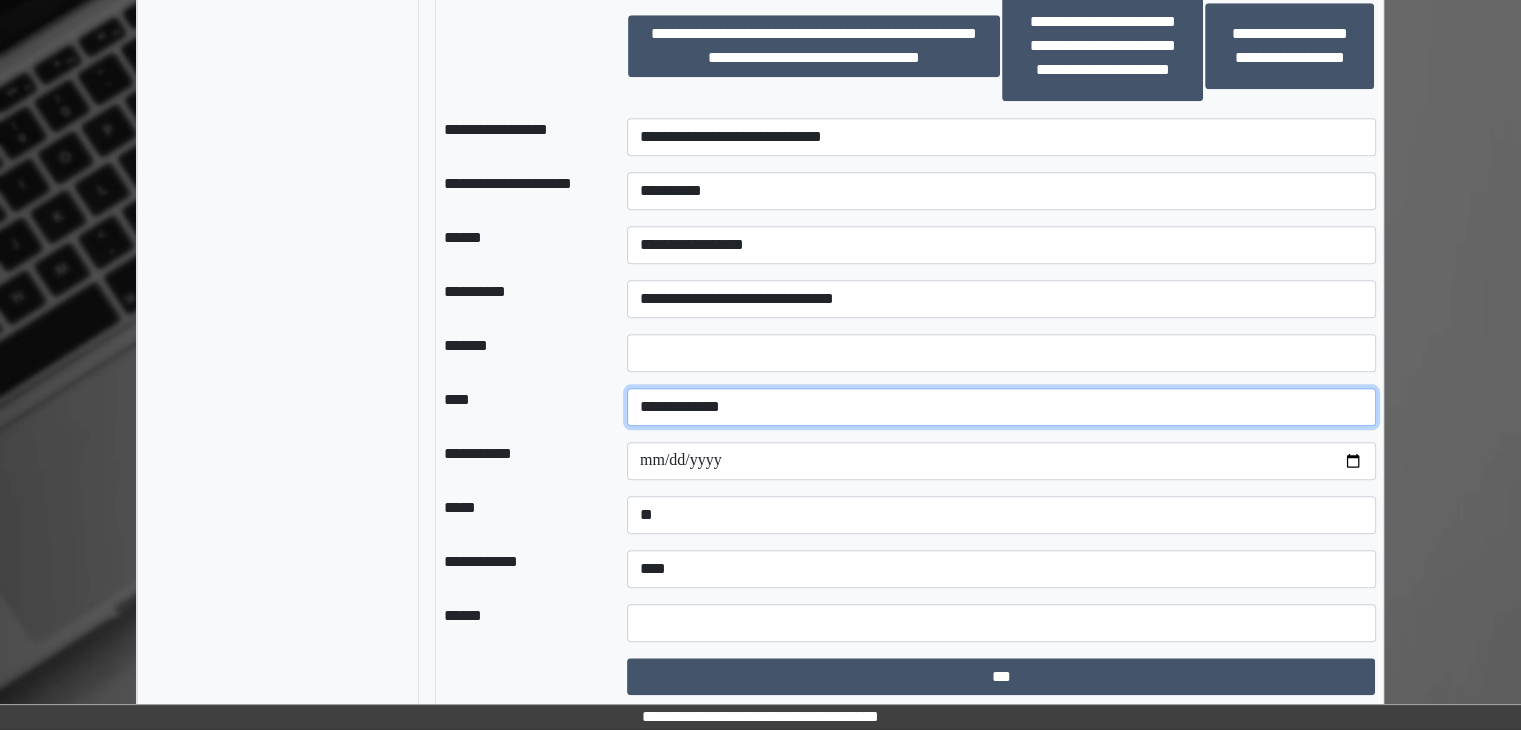 click on "**********" at bounding box center (1001, 407) 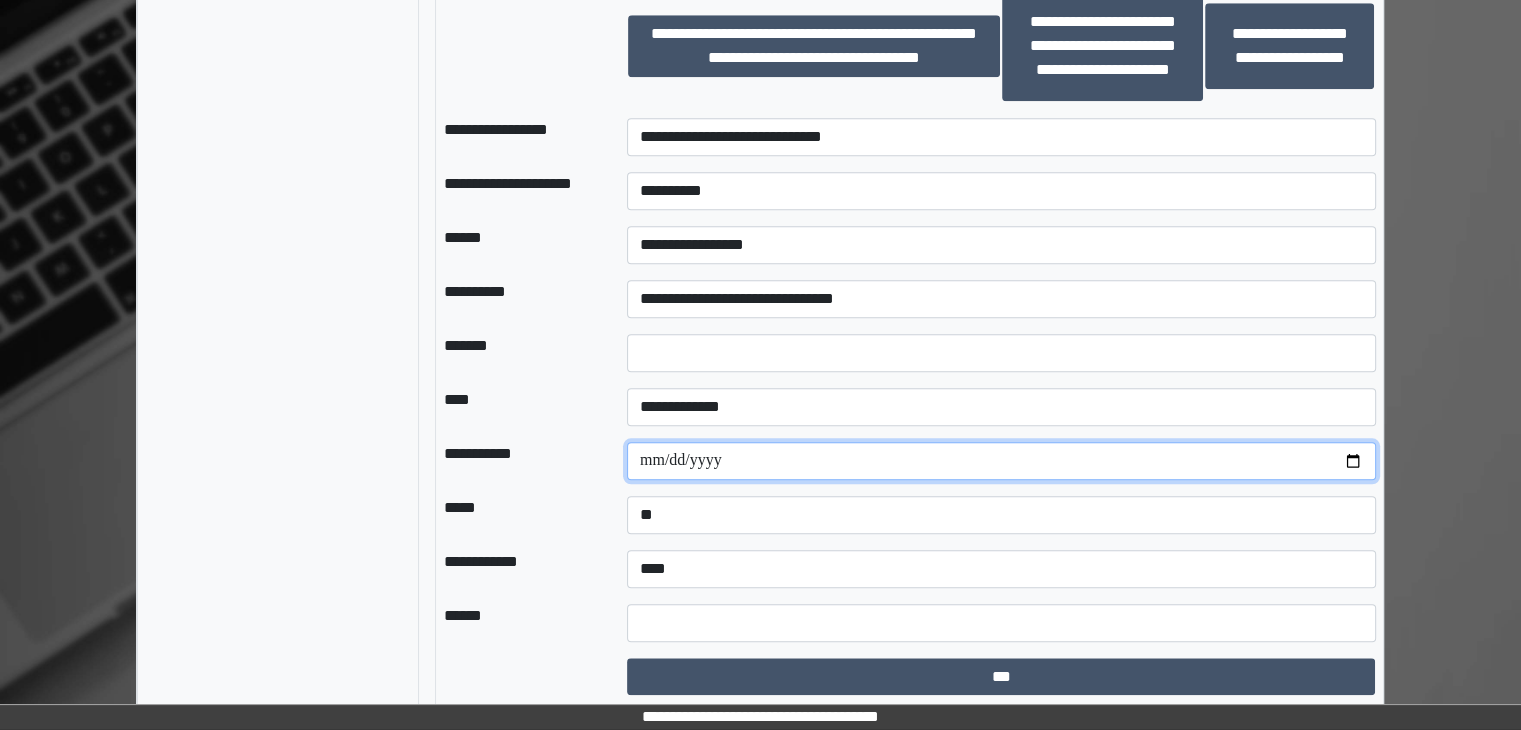 click at bounding box center [1001, 461] 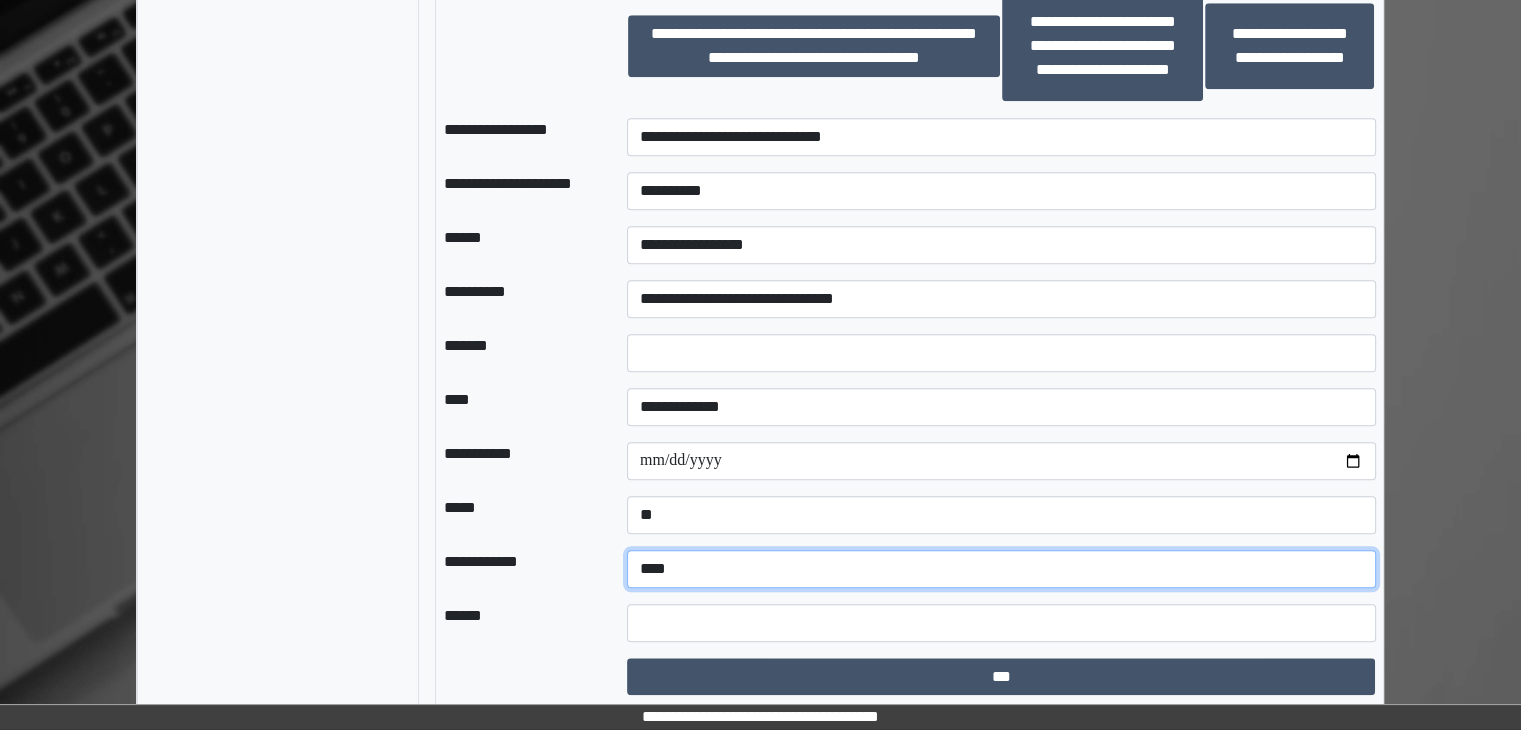 click on "**********" at bounding box center (1001, 569) 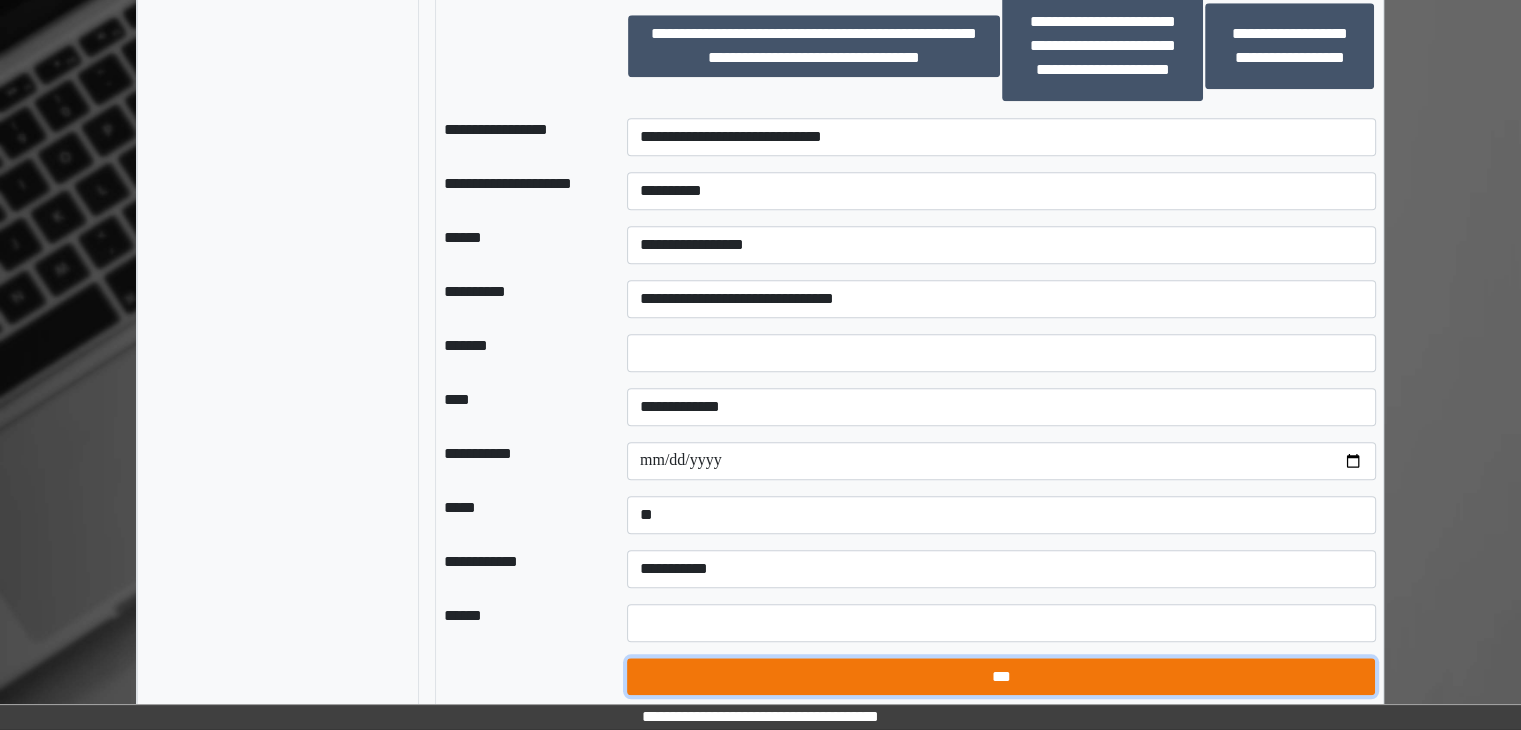 click on "***" at bounding box center [1001, 677] 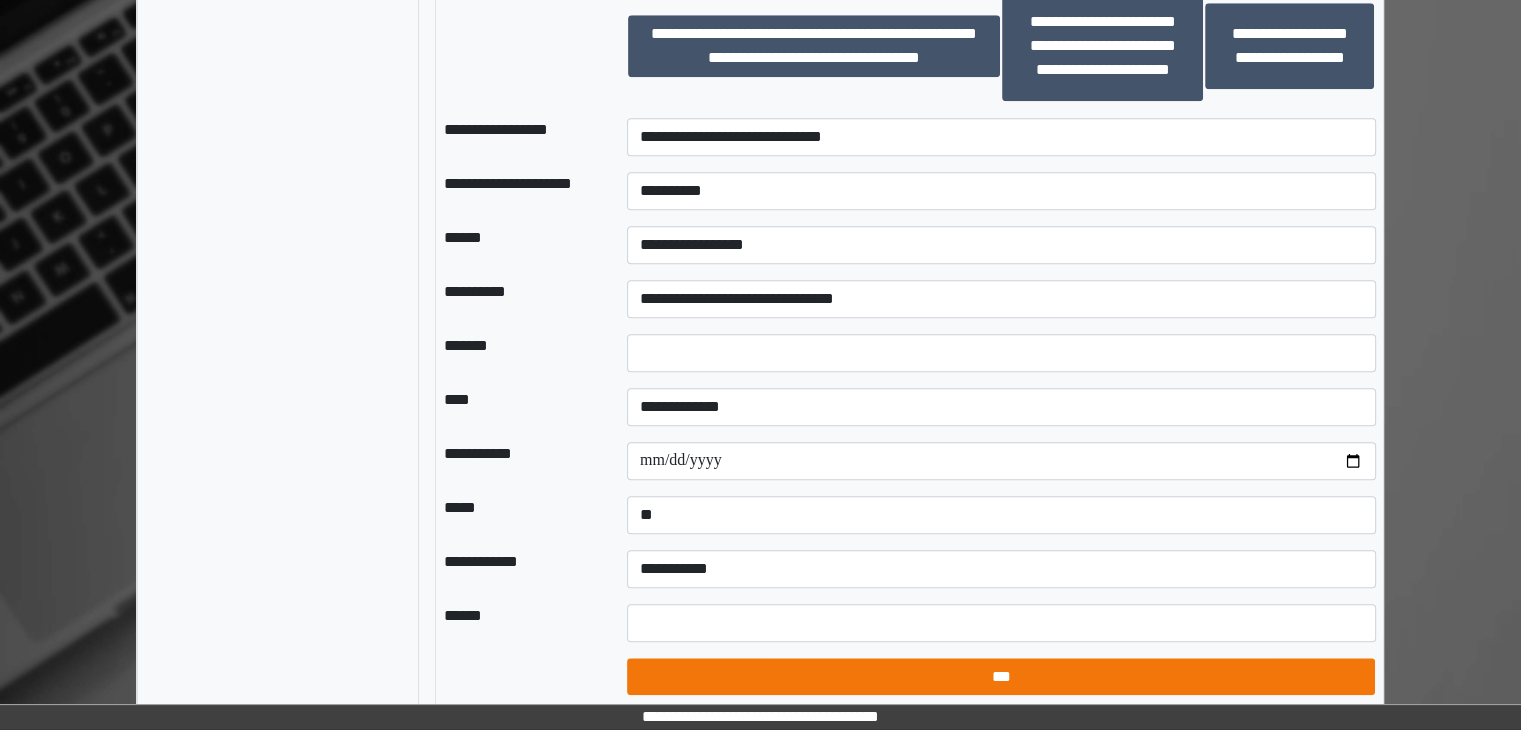 select on "*" 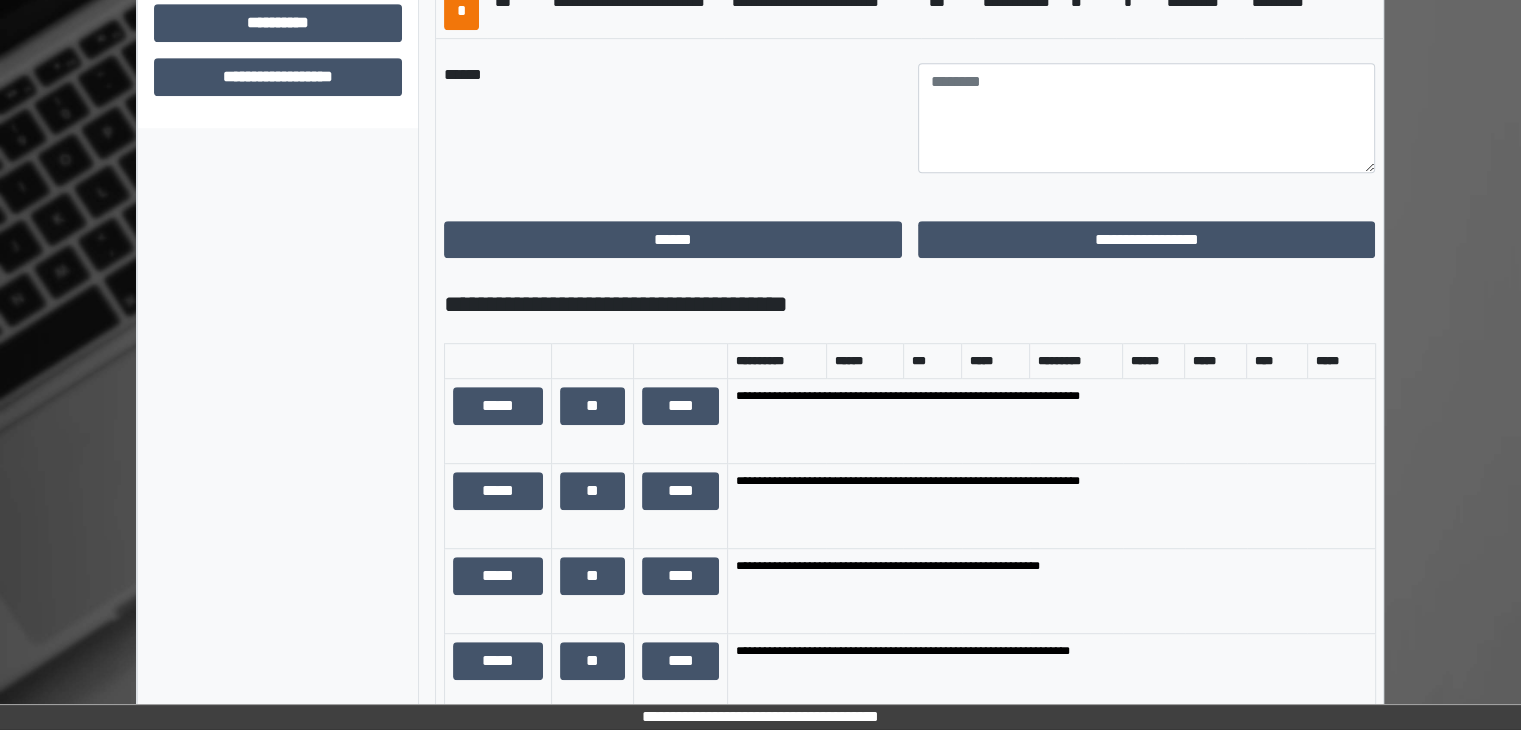 scroll, scrollTop: 694, scrollLeft: 0, axis: vertical 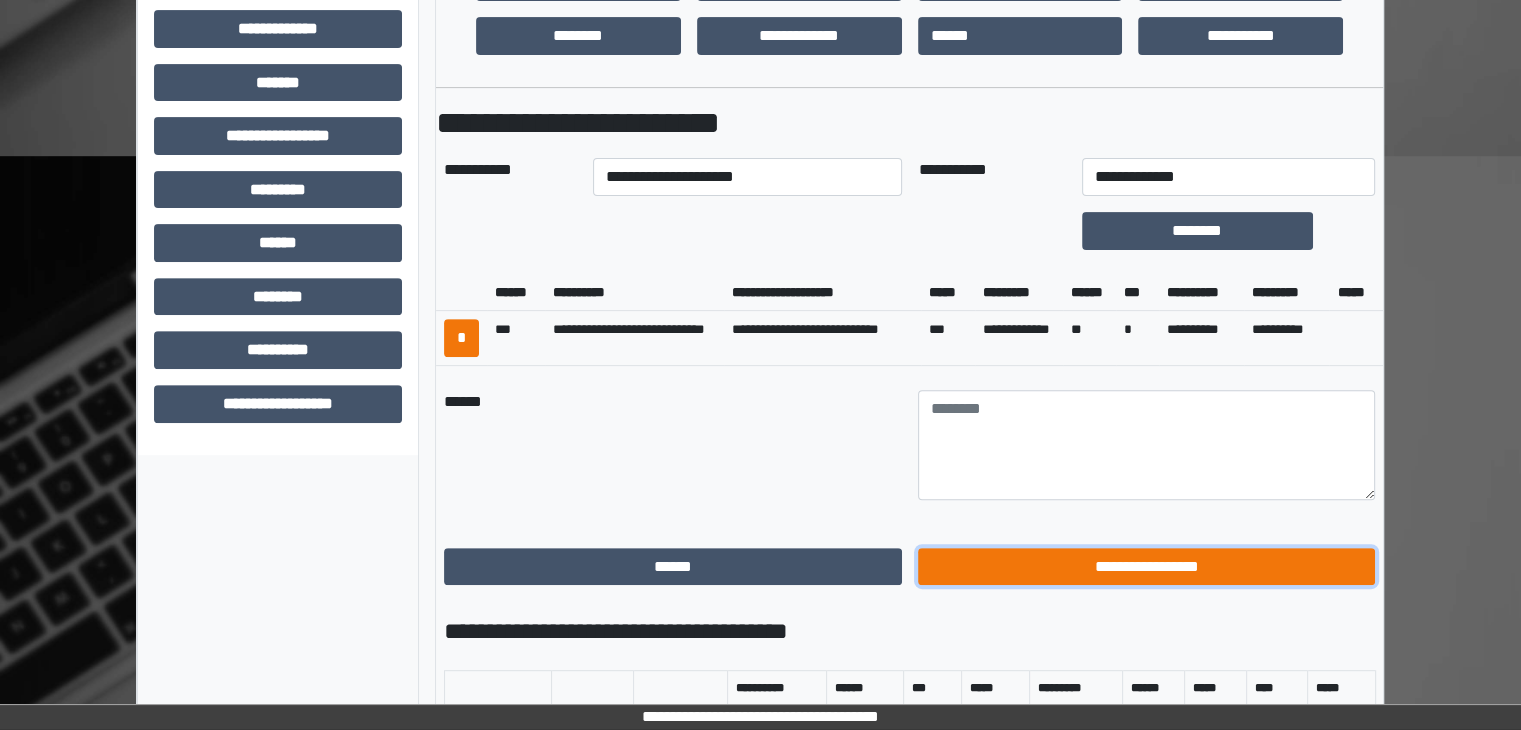 click on "**********" at bounding box center (1147, 567) 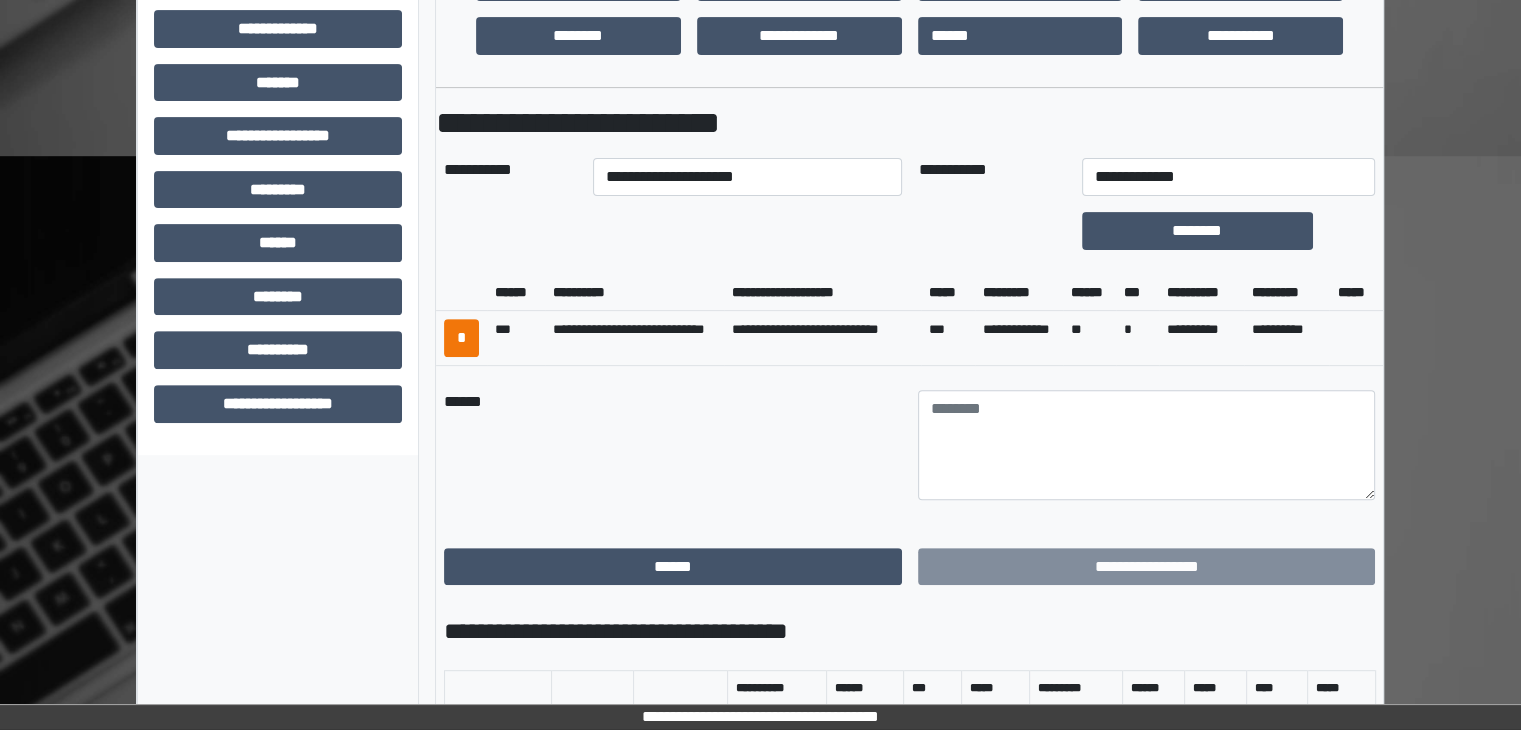 scroll, scrollTop: 436, scrollLeft: 0, axis: vertical 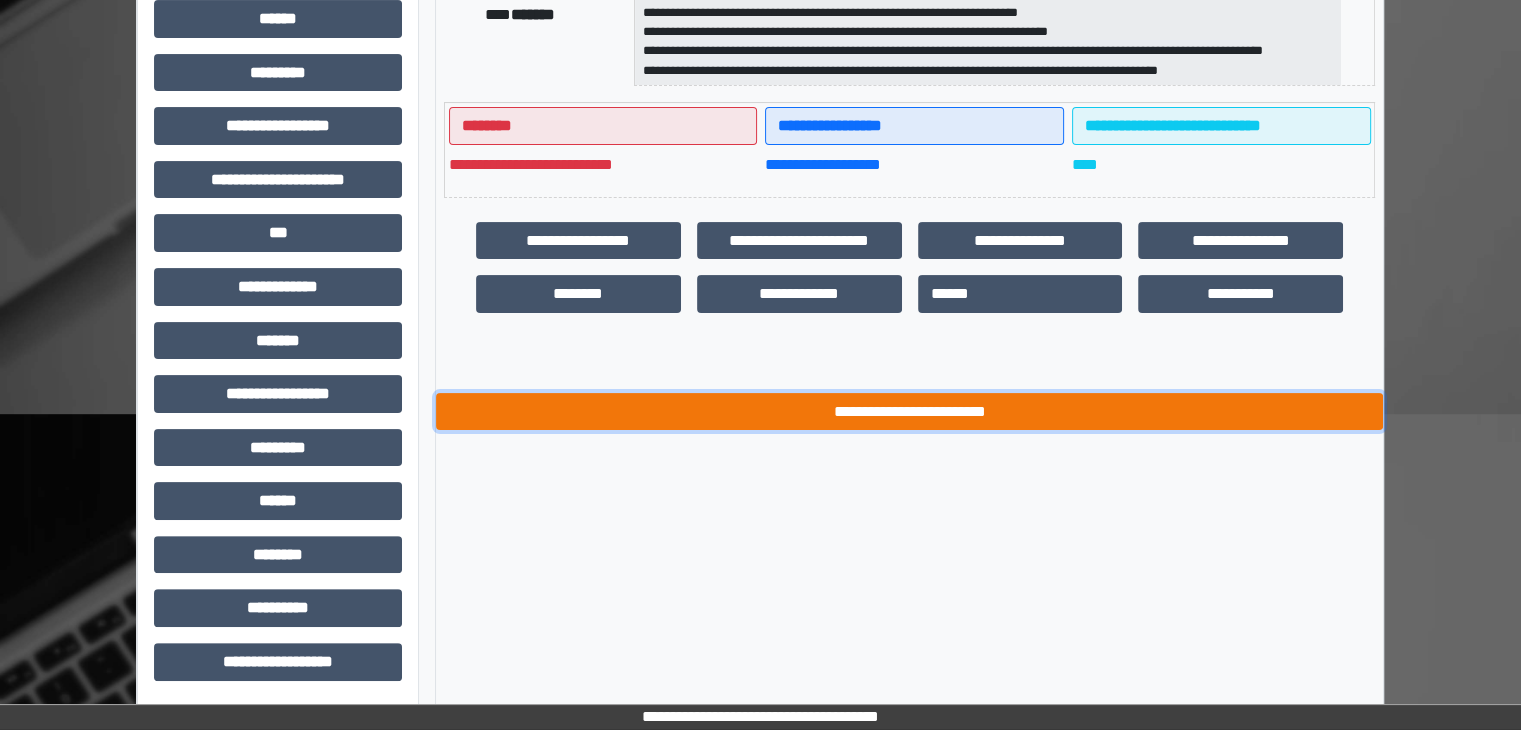 click on "**********" at bounding box center (909, 412) 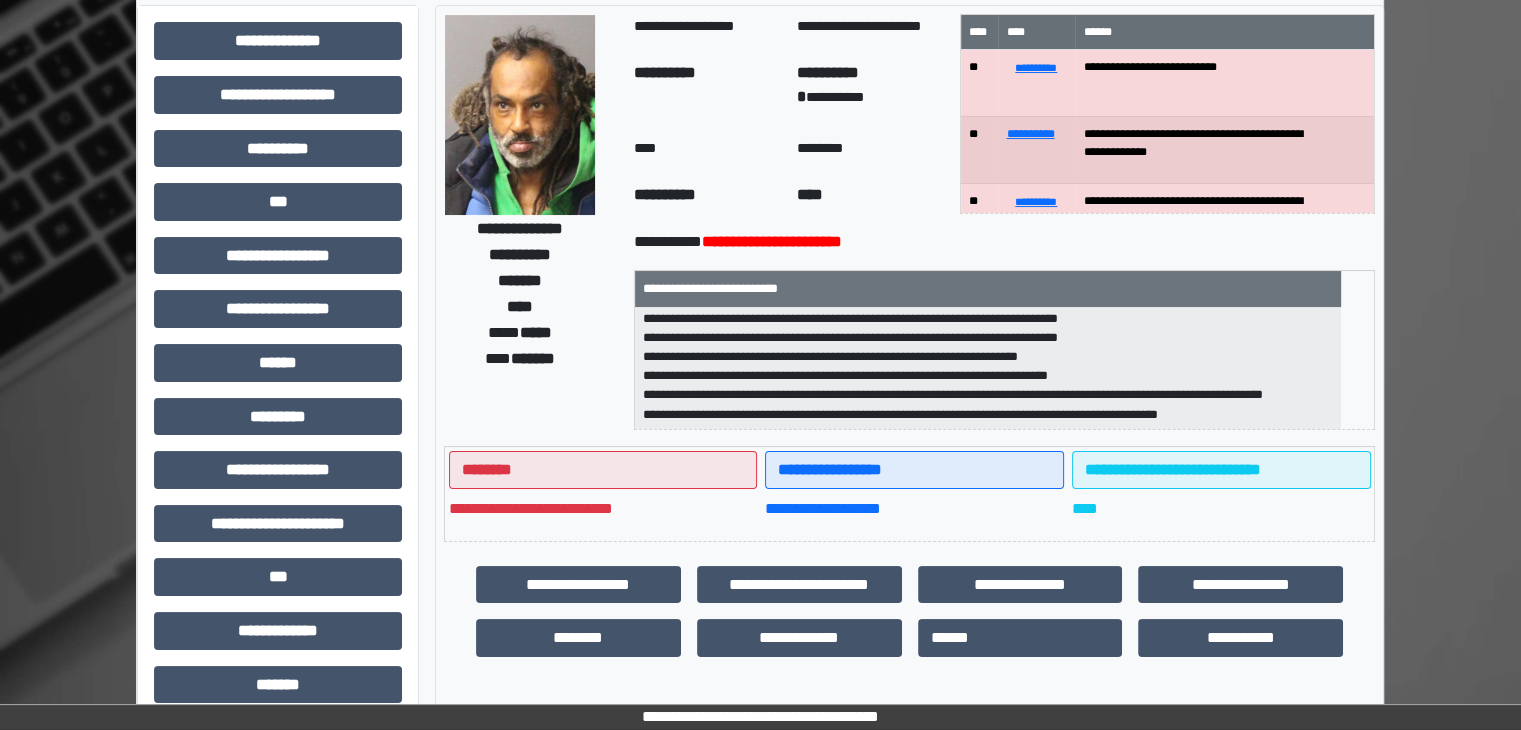 scroll, scrollTop: 36, scrollLeft: 0, axis: vertical 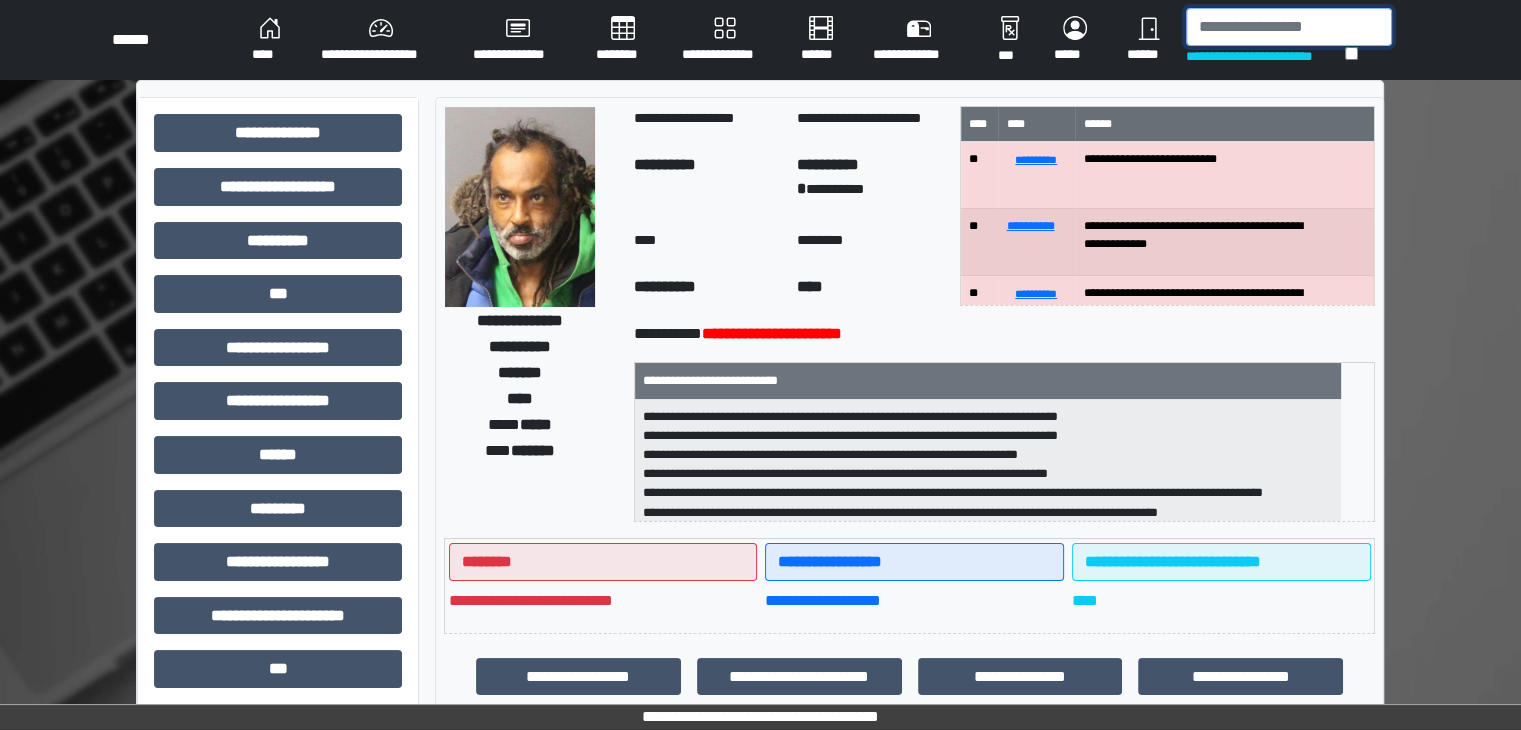 click at bounding box center [1289, 27] 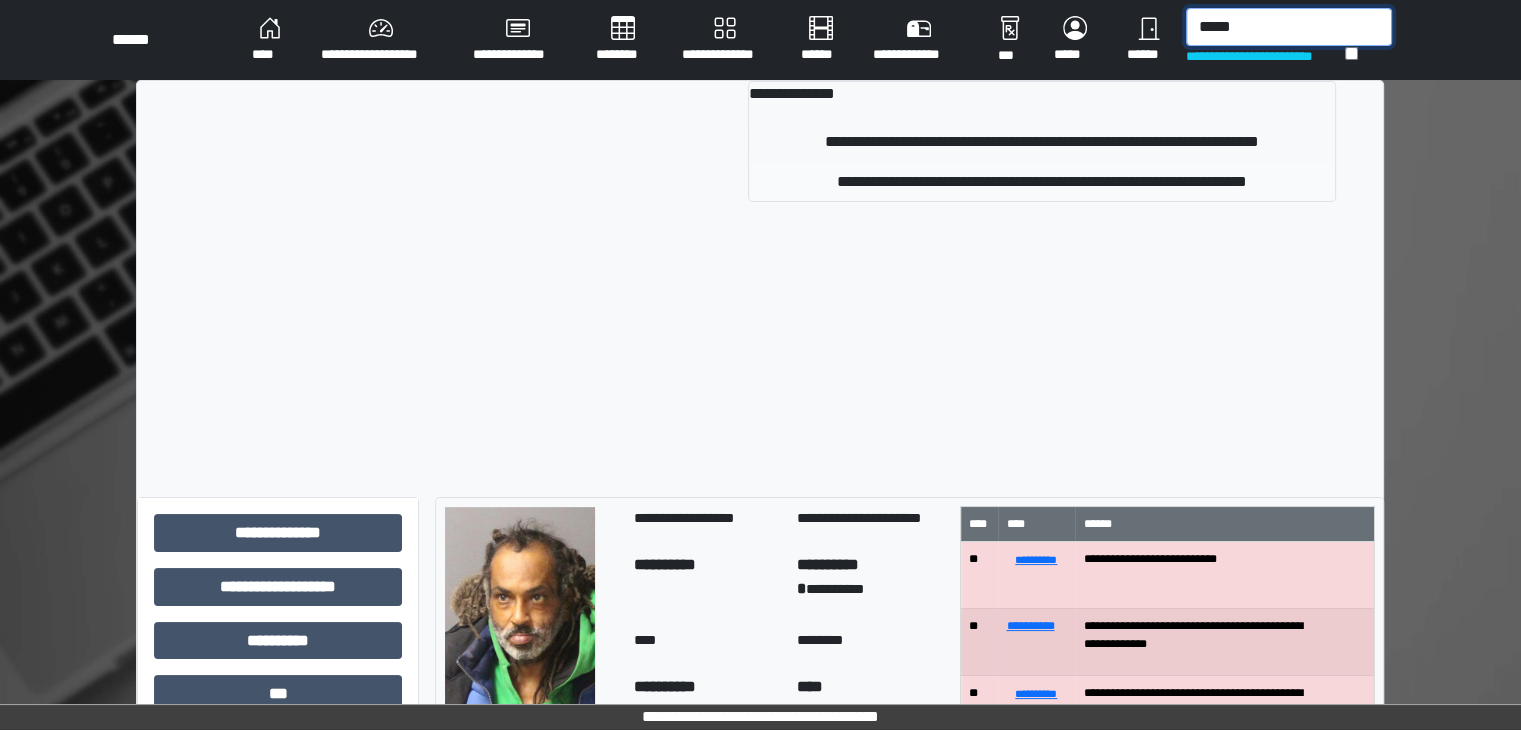 type on "*****" 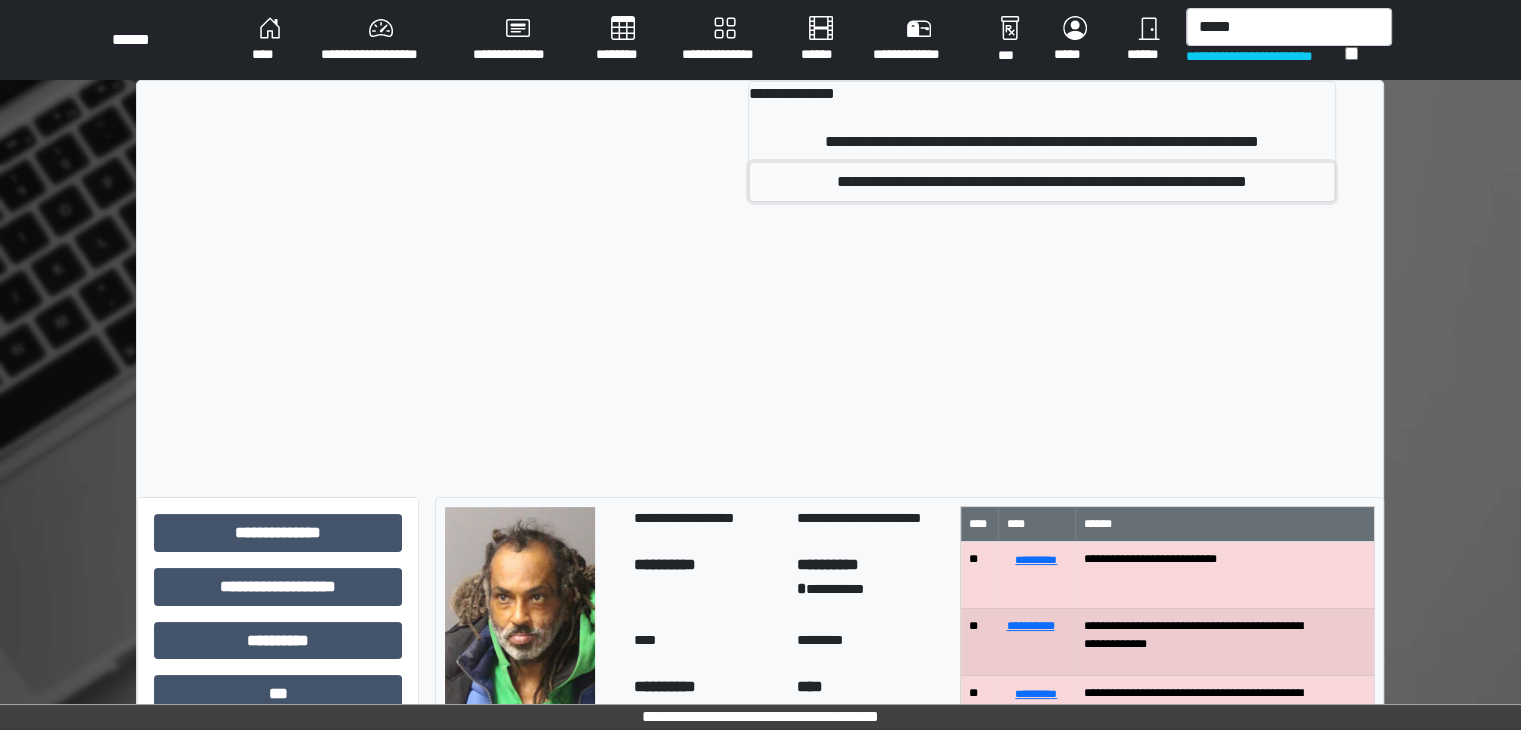 click on "**********" at bounding box center (1042, 182) 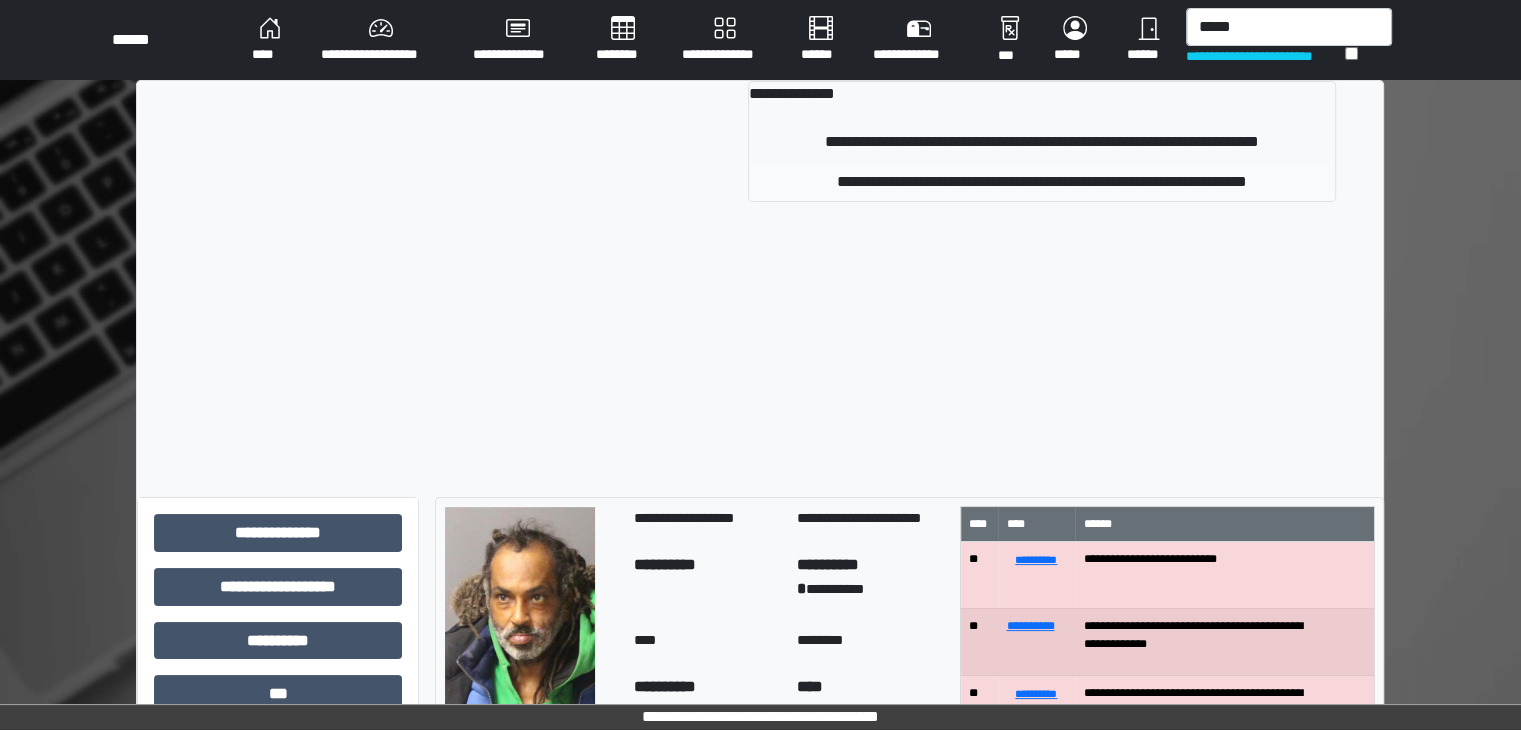 type 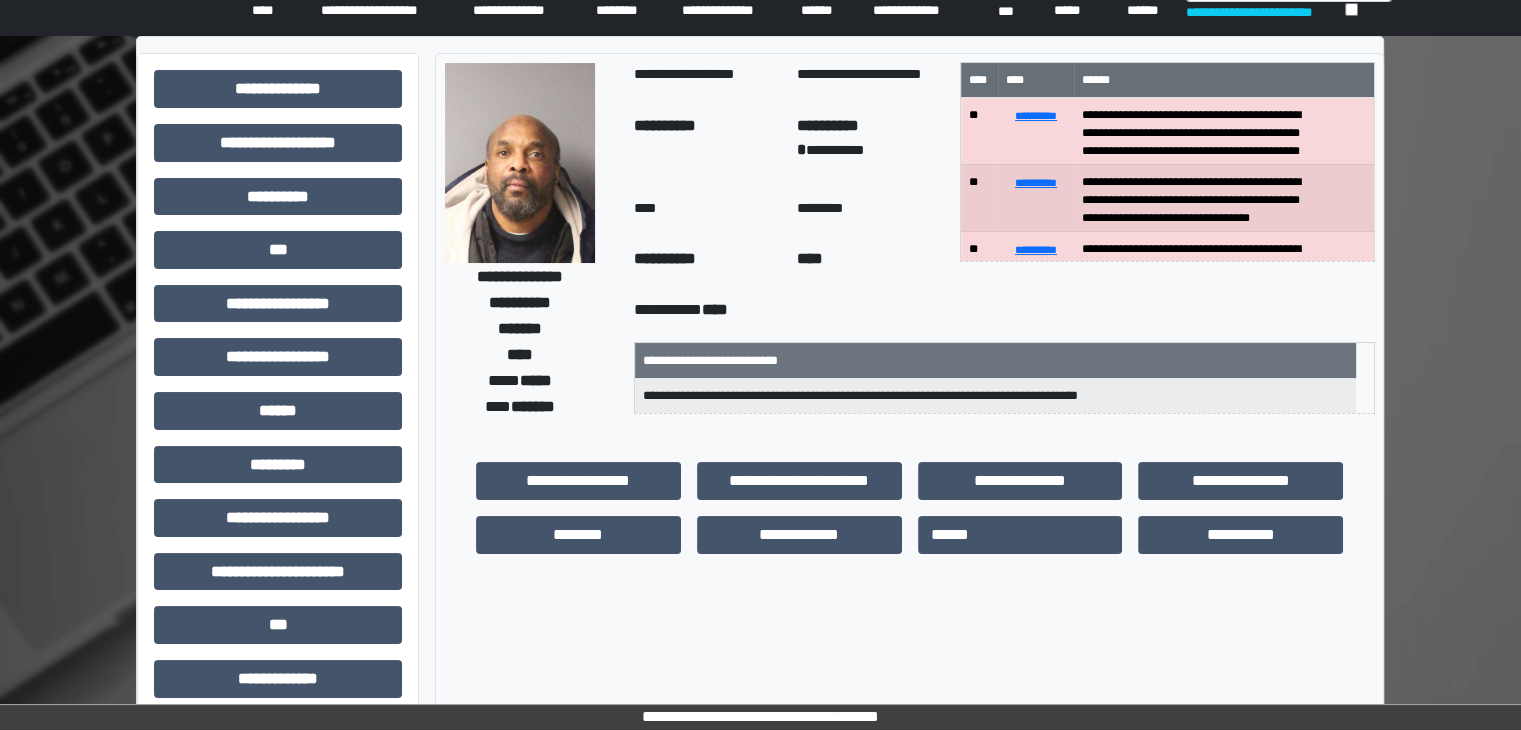 scroll, scrollTop: 200, scrollLeft: 0, axis: vertical 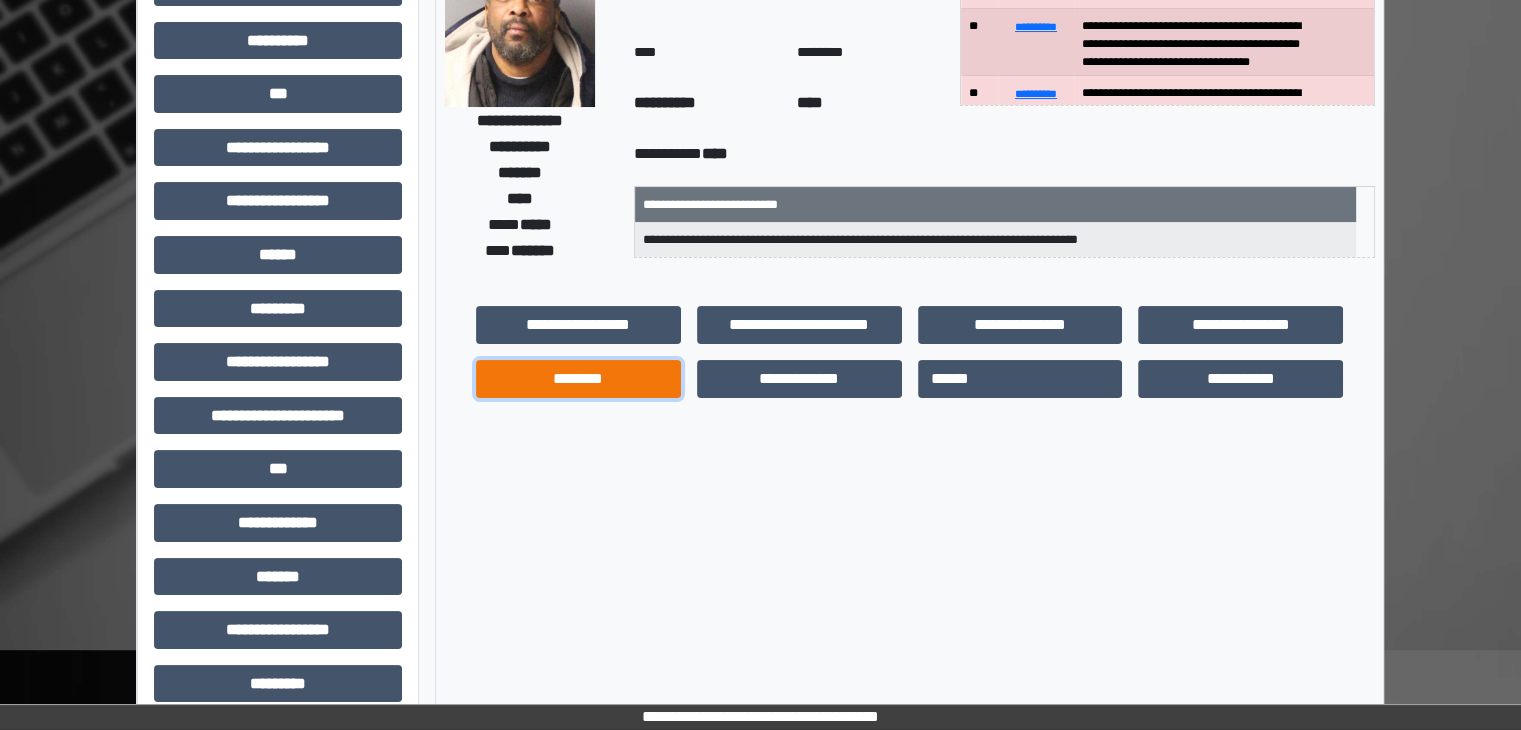 click on "********" at bounding box center (578, 379) 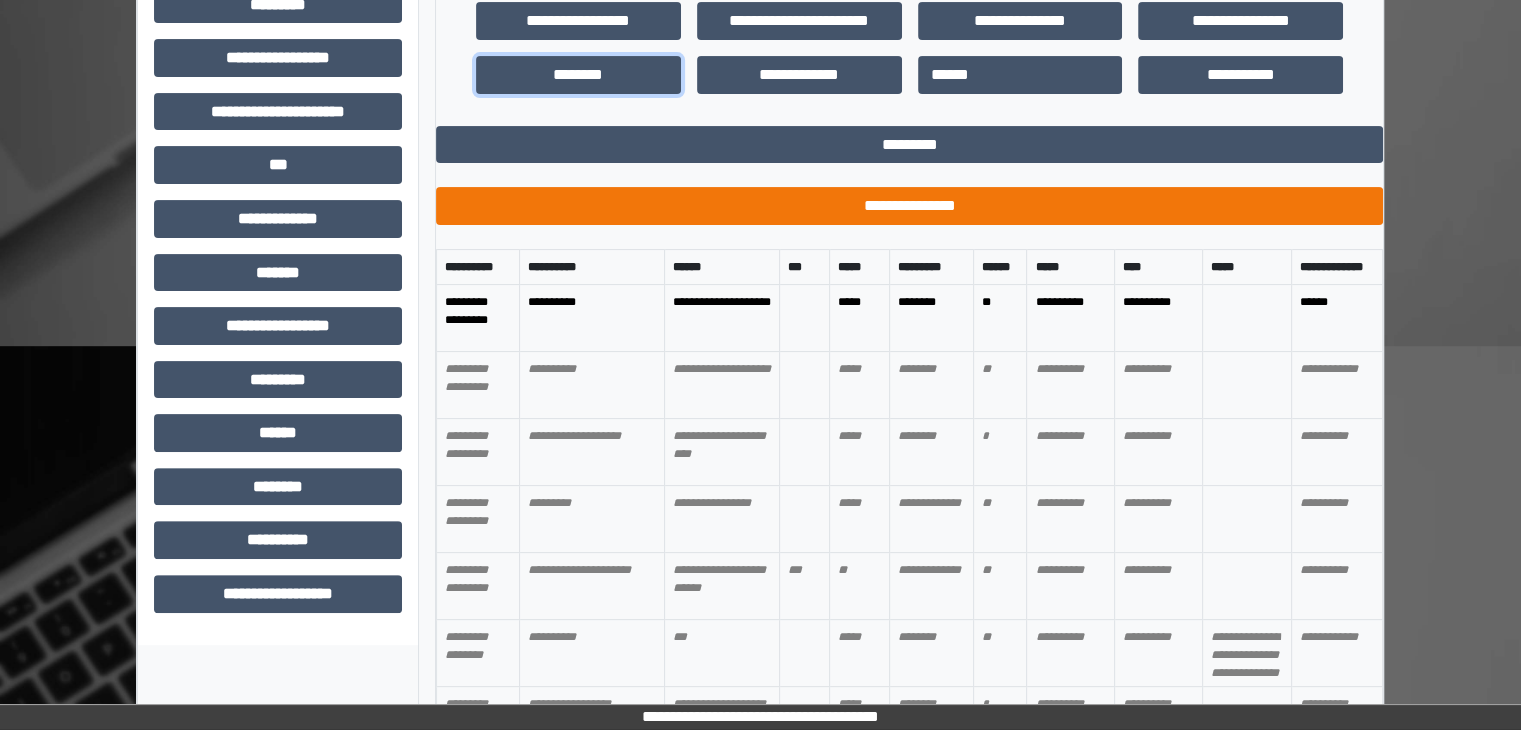 scroll, scrollTop: 520, scrollLeft: 0, axis: vertical 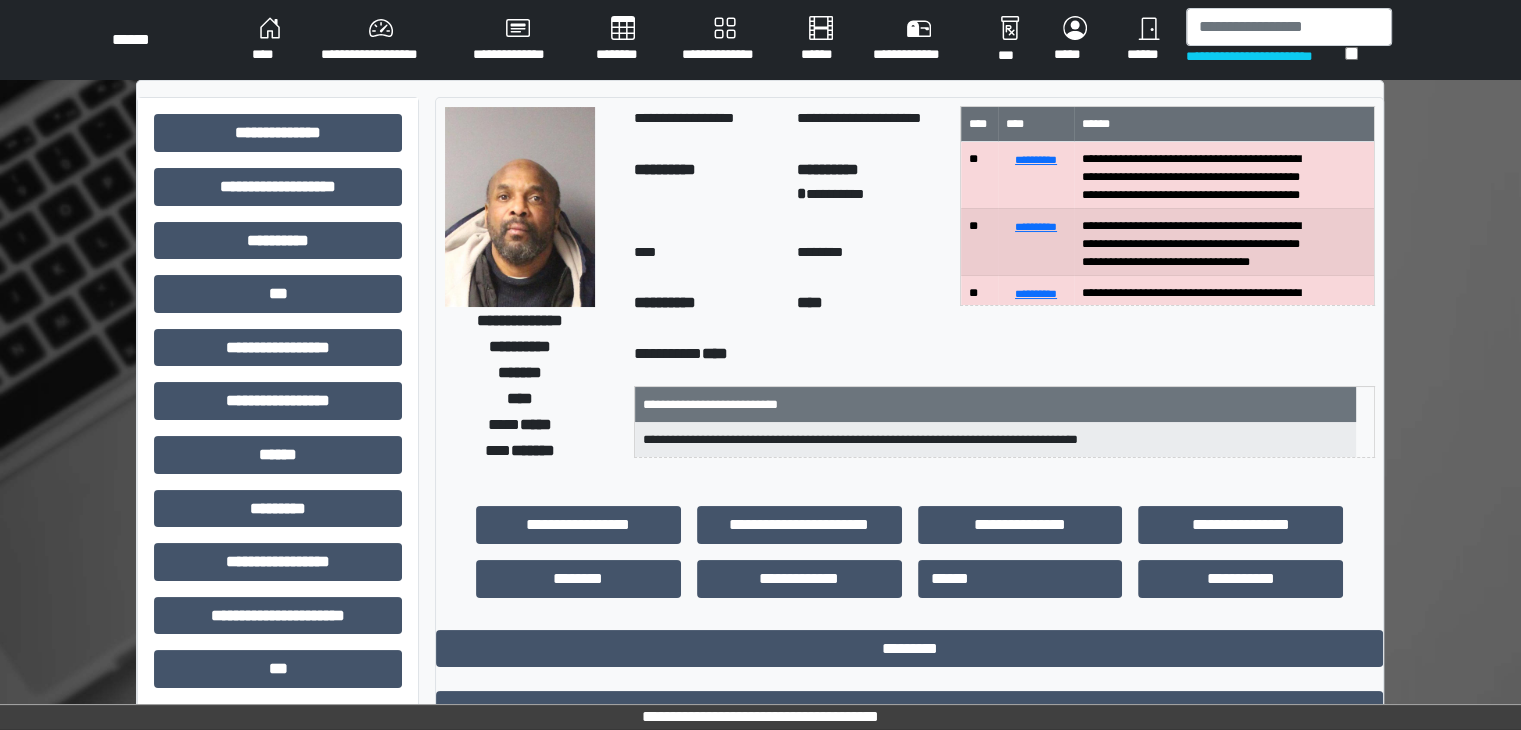 click on "******" at bounding box center (1148, 40) 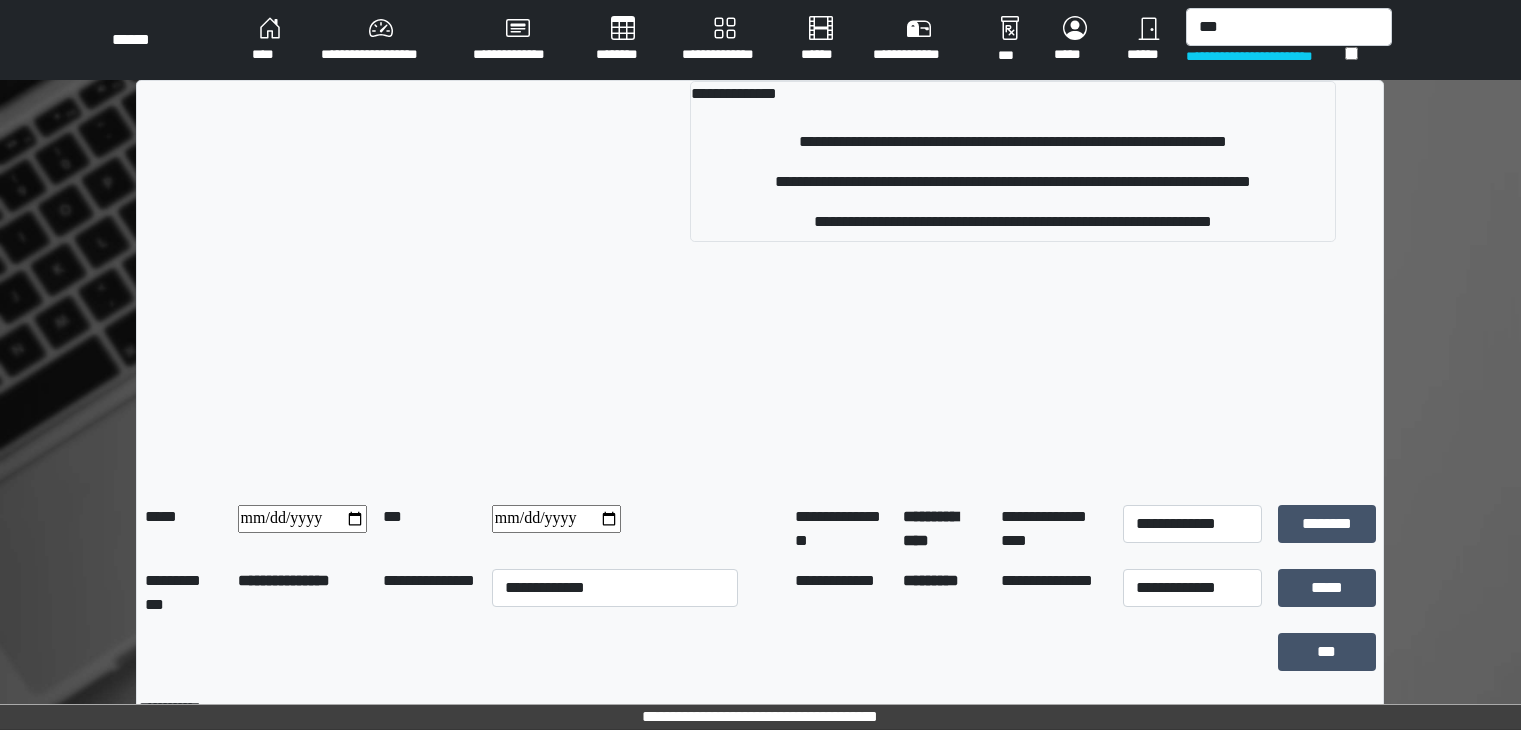 scroll, scrollTop: 0, scrollLeft: 0, axis: both 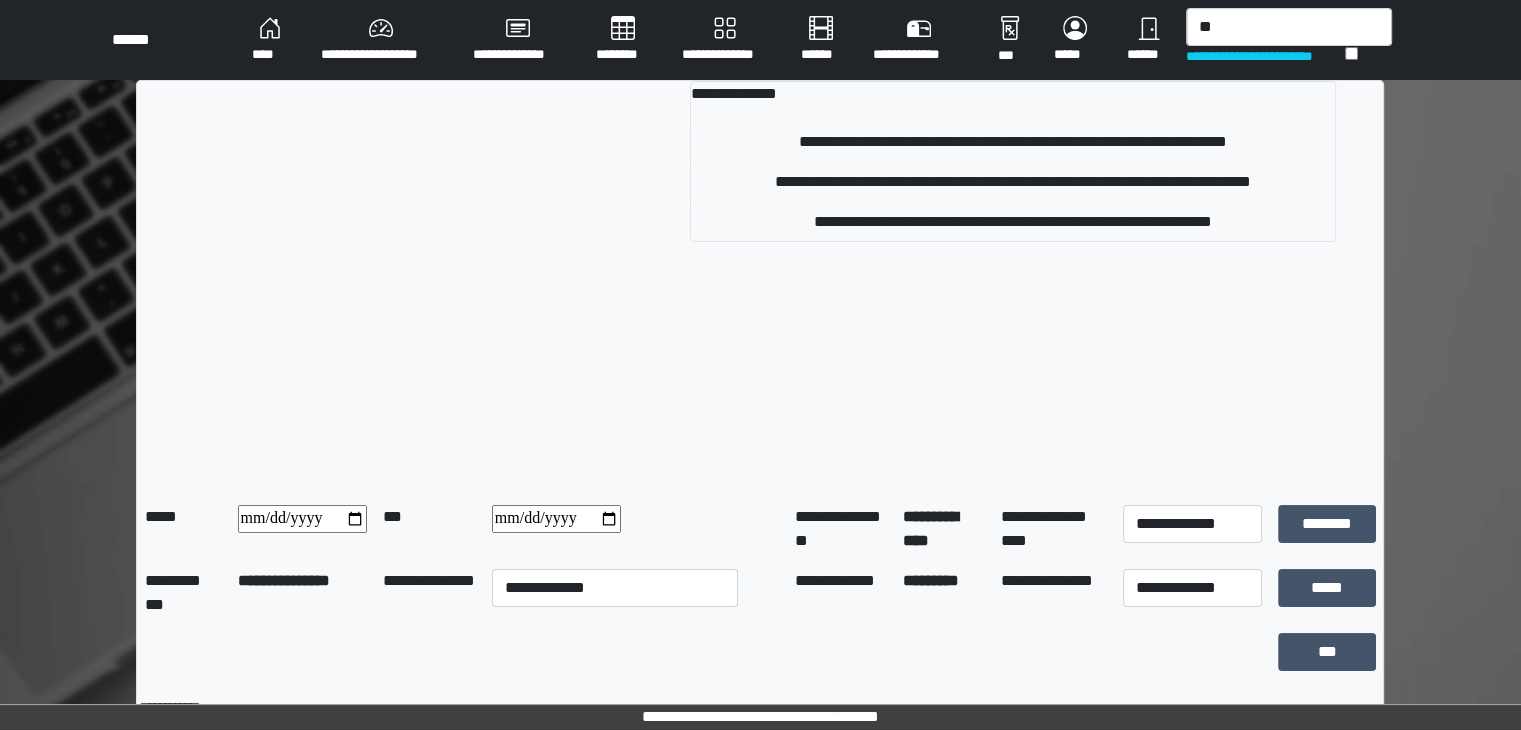 type on "*" 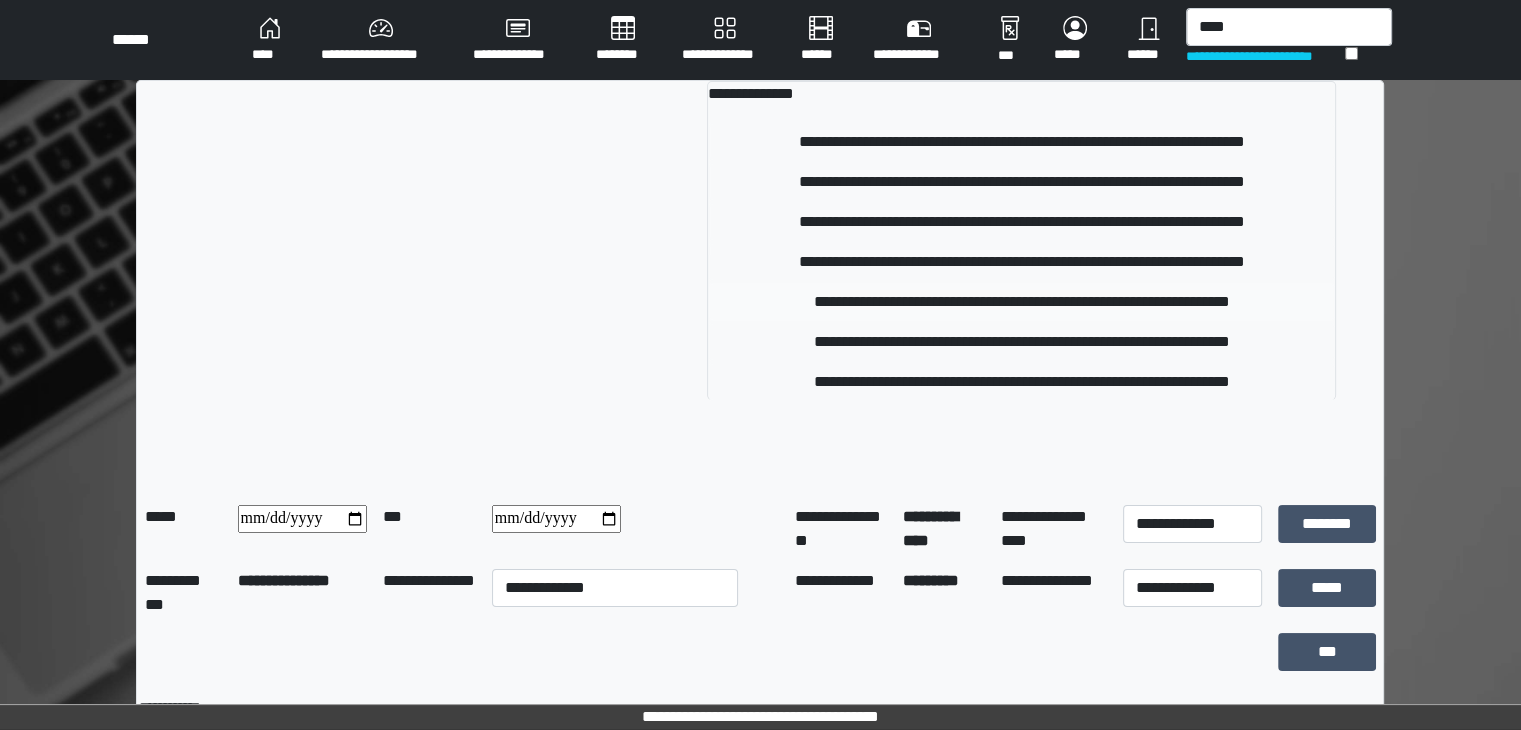 type on "****" 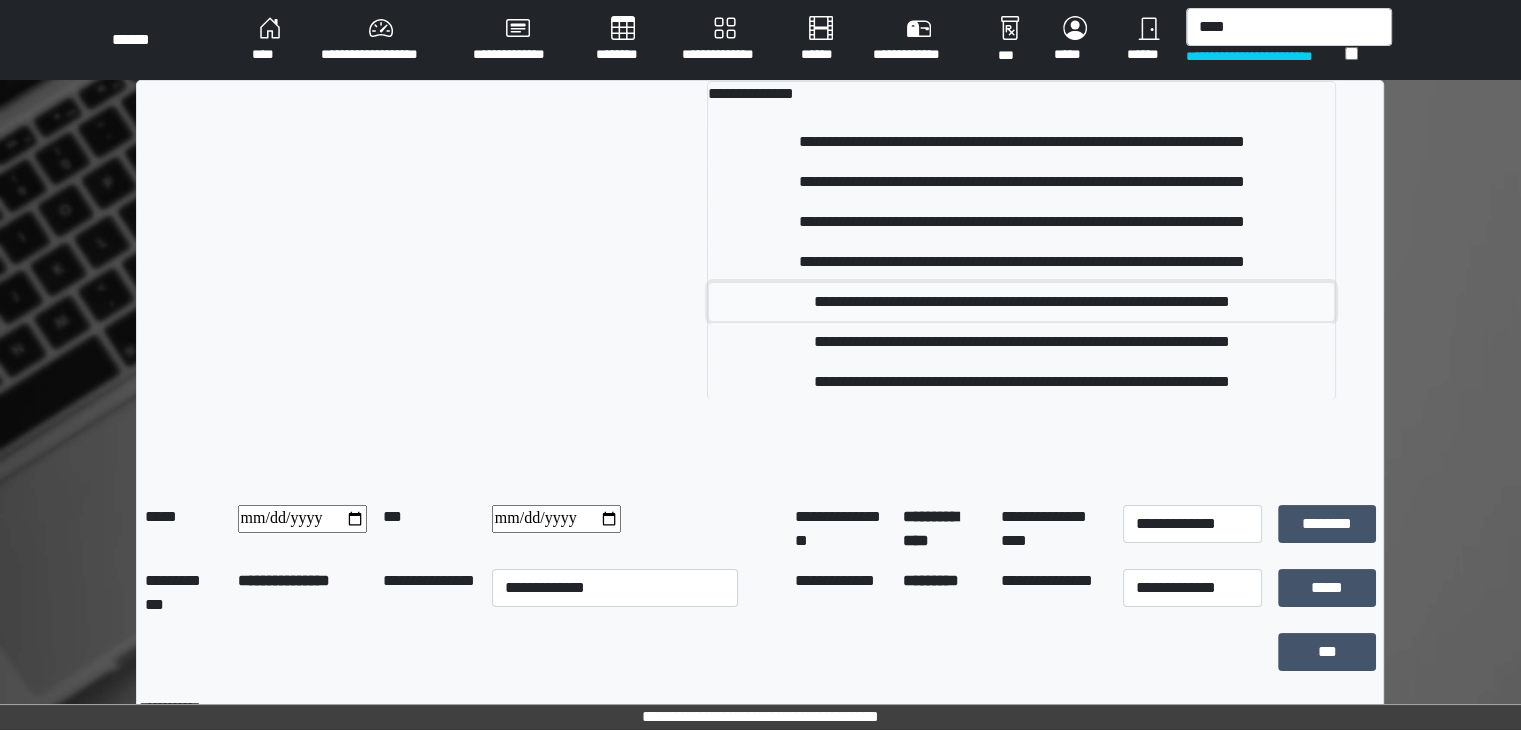 click on "**********" at bounding box center (1021, 302) 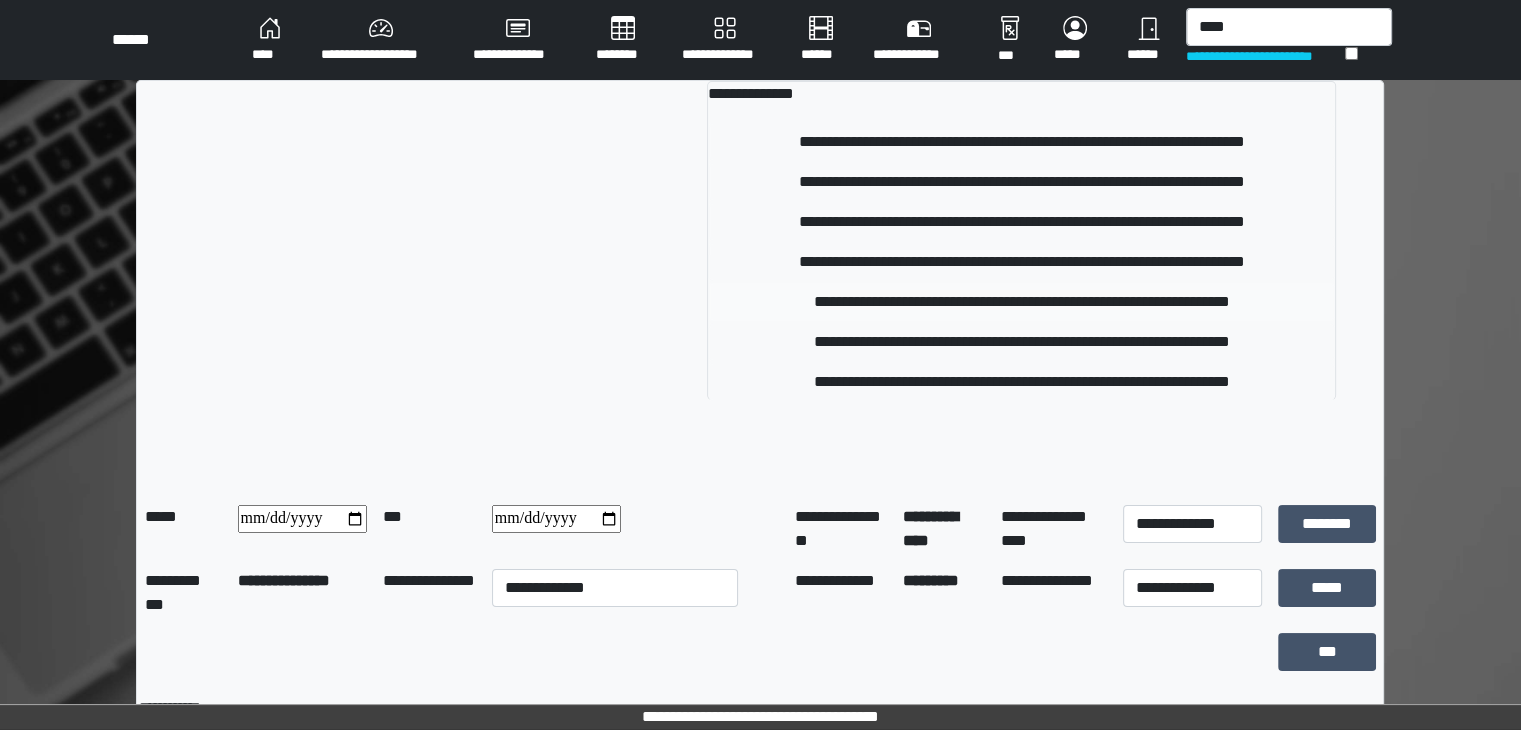 type 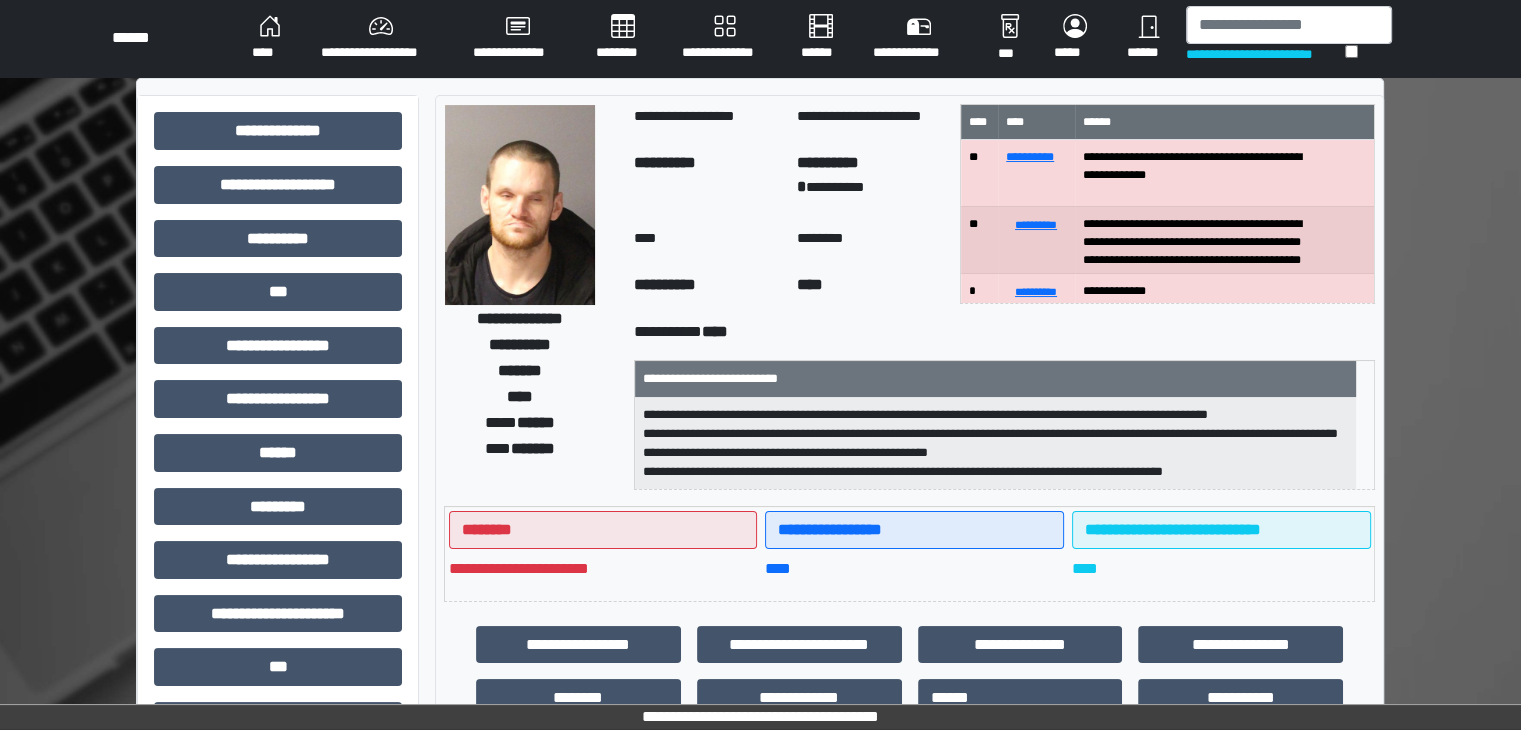 scroll, scrollTop: 0, scrollLeft: 0, axis: both 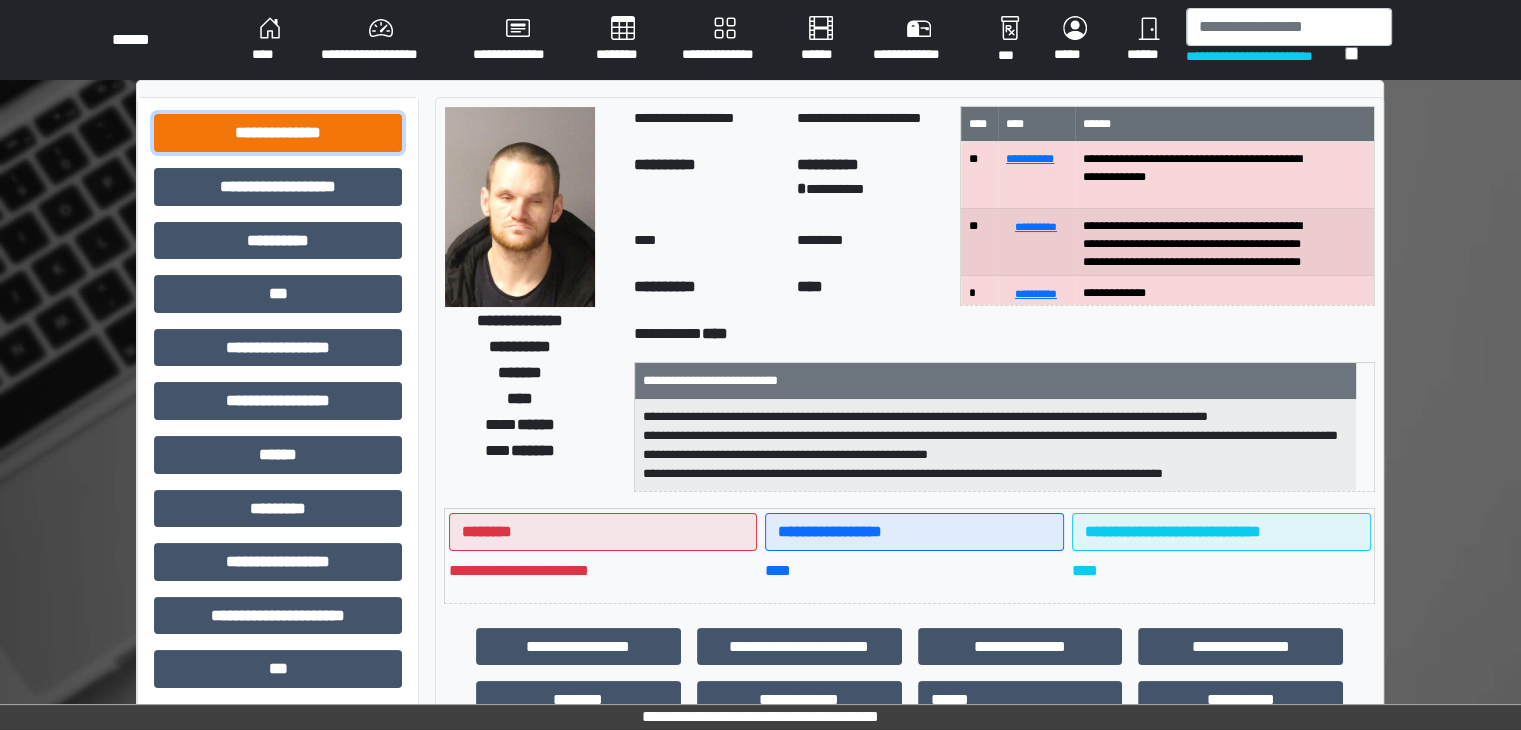 drag, startPoint x: 346, startPoint y: 133, endPoint x: 216, endPoint y: 354, distance: 256.4001 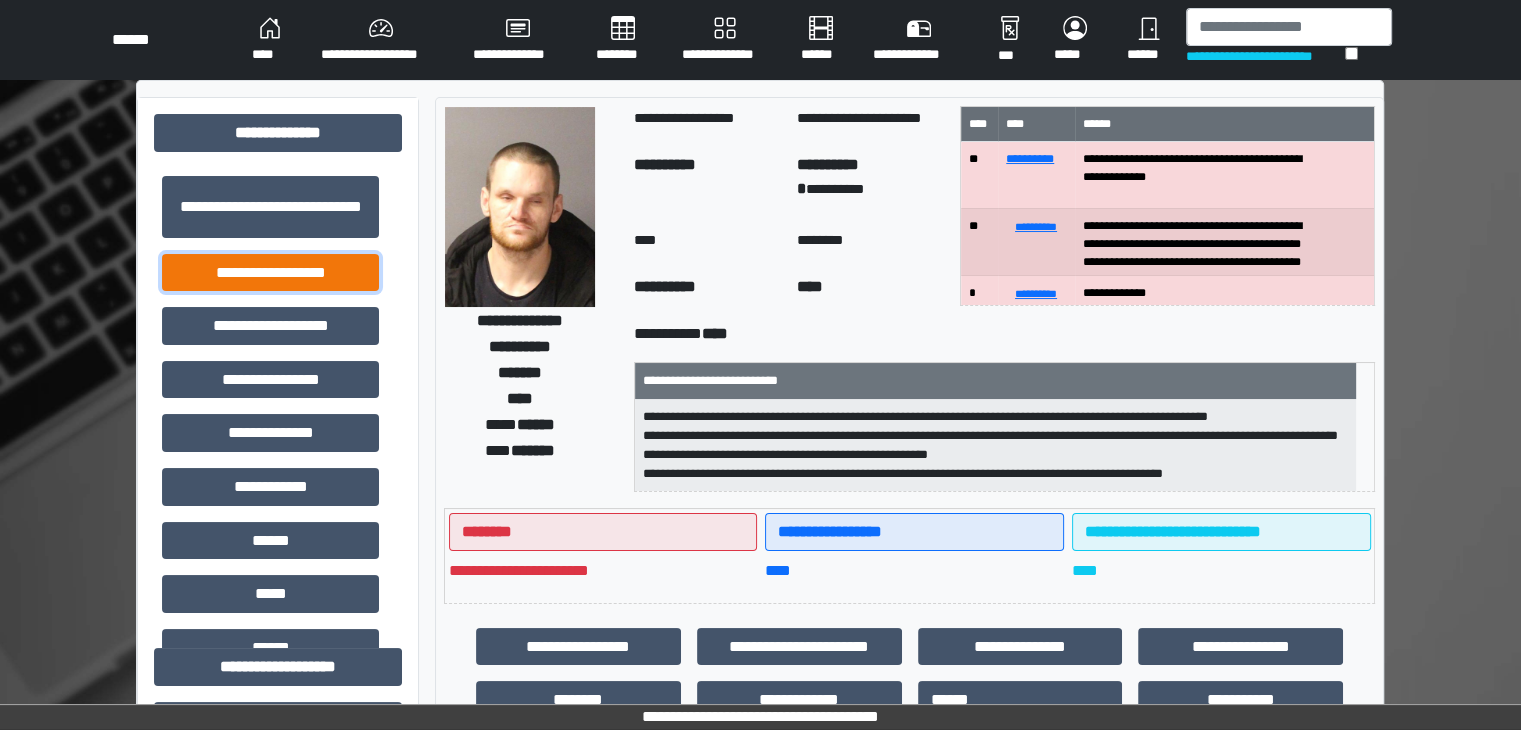 click on "**********" at bounding box center [270, 273] 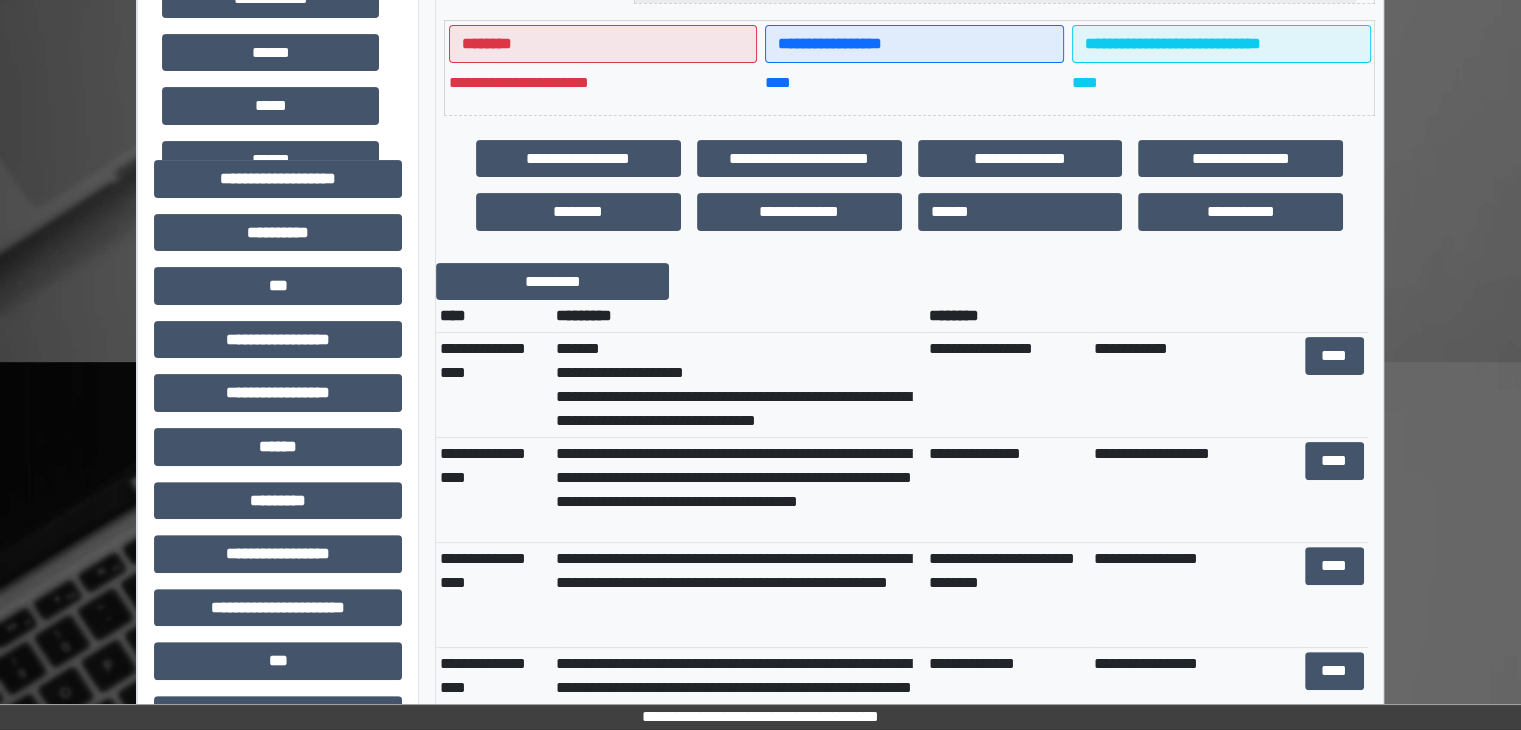 scroll, scrollTop: 500, scrollLeft: 0, axis: vertical 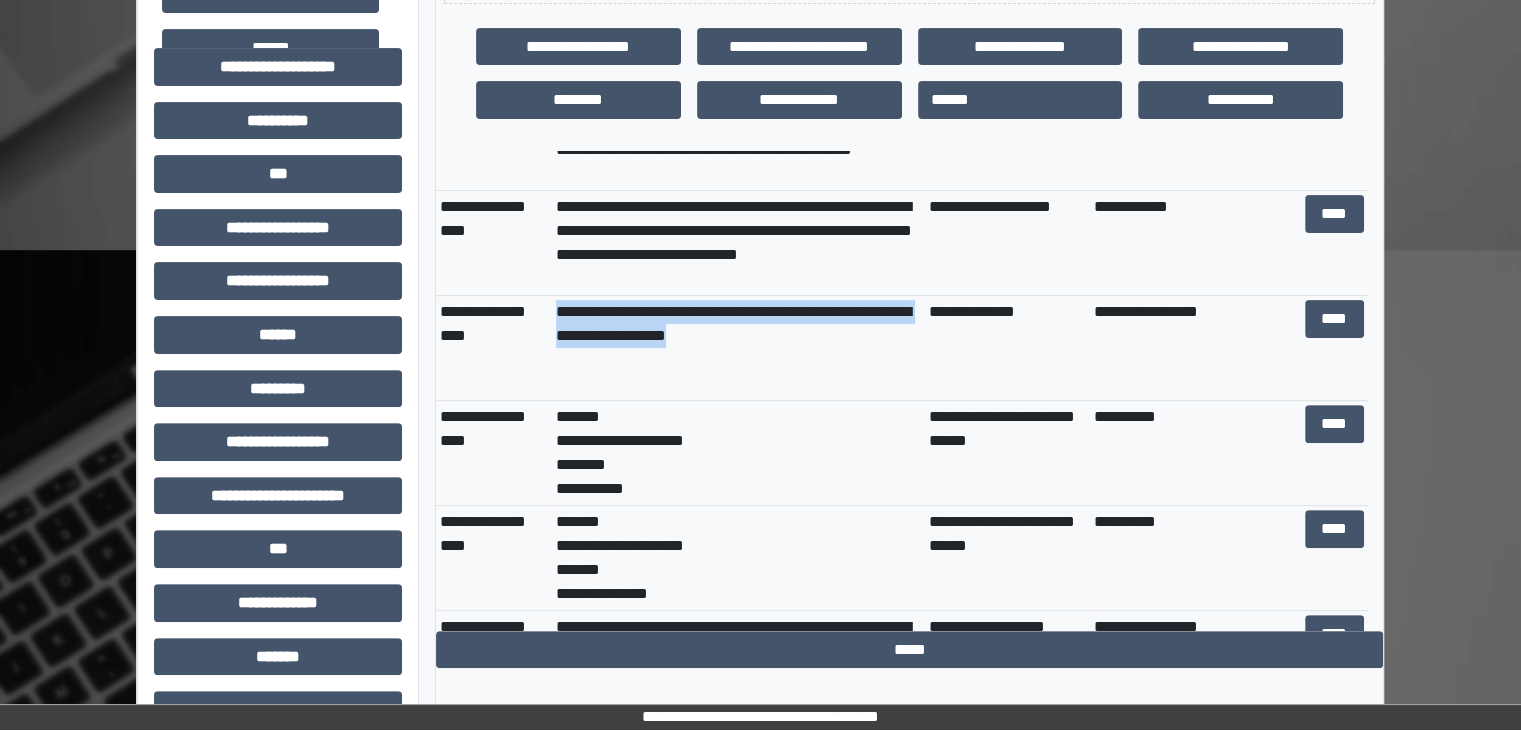 drag, startPoint x: 764, startPoint y: 352, endPoint x: 558, endPoint y: 309, distance: 210.44002 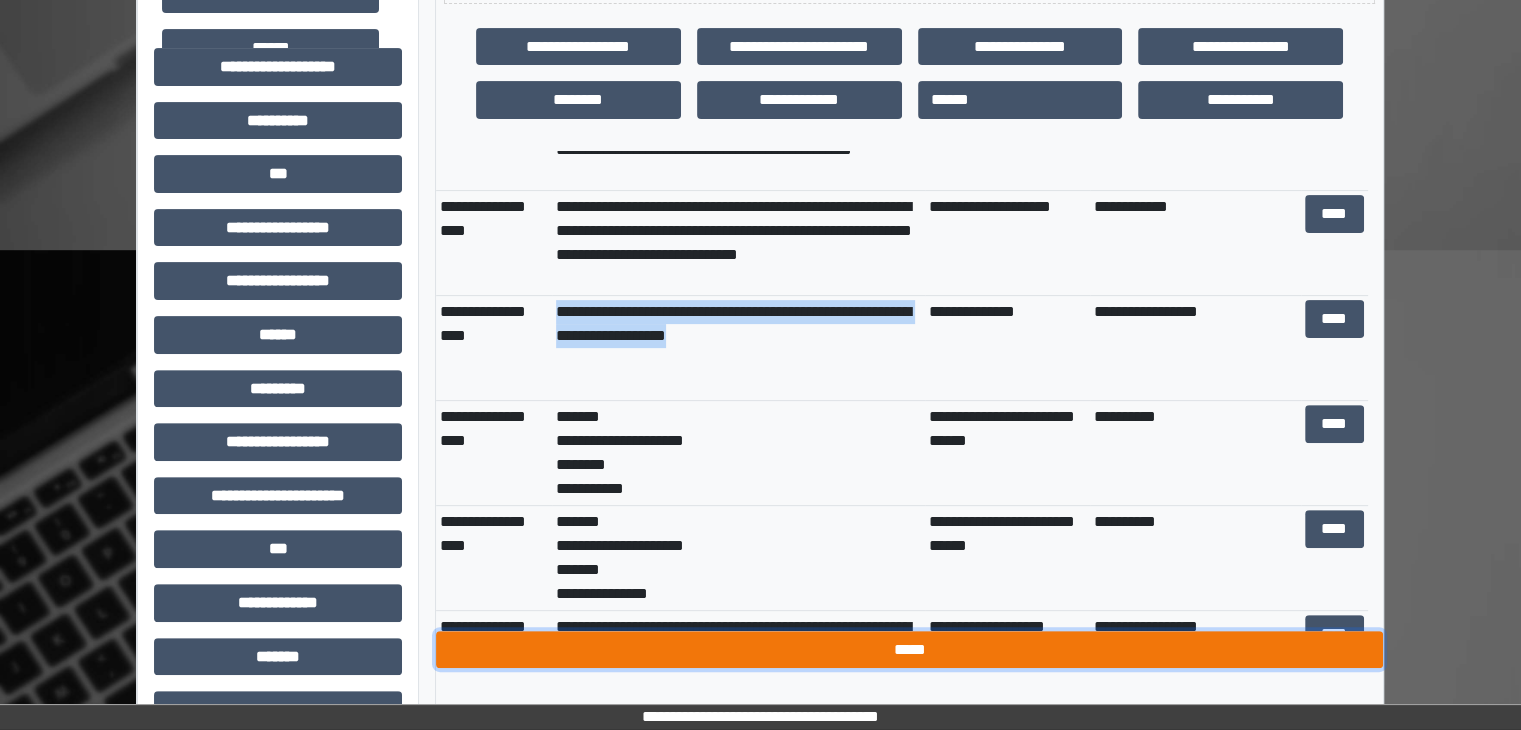 click on "*****" at bounding box center [909, 650] 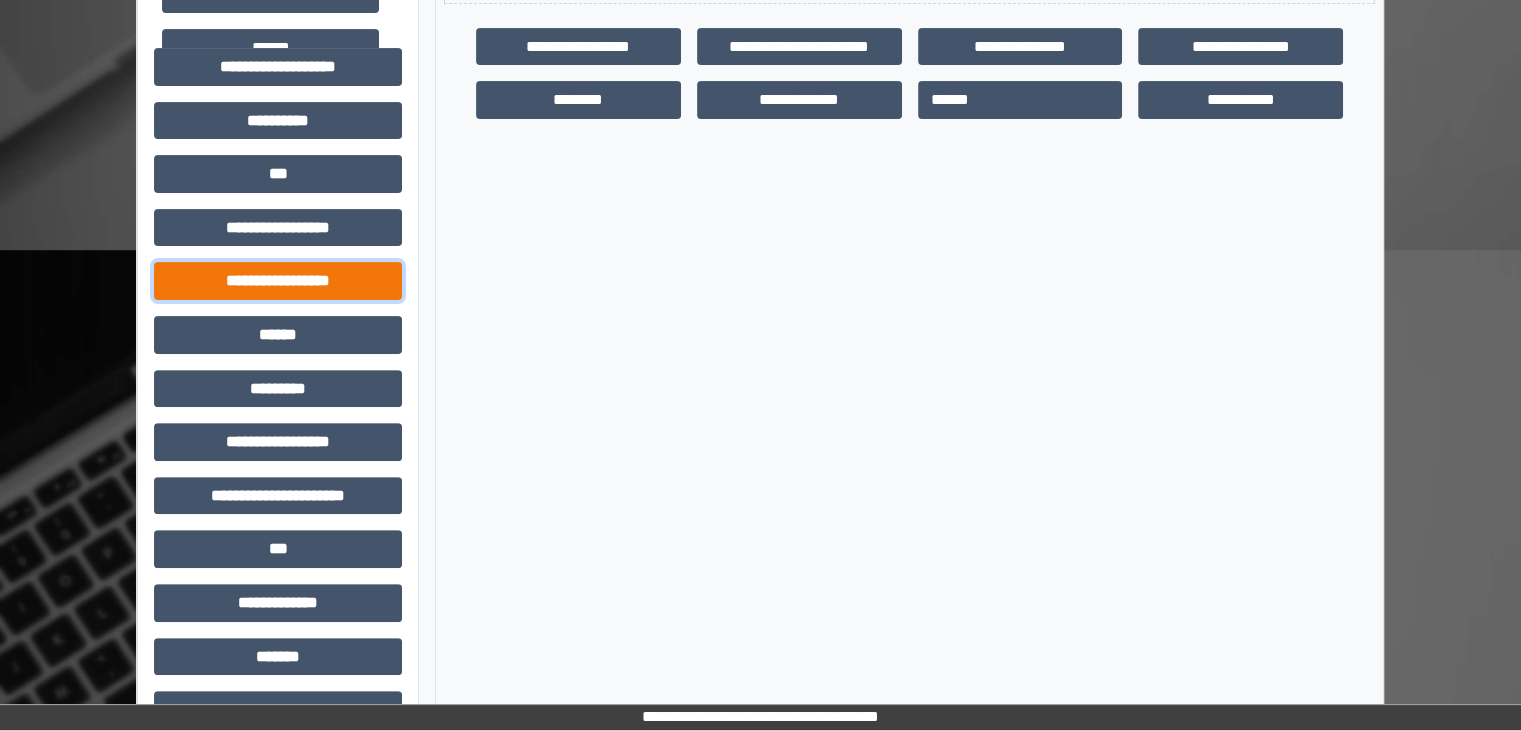 drag, startPoint x: 300, startPoint y: 268, endPoint x: 304, endPoint y: 291, distance: 23.345236 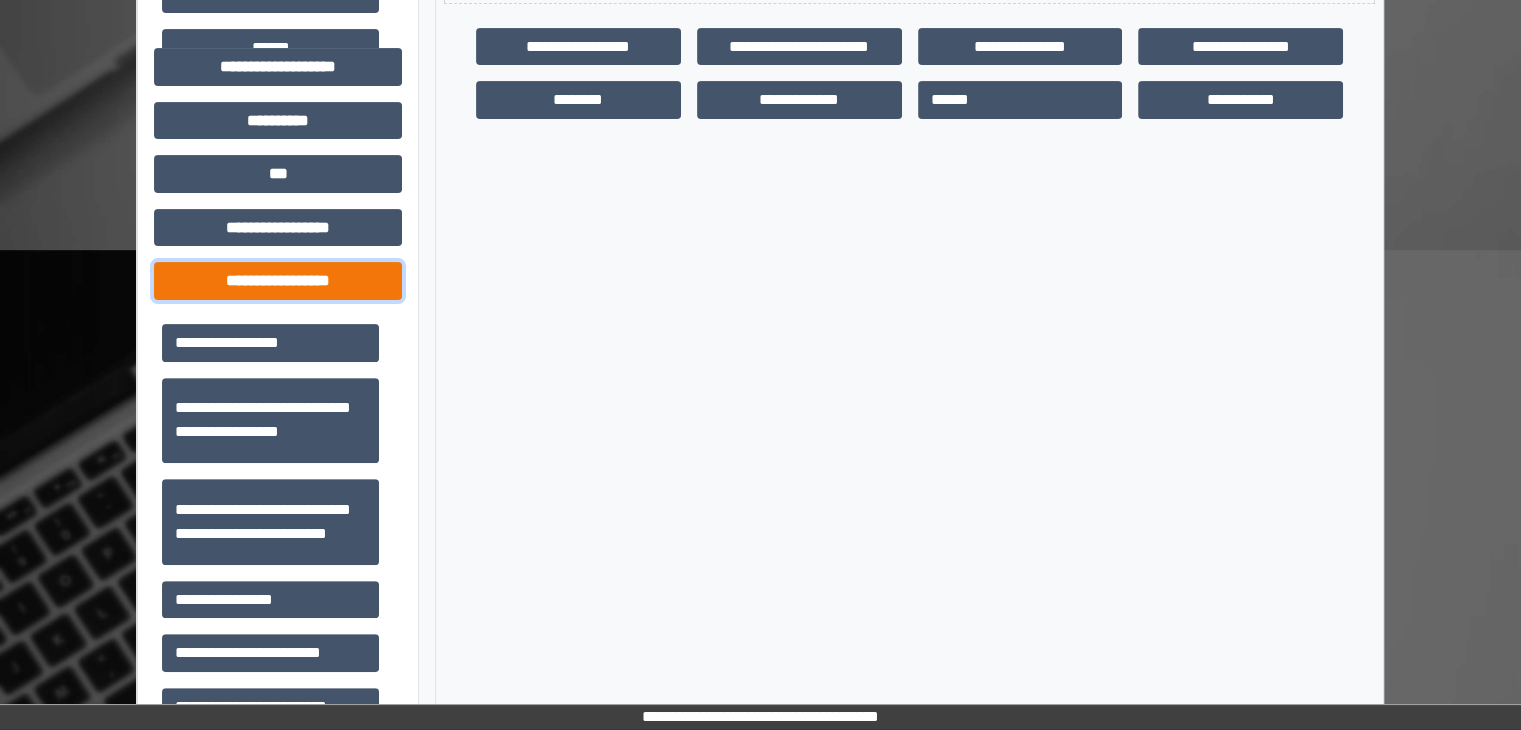 click on "**********" at bounding box center [278, 281] 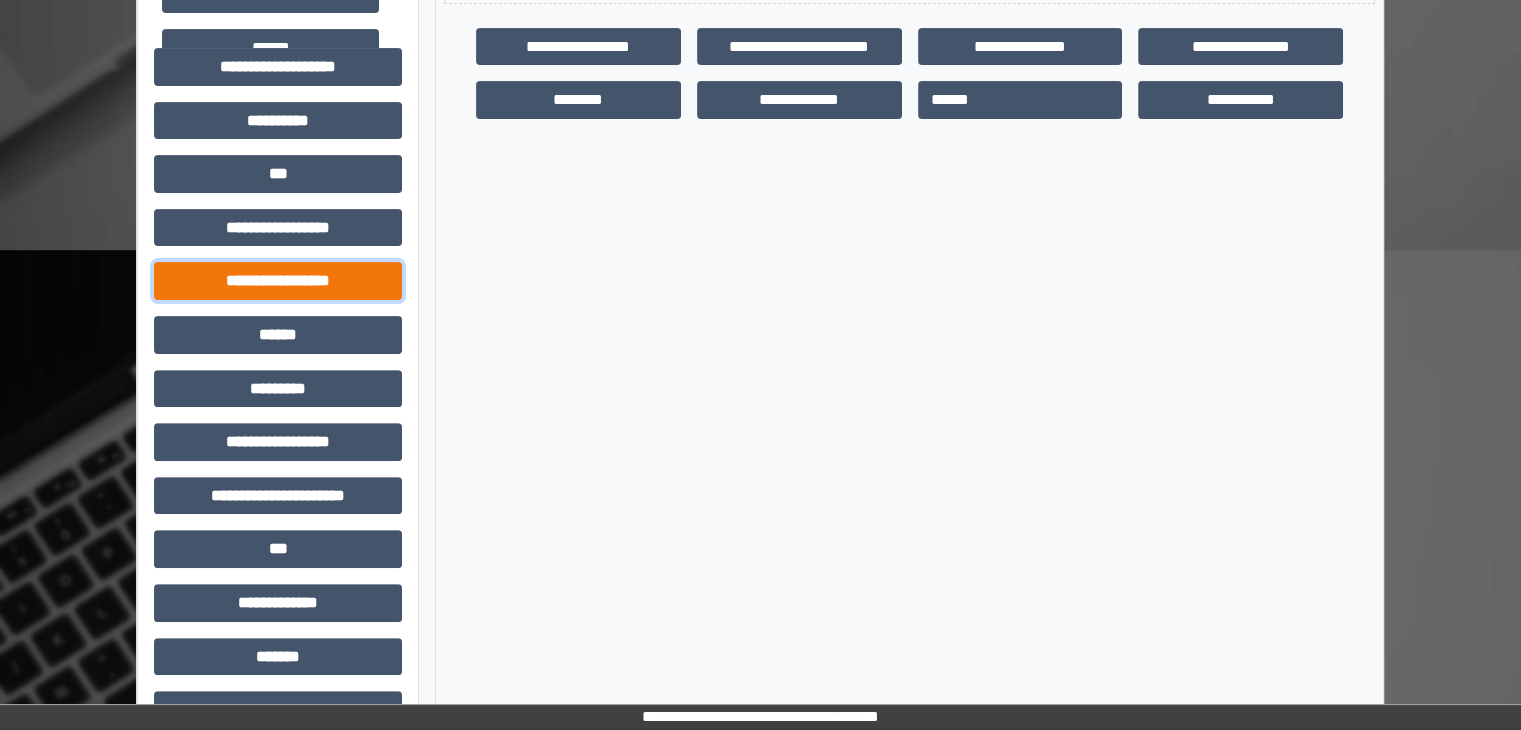 click on "**********" at bounding box center (278, 281) 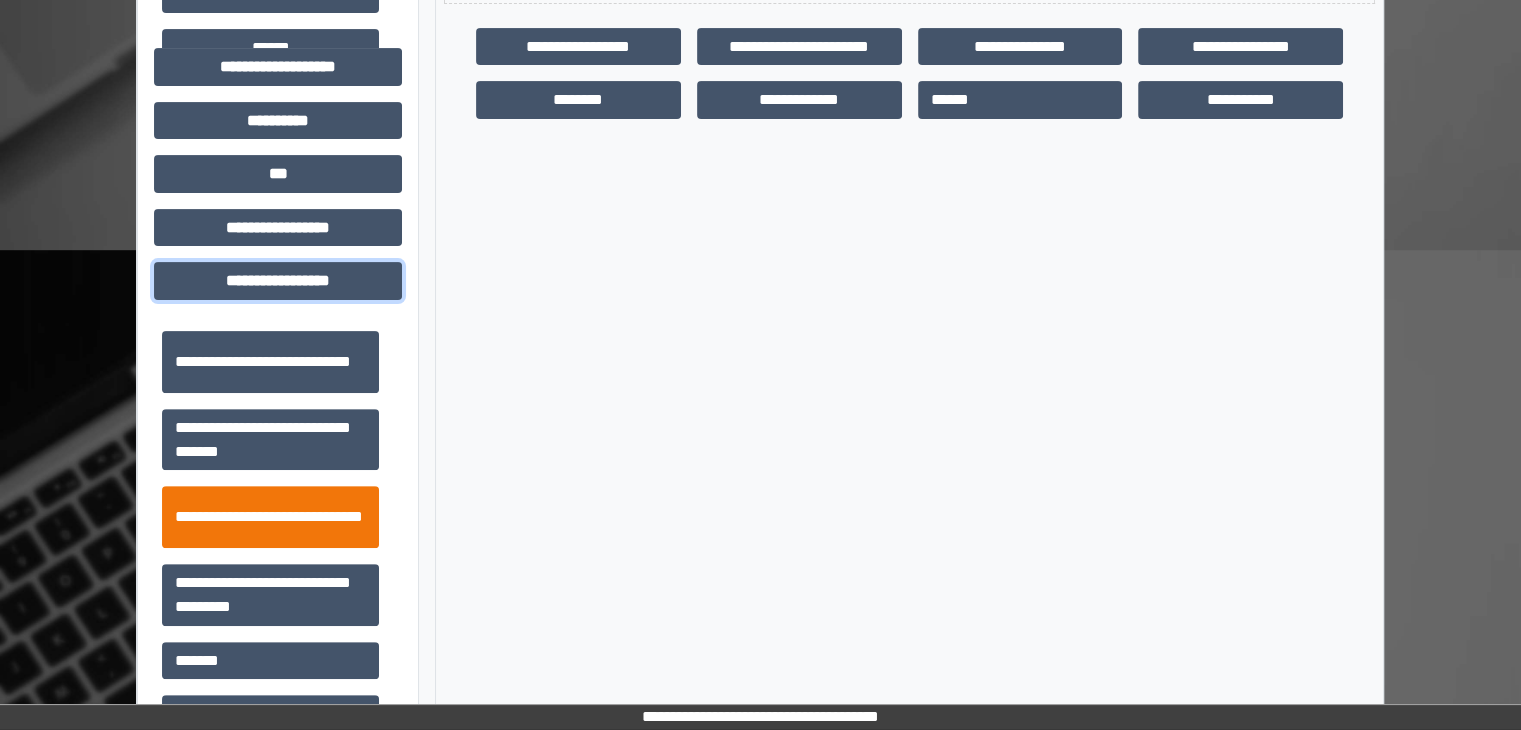 scroll, scrollTop: 1313, scrollLeft: 0, axis: vertical 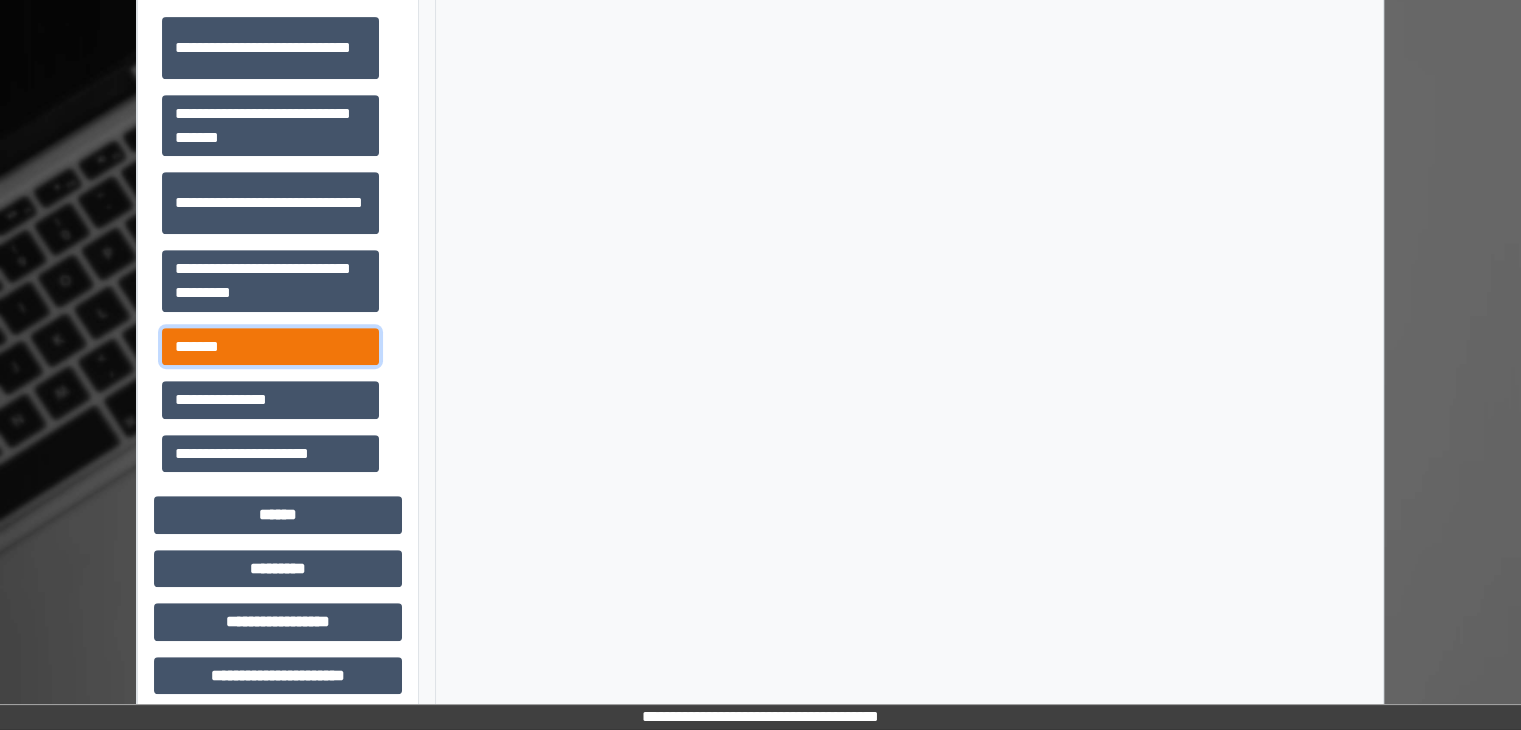click on "*******" at bounding box center (270, 347) 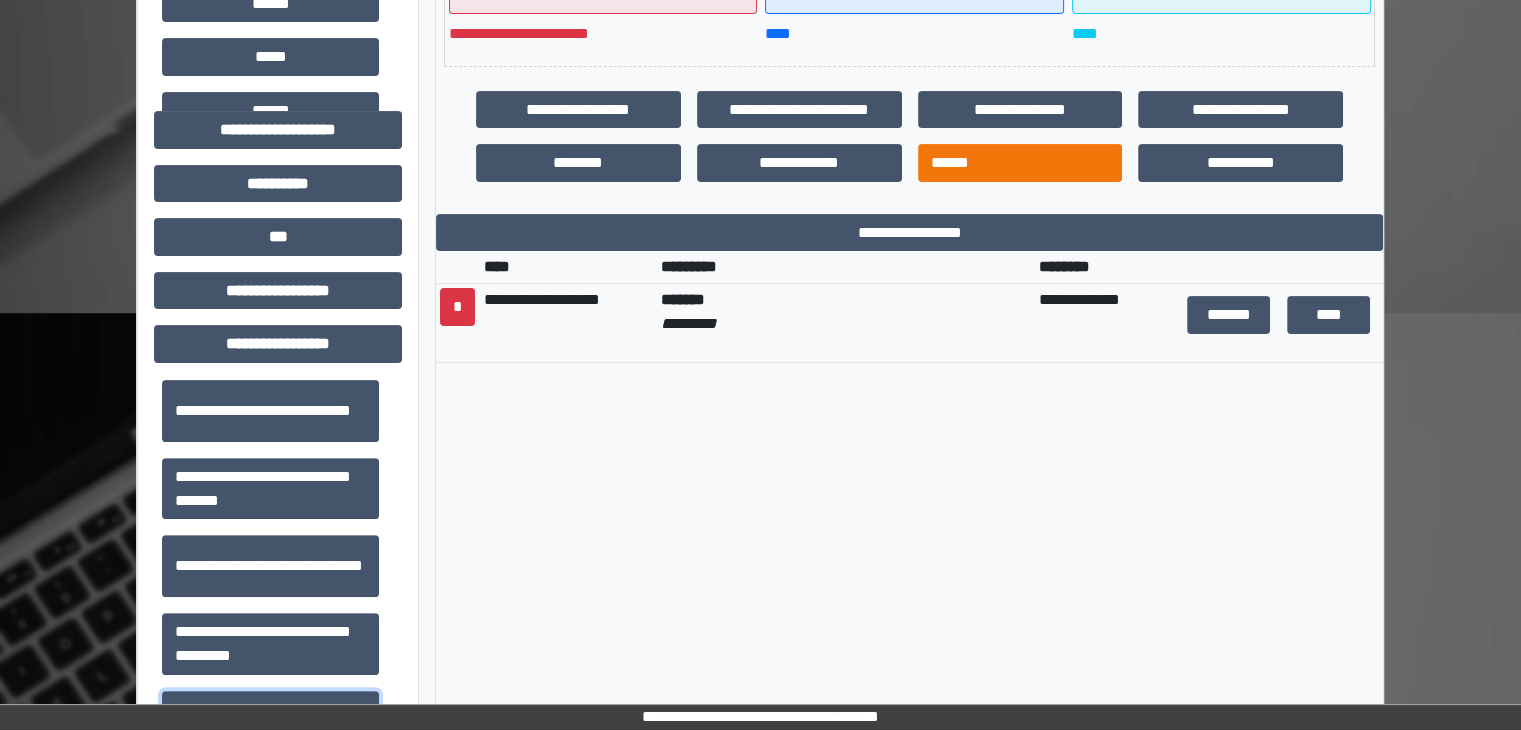 scroll, scrollTop: 500, scrollLeft: 0, axis: vertical 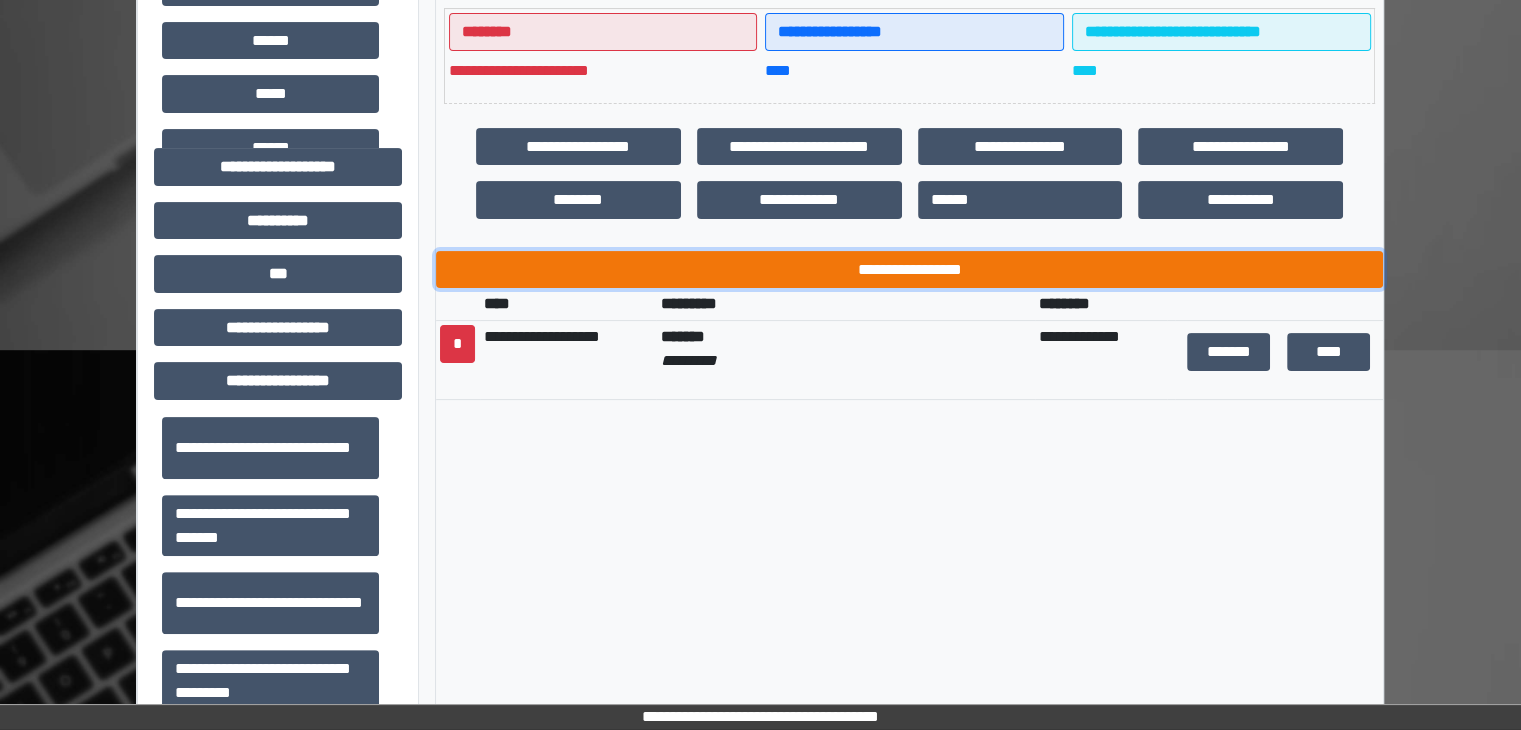 drag, startPoint x: 952, startPoint y: 260, endPoint x: 943, endPoint y: 269, distance: 12.727922 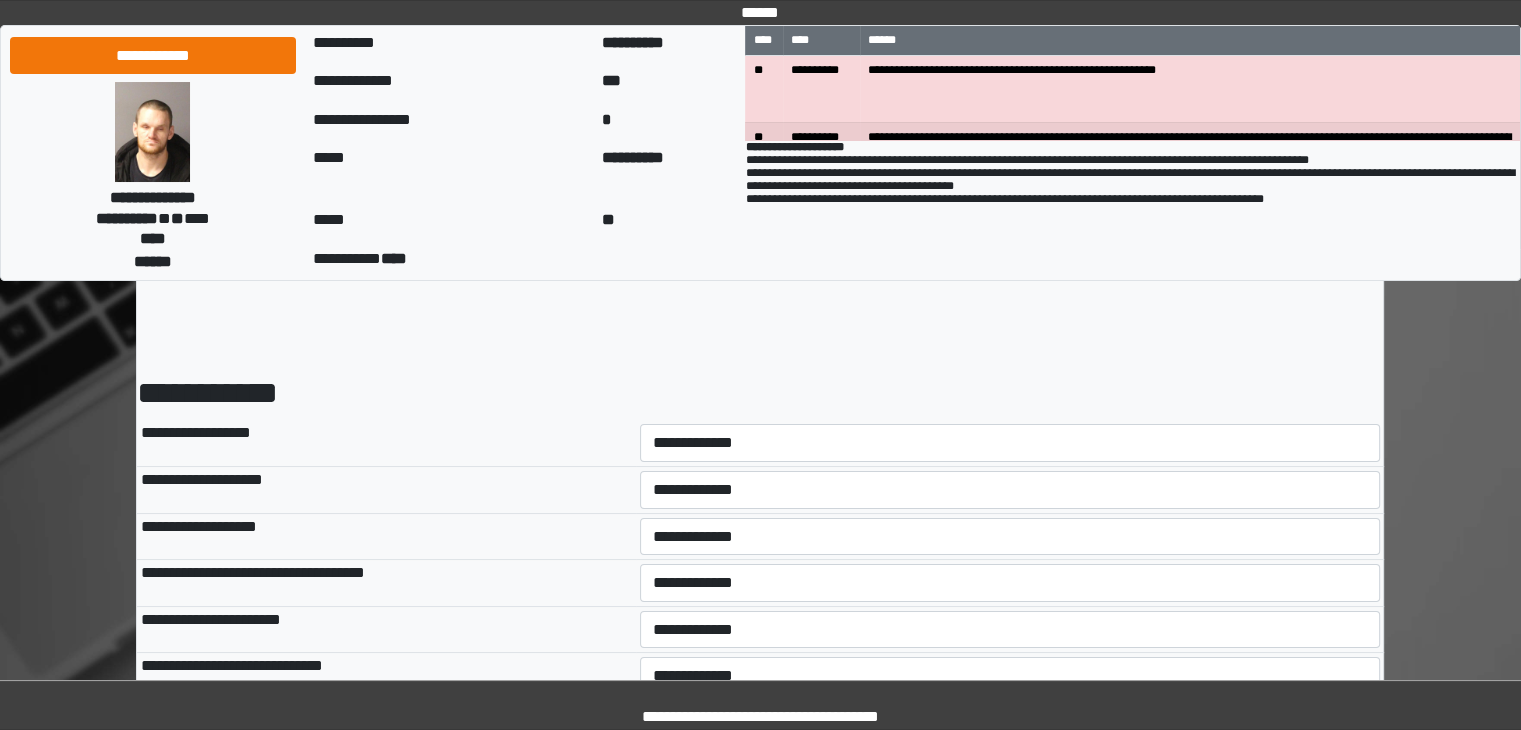 scroll, scrollTop: 0, scrollLeft: 0, axis: both 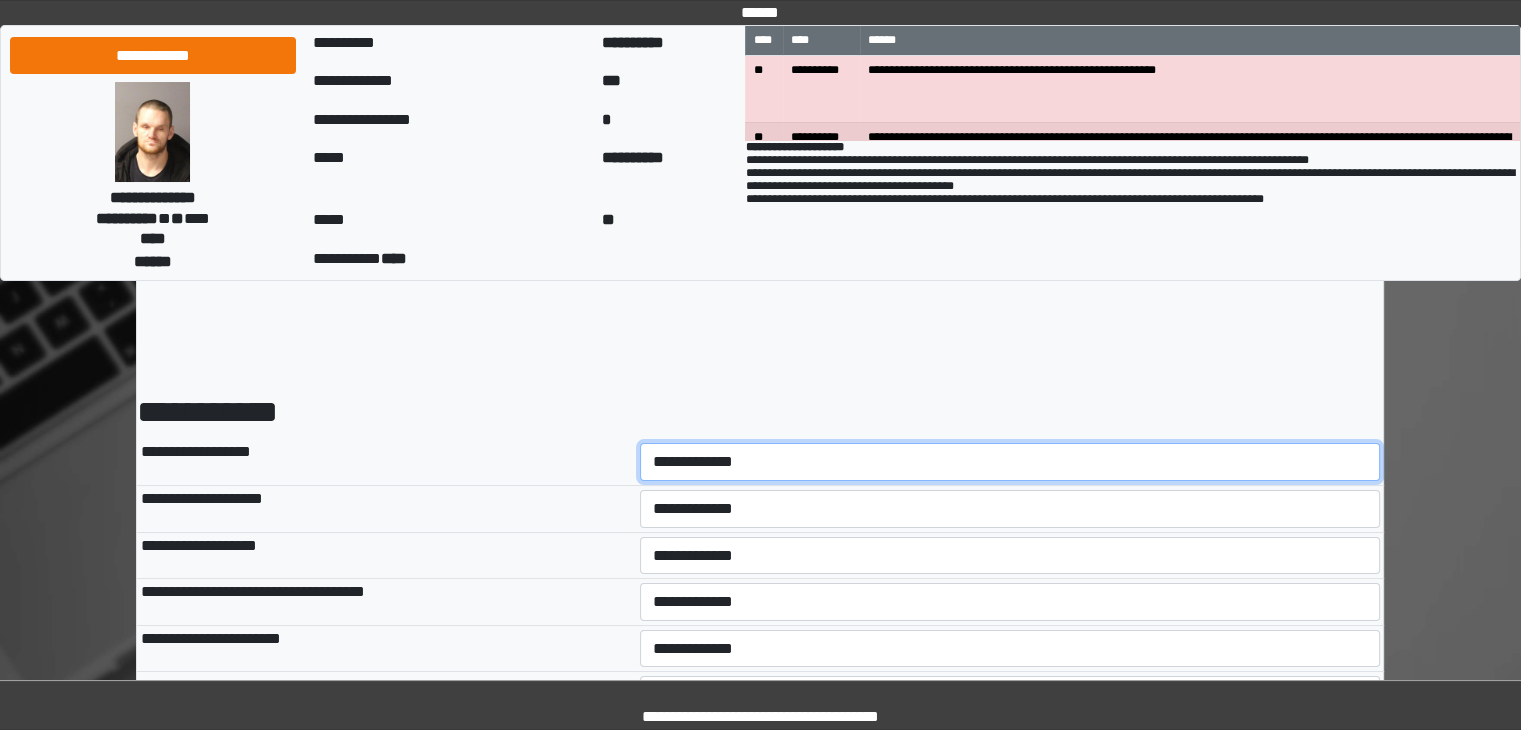 click on "**********" at bounding box center (1010, 462) 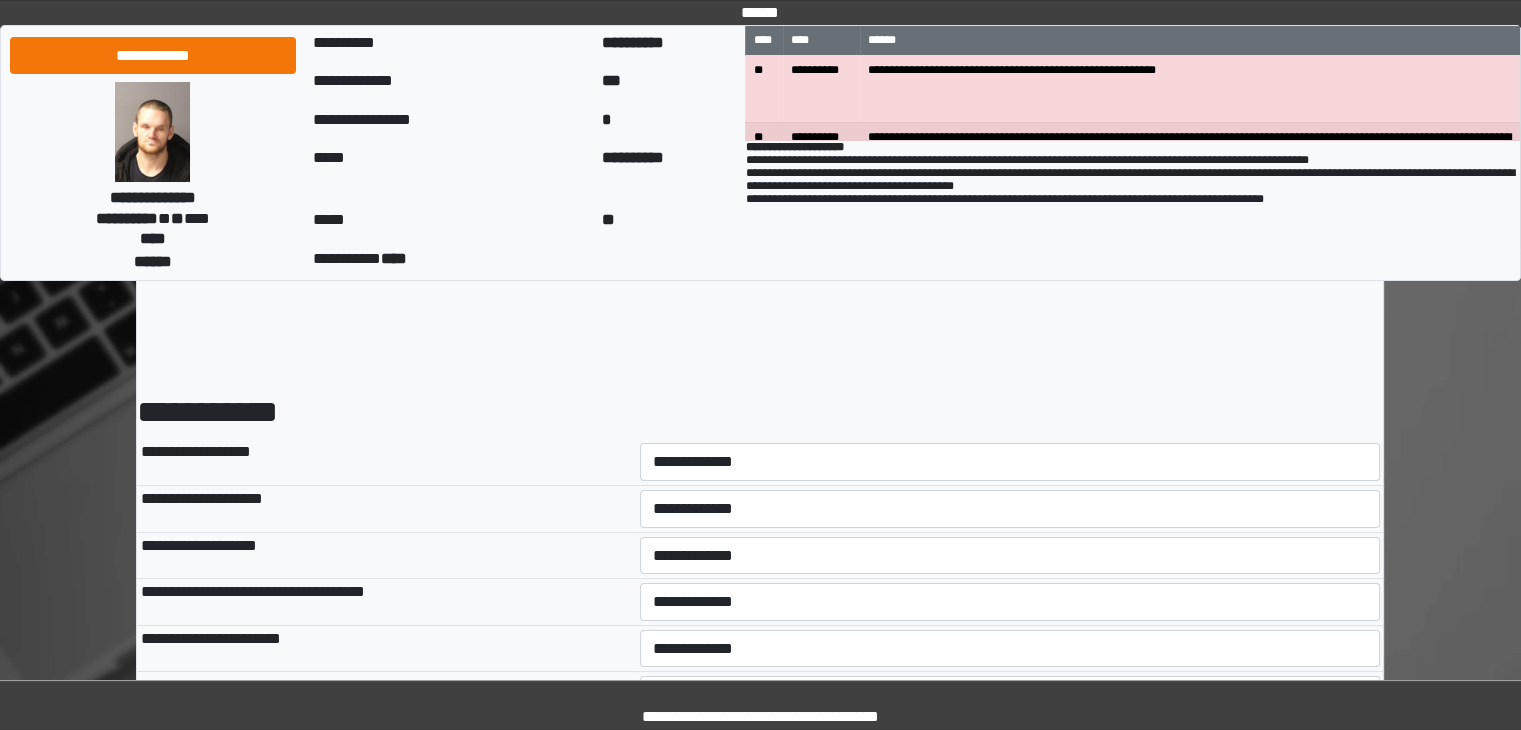 click on "**********" at bounding box center (760, 938) 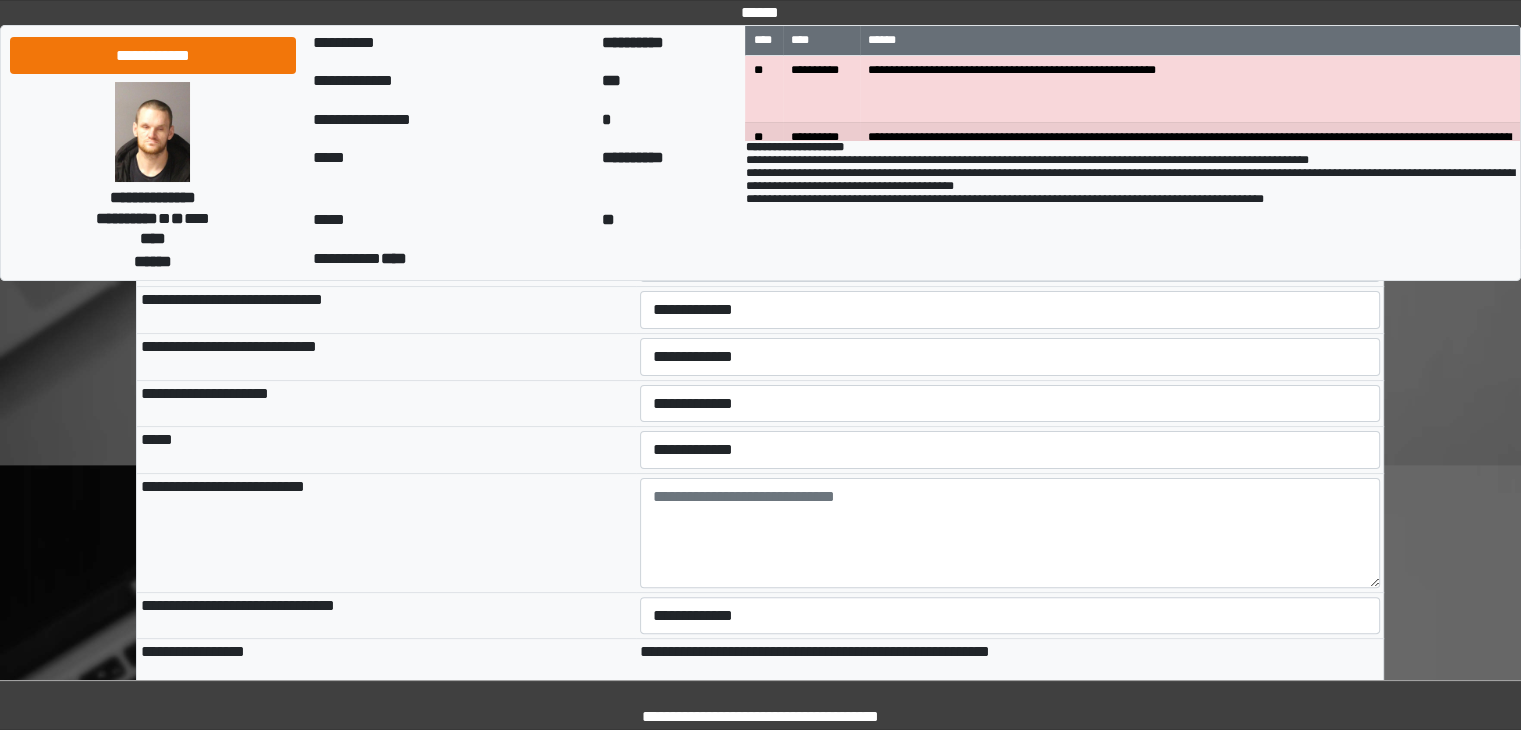 scroll, scrollTop: 500, scrollLeft: 0, axis: vertical 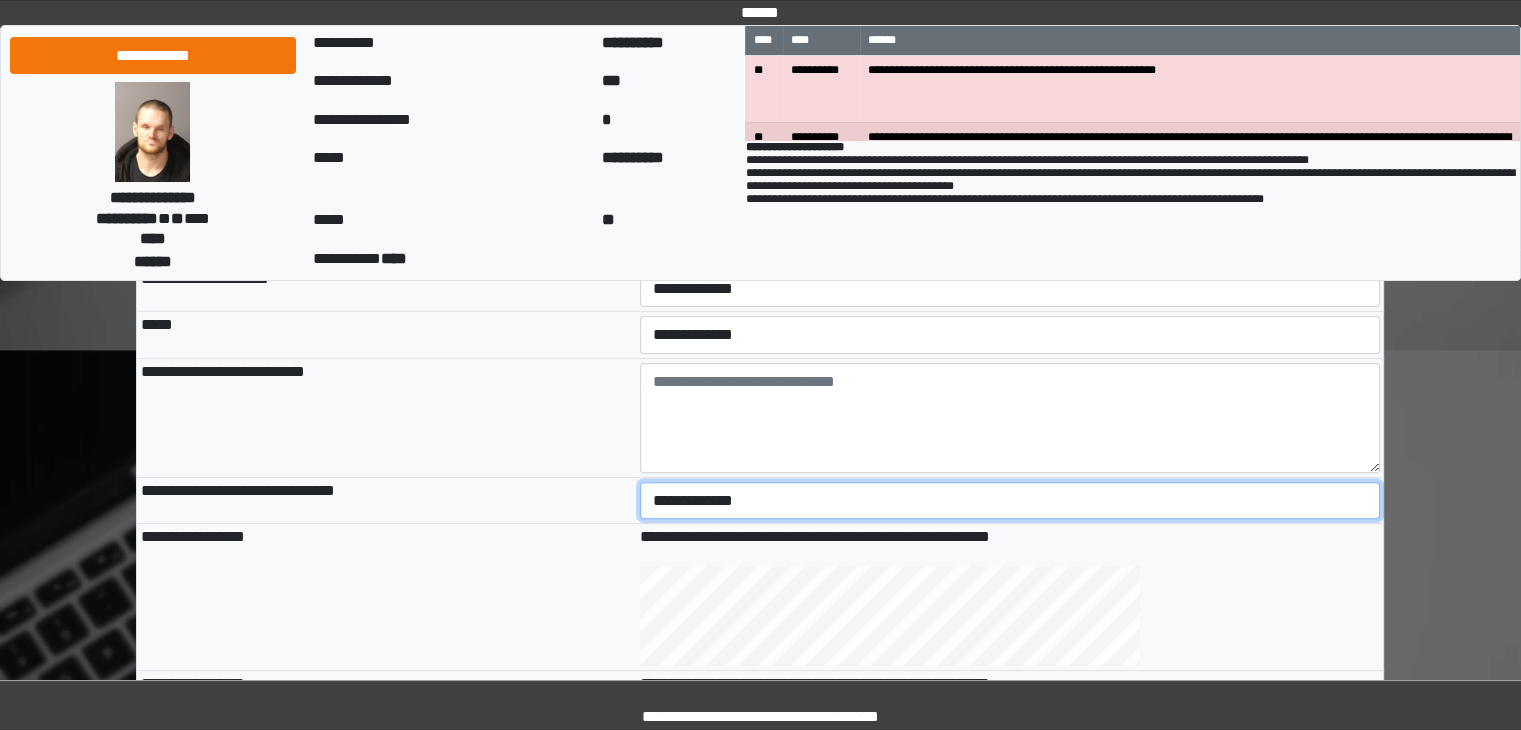 click on "**********" at bounding box center (1010, 501) 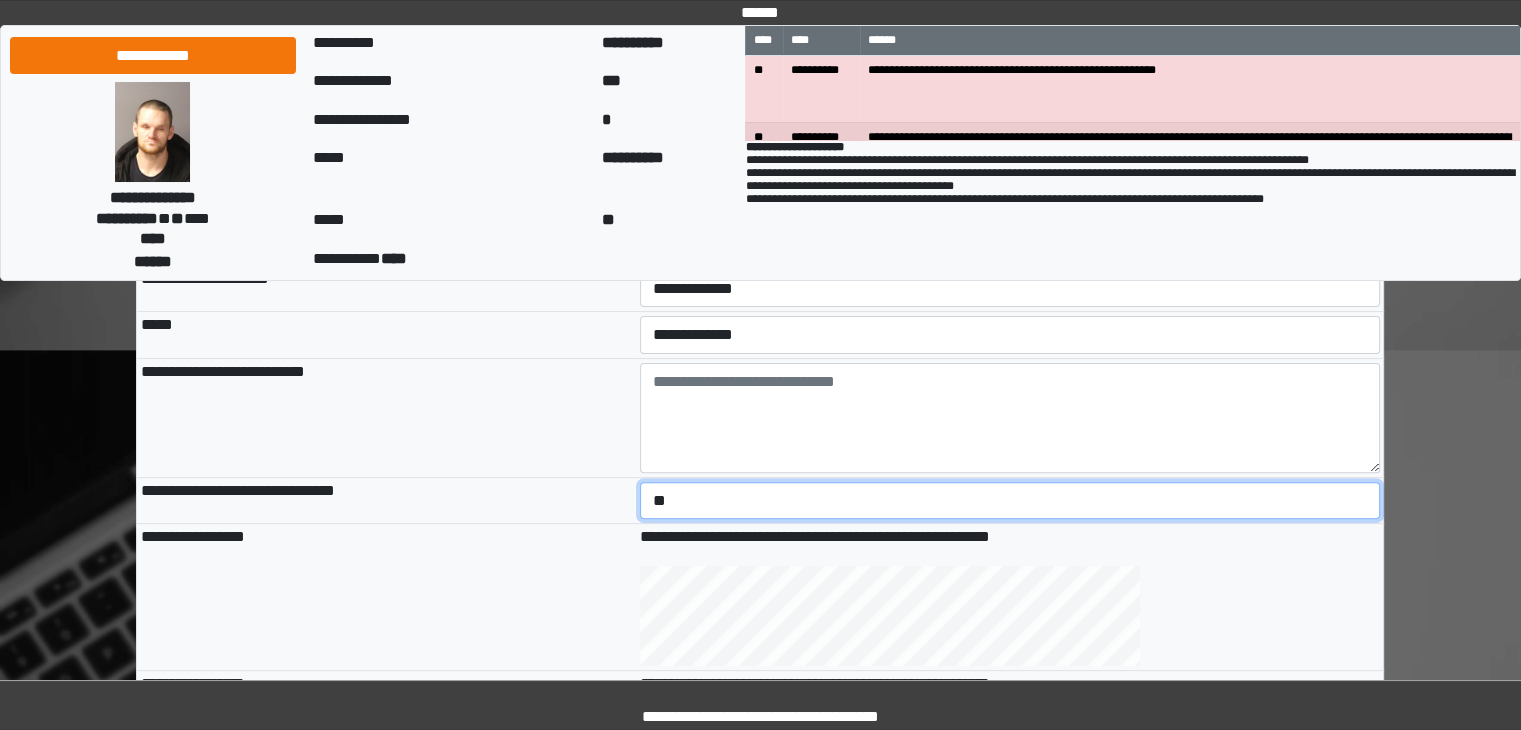 click on "**********" at bounding box center [1010, 501] 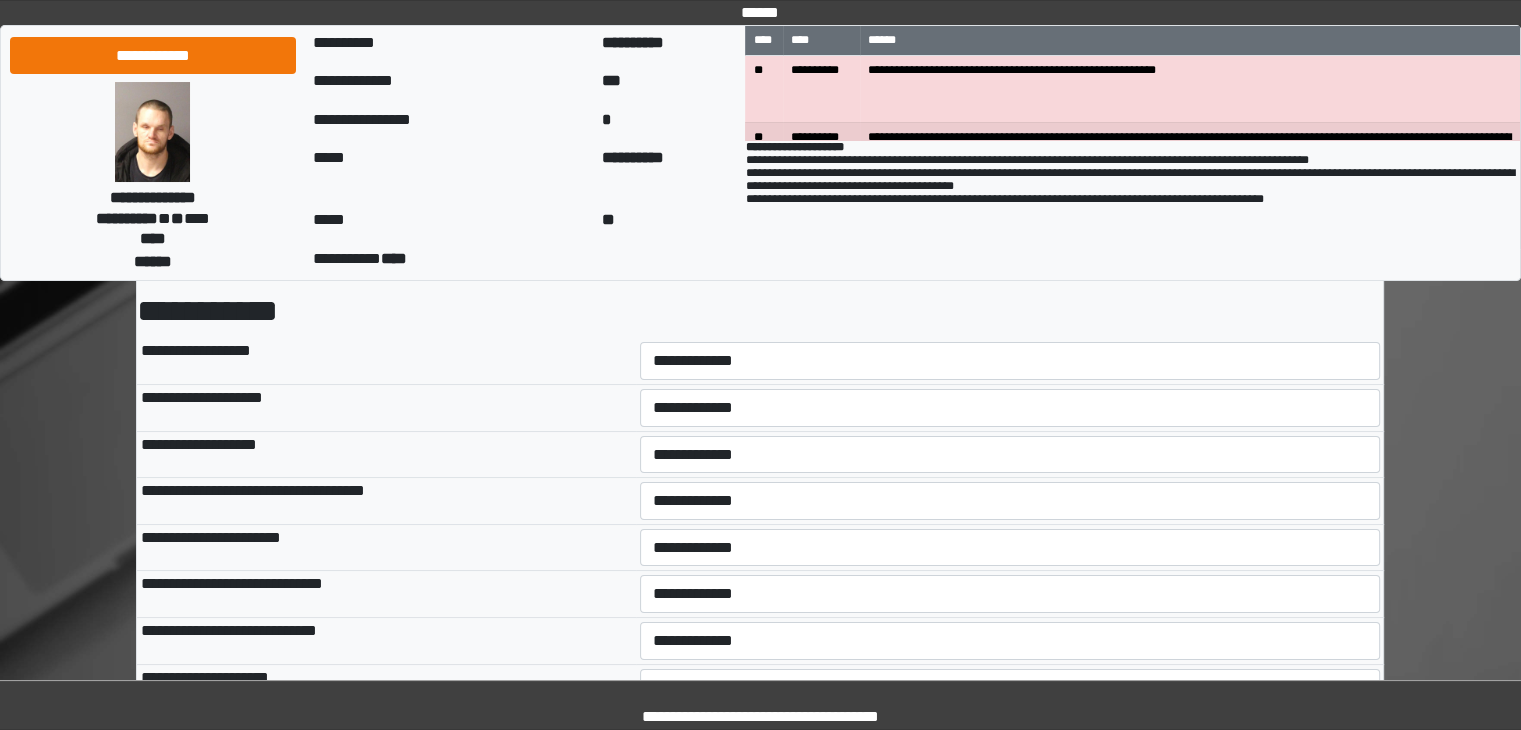 scroll, scrollTop: 100, scrollLeft: 0, axis: vertical 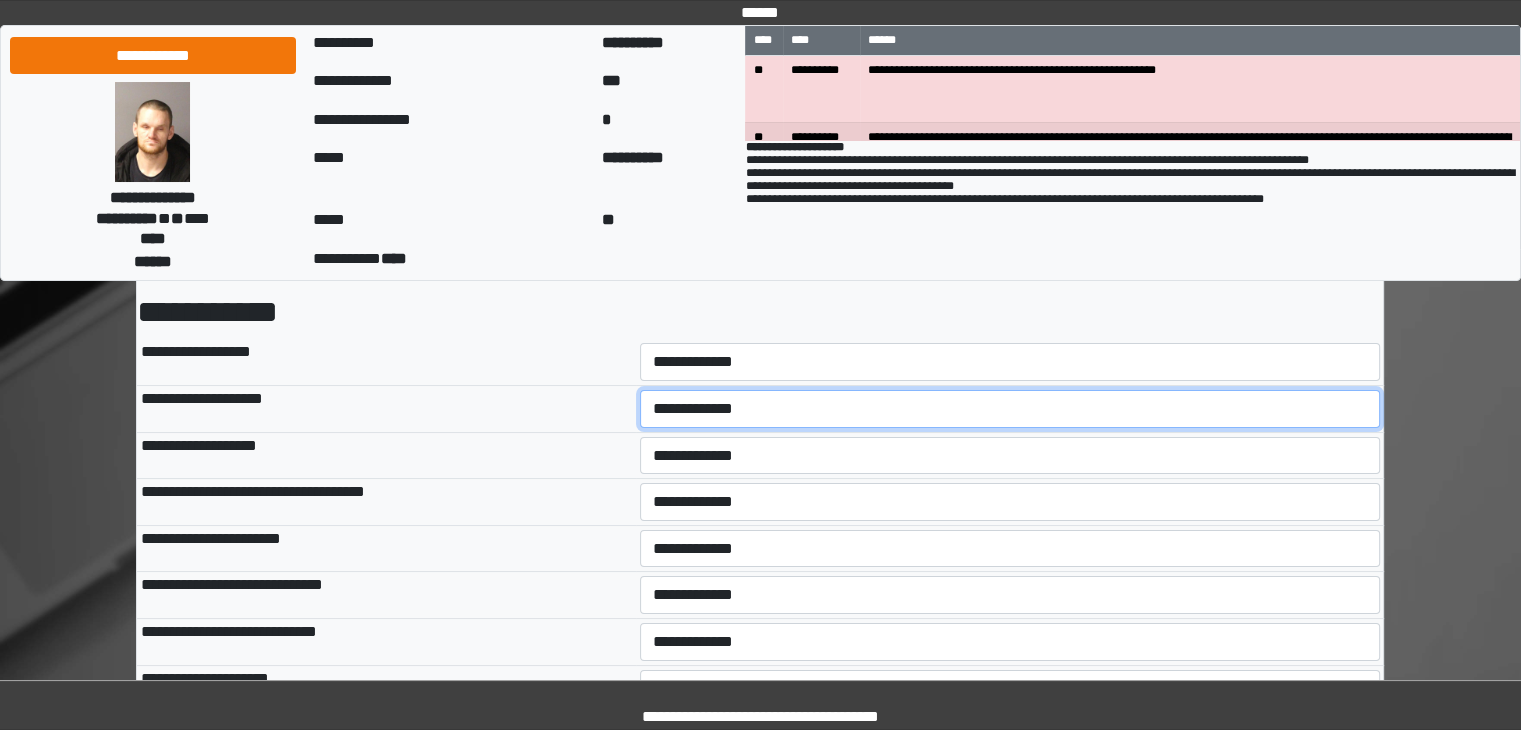 click on "**********" at bounding box center [1010, 409] 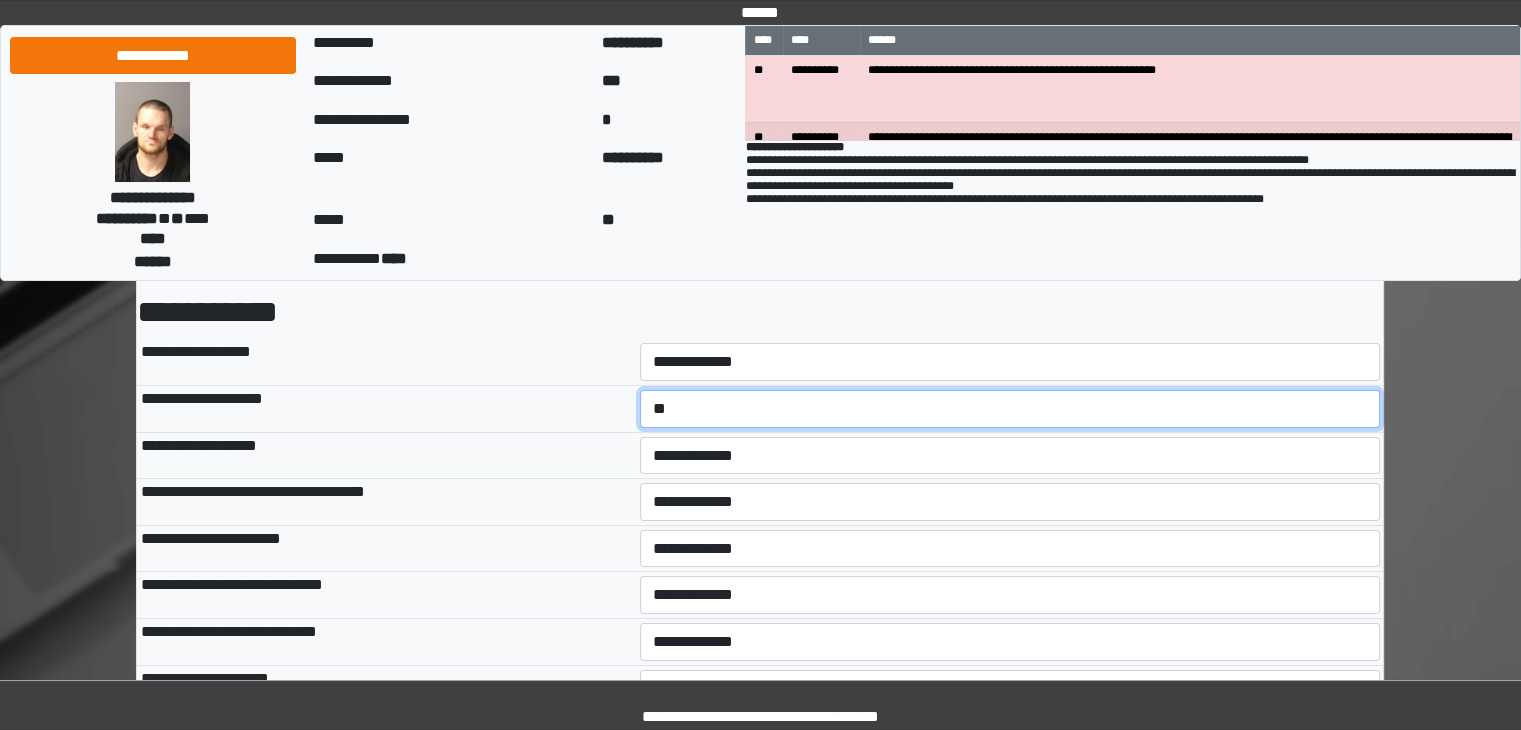 click on "**********" at bounding box center (1010, 409) 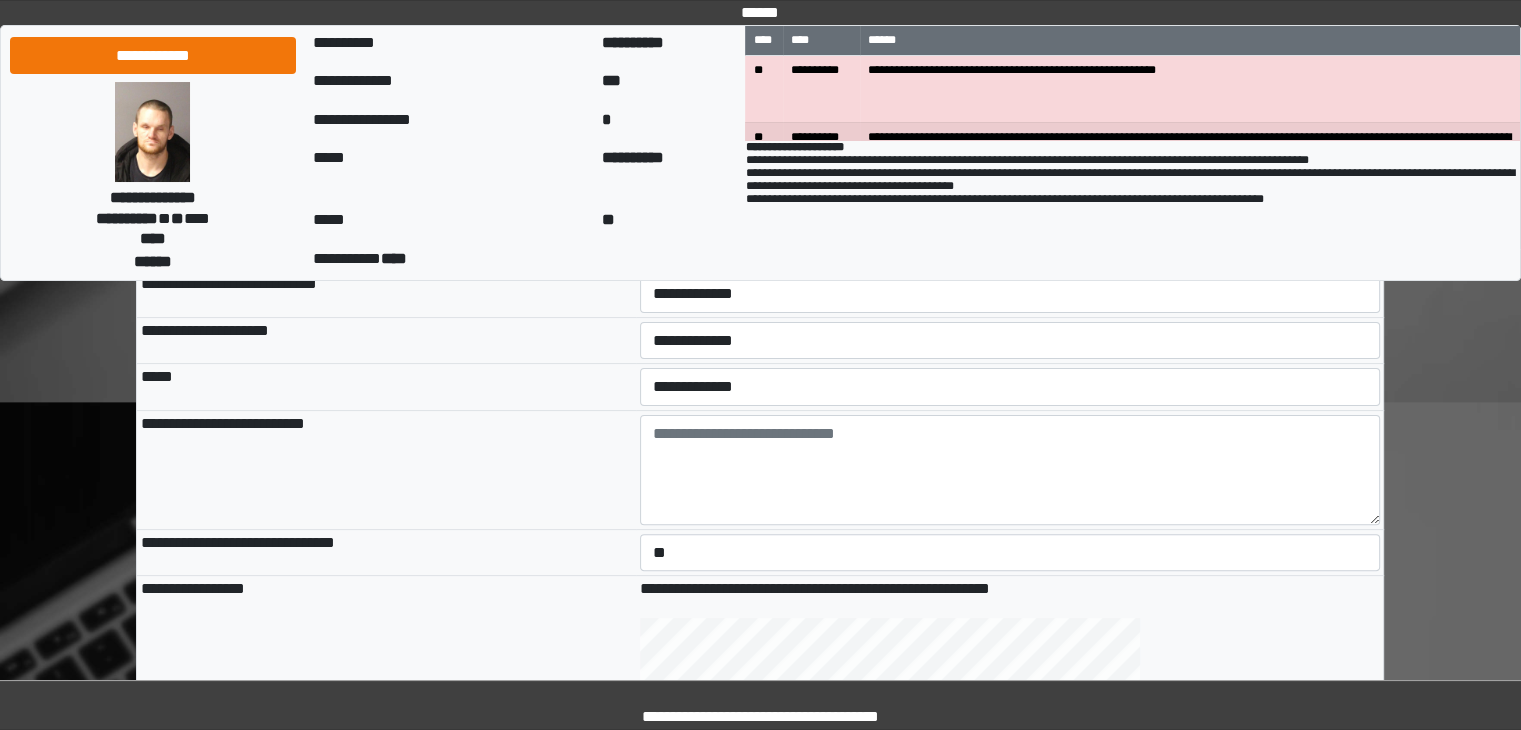 scroll, scrollTop: 400, scrollLeft: 0, axis: vertical 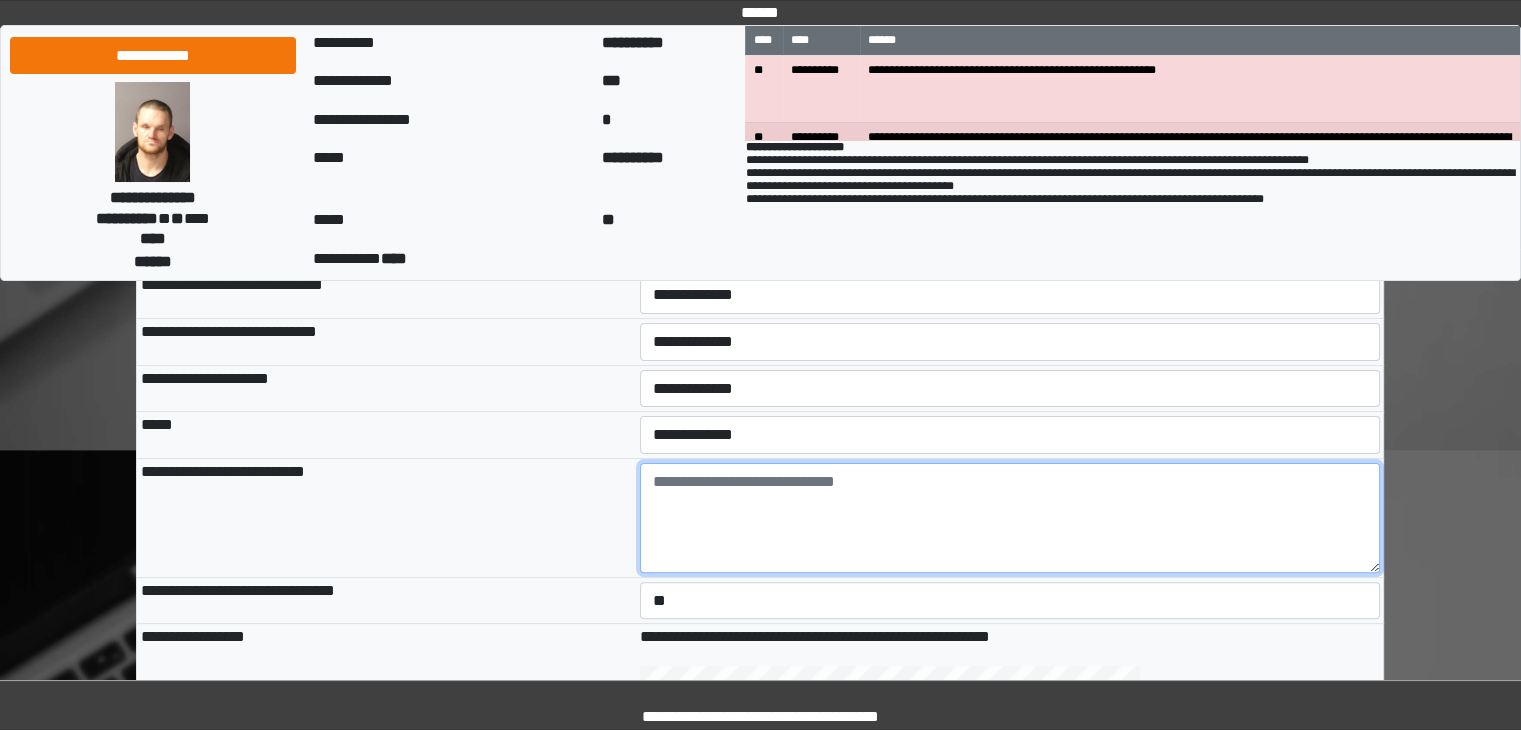 click at bounding box center (1010, 518) 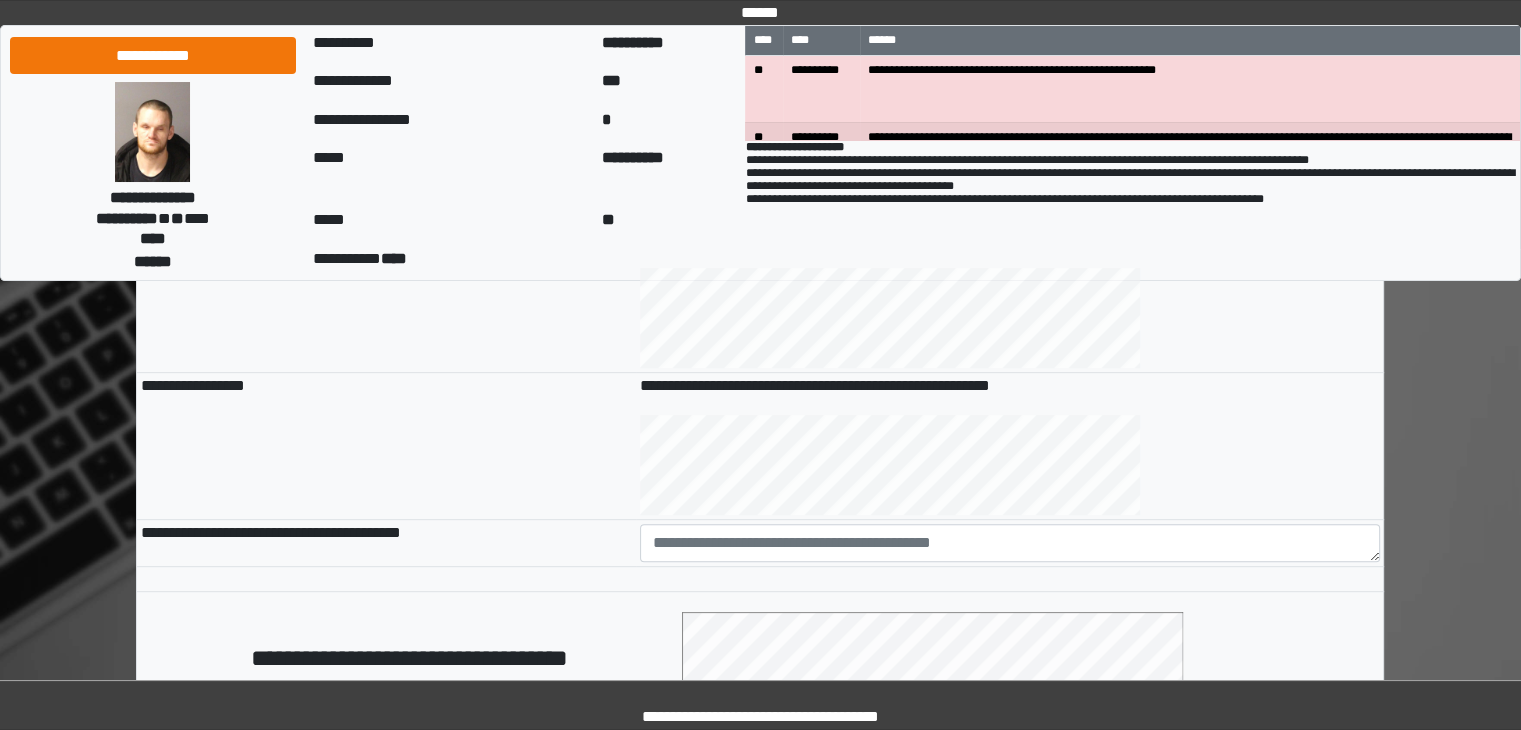 scroll, scrollTop: 800, scrollLeft: 0, axis: vertical 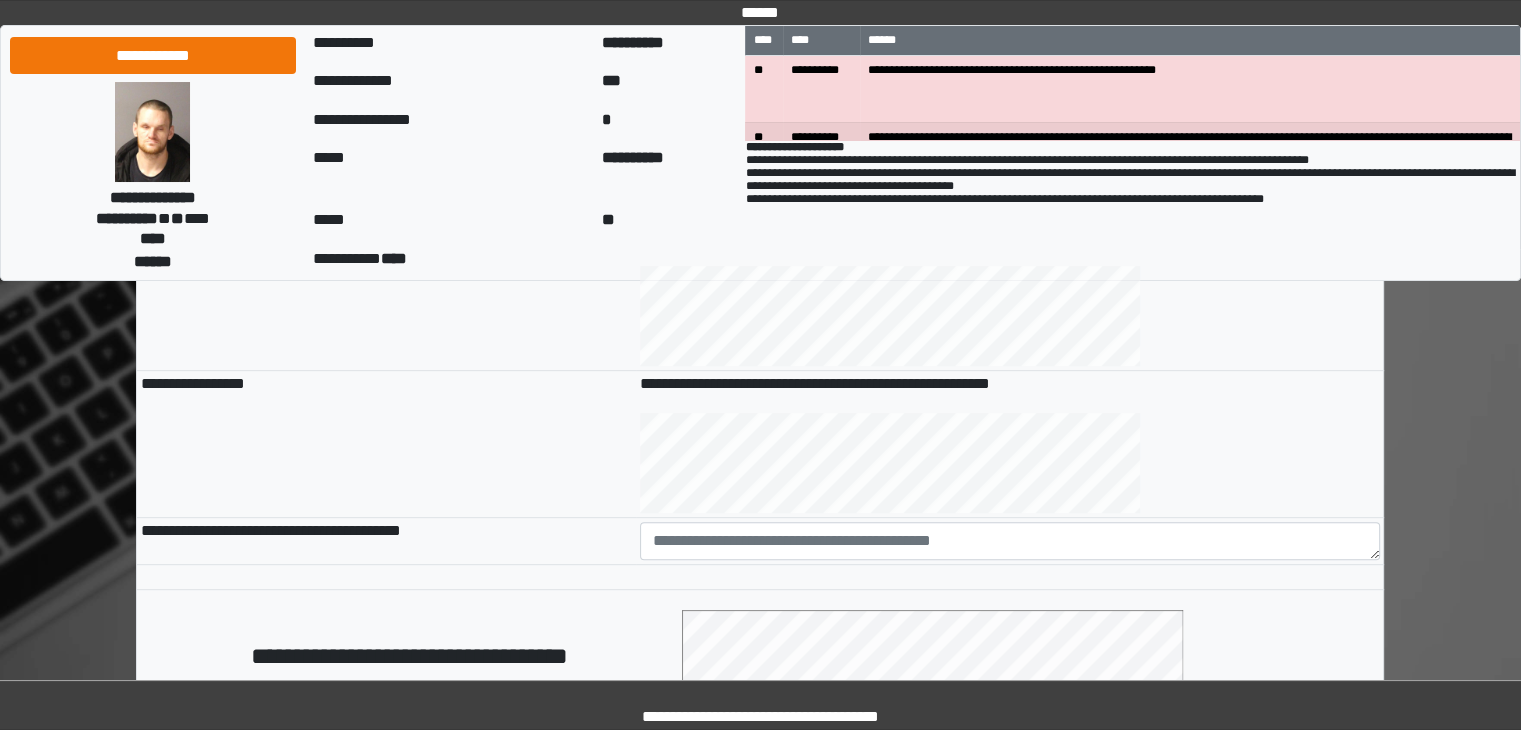 type on "**********" 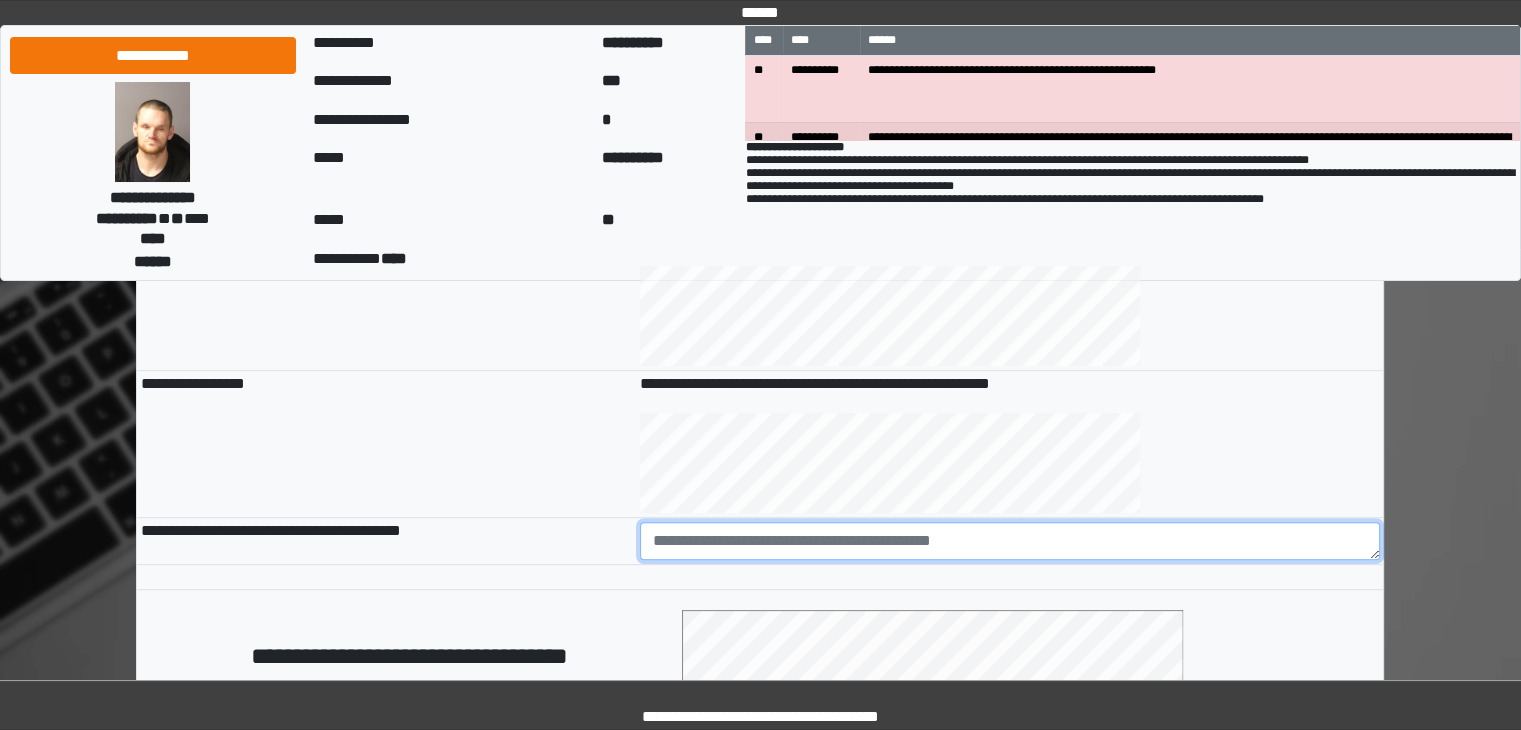click at bounding box center [1010, 541] 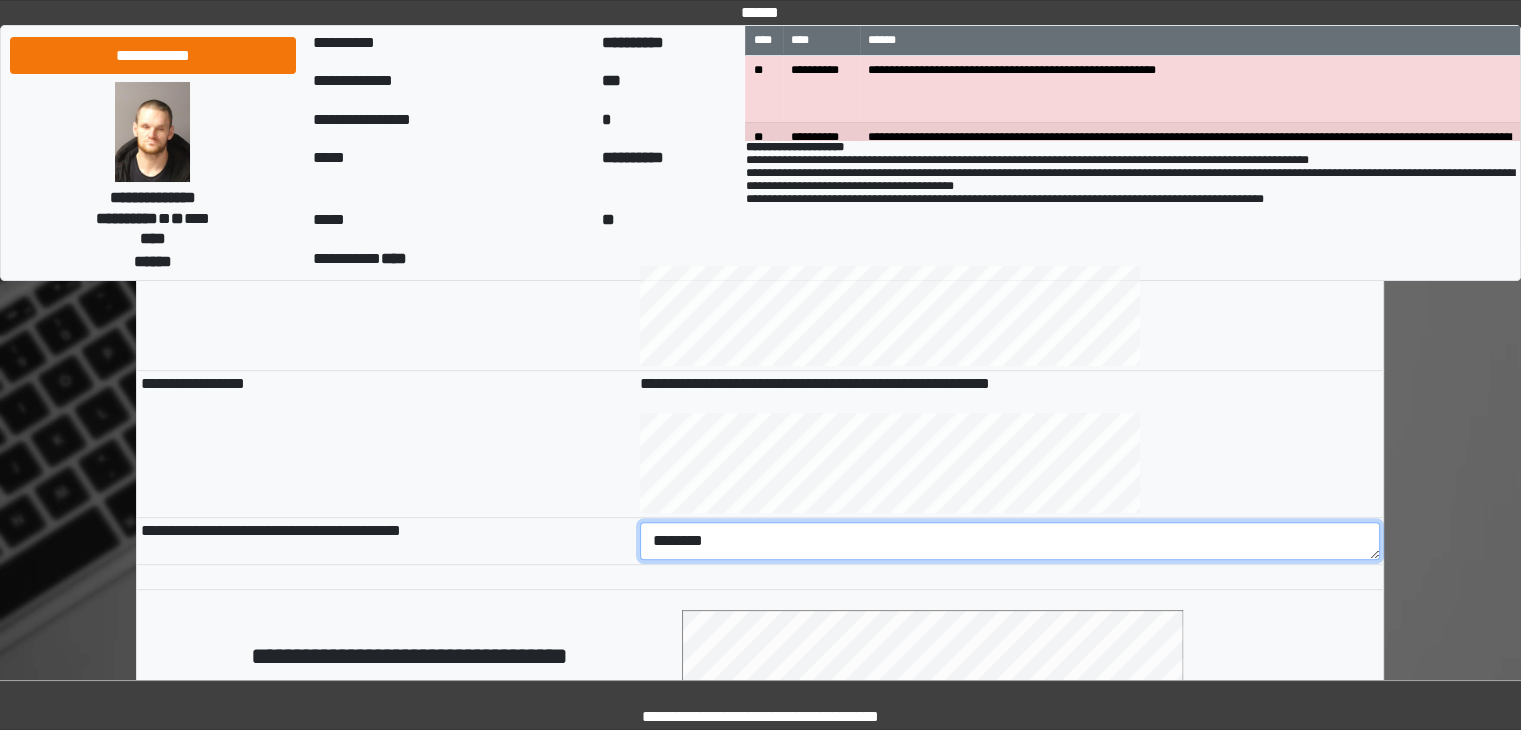 click on "********" at bounding box center (1010, 541) 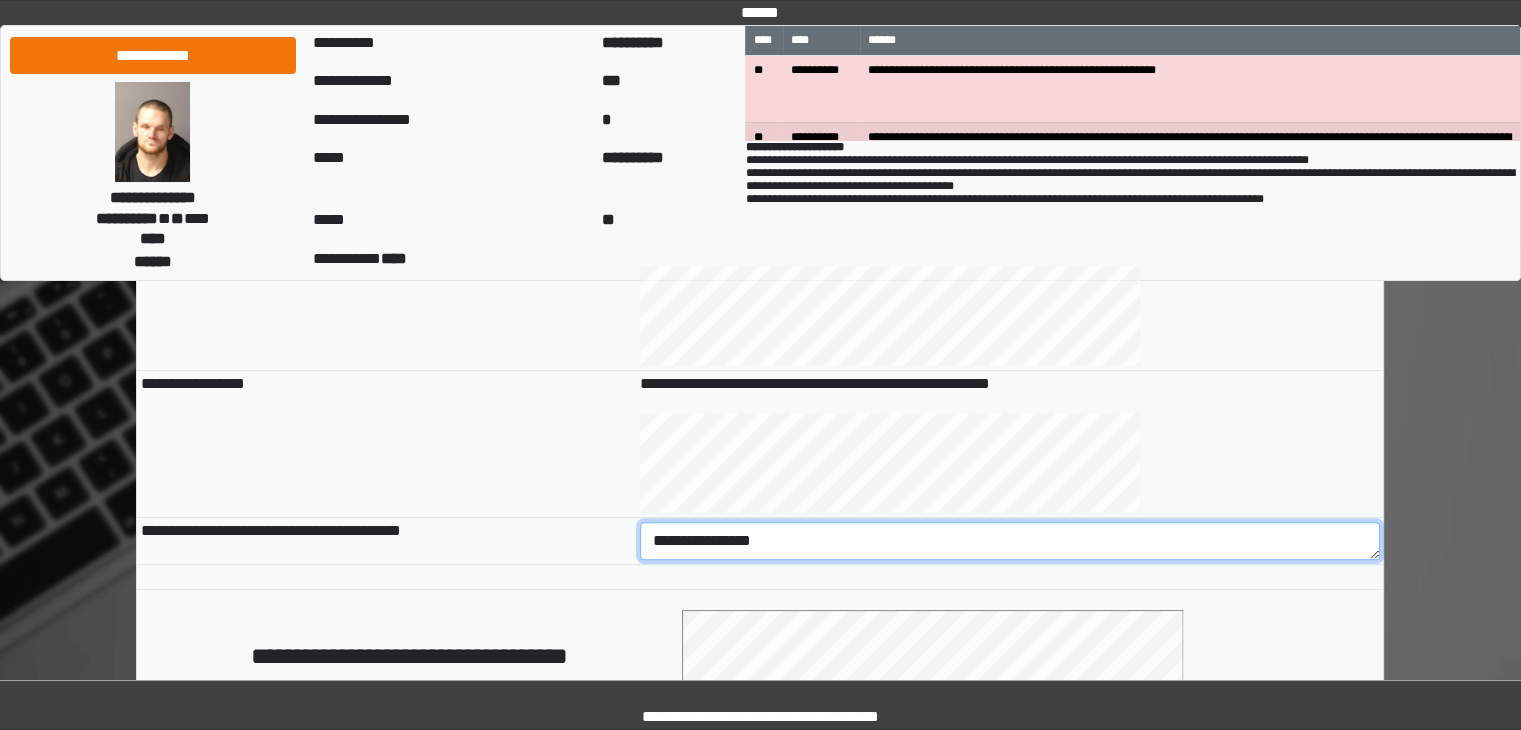 click on "**********" at bounding box center [1010, 541] 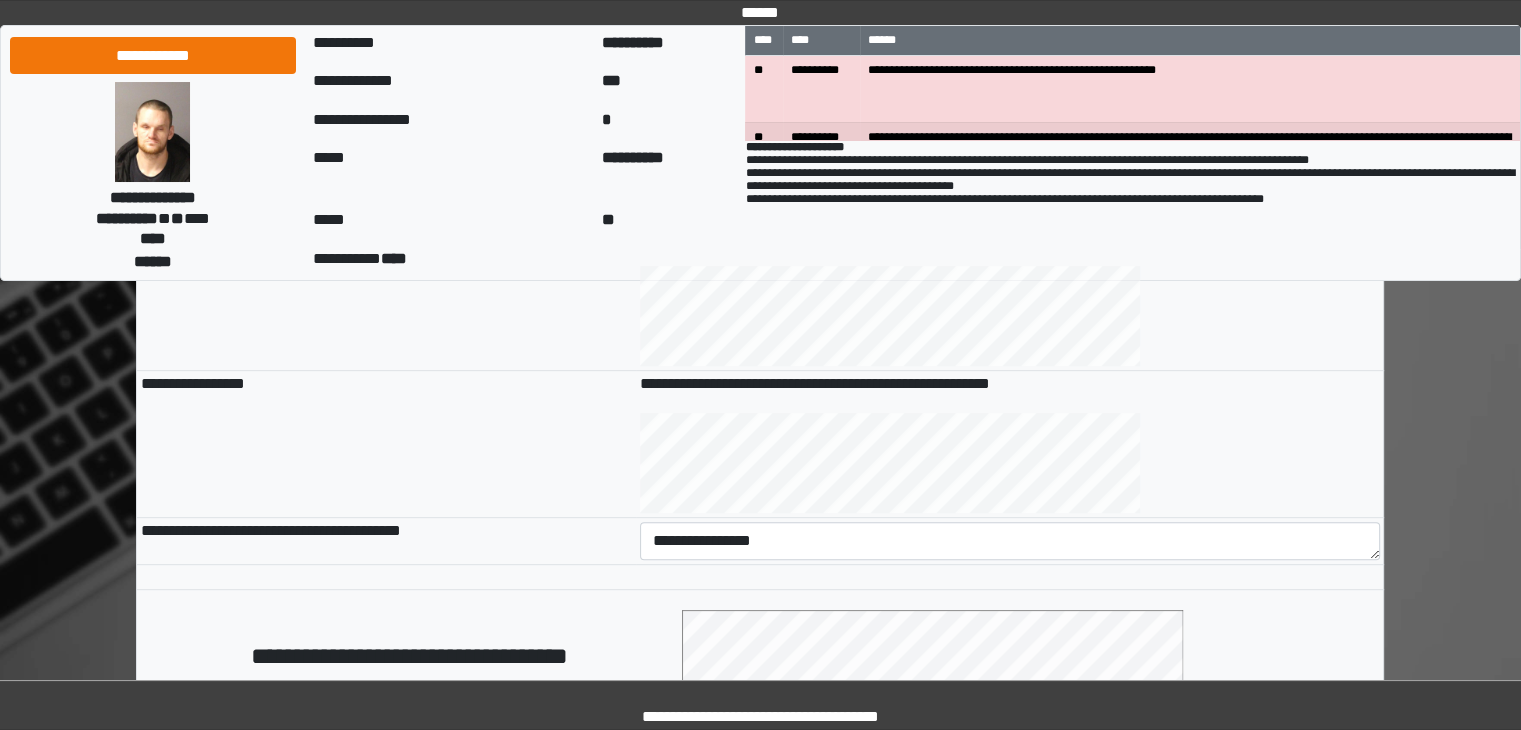 drag, startPoint x: 735, startPoint y: 536, endPoint x: 1108, endPoint y: 398, distance: 397.7097 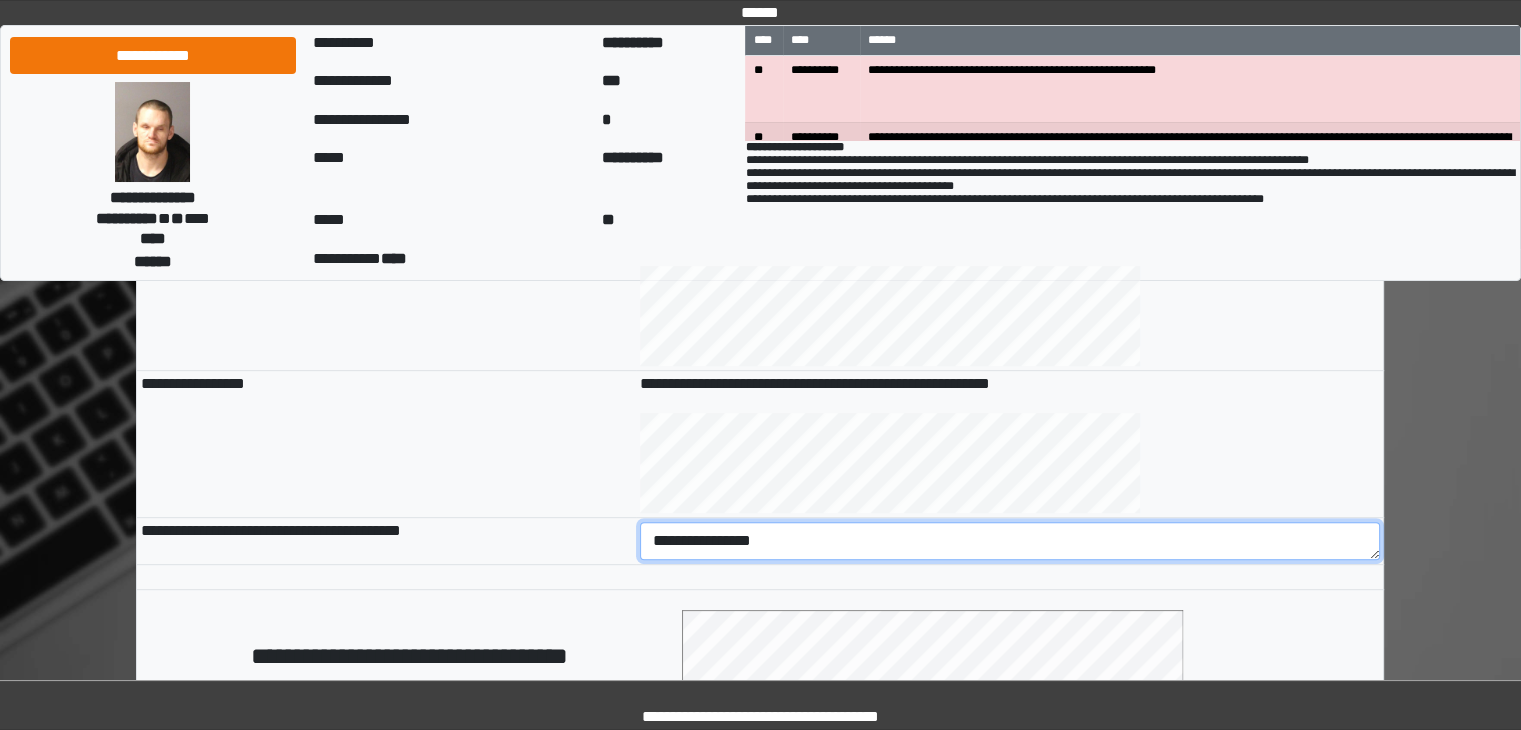 click on "**********" at bounding box center [1010, 541] 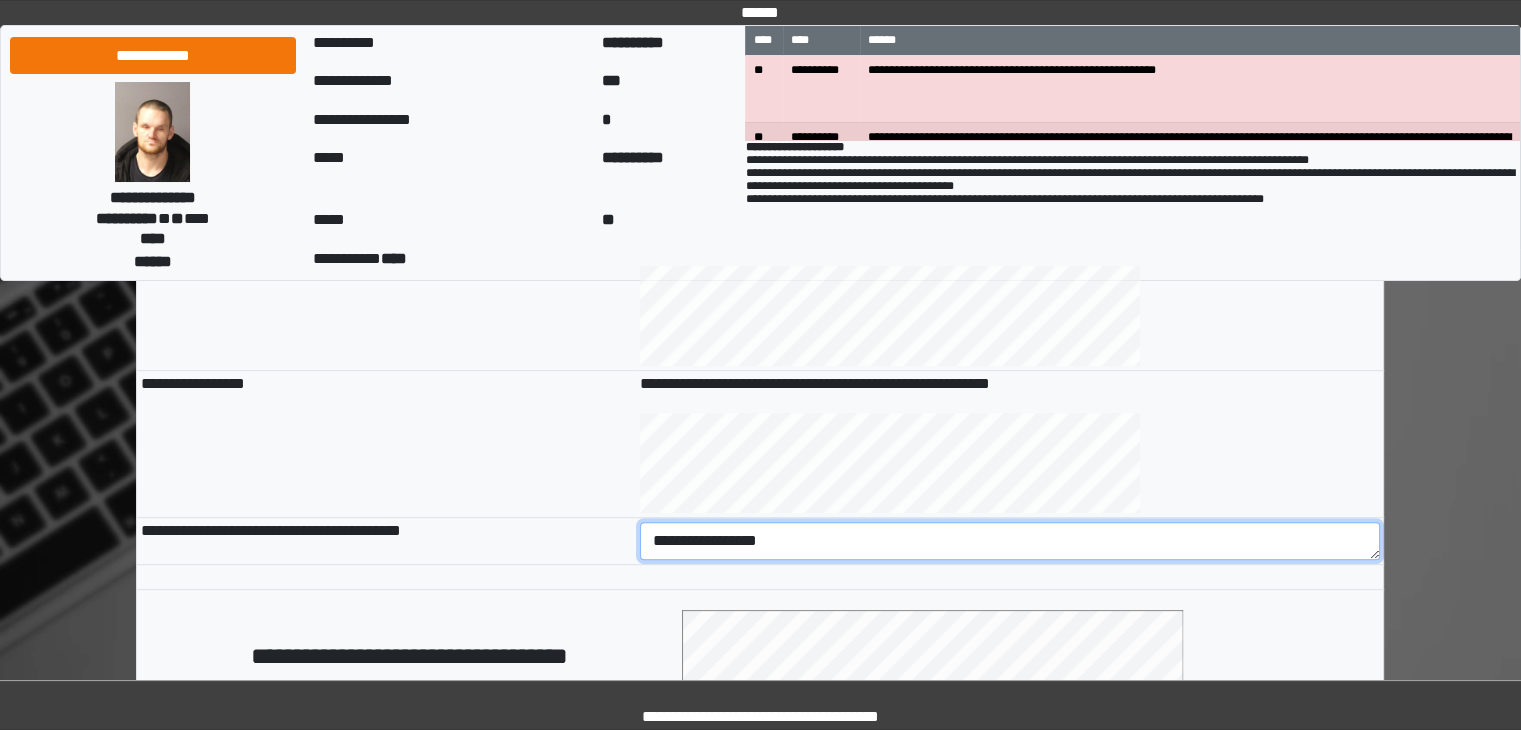 click on "**********" at bounding box center [1010, 541] 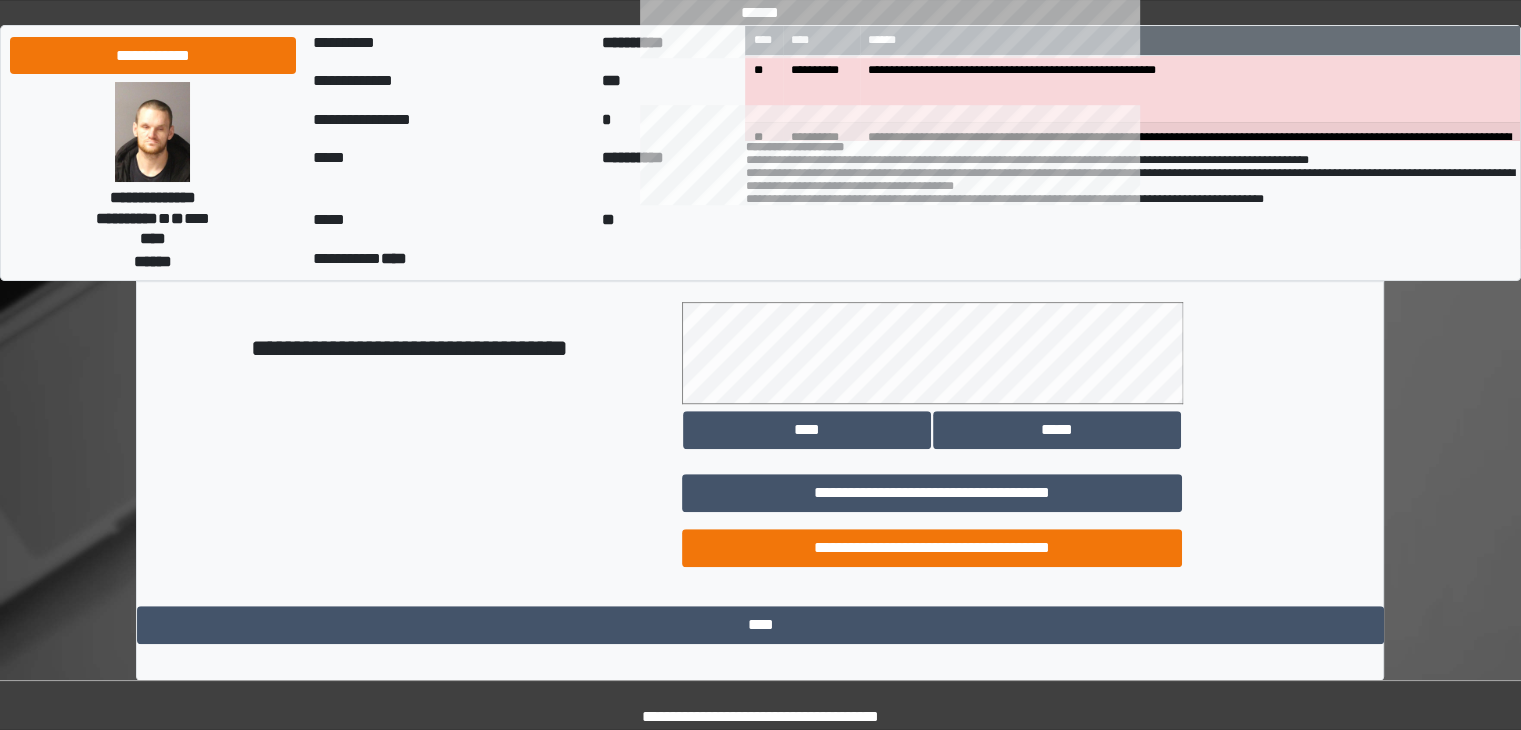 scroll, scrollTop: 1124, scrollLeft: 0, axis: vertical 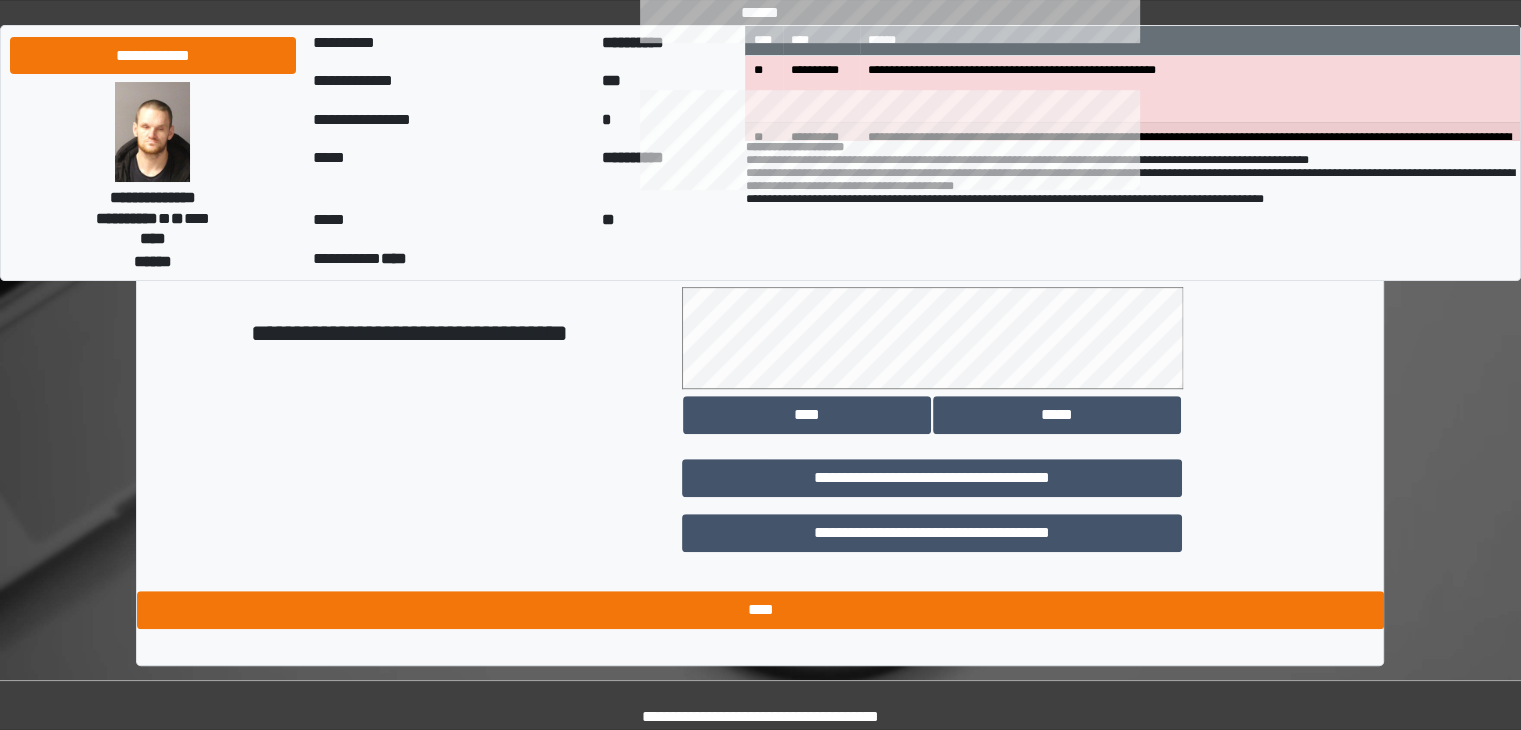 type on "**********" 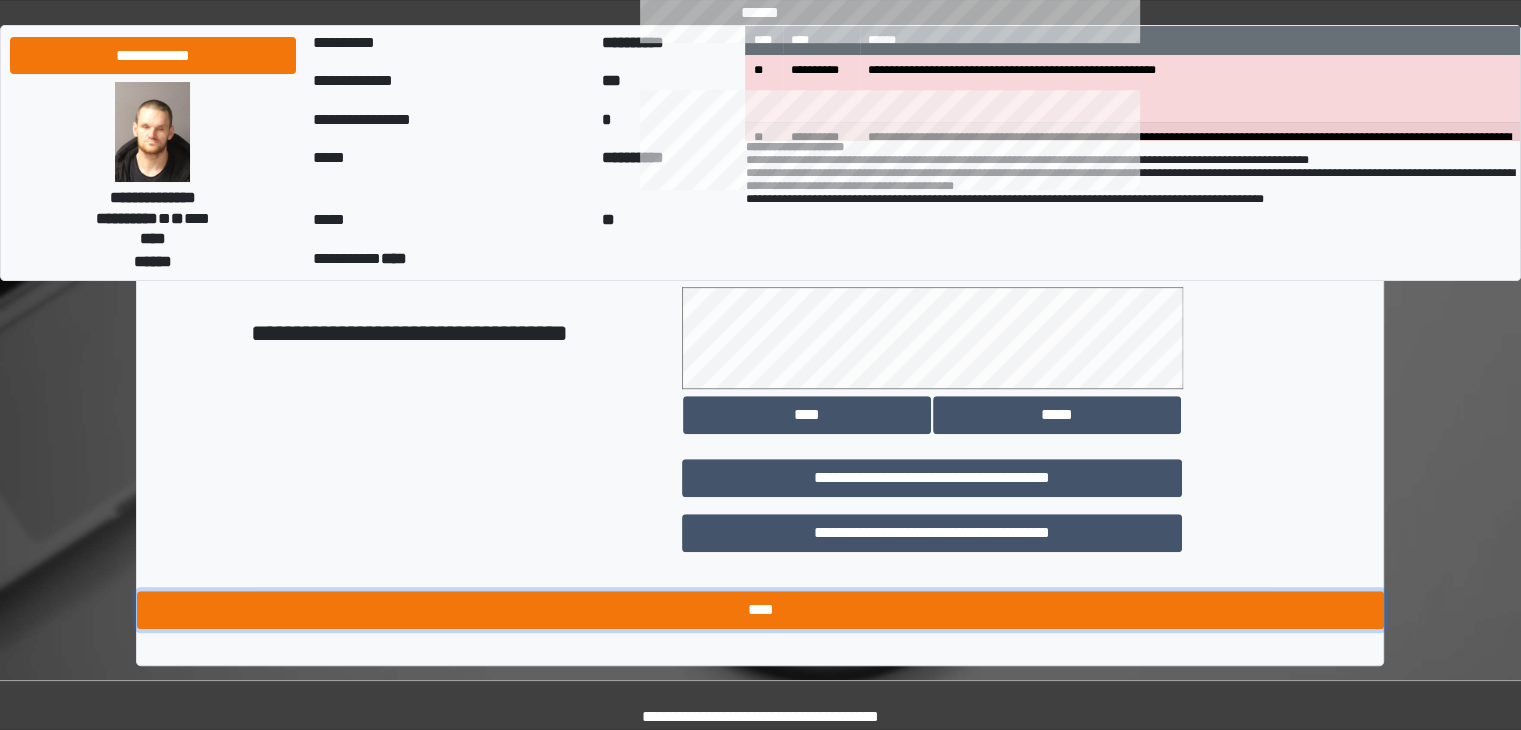 click on "****" at bounding box center (760, 610) 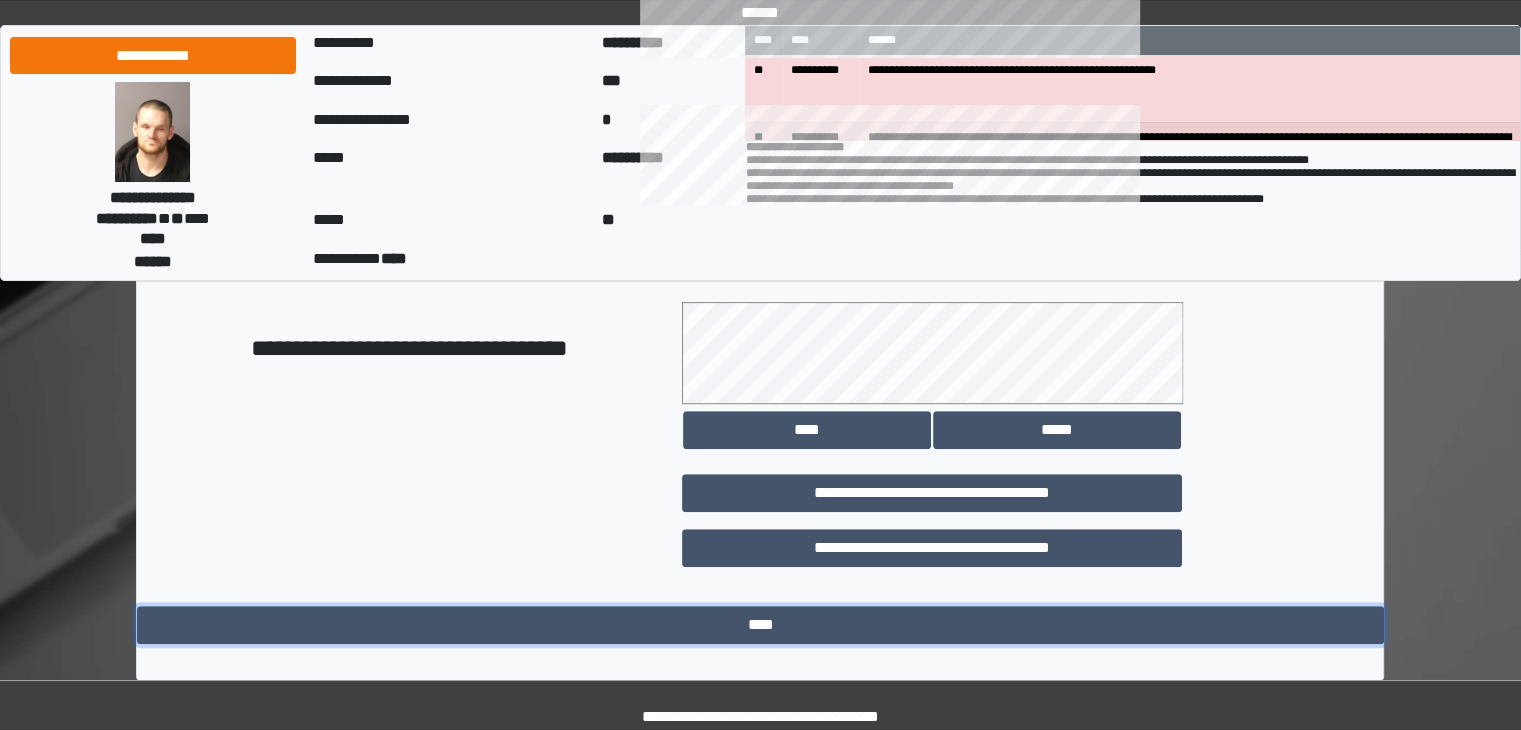 scroll, scrollTop: 1124, scrollLeft: 0, axis: vertical 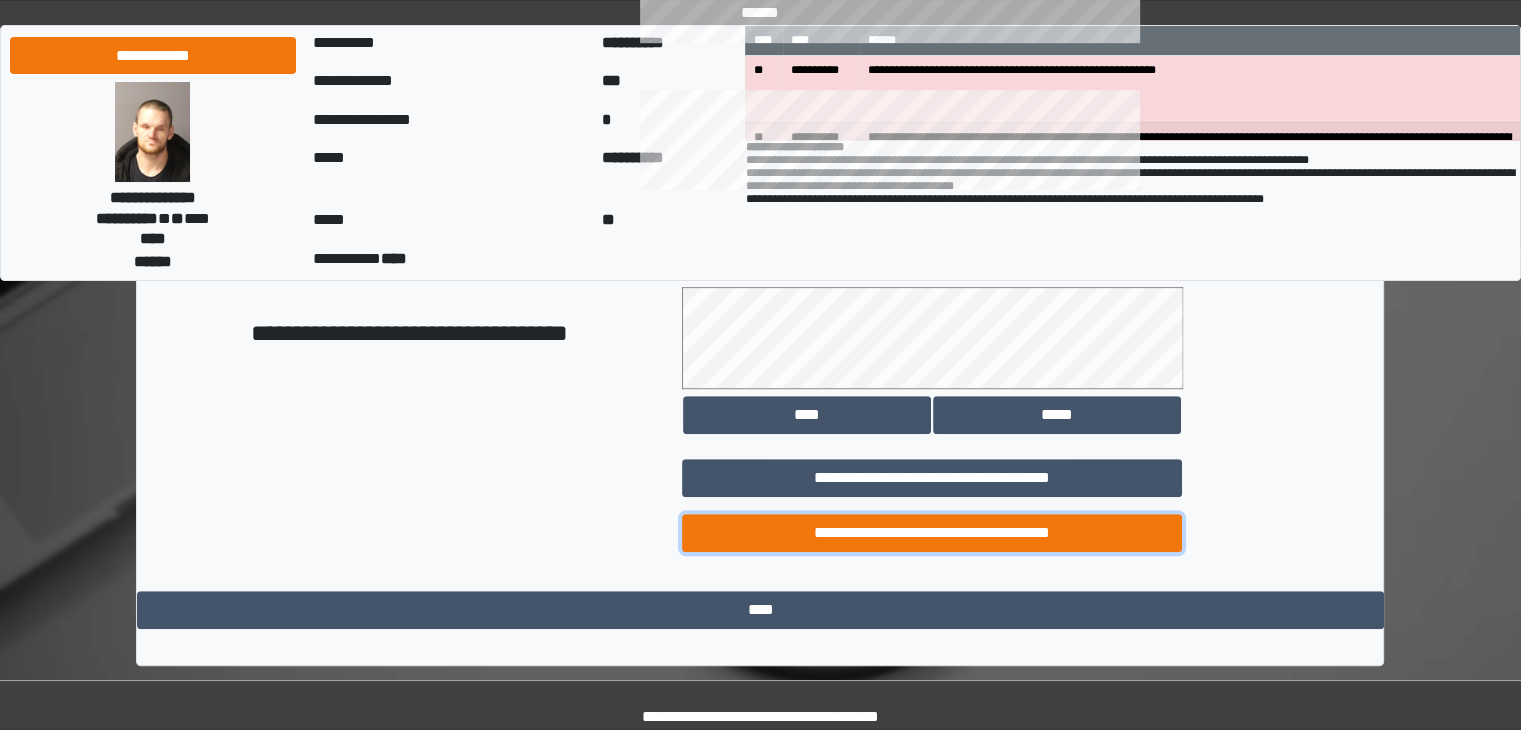 click on "**********" at bounding box center [932, 533] 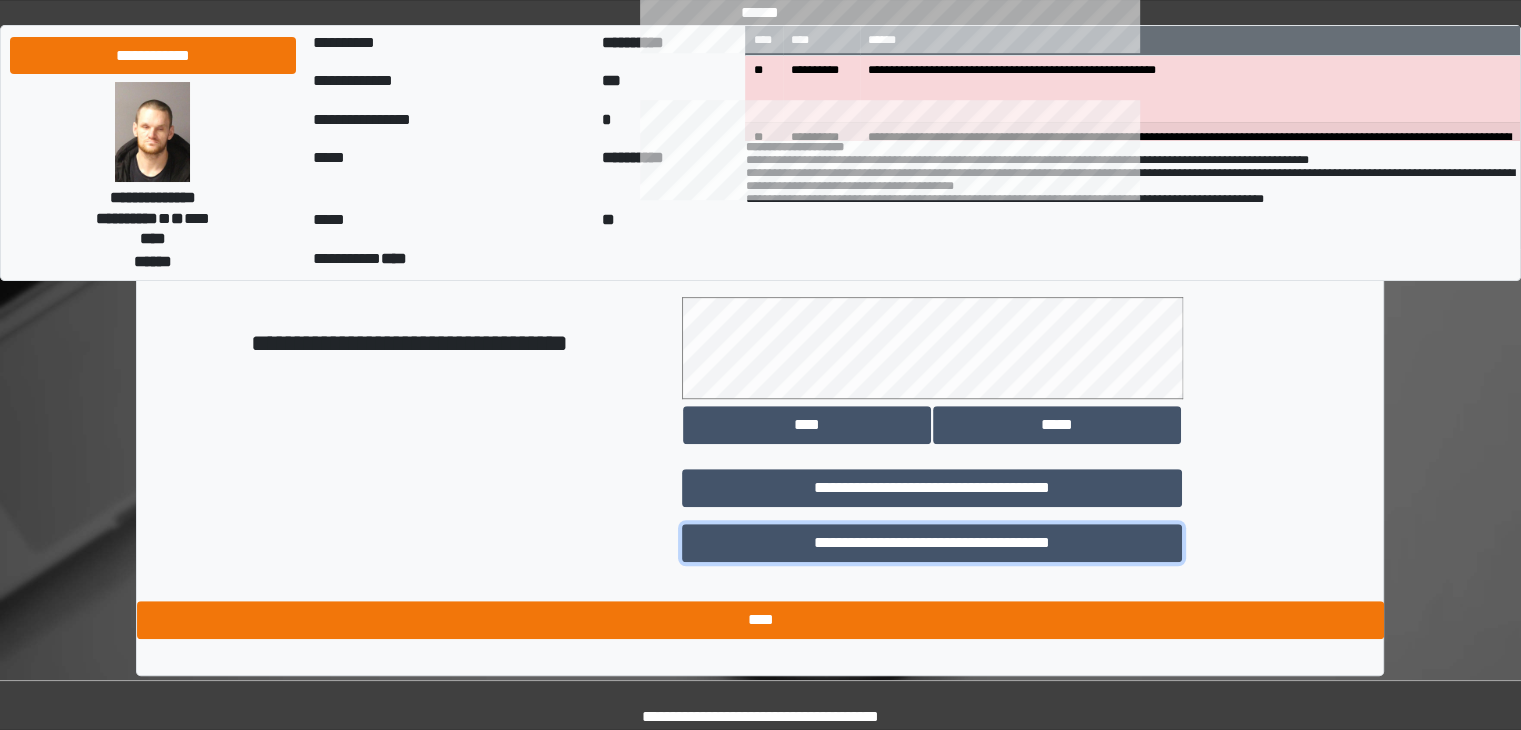 scroll, scrollTop: 1124, scrollLeft: 0, axis: vertical 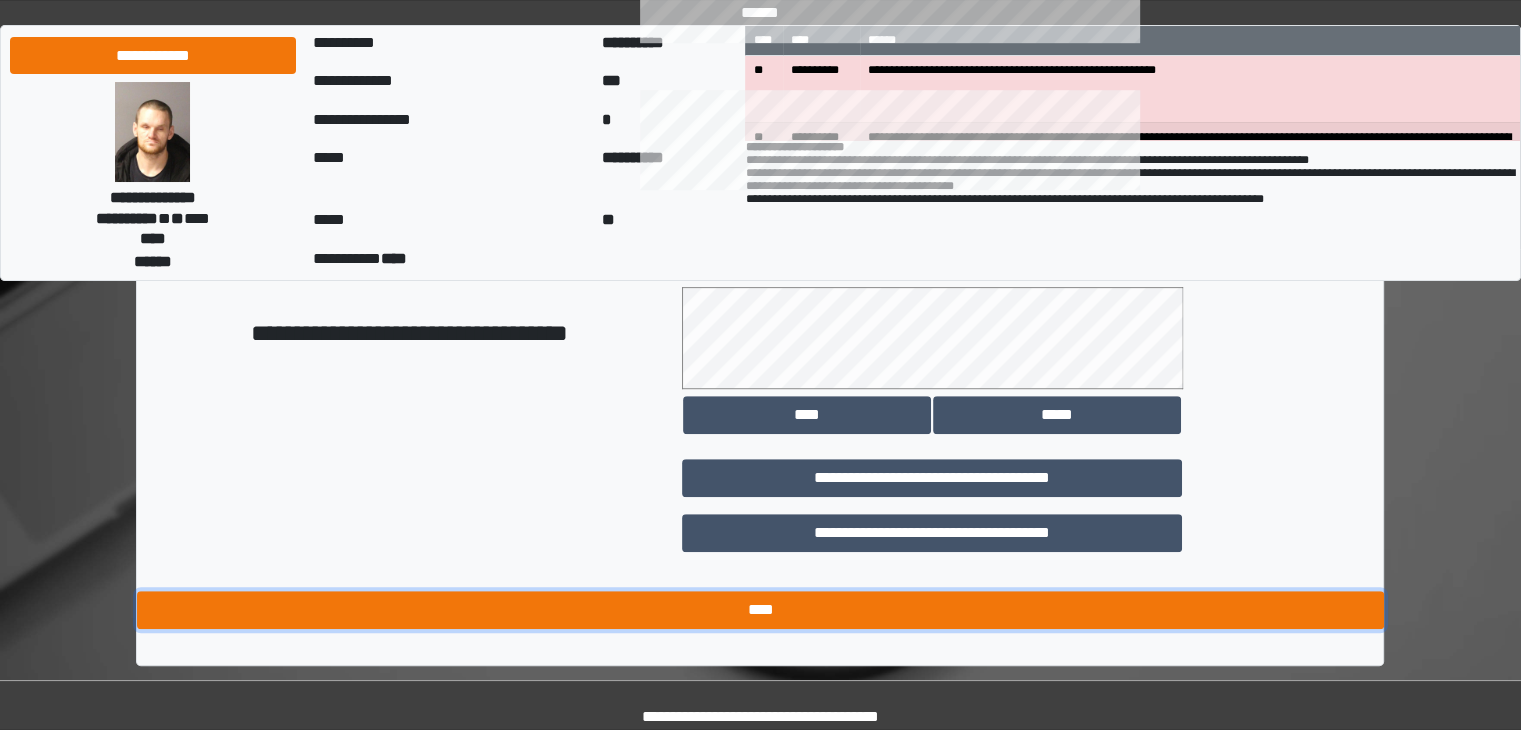 click on "****" at bounding box center [760, 610] 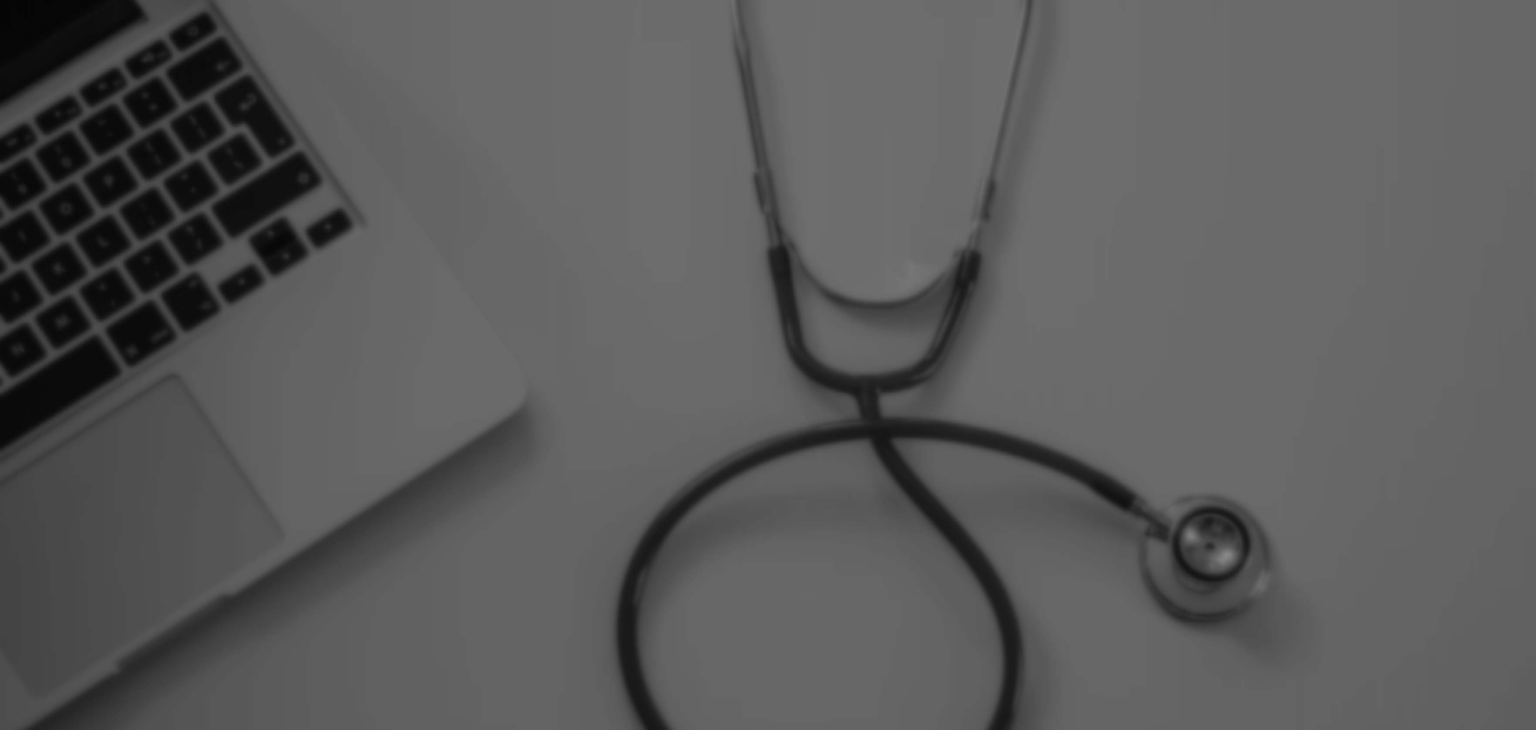 scroll, scrollTop: 0, scrollLeft: 0, axis: both 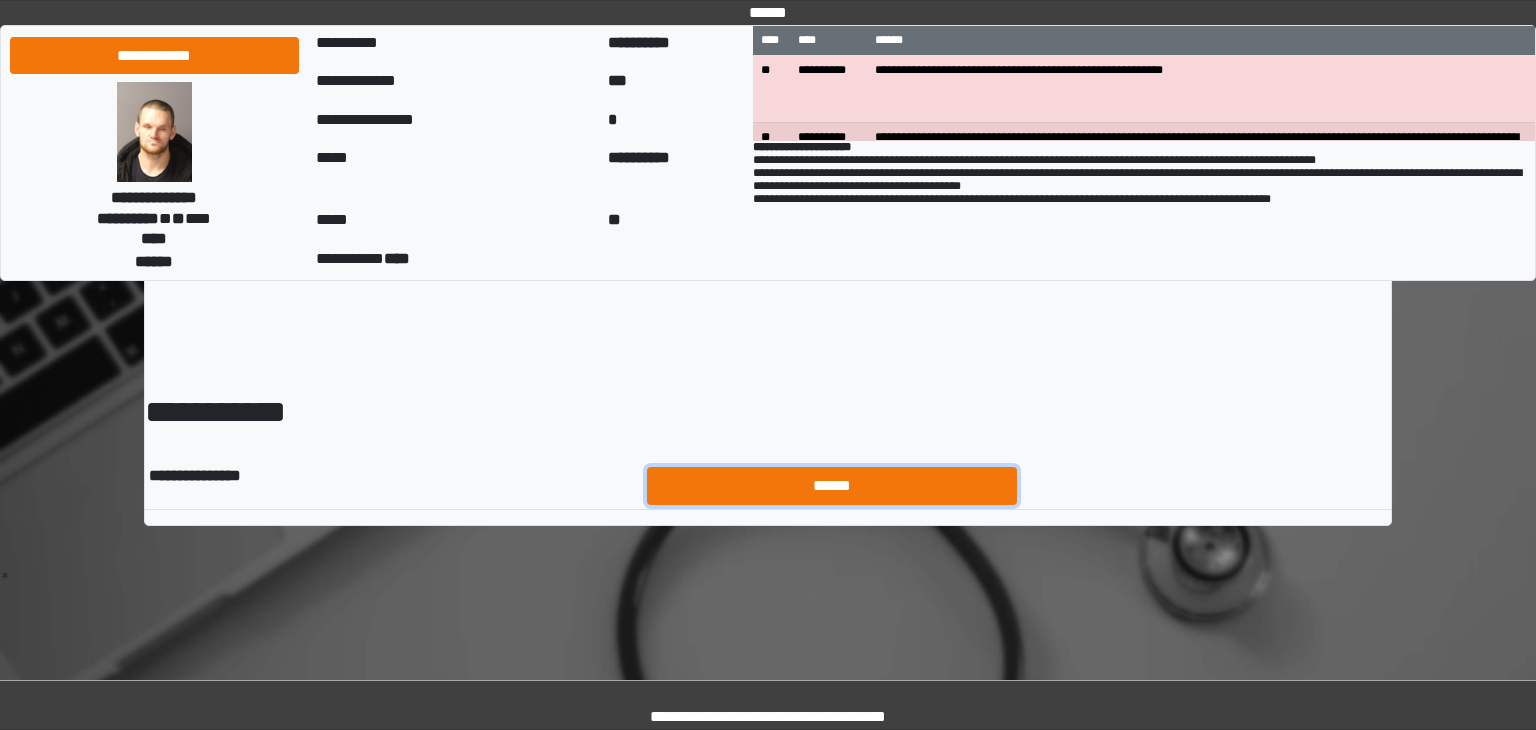 click on "******" at bounding box center (832, 486) 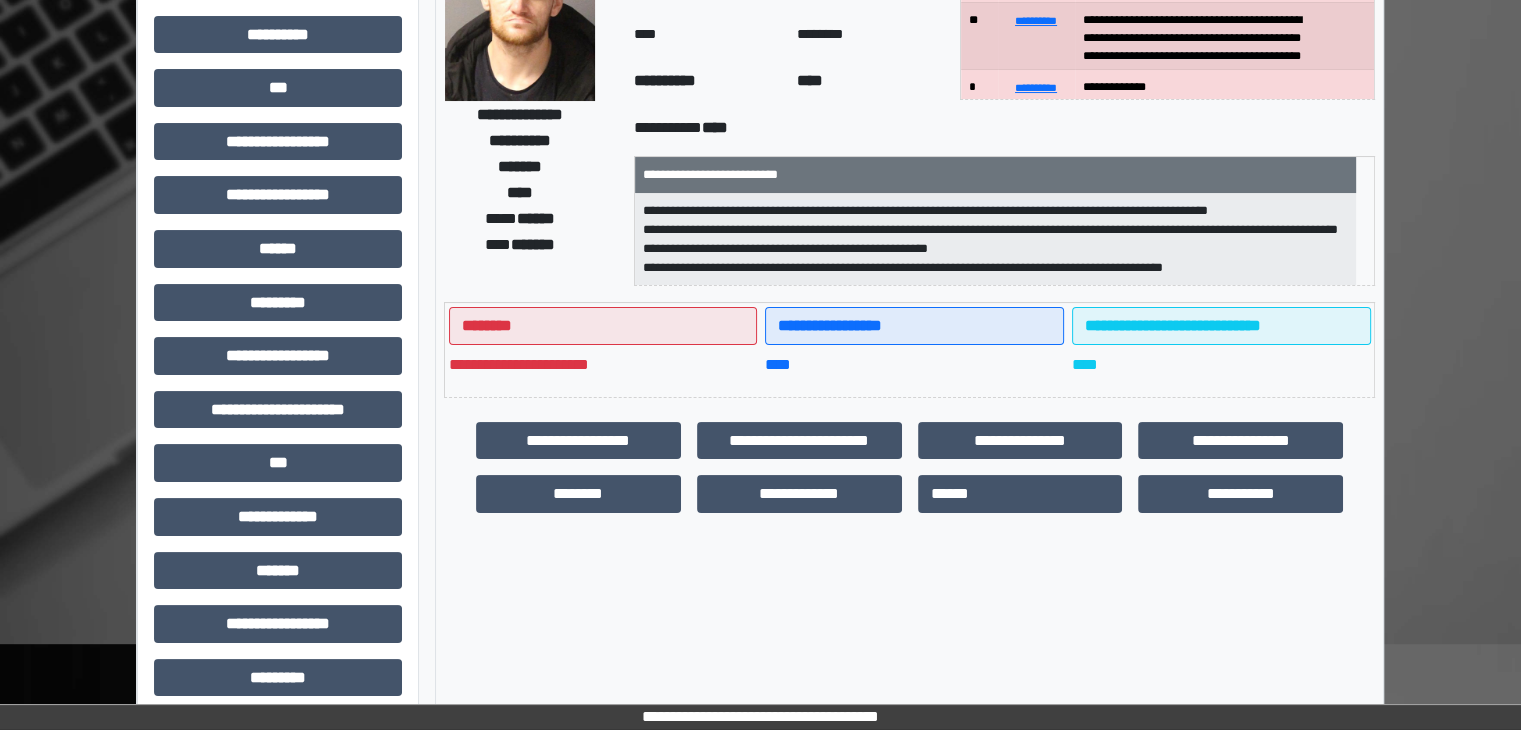scroll, scrollTop: 0, scrollLeft: 0, axis: both 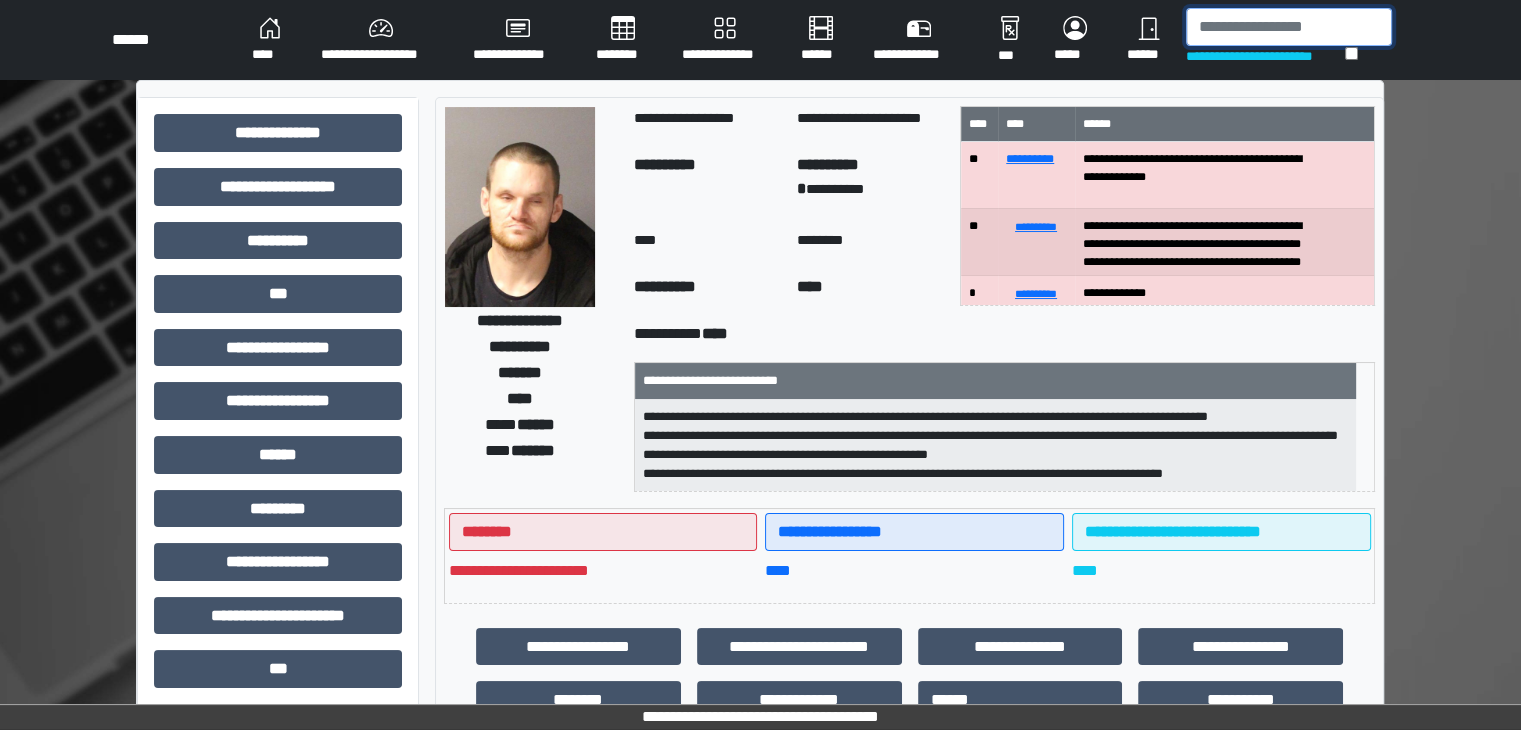 click at bounding box center (1289, 27) 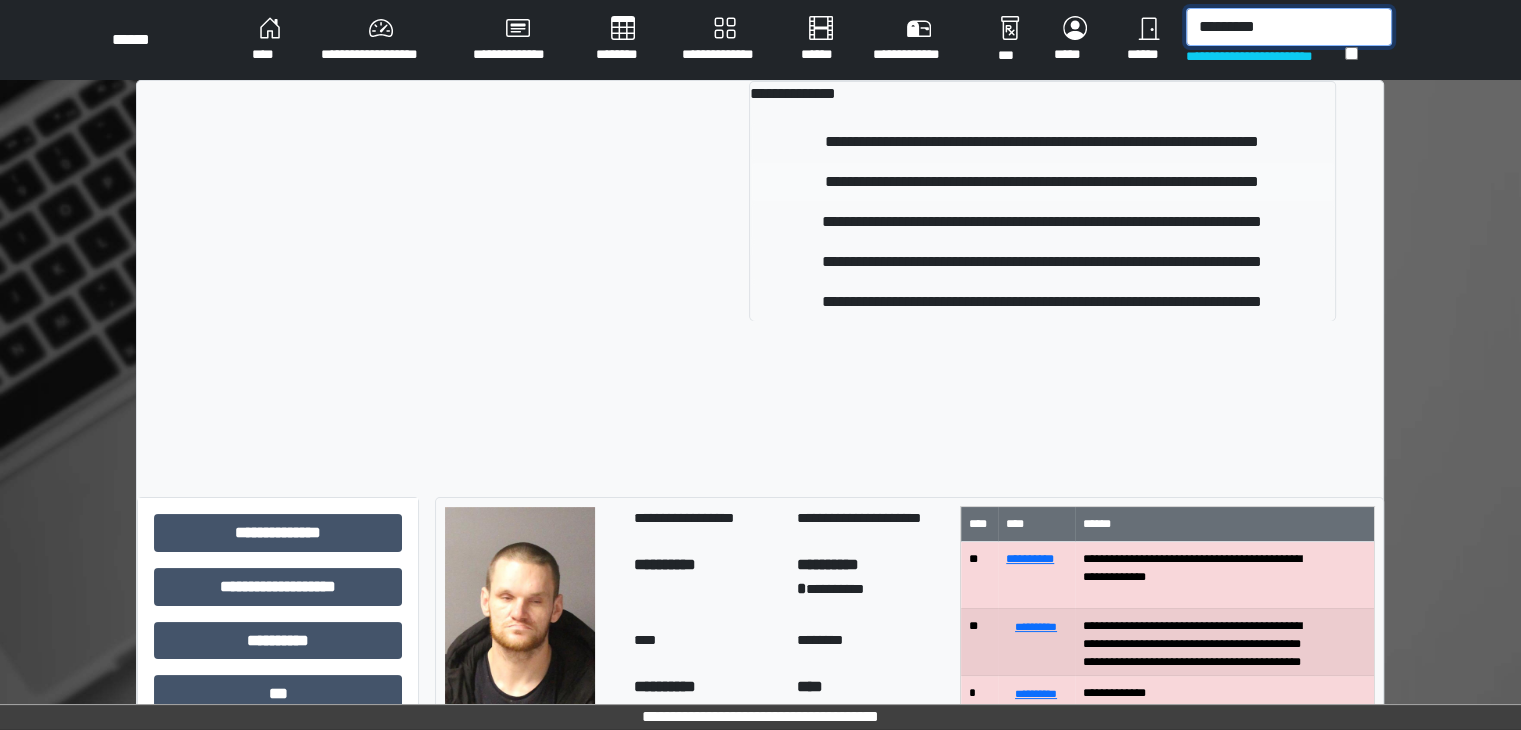 type on "*********" 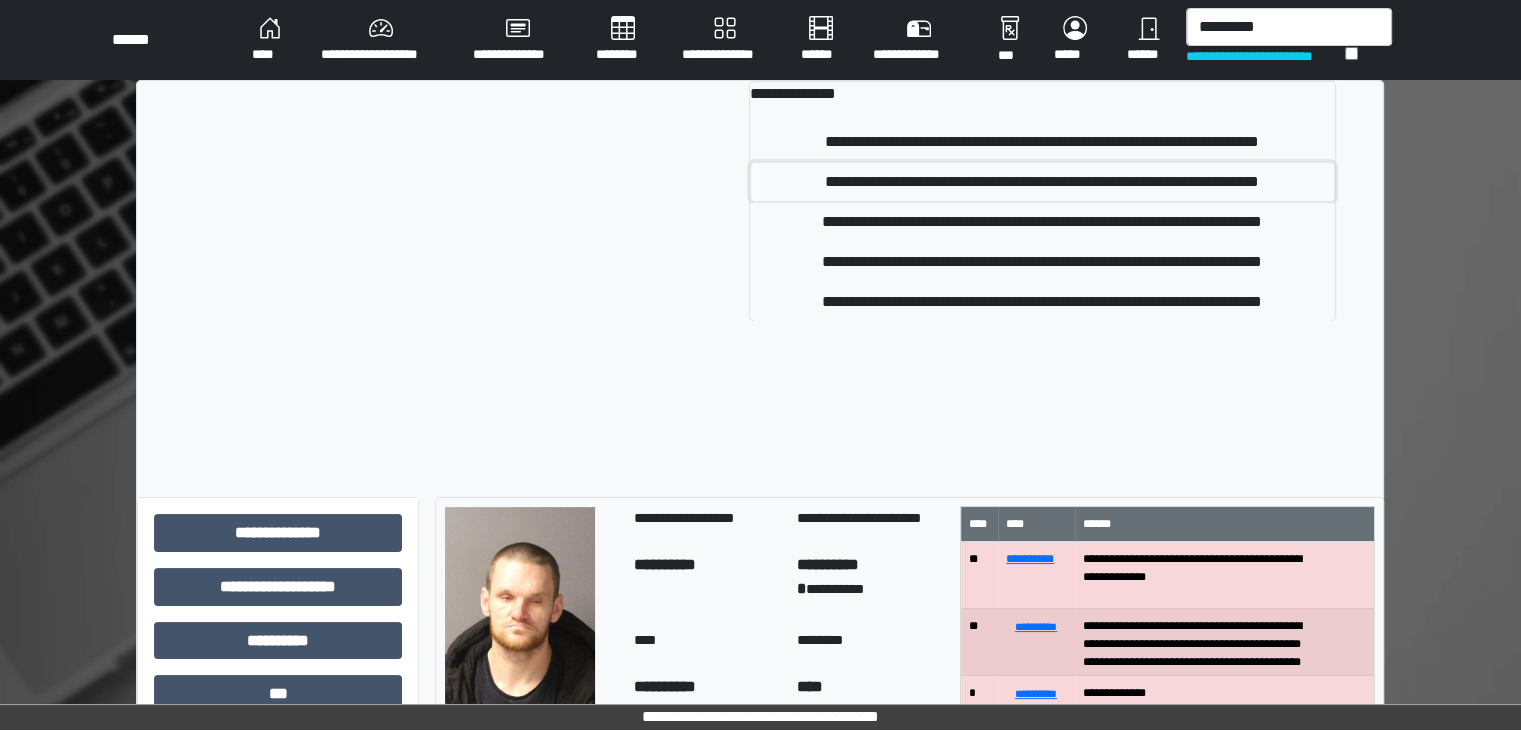 click on "**********" at bounding box center [1042, 182] 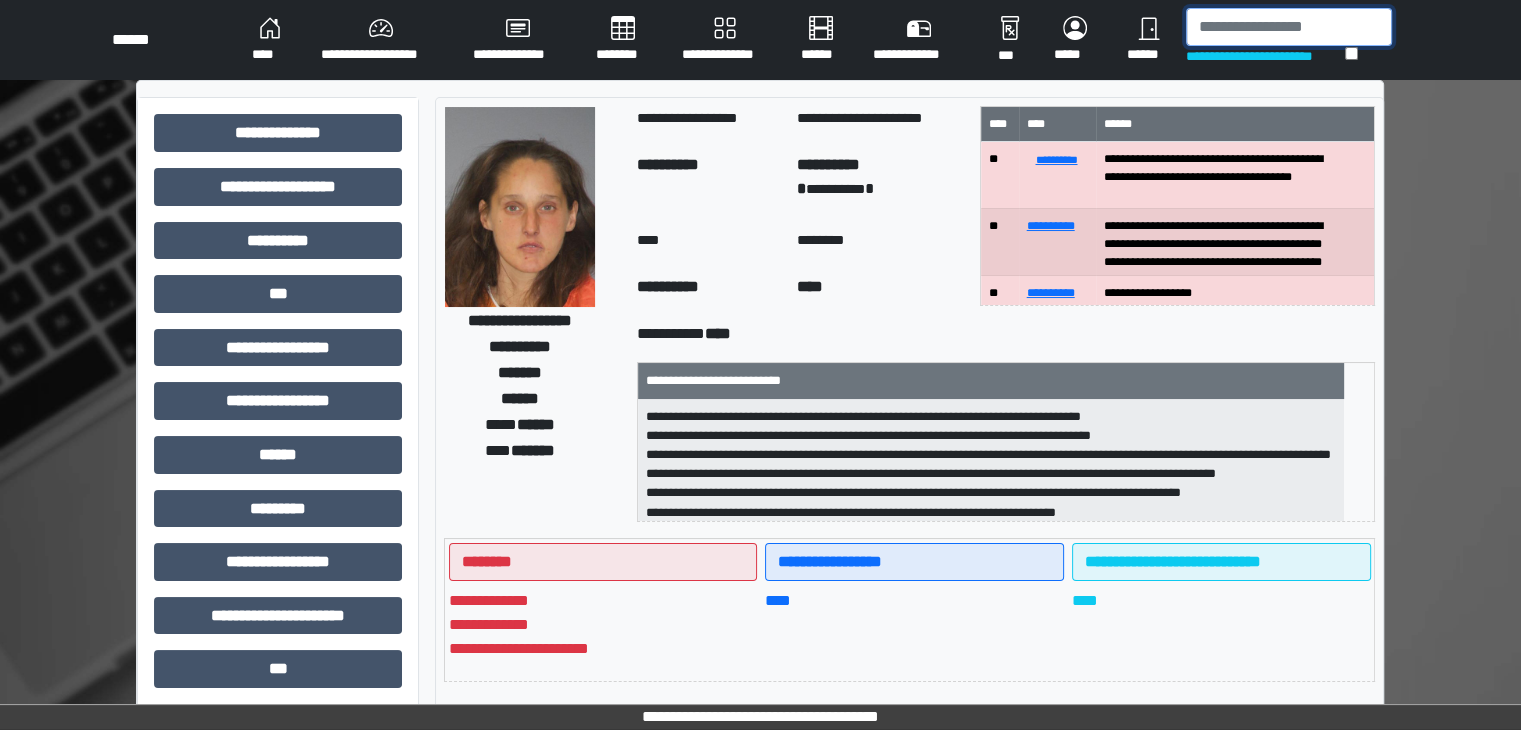 click at bounding box center (1289, 27) 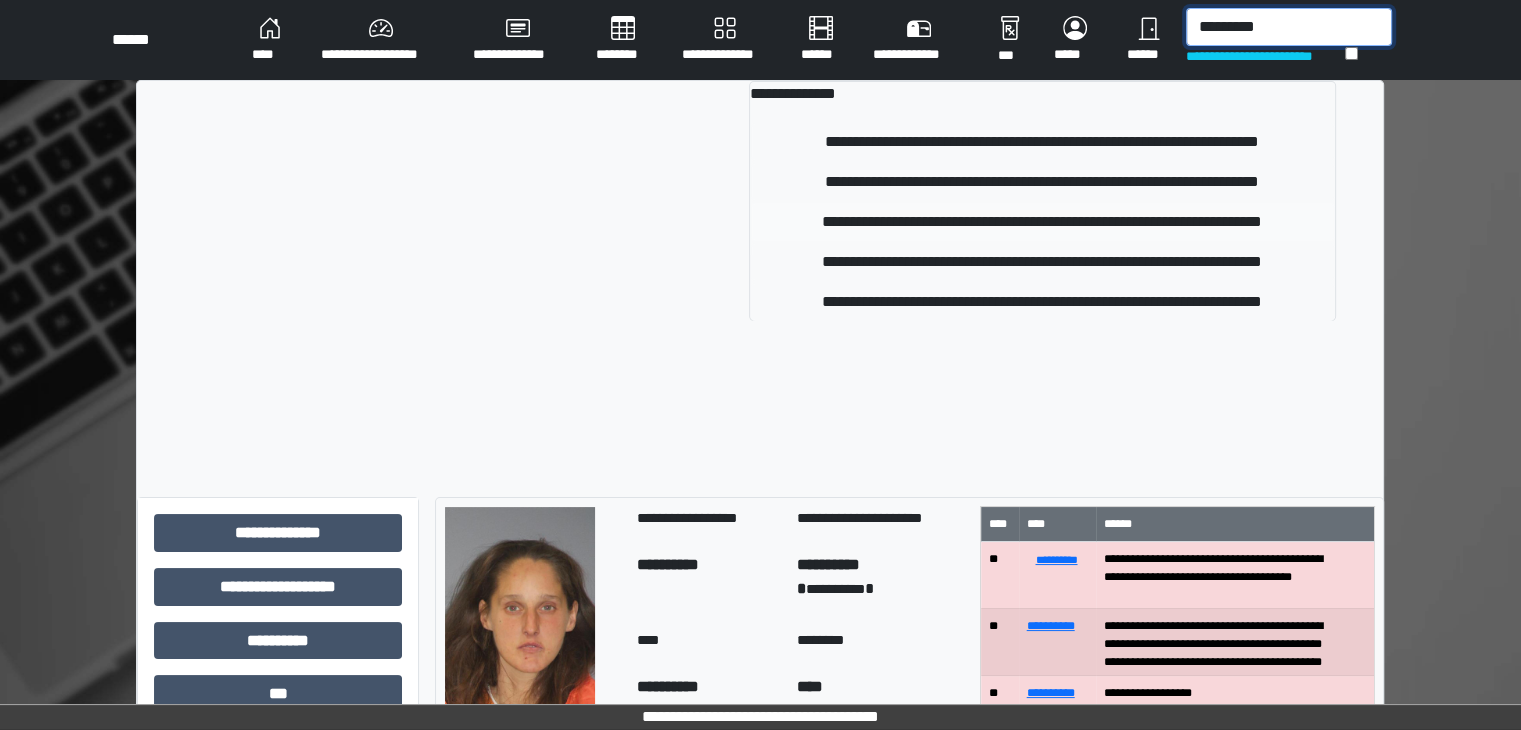 type on "*********" 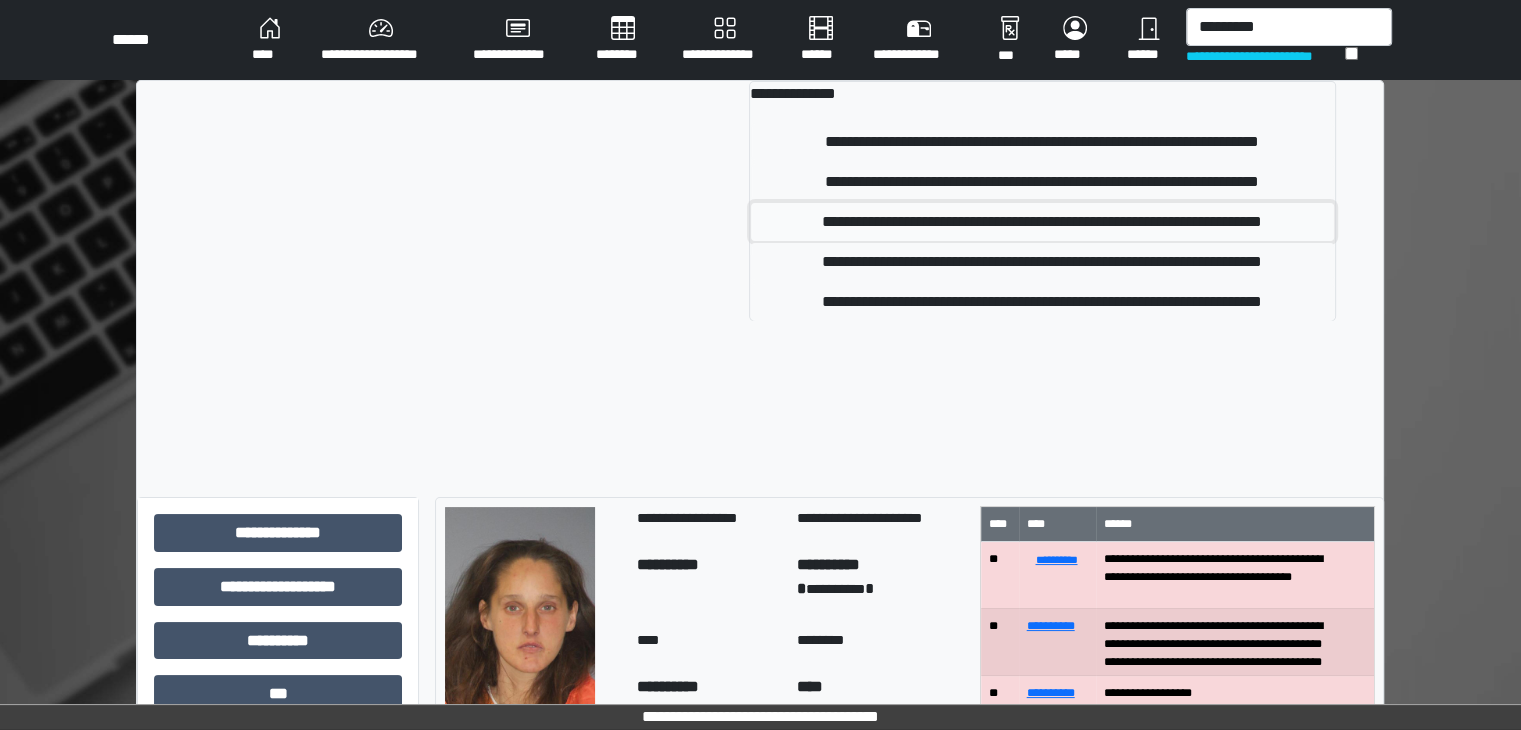 click on "**********" at bounding box center (1042, 222) 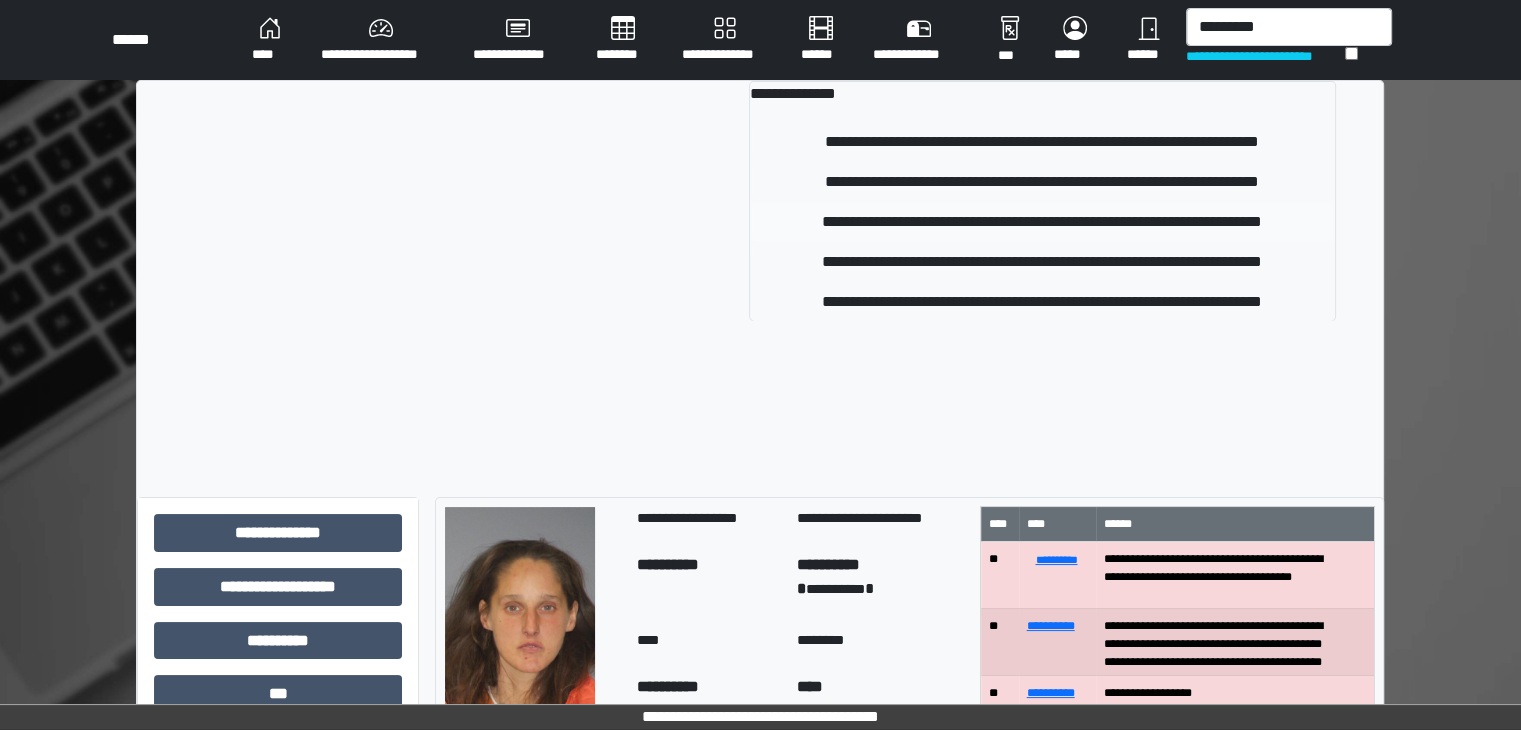 type 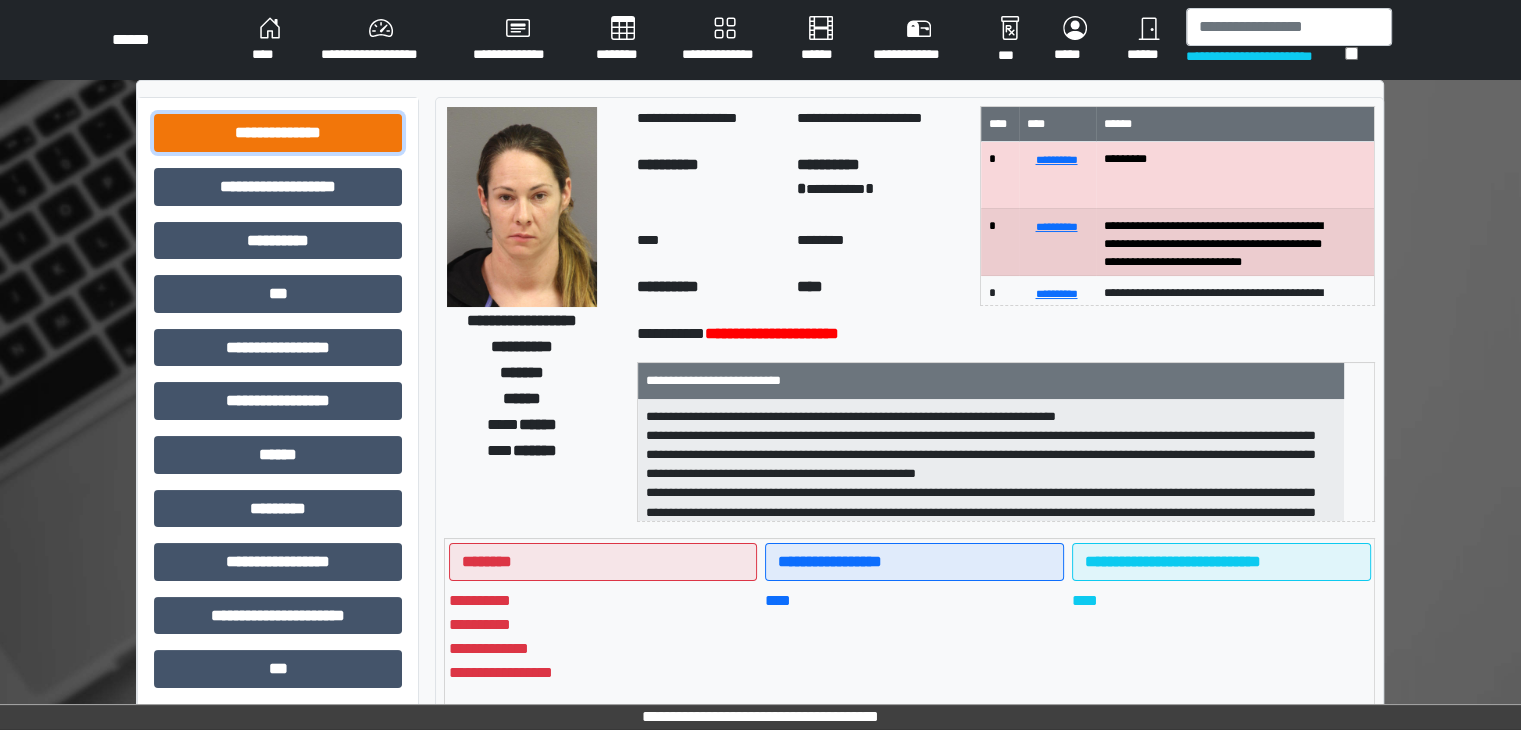 click on "**********" at bounding box center (278, 133) 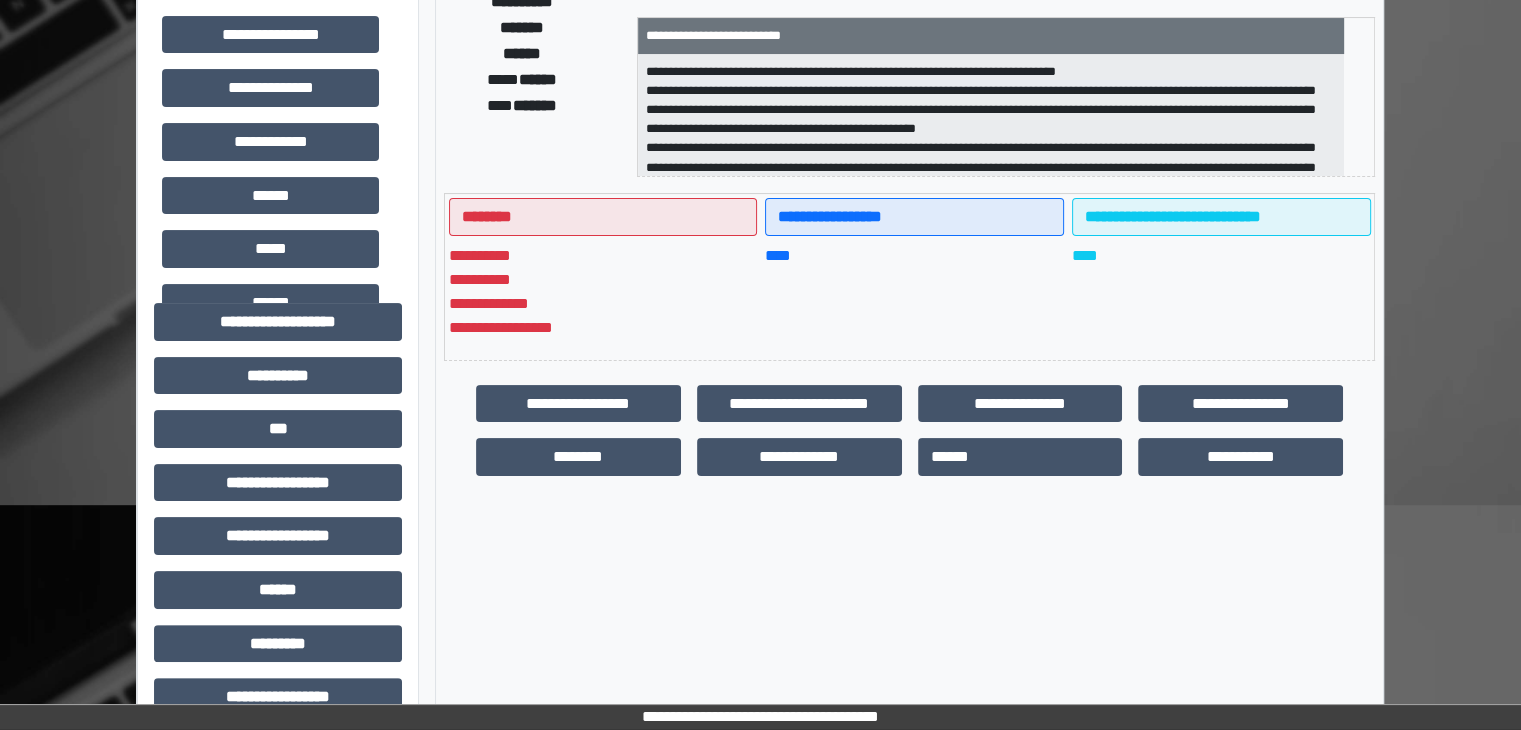 scroll, scrollTop: 300, scrollLeft: 0, axis: vertical 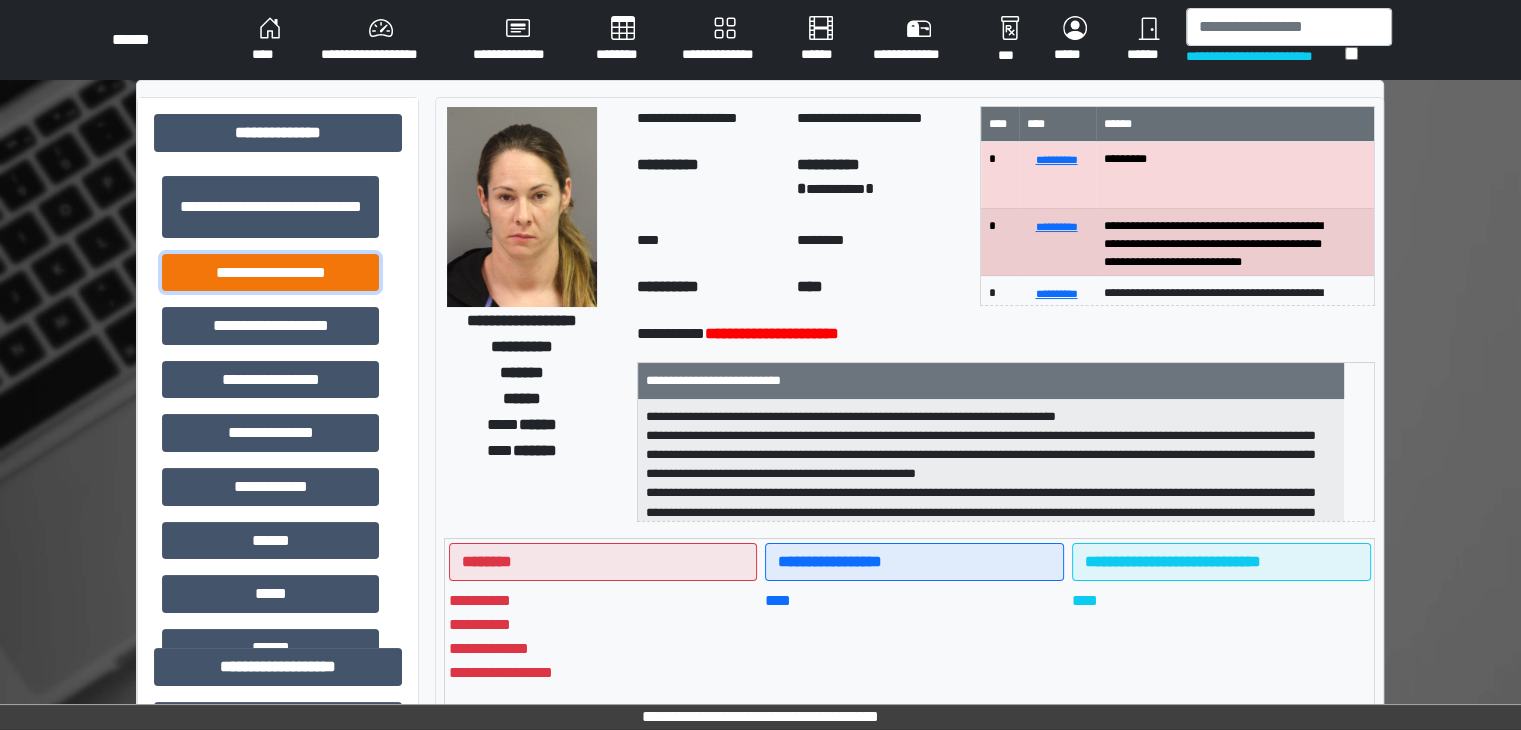 click on "**********" at bounding box center [270, 273] 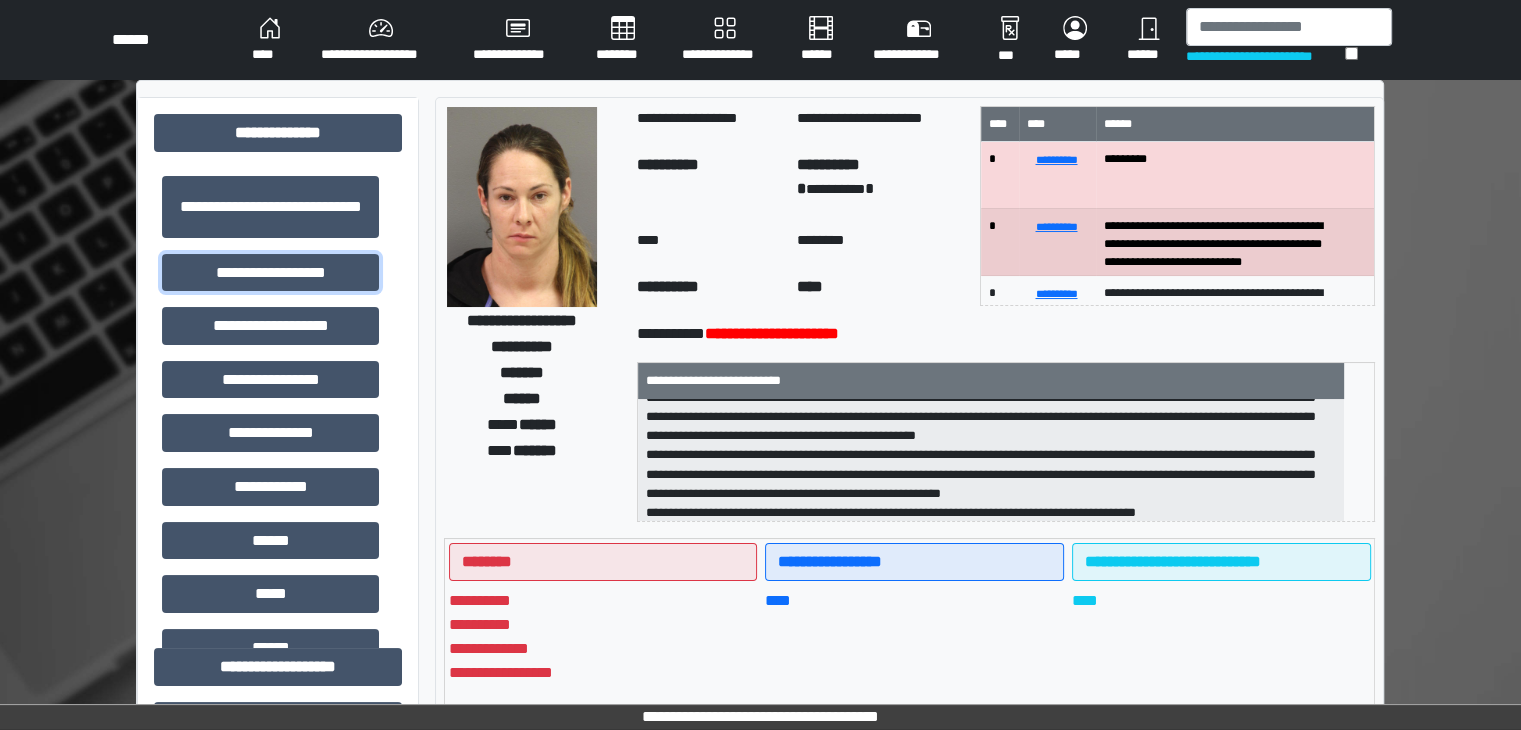 scroll, scrollTop: 64, scrollLeft: 0, axis: vertical 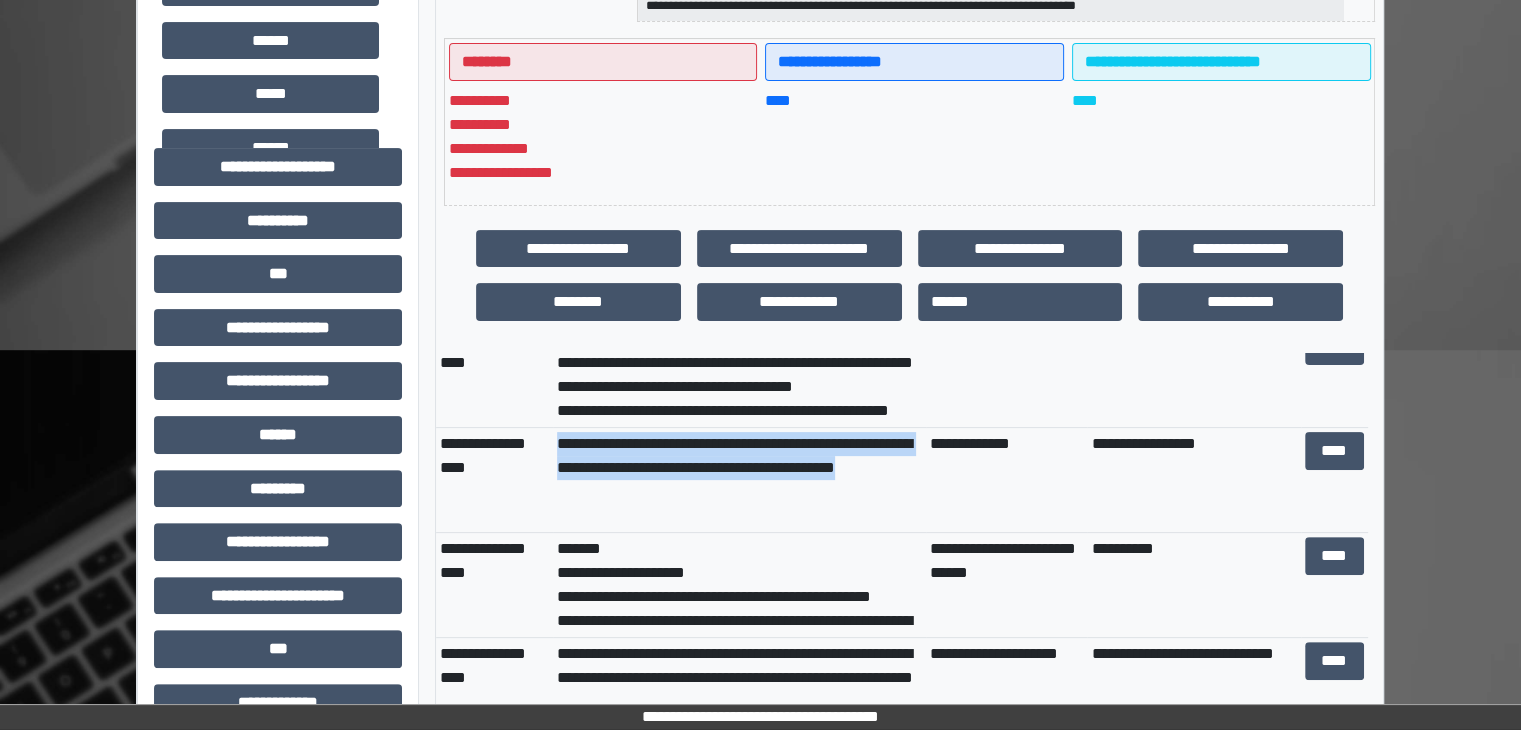 drag, startPoint x: 675, startPoint y: 490, endPoint x: 555, endPoint y: 432, distance: 133.28166 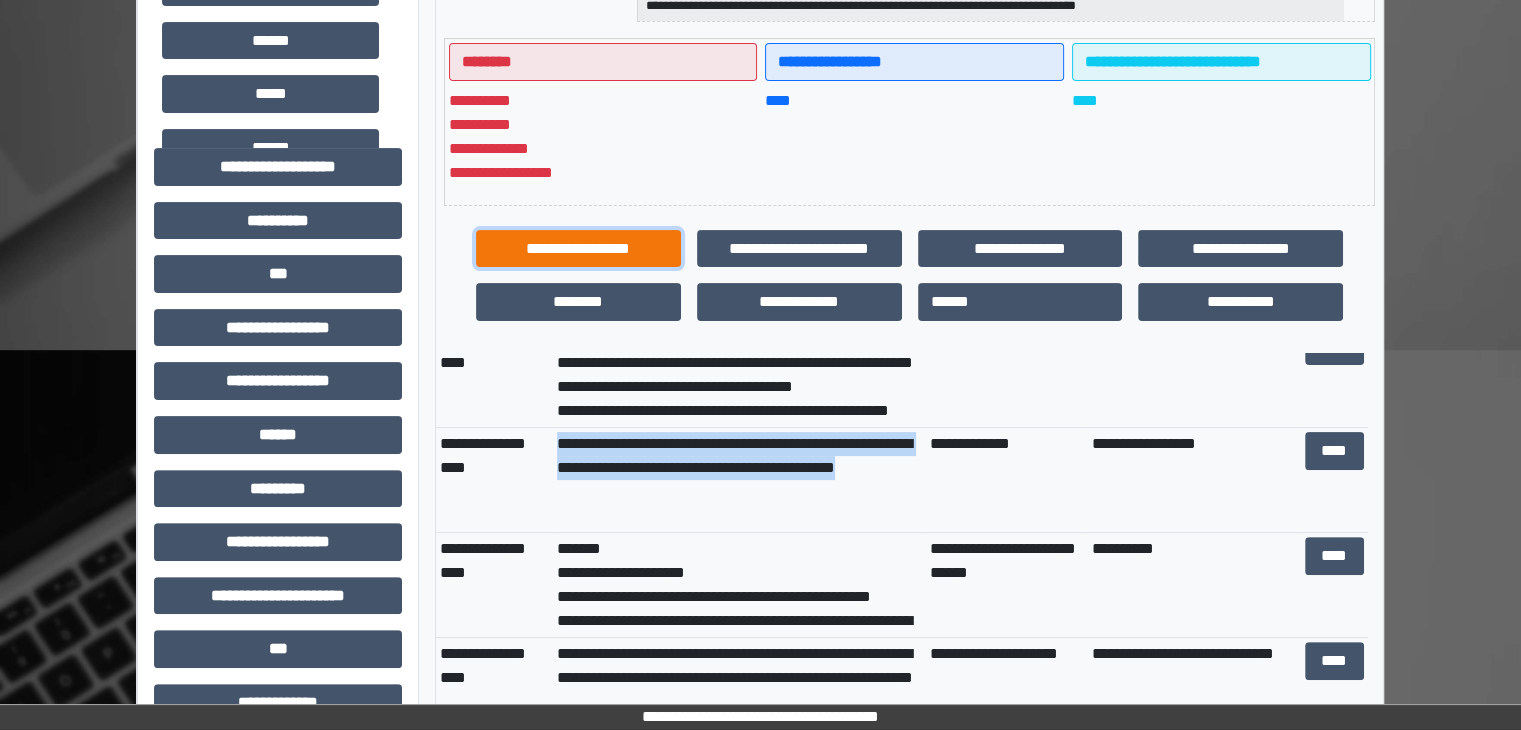 click on "**********" at bounding box center [578, 249] 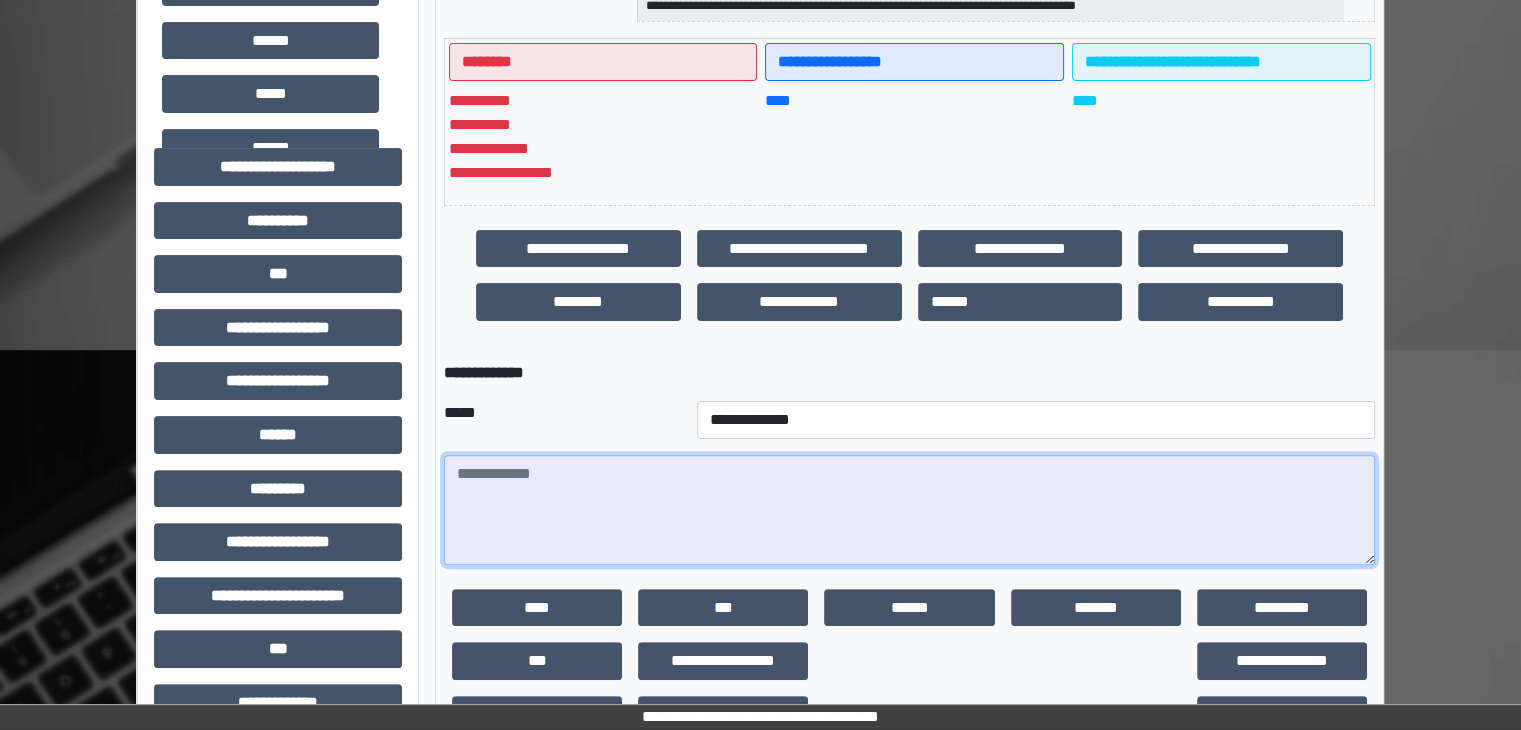drag, startPoint x: 584, startPoint y: 492, endPoint x: 592, endPoint y: 511, distance: 20.615528 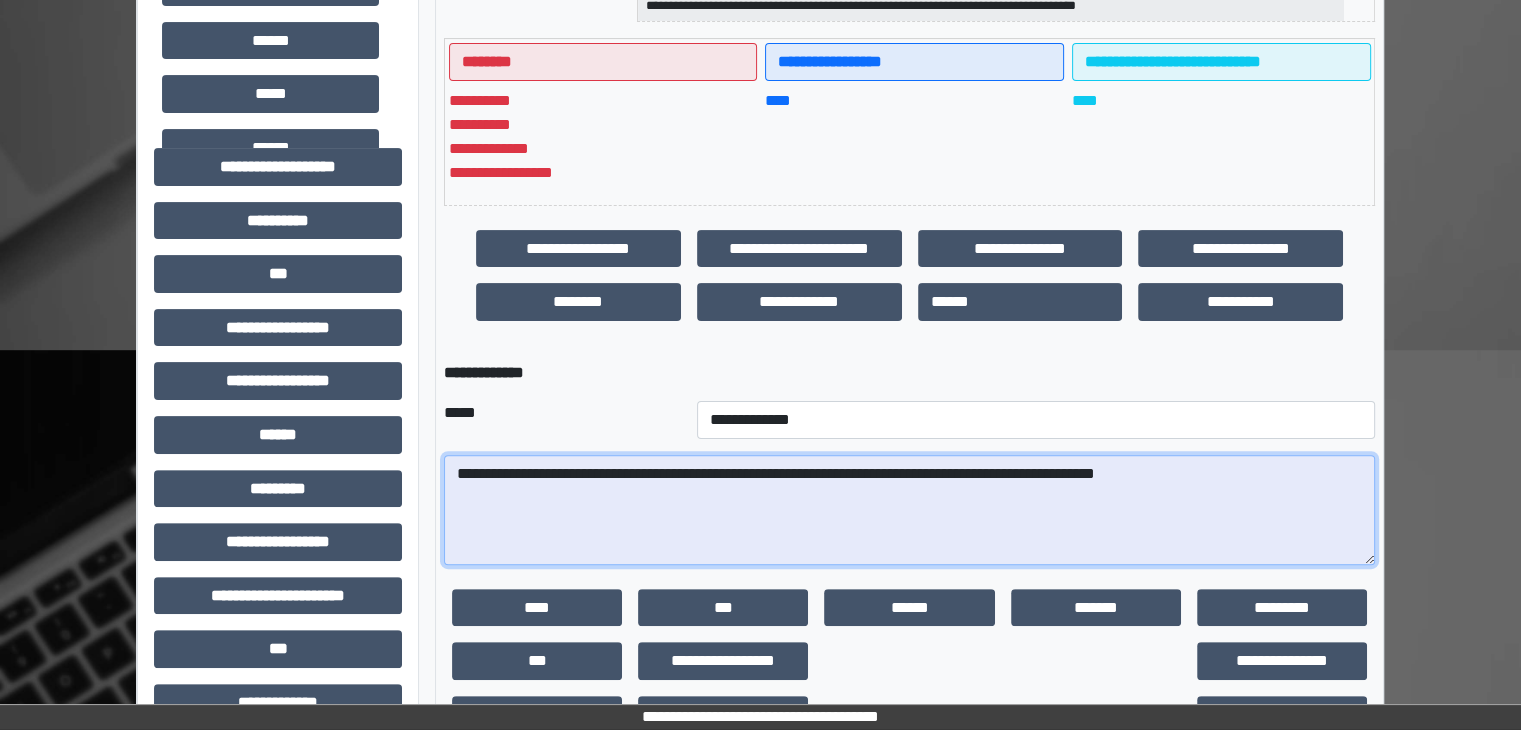 type on "**********" 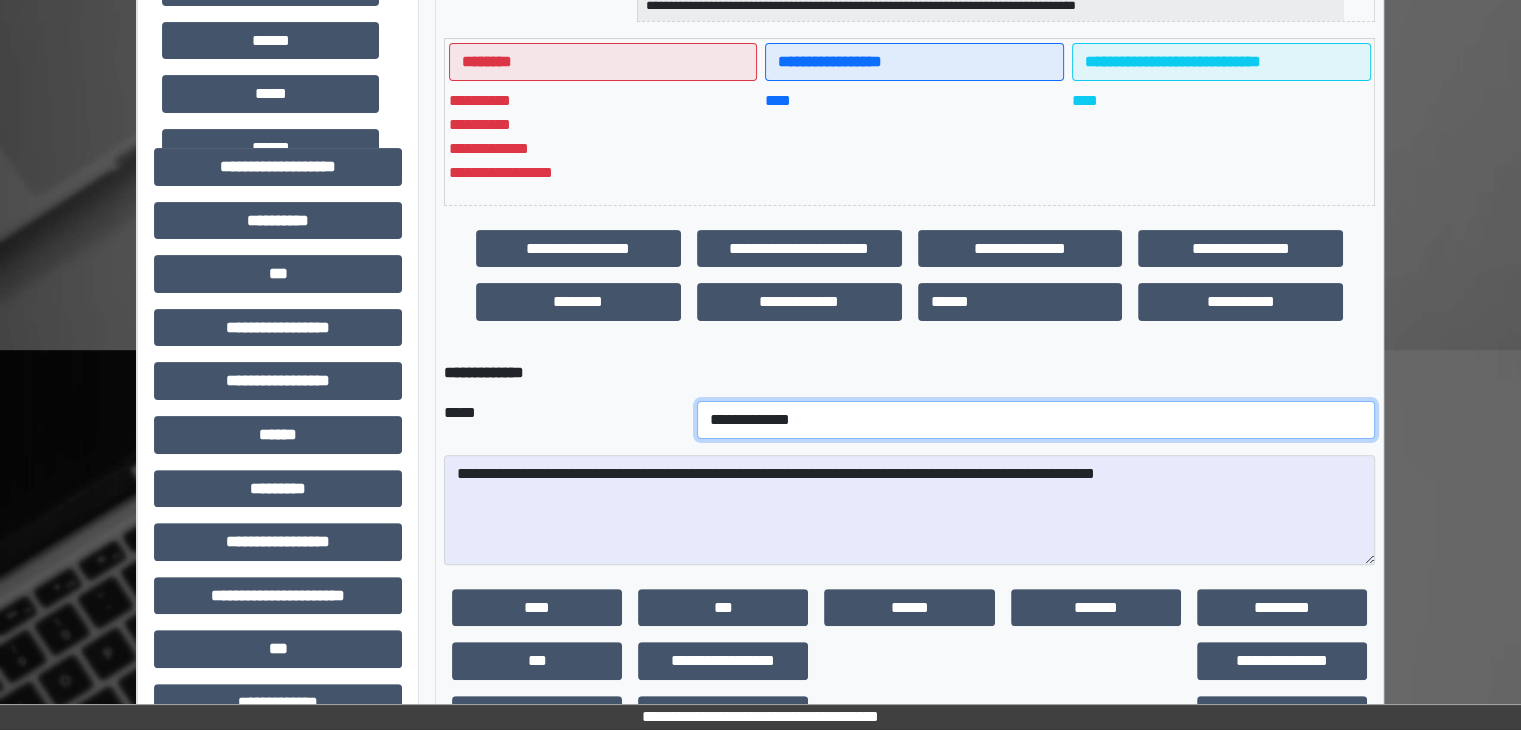 click on "**********" at bounding box center (1036, 420) 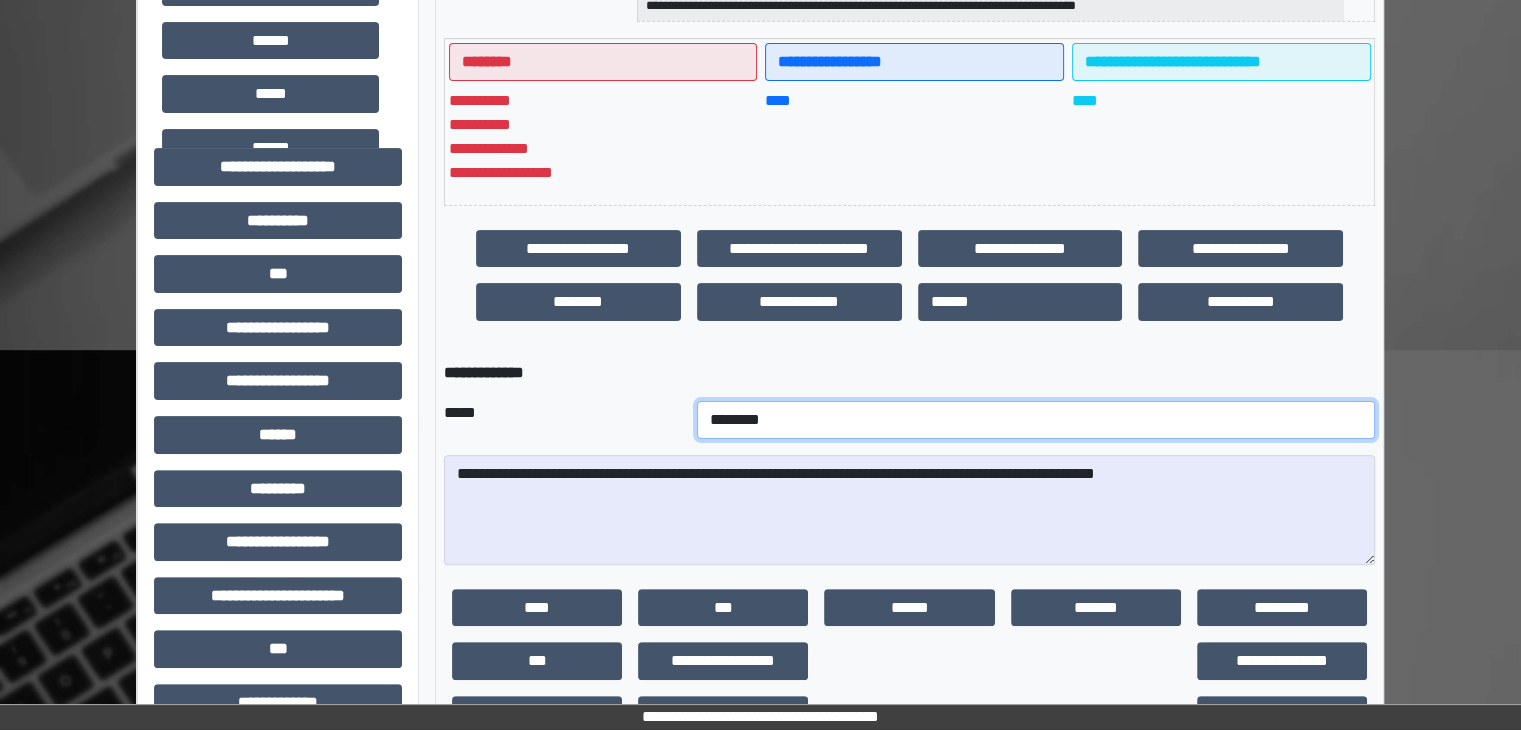 click on "**********" at bounding box center [1036, 420] 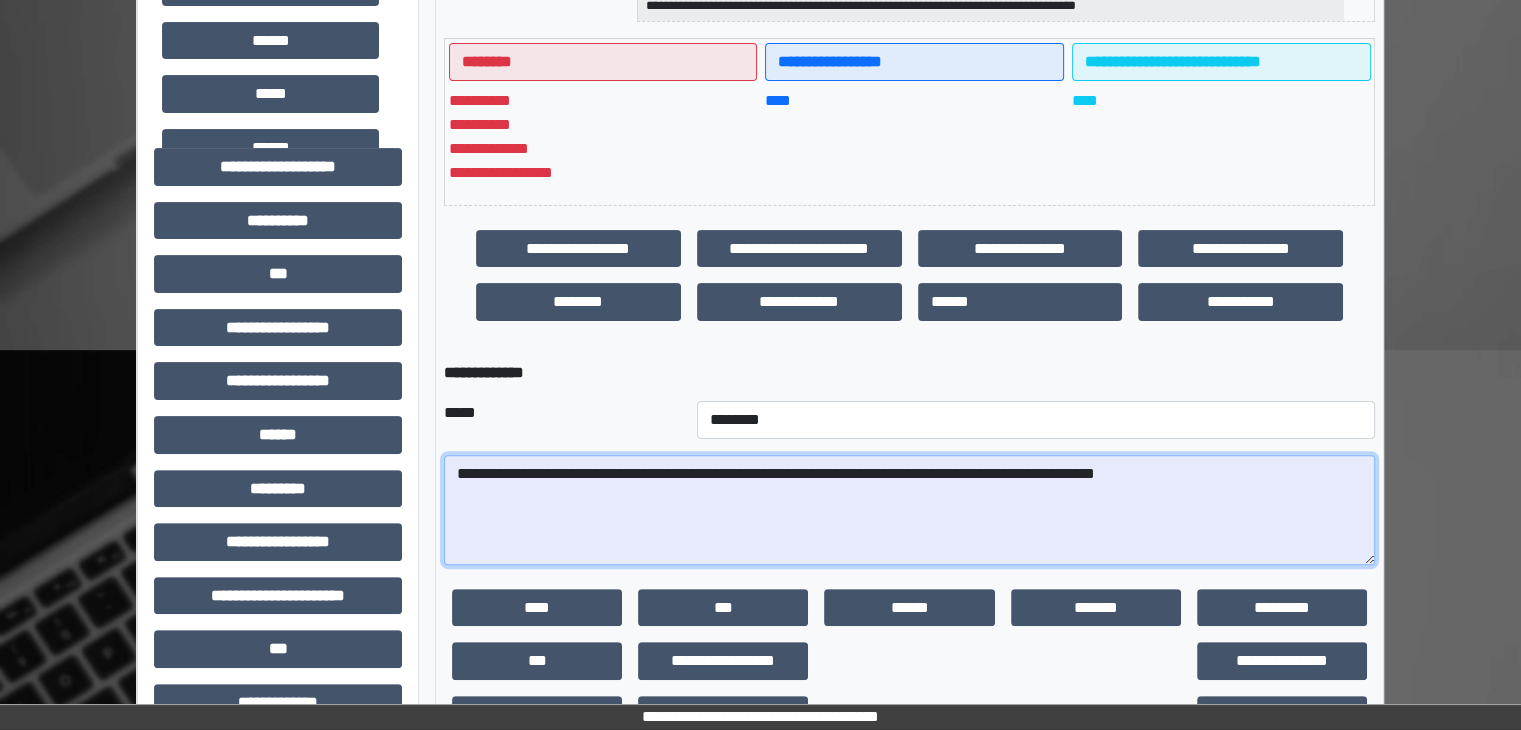 click on "**********" at bounding box center (909, 510) 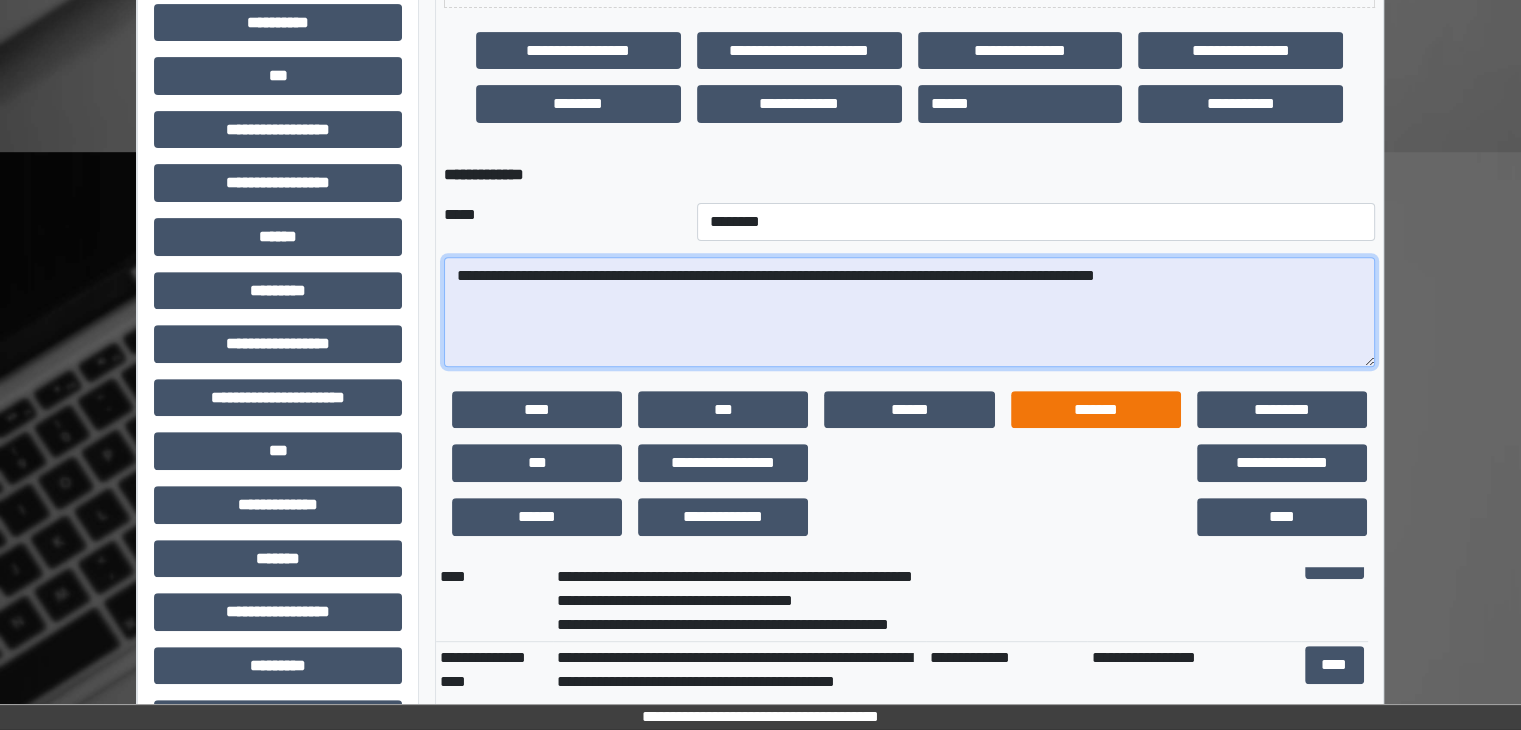 scroll, scrollTop: 700, scrollLeft: 0, axis: vertical 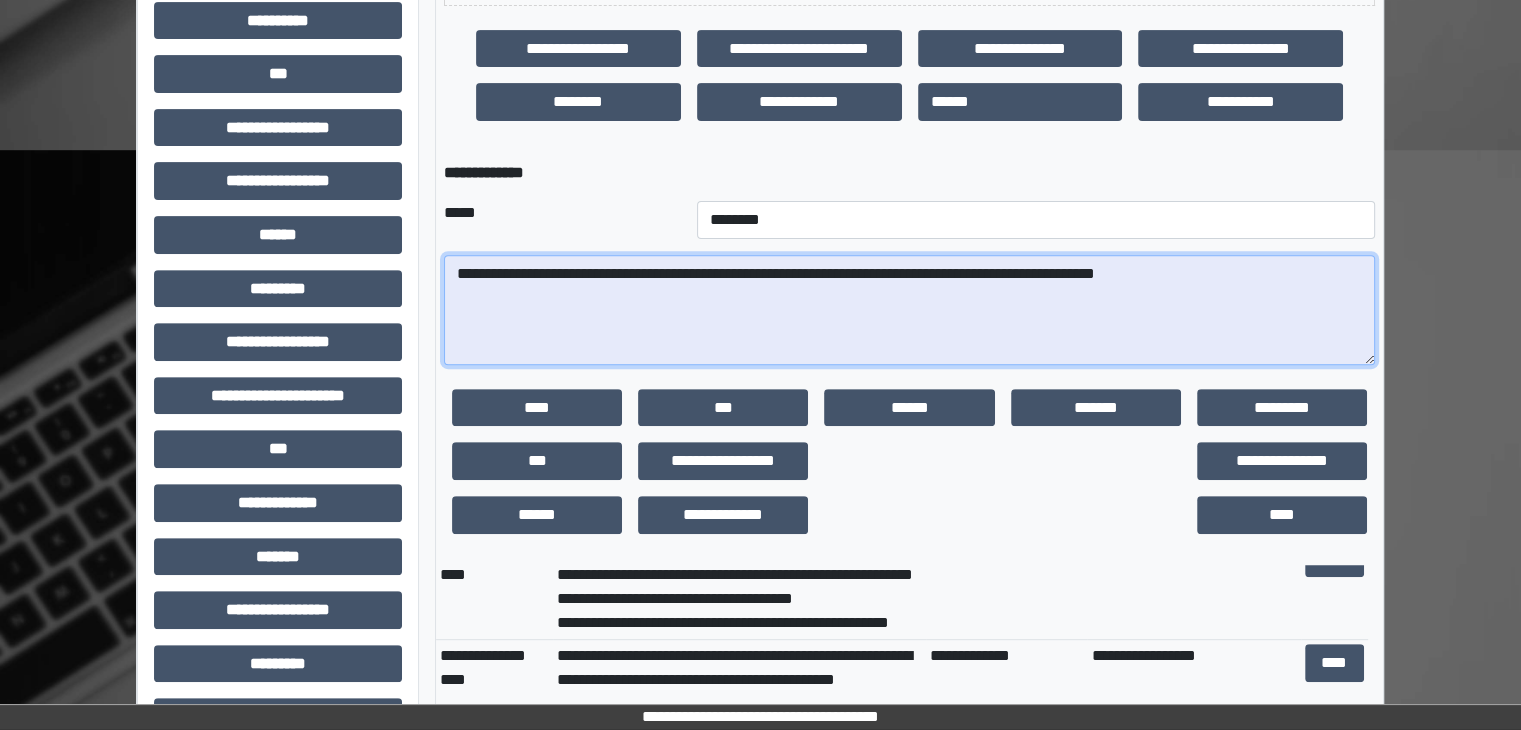 drag, startPoint x: 1233, startPoint y: 283, endPoint x: 453, endPoint y: 245, distance: 780.9251 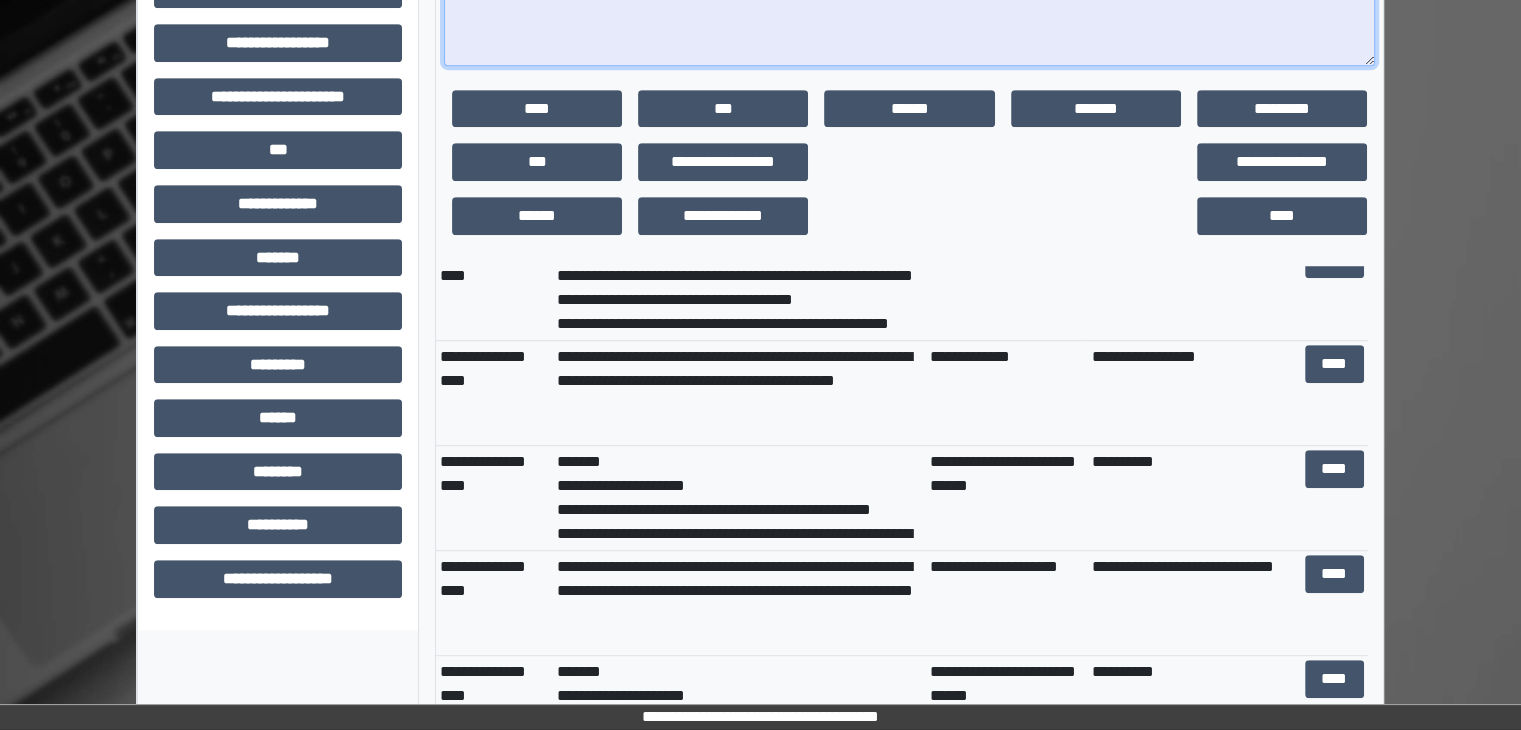 scroll, scrollTop: 1000, scrollLeft: 0, axis: vertical 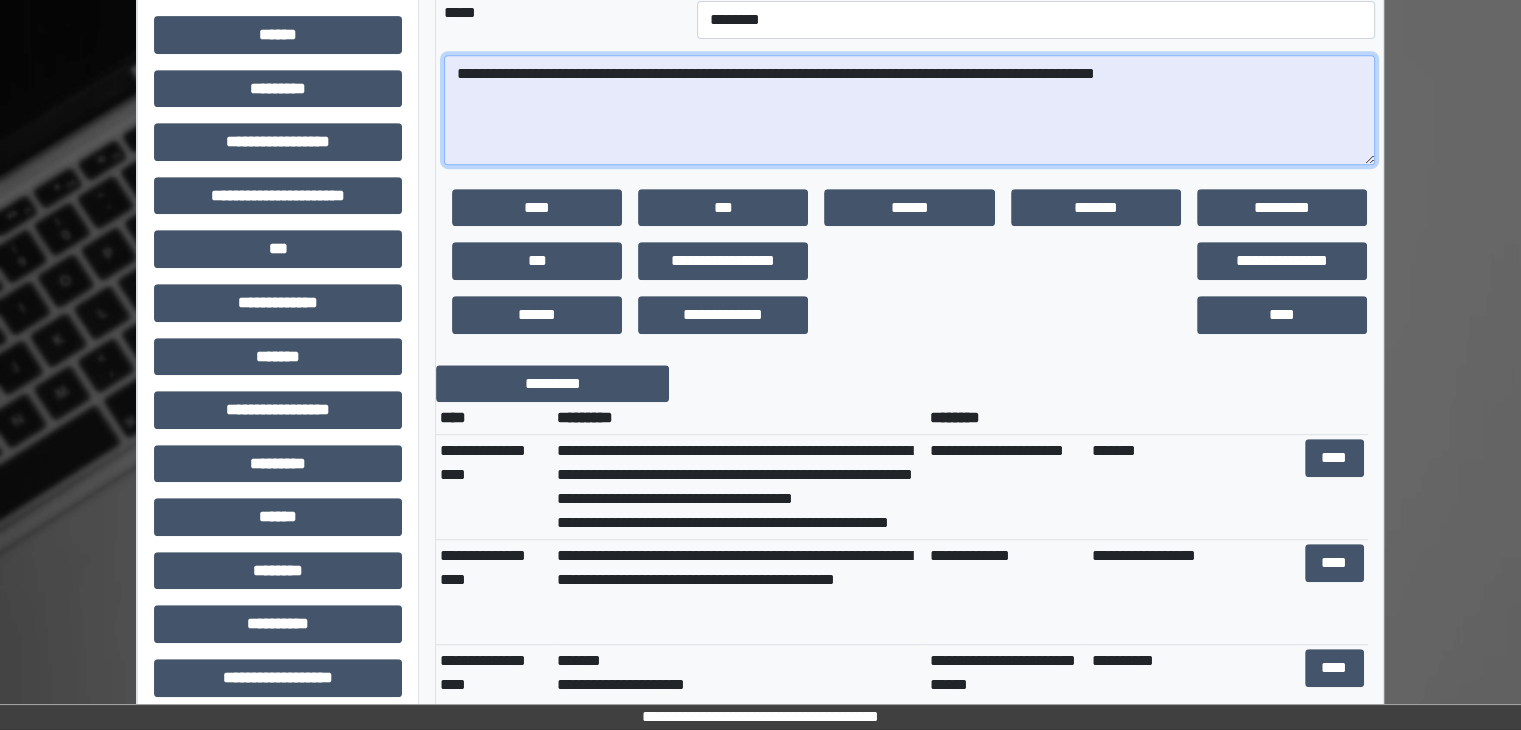 click on "**********" at bounding box center [909, 110] 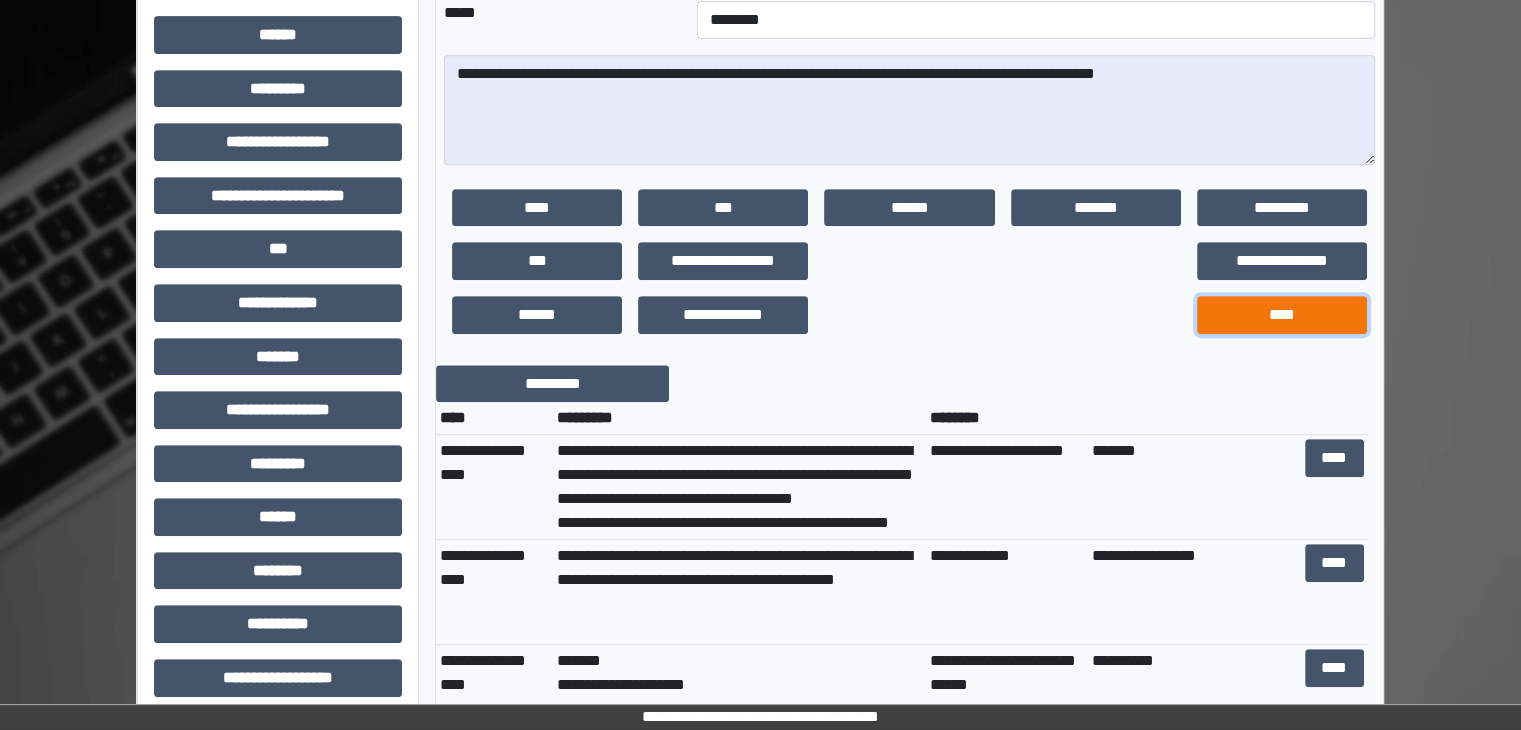 click on "****" at bounding box center [1282, 315] 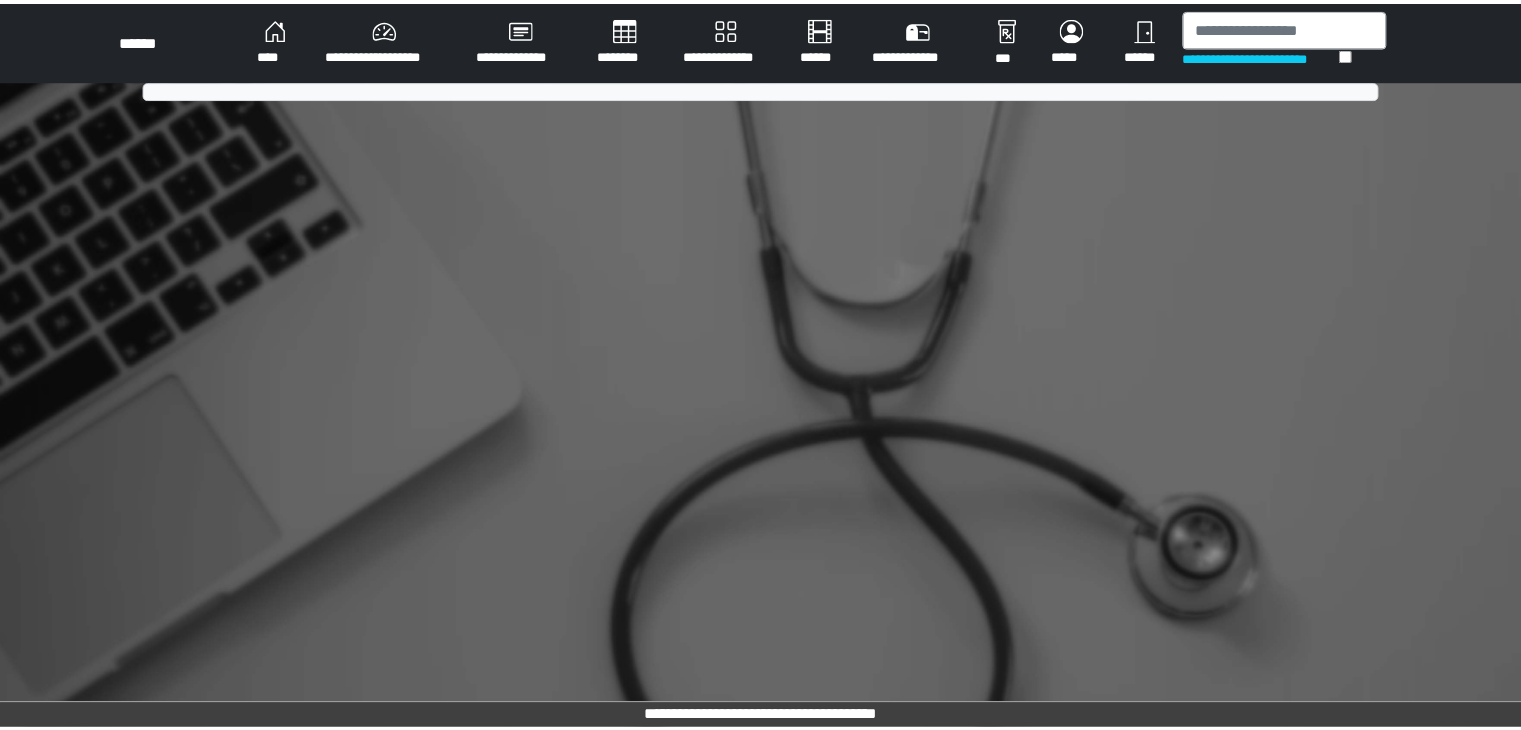 scroll, scrollTop: 0, scrollLeft: 0, axis: both 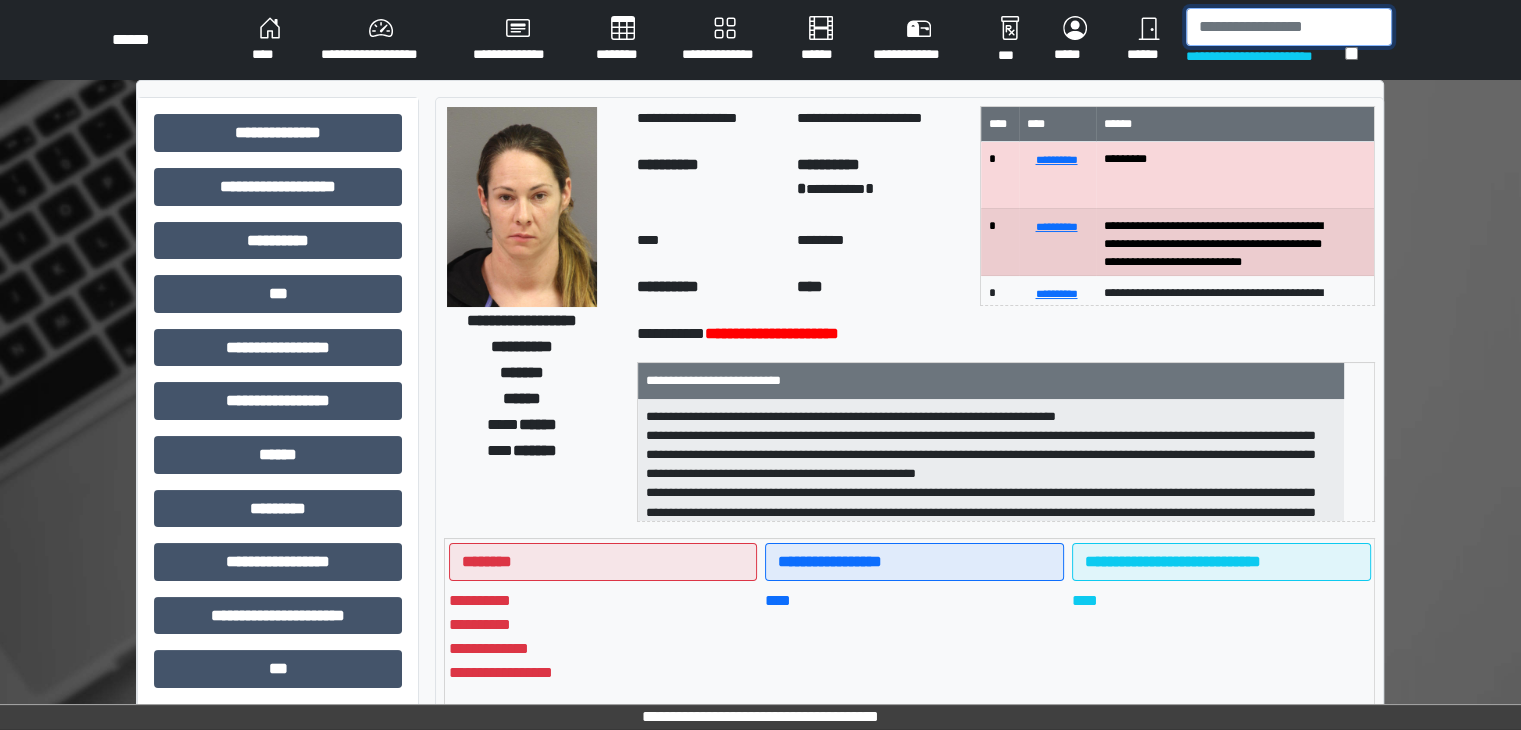 click at bounding box center (1289, 27) 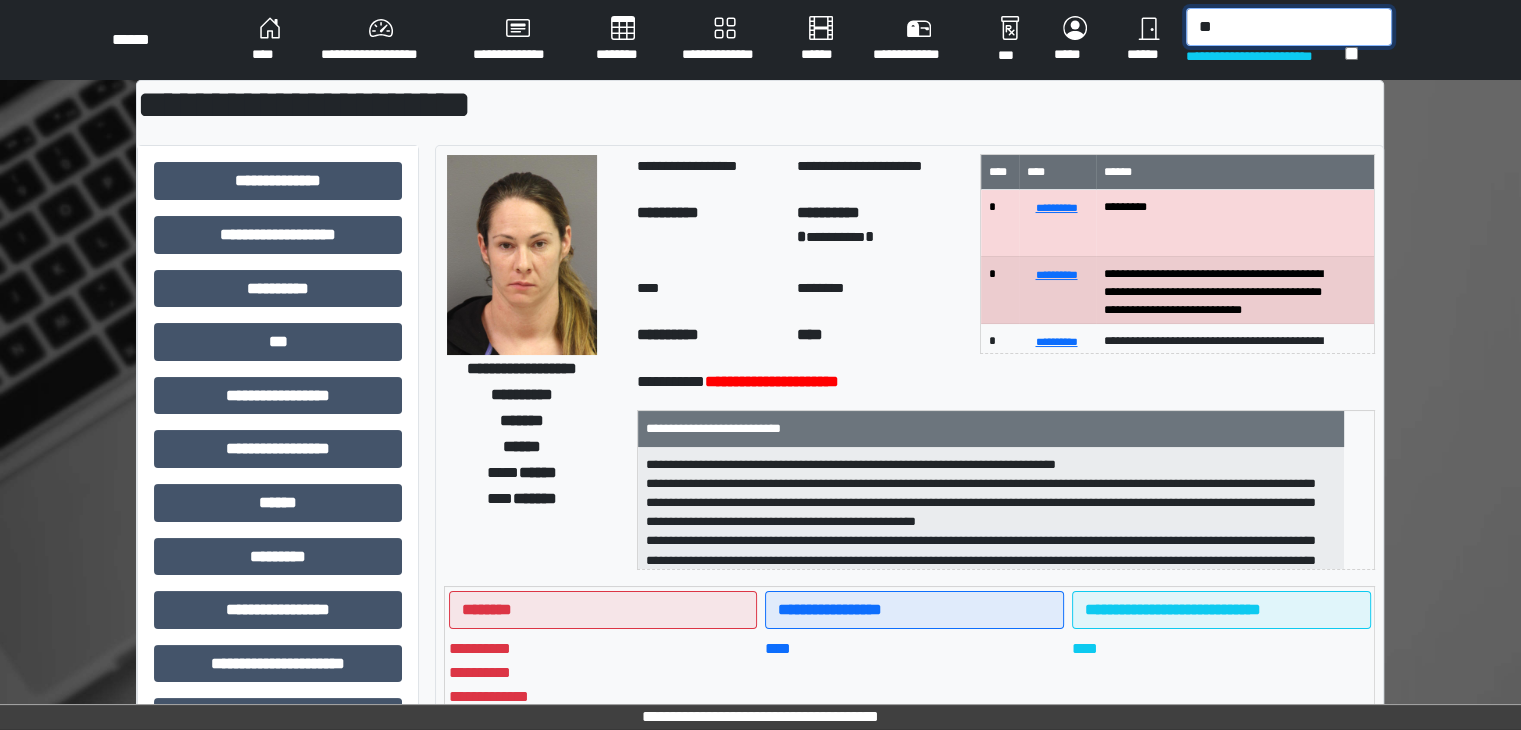 type on "*" 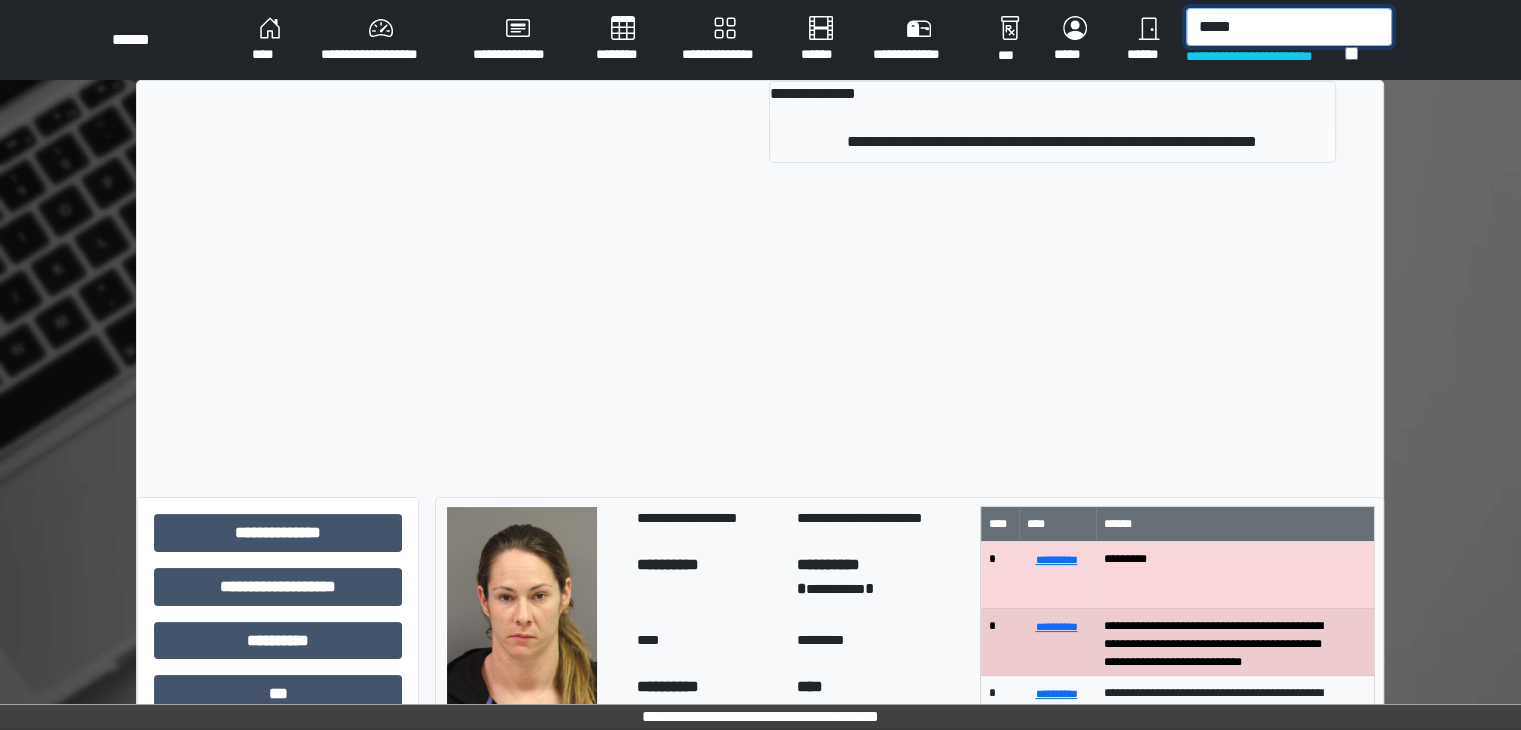 type on "*****" 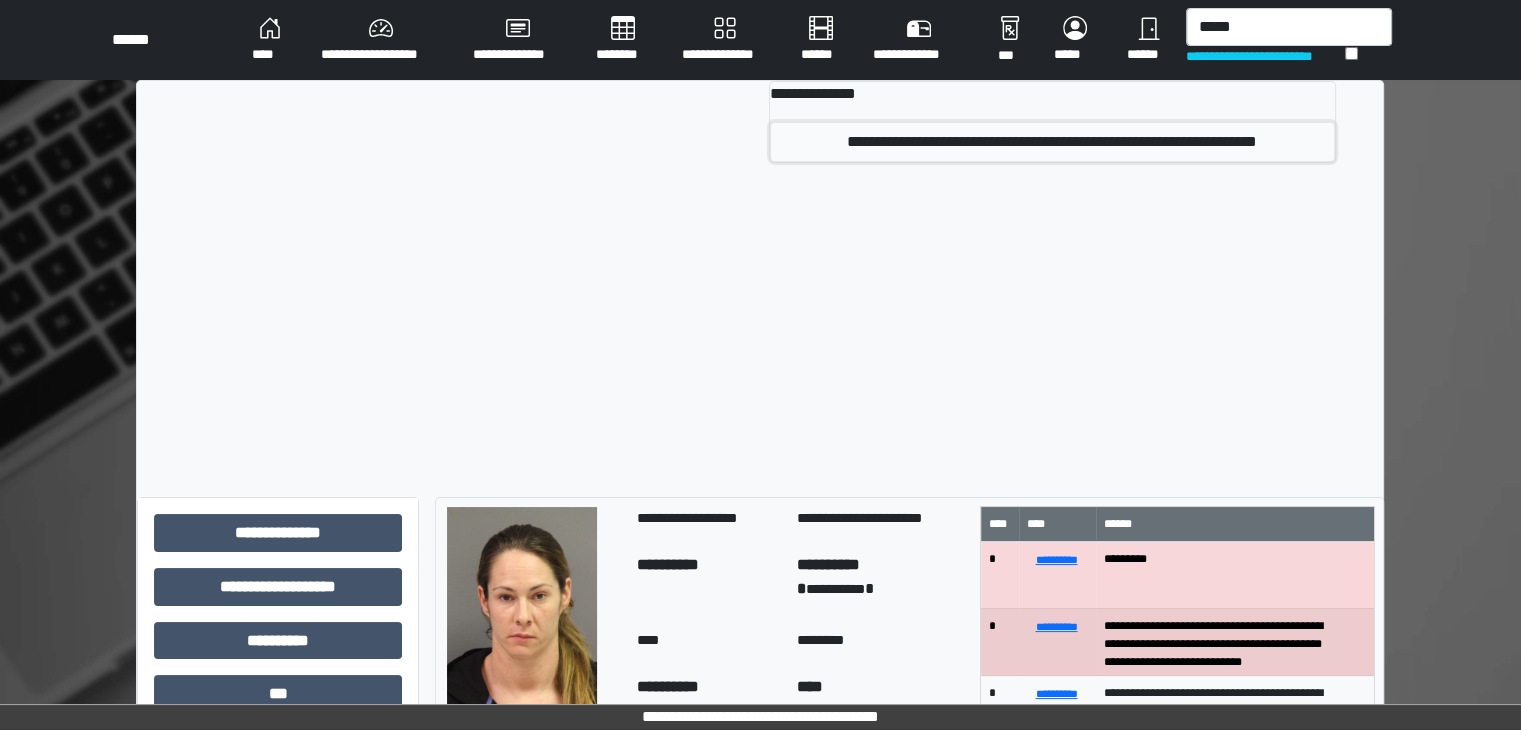 click on "**********" at bounding box center [1052, 142] 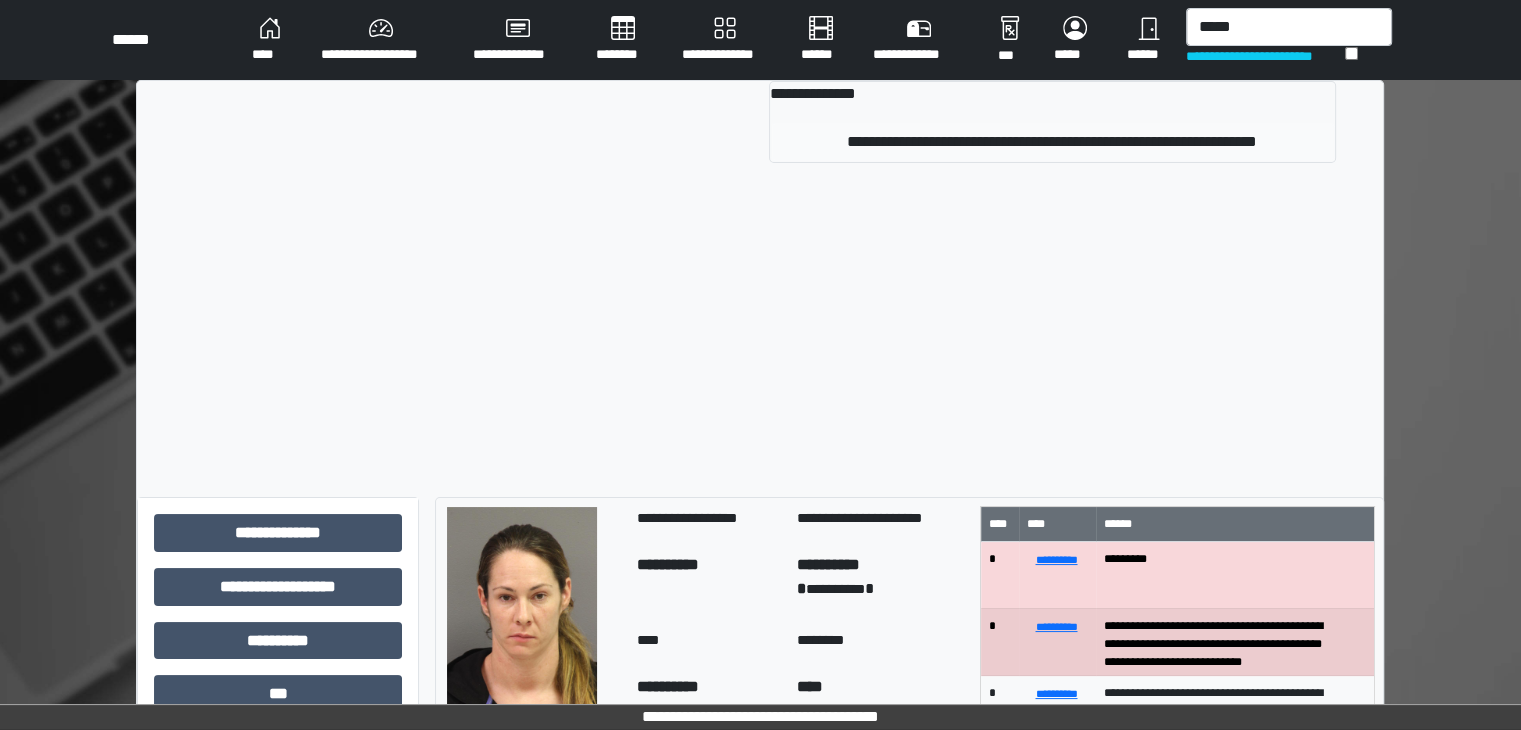 type 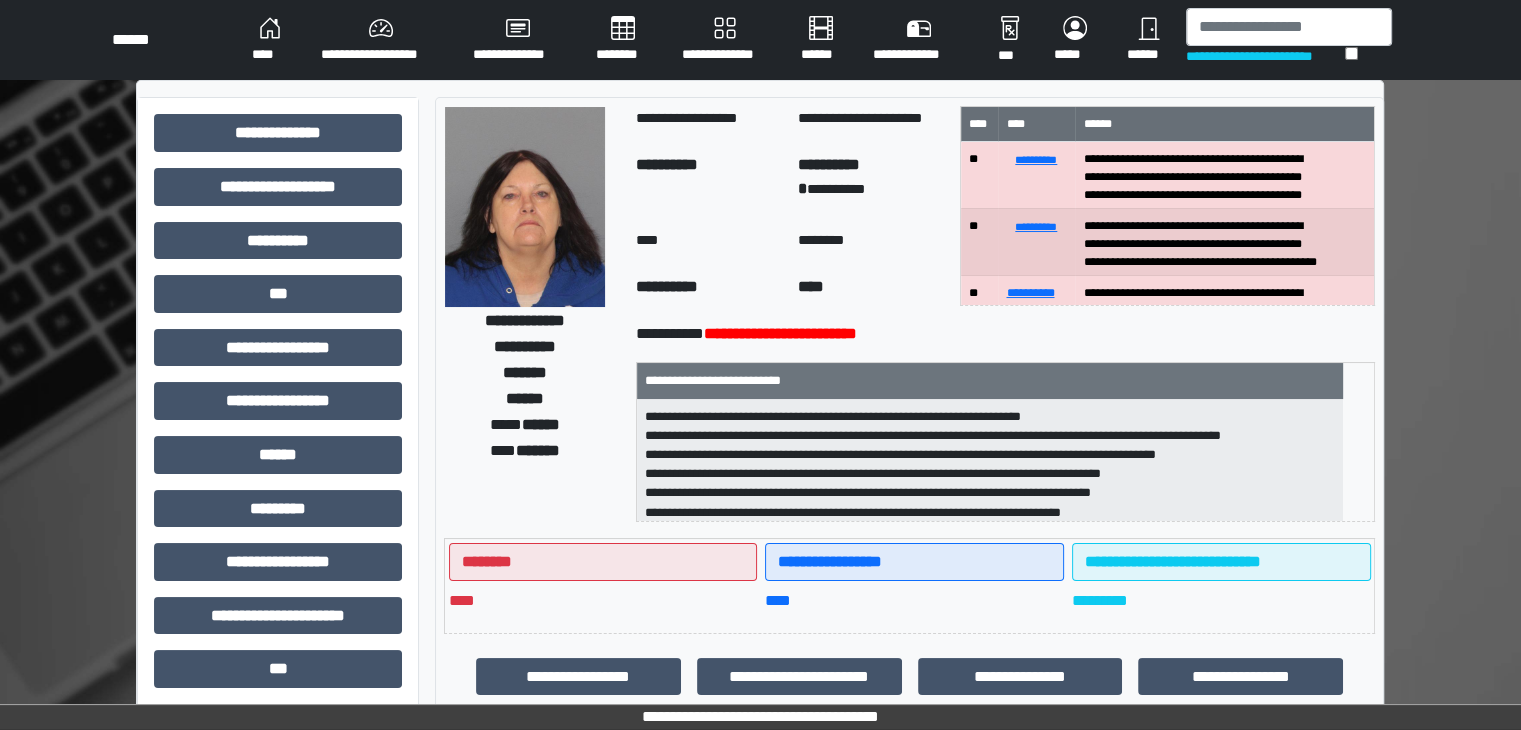scroll, scrollTop: 1, scrollLeft: 0, axis: vertical 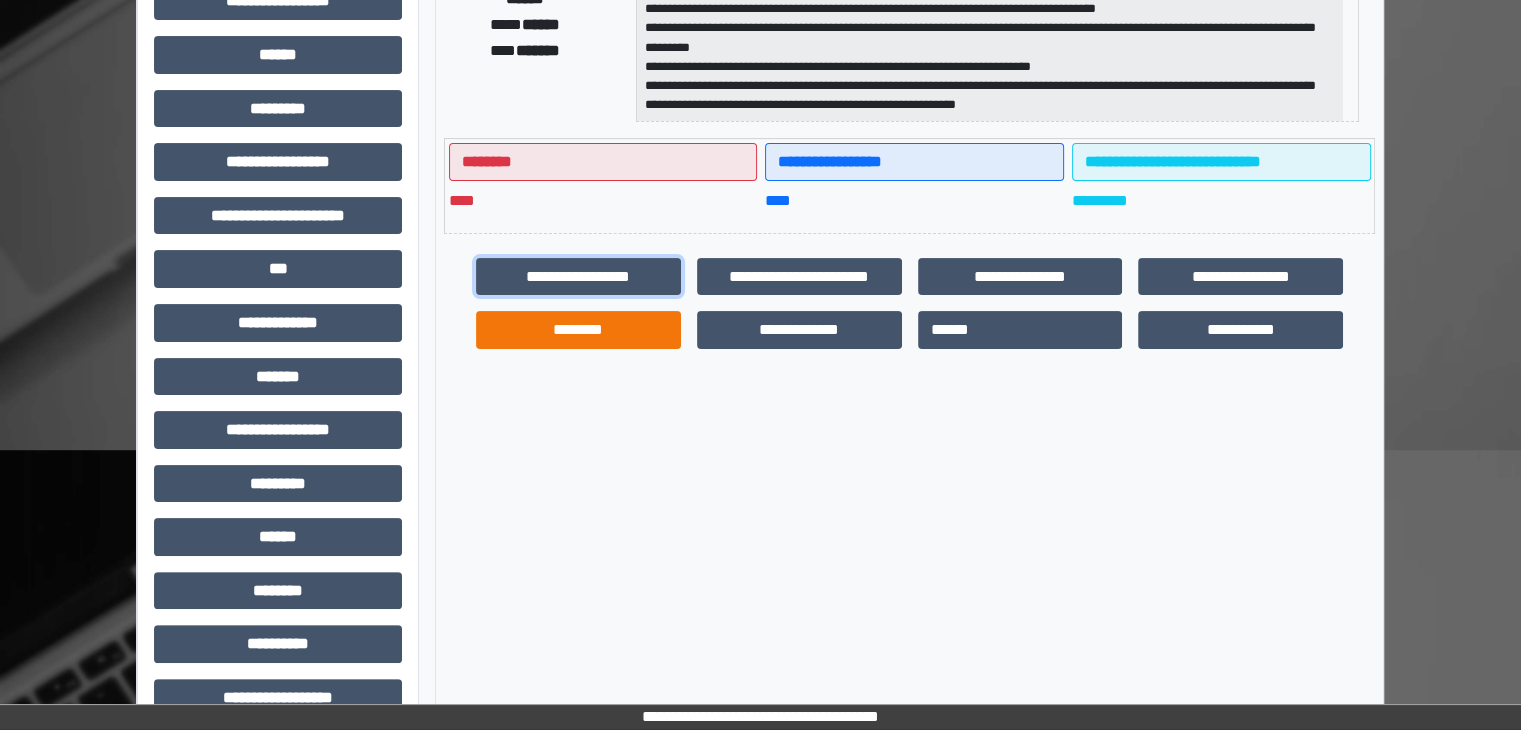 drag, startPoint x: 616, startPoint y: 273, endPoint x: 661, endPoint y: 347, distance: 86.608315 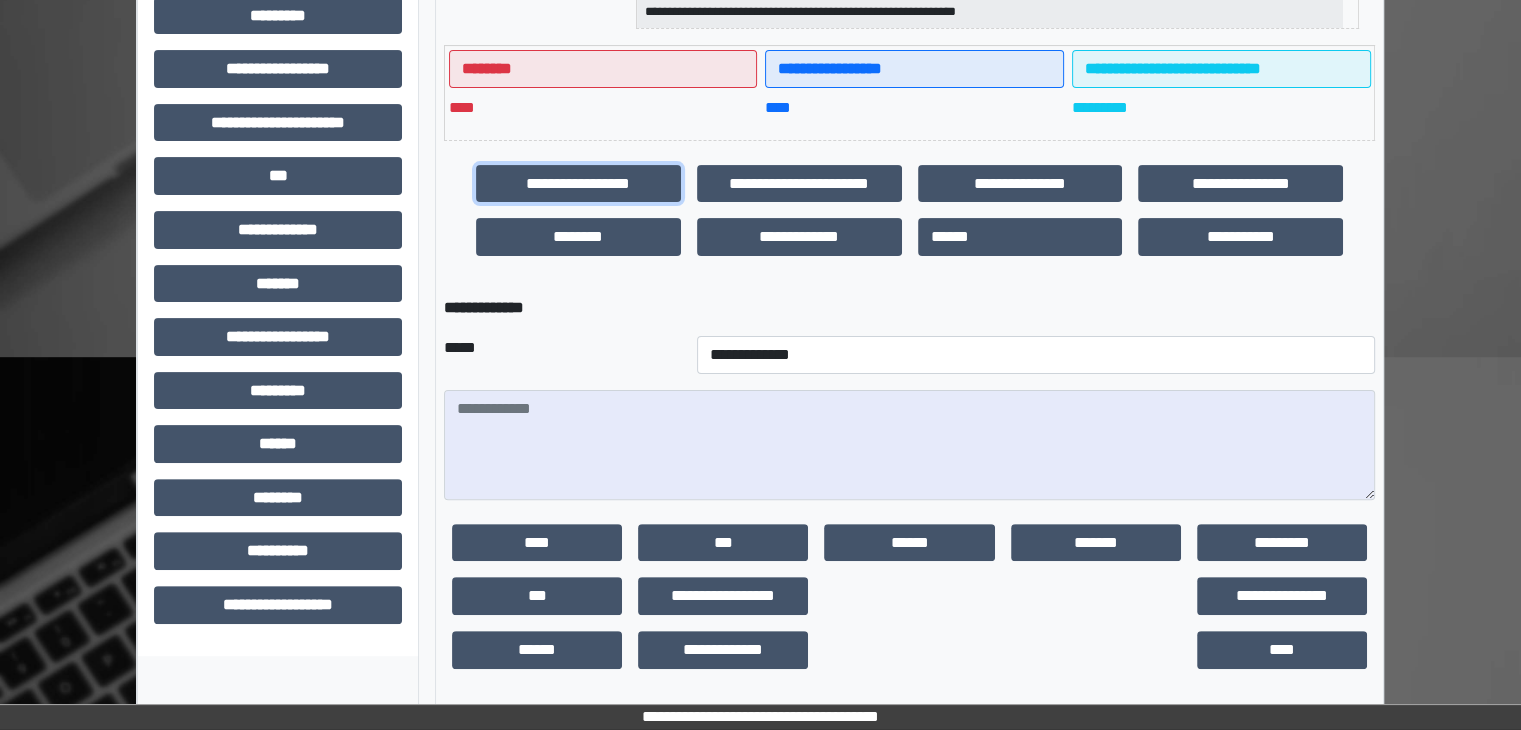scroll, scrollTop: 496, scrollLeft: 0, axis: vertical 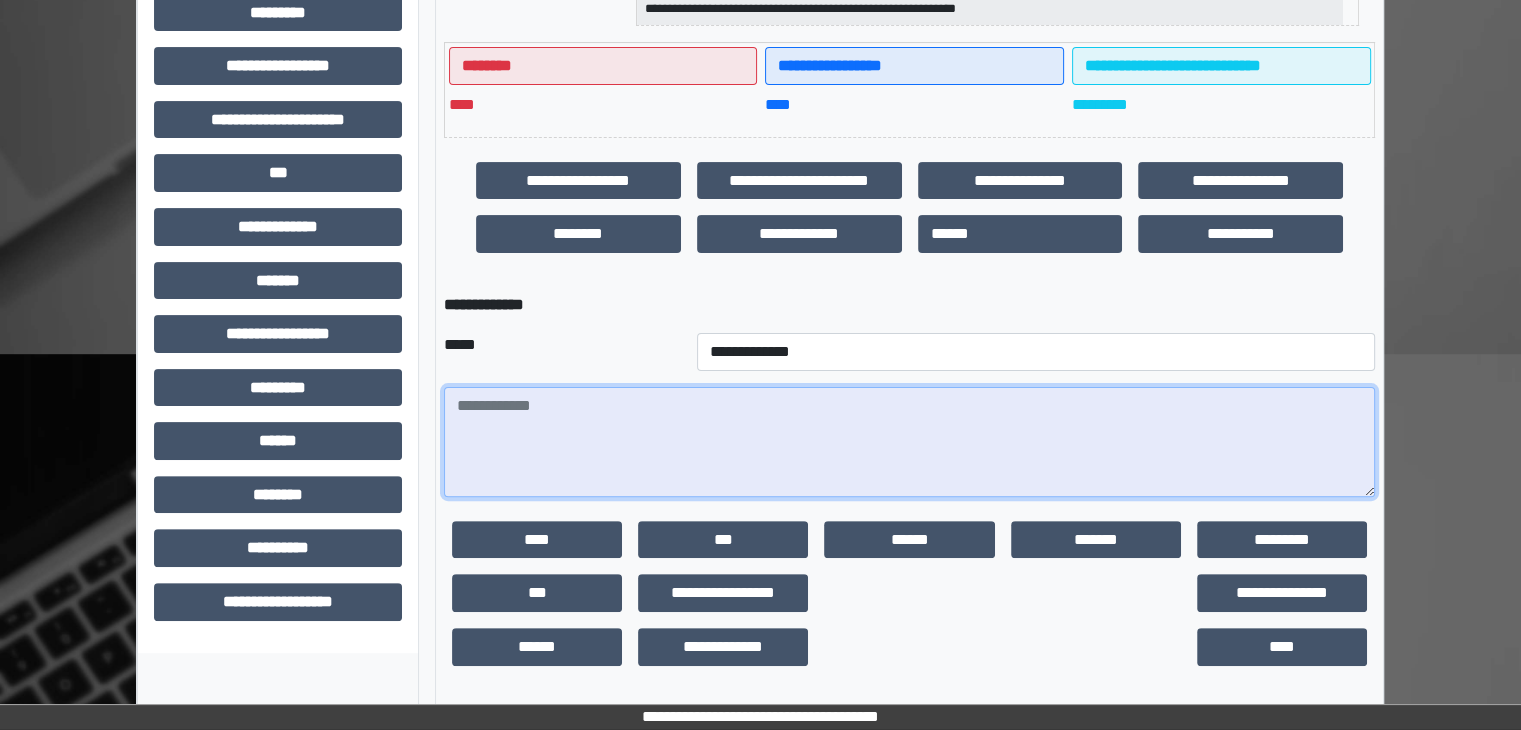 drag, startPoint x: 708, startPoint y: 409, endPoint x: 695, endPoint y: 424, distance: 19.849434 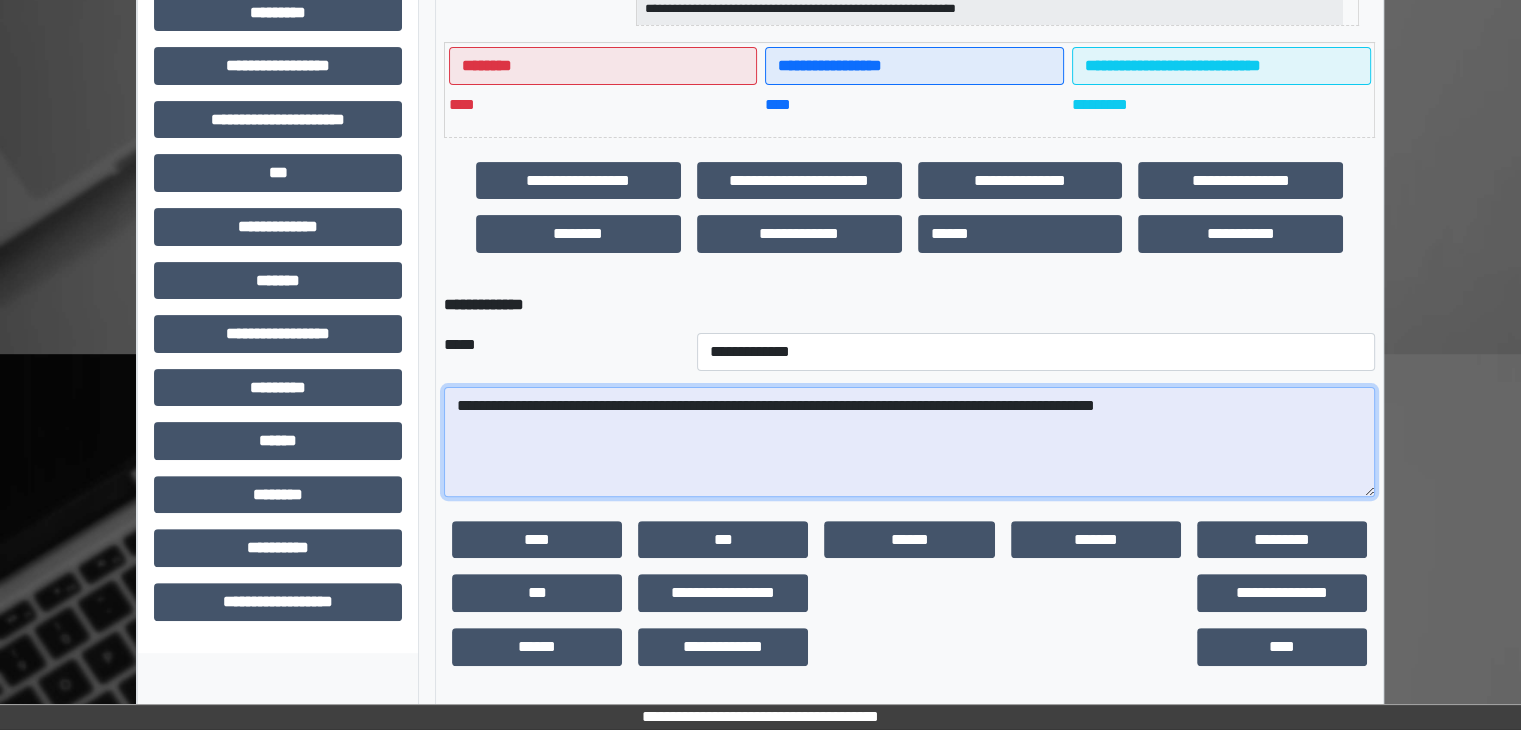 type on "**********" 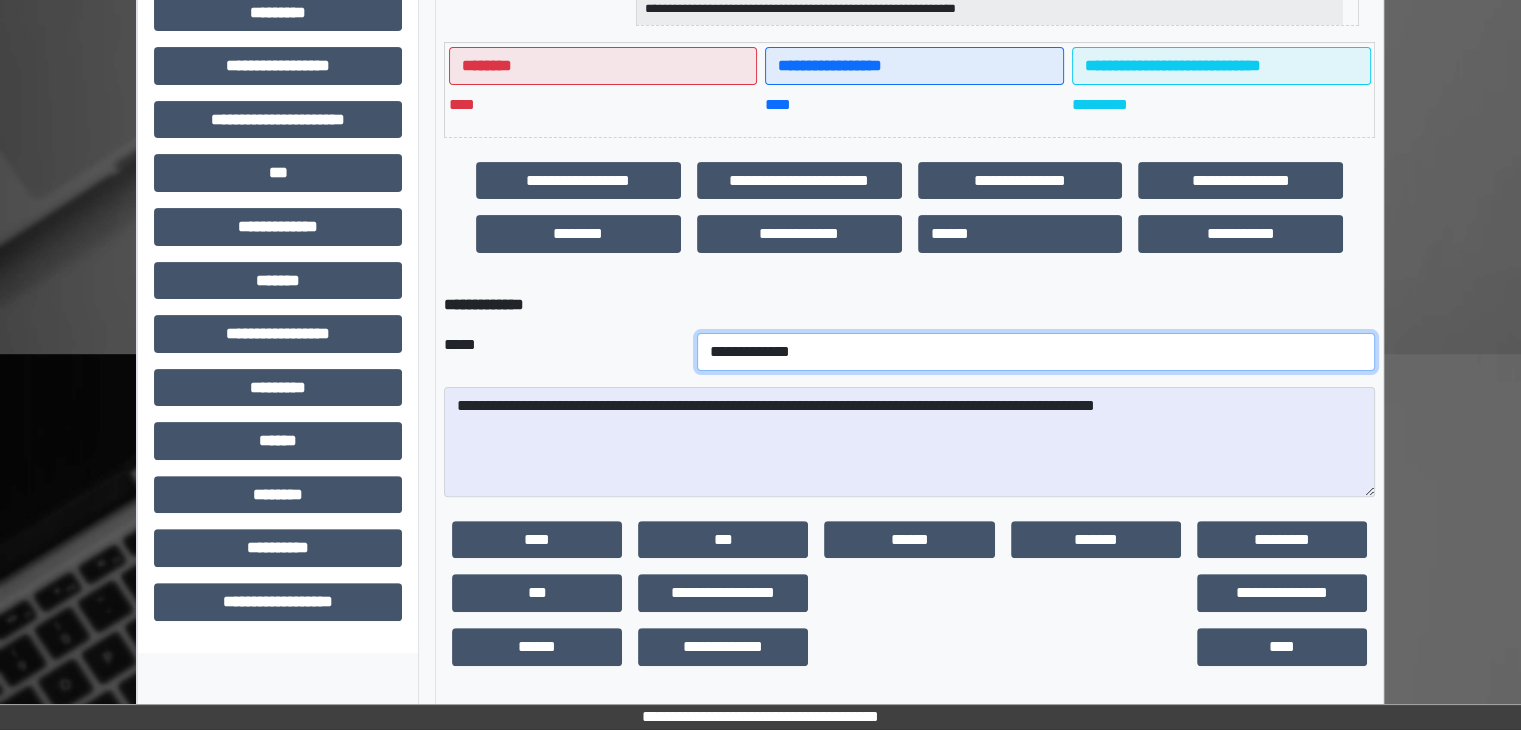 click on "**********" at bounding box center [1036, 352] 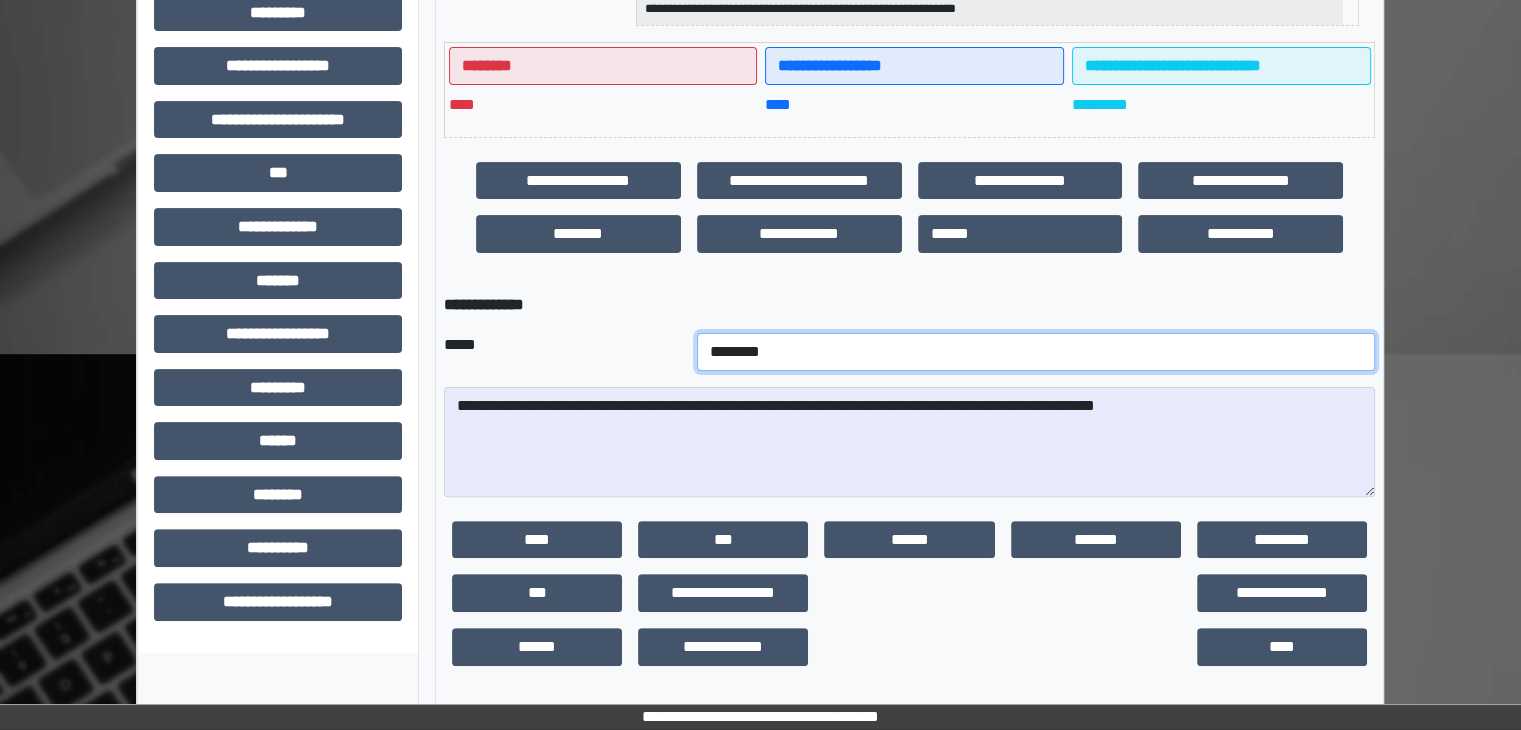 click on "**********" at bounding box center [1036, 352] 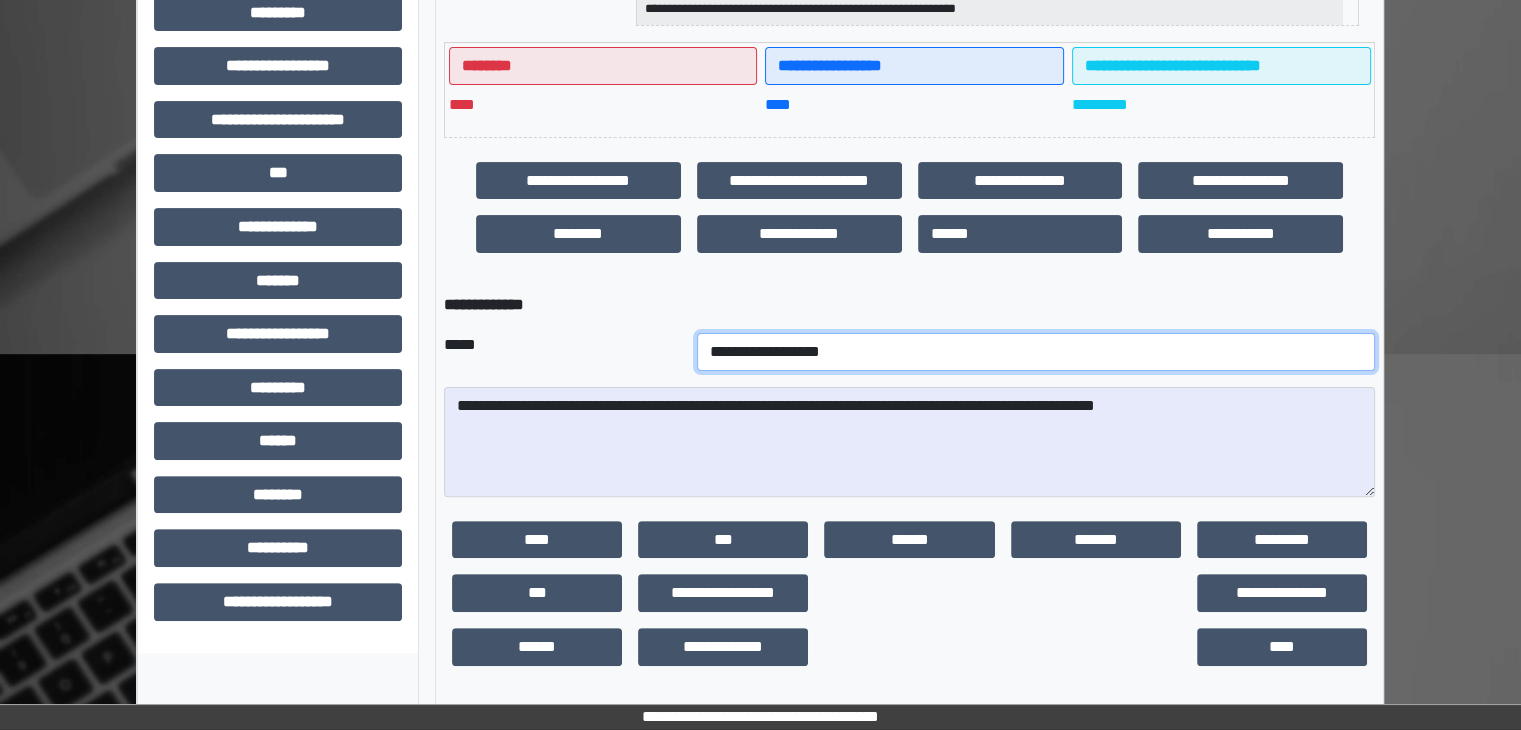 click on "**********" at bounding box center [1036, 352] 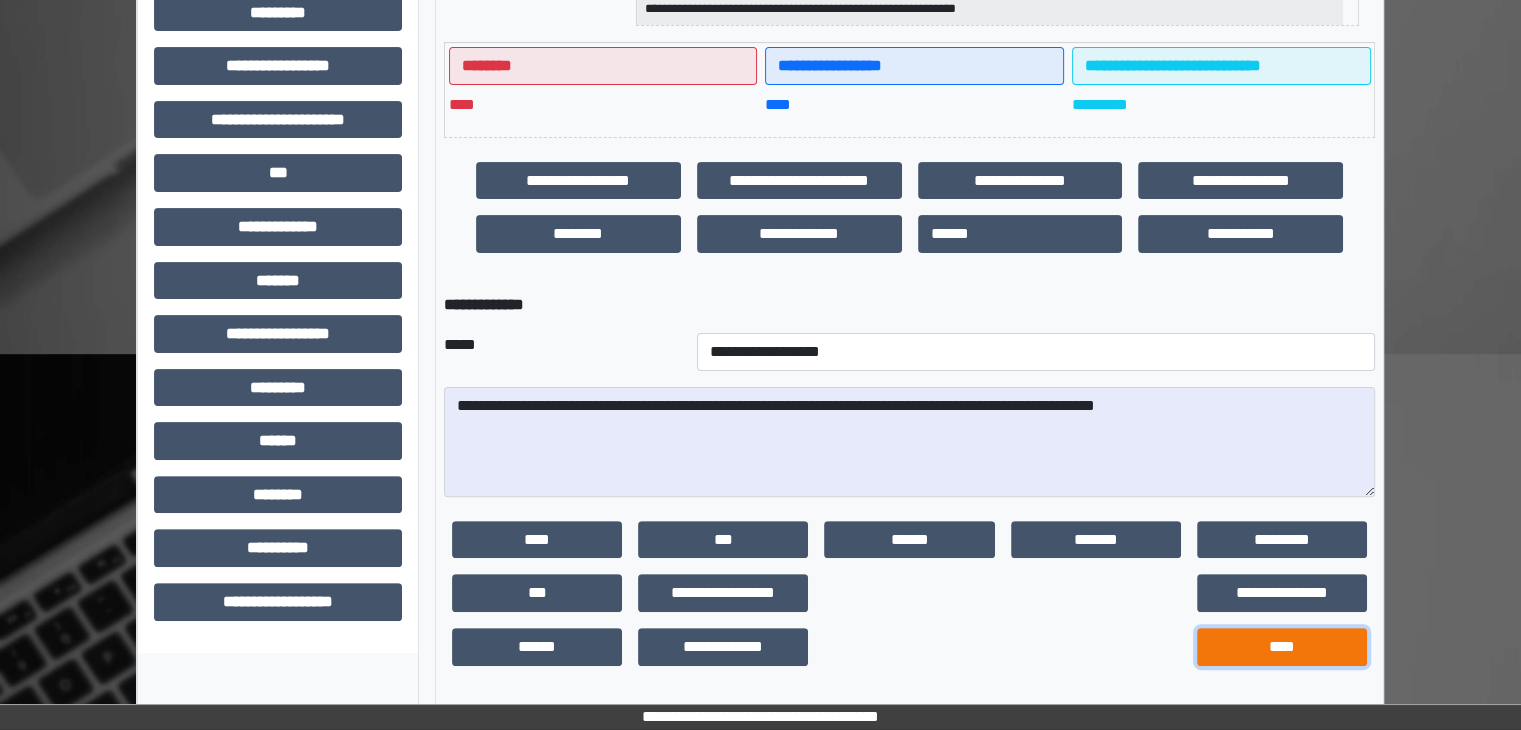 click on "****" at bounding box center [1282, 647] 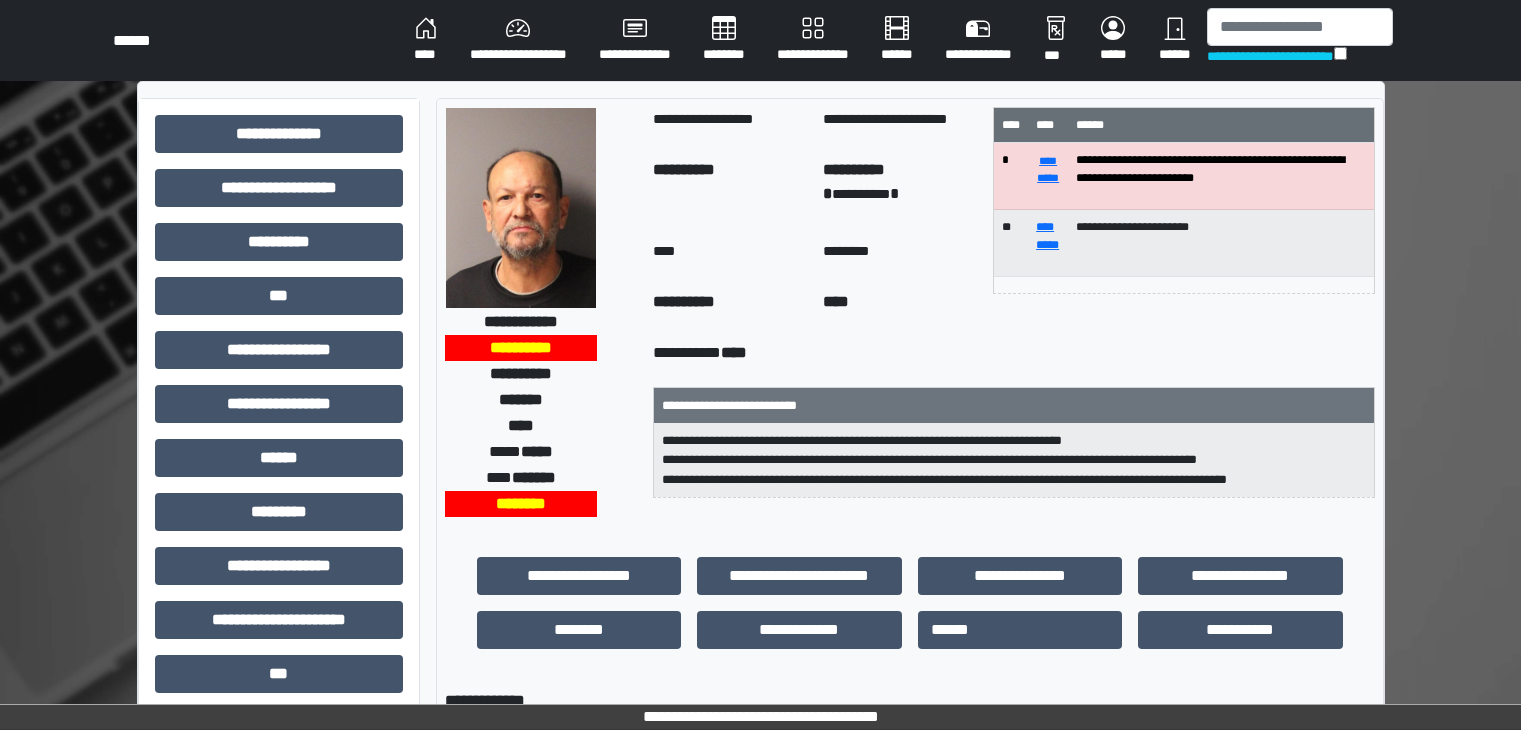 select on "**" 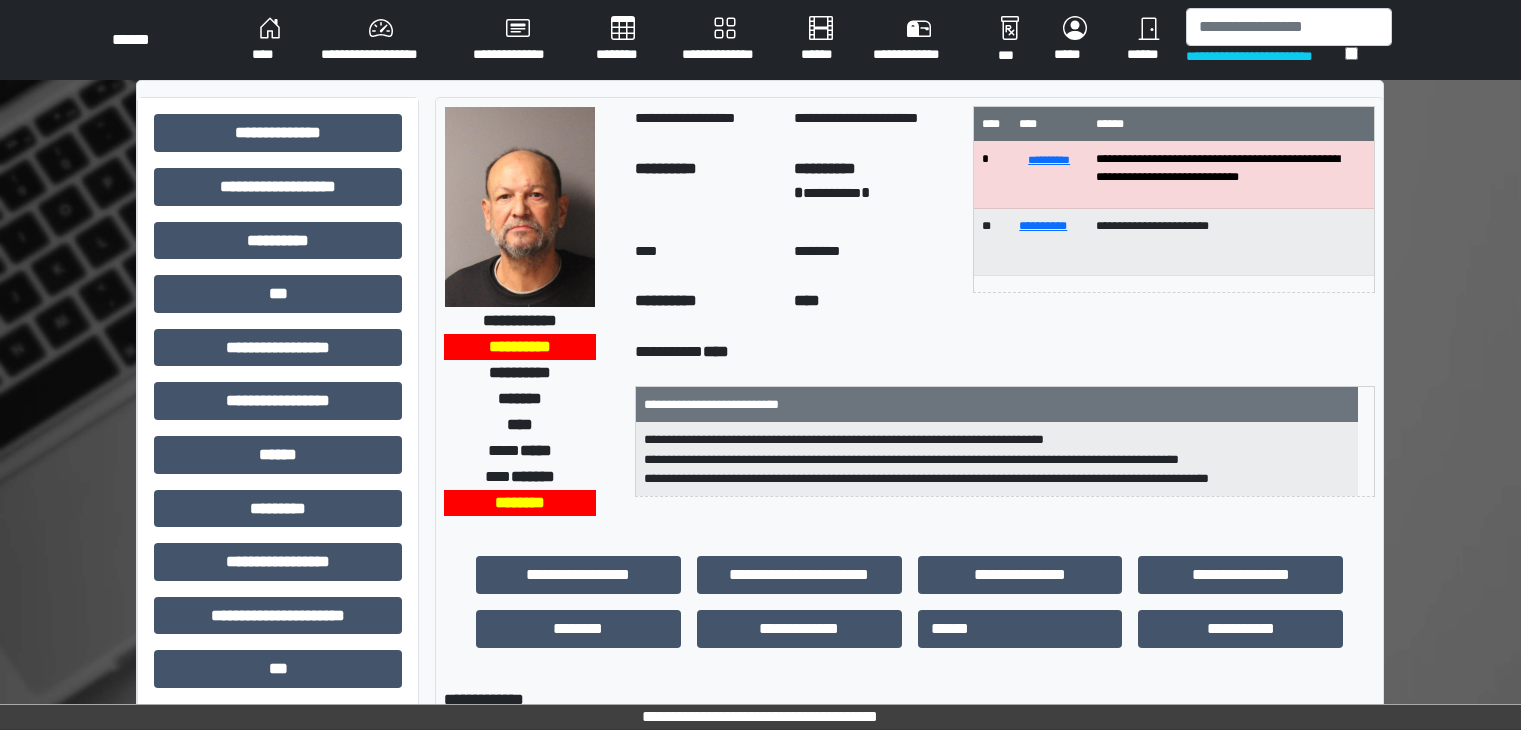 scroll, scrollTop: 236, scrollLeft: 0, axis: vertical 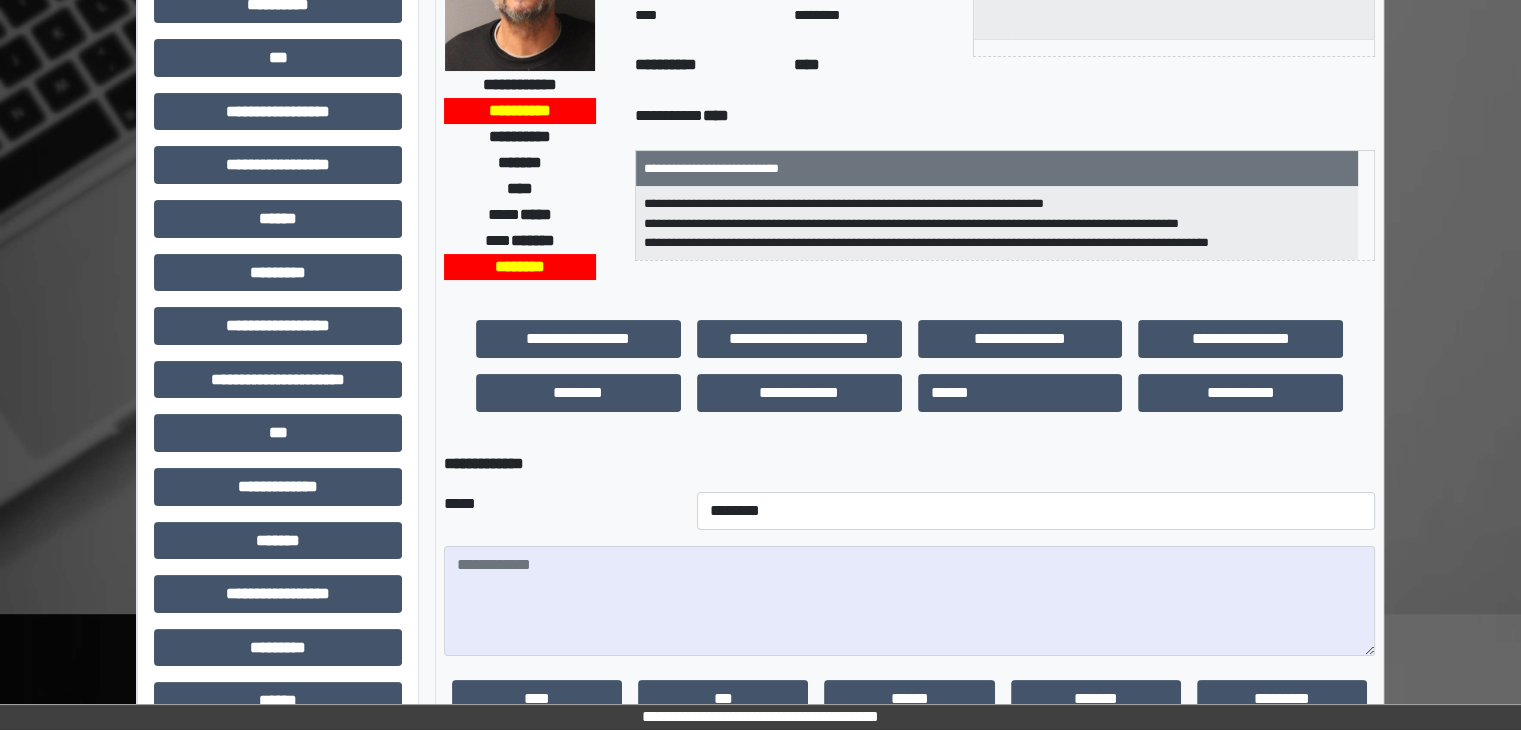 click at bounding box center (909, 601) 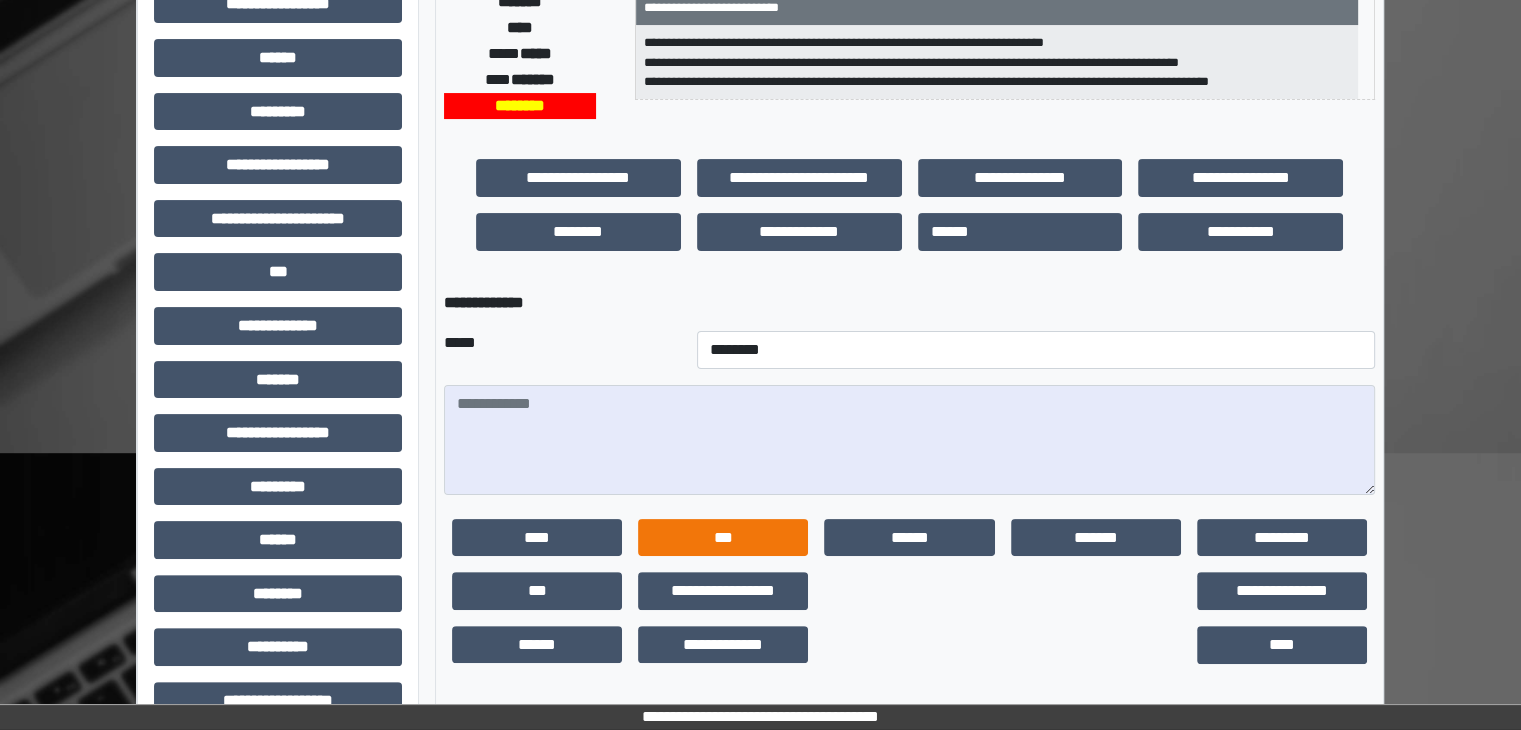 scroll, scrollTop: 400, scrollLeft: 0, axis: vertical 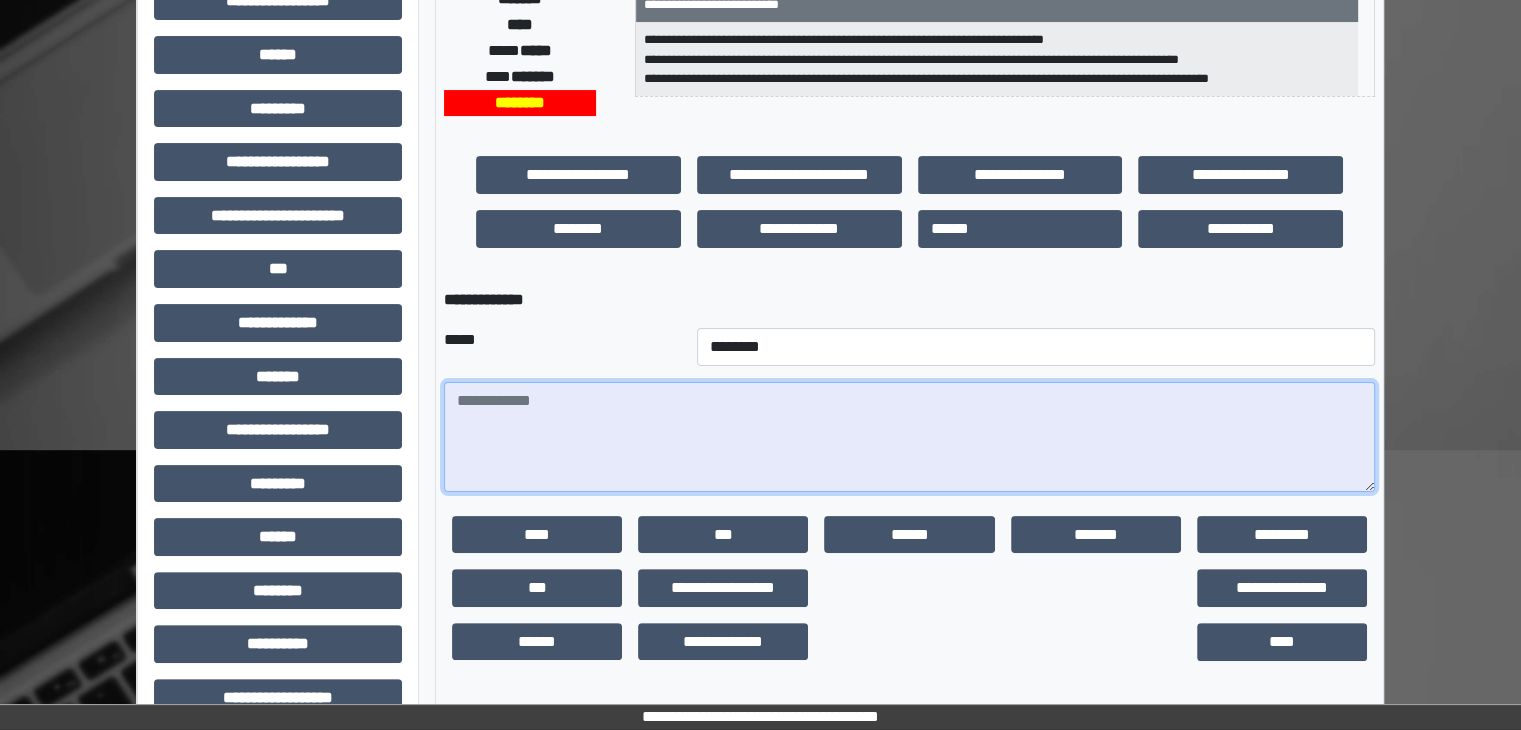 click at bounding box center (909, 437) 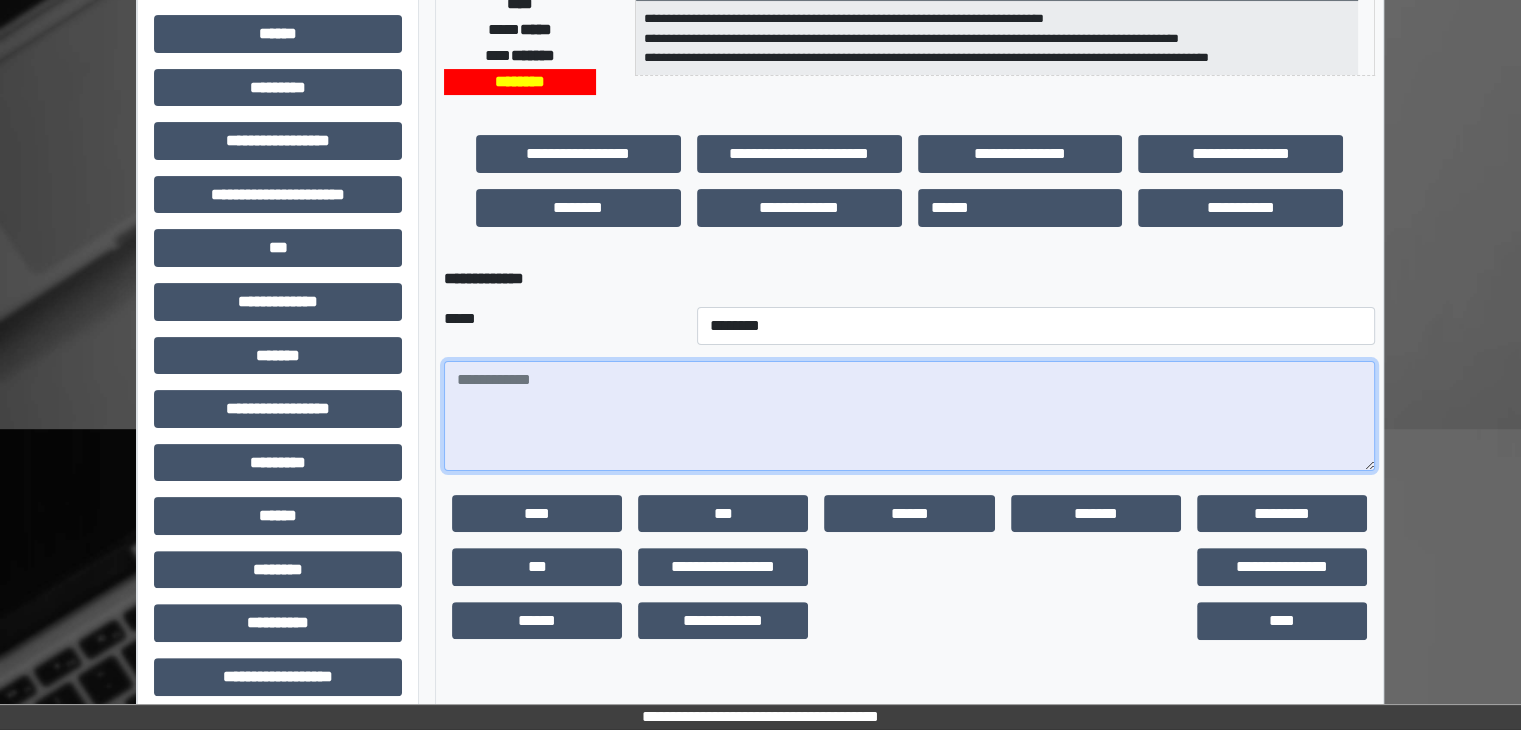 scroll, scrollTop: 436, scrollLeft: 0, axis: vertical 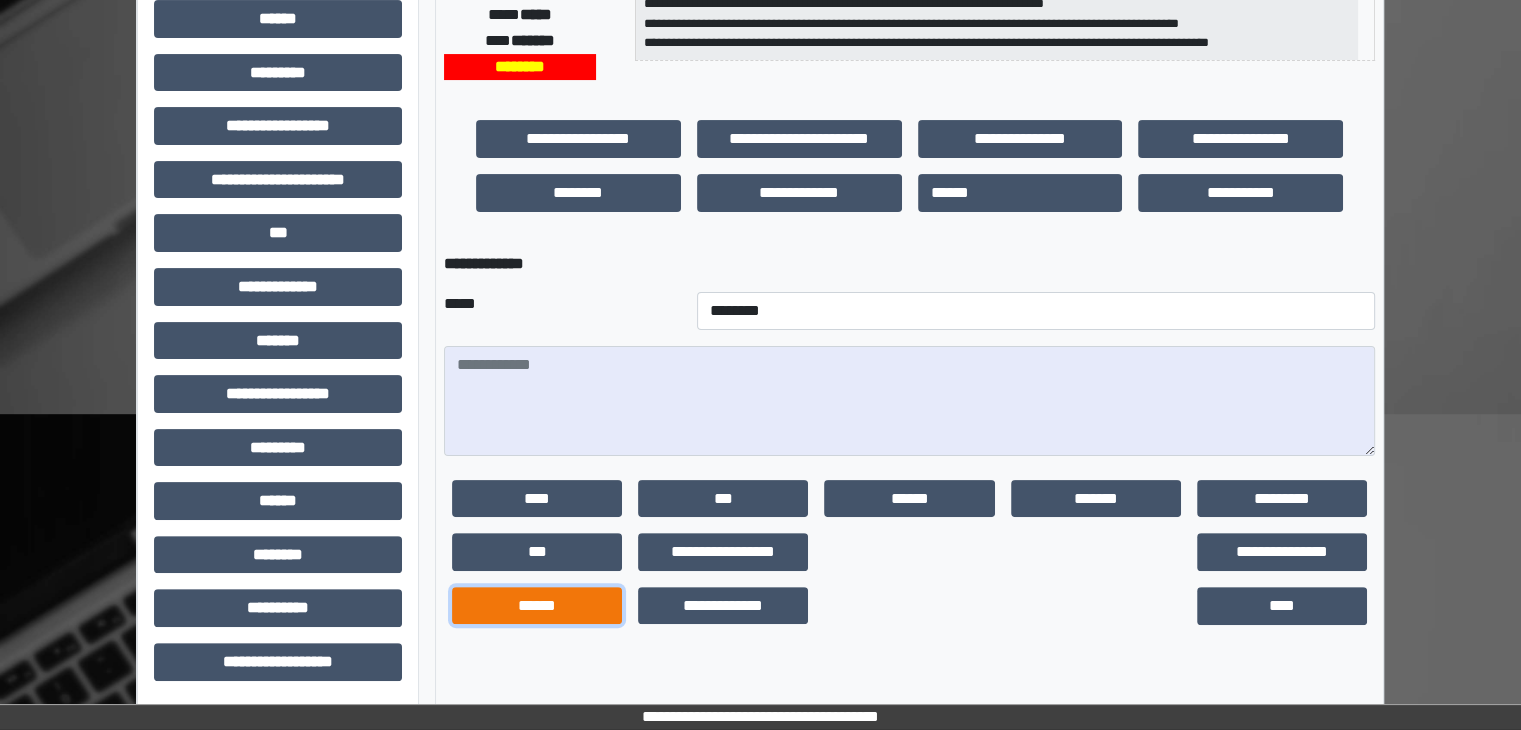 click on "******" at bounding box center (537, 606) 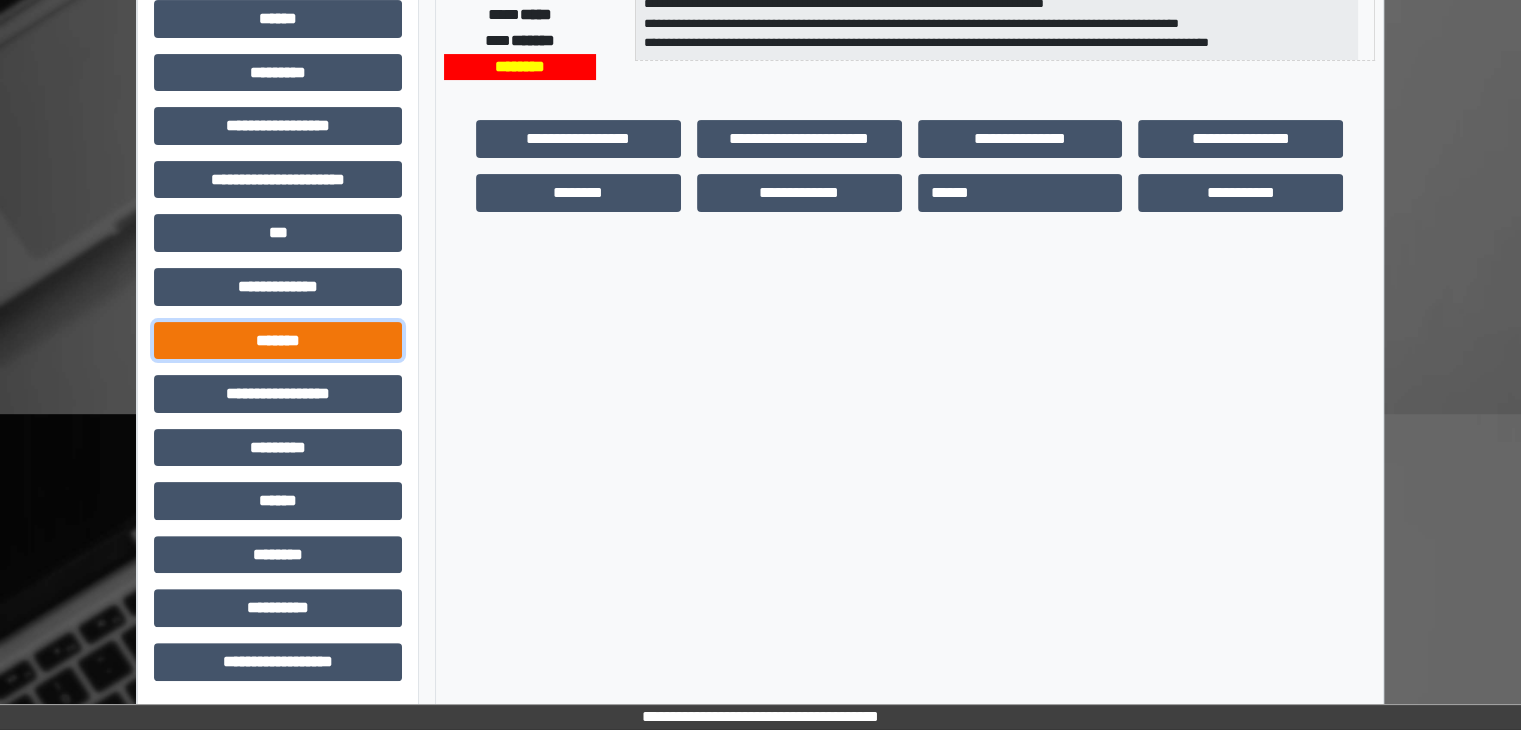 click on "*******" at bounding box center (278, 341) 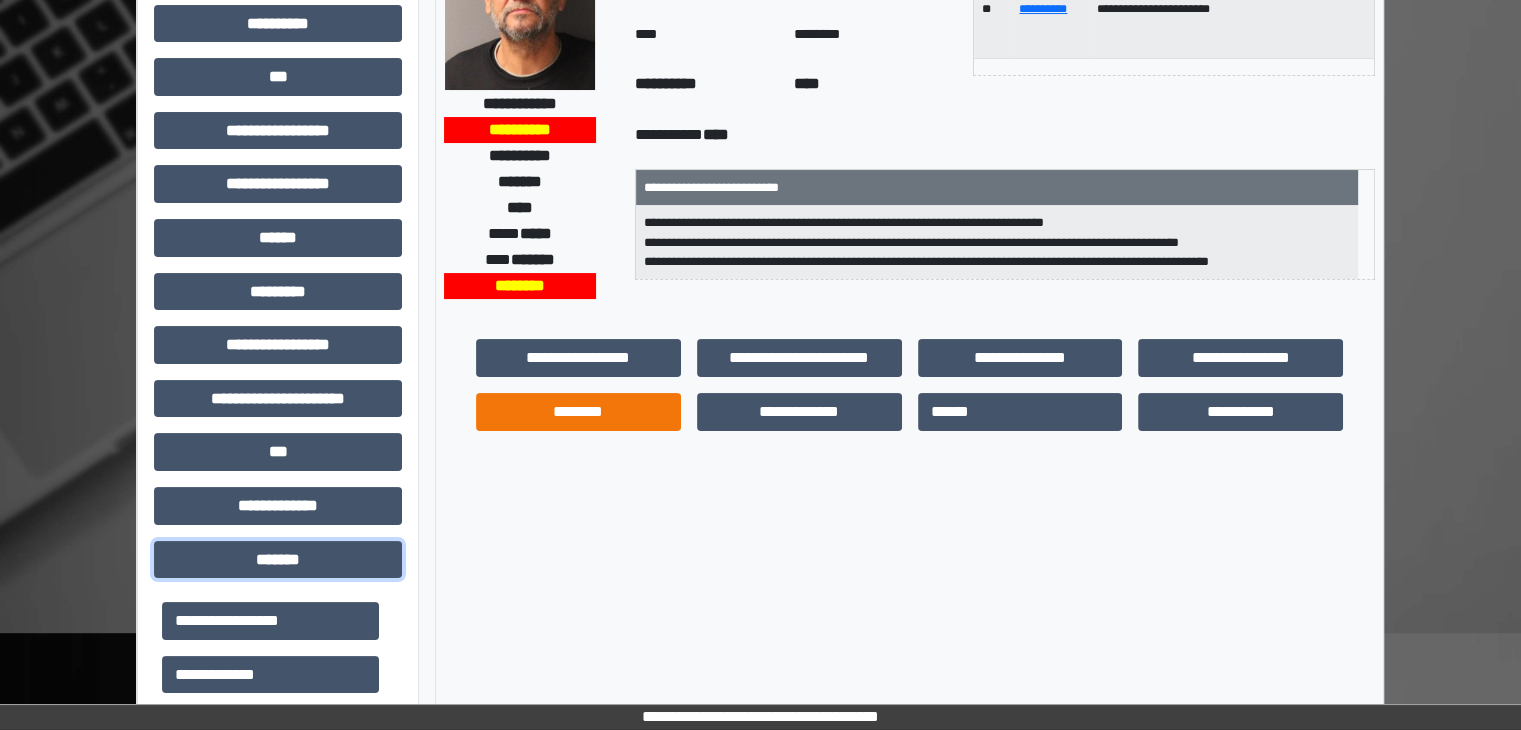 scroll, scrollTop: 216, scrollLeft: 0, axis: vertical 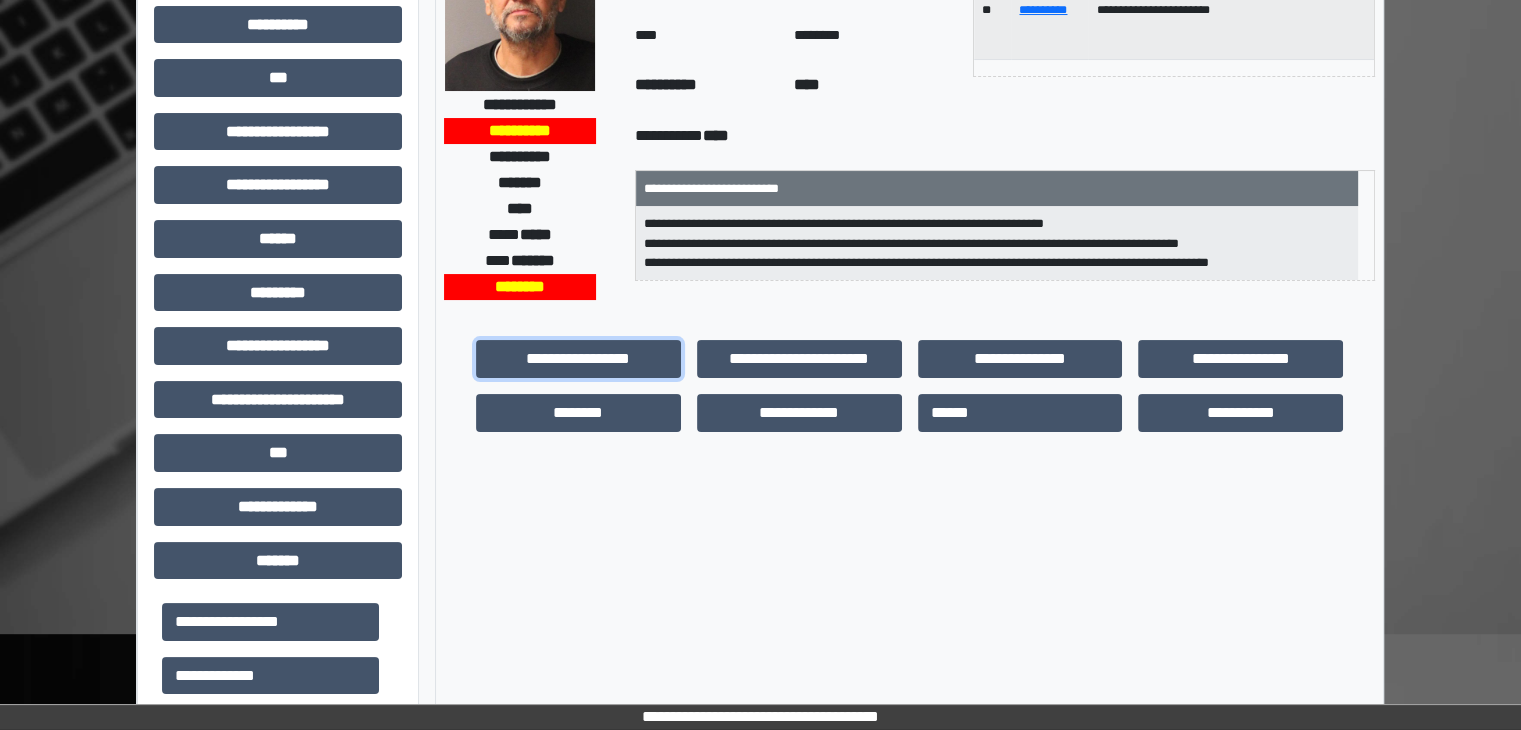 drag, startPoint x: 586, startPoint y: 354, endPoint x: 635, endPoint y: 440, distance: 98.9798 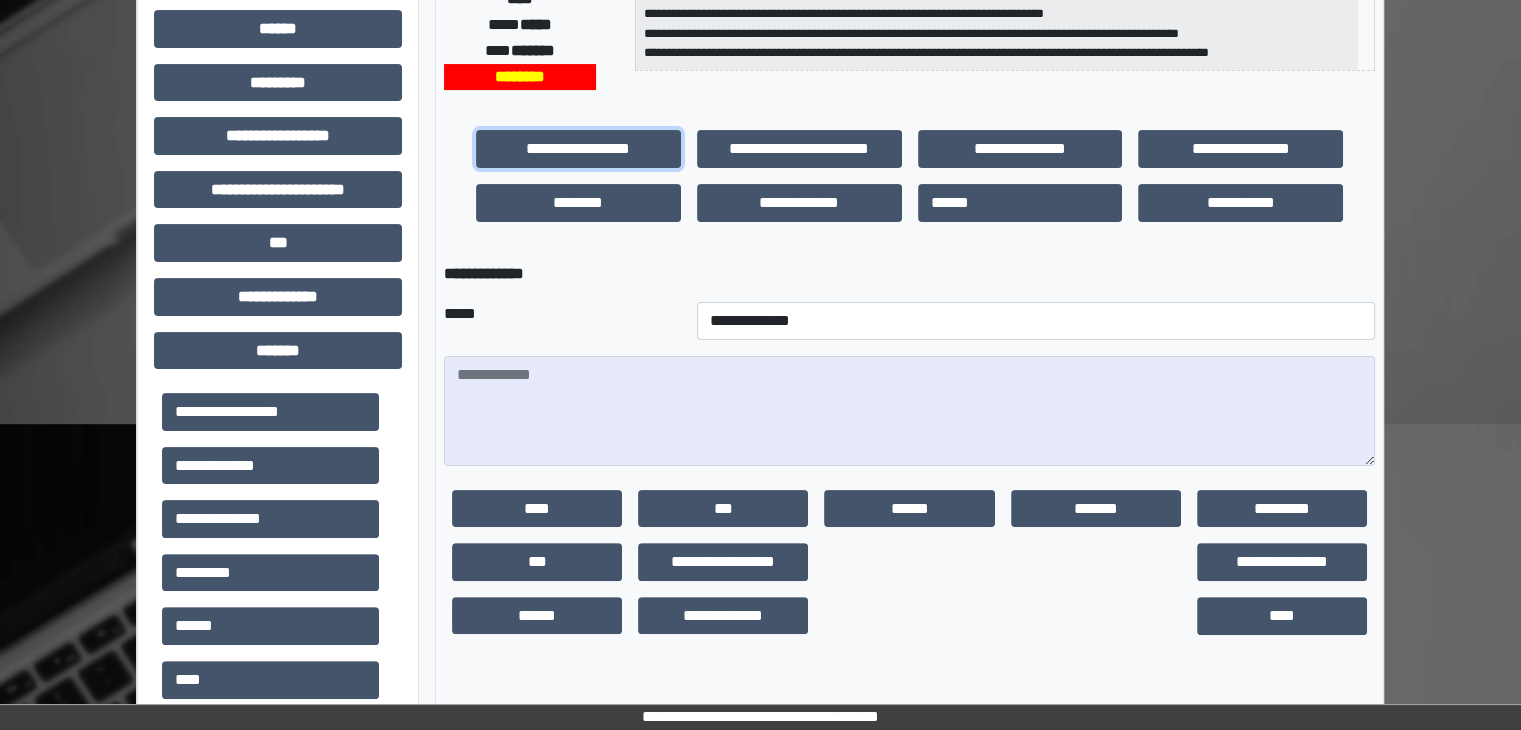 scroll, scrollTop: 516, scrollLeft: 0, axis: vertical 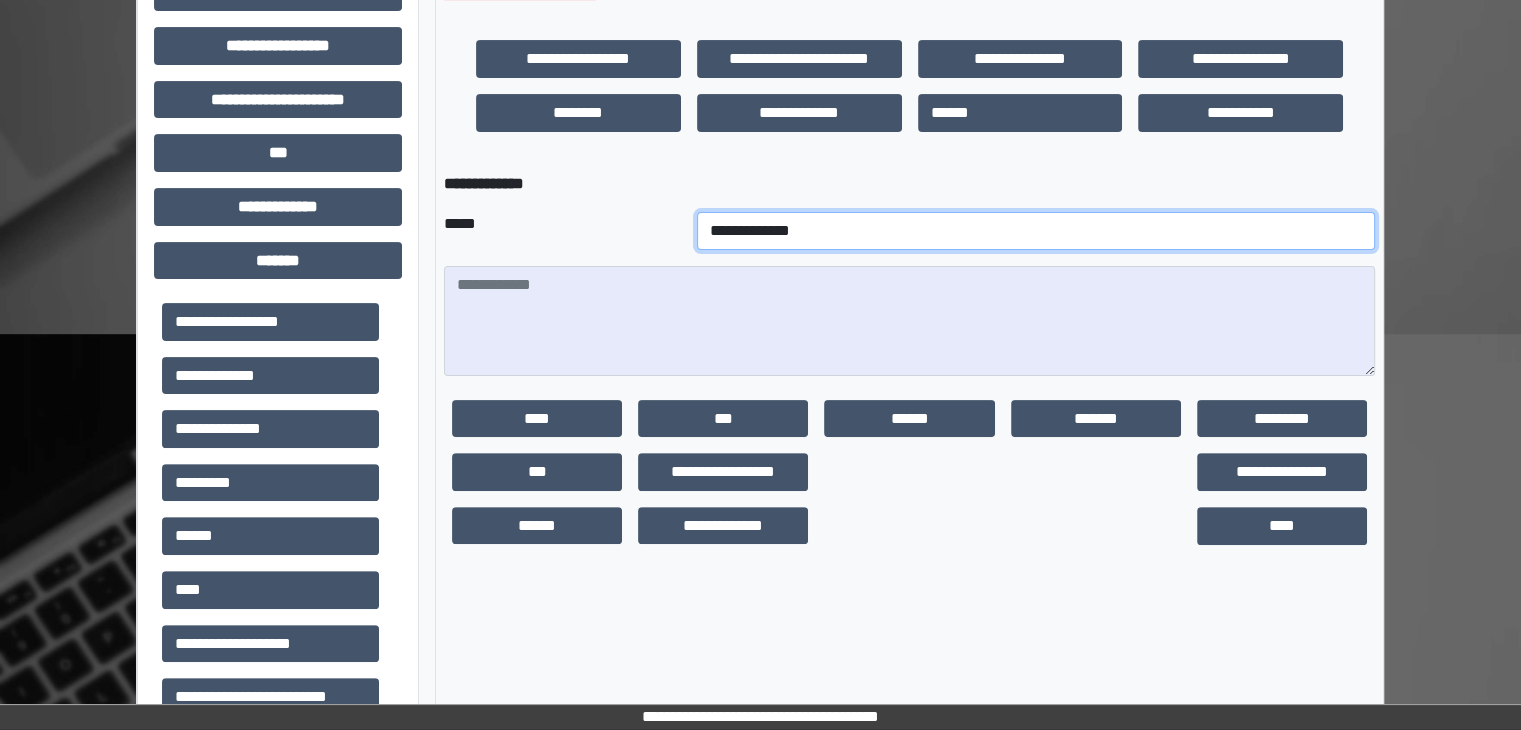 click on "**********" at bounding box center [1036, 231] 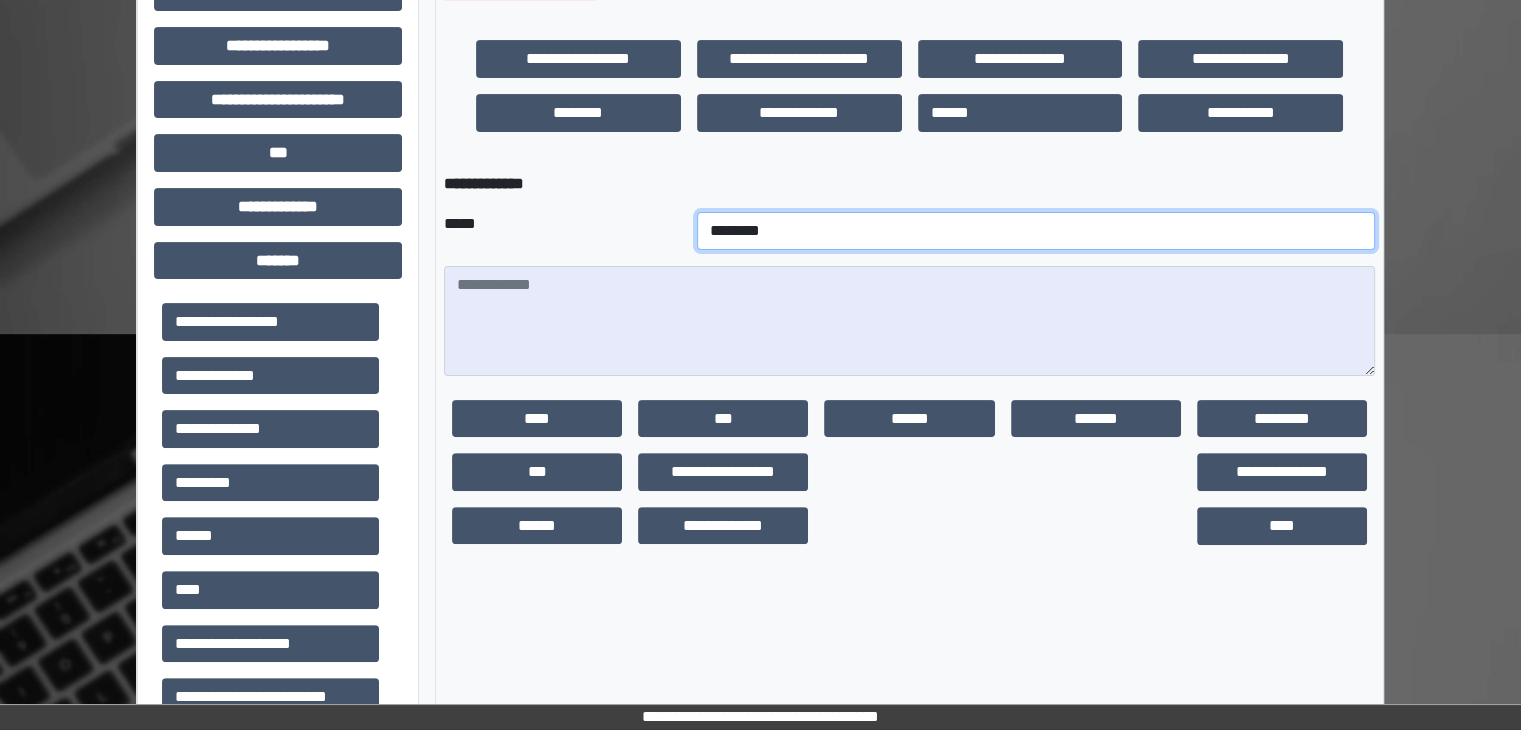 click on "**********" at bounding box center (1036, 231) 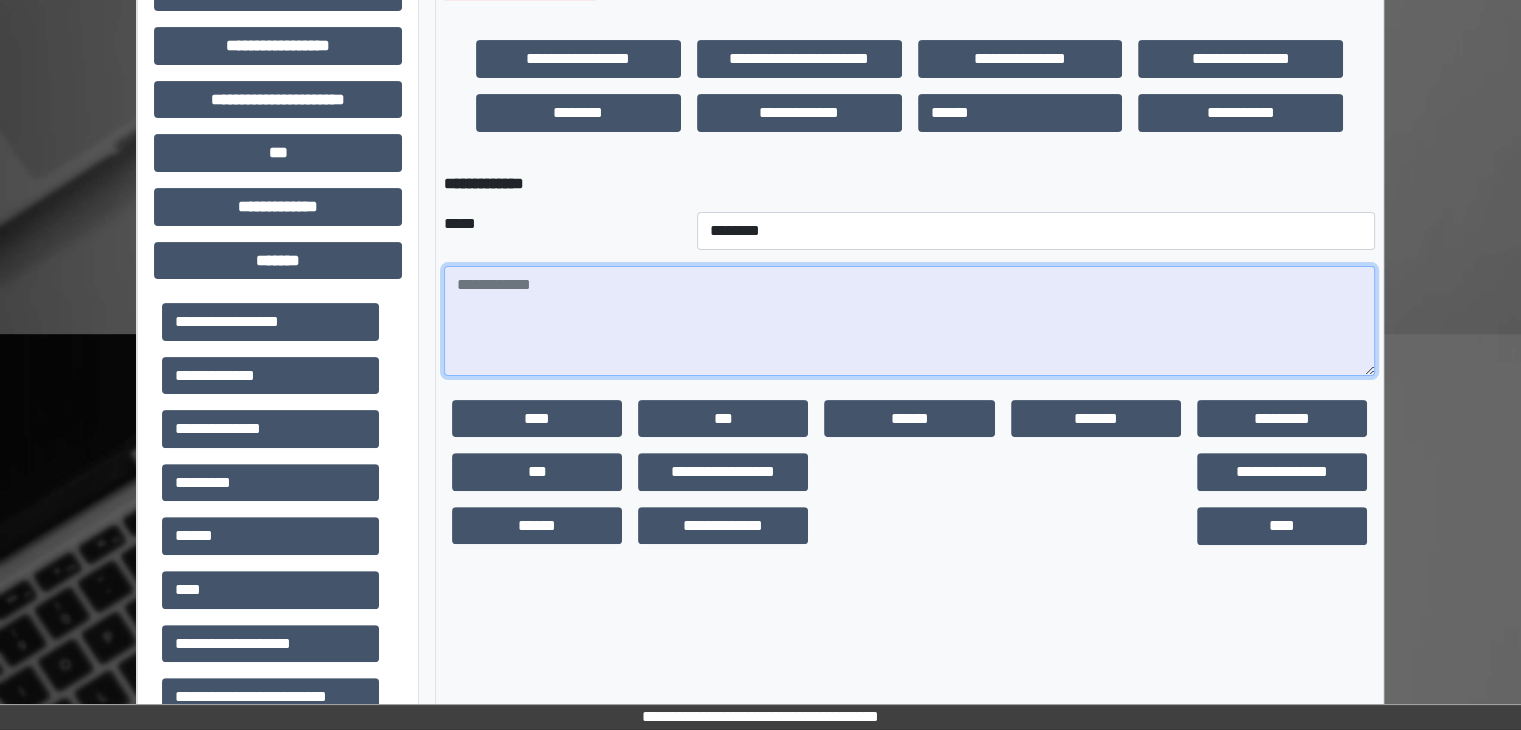 click at bounding box center [909, 321] 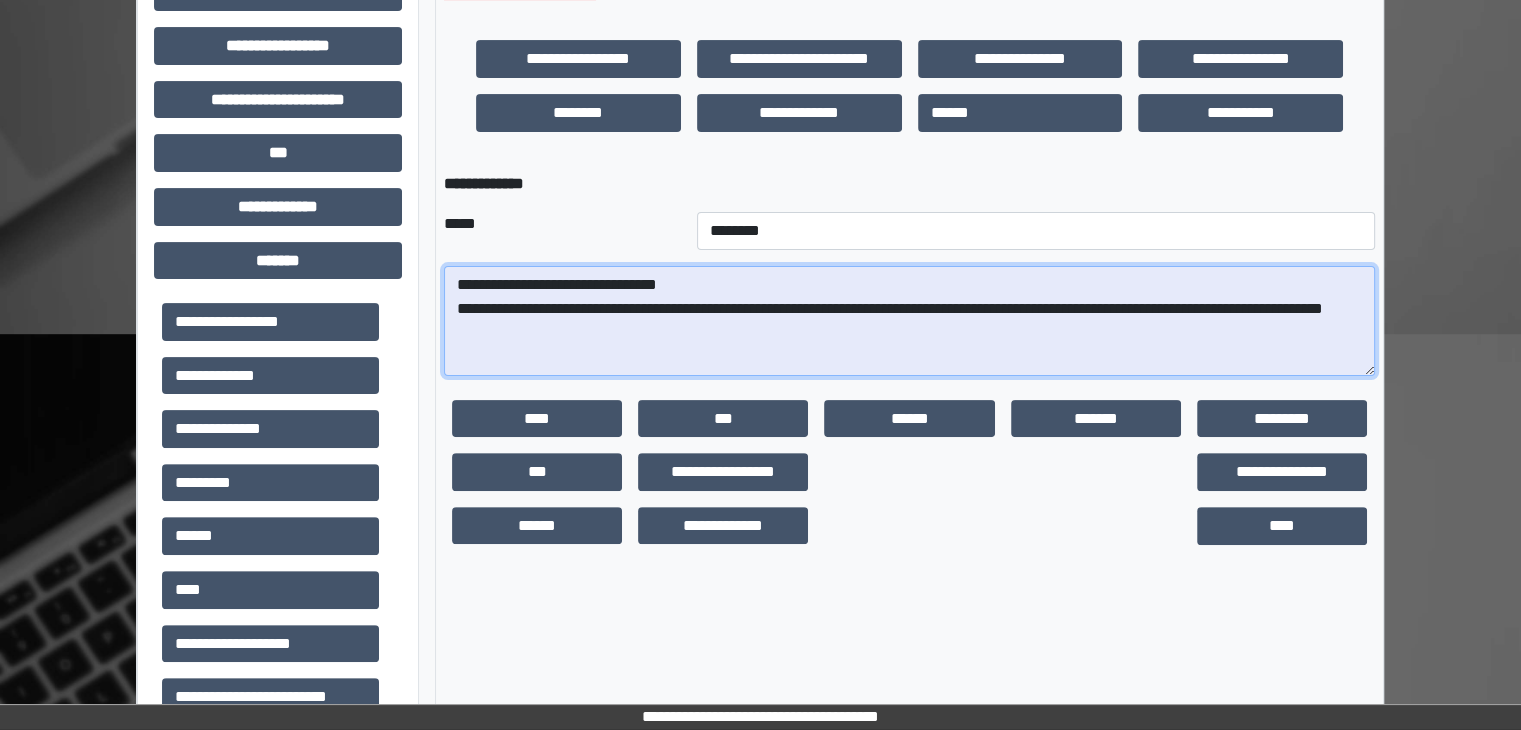 click on "**********" at bounding box center [909, 321] 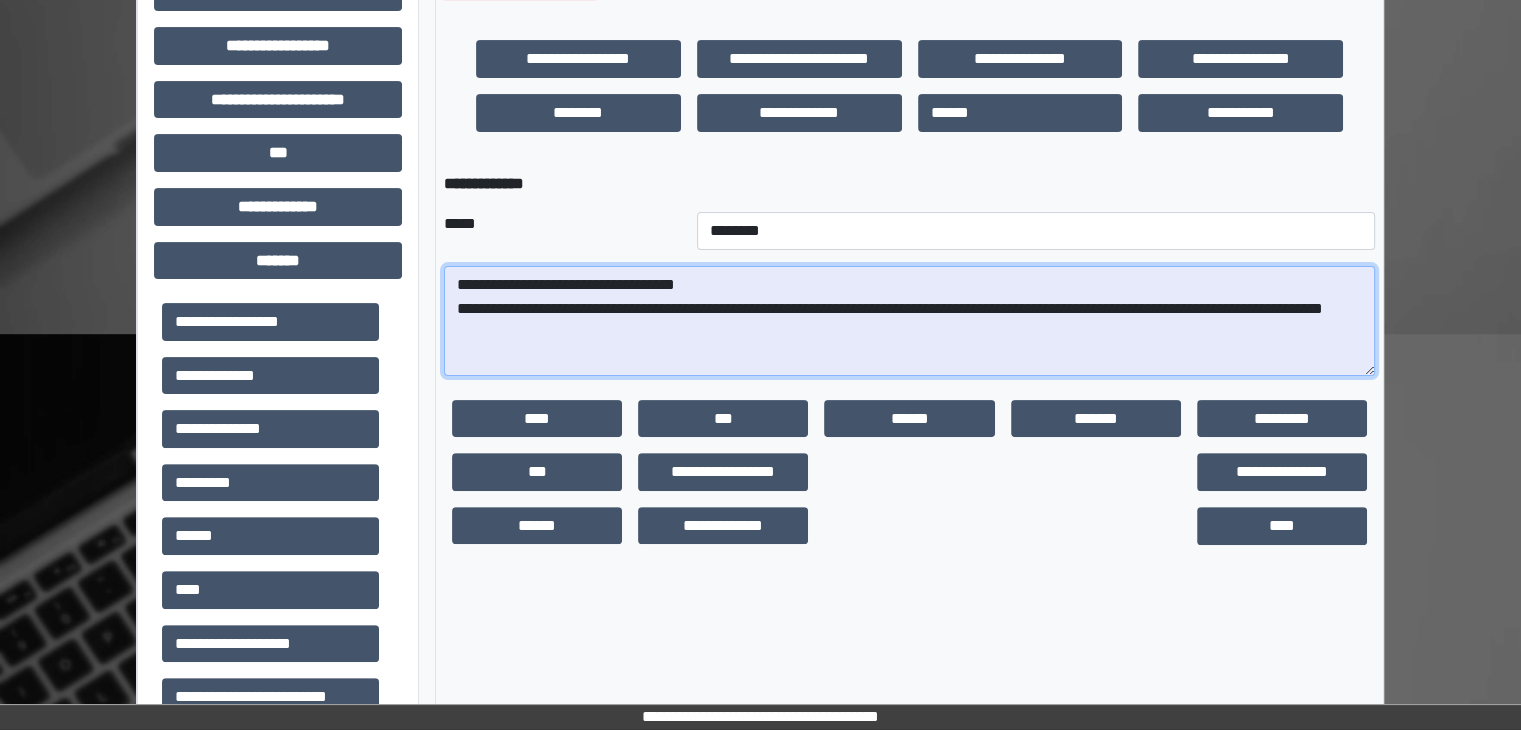 paste on "**********" 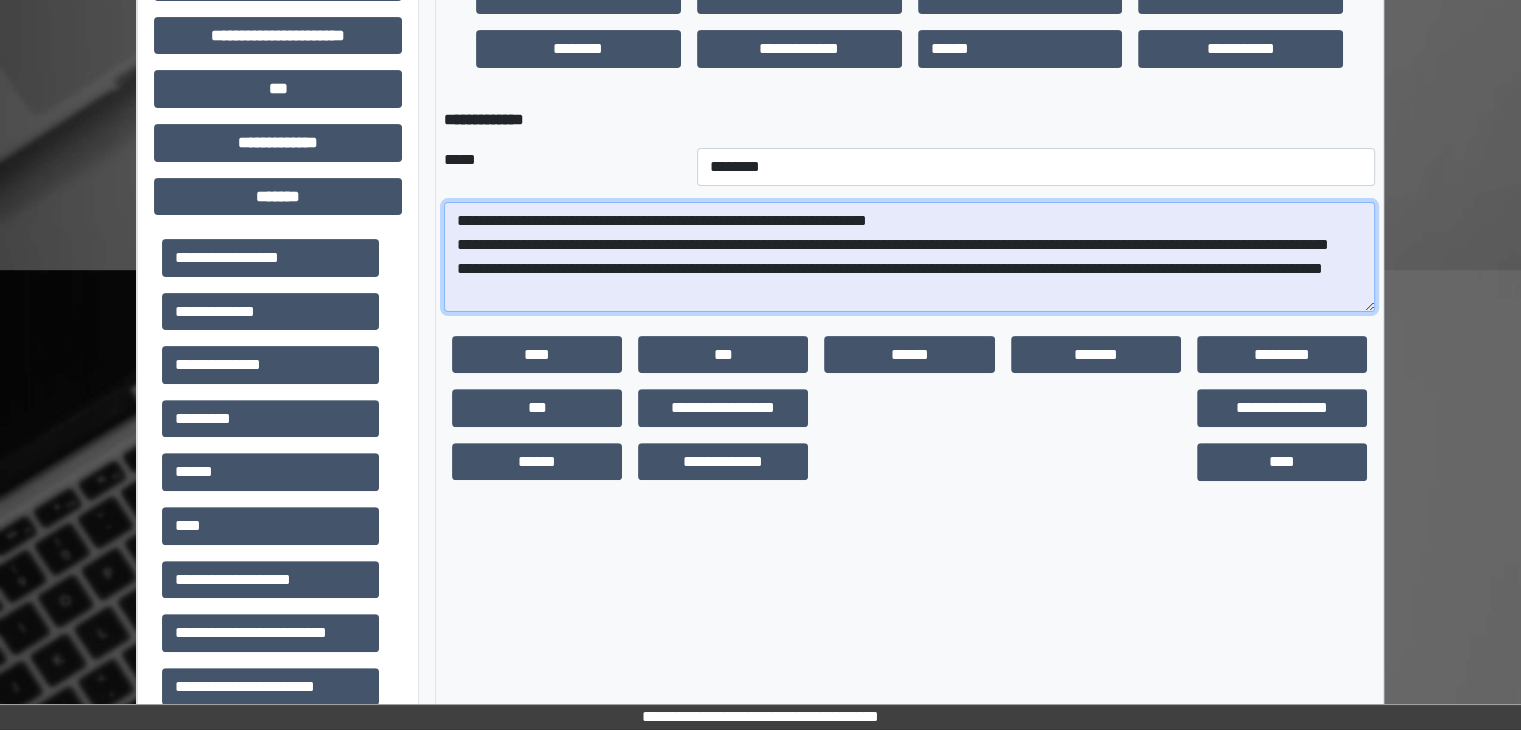 scroll, scrollTop: 716, scrollLeft: 0, axis: vertical 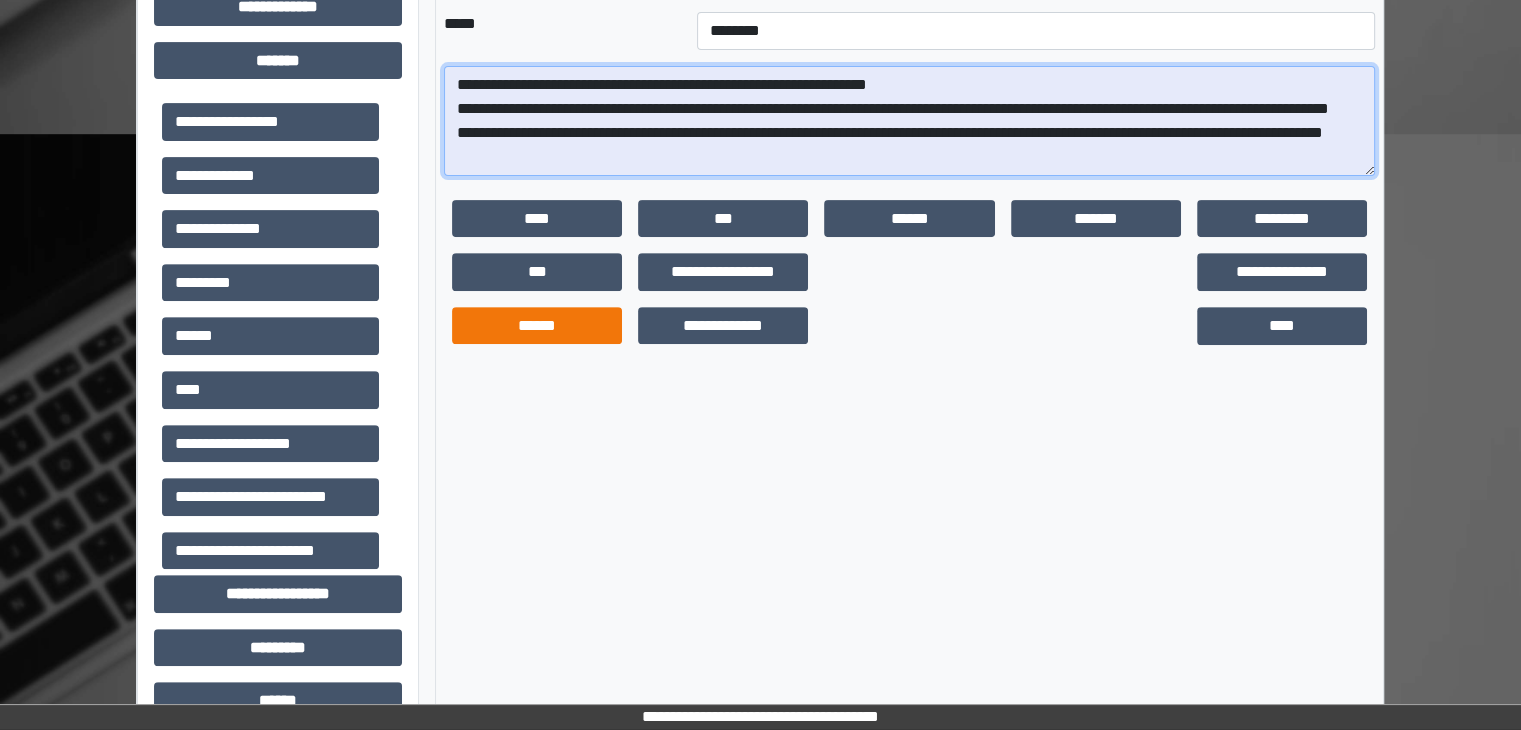 type on "**********" 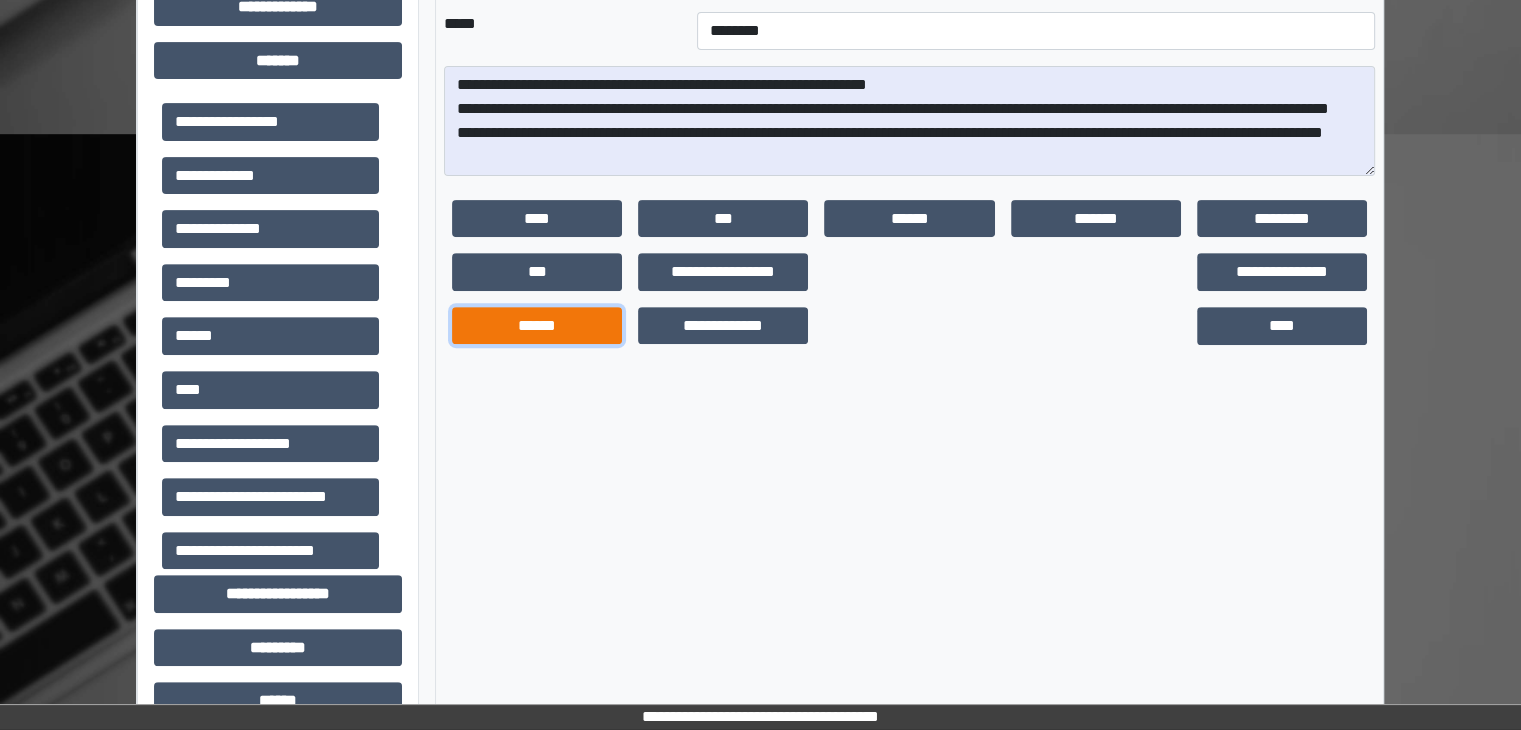 click on "******" at bounding box center [537, 326] 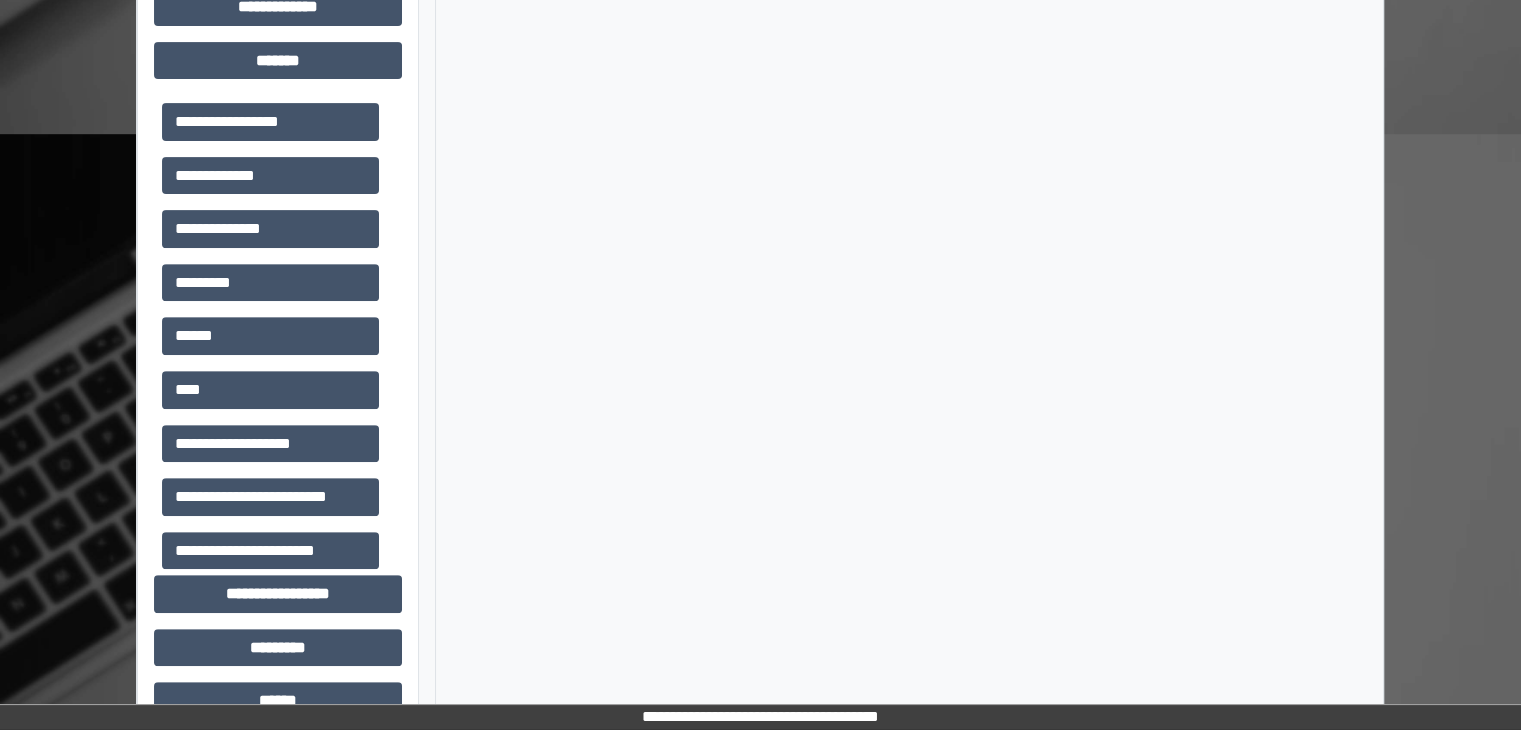 scroll, scrollTop: 416, scrollLeft: 0, axis: vertical 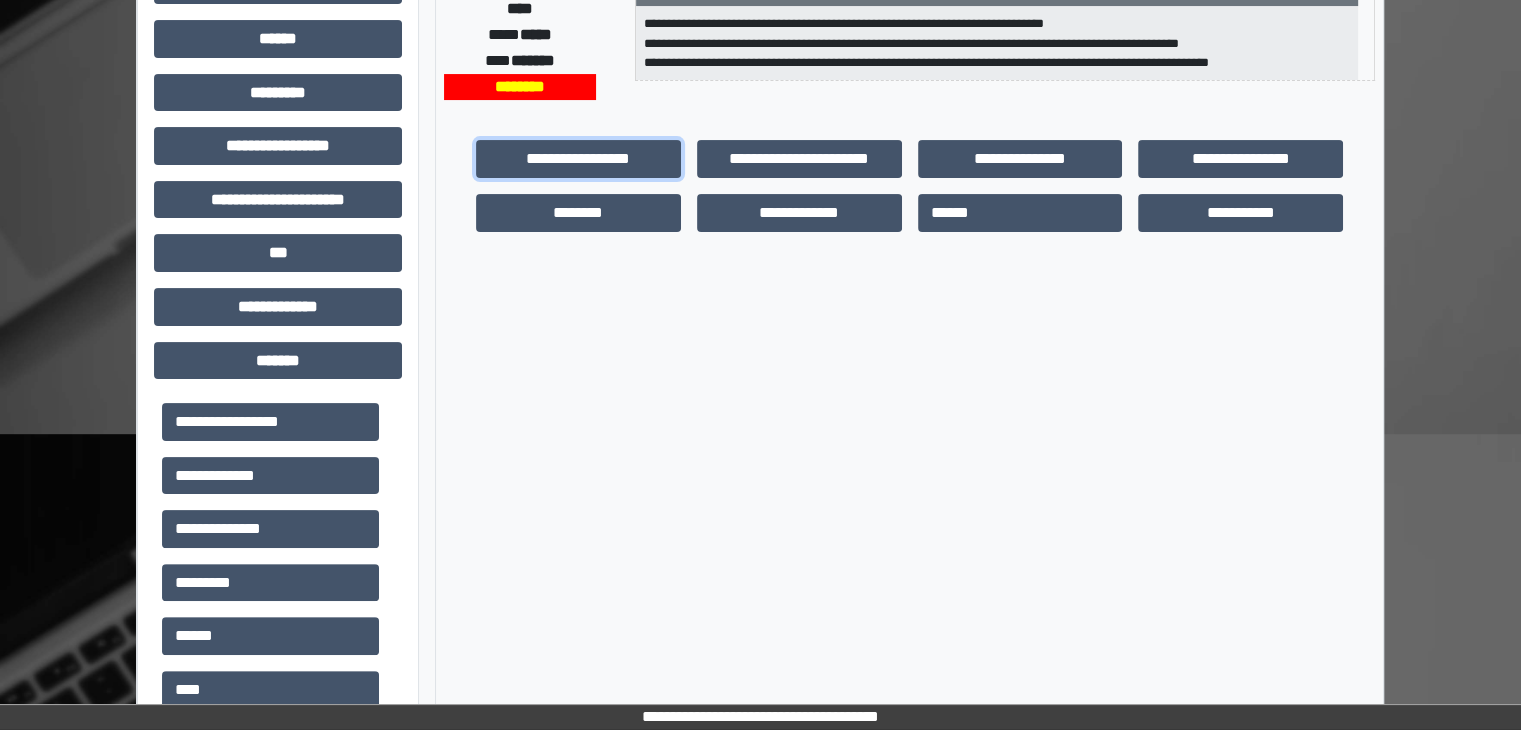 drag, startPoint x: 619, startPoint y: 155, endPoint x: 728, endPoint y: 347, distance: 220.7827 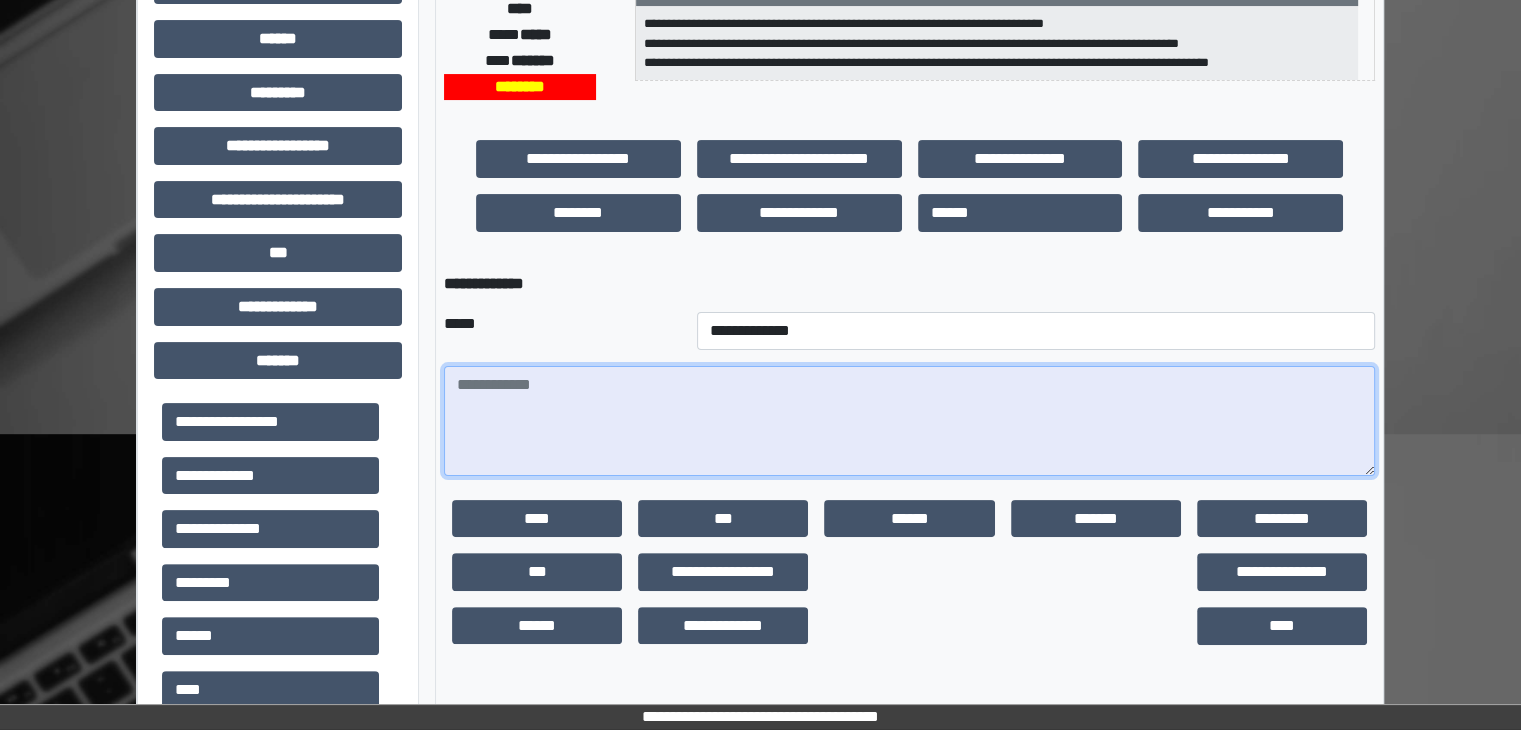 click at bounding box center (909, 421) 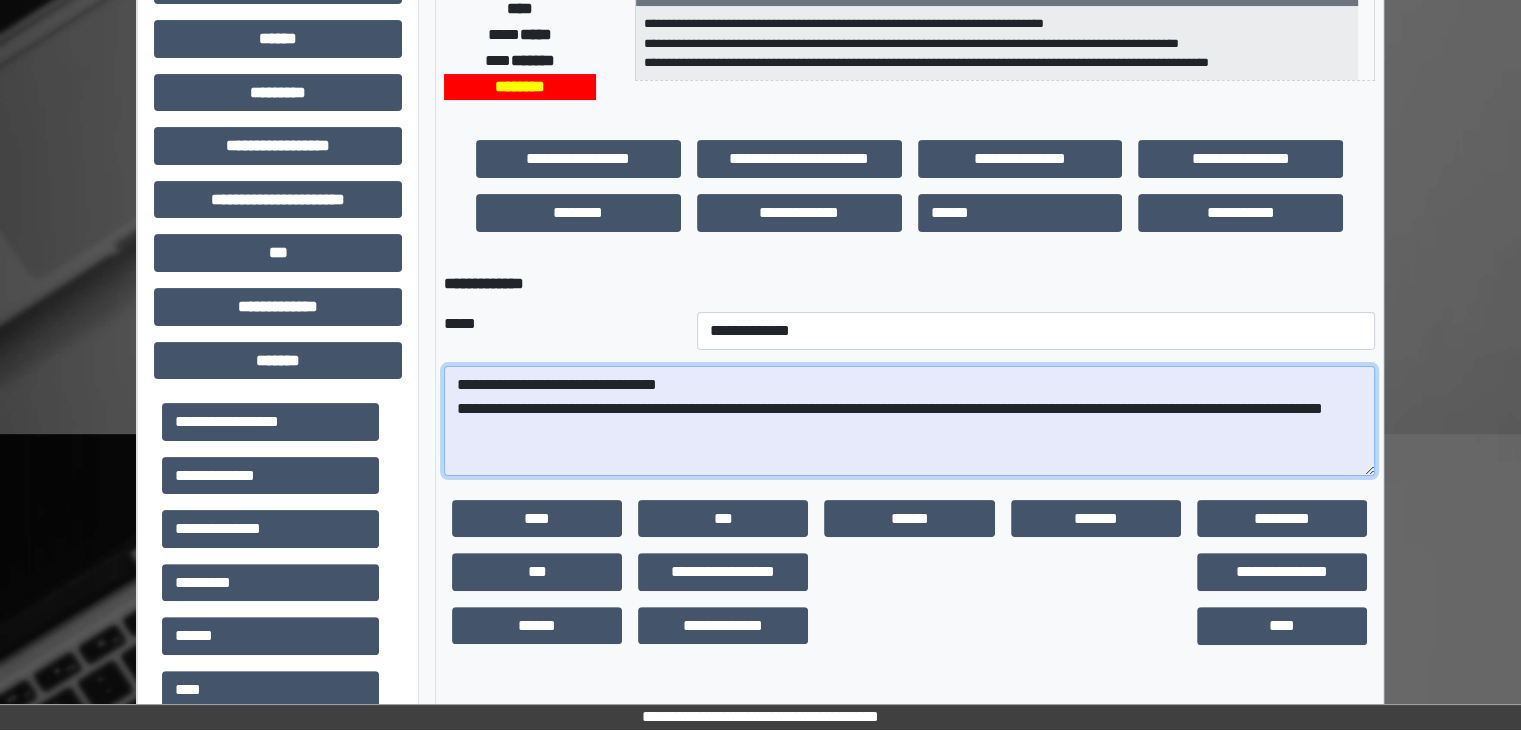 type on "**********" 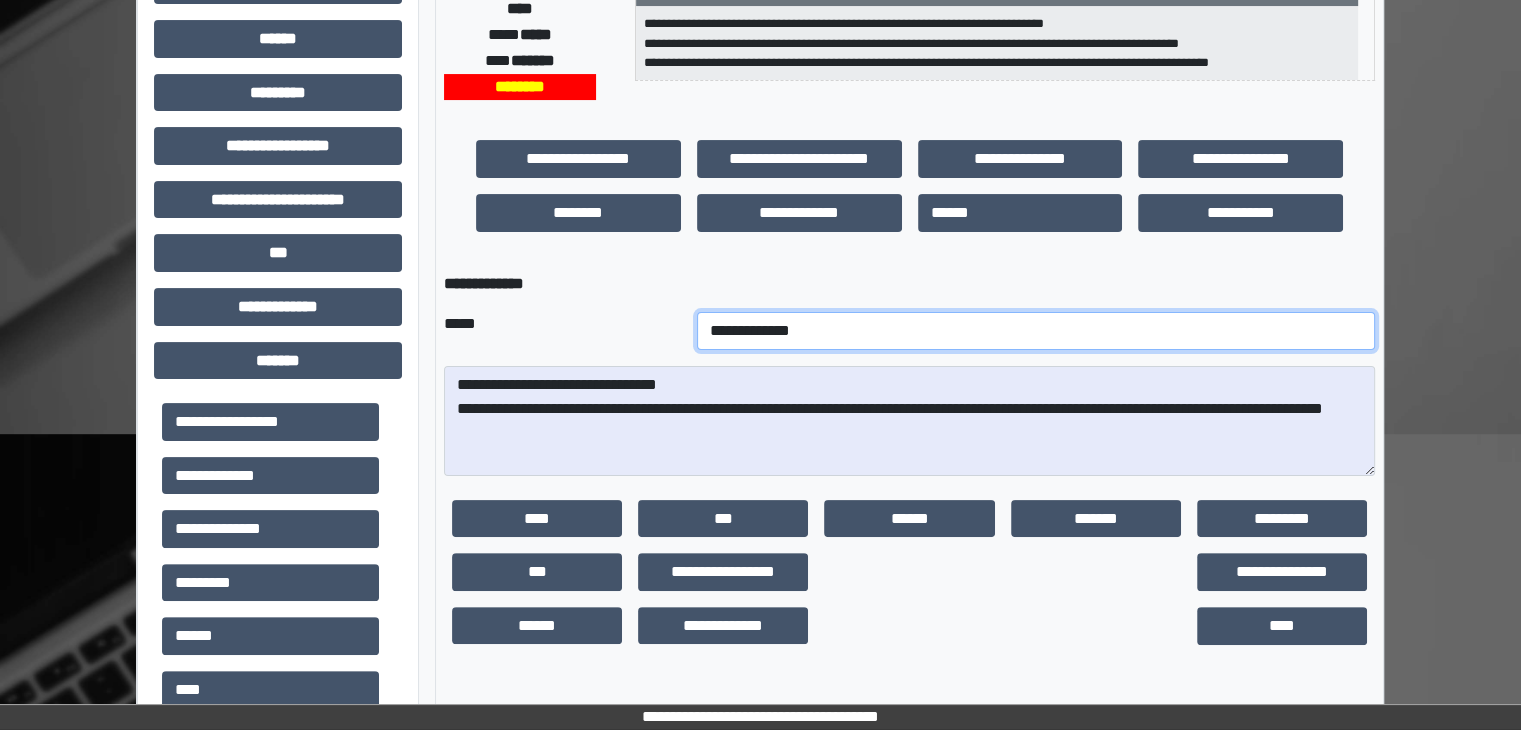 click on "**********" at bounding box center (1036, 331) 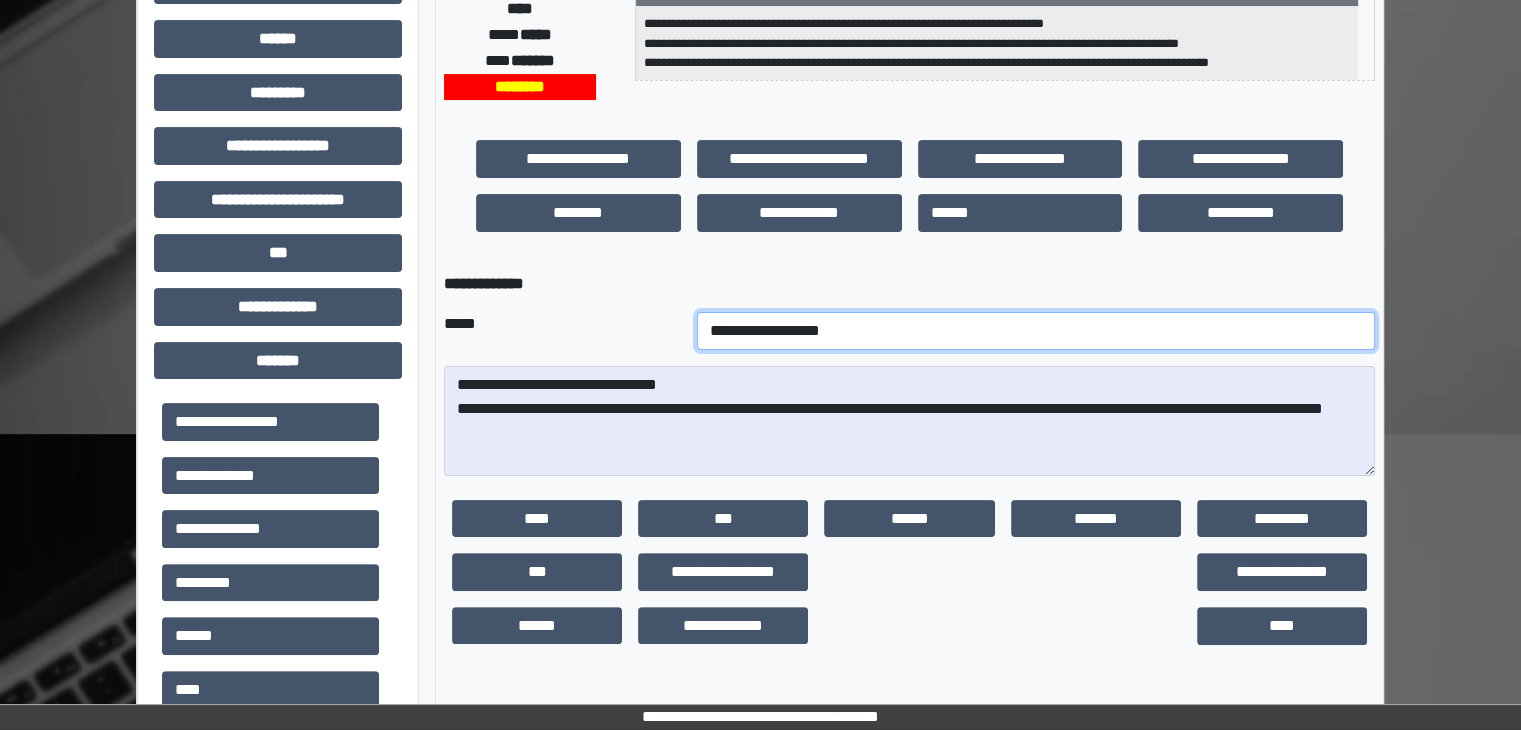 click on "**********" at bounding box center [1036, 331] 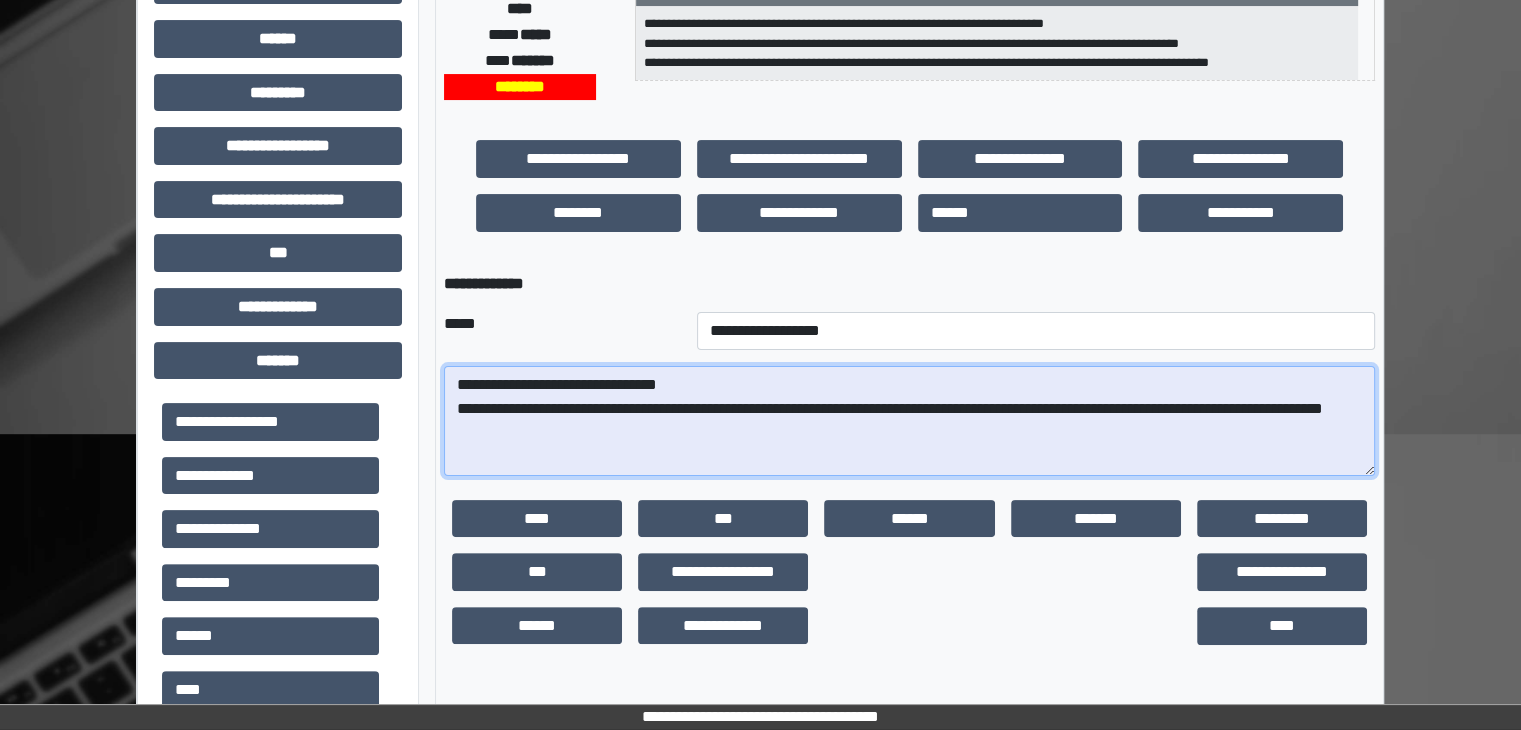 click on "**********" at bounding box center (909, 421) 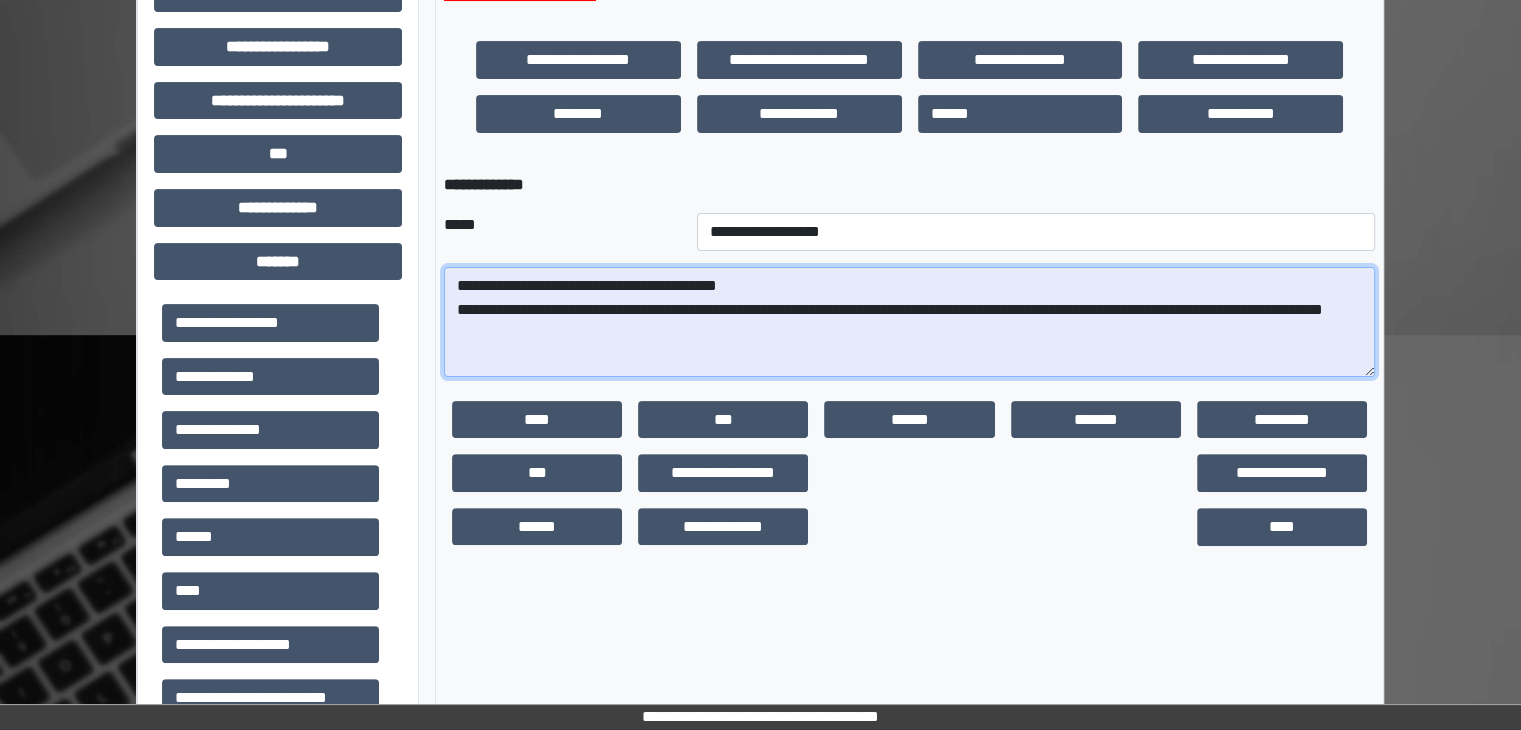 scroll, scrollTop: 516, scrollLeft: 0, axis: vertical 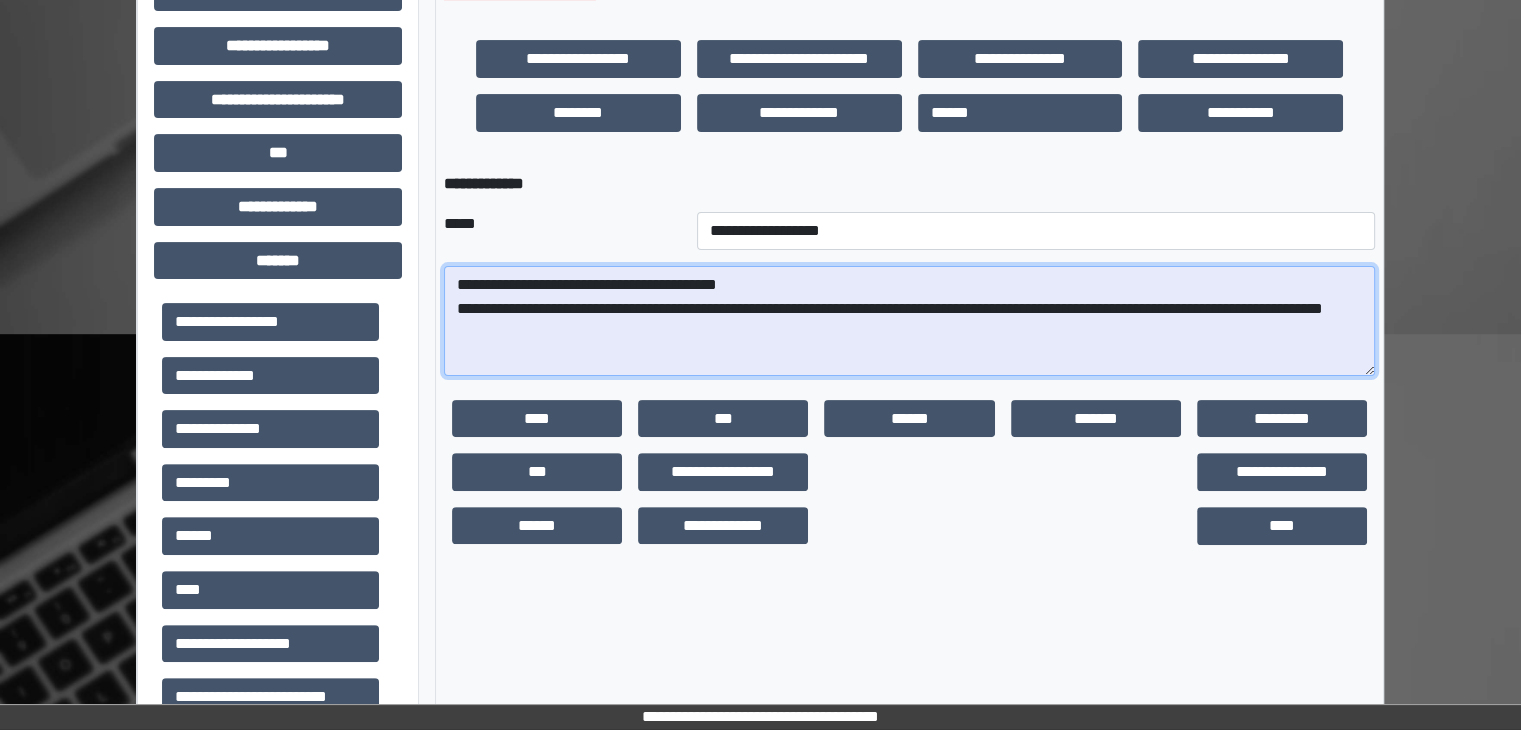 click on "**********" at bounding box center [909, 321] 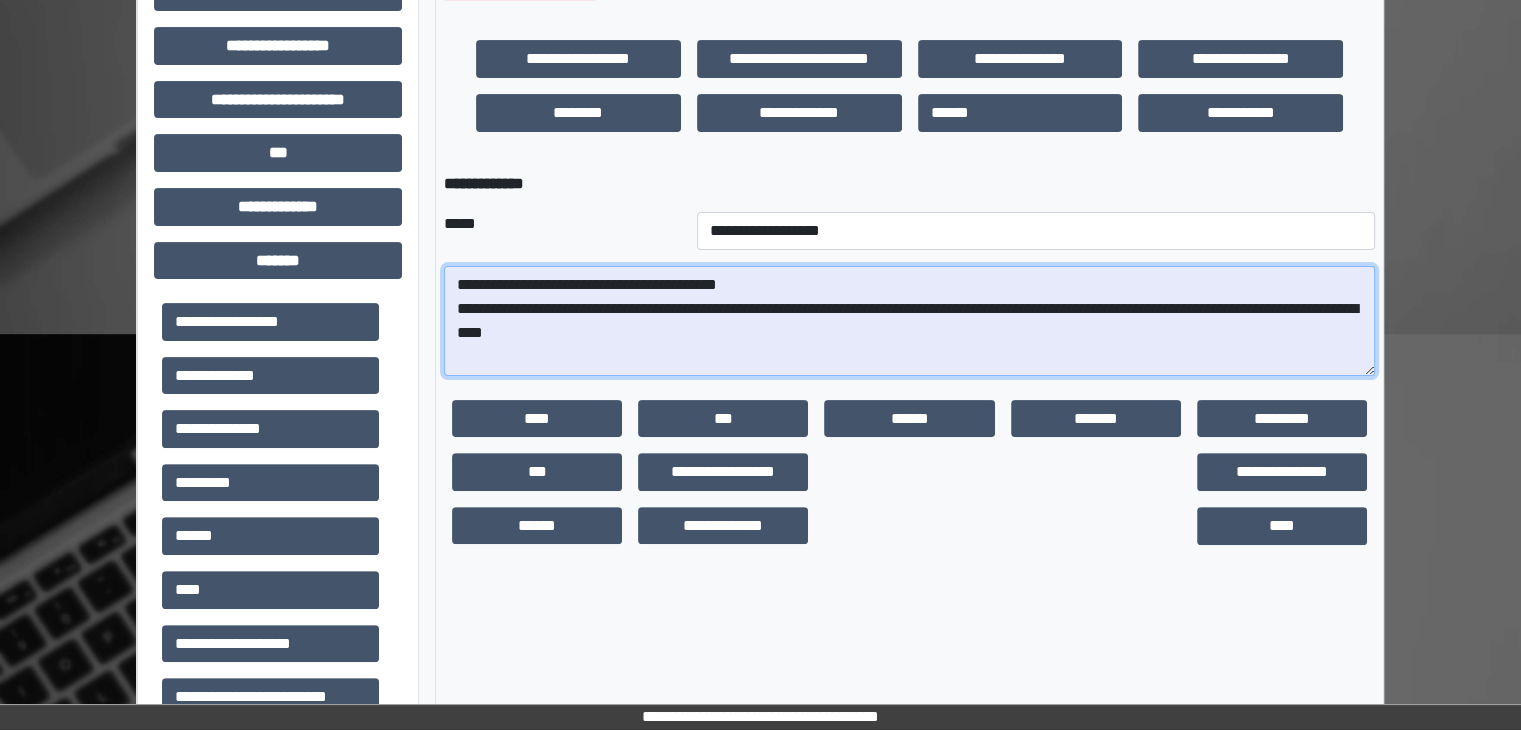 click on "**********" at bounding box center [909, 321] 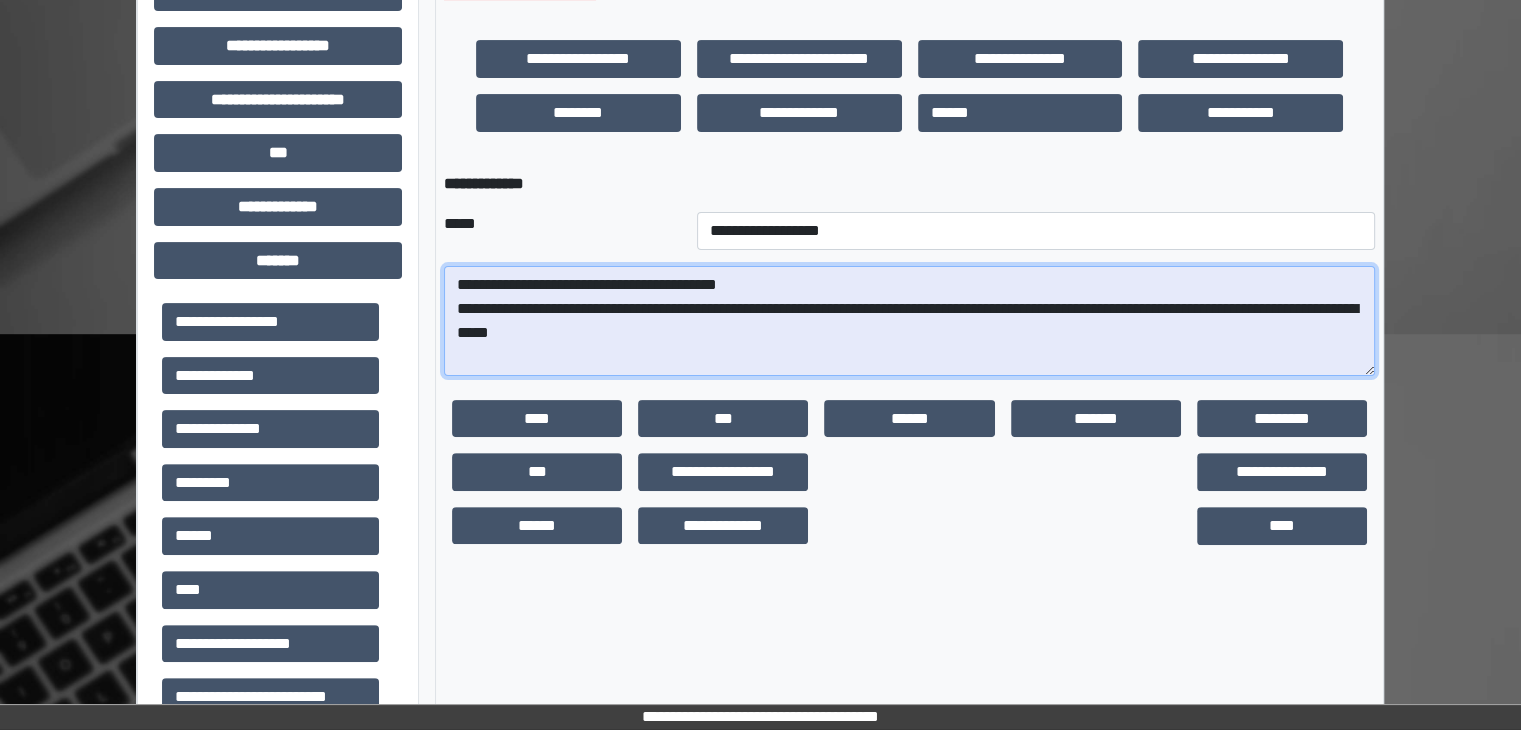 click on "**********" at bounding box center (909, 321) 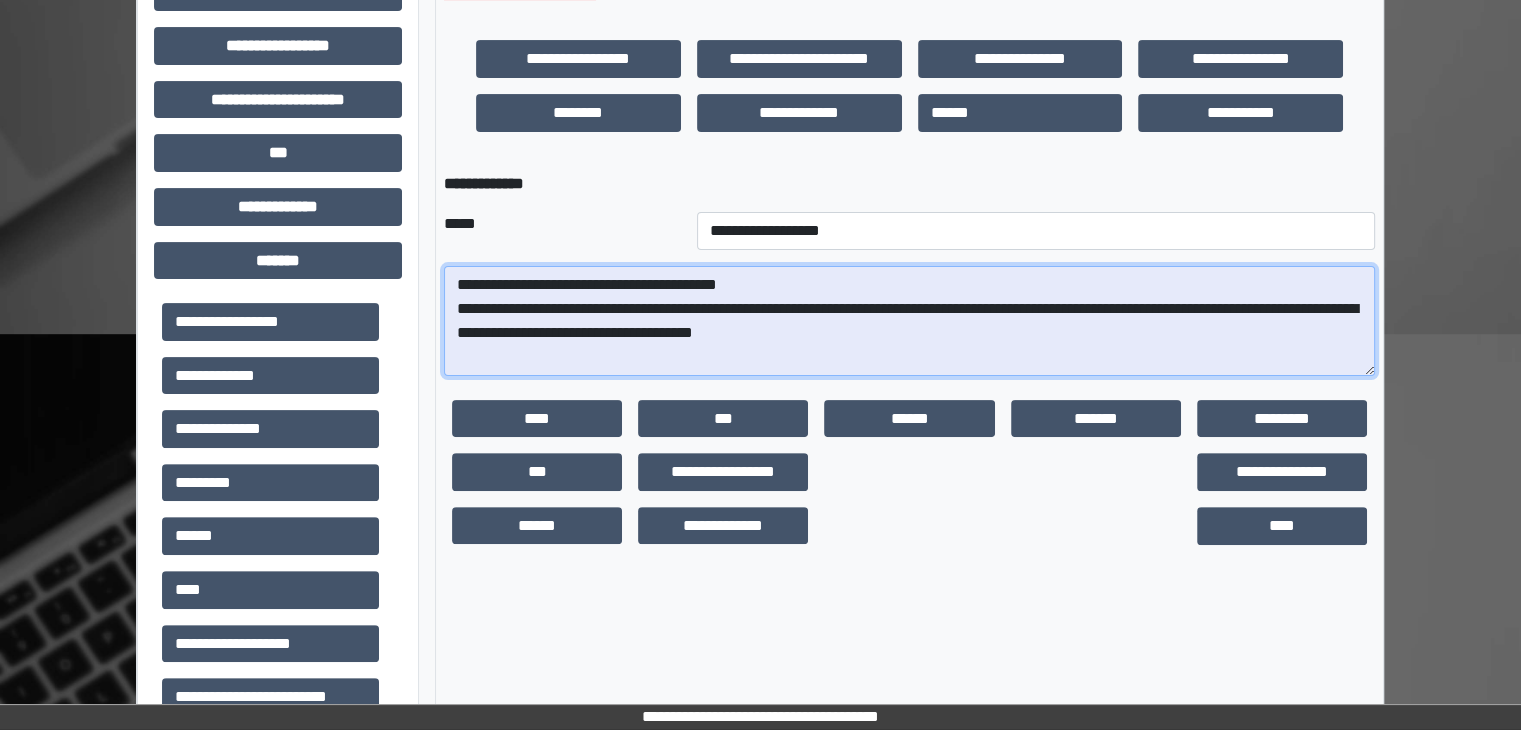 drag, startPoint x: 906, startPoint y: 354, endPoint x: 432, endPoint y: 274, distance: 480.70364 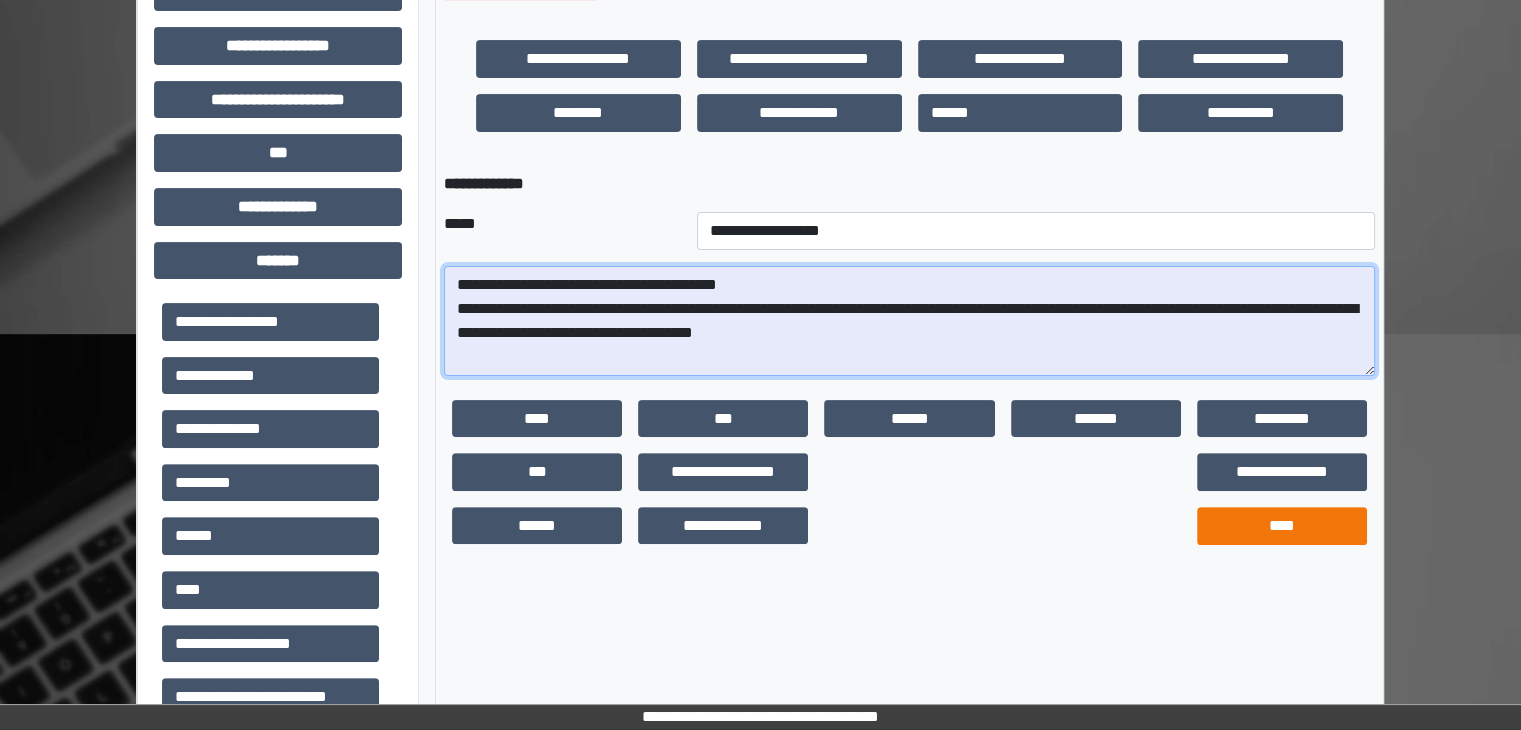type on "**********" 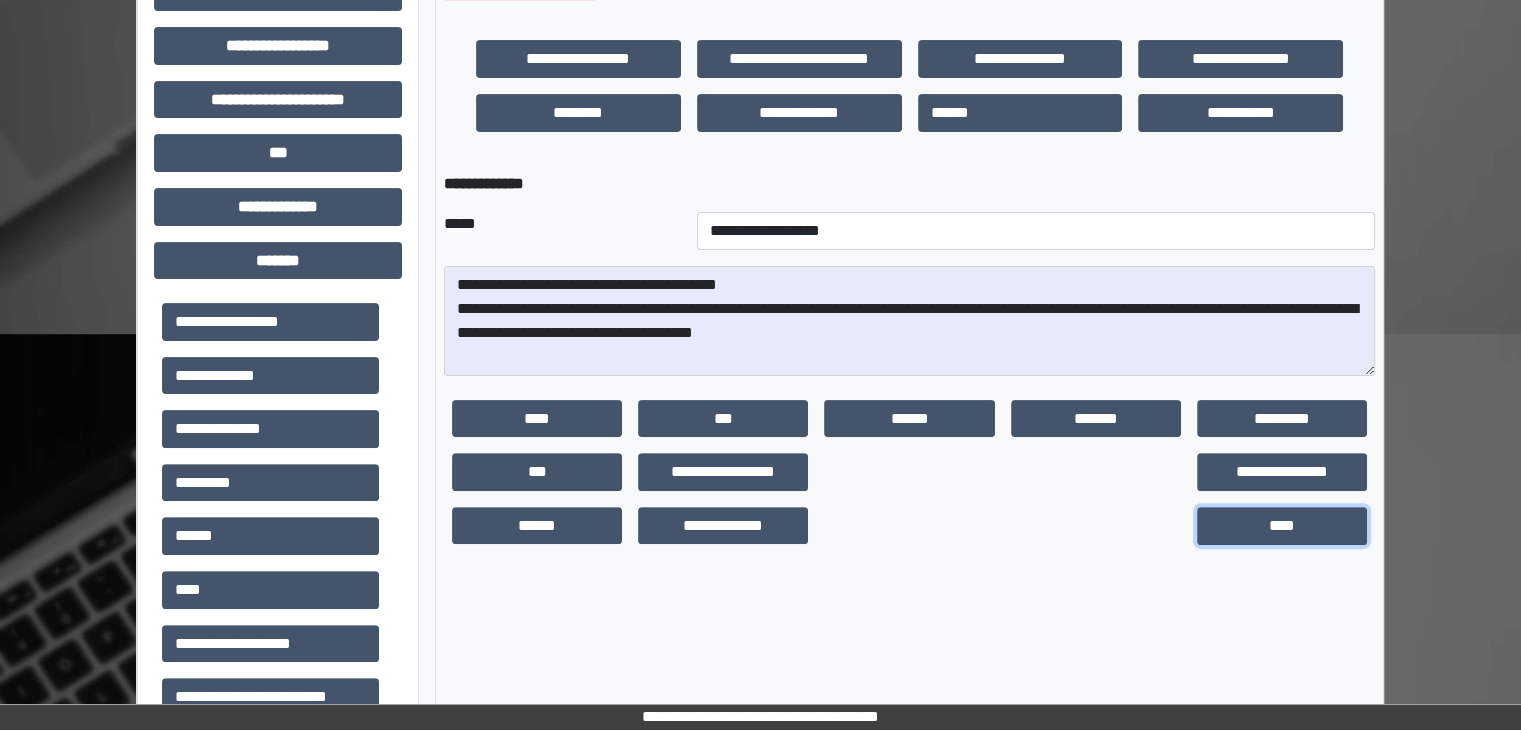 drag, startPoint x: 1282, startPoint y: 523, endPoint x: 842, endPoint y: 361, distance: 468.87524 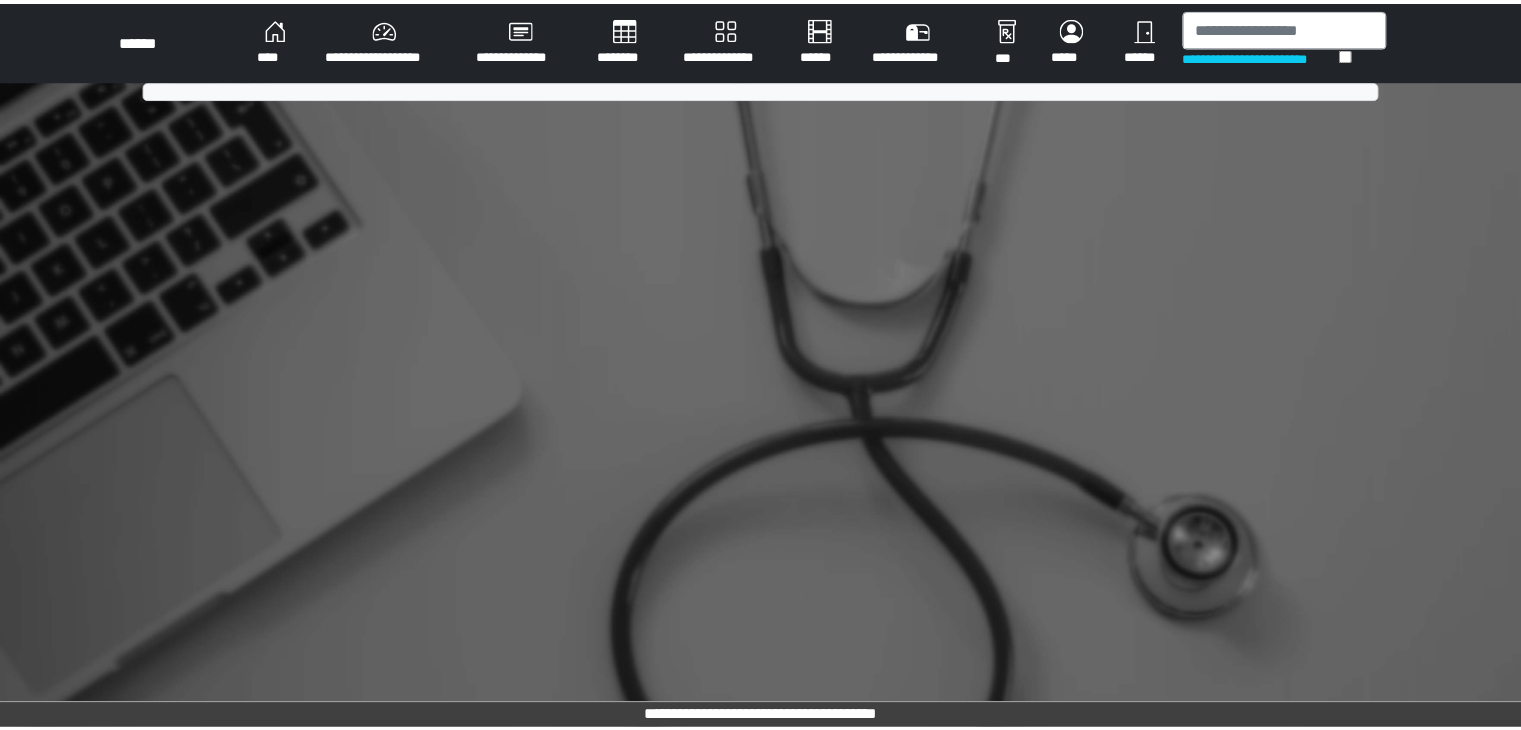 scroll, scrollTop: 0, scrollLeft: 0, axis: both 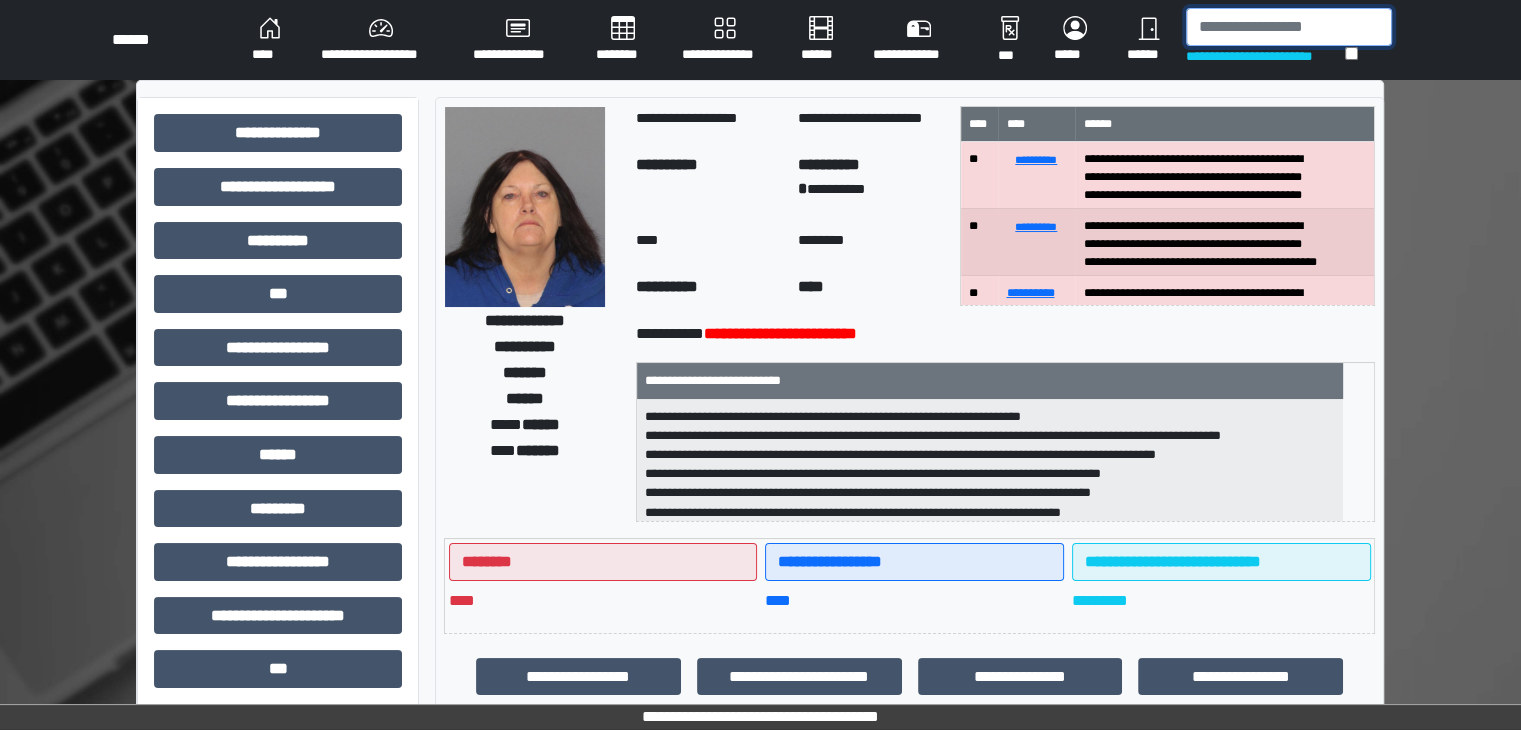 click at bounding box center [1289, 27] 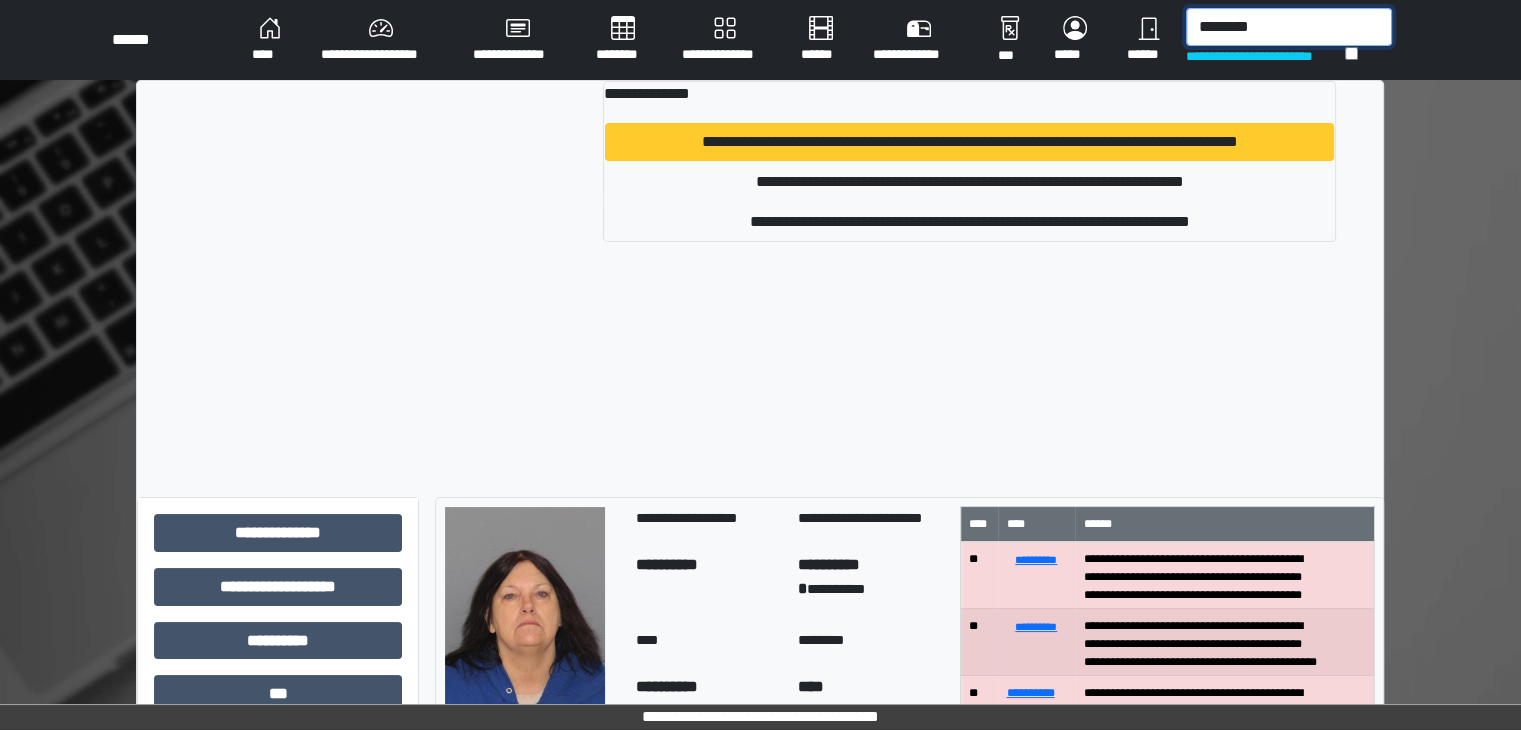 type on "********" 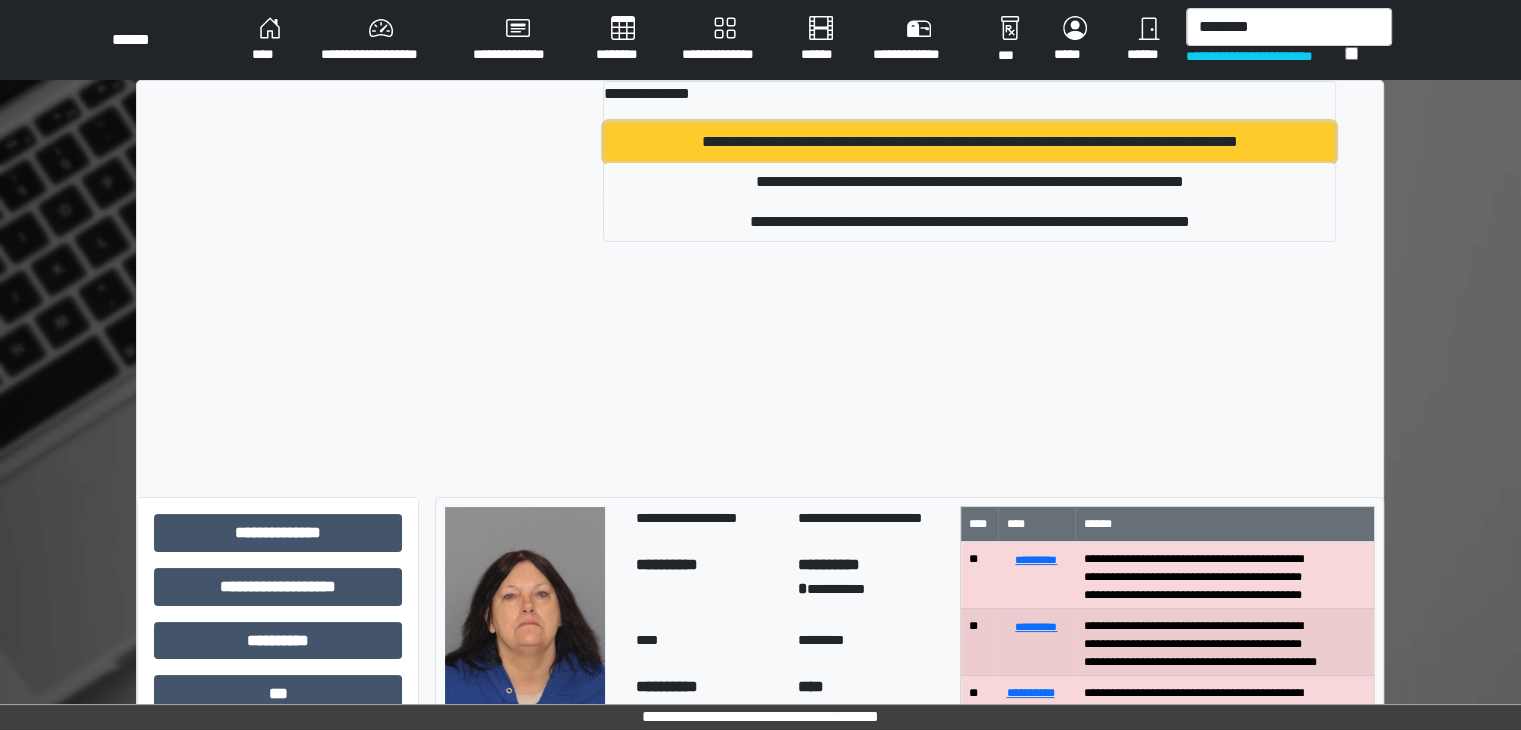 click on "**********" at bounding box center (969, 142) 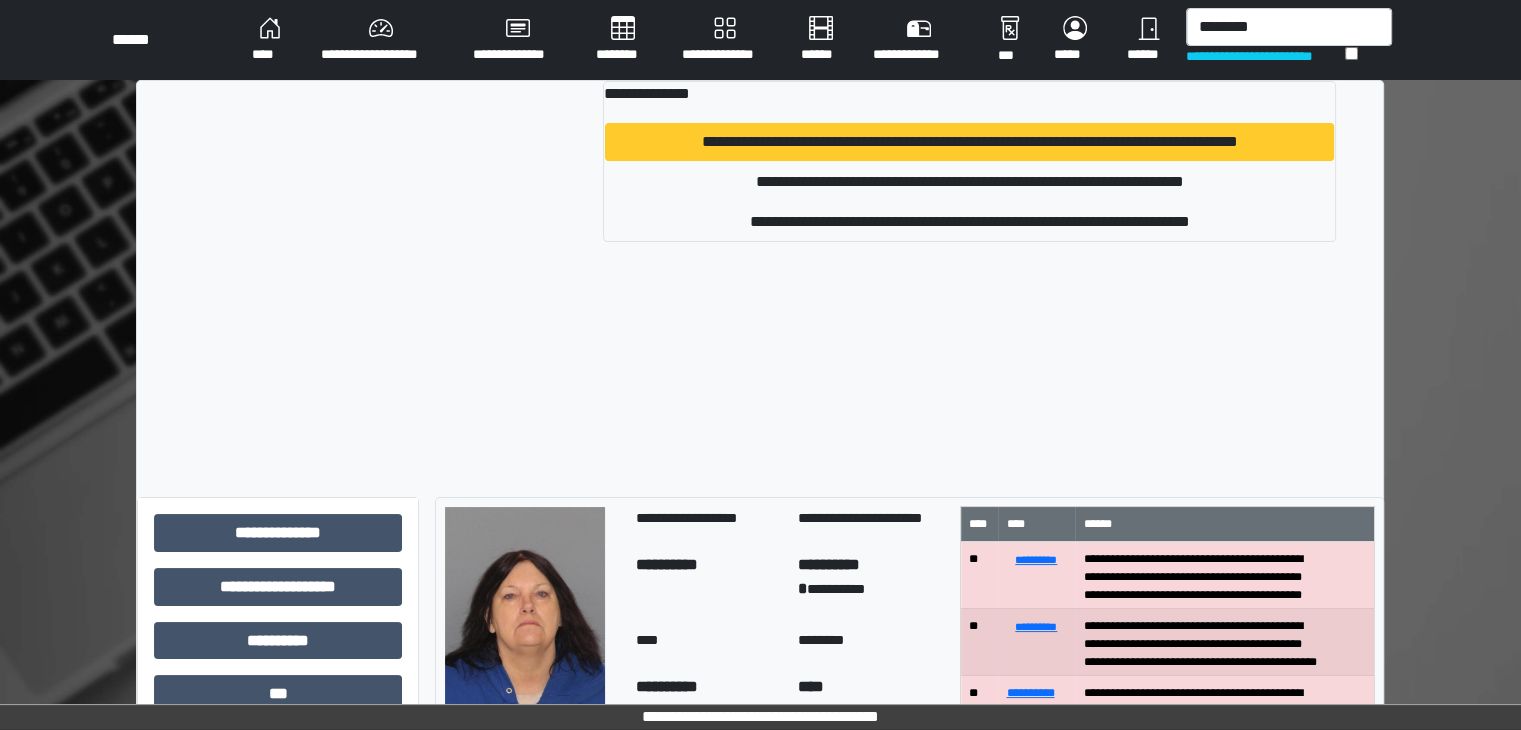type 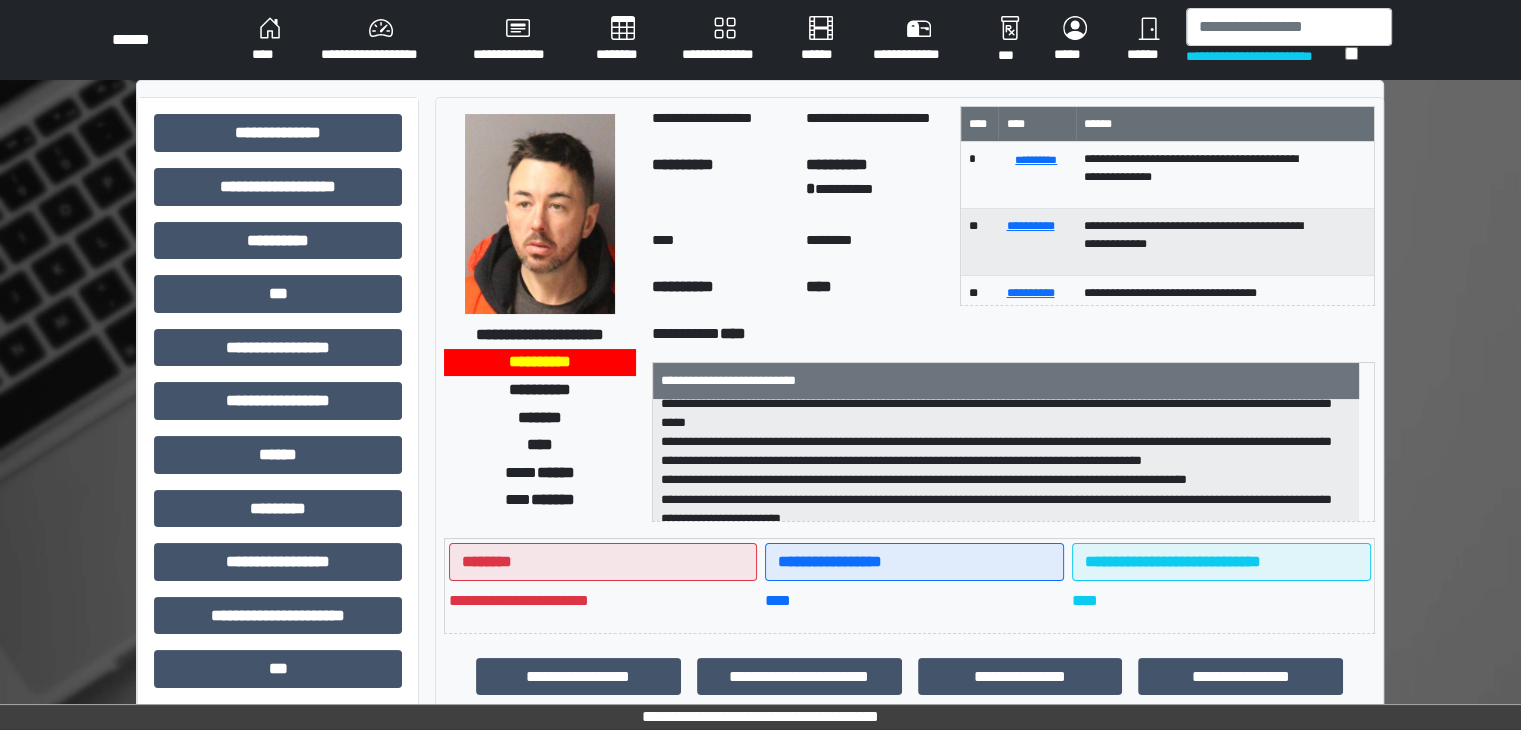 scroll, scrollTop: 25, scrollLeft: 0, axis: vertical 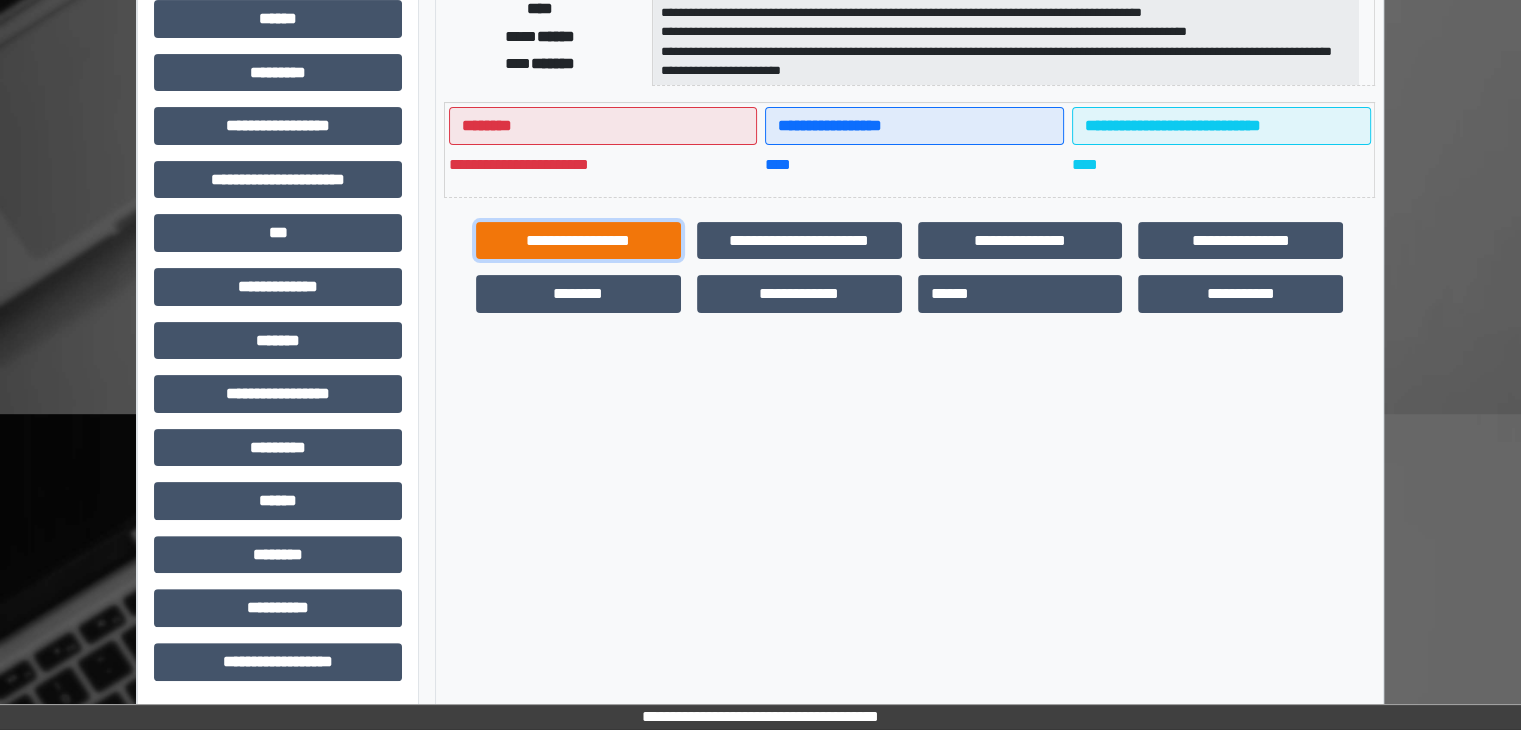 click on "**********" at bounding box center [578, 241] 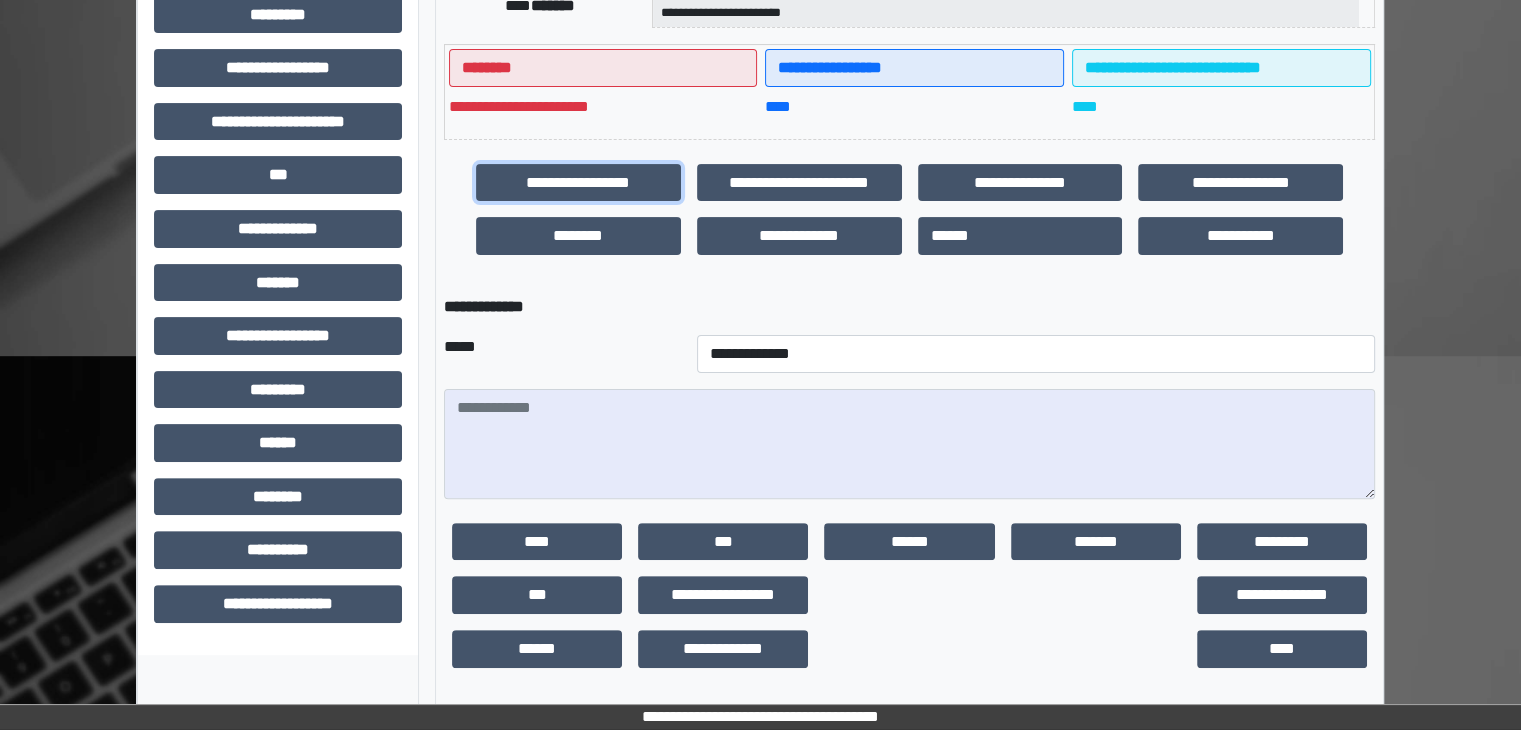 scroll, scrollTop: 496, scrollLeft: 0, axis: vertical 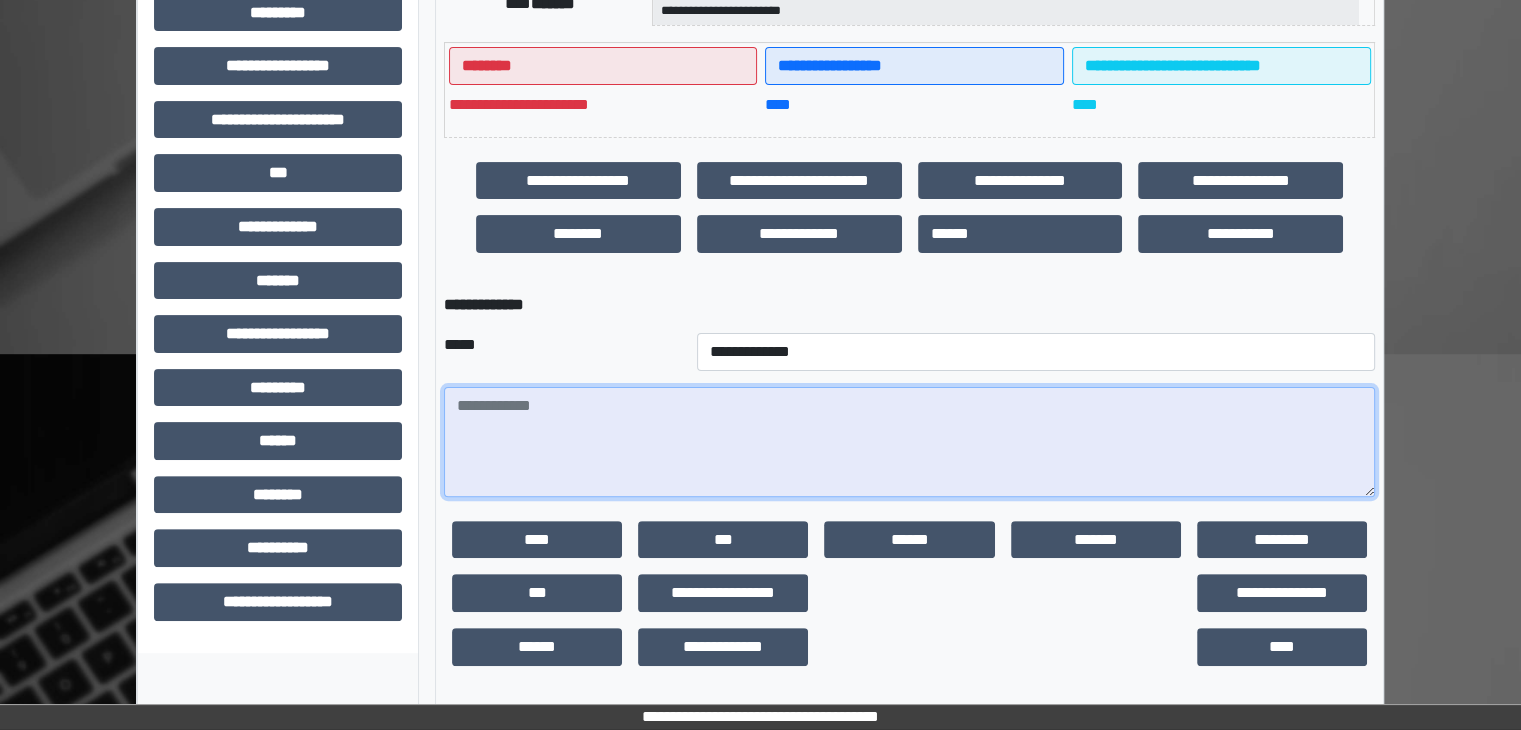 click at bounding box center [909, 442] 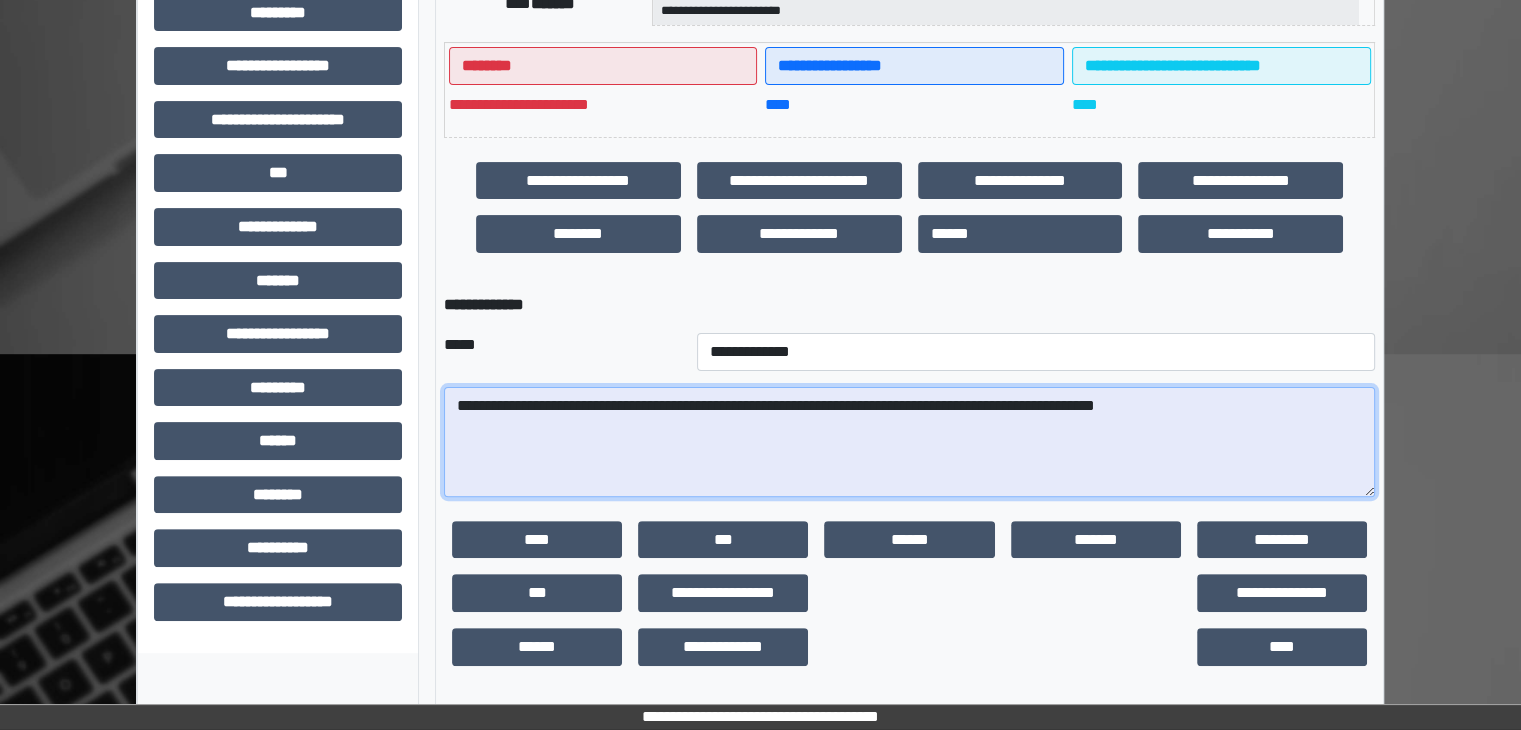 click on "**********" at bounding box center [909, 442] 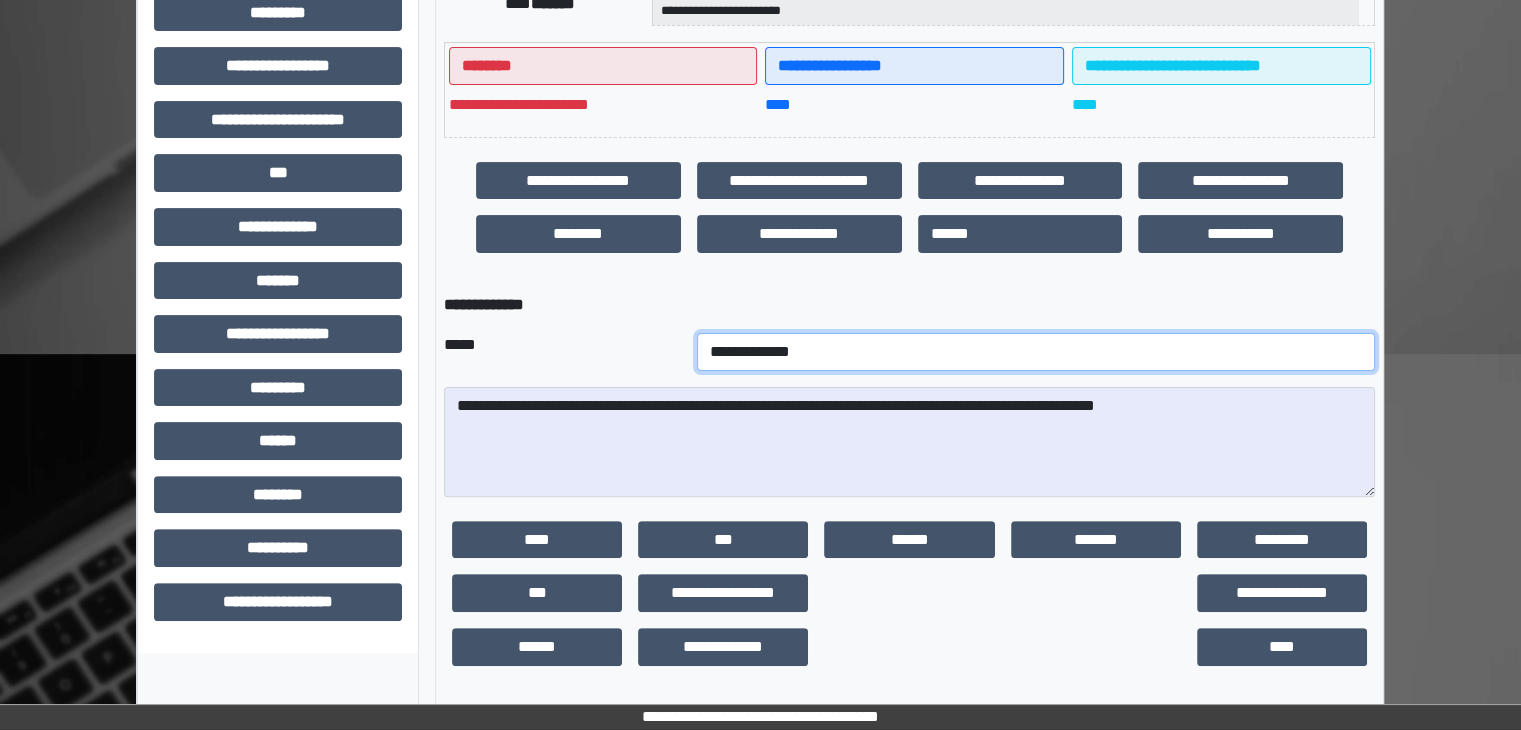 click on "**********" at bounding box center (1036, 352) 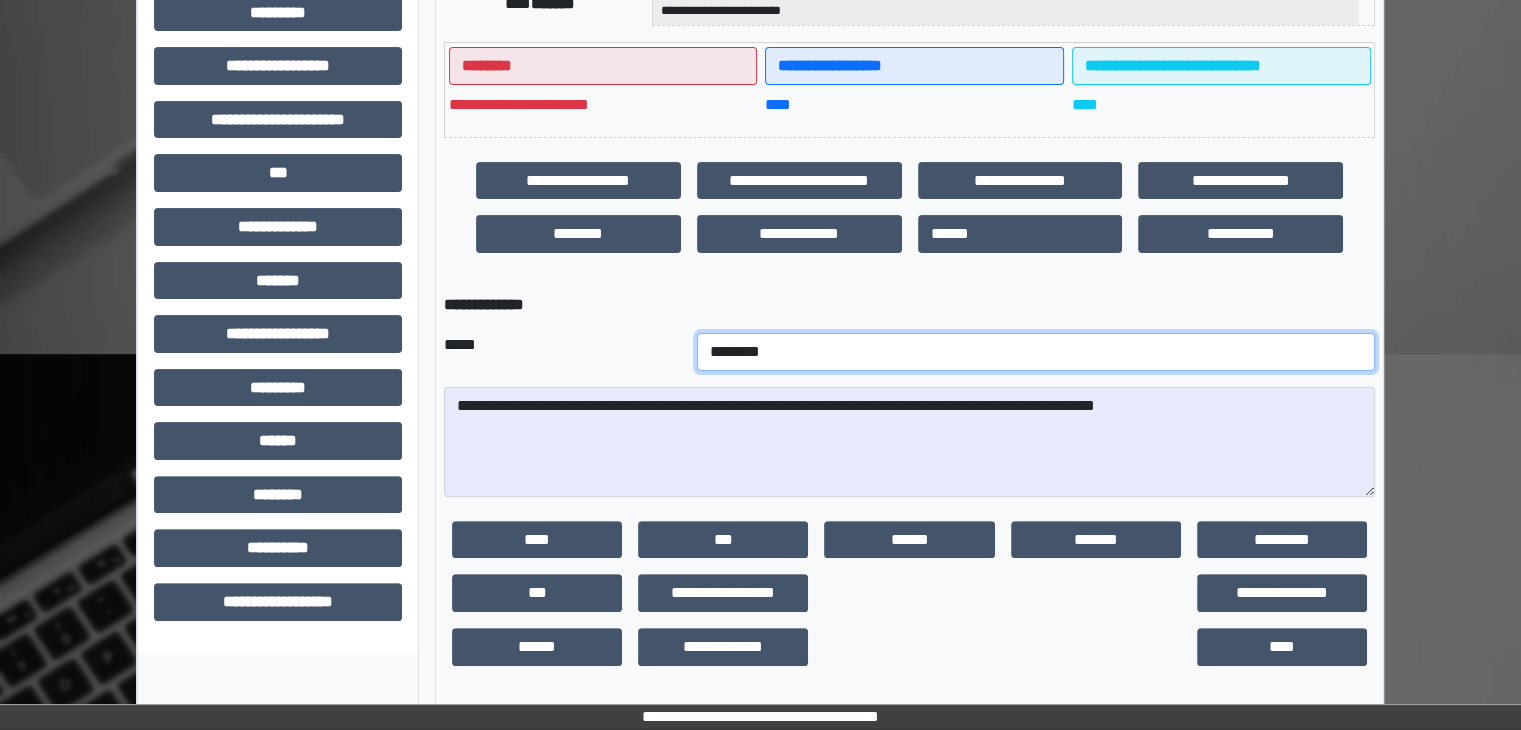 click on "**********" at bounding box center (1036, 352) 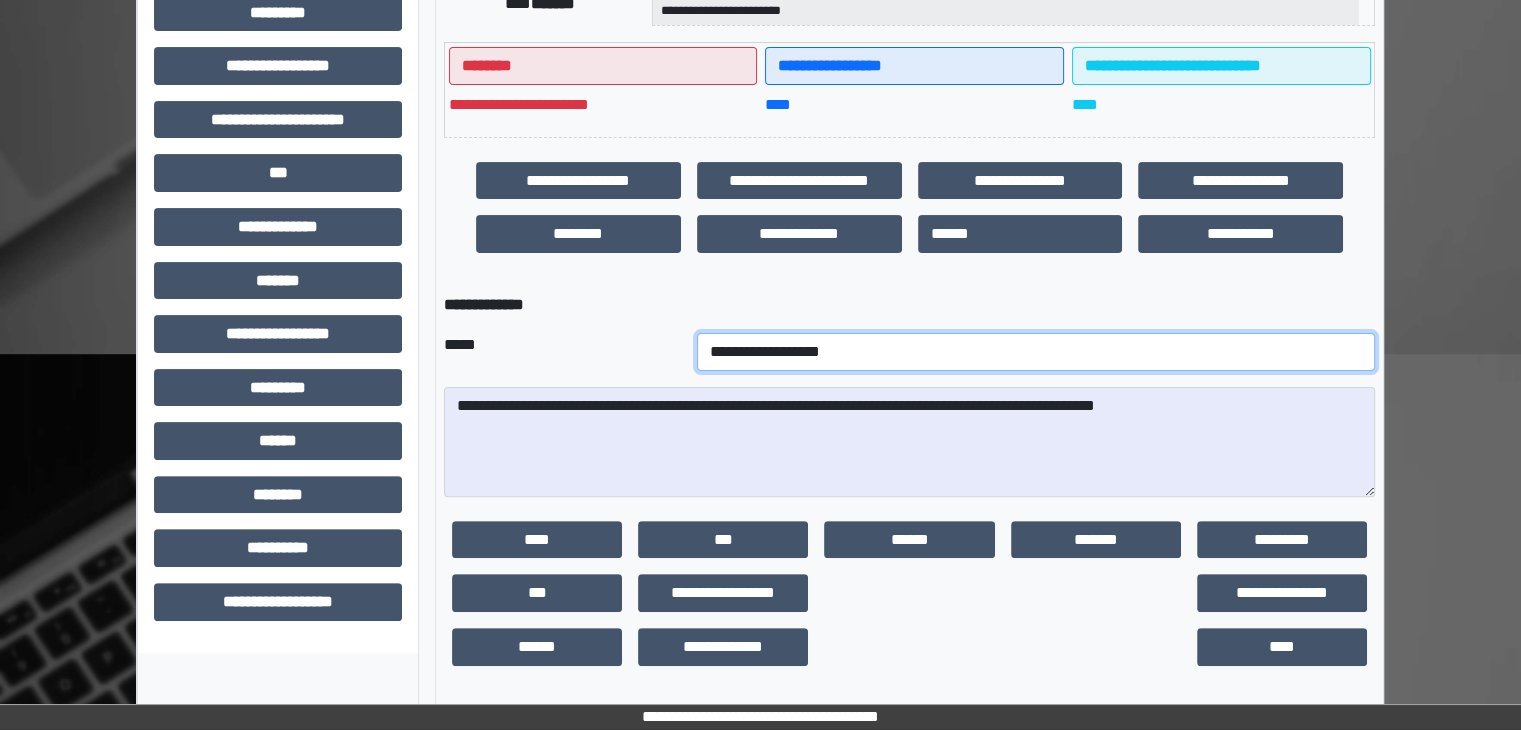 click on "**********" at bounding box center [1036, 352] 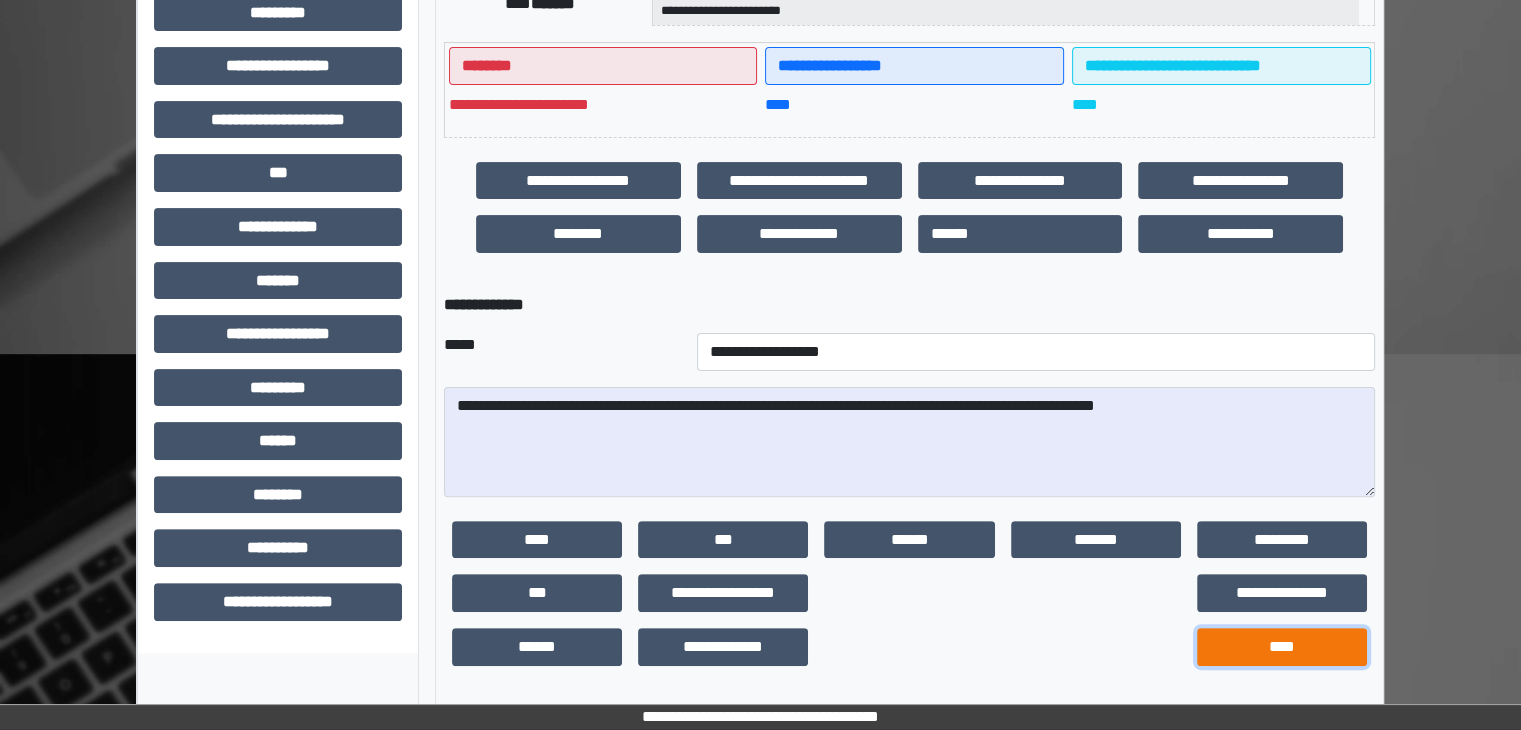 click on "****" at bounding box center [1282, 647] 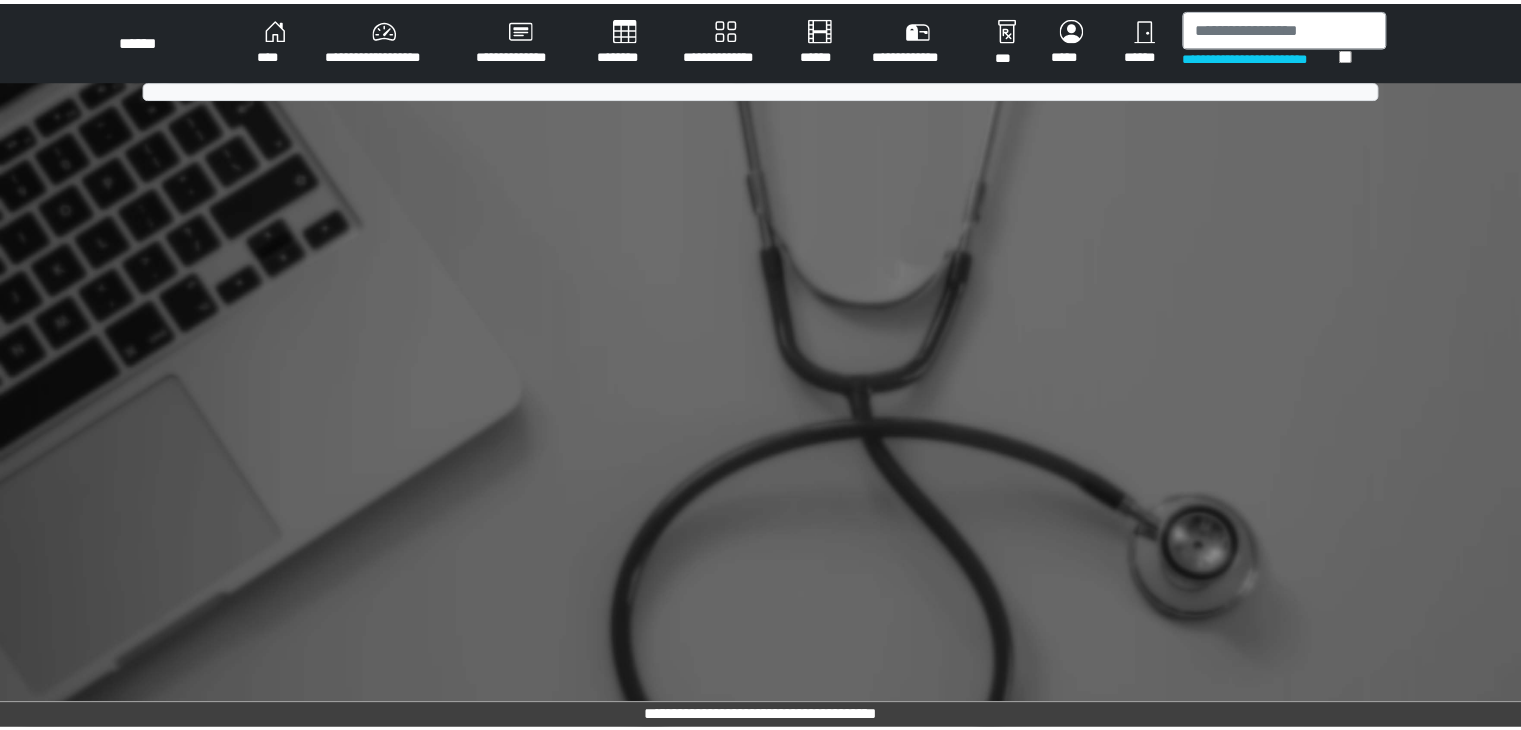 scroll, scrollTop: 0, scrollLeft: 0, axis: both 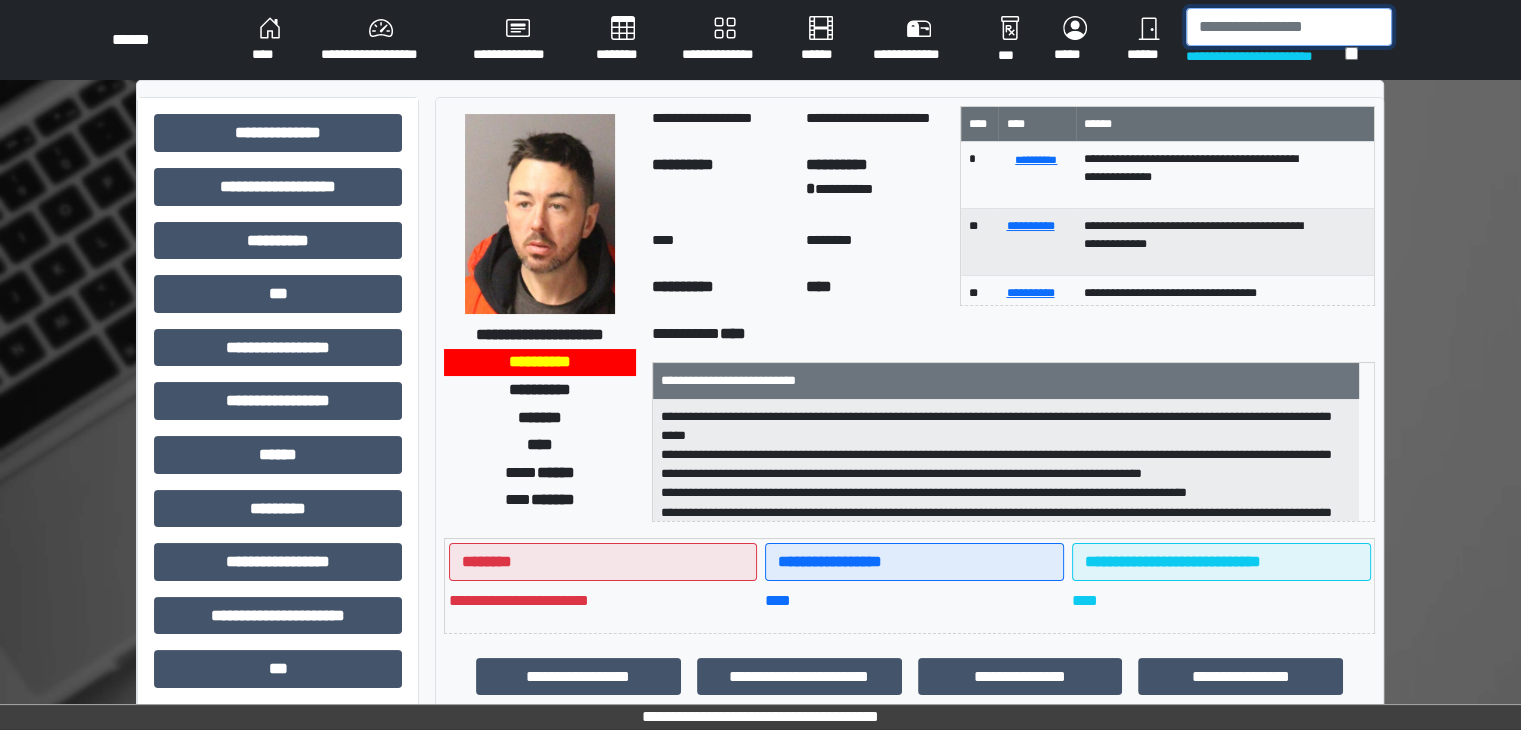 click at bounding box center [1289, 27] 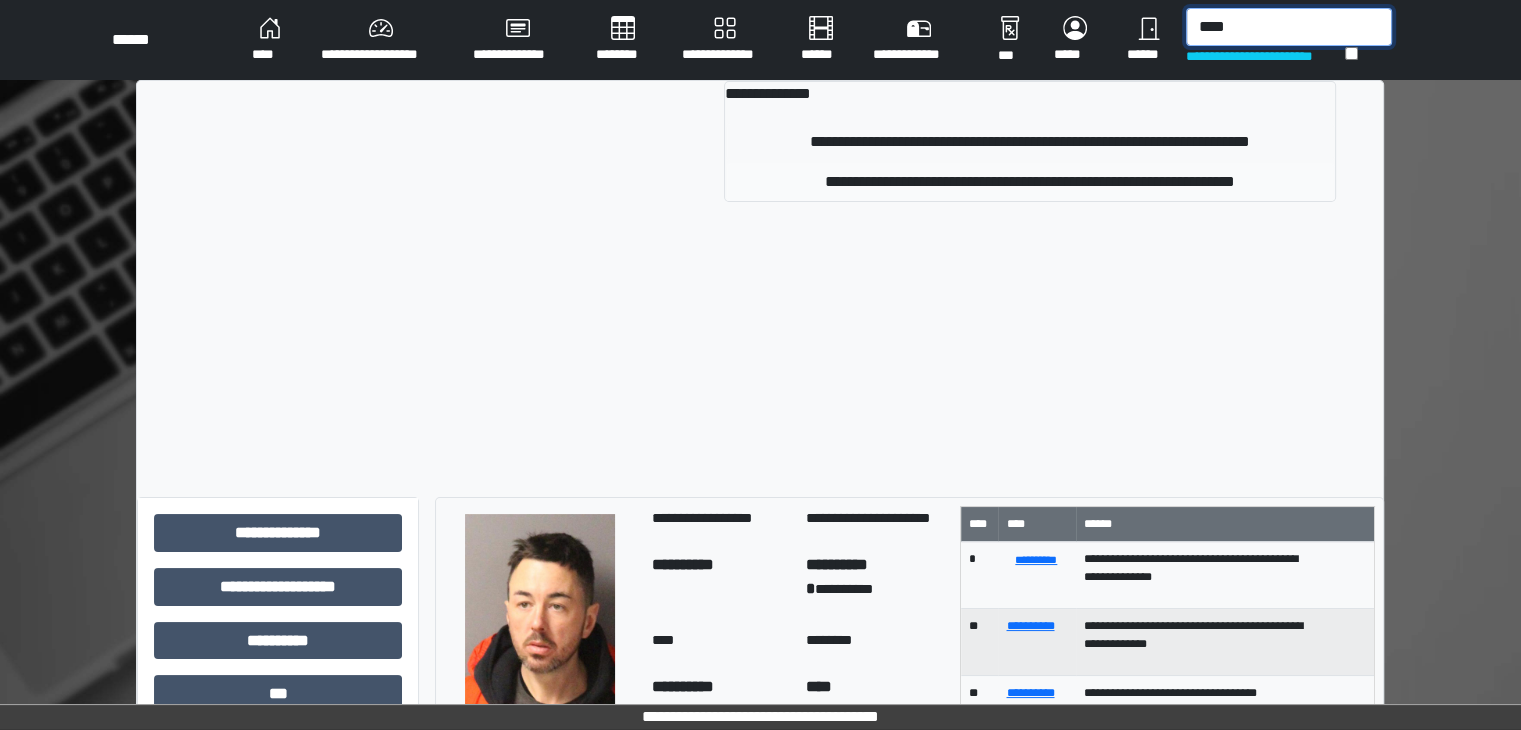 type on "****" 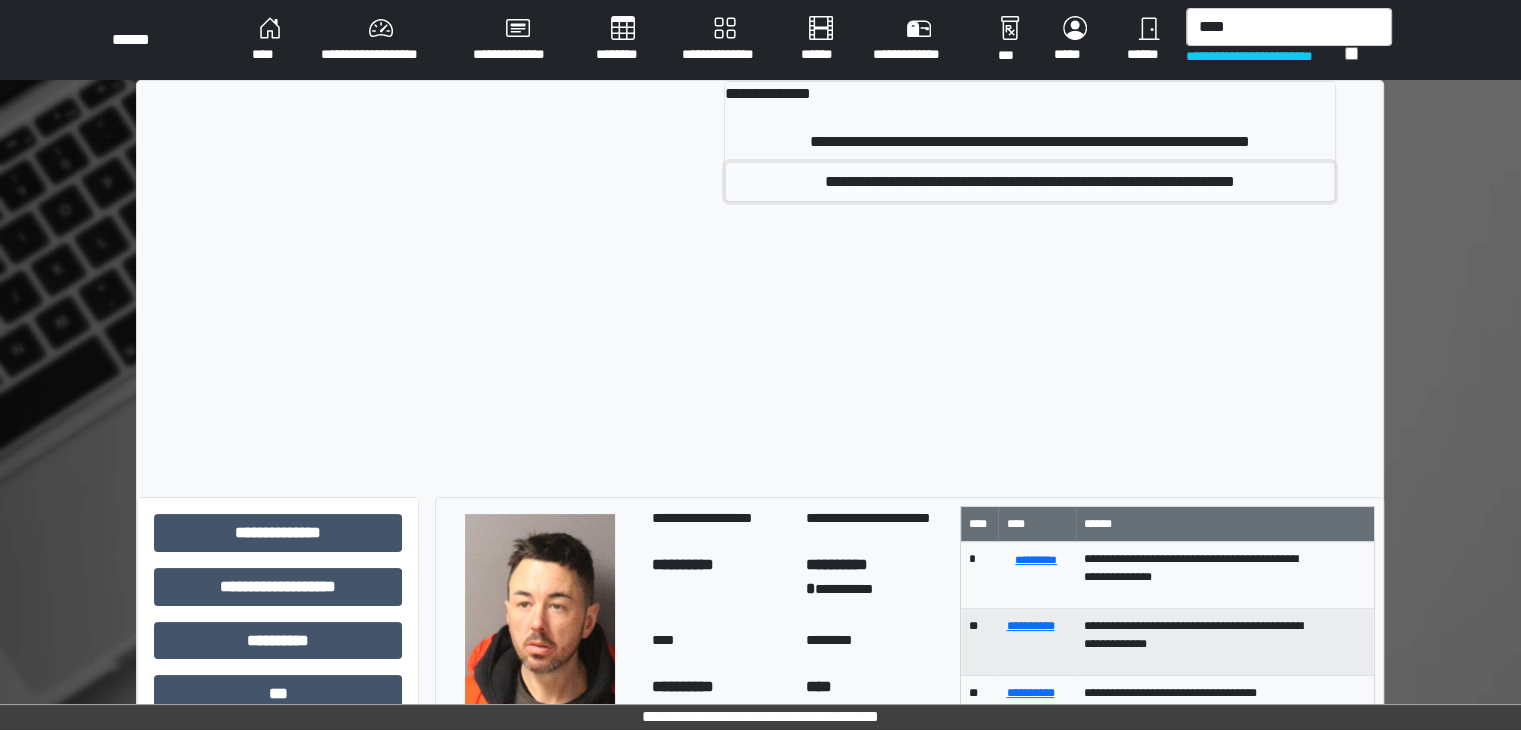 click on "**********" at bounding box center (1030, 182) 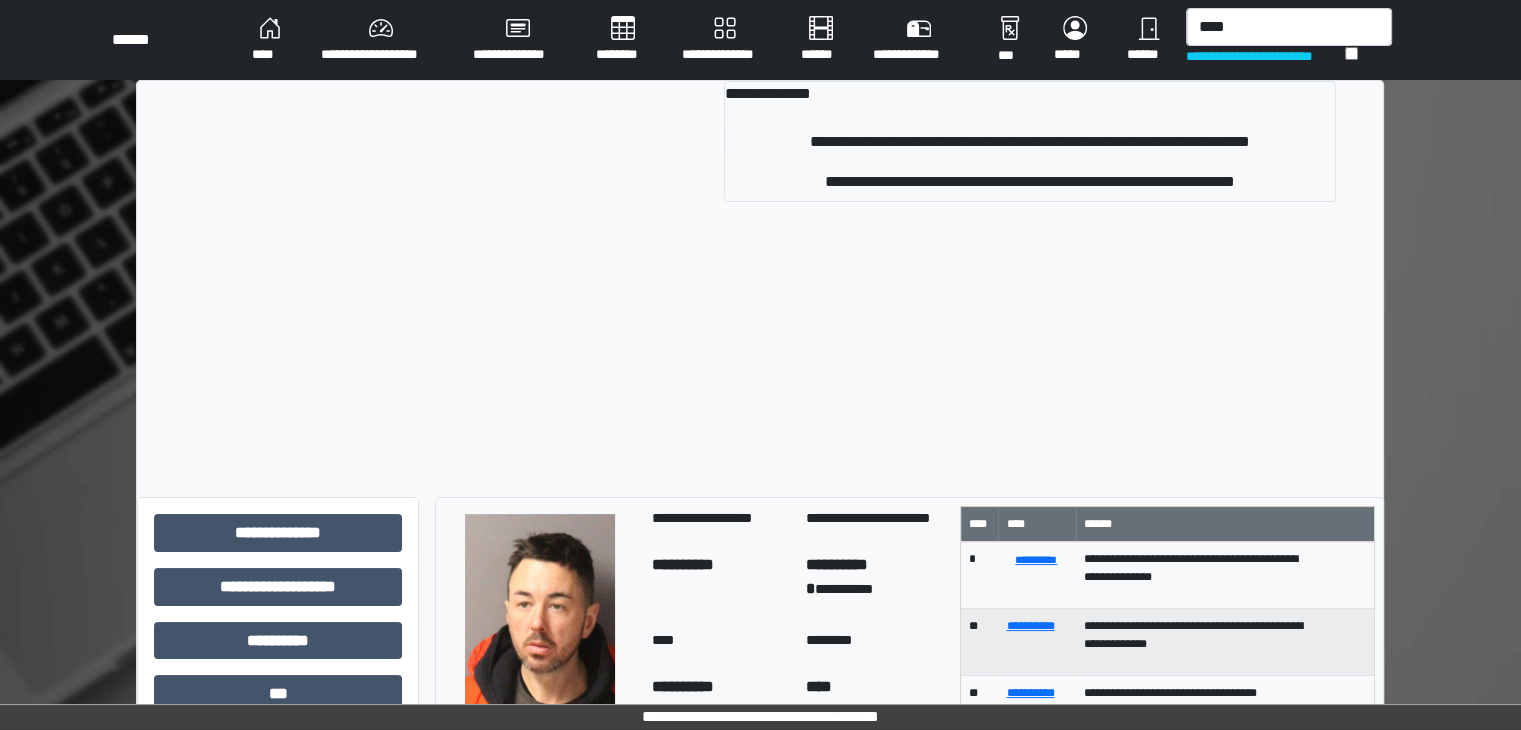 type 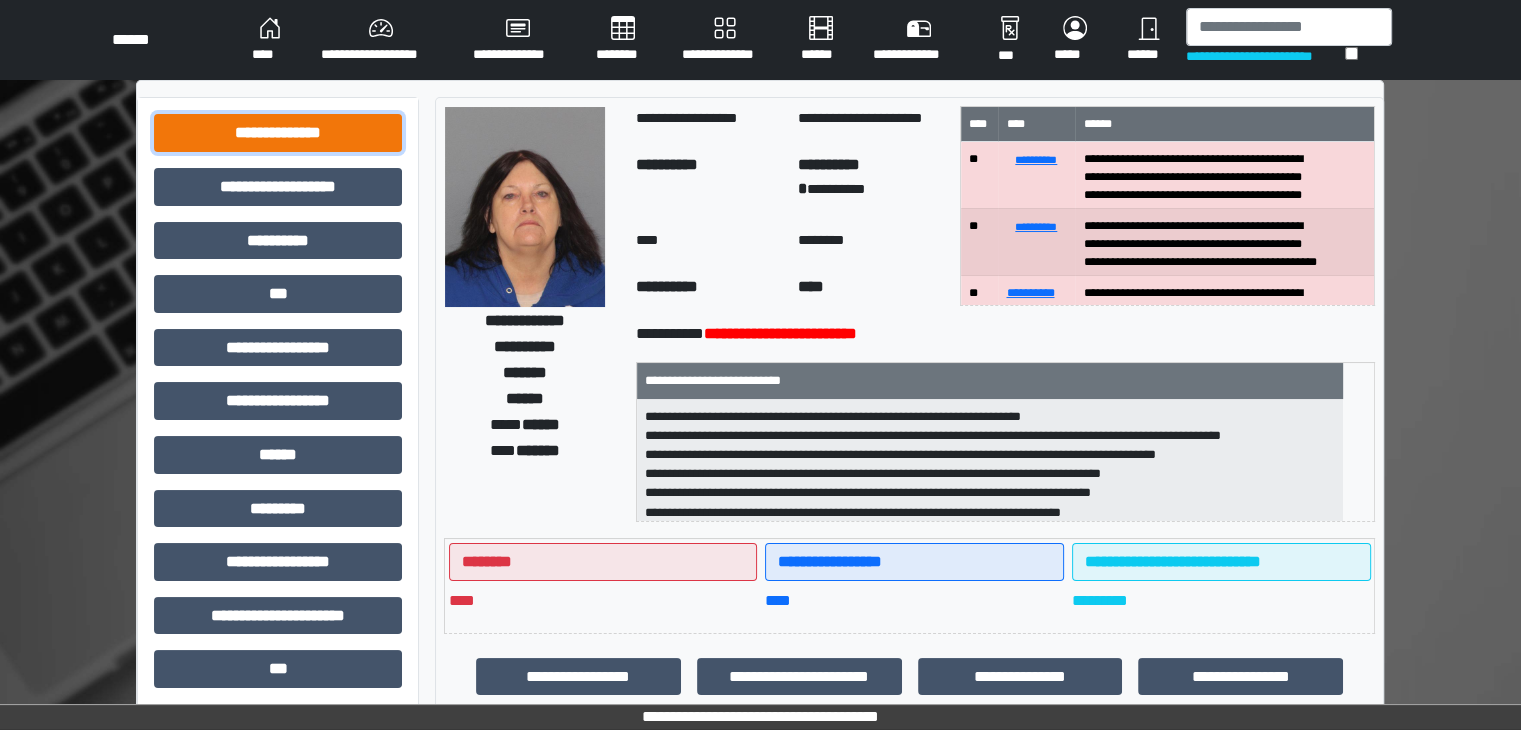 click on "**********" at bounding box center (278, 133) 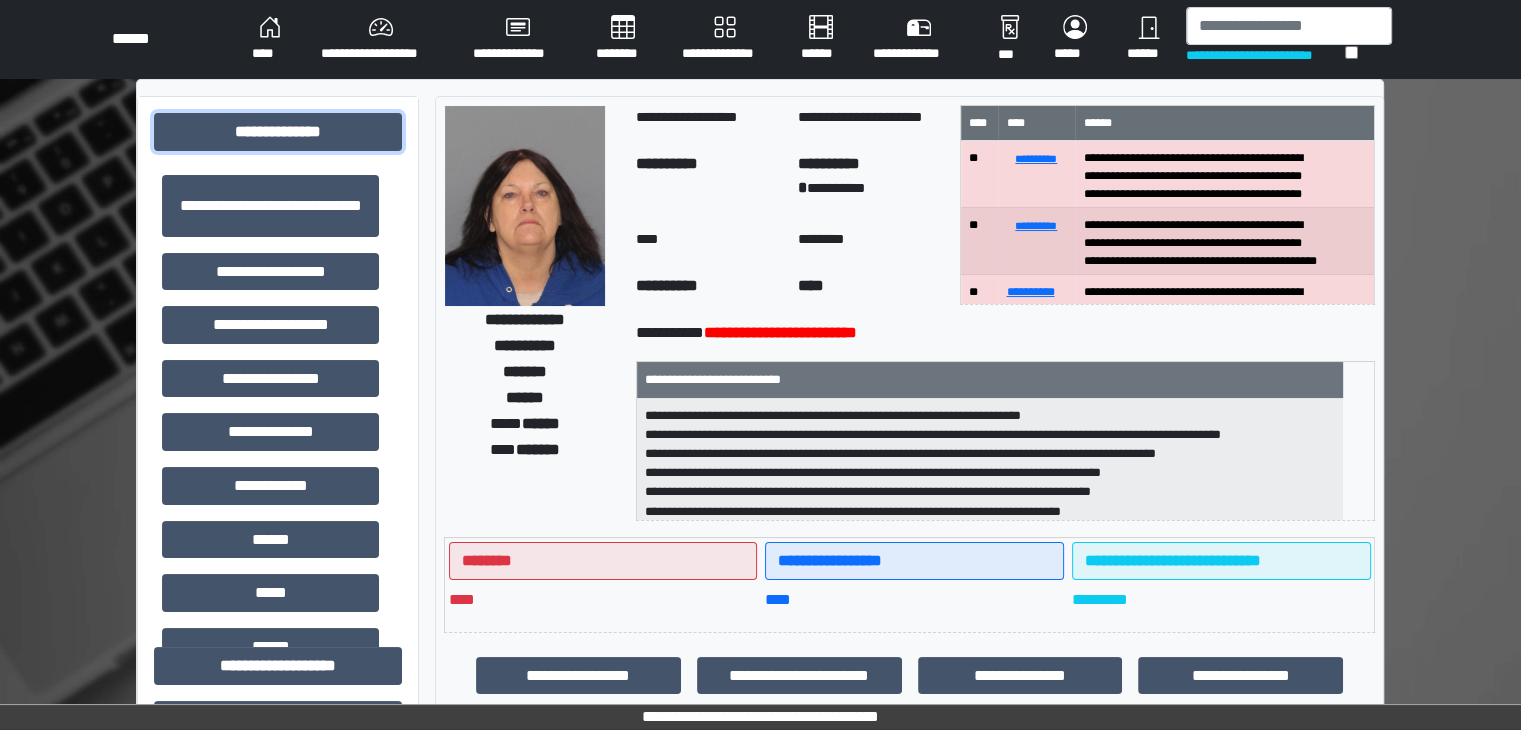 scroll, scrollTop: 0, scrollLeft: 0, axis: both 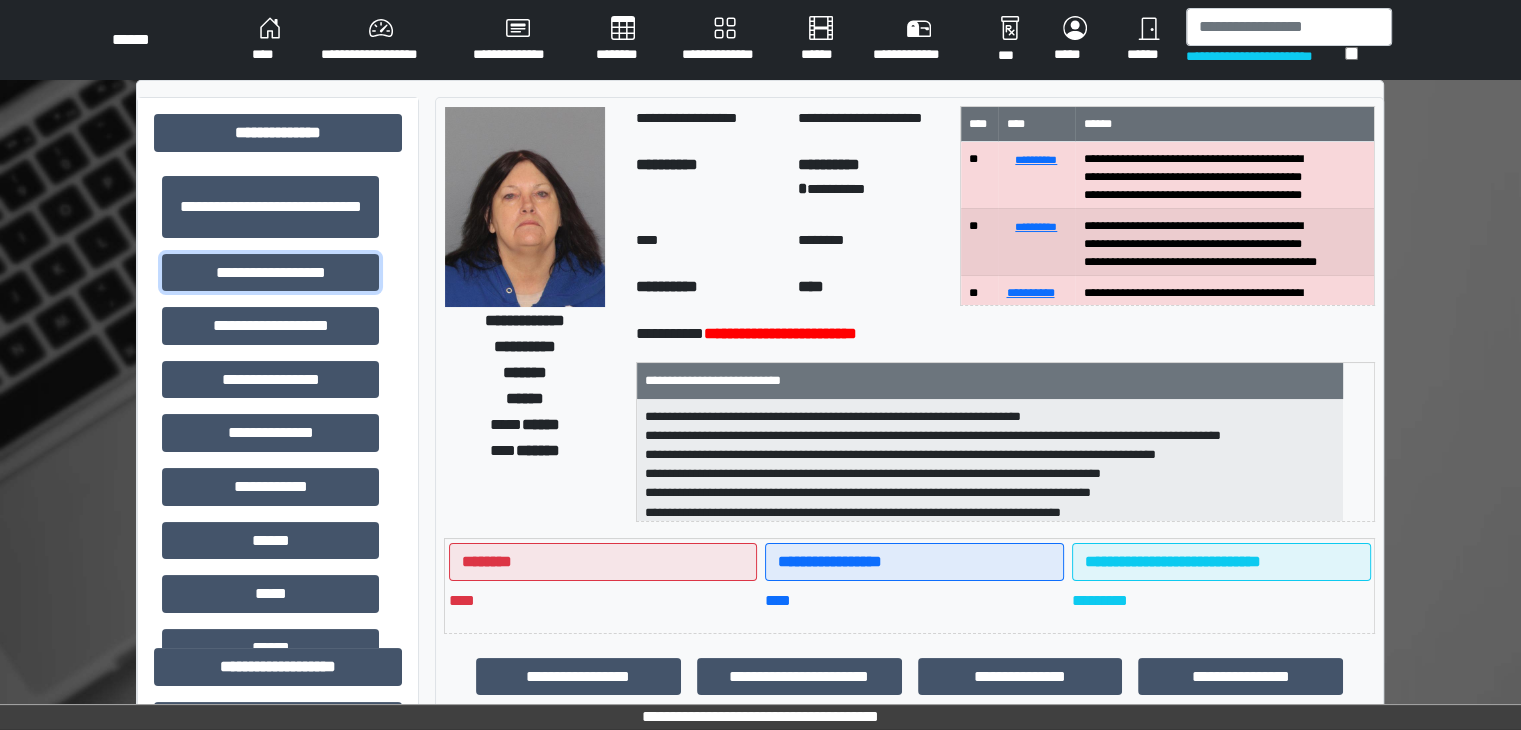 drag, startPoint x: 298, startPoint y: 284, endPoint x: 632, endPoint y: 434, distance: 366.1366 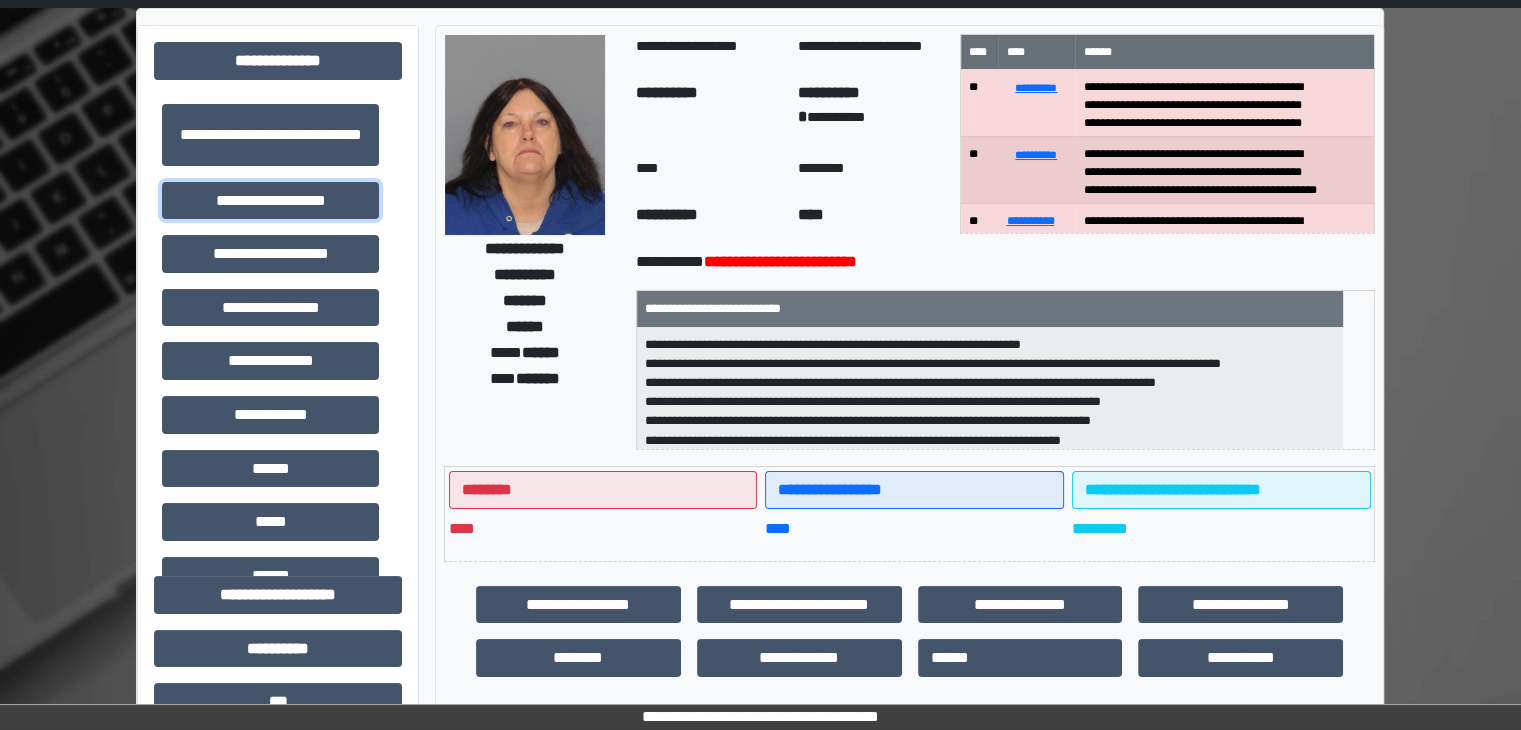 scroll, scrollTop: 500, scrollLeft: 0, axis: vertical 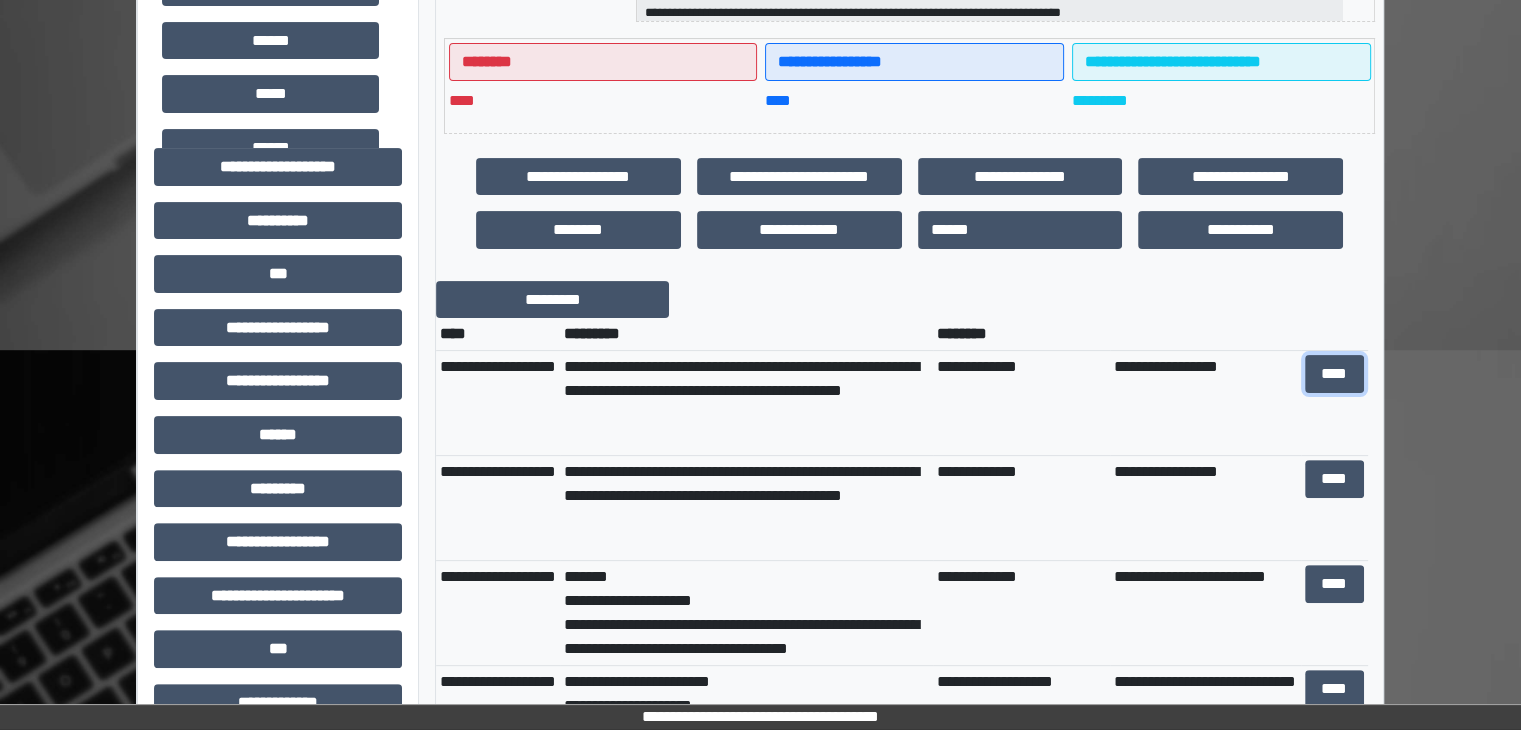 click on "****" at bounding box center (1334, 374) 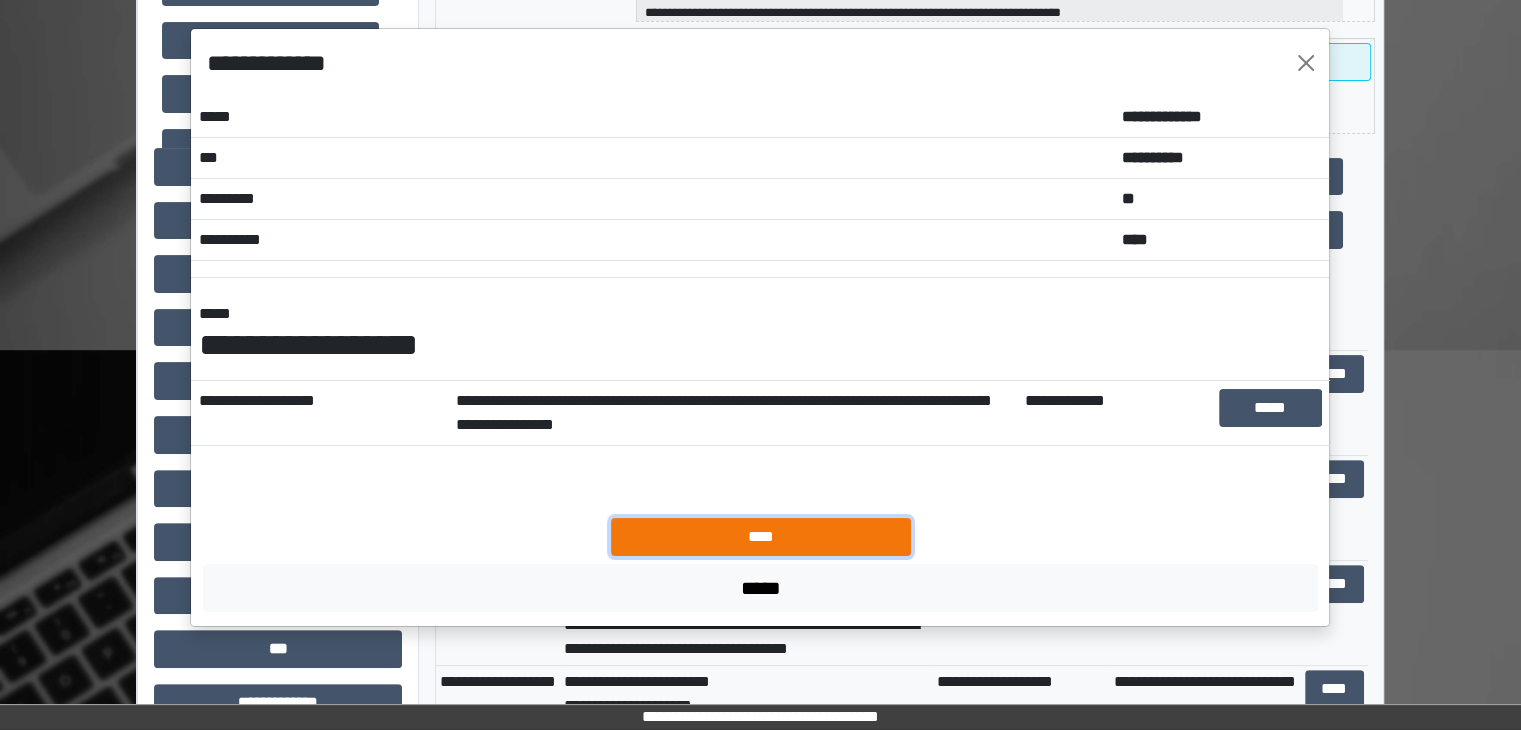 click on "****" at bounding box center (761, 537) 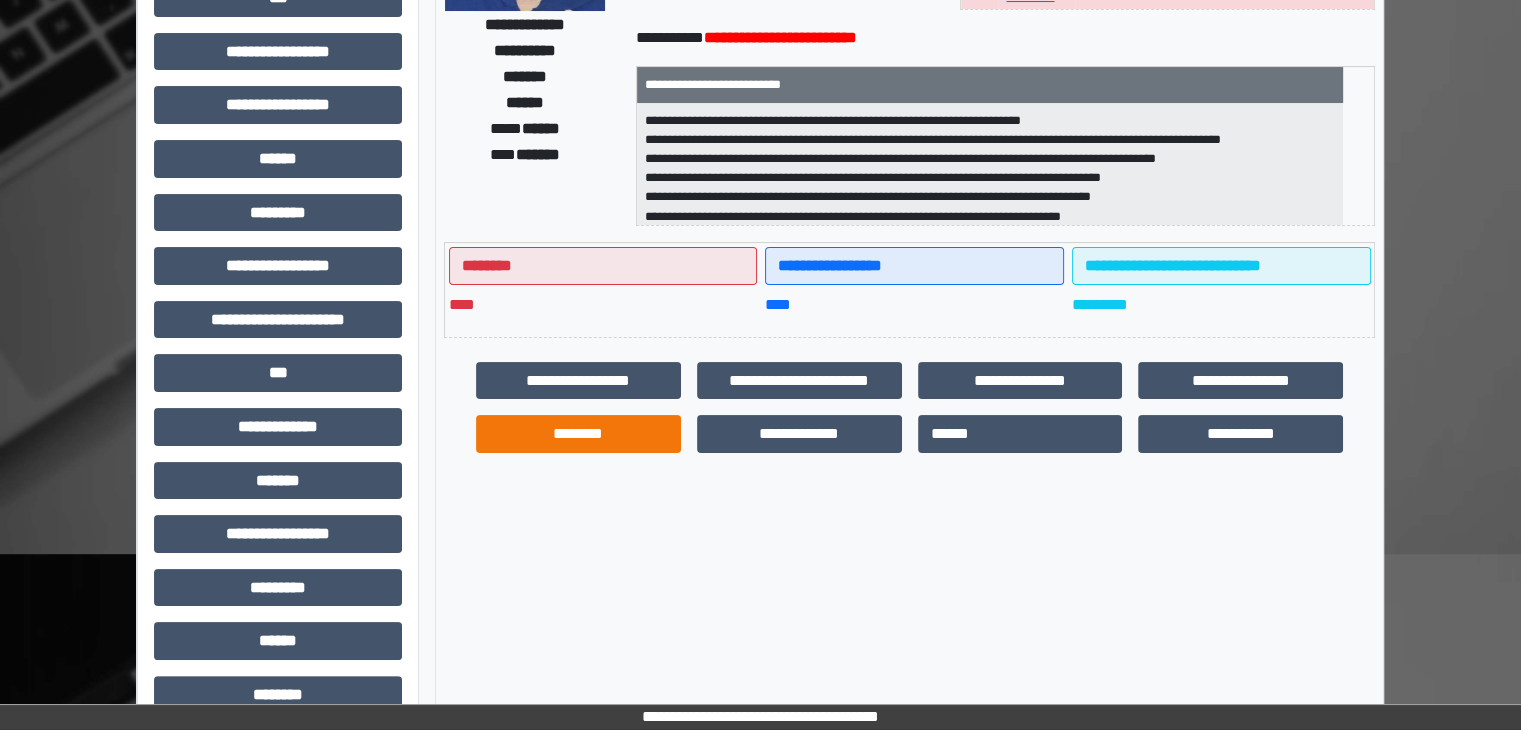 scroll, scrollTop: 300, scrollLeft: 0, axis: vertical 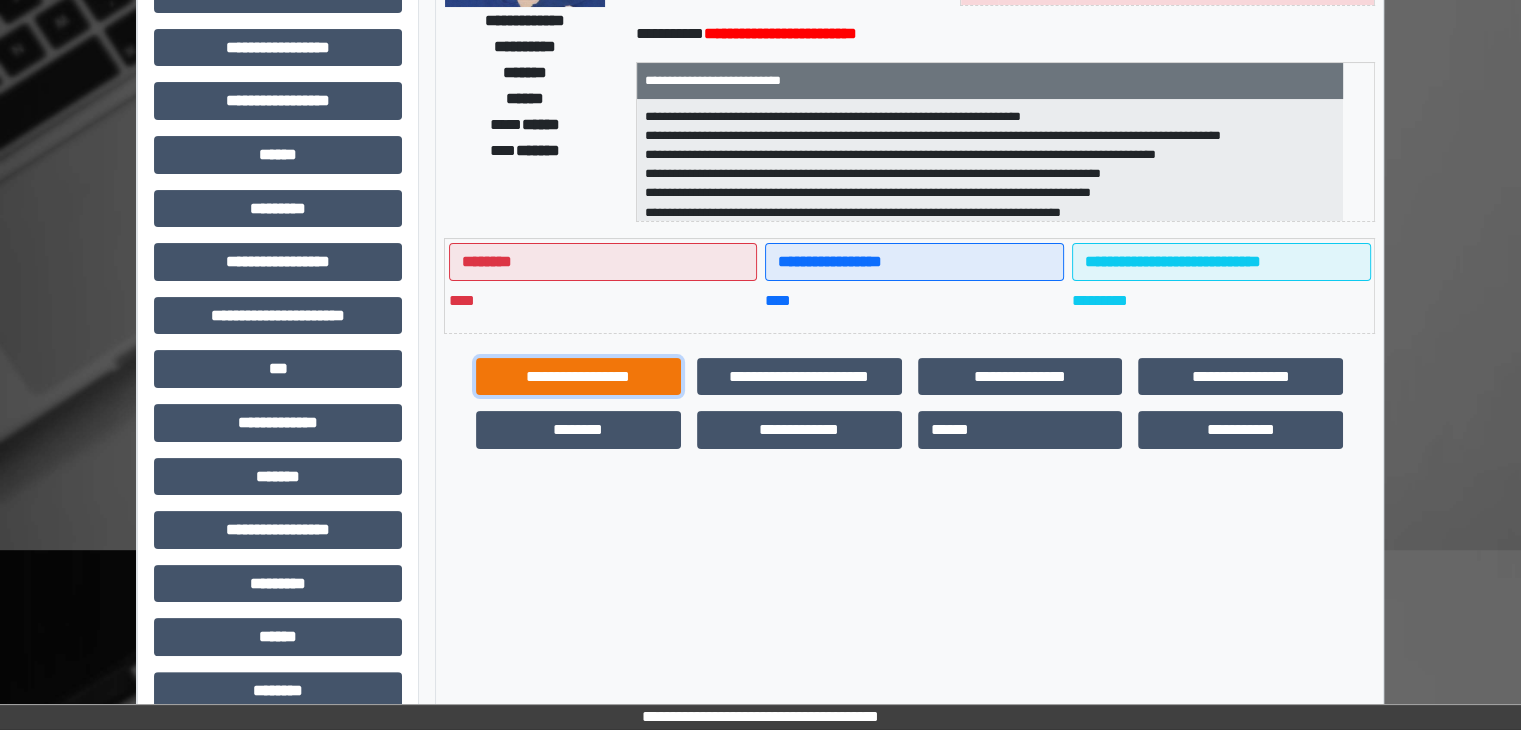 drag, startPoint x: 579, startPoint y: 368, endPoint x: 595, endPoint y: 374, distance: 17.088007 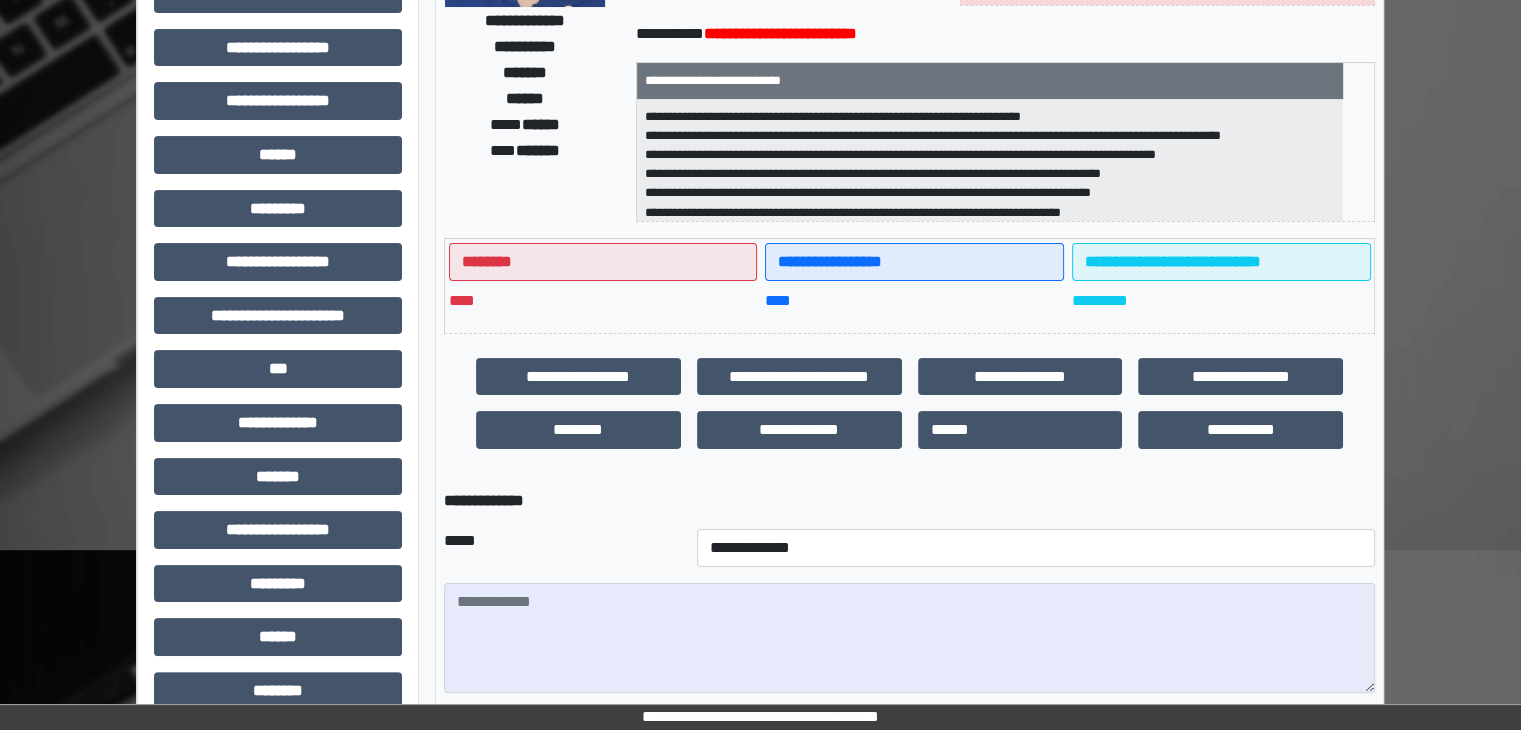 click on "**********" at bounding box center [1036, 548] 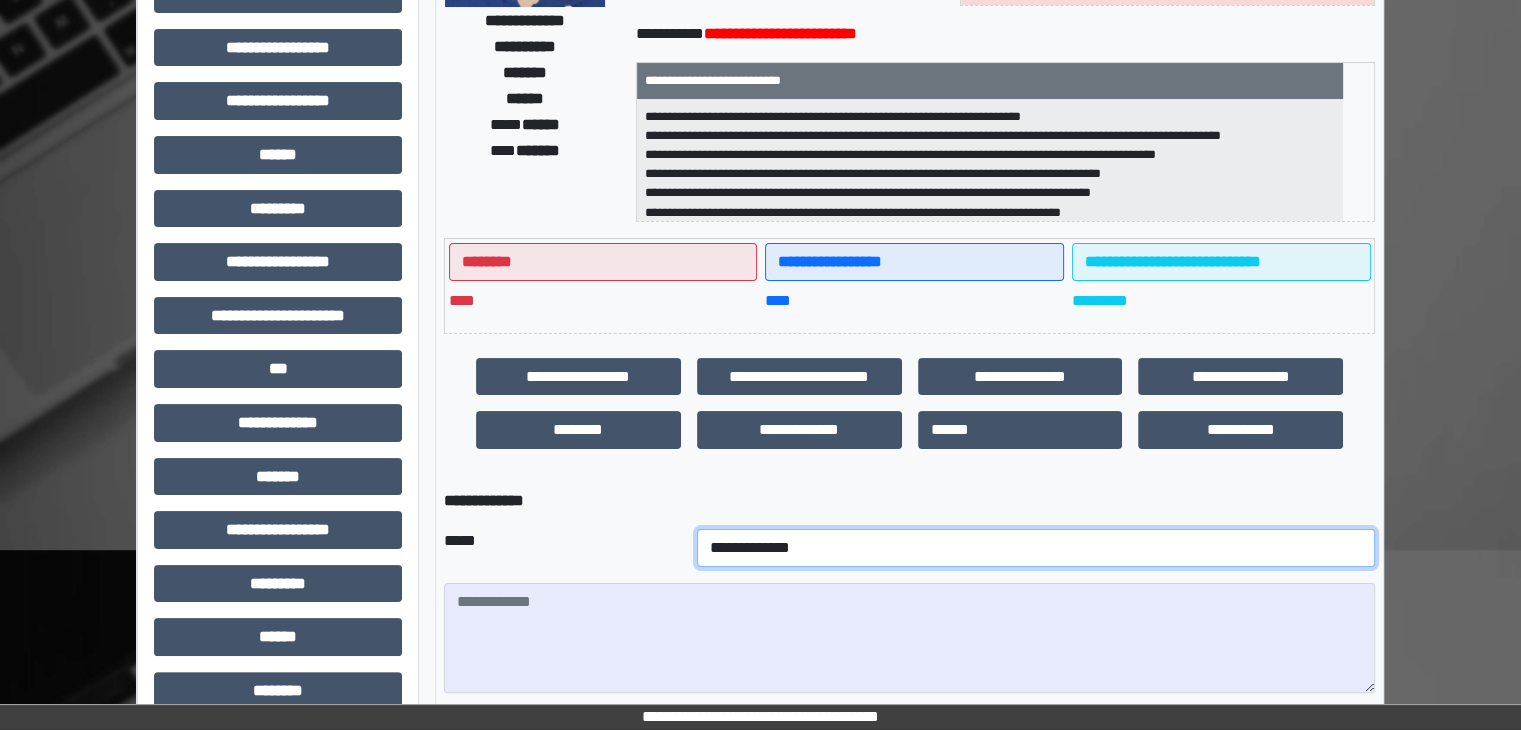 click on "**********" at bounding box center [1036, 548] 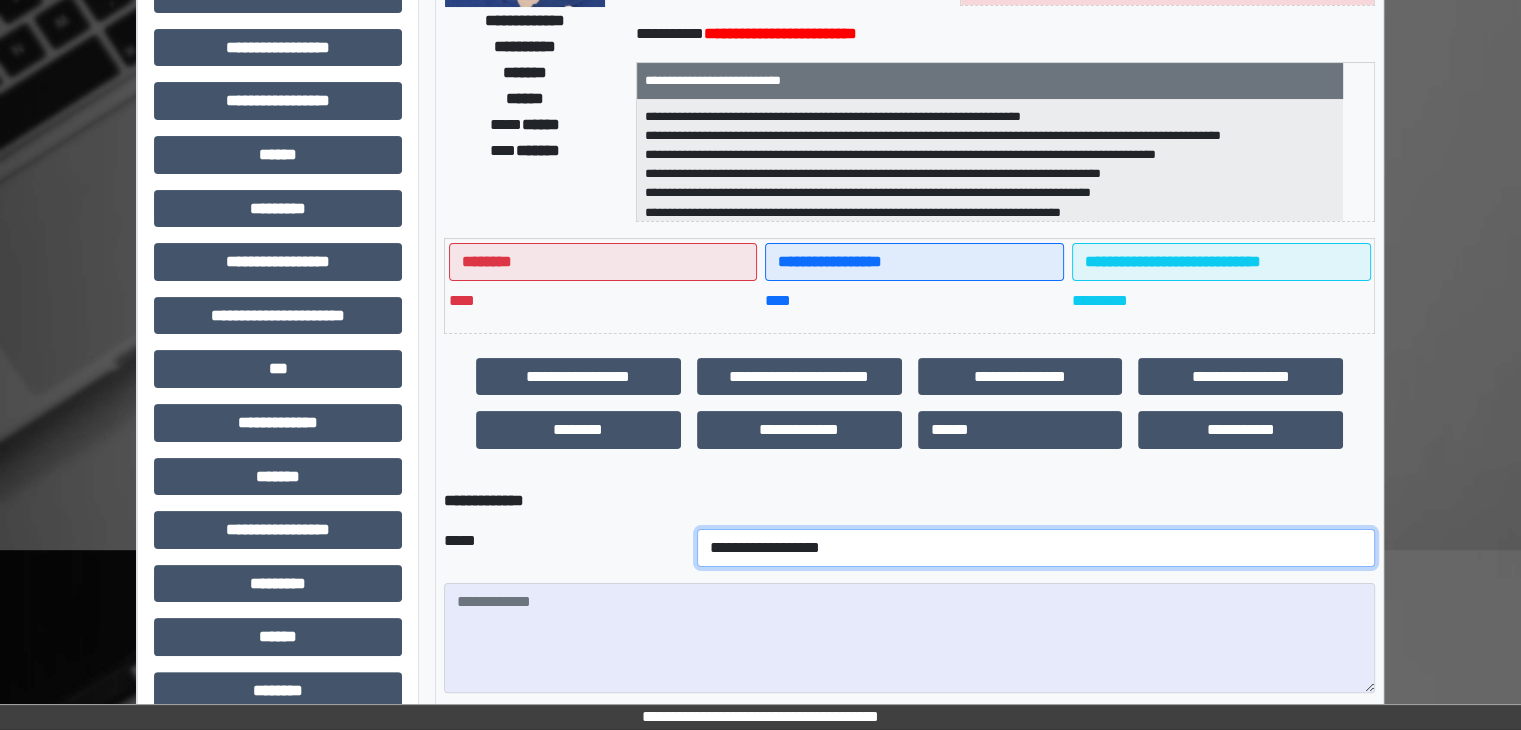 click on "**********" at bounding box center [1036, 548] 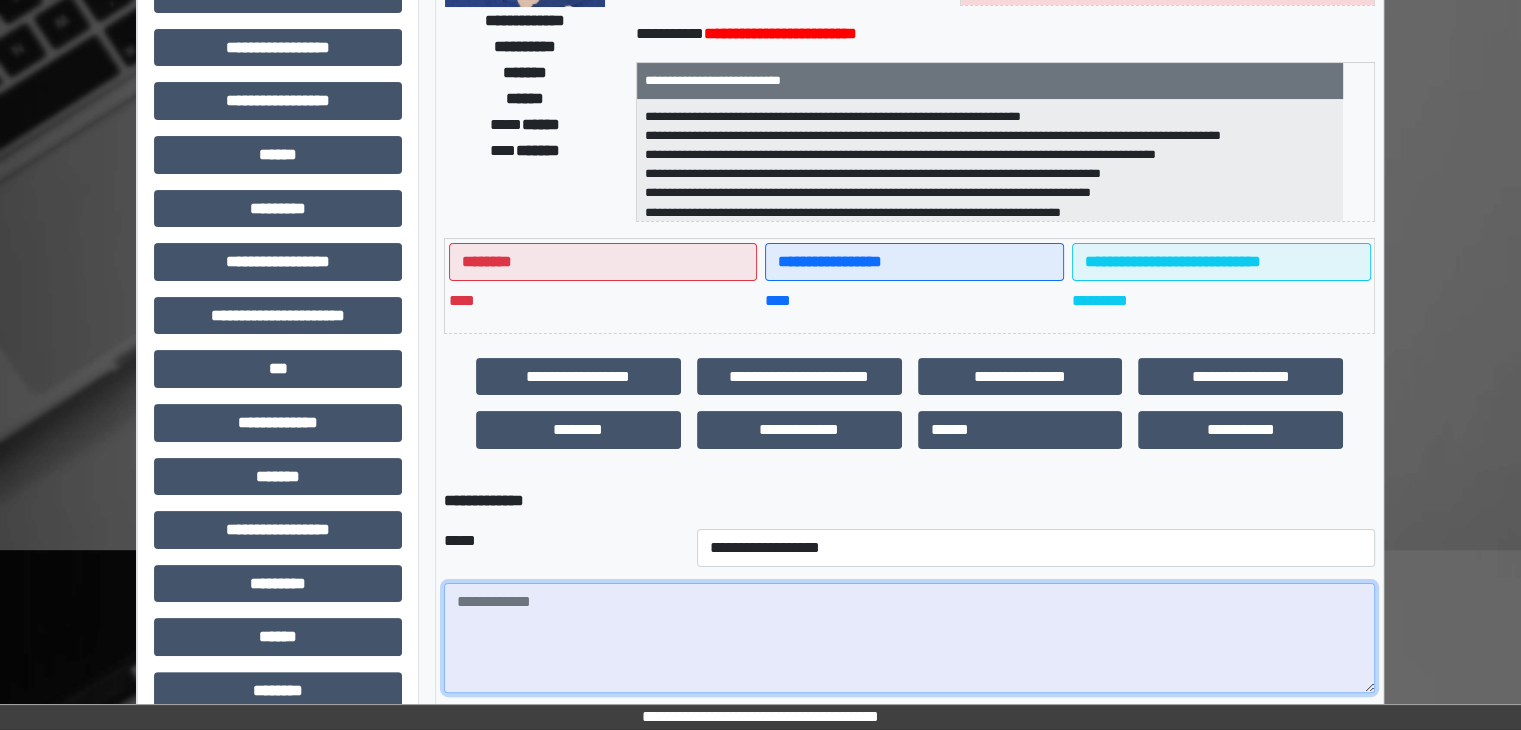 click at bounding box center [909, 638] 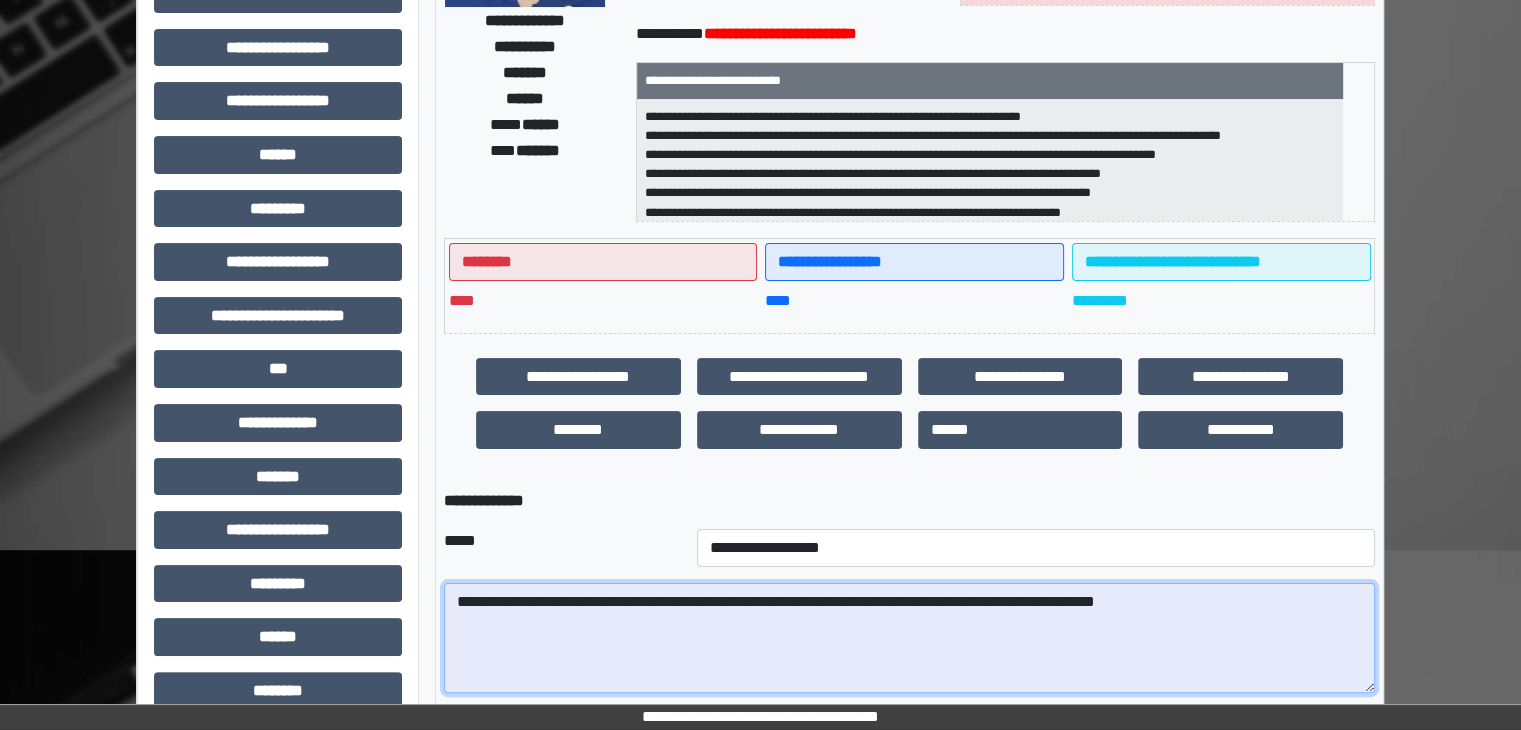 click on "**********" at bounding box center (909, 638) 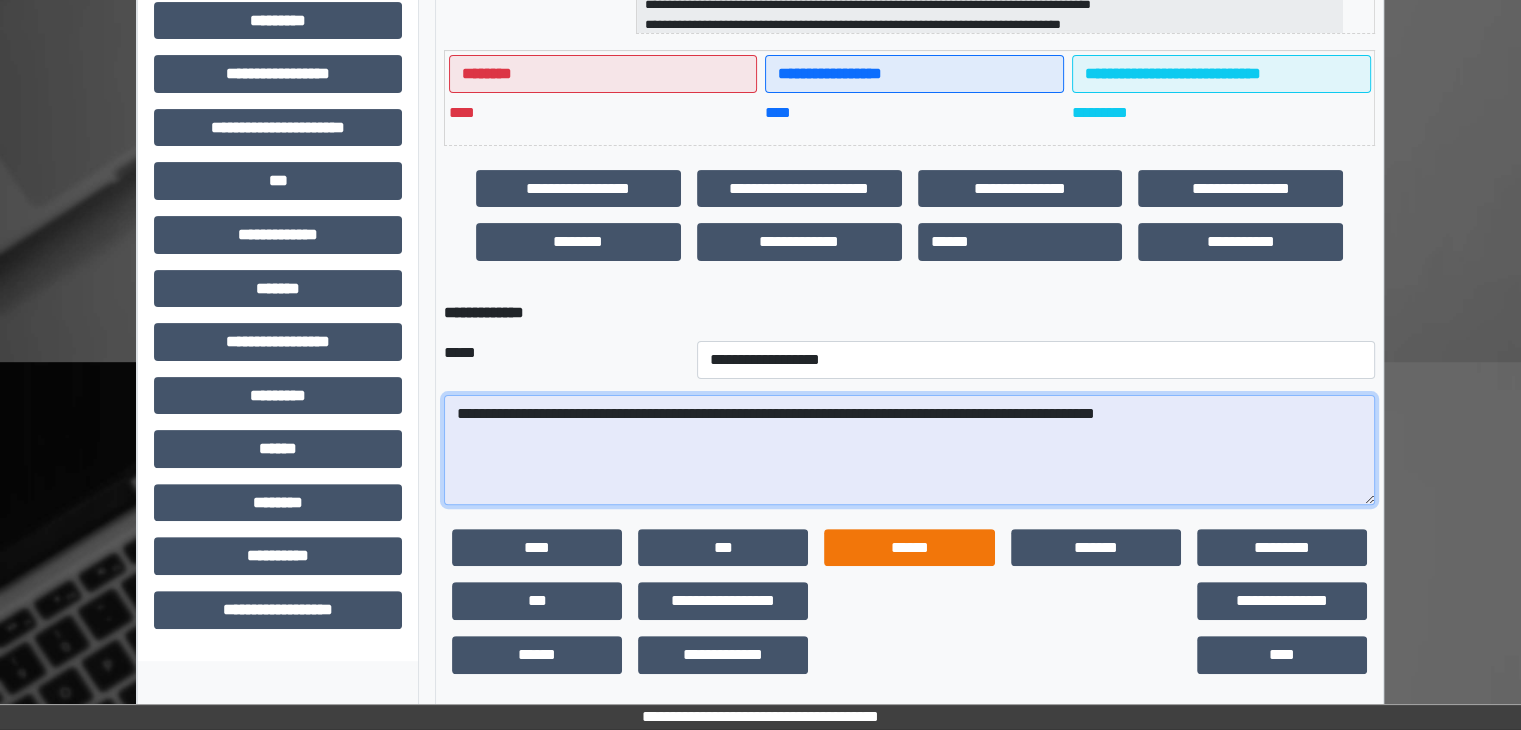 scroll, scrollTop: 496, scrollLeft: 0, axis: vertical 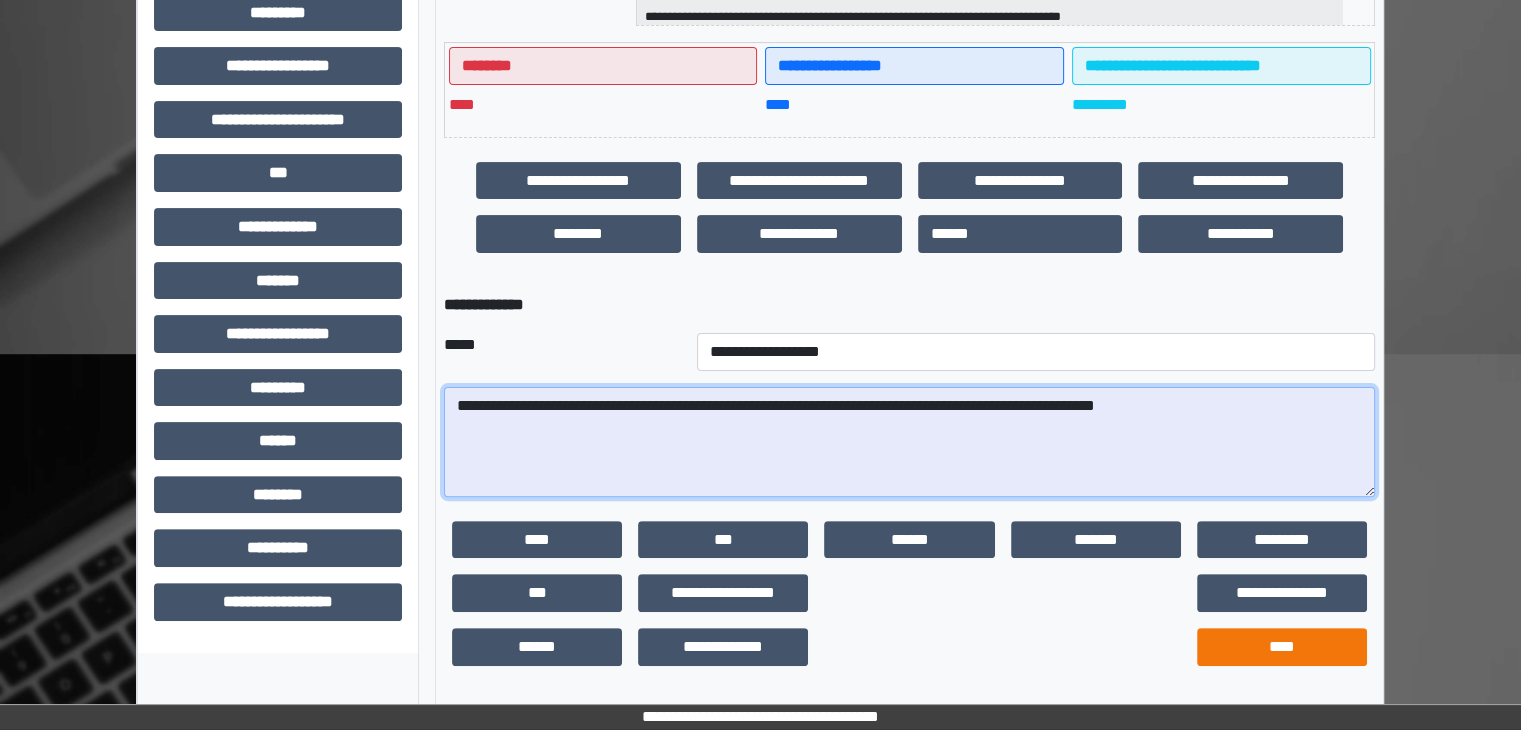 type on "**********" 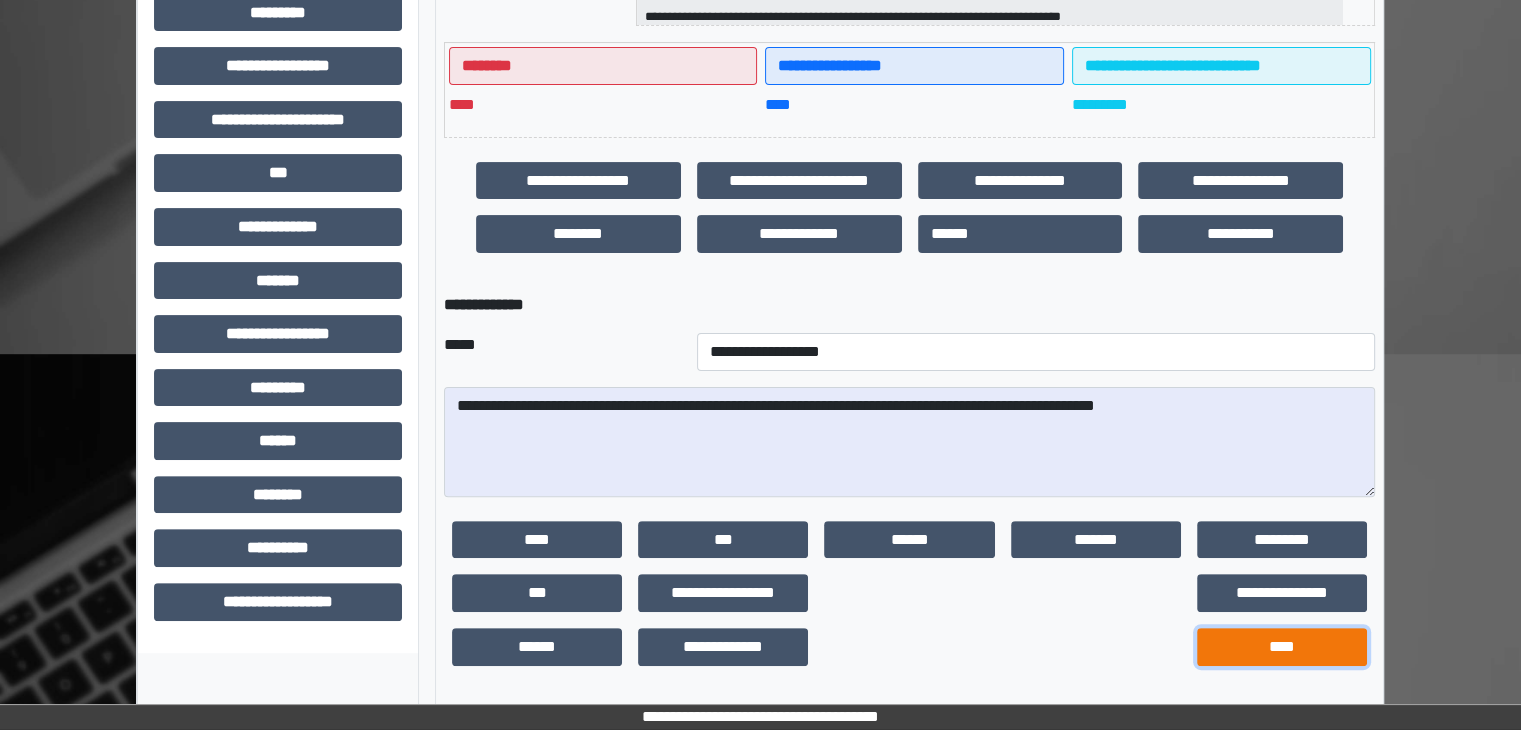 click on "****" at bounding box center (1282, 647) 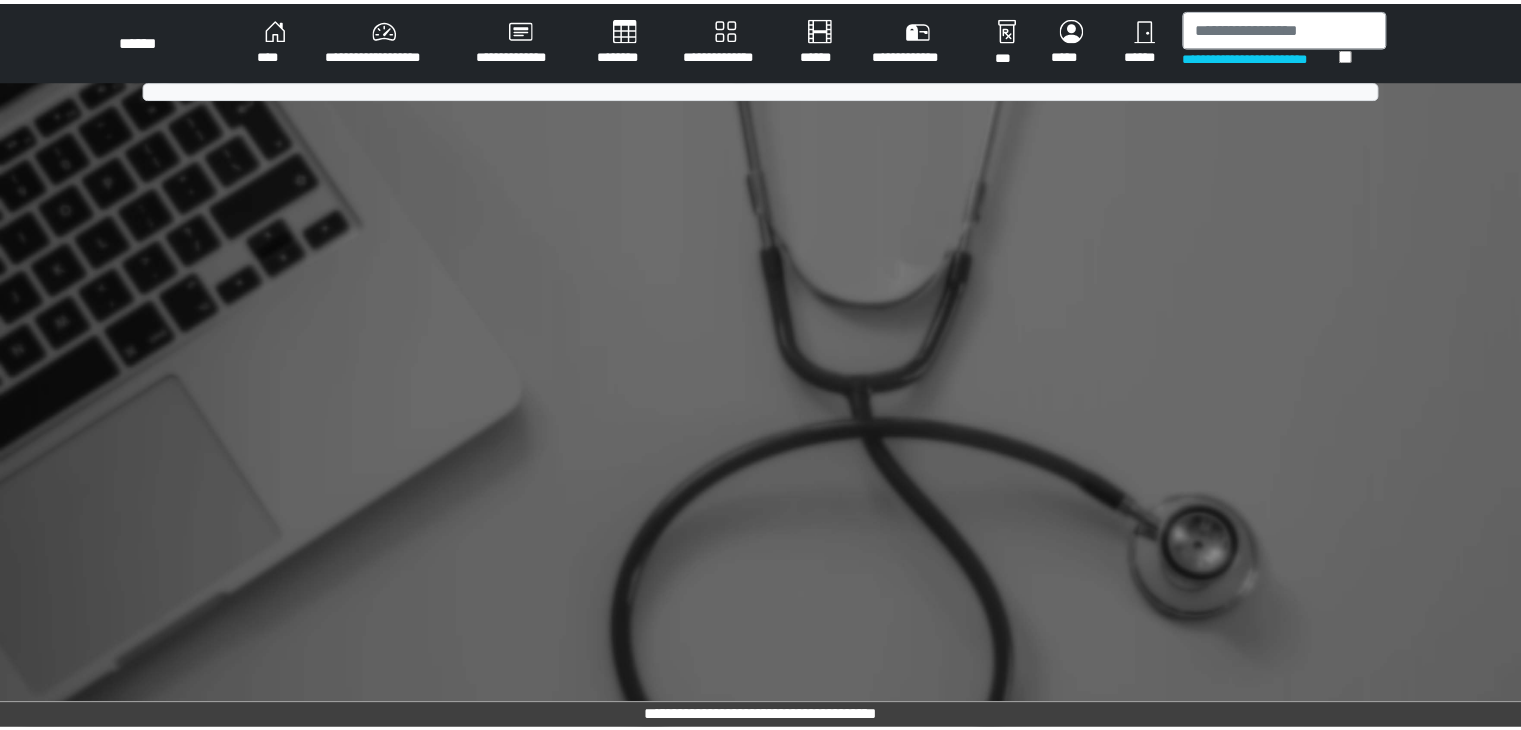 scroll, scrollTop: 0, scrollLeft: 0, axis: both 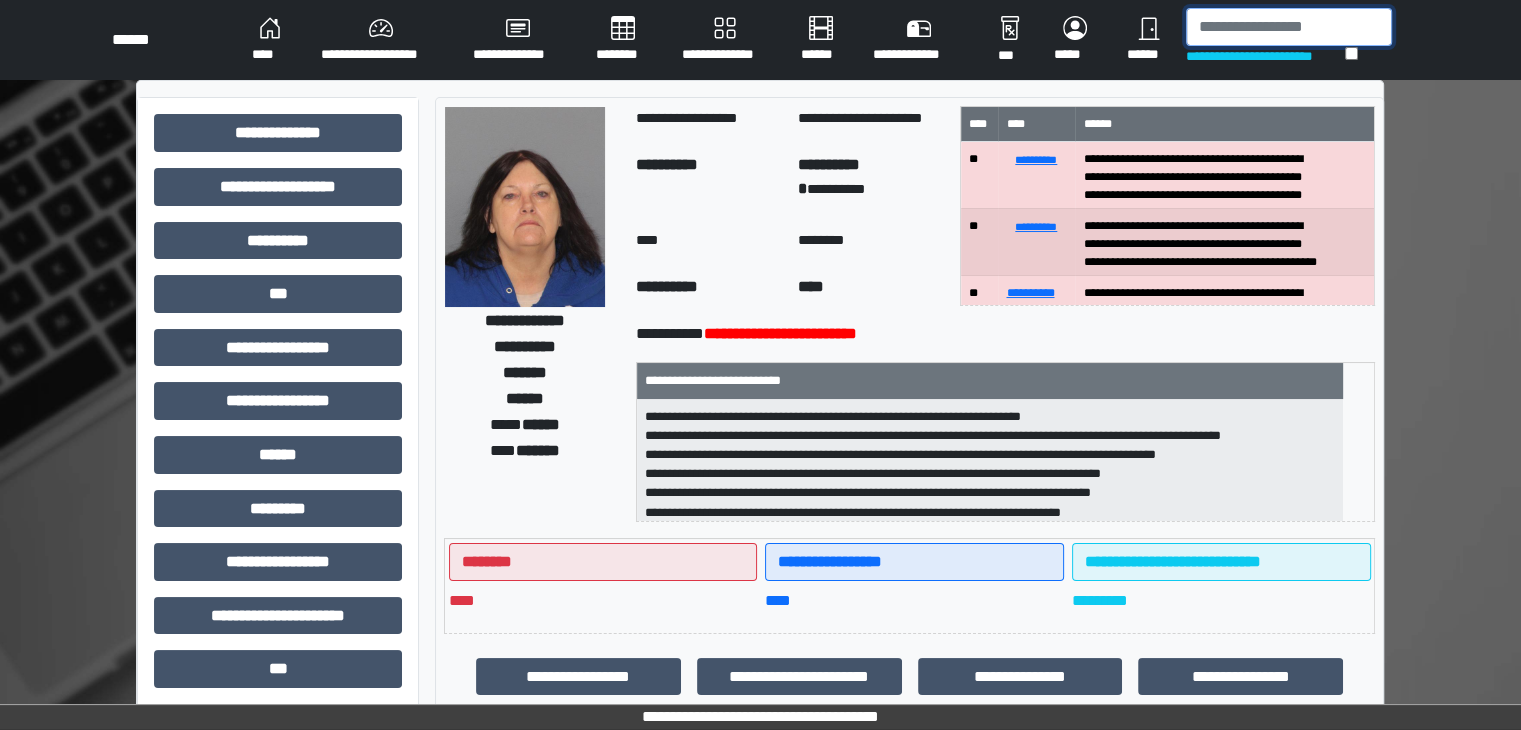 click at bounding box center (1289, 27) 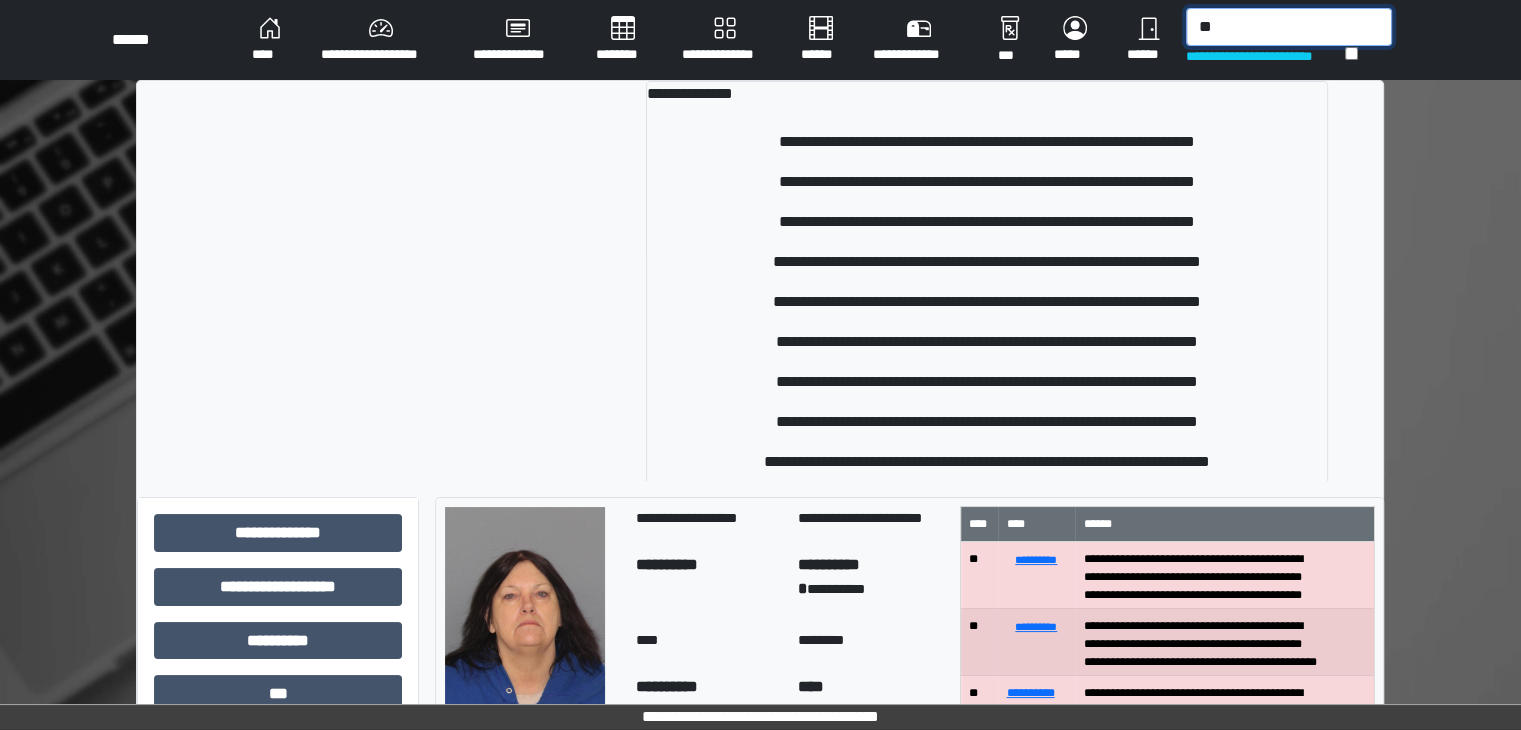 type on "*" 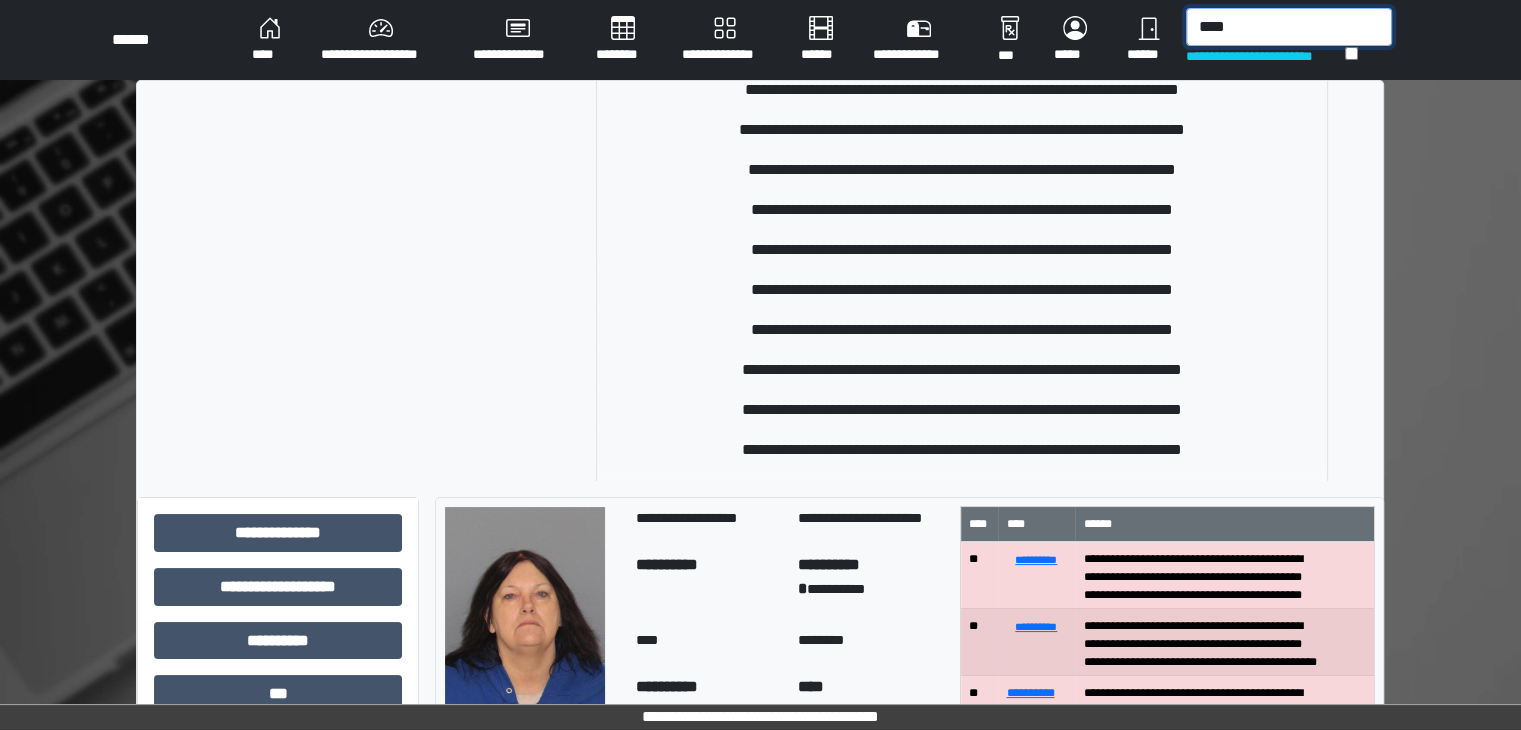 scroll, scrollTop: 900, scrollLeft: 0, axis: vertical 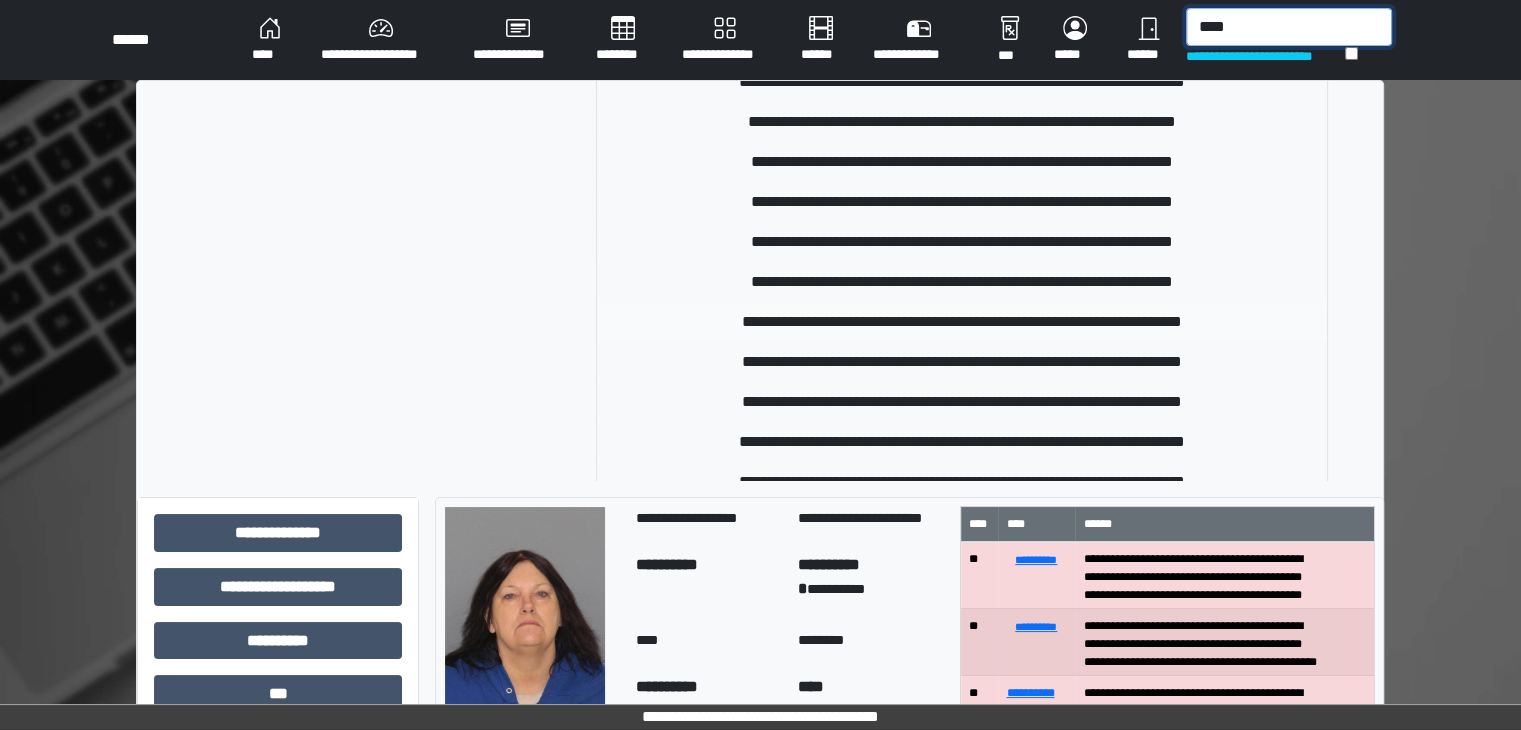 type on "****" 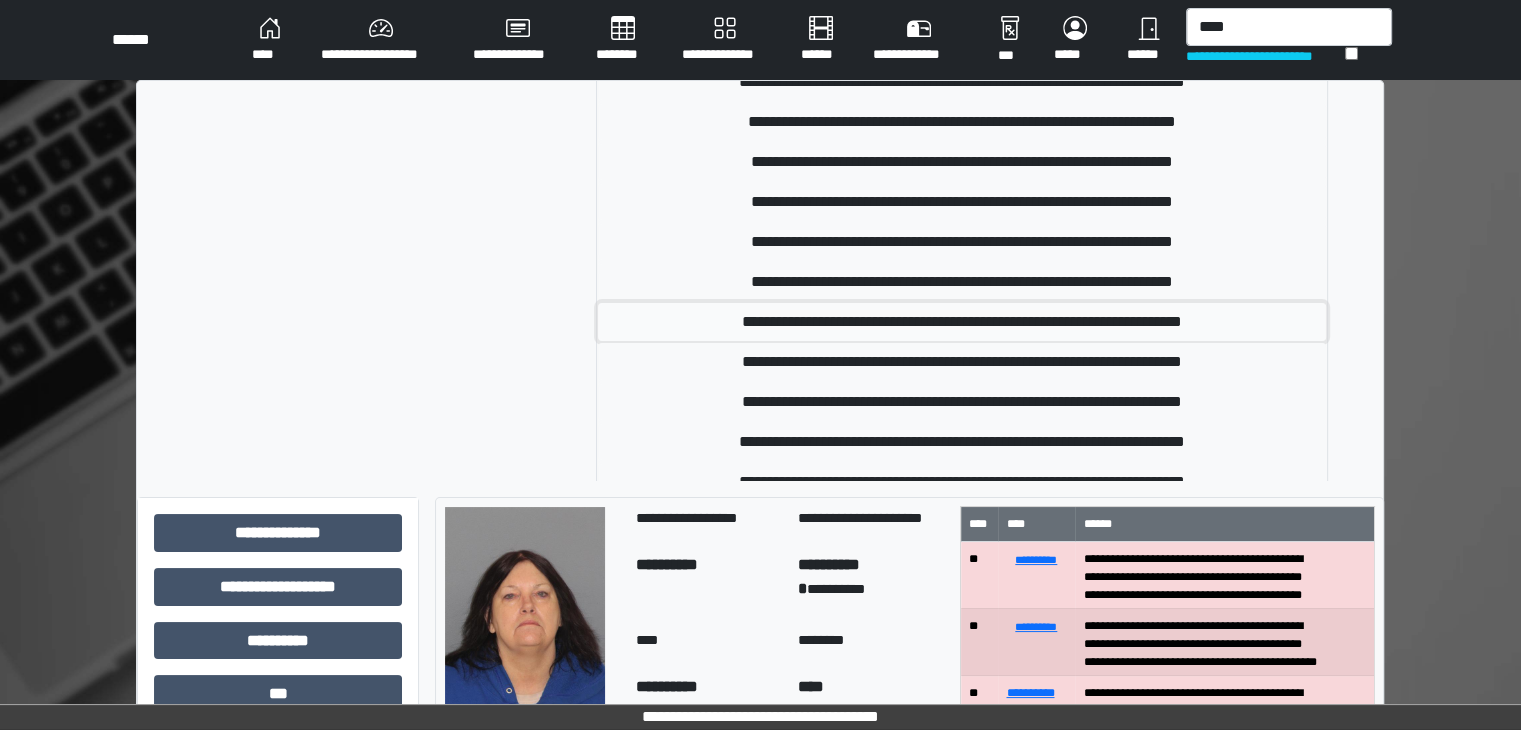 click on "**********" at bounding box center (962, 322) 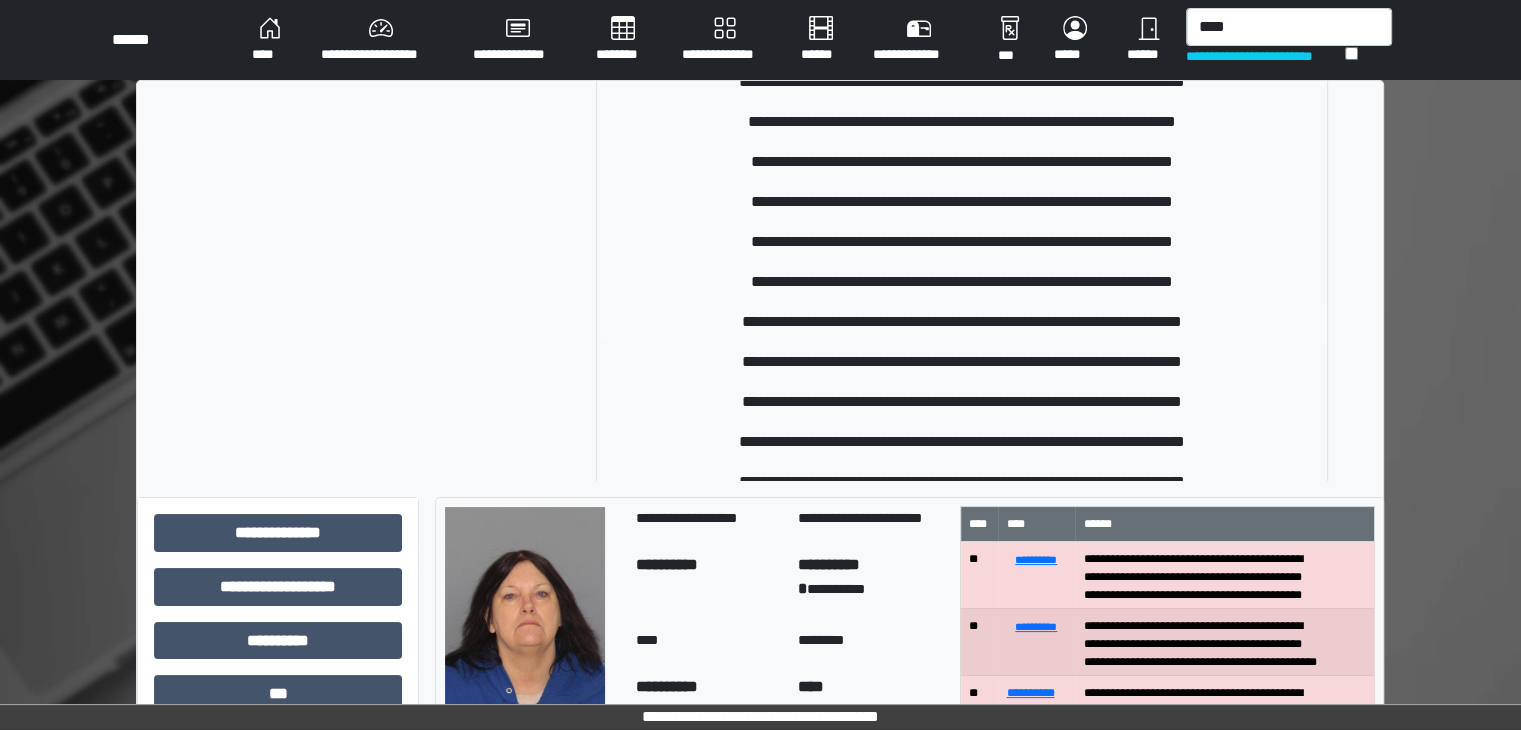type 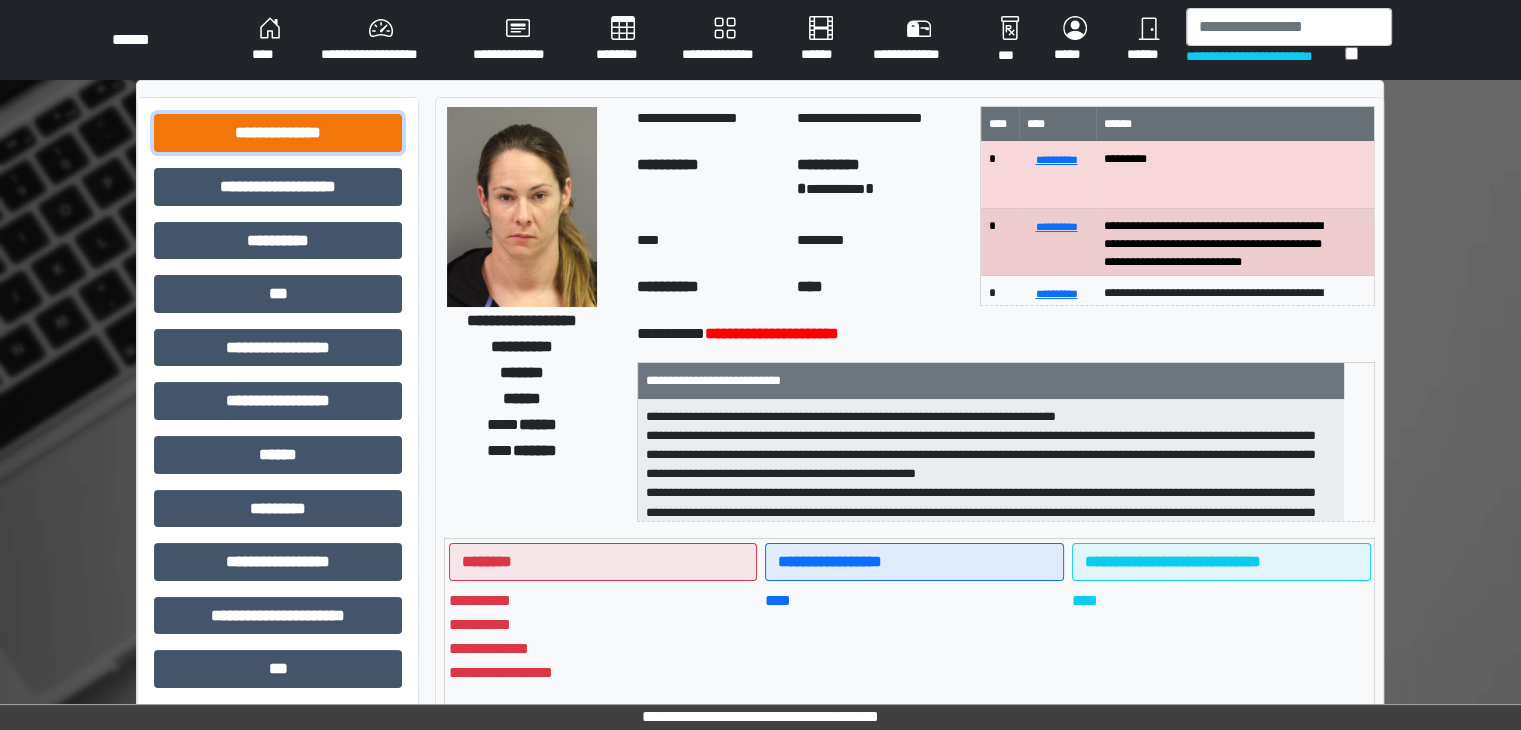 click on "**********" at bounding box center (278, 133) 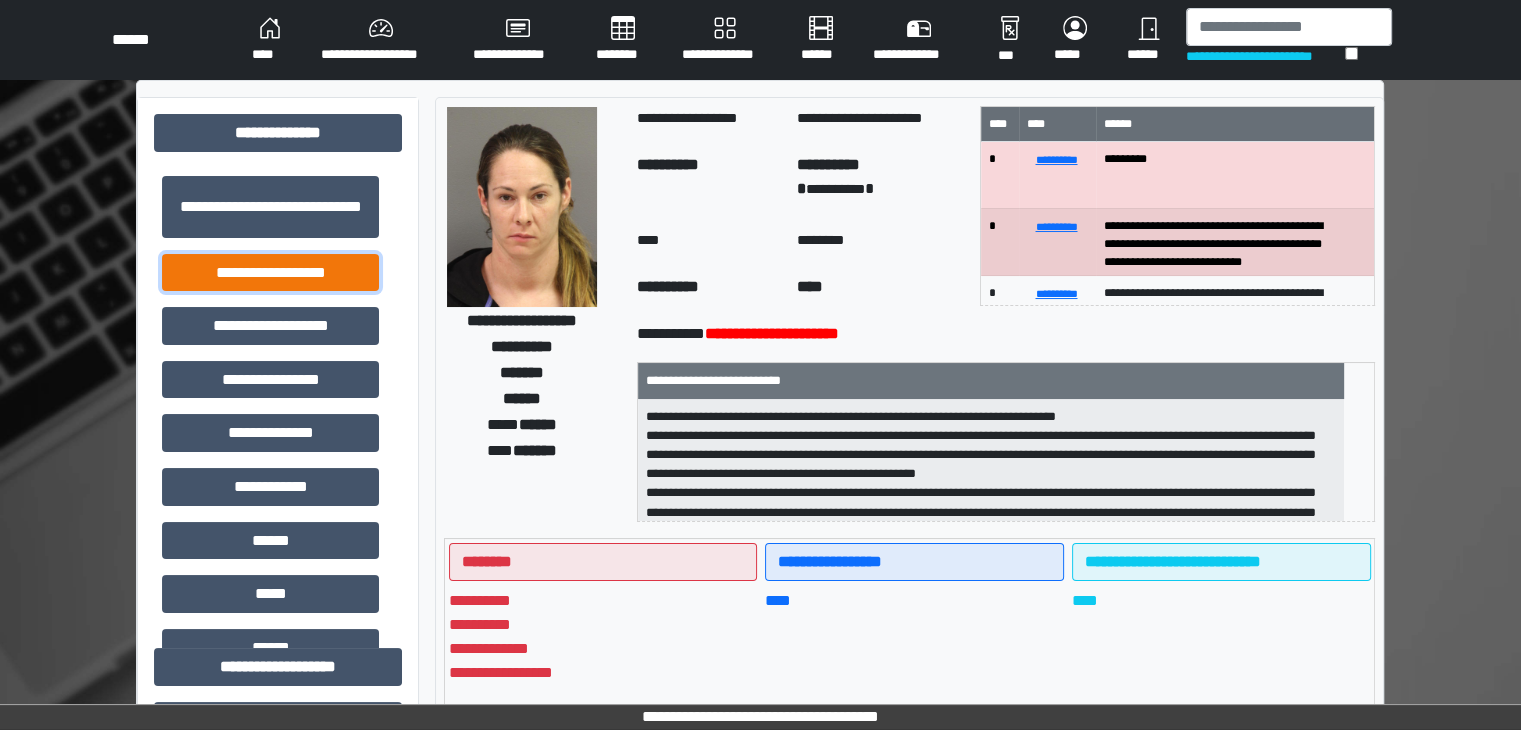 click on "**********" at bounding box center [270, 273] 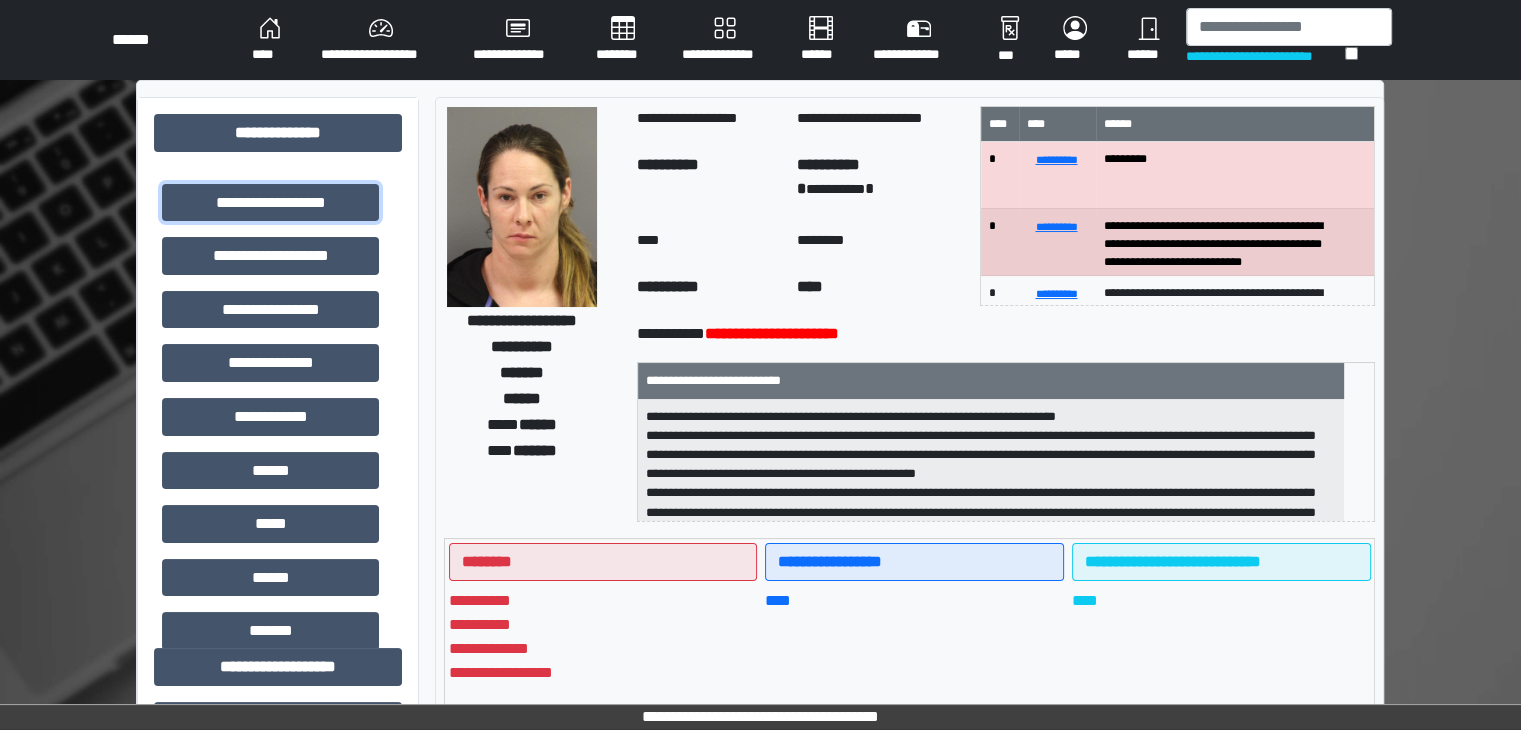 scroll, scrollTop: 0, scrollLeft: 0, axis: both 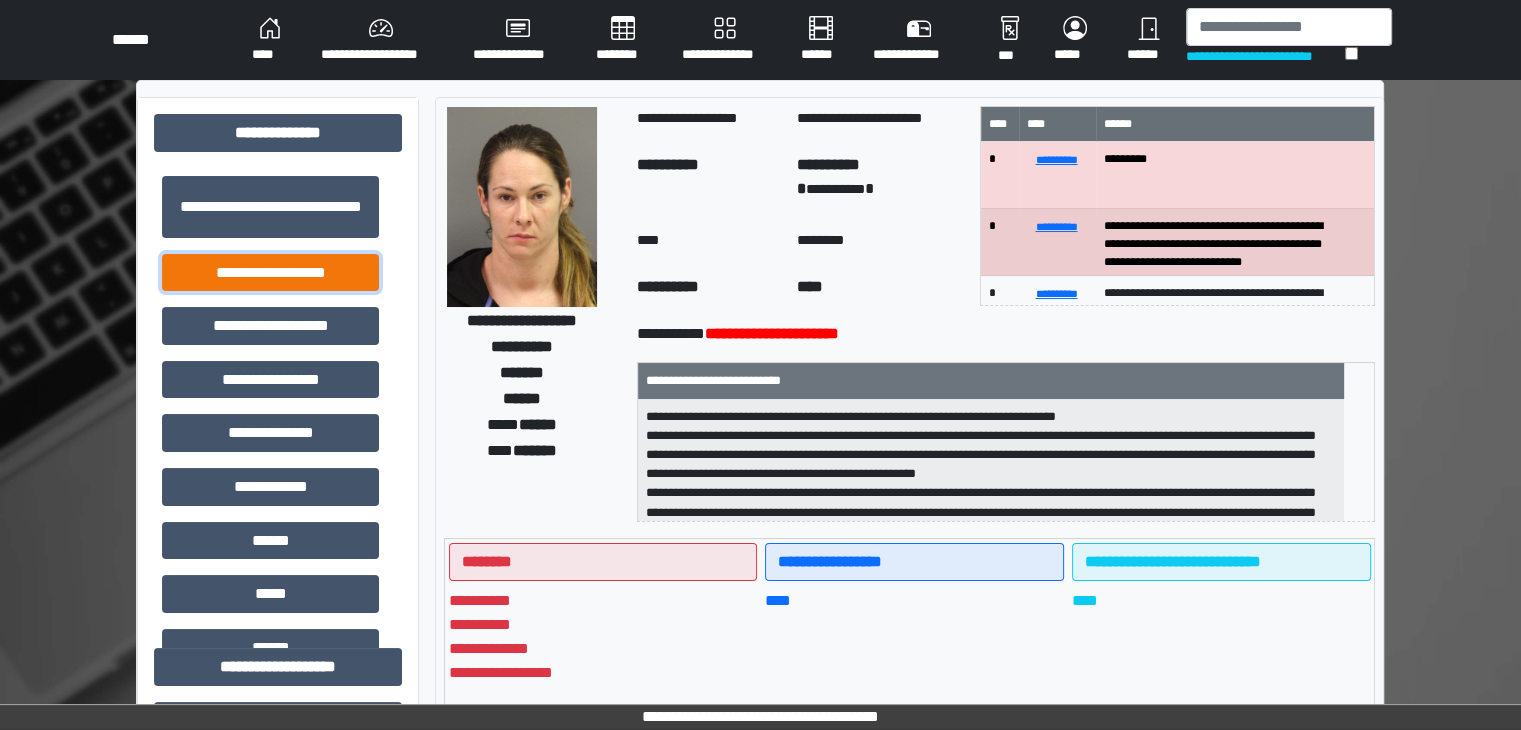 click on "**********" at bounding box center [270, 273] 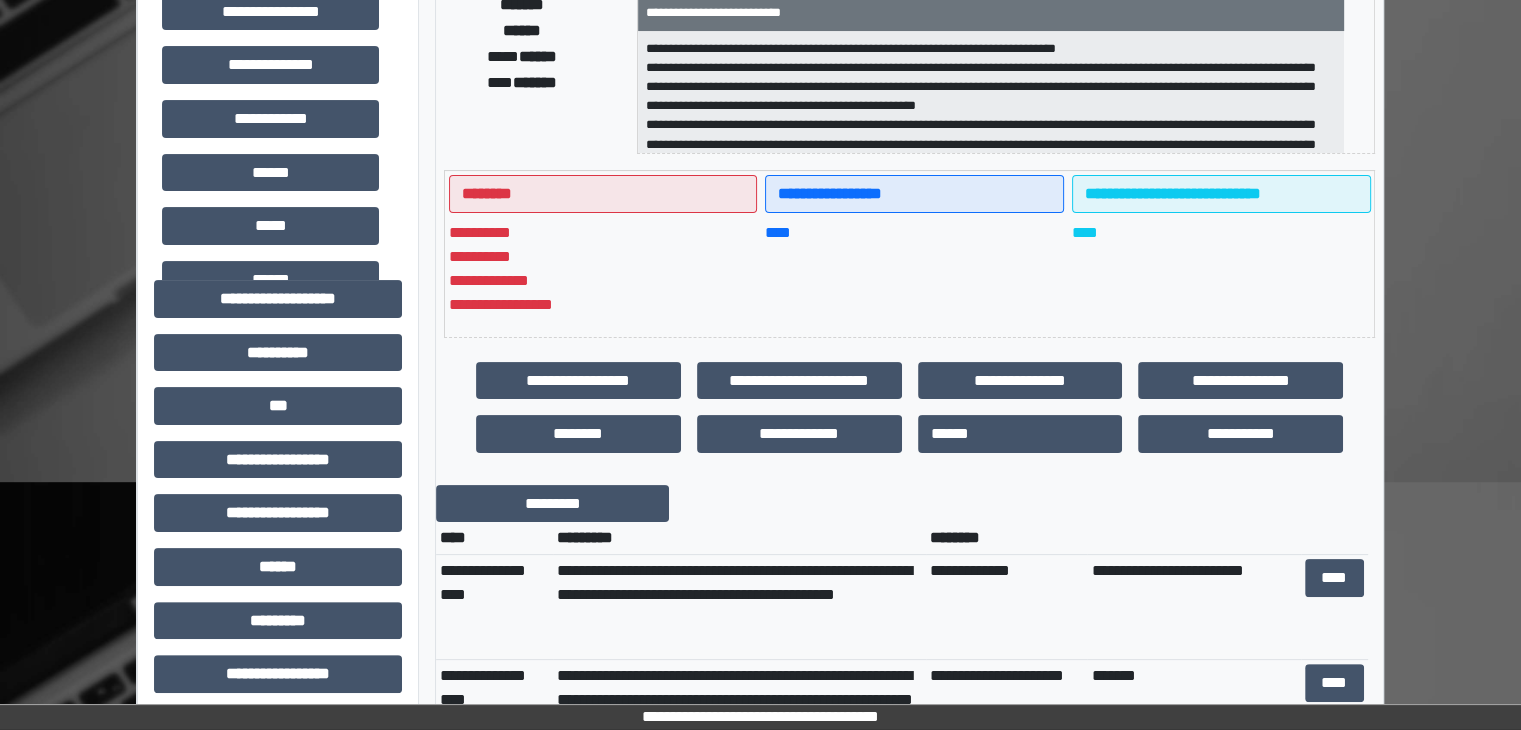 scroll, scrollTop: 500, scrollLeft: 0, axis: vertical 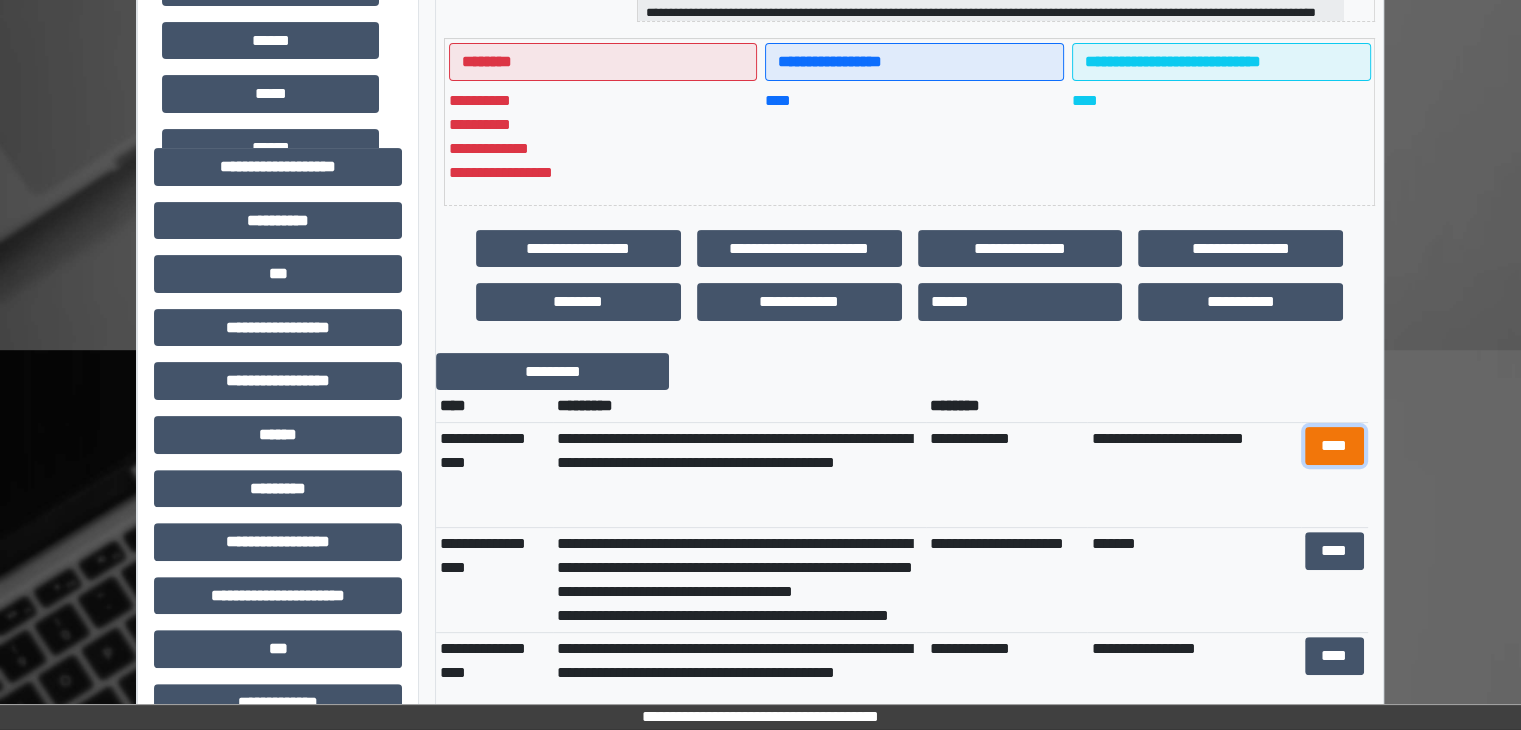 click on "****" at bounding box center (1334, 446) 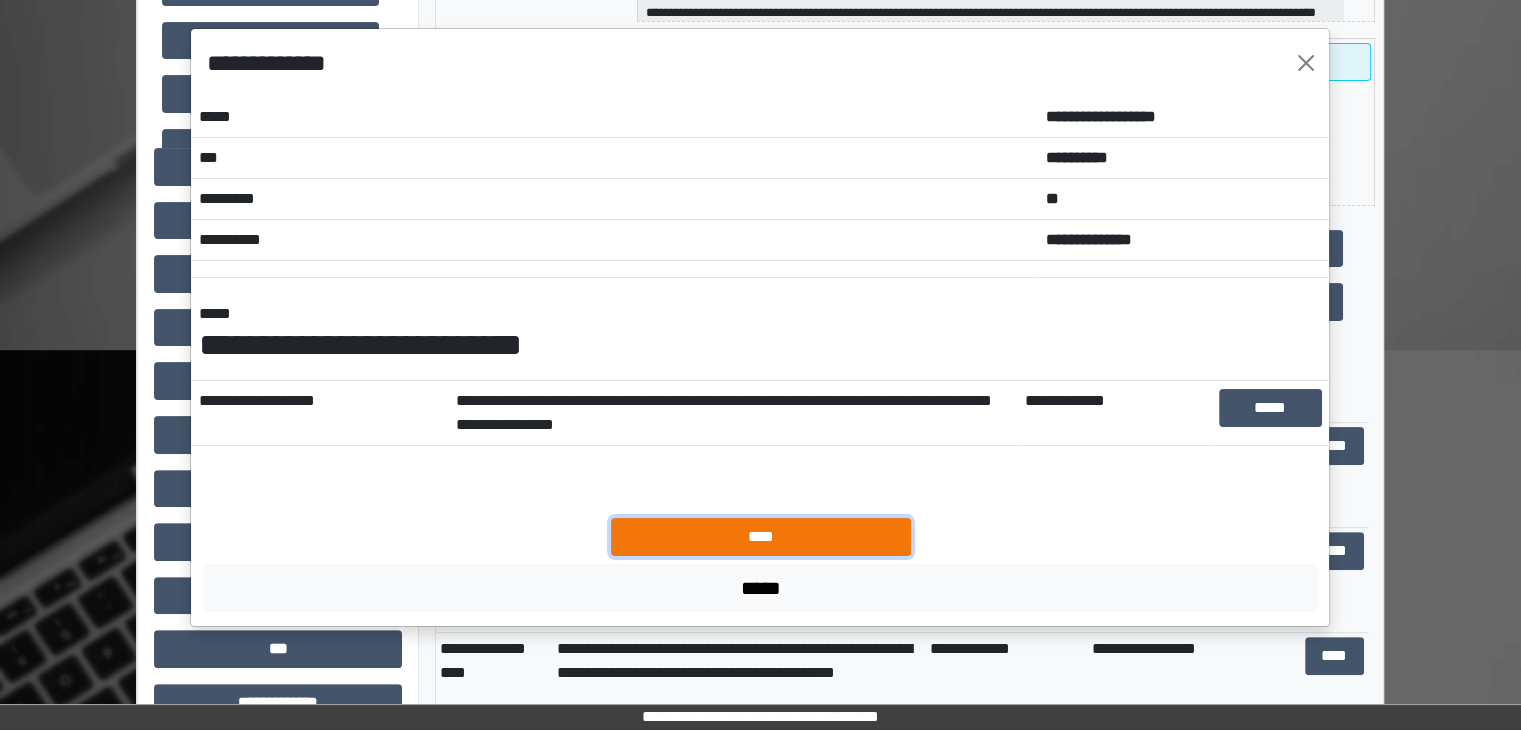 click on "****" at bounding box center [761, 537] 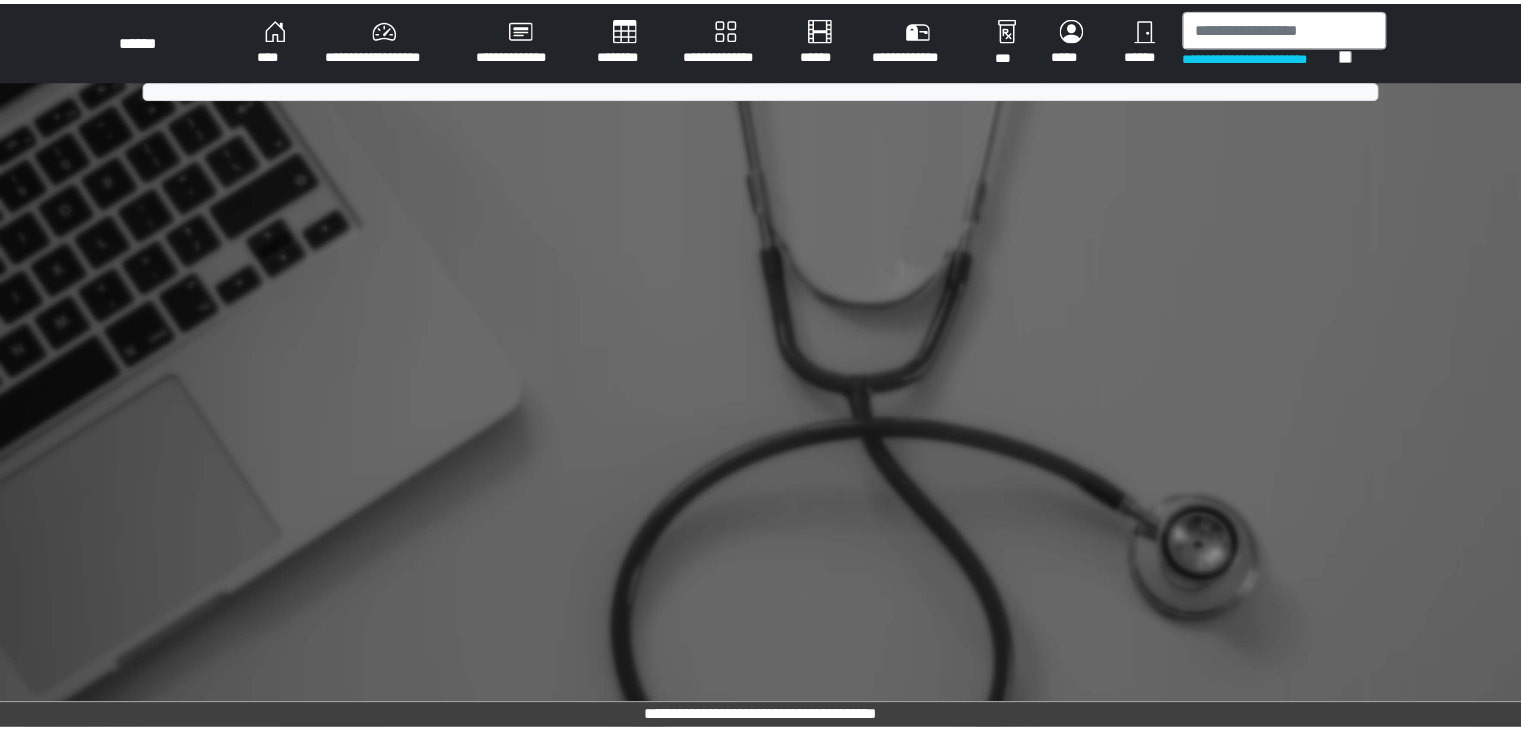 scroll, scrollTop: 0, scrollLeft: 0, axis: both 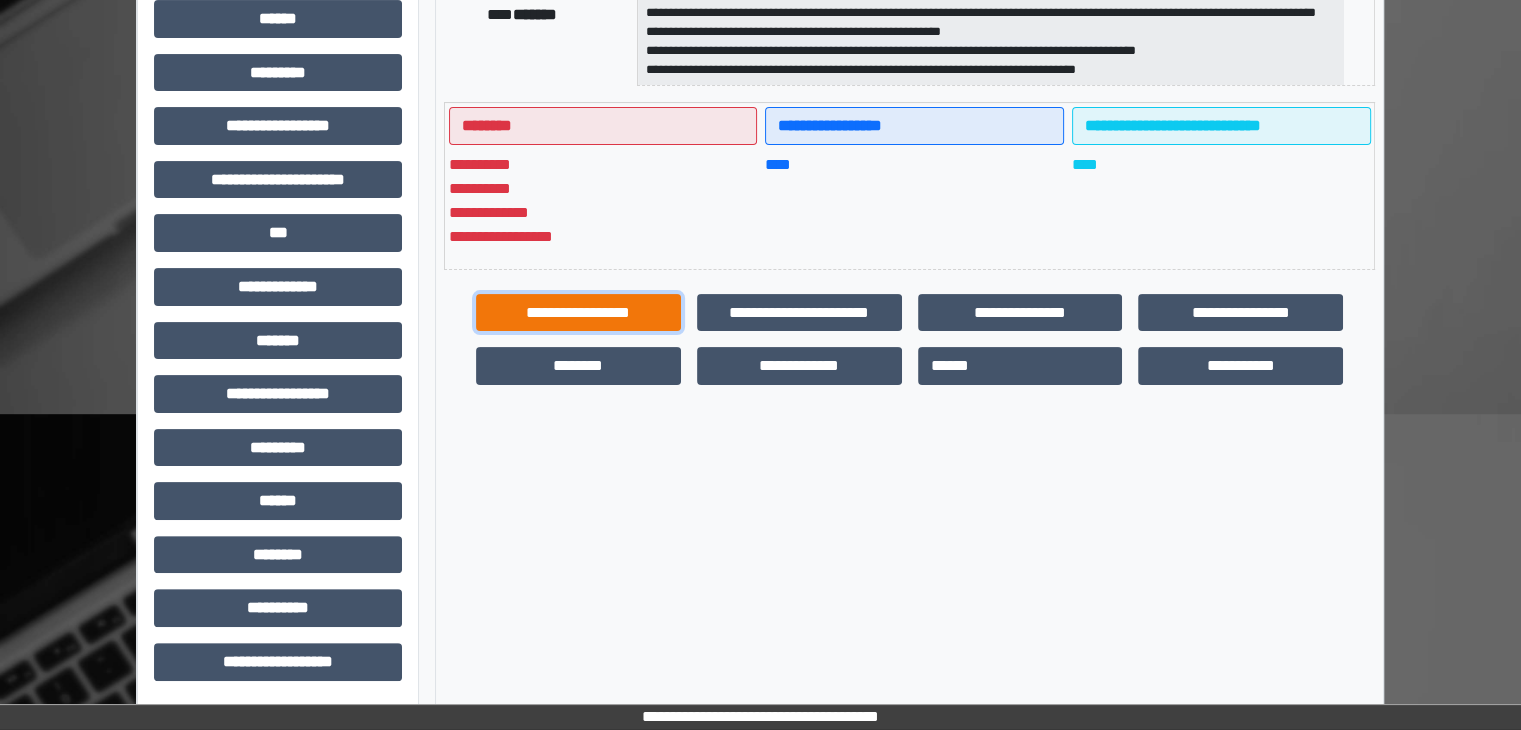 click on "**********" at bounding box center (578, 313) 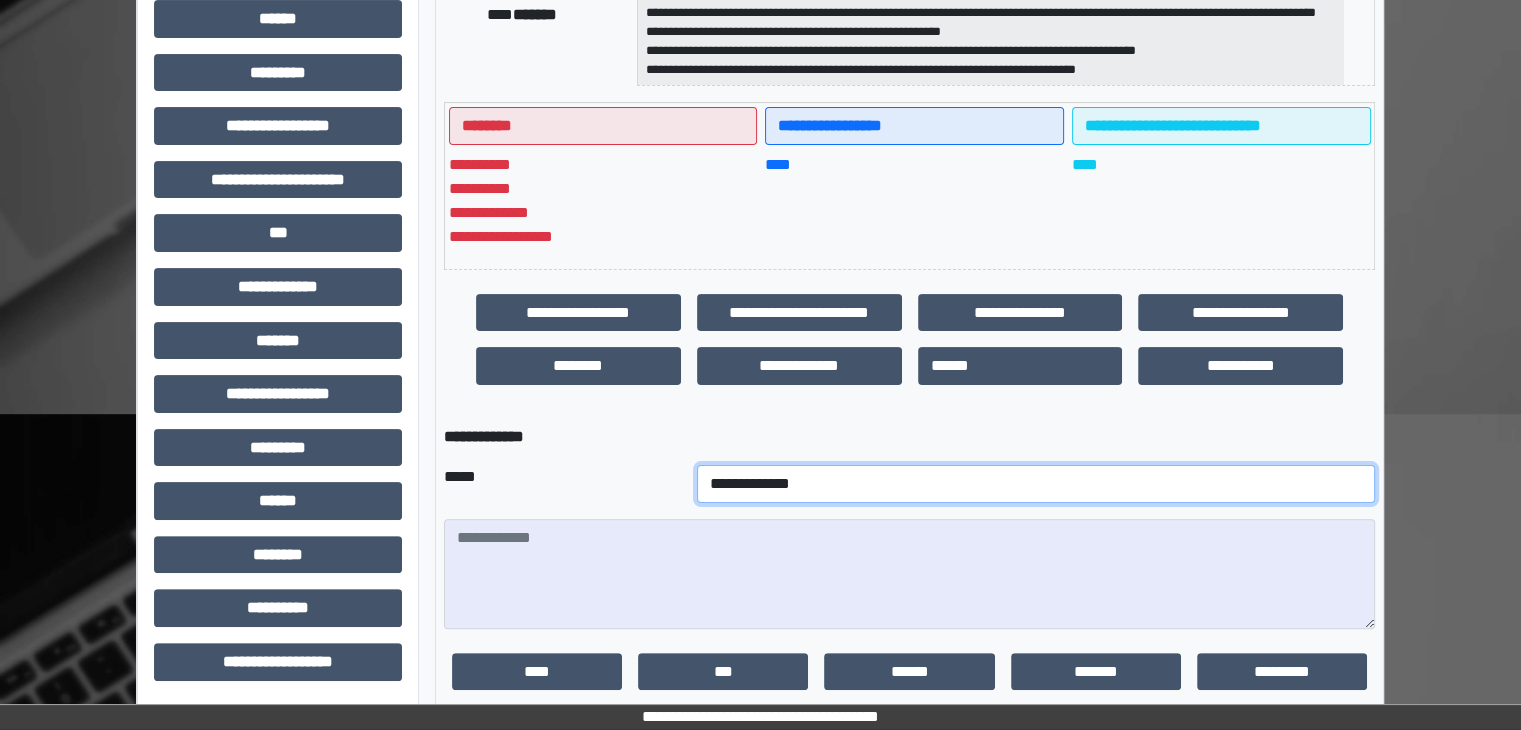 click on "**********" at bounding box center [1036, 484] 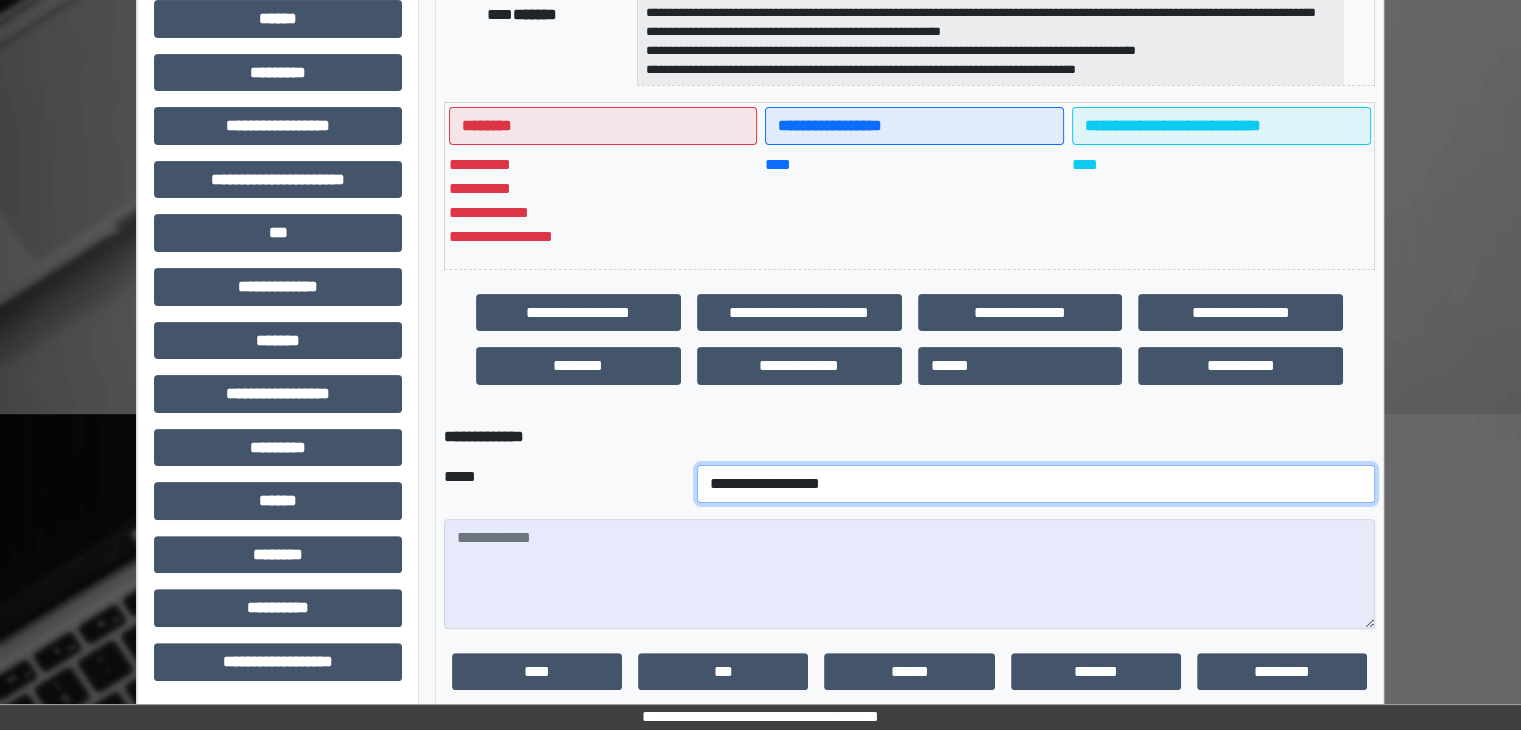 click on "**********" at bounding box center (1036, 484) 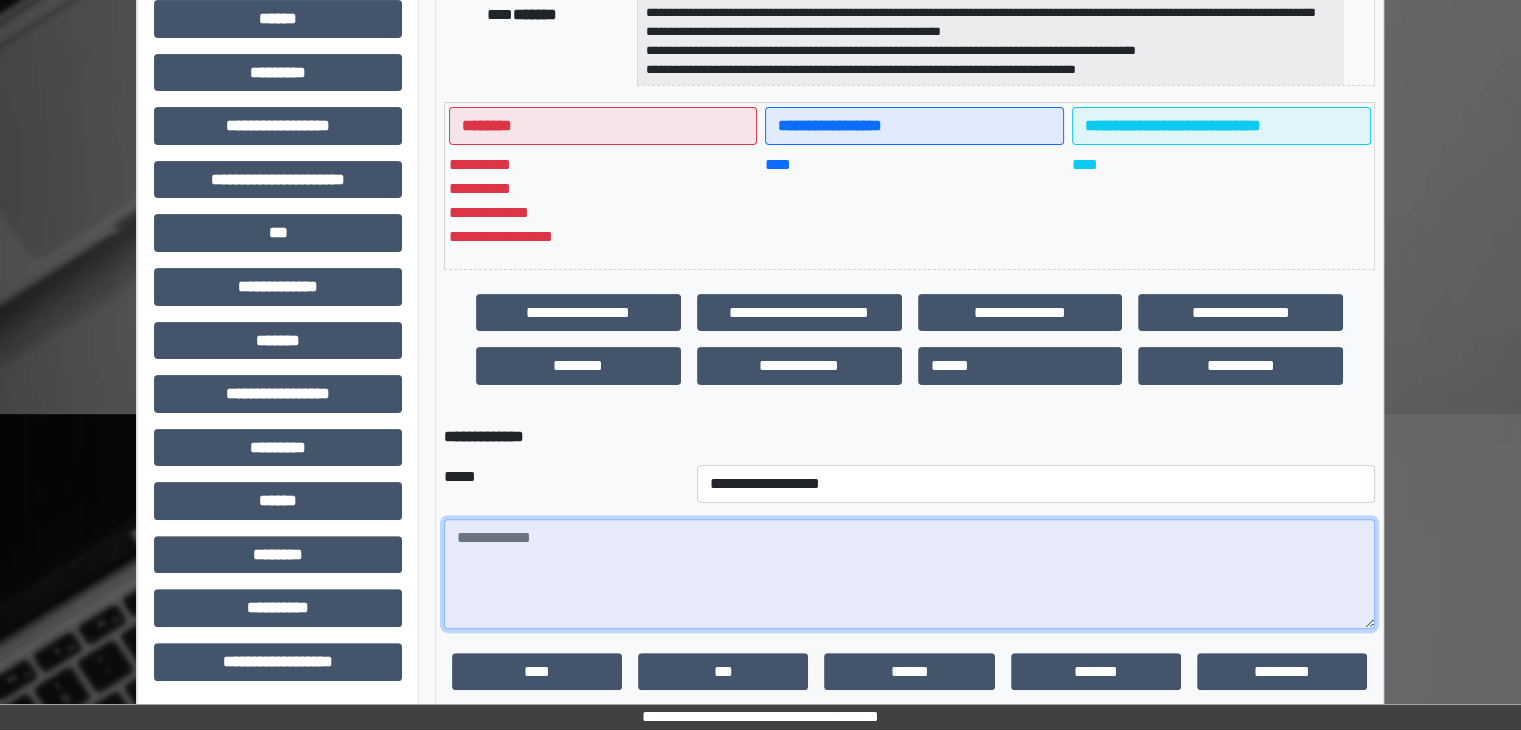 click at bounding box center [909, 574] 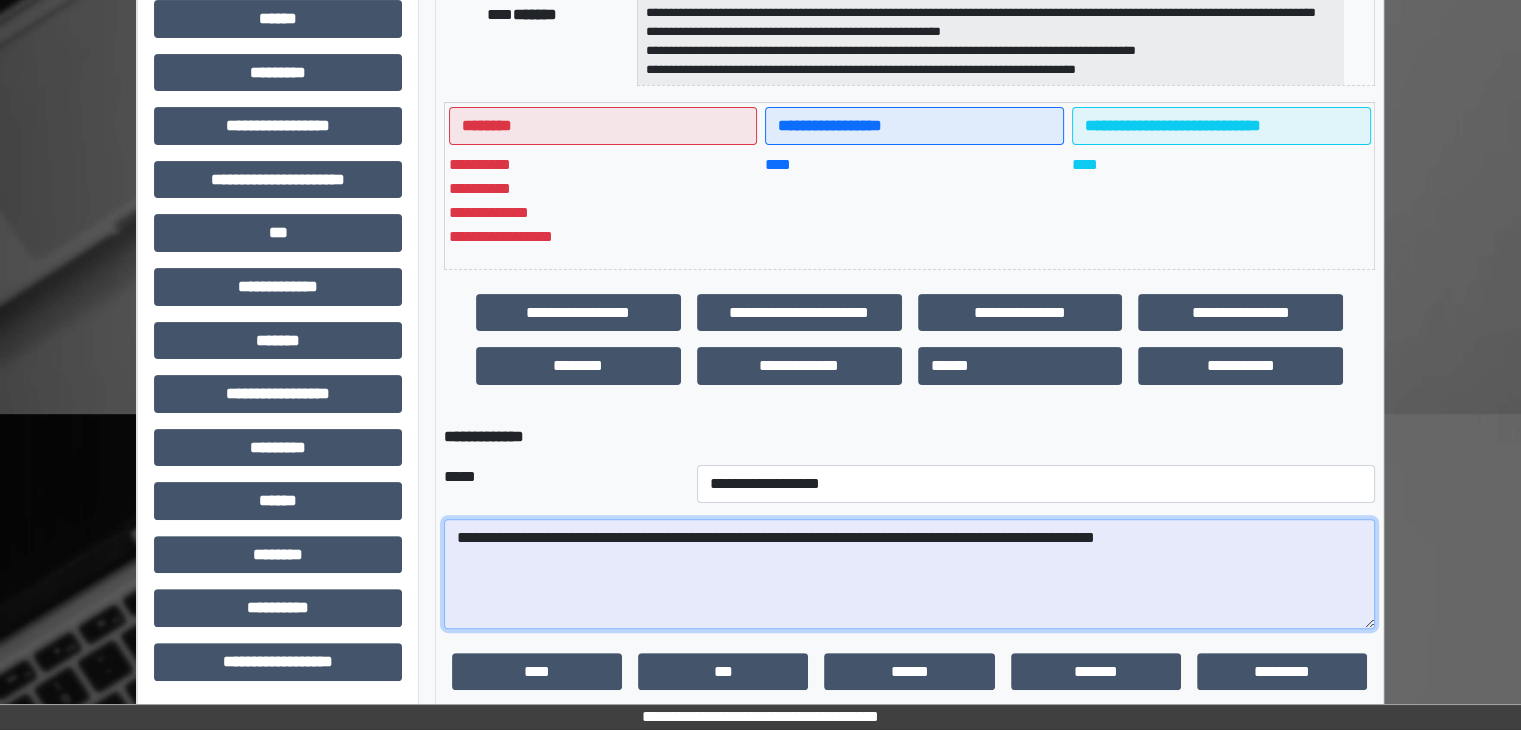 click on "**********" at bounding box center [909, 574] 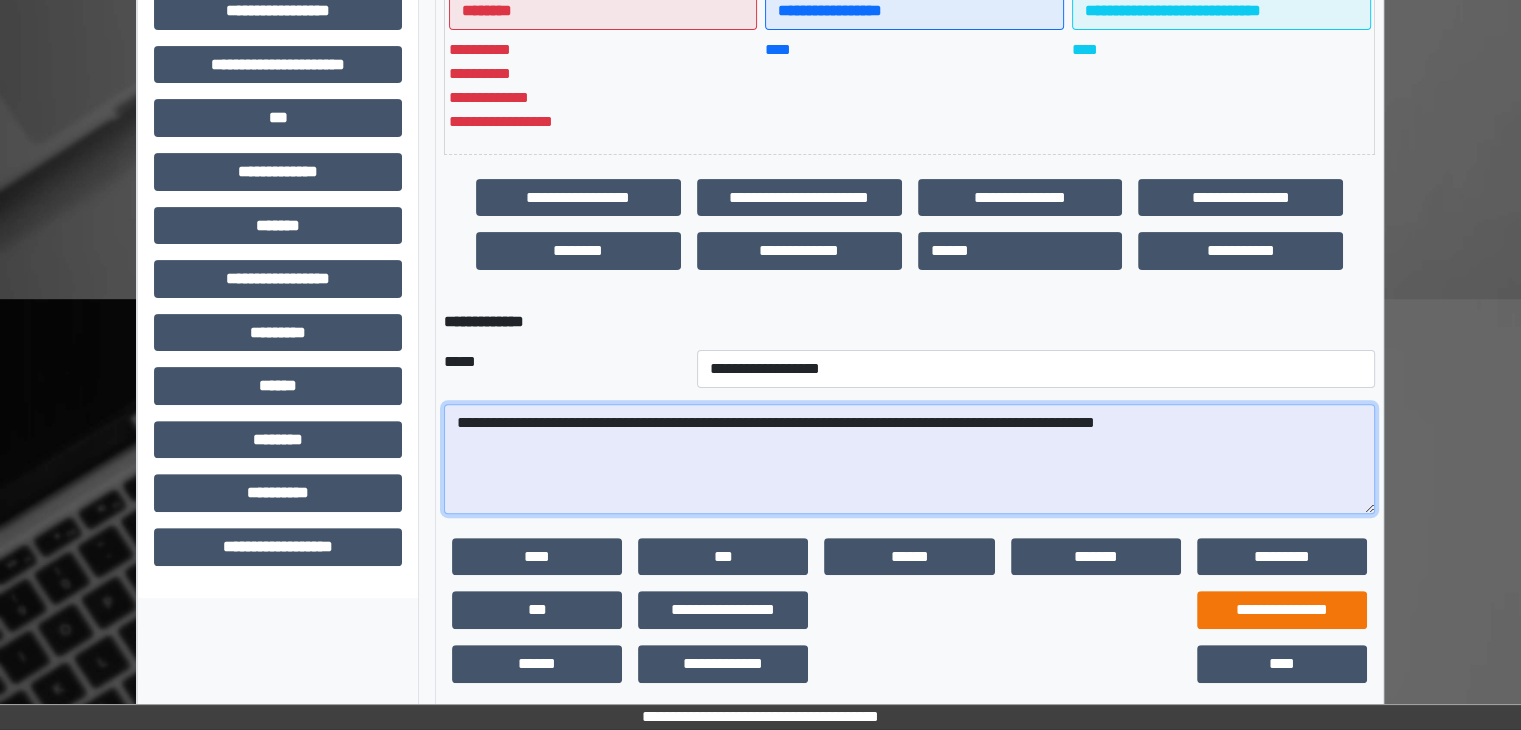 scroll, scrollTop: 568, scrollLeft: 0, axis: vertical 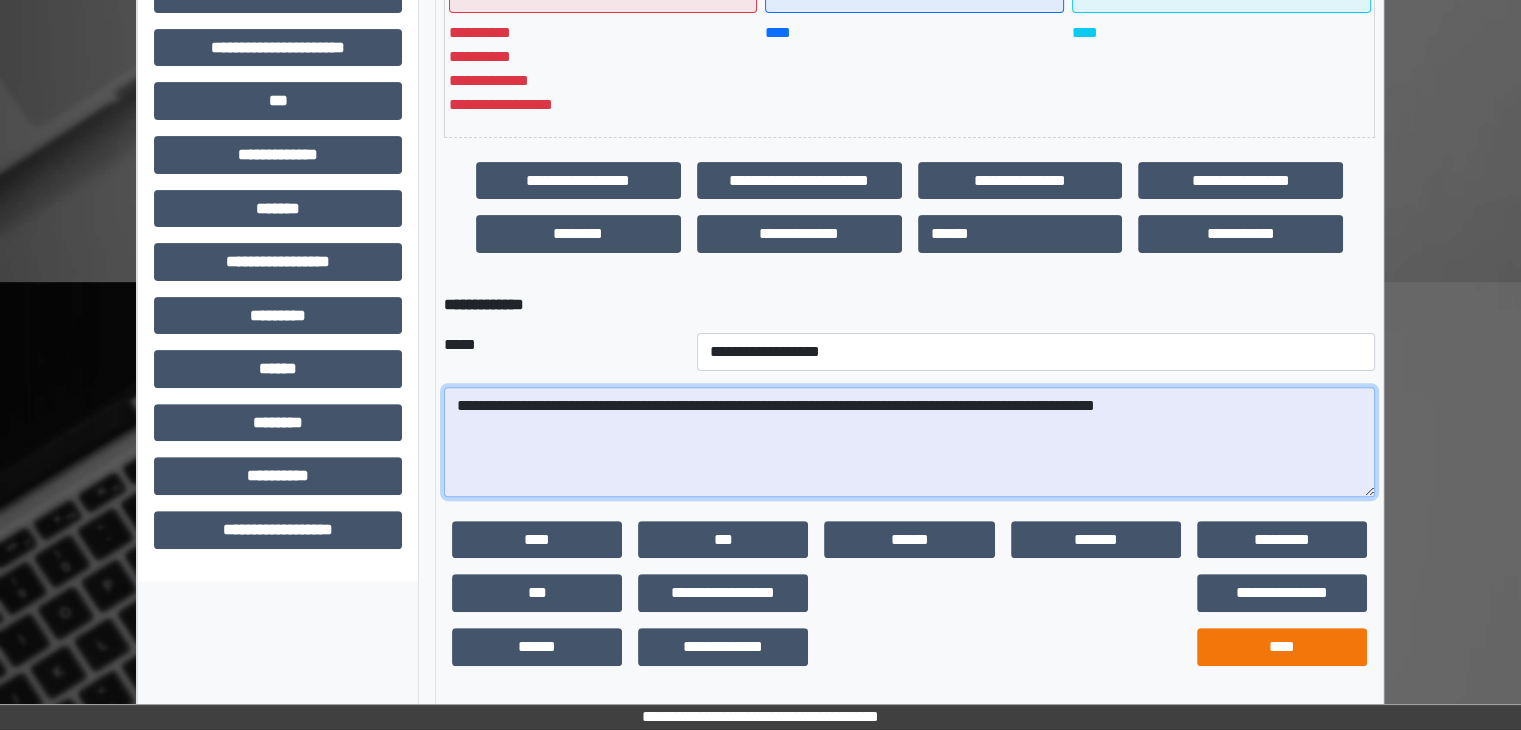 type on "**********" 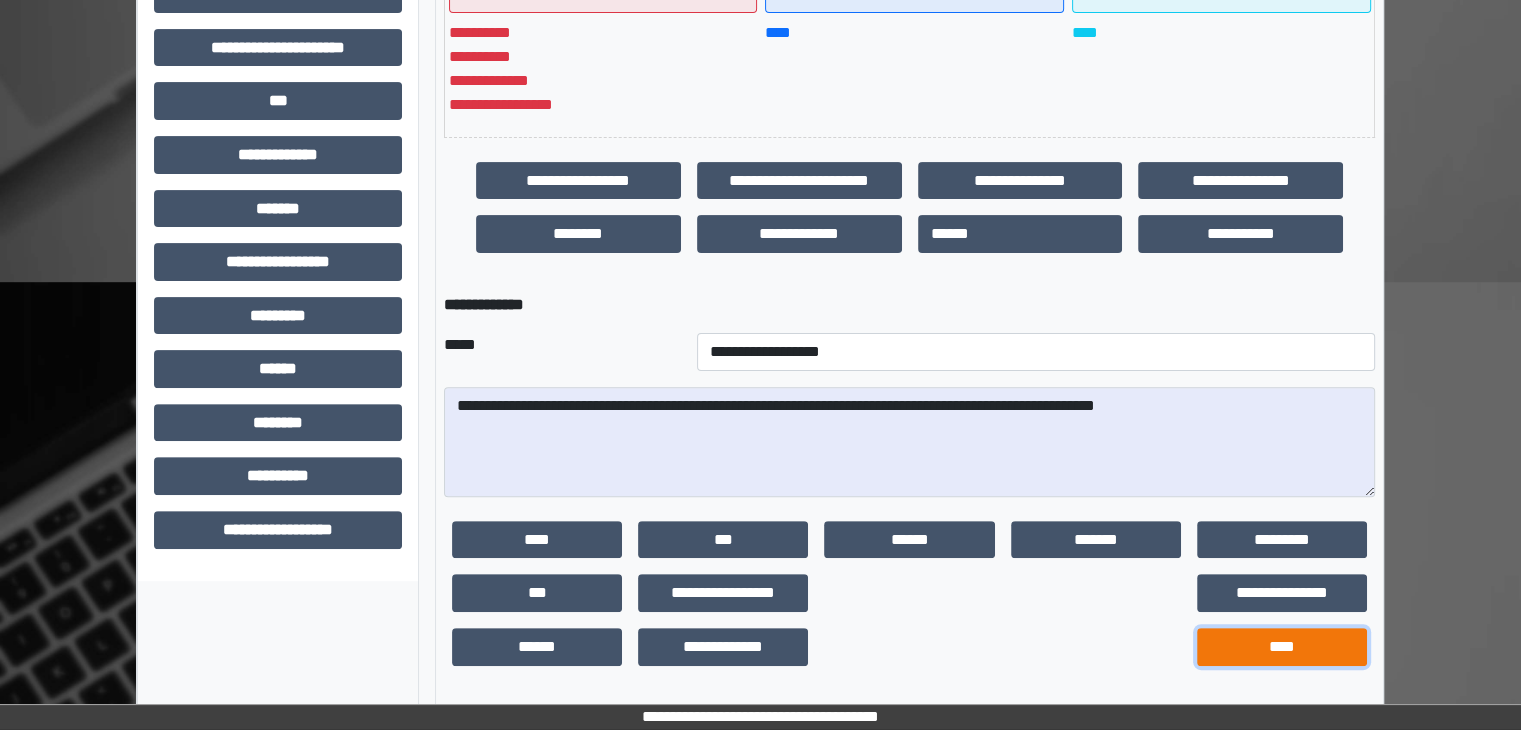 click on "****" at bounding box center [1282, 647] 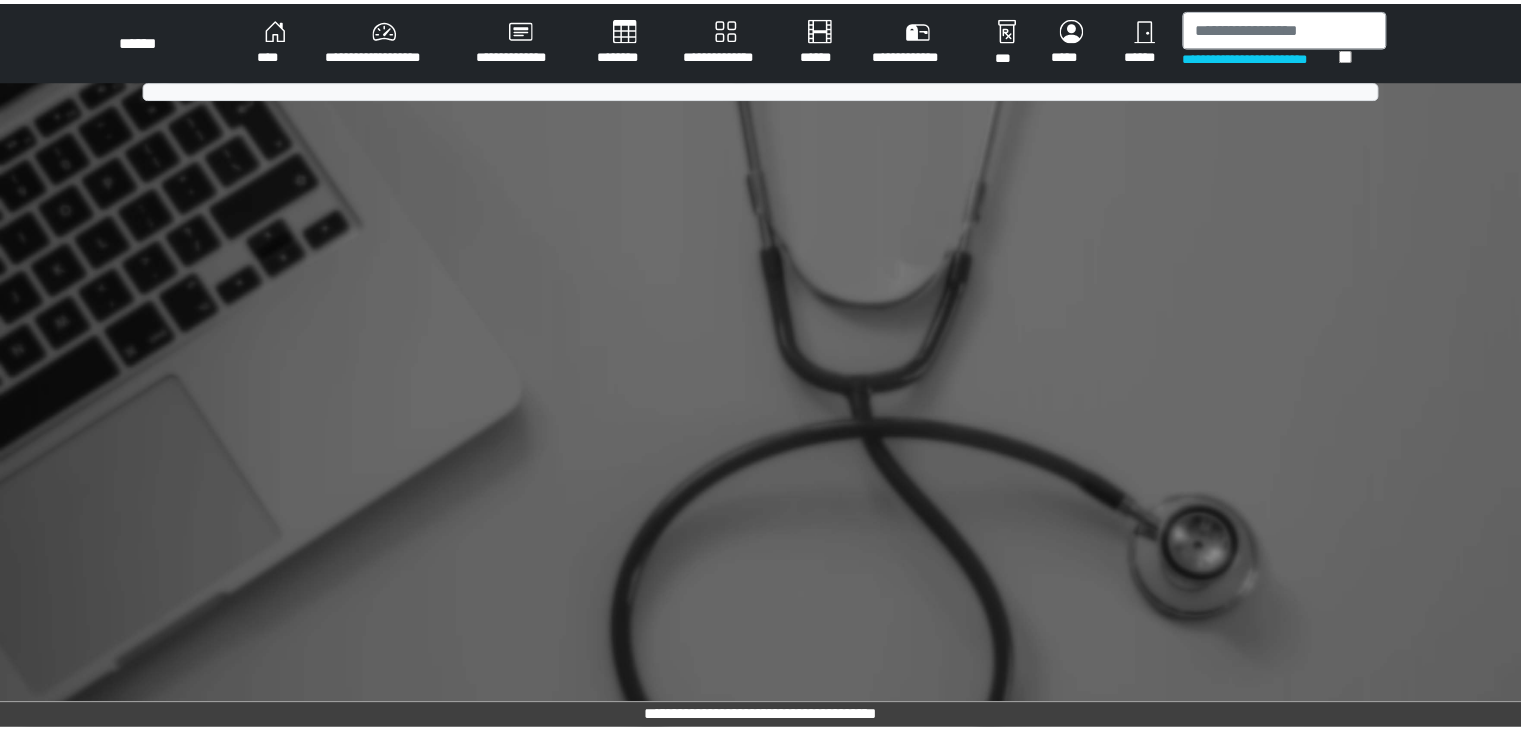 scroll, scrollTop: 0, scrollLeft: 0, axis: both 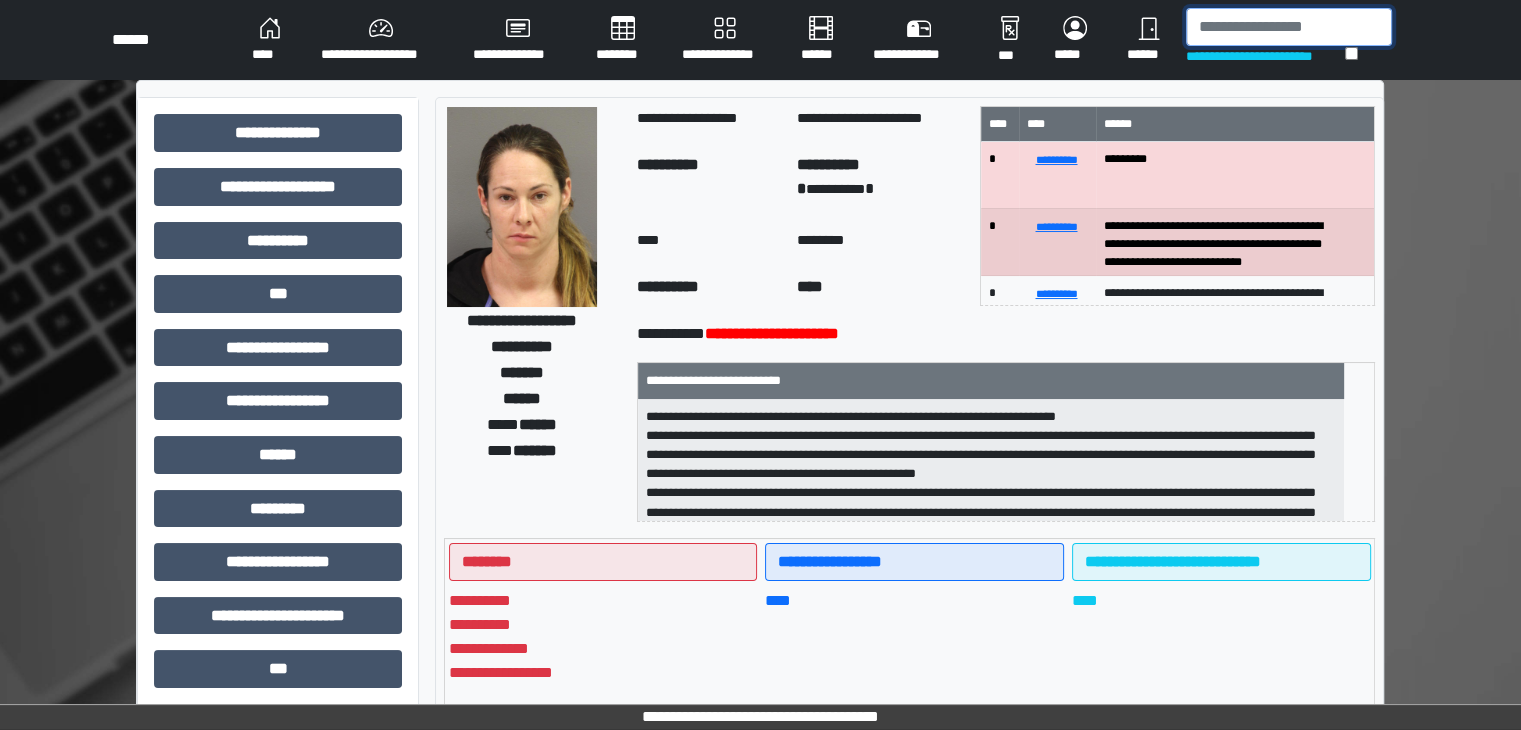 click at bounding box center (1289, 27) 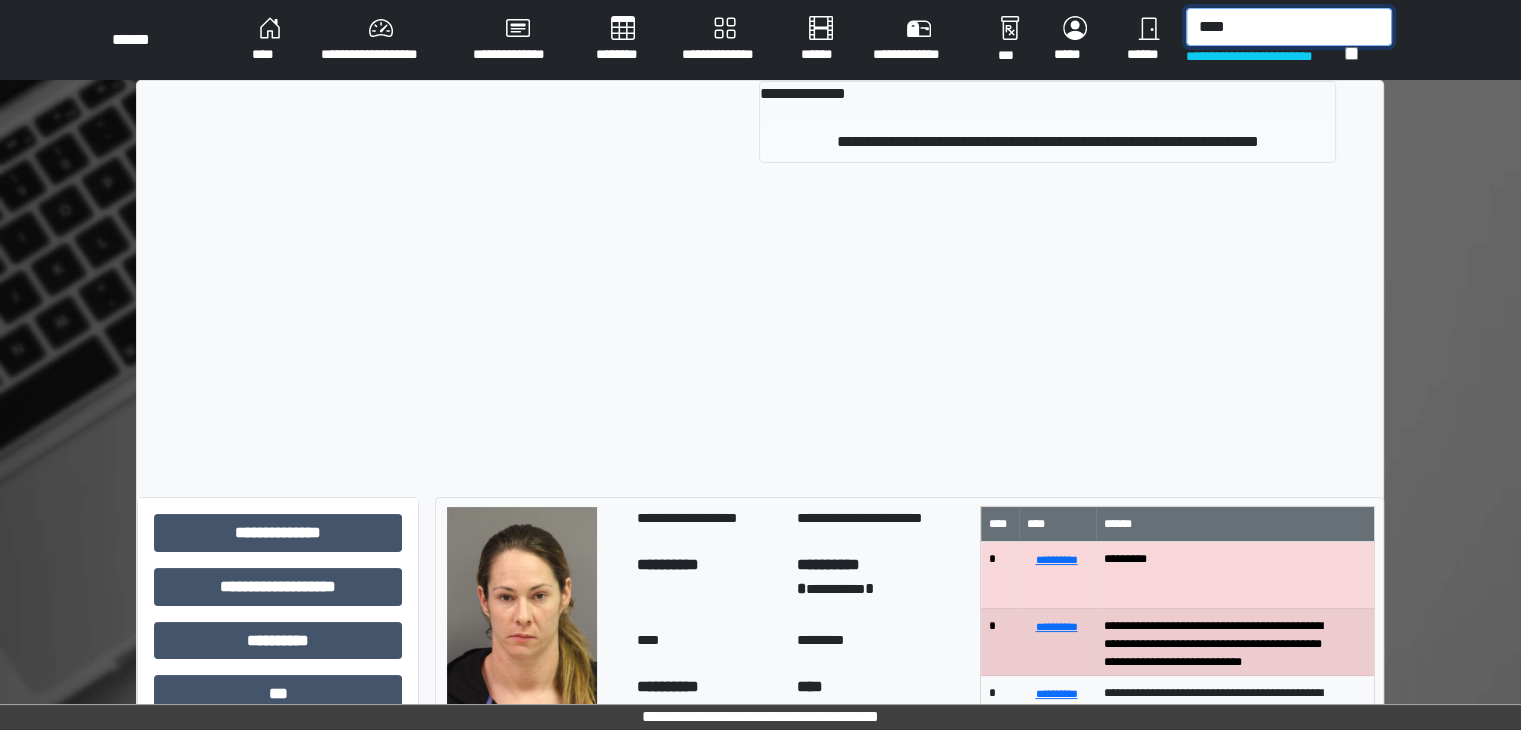type on "****" 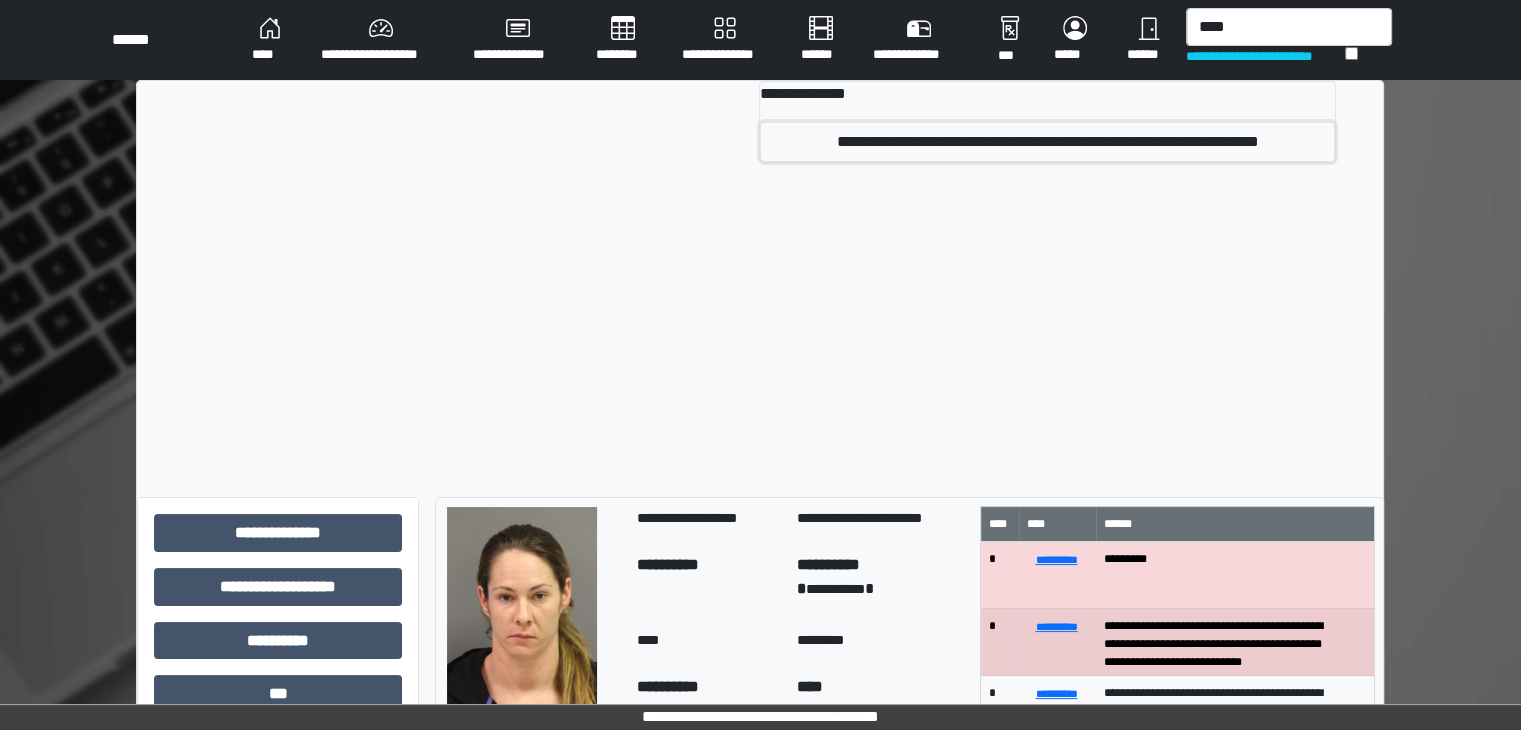 drag, startPoint x: 901, startPoint y: 130, endPoint x: 902, endPoint y: 235, distance: 105.00476 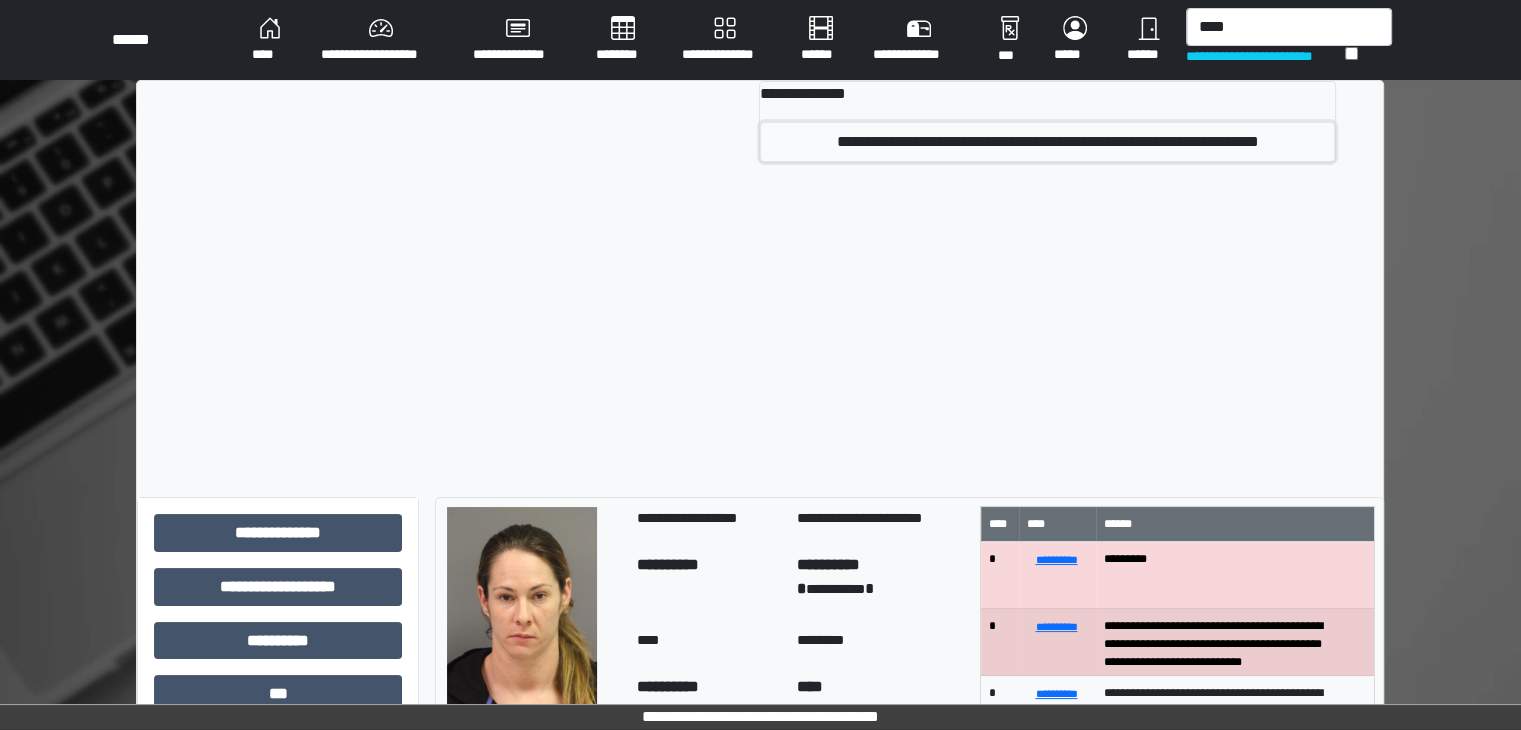click on "**********" at bounding box center [1047, 142] 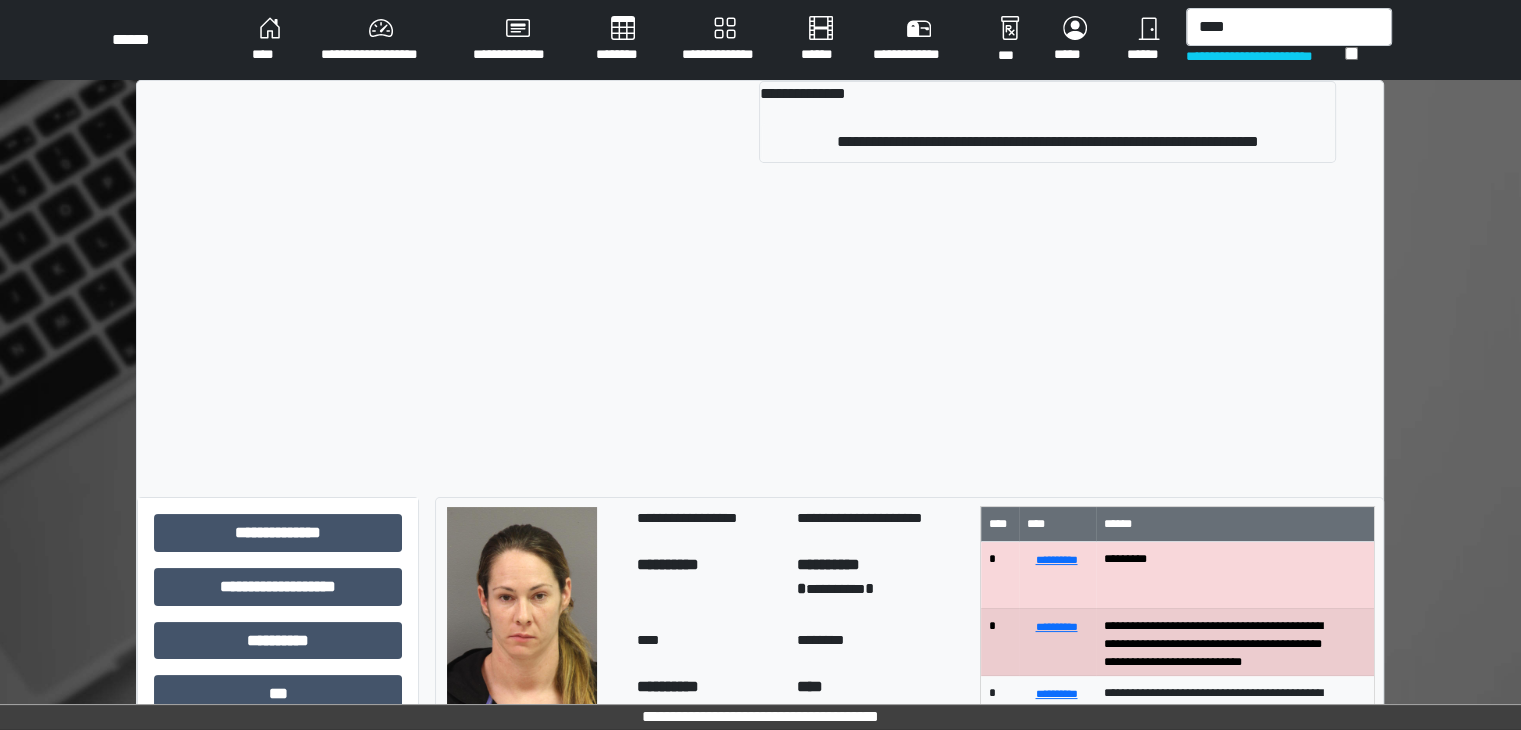 type 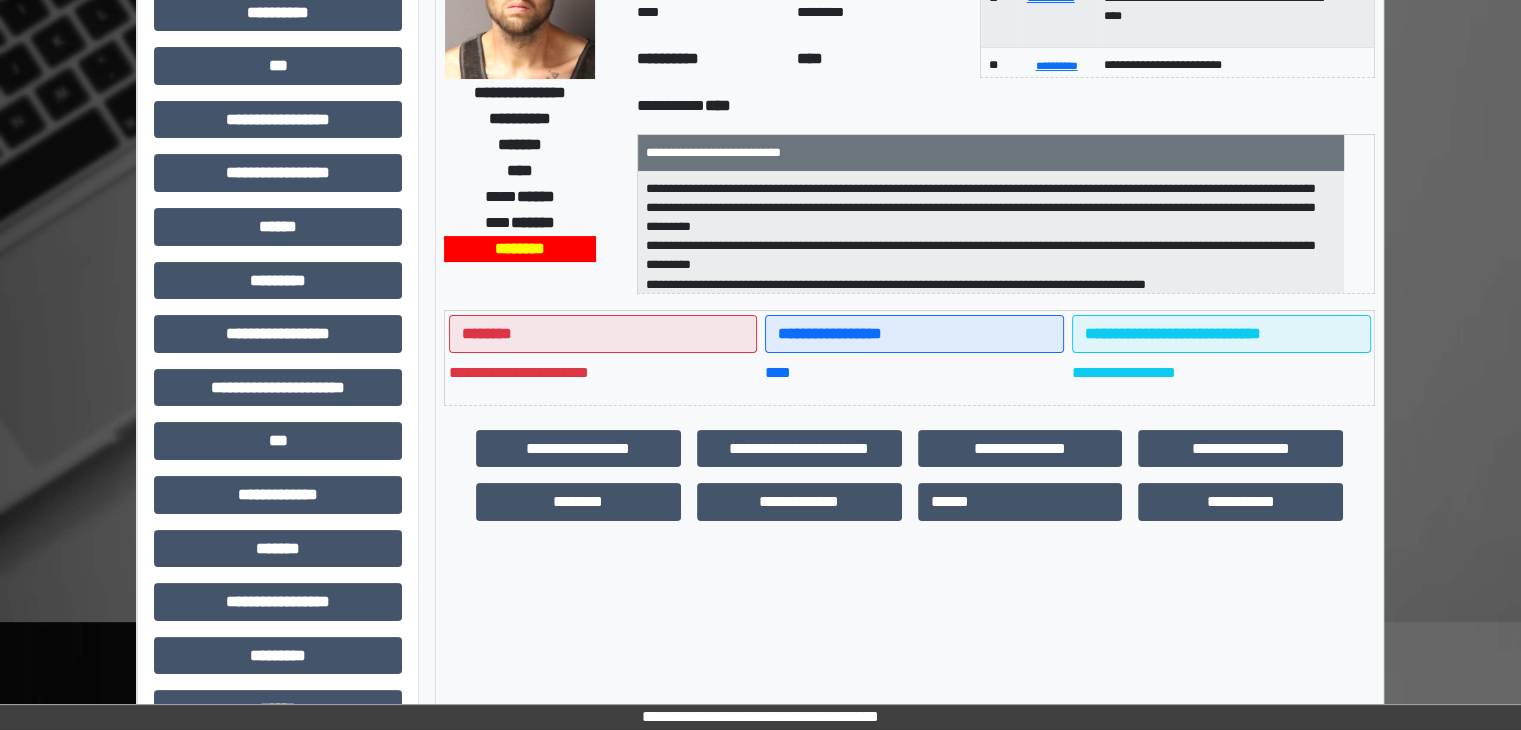 scroll, scrollTop: 300, scrollLeft: 0, axis: vertical 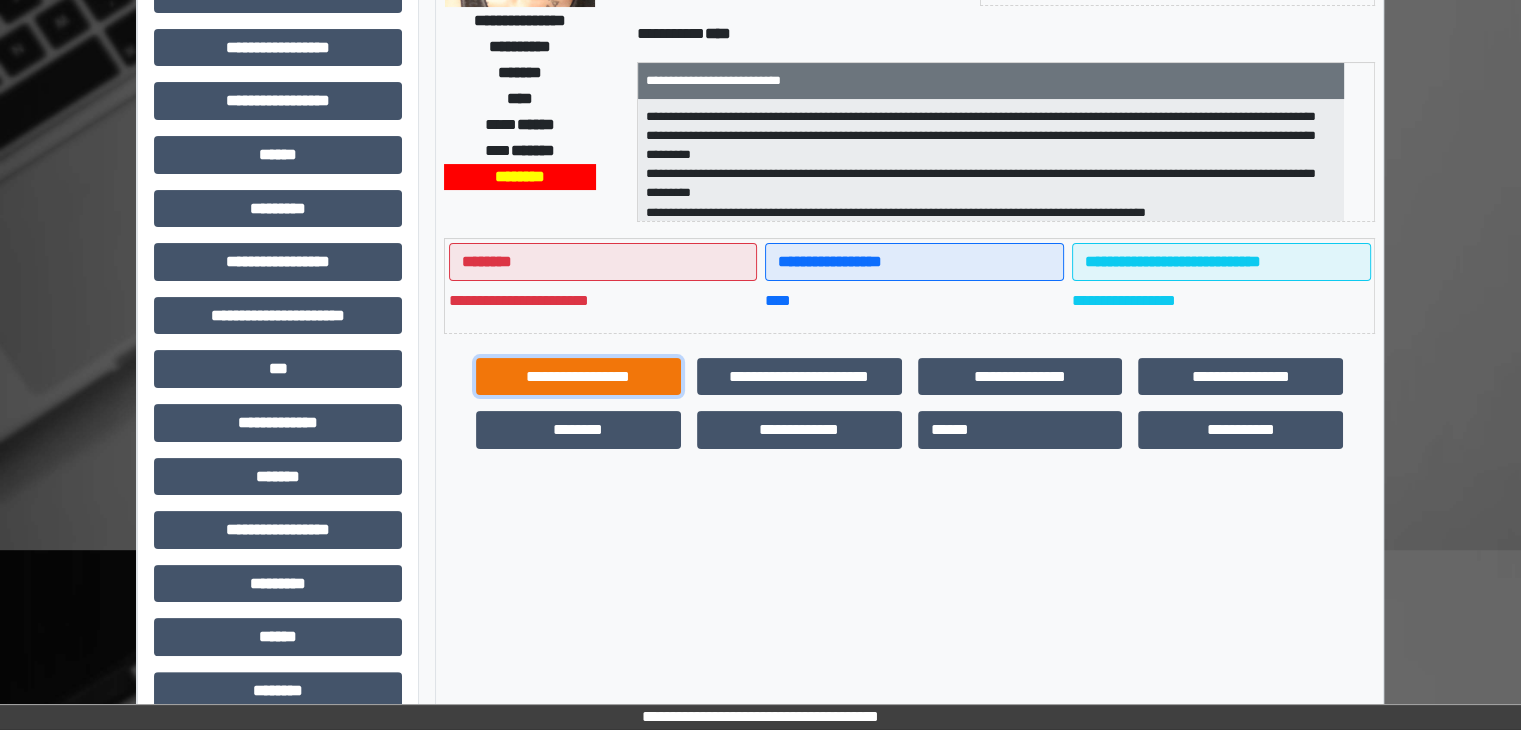 click on "**********" at bounding box center [578, 377] 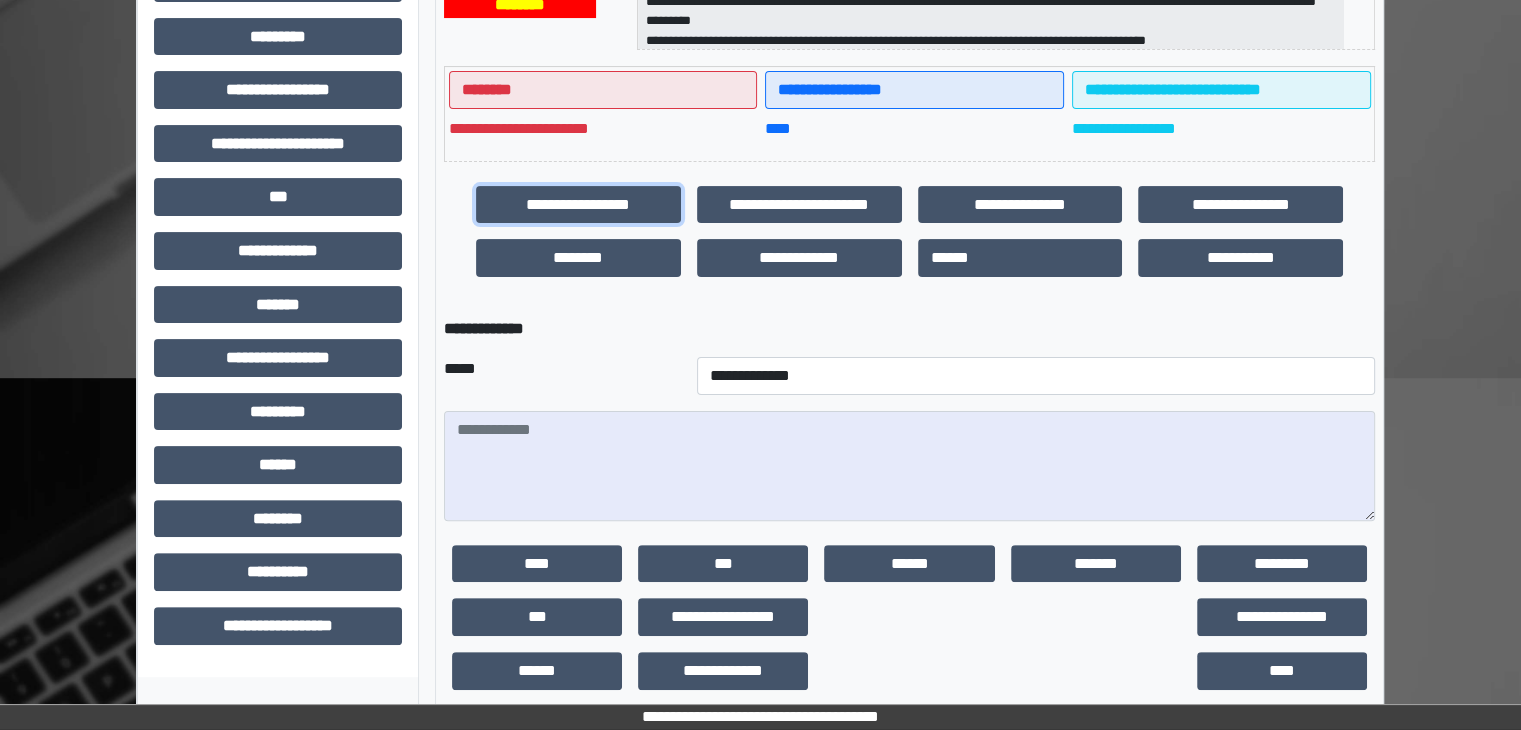 scroll, scrollTop: 496, scrollLeft: 0, axis: vertical 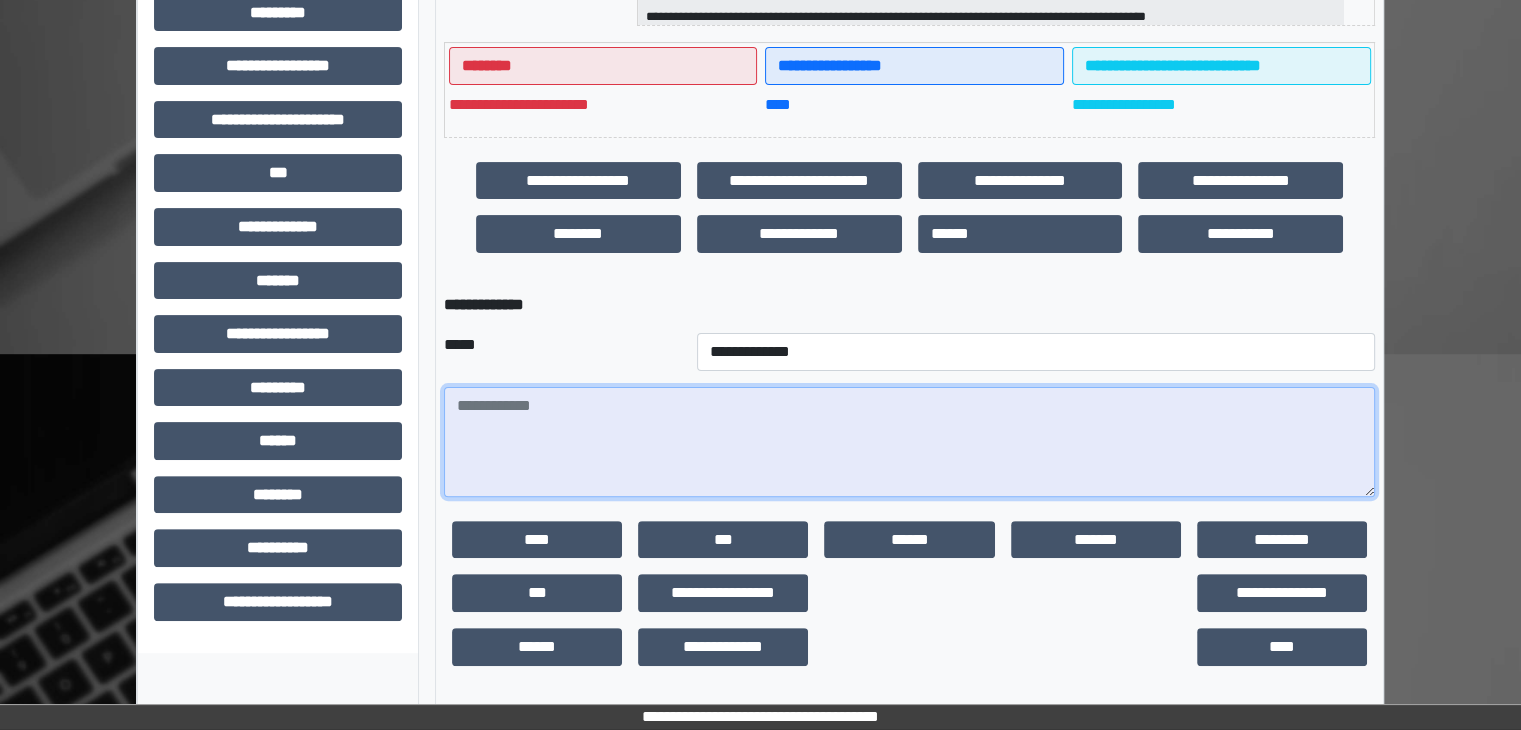 click at bounding box center (909, 442) 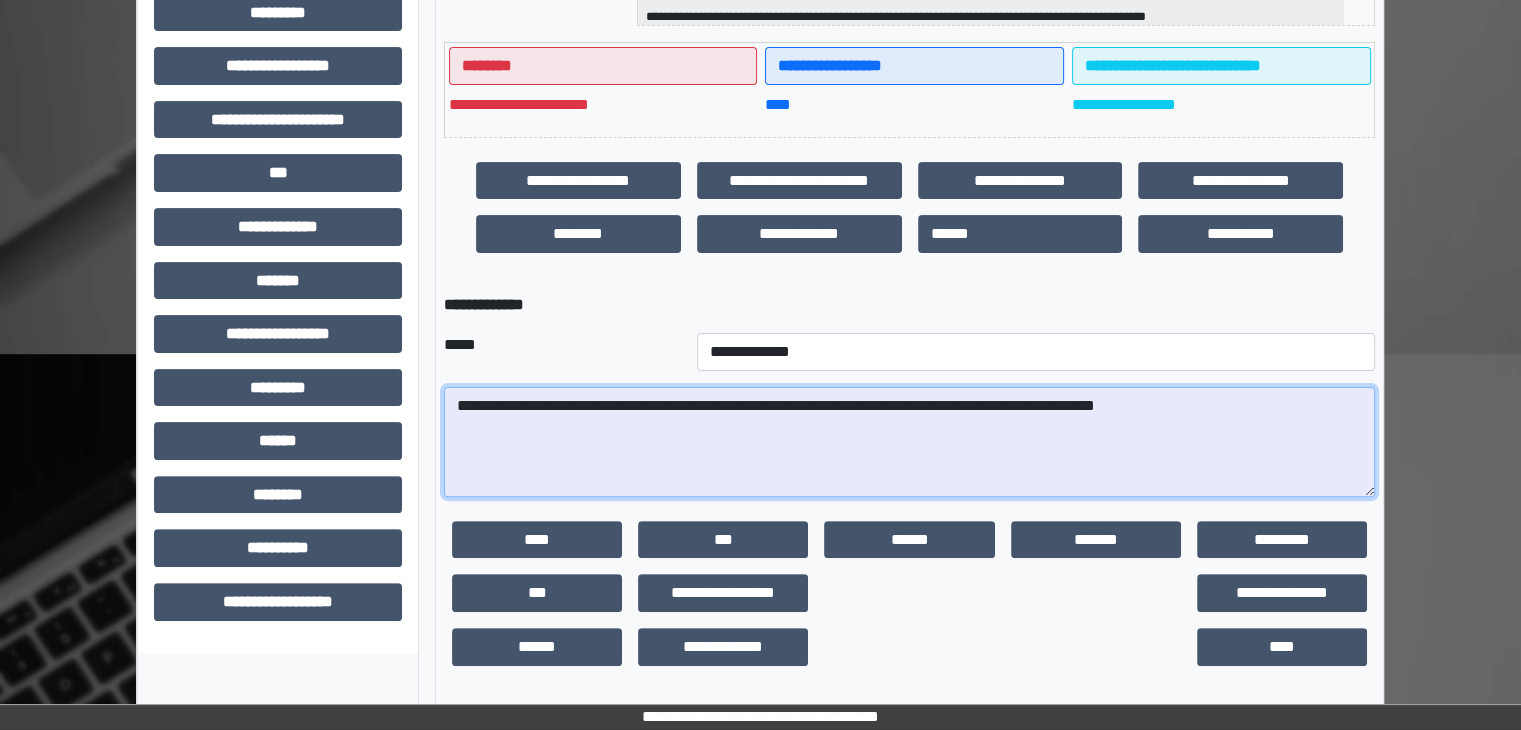 type on "**********" 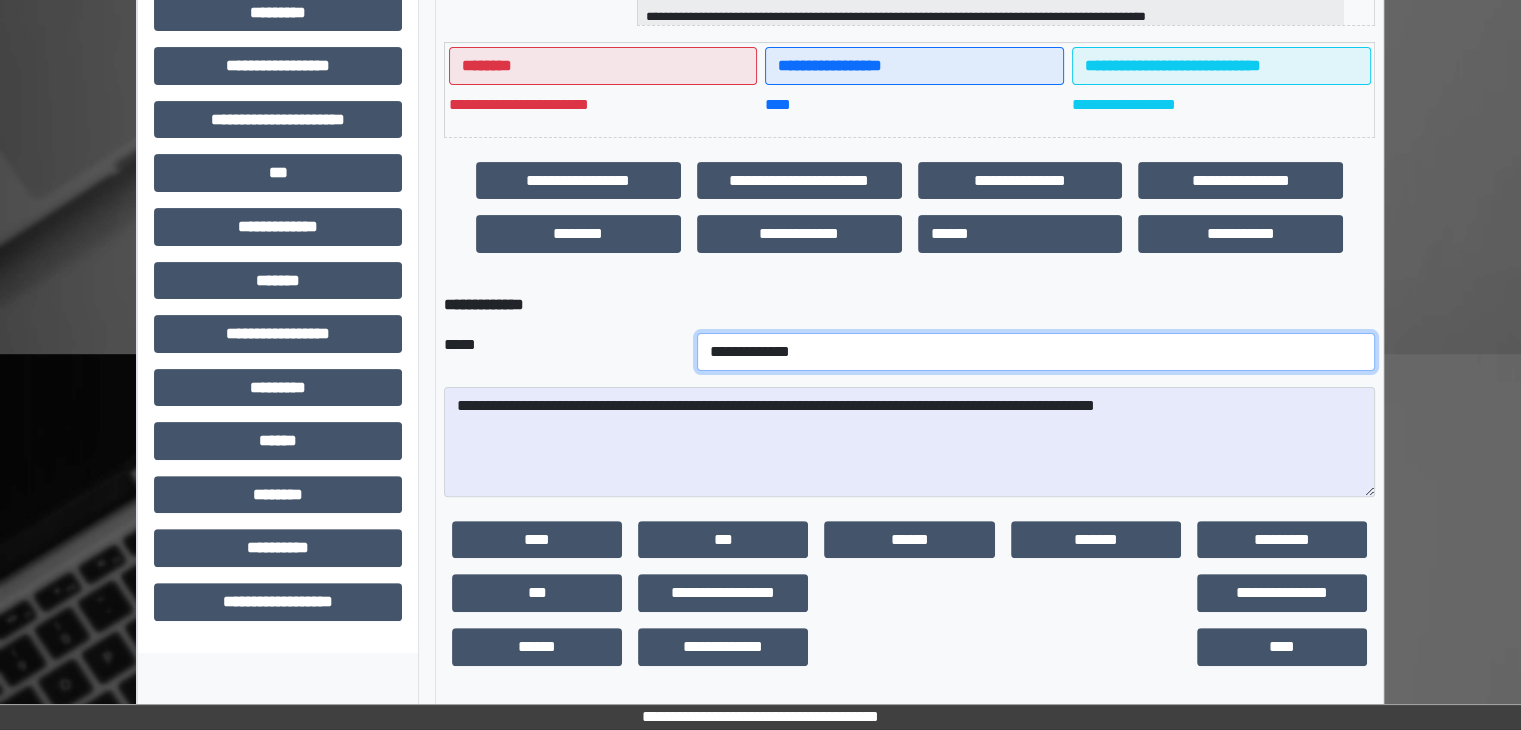 drag, startPoint x: 648, startPoint y: 361, endPoint x: 632, endPoint y: 335, distance: 30.528675 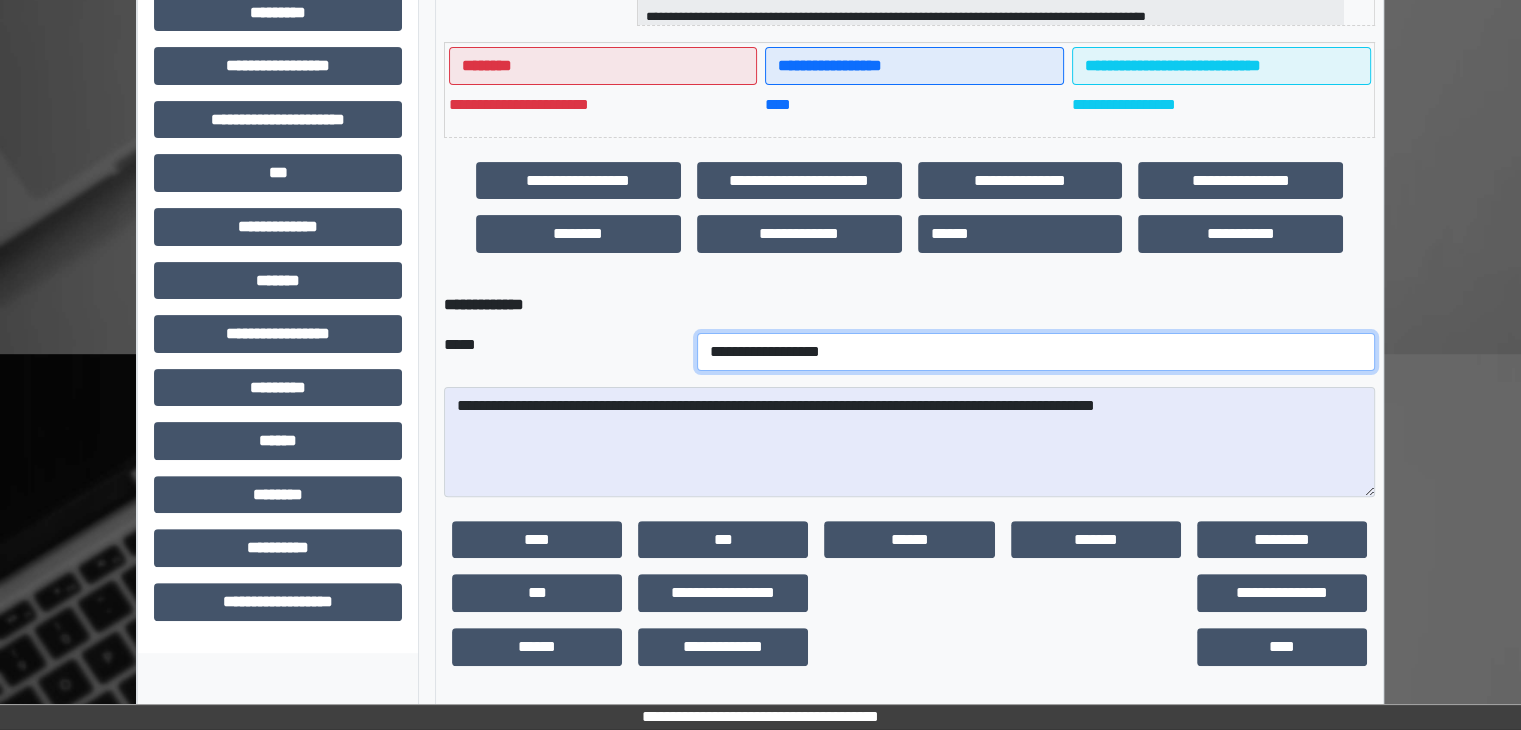 click on "**********" at bounding box center (1036, 352) 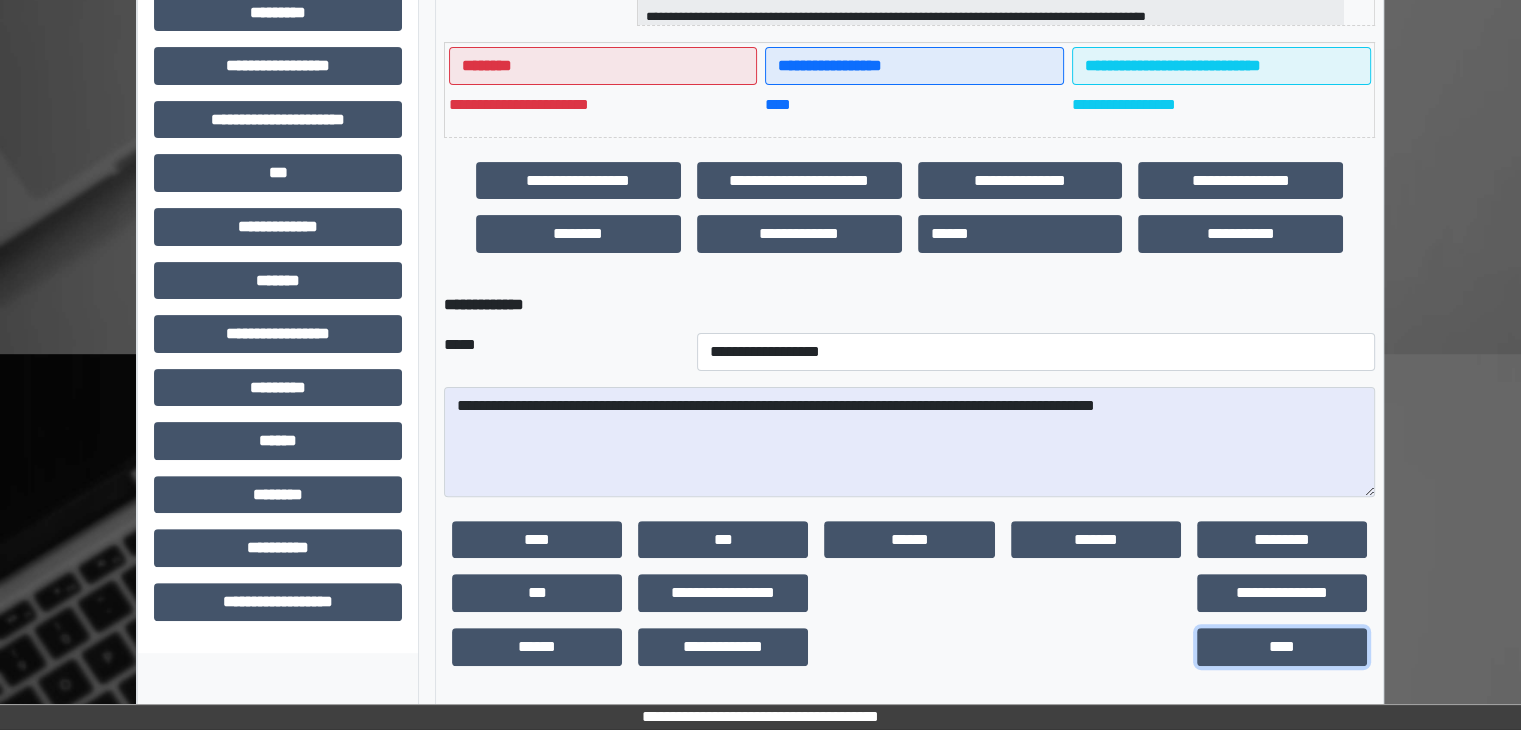 drag, startPoint x: 1290, startPoint y: 638, endPoint x: 1250, endPoint y: 673, distance: 53.15073 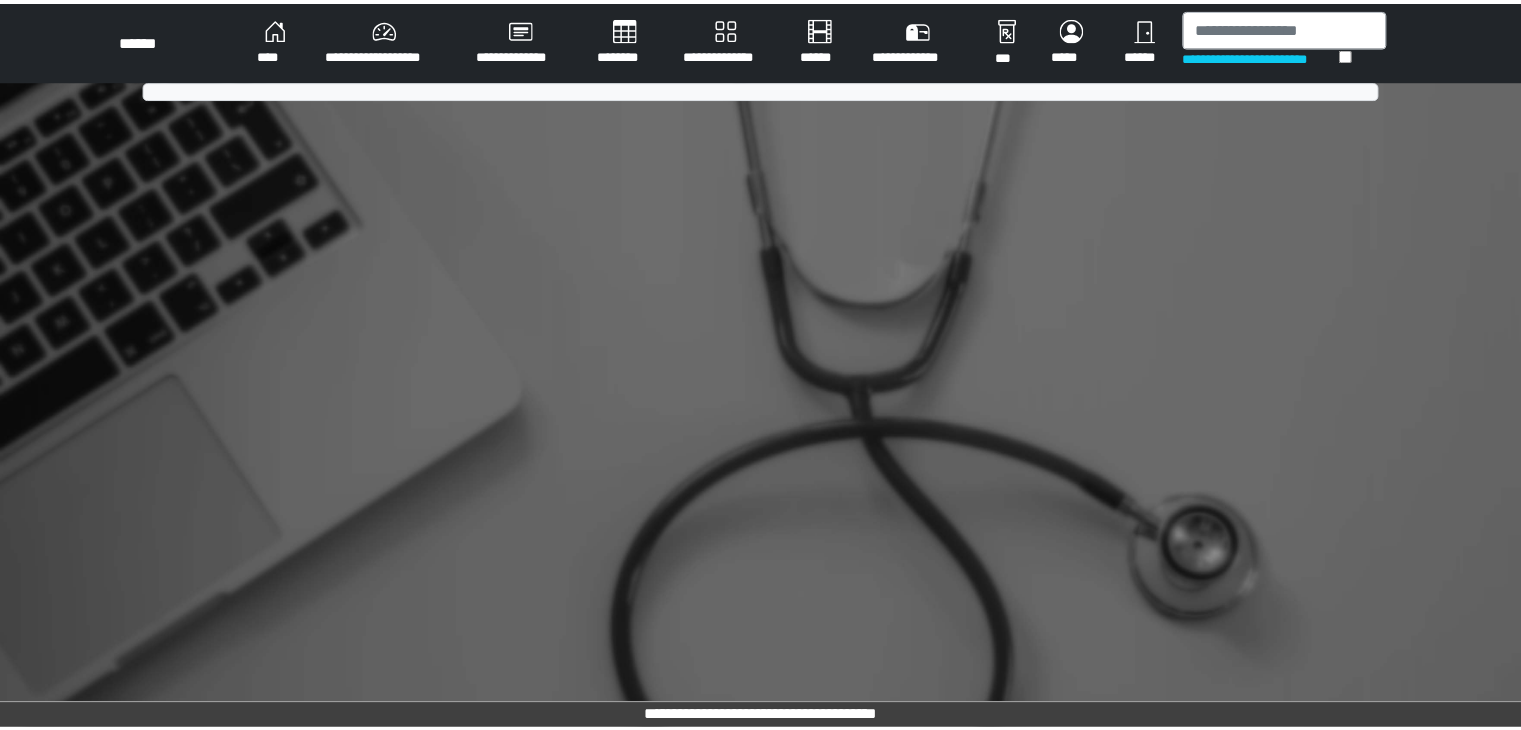 scroll, scrollTop: 0, scrollLeft: 0, axis: both 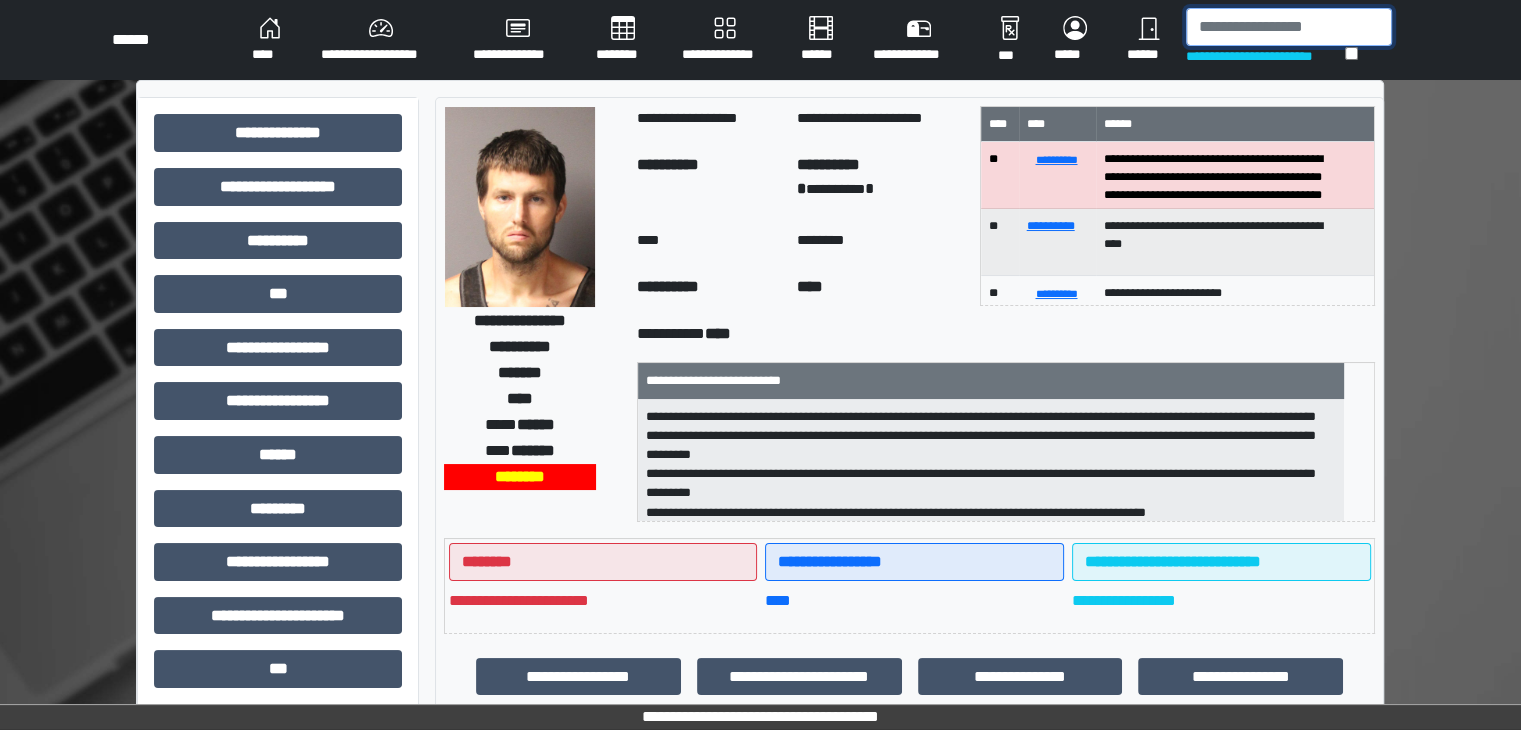 click at bounding box center (1289, 27) 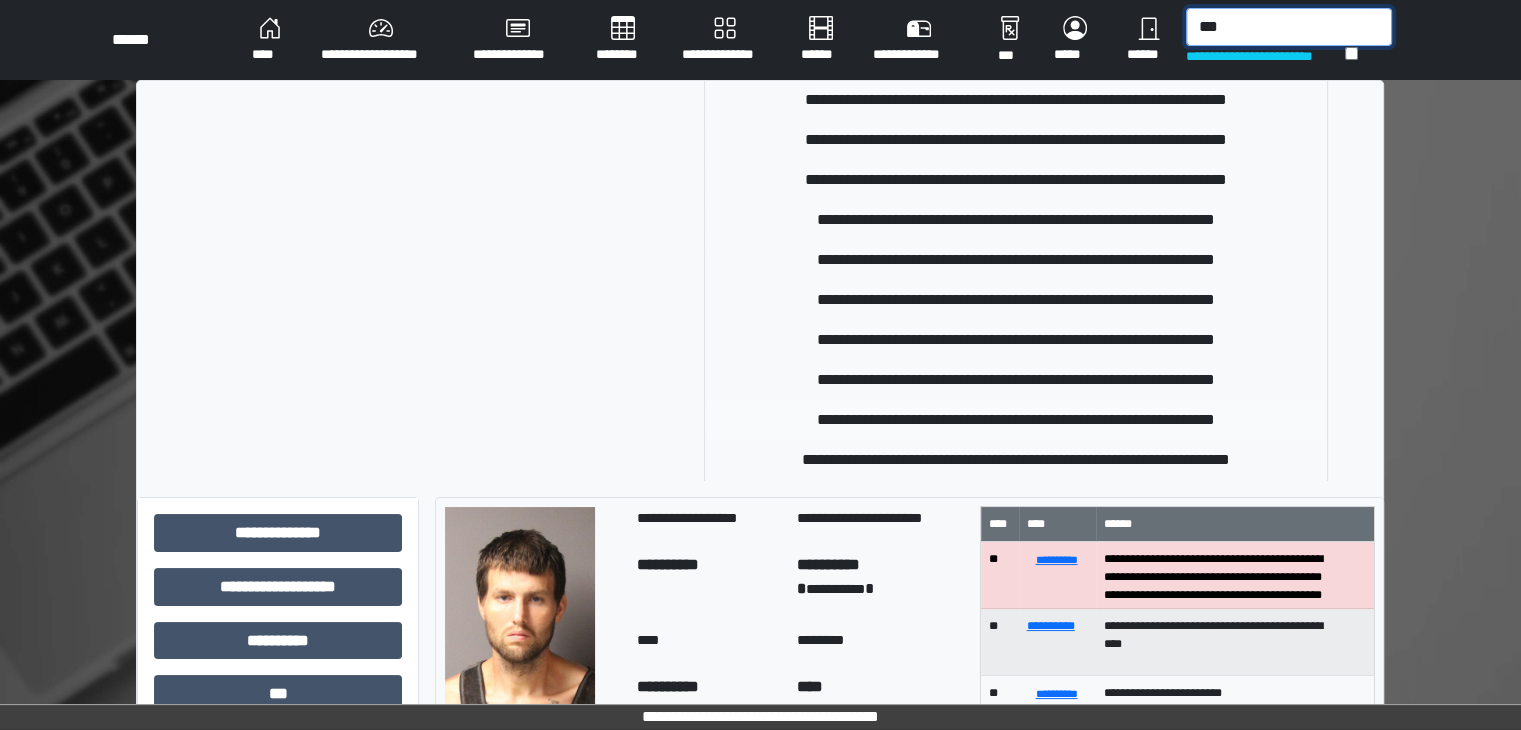 scroll, scrollTop: 200, scrollLeft: 0, axis: vertical 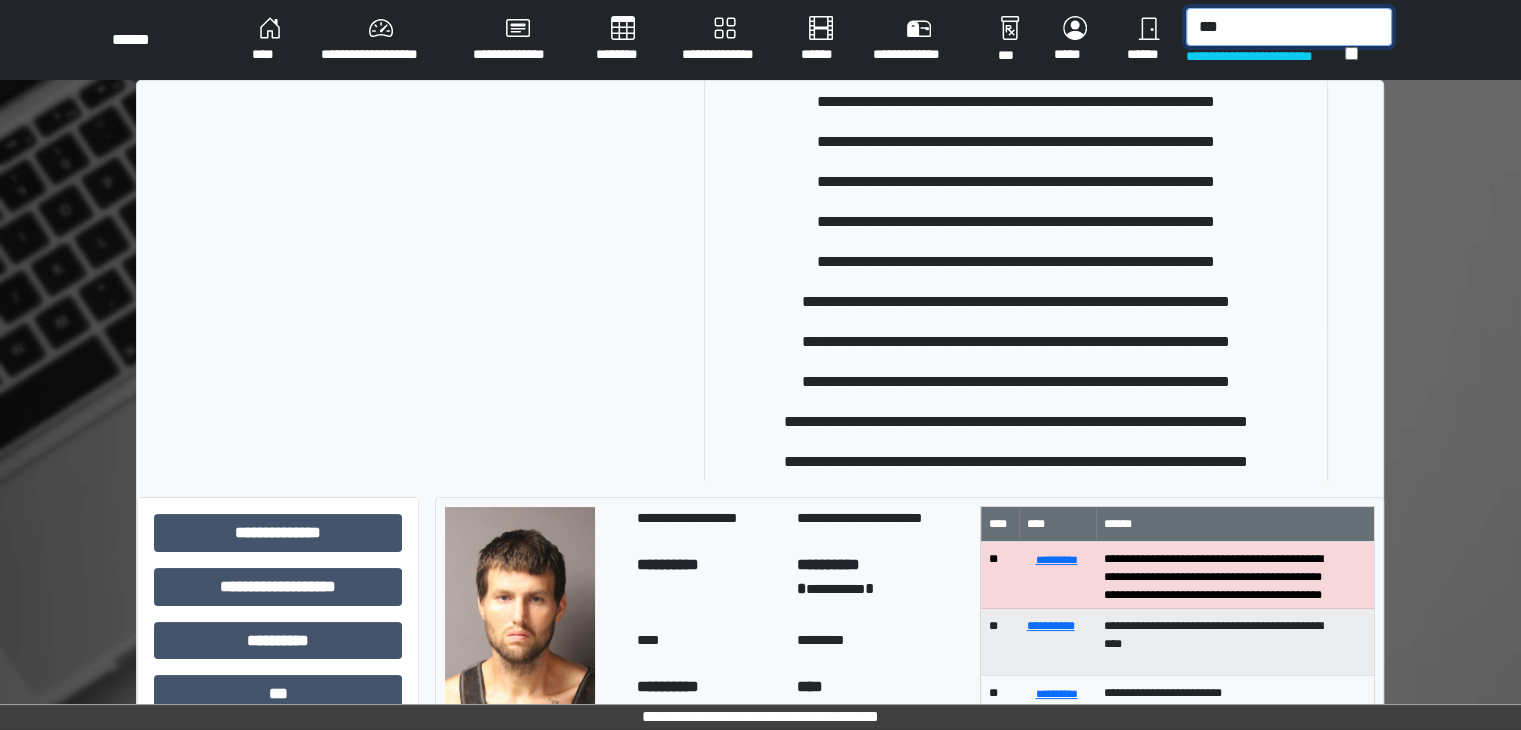 type on "**" 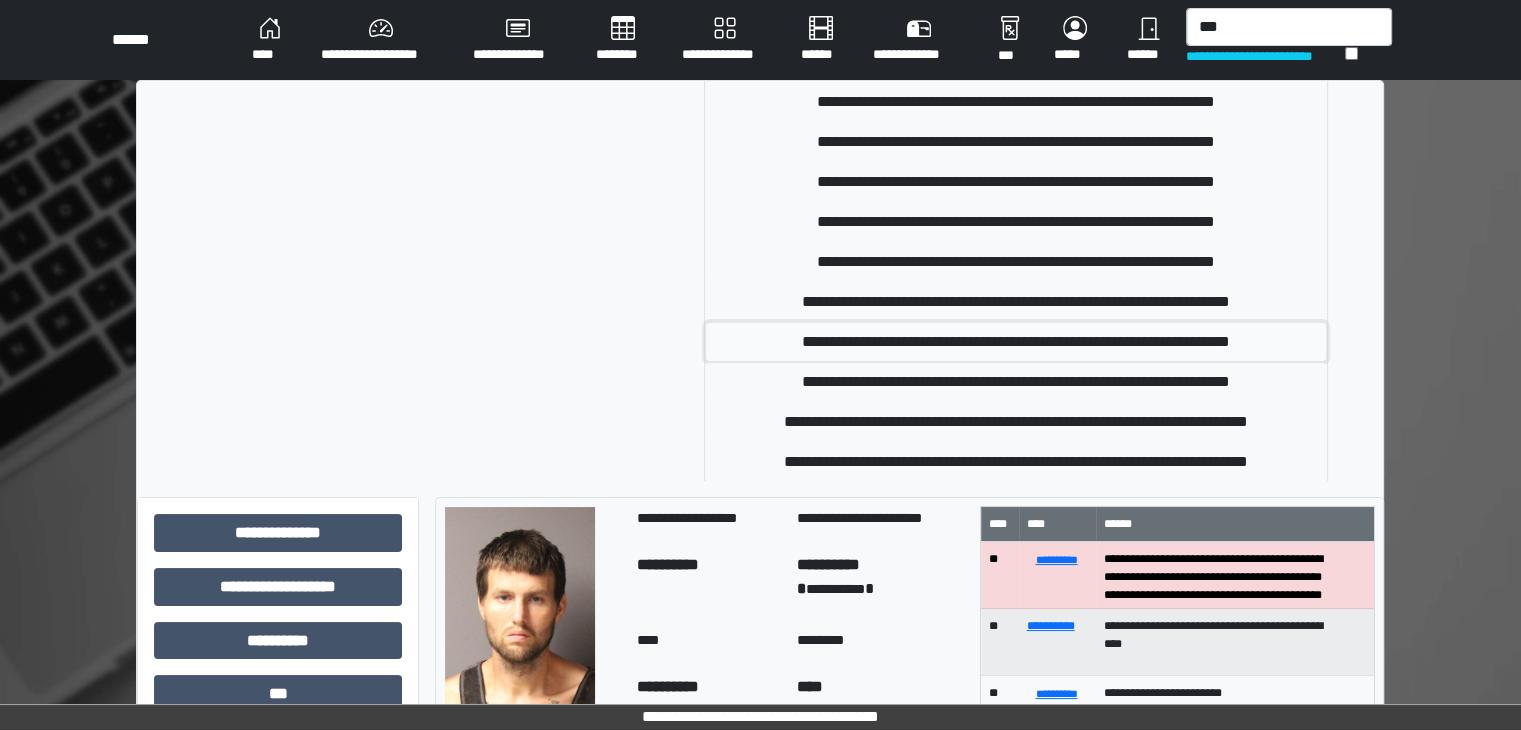 click on "**********" at bounding box center (1016, 342) 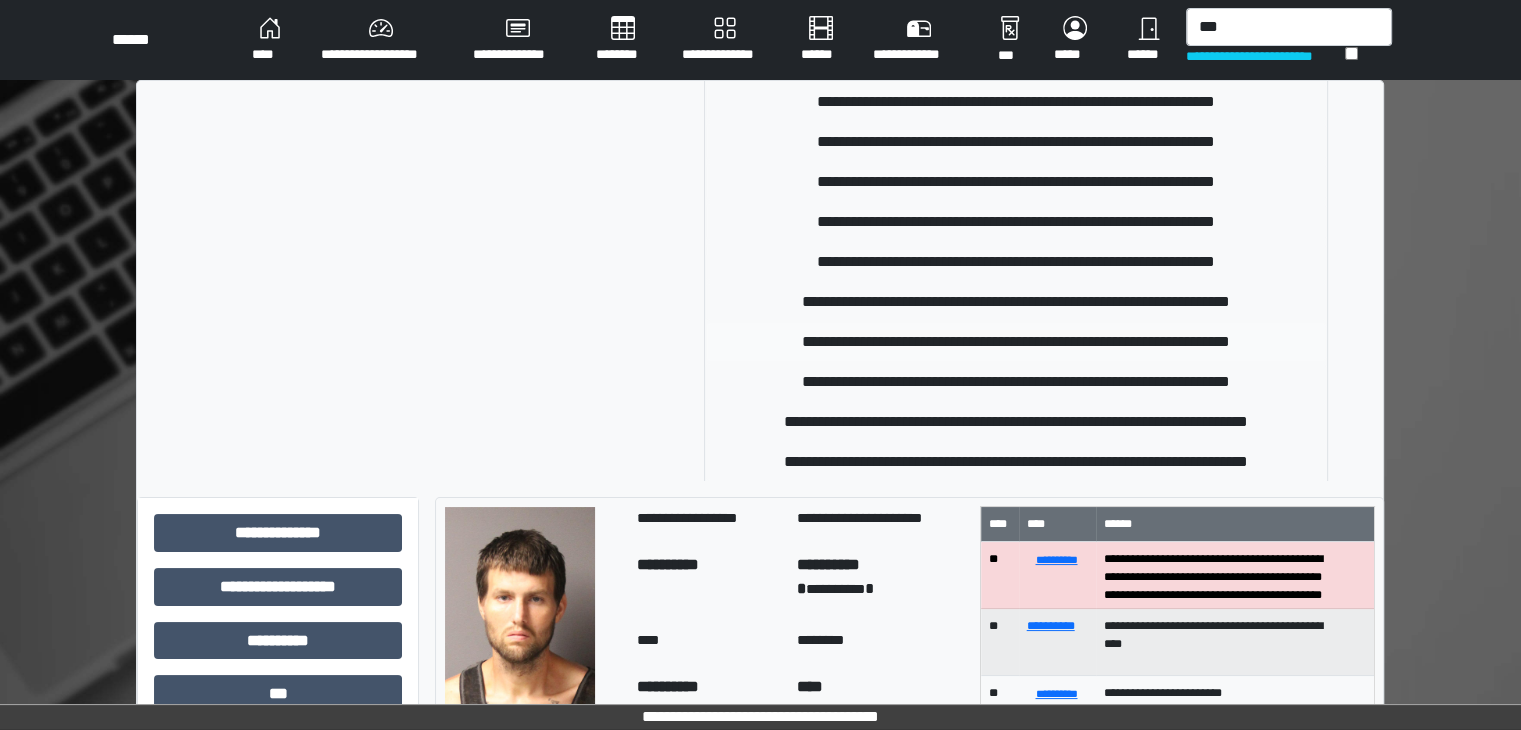 type 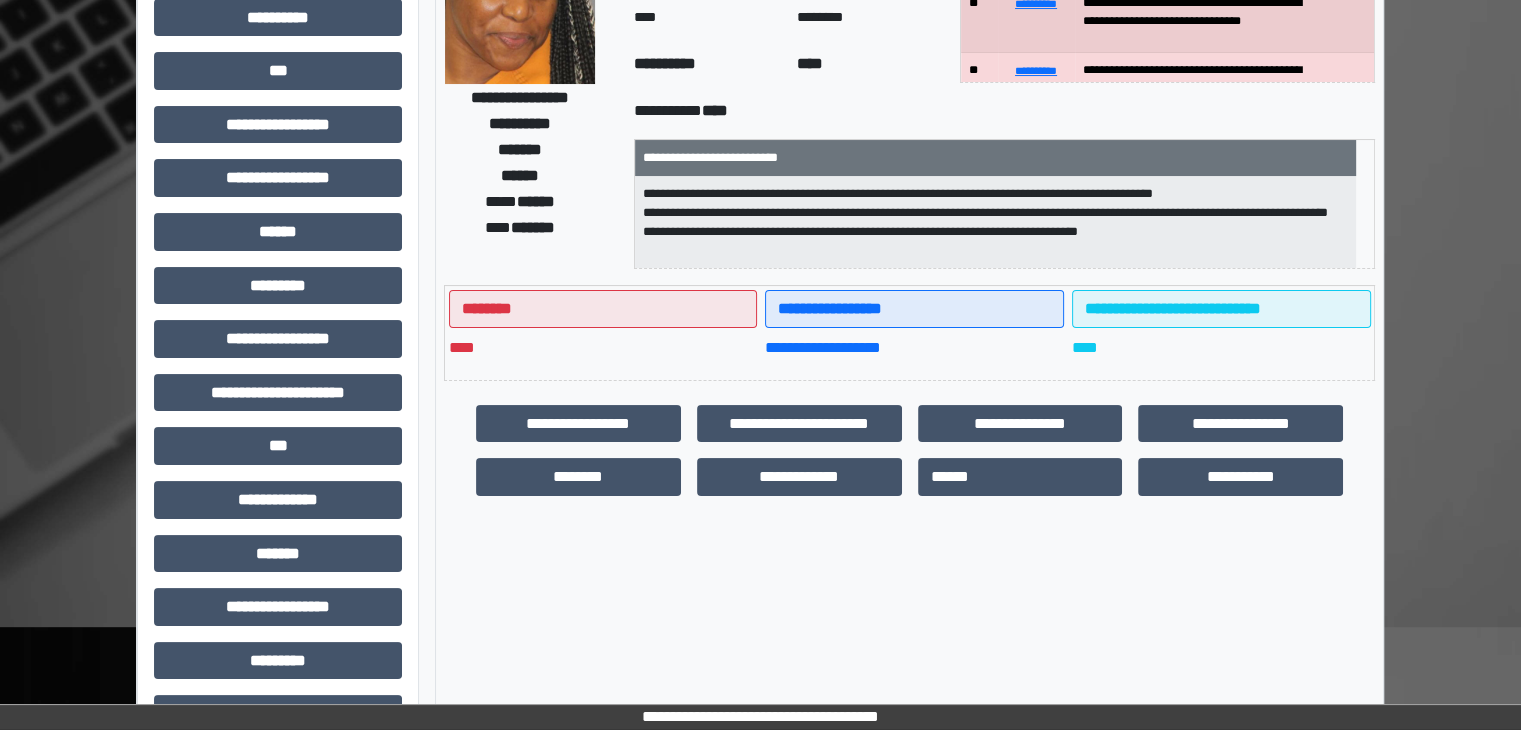 scroll, scrollTop: 436, scrollLeft: 0, axis: vertical 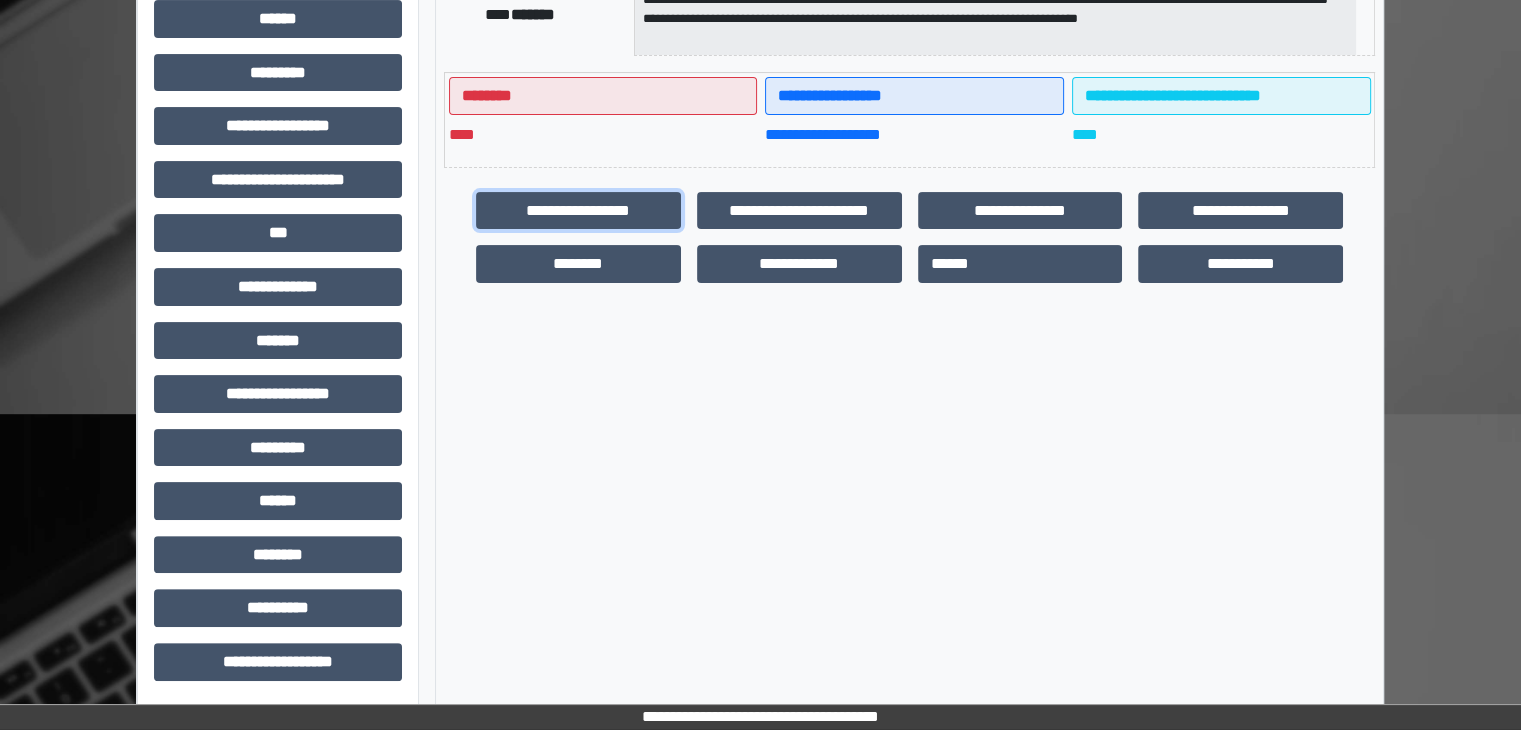 drag, startPoint x: 586, startPoint y: 213, endPoint x: 628, endPoint y: 293, distance: 90.35486 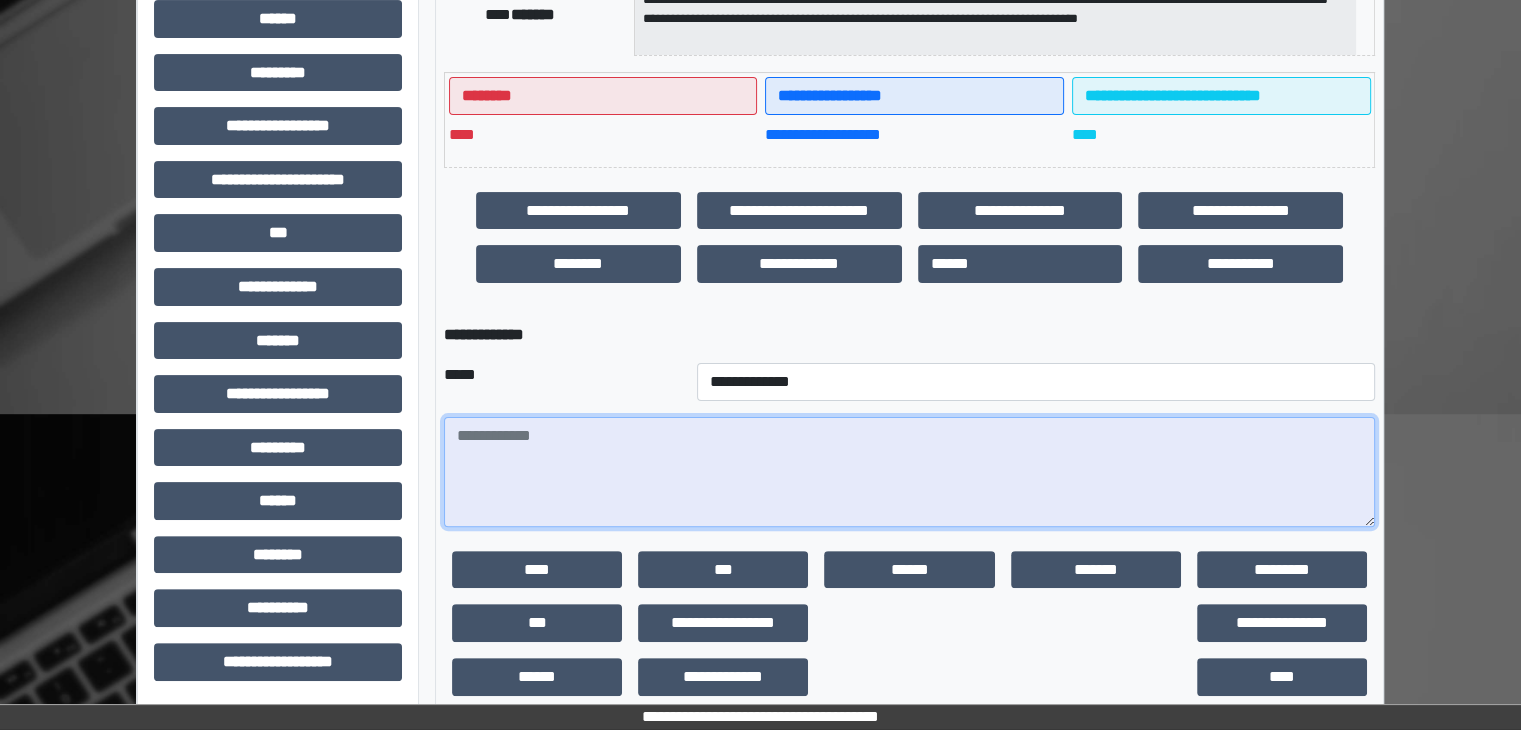 click at bounding box center [909, 472] 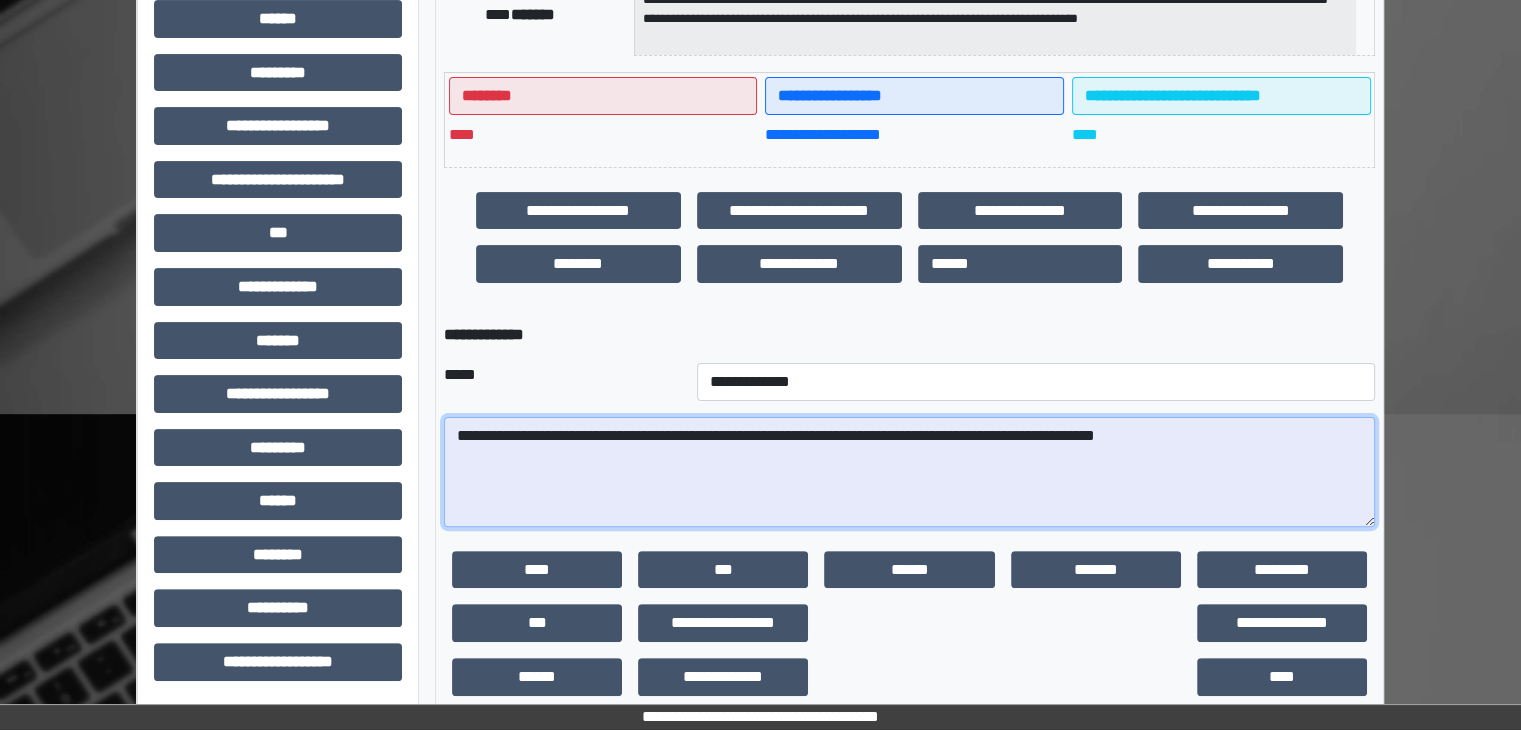 type on "**********" 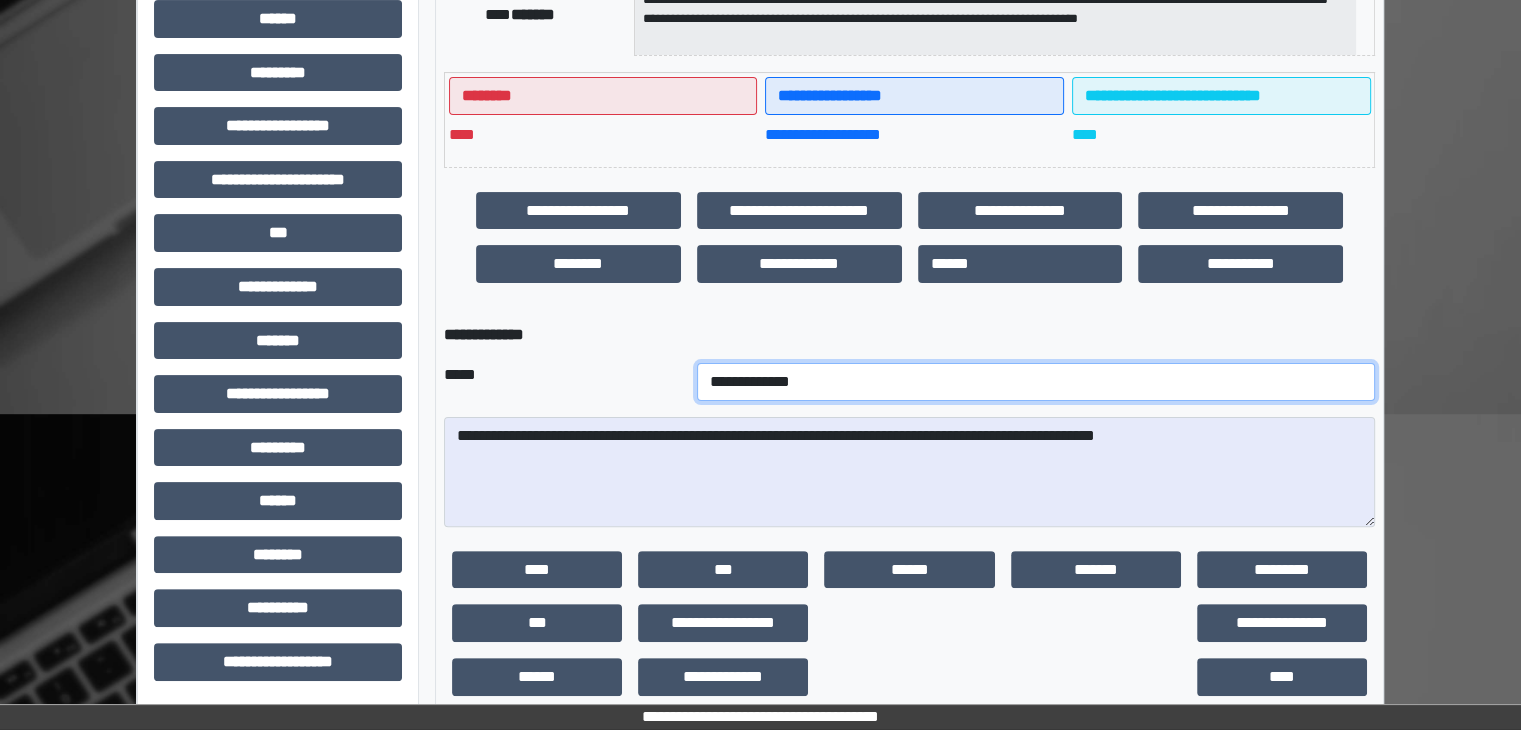 click on "**********" at bounding box center (1036, 382) 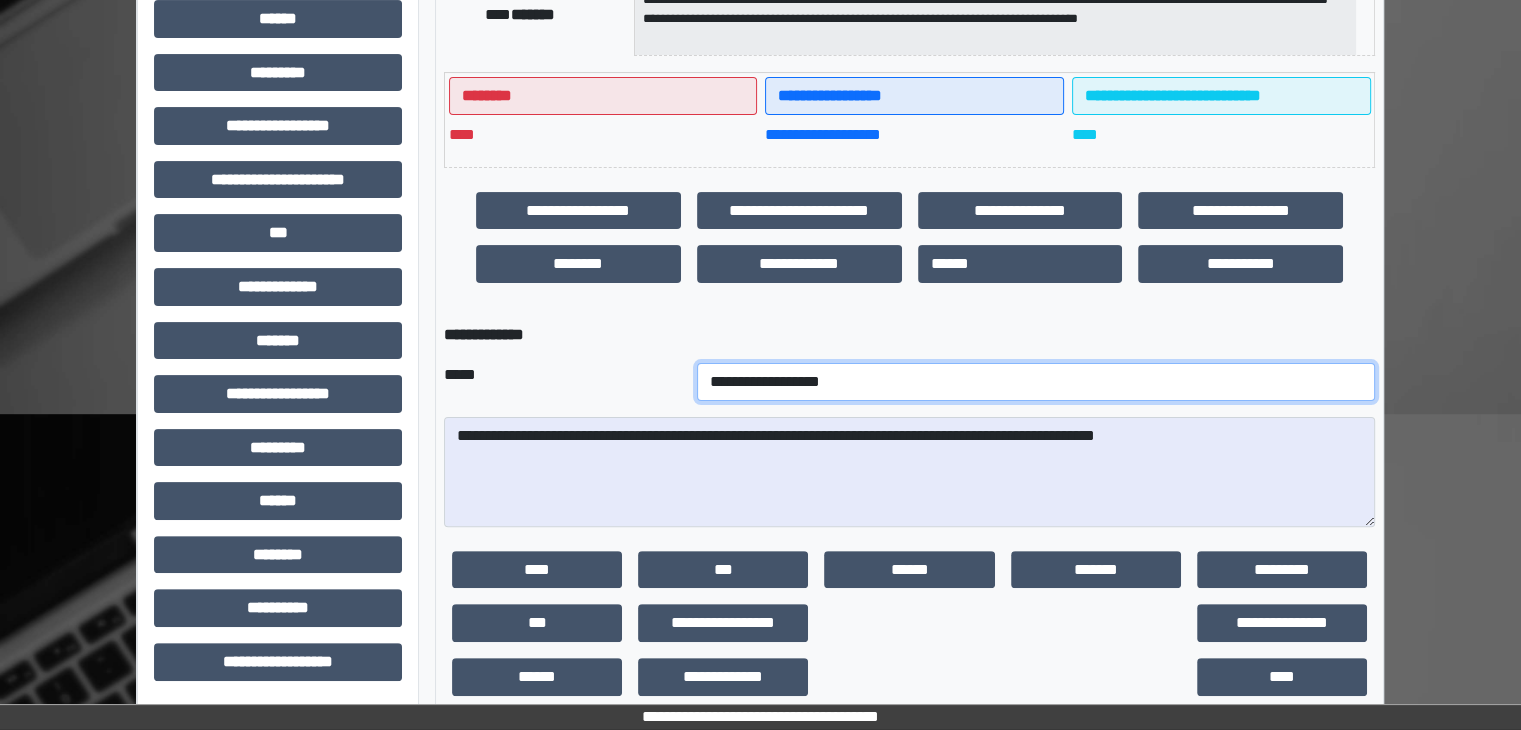 click on "**********" at bounding box center (1036, 382) 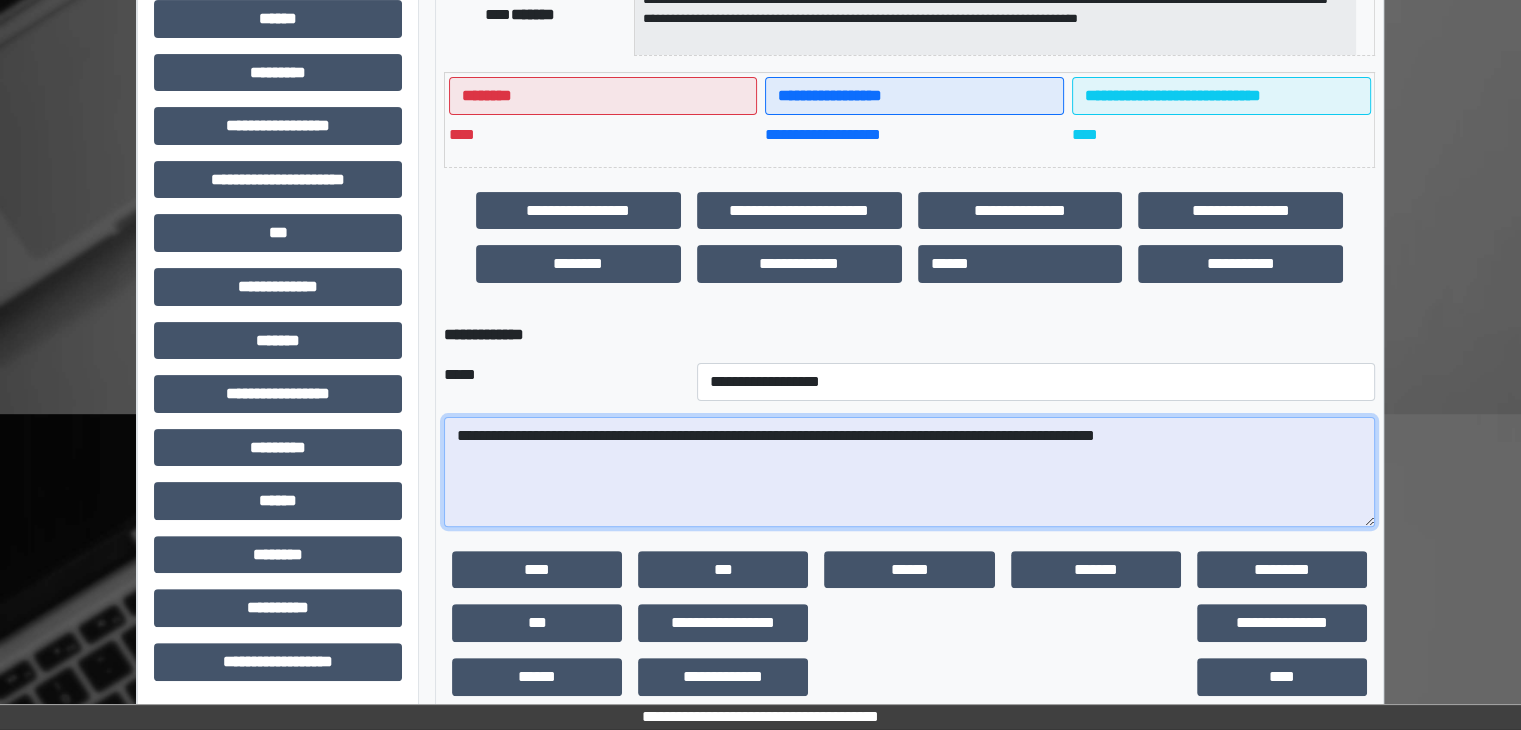 click on "**********" at bounding box center [909, 472] 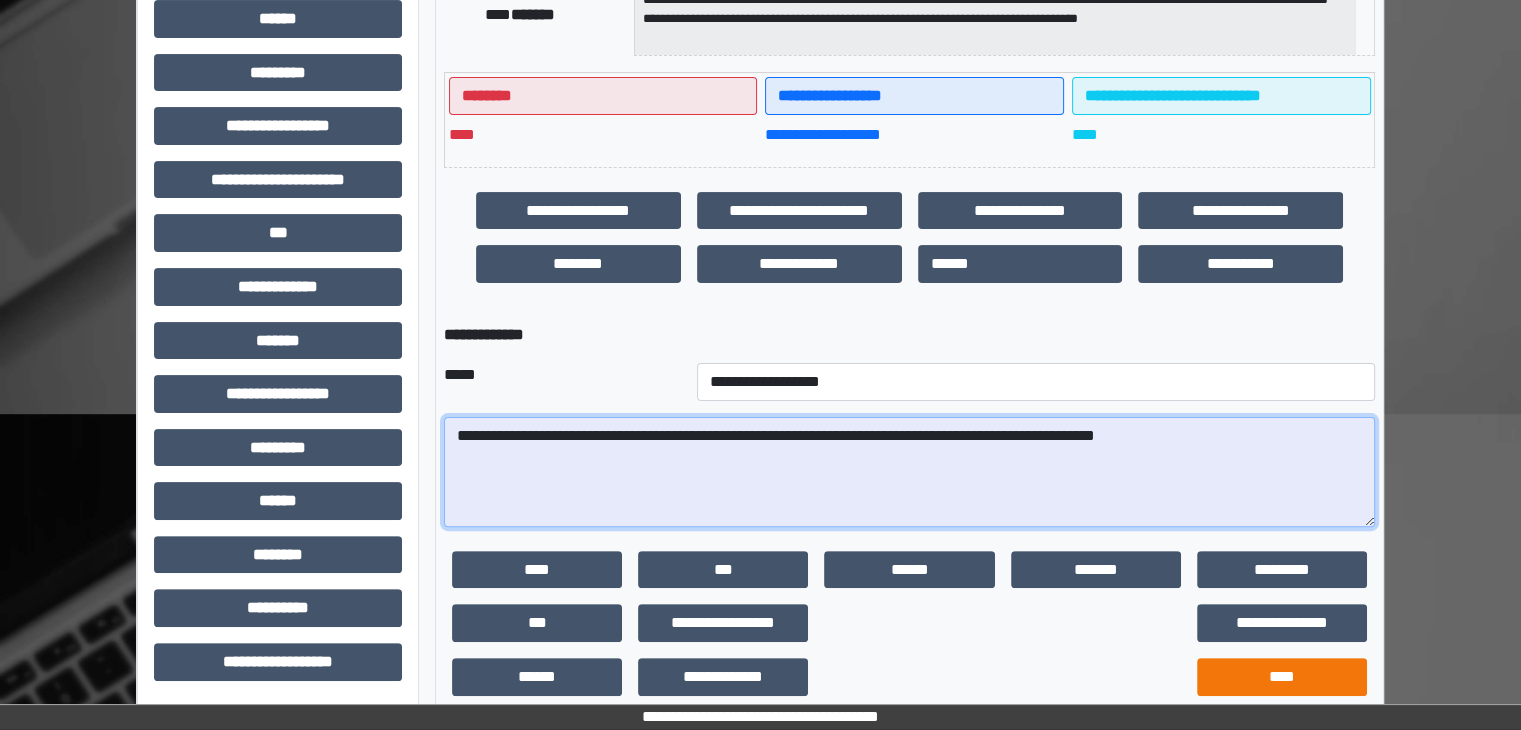 type on "**********" 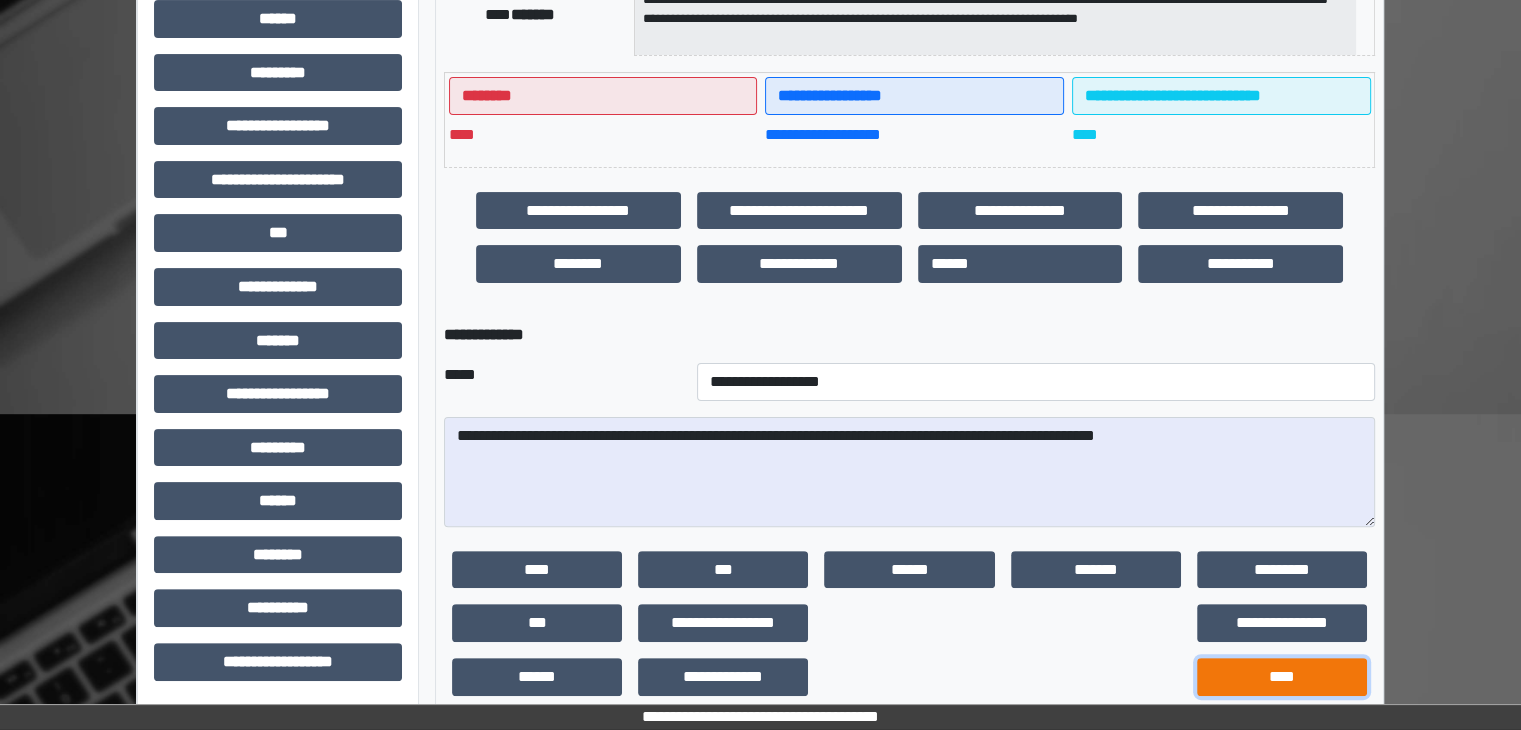 drag, startPoint x: 1284, startPoint y: 678, endPoint x: 1222, endPoint y: 661, distance: 64.288414 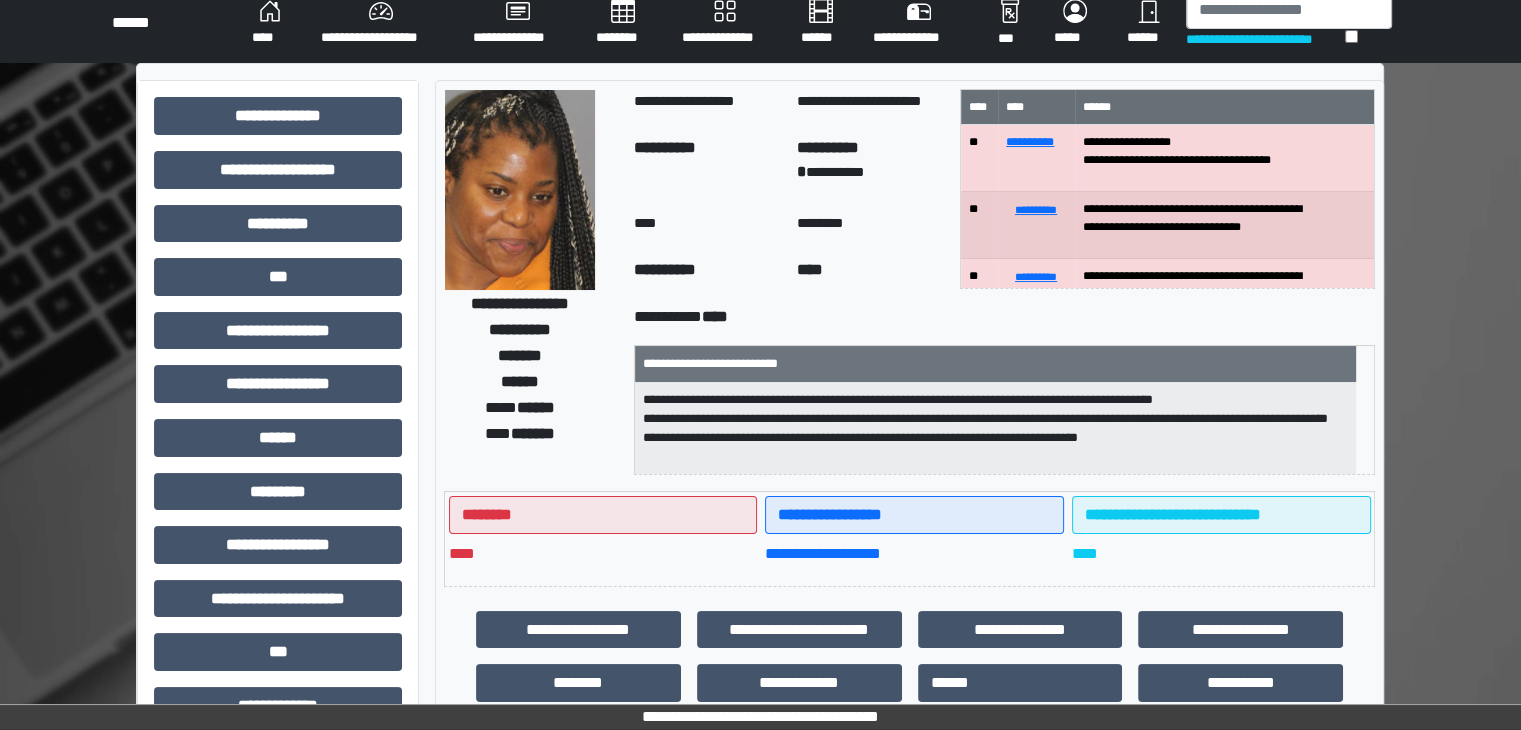 scroll, scrollTop: 0, scrollLeft: 0, axis: both 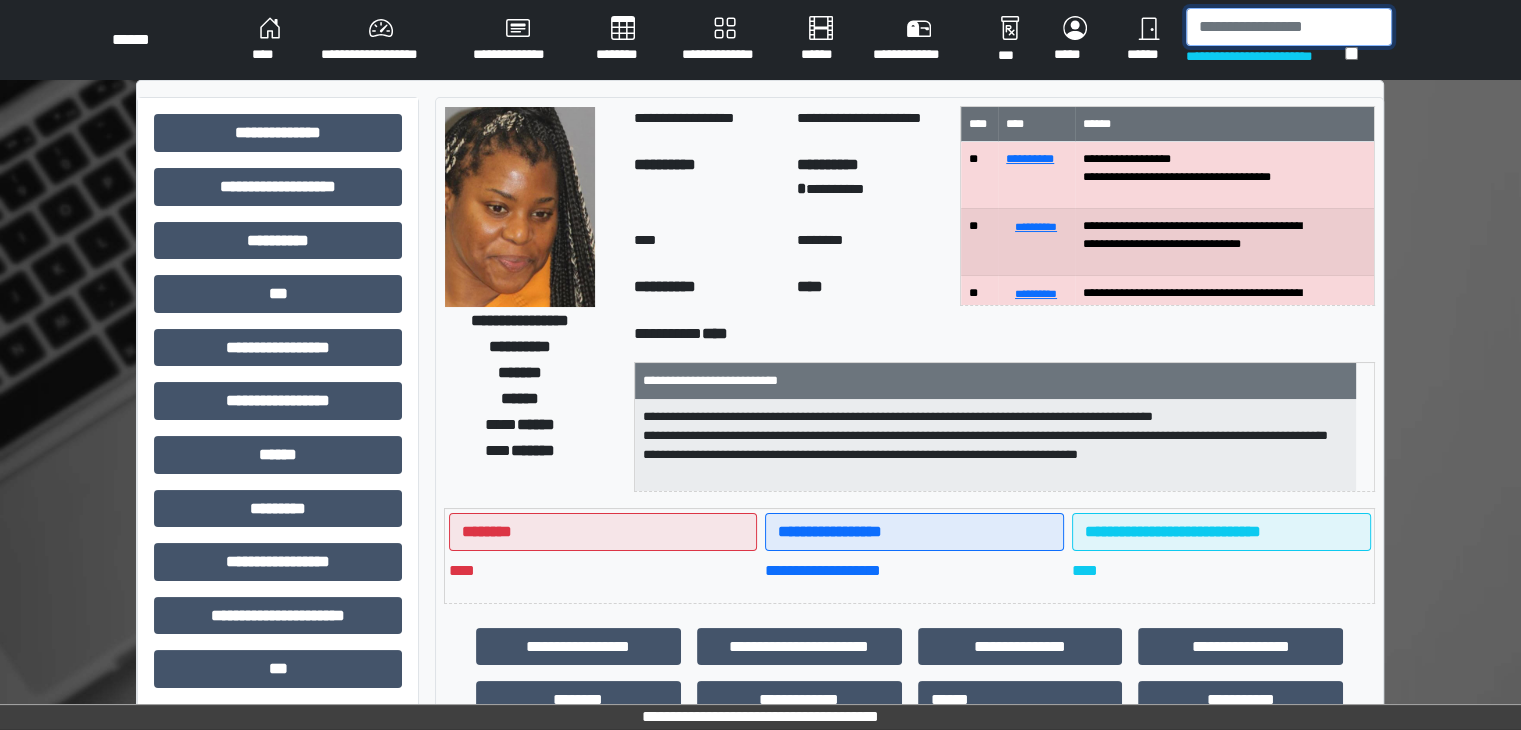 click at bounding box center [1289, 27] 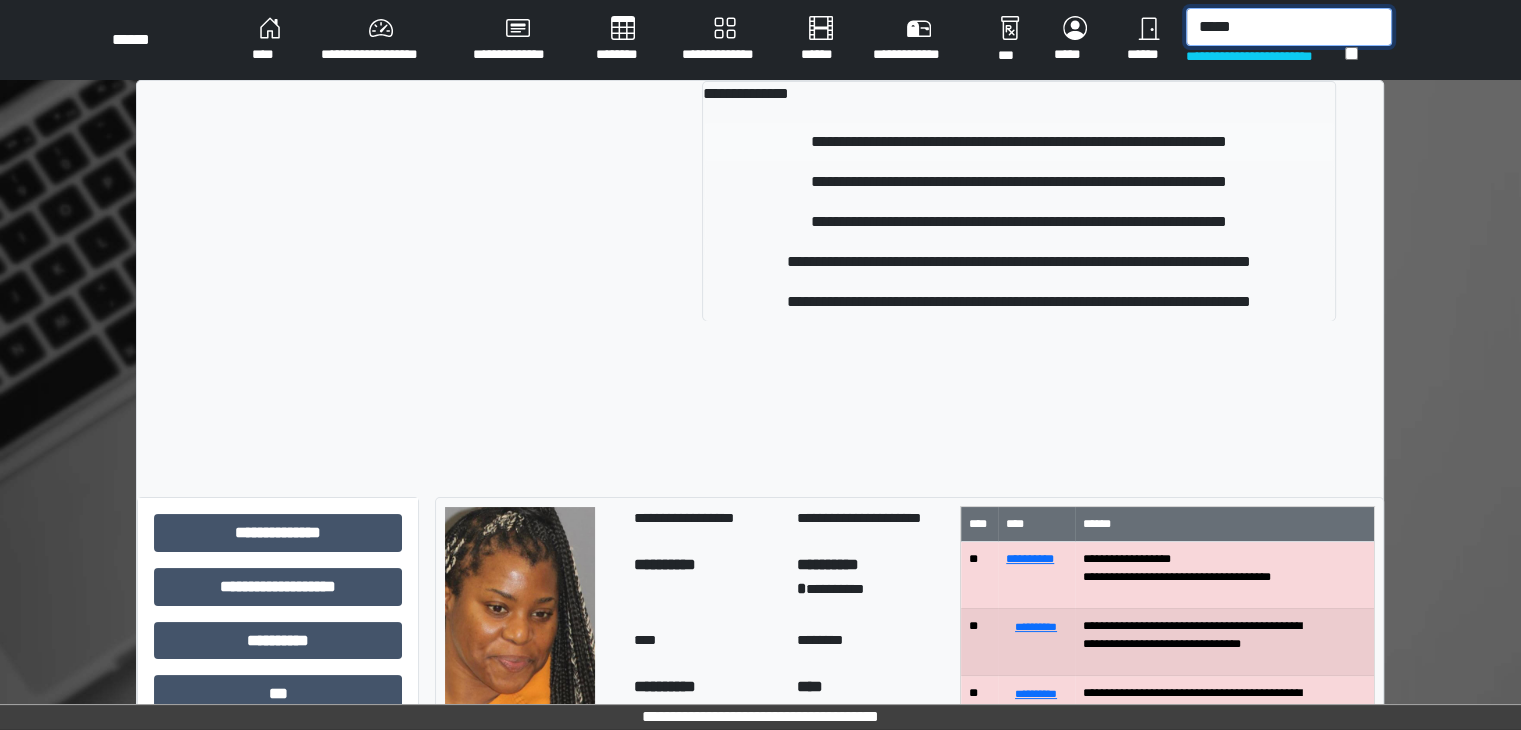type on "*****" 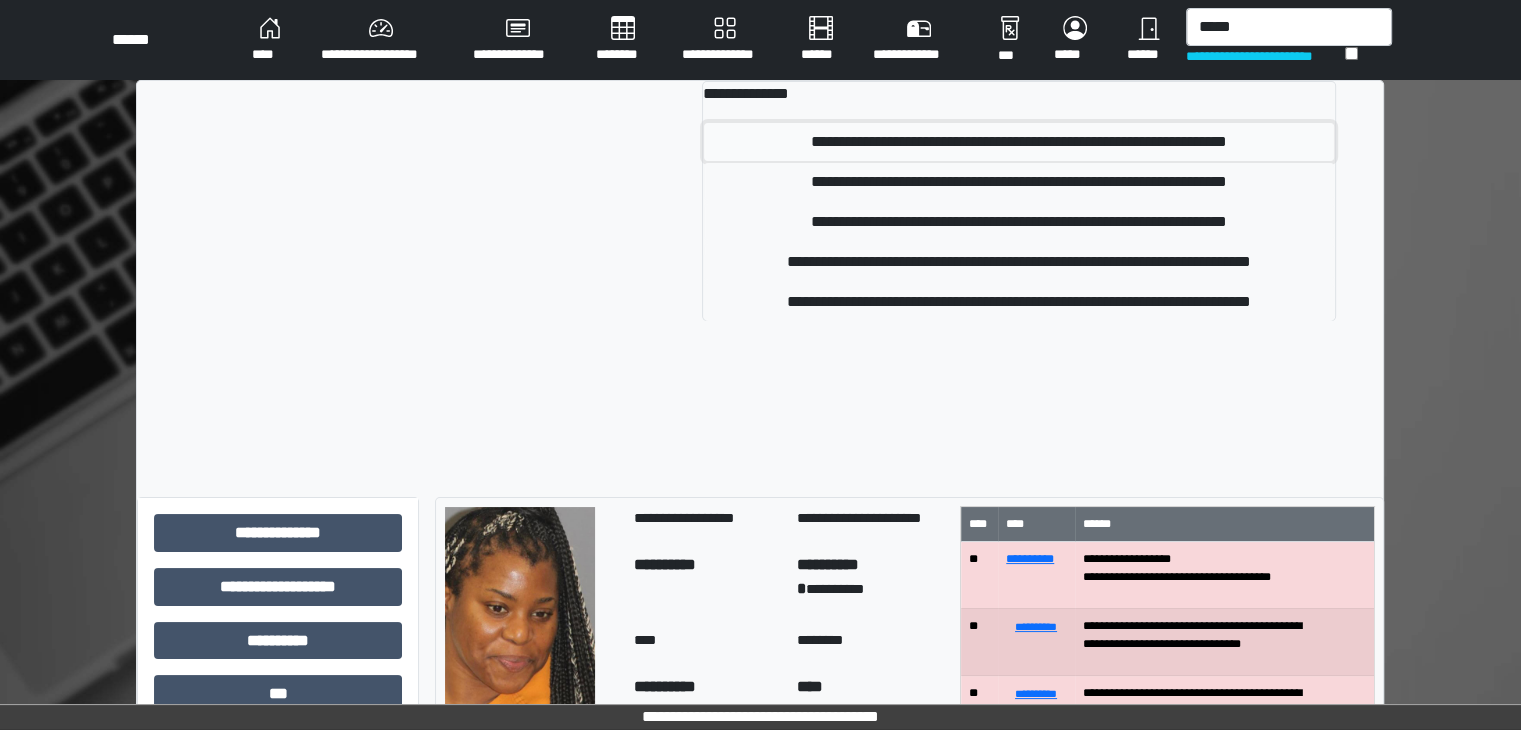 click on "**********" at bounding box center (1019, 142) 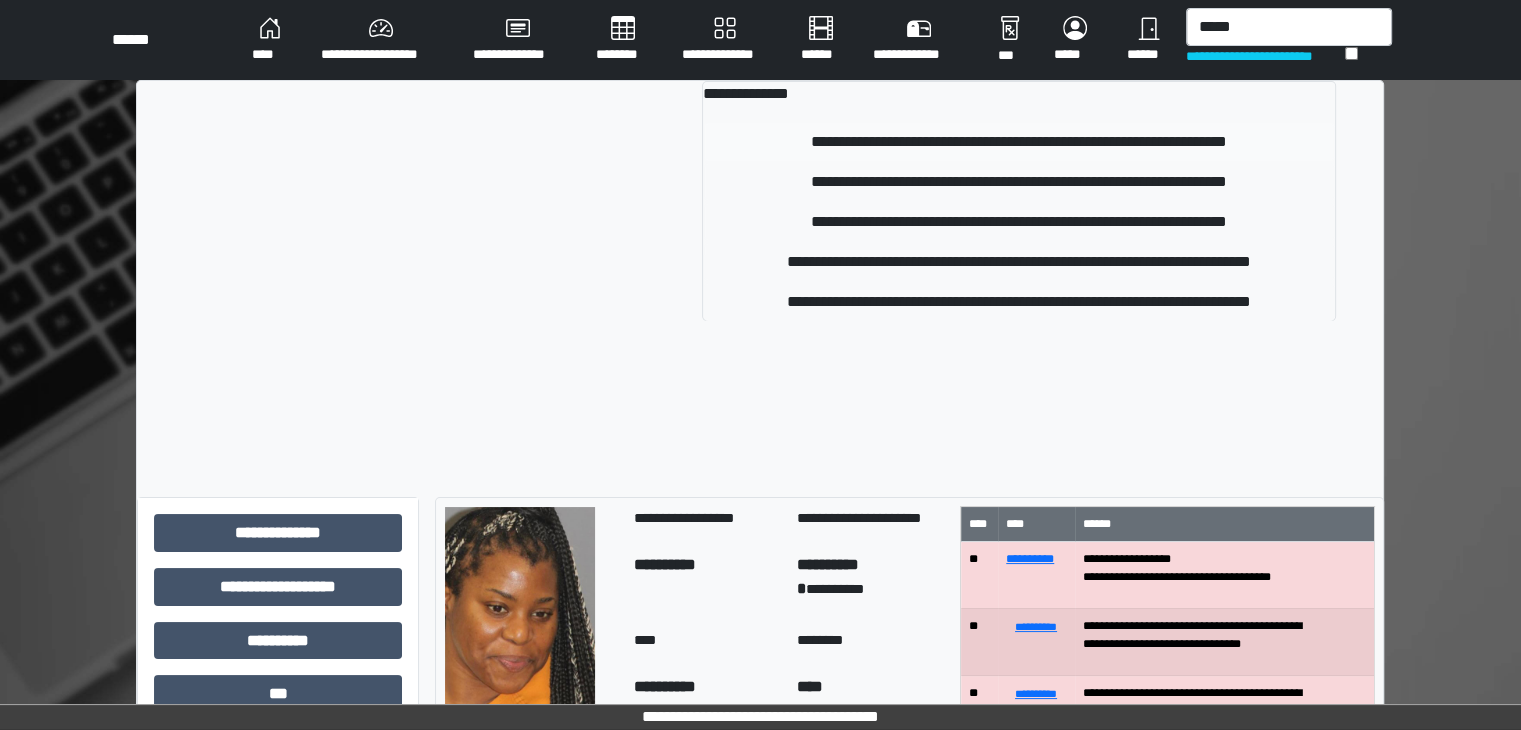type 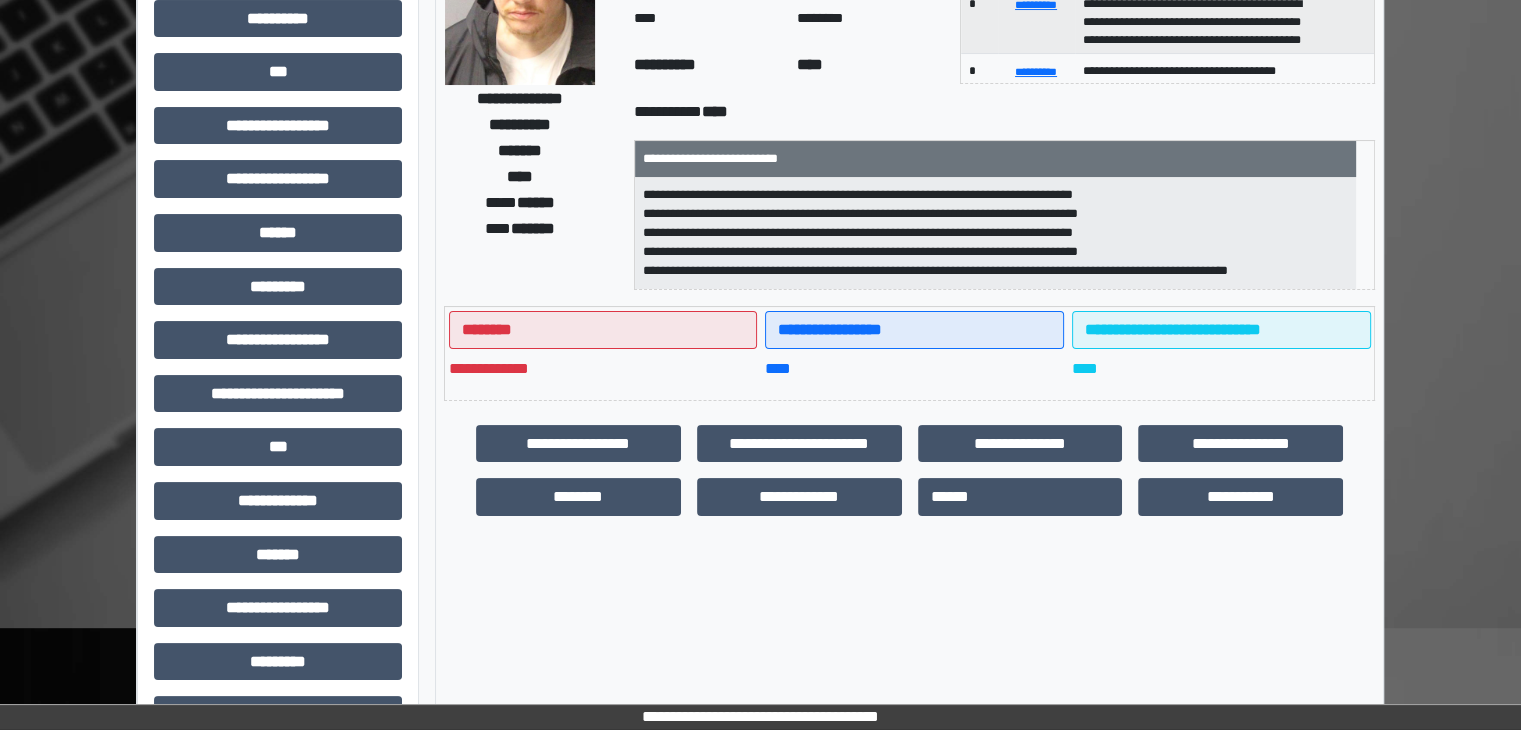 scroll, scrollTop: 300, scrollLeft: 0, axis: vertical 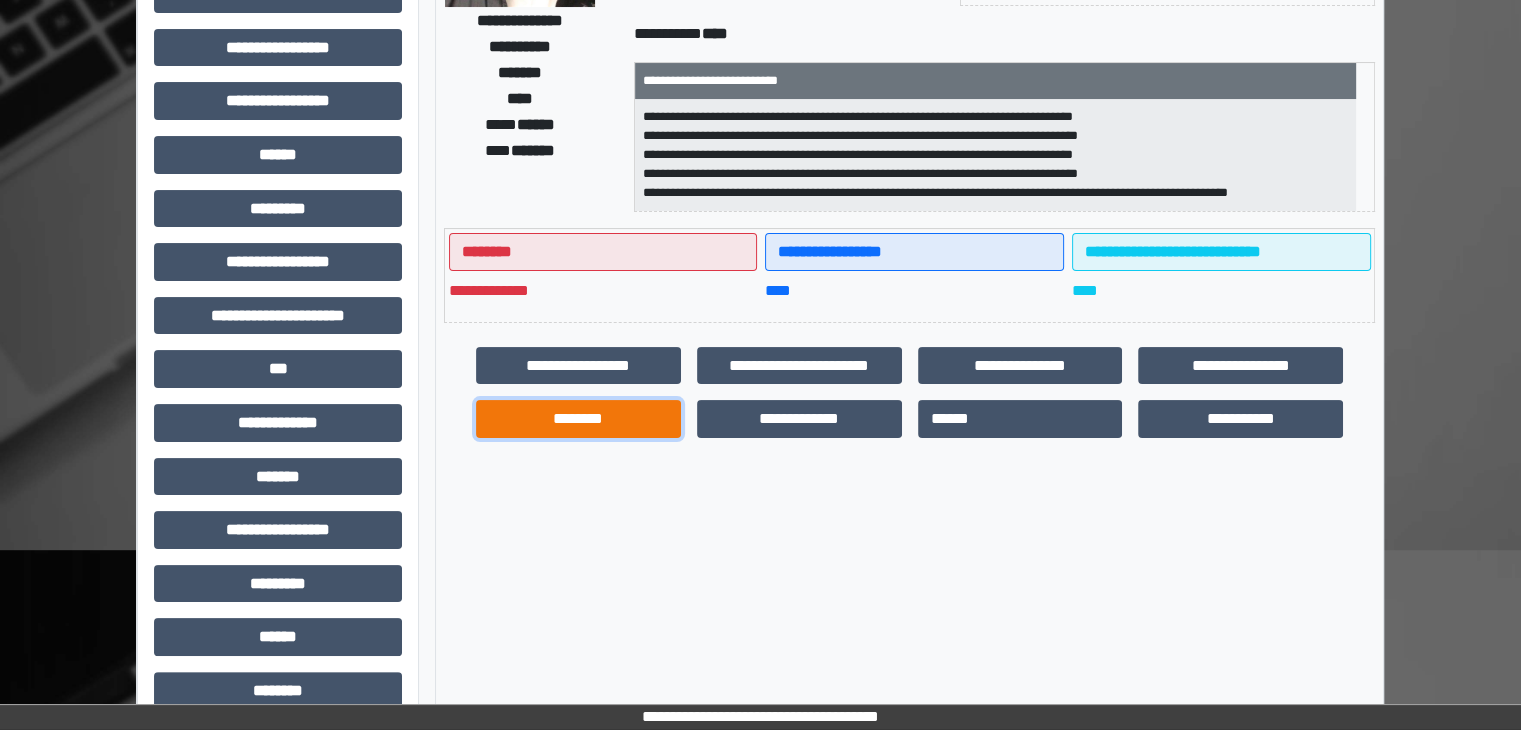 click on "********" at bounding box center [578, 419] 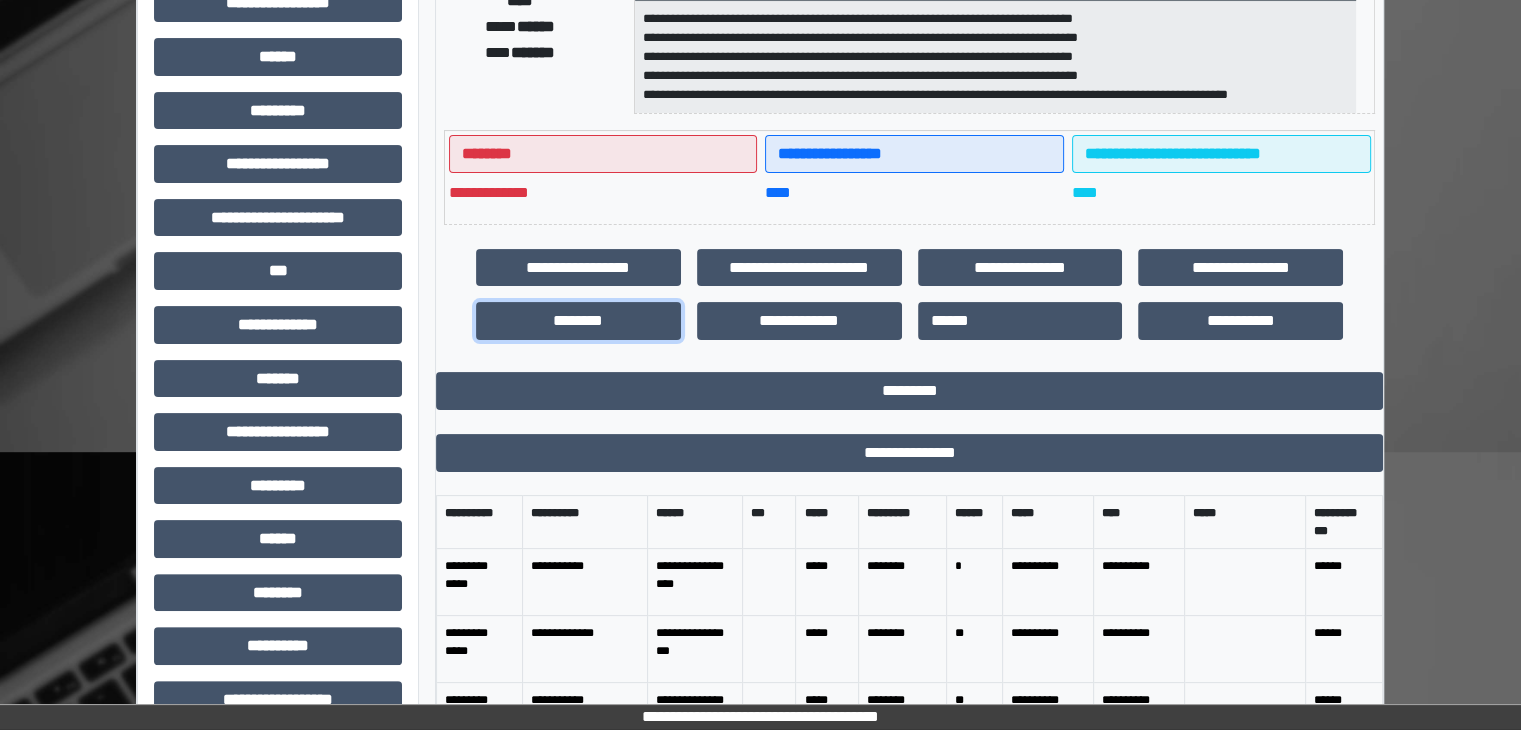 scroll, scrollTop: 400, scrollLeft: 0, axis: vertical 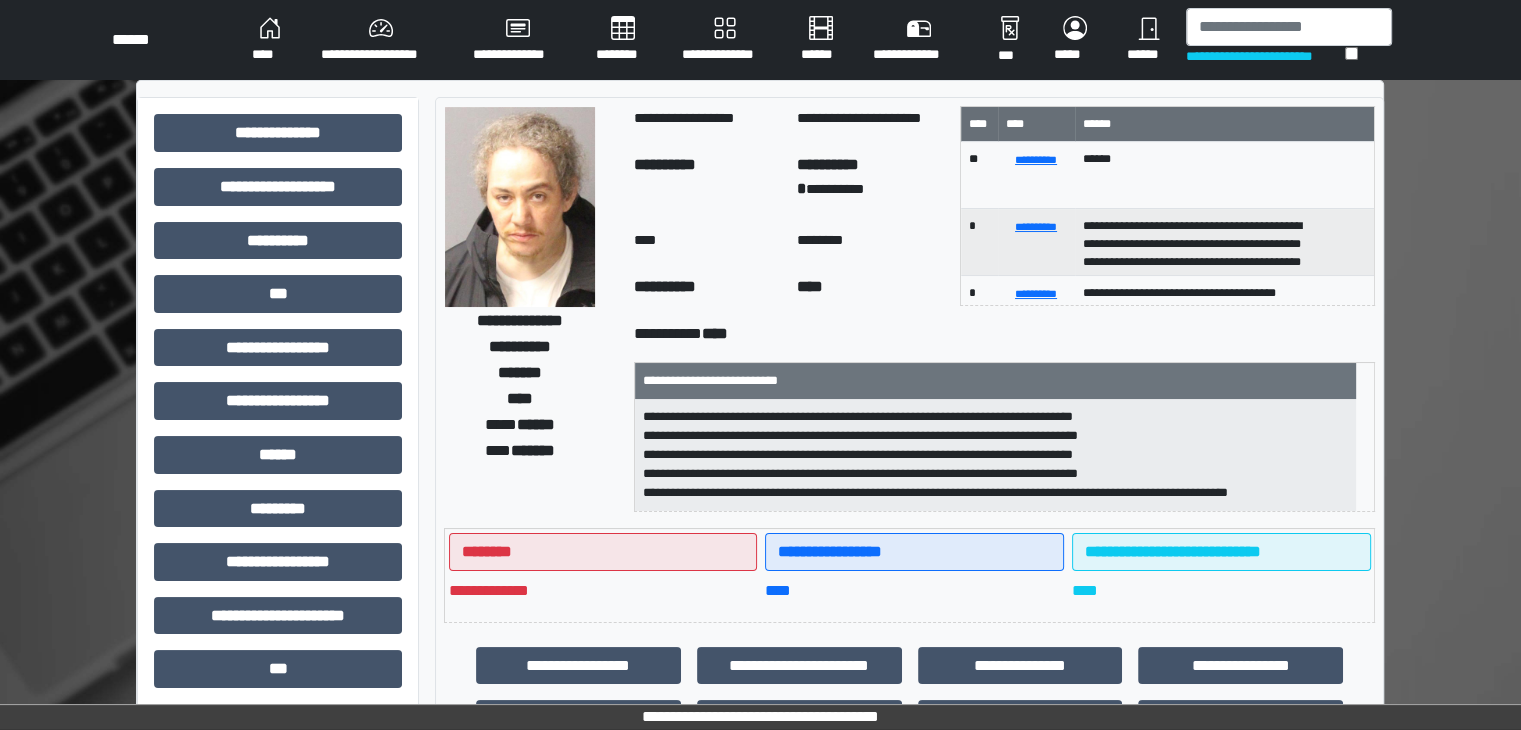 click on "******" at bounding box center (1148, 40) 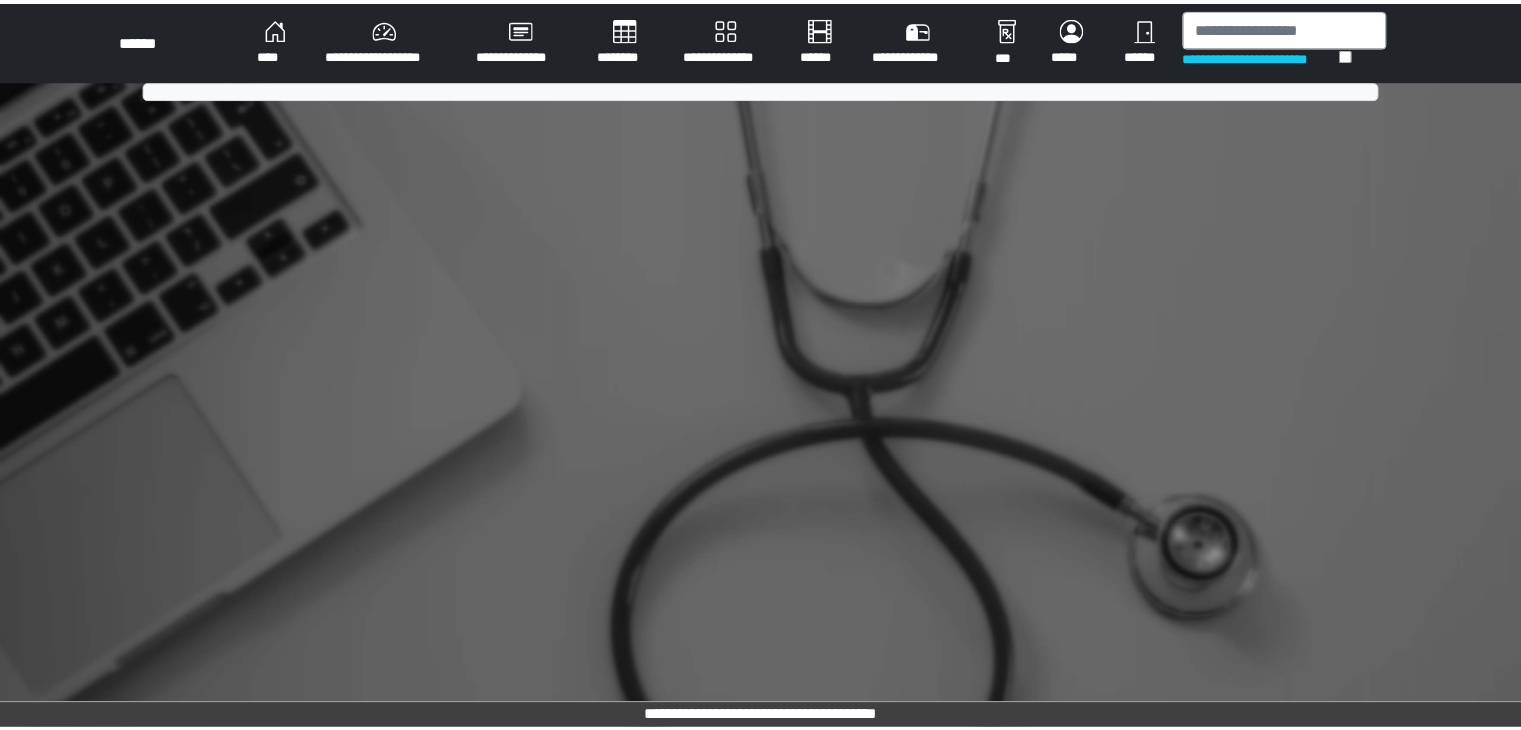 scroll, scrollTop: 0, scrollLeft: 0, axis: both 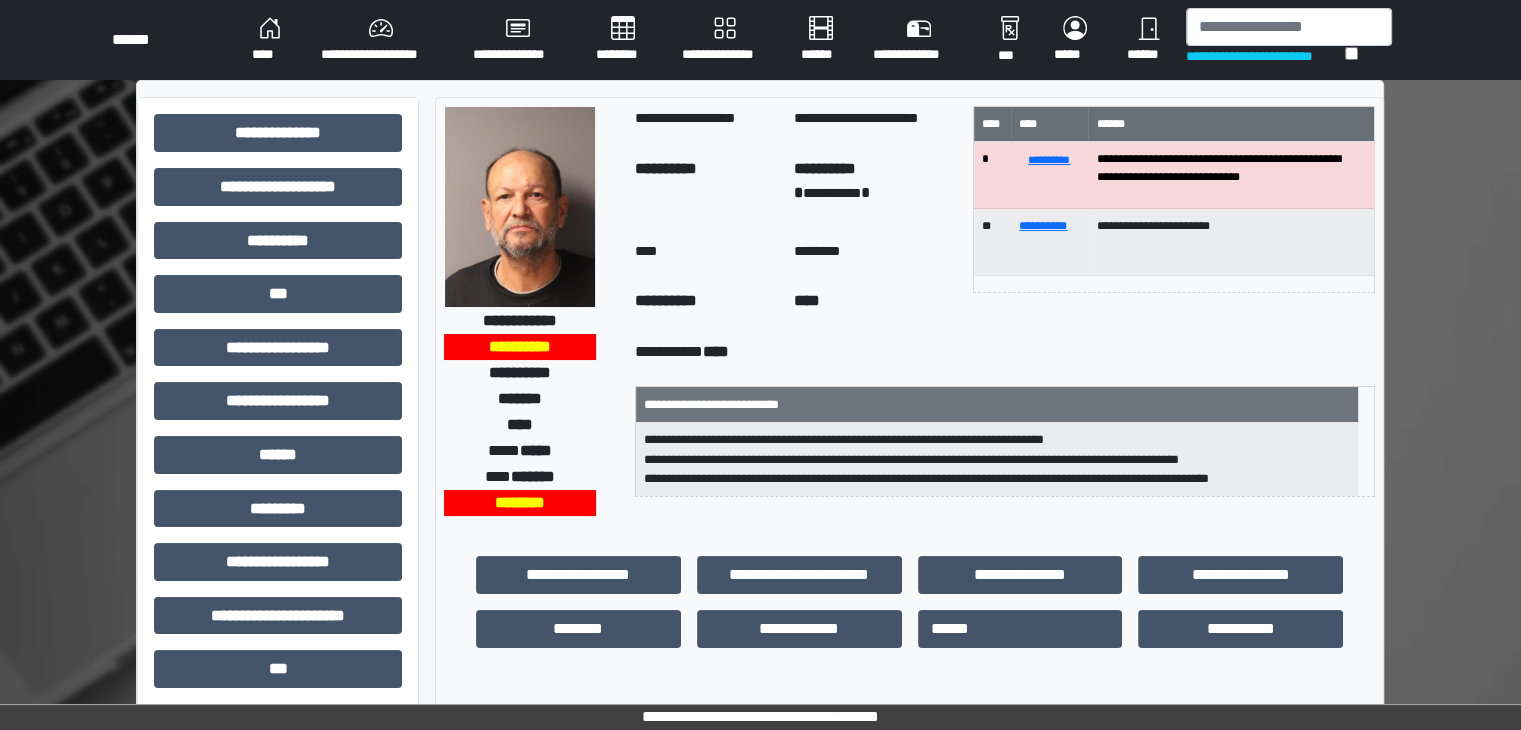 click on "******" at bounding box center (1148, 40) 